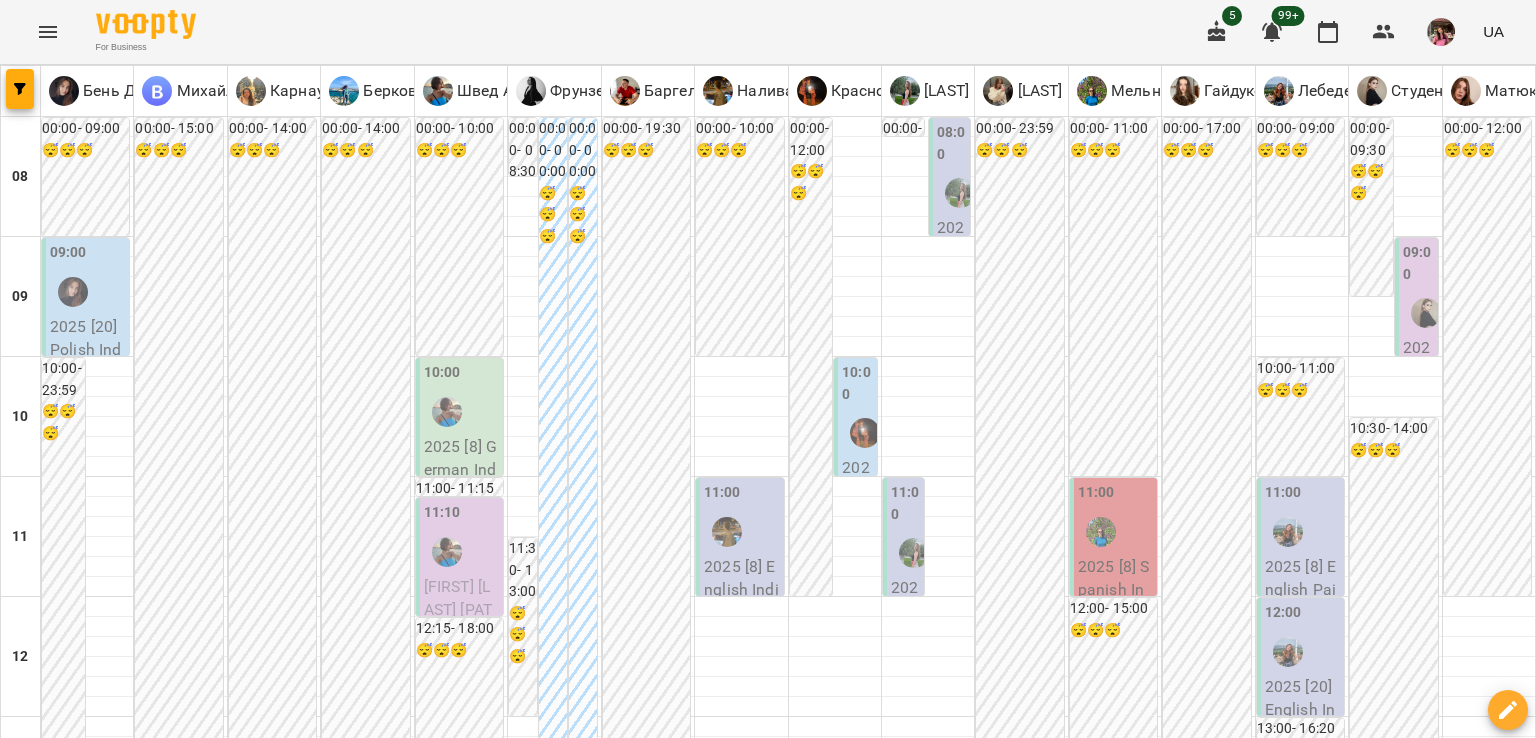 scroll, scrollTop: 0, scrollLeft: 0, axis: both 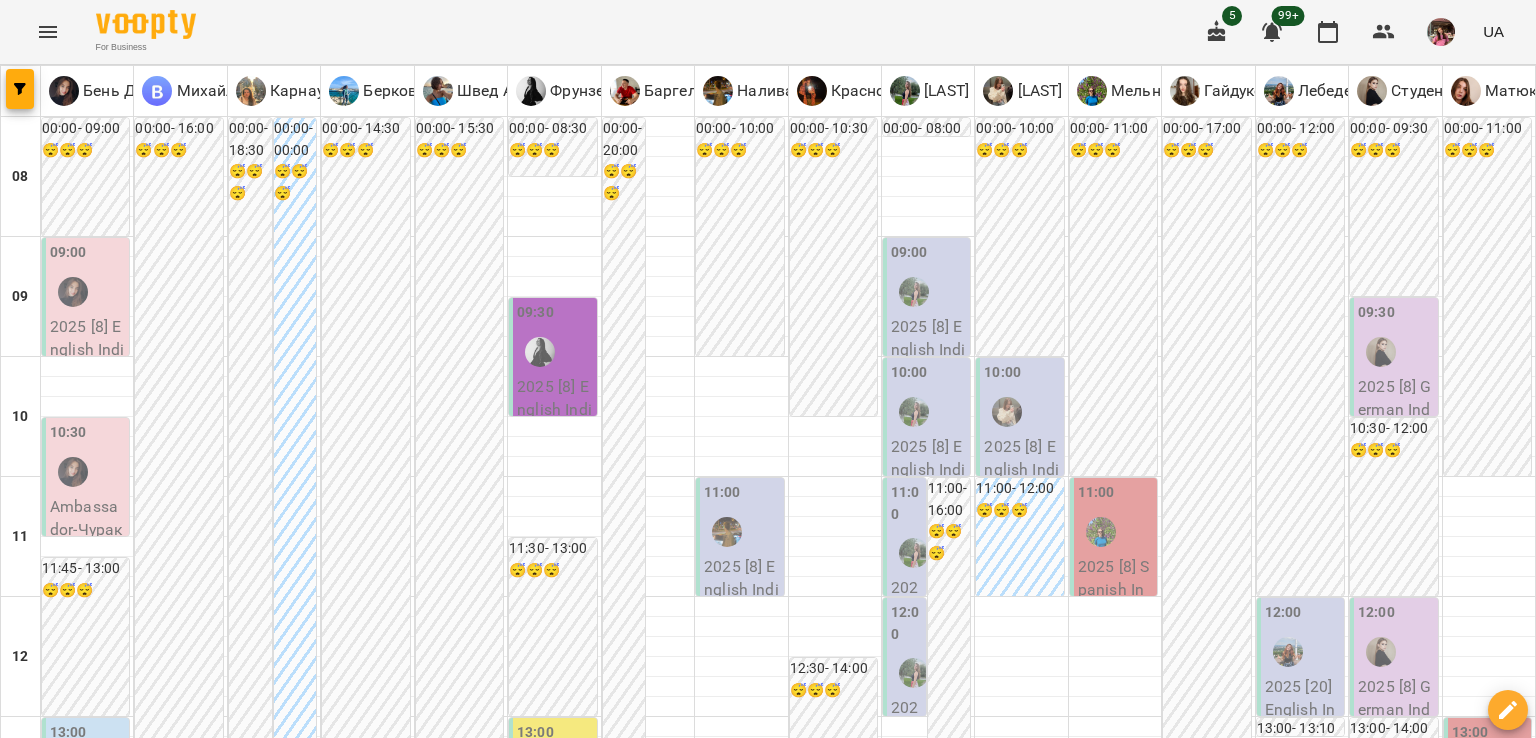 click on "вт" at bounding box center [430, 1943] 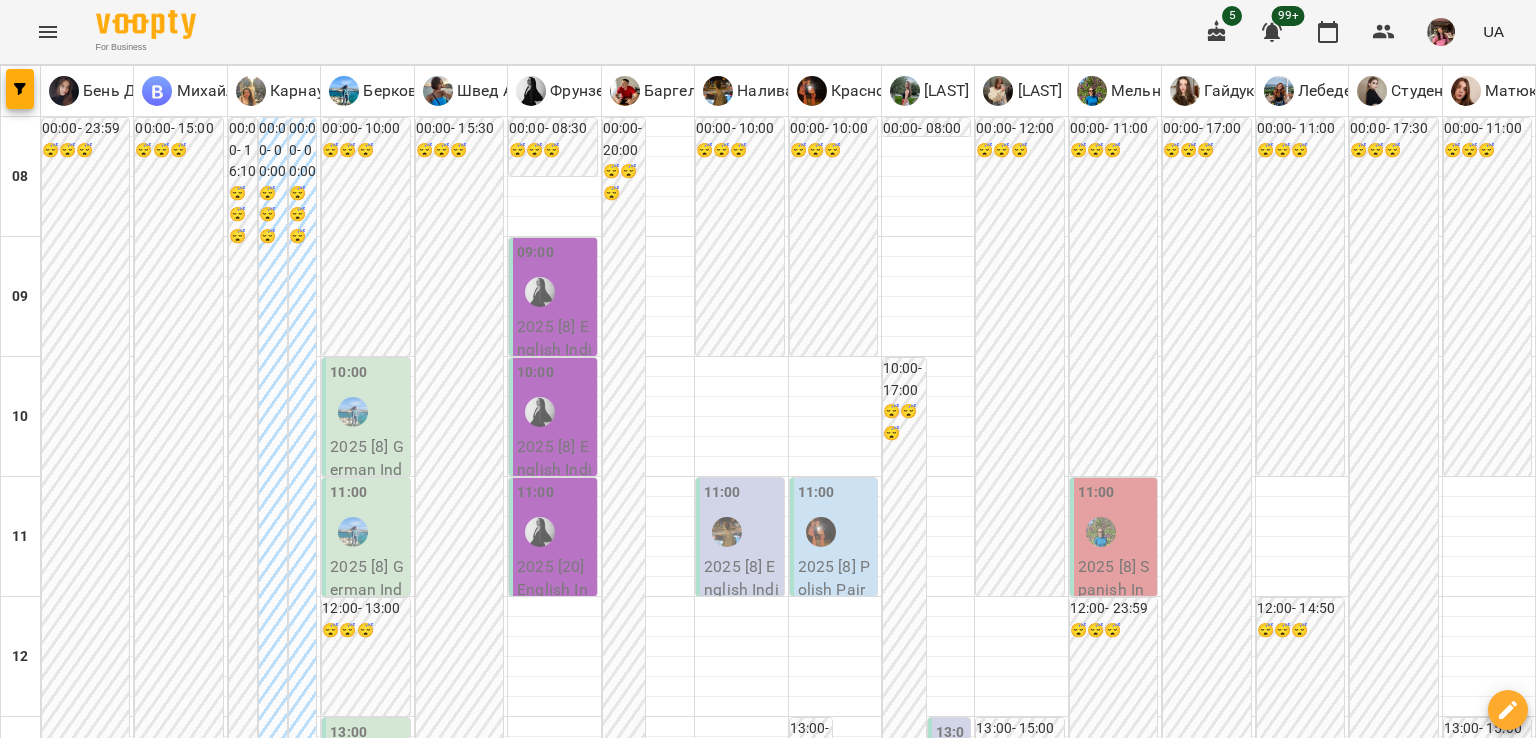 scroll, scrollTop: 1168, scrollLeft: 0, axis: vertical 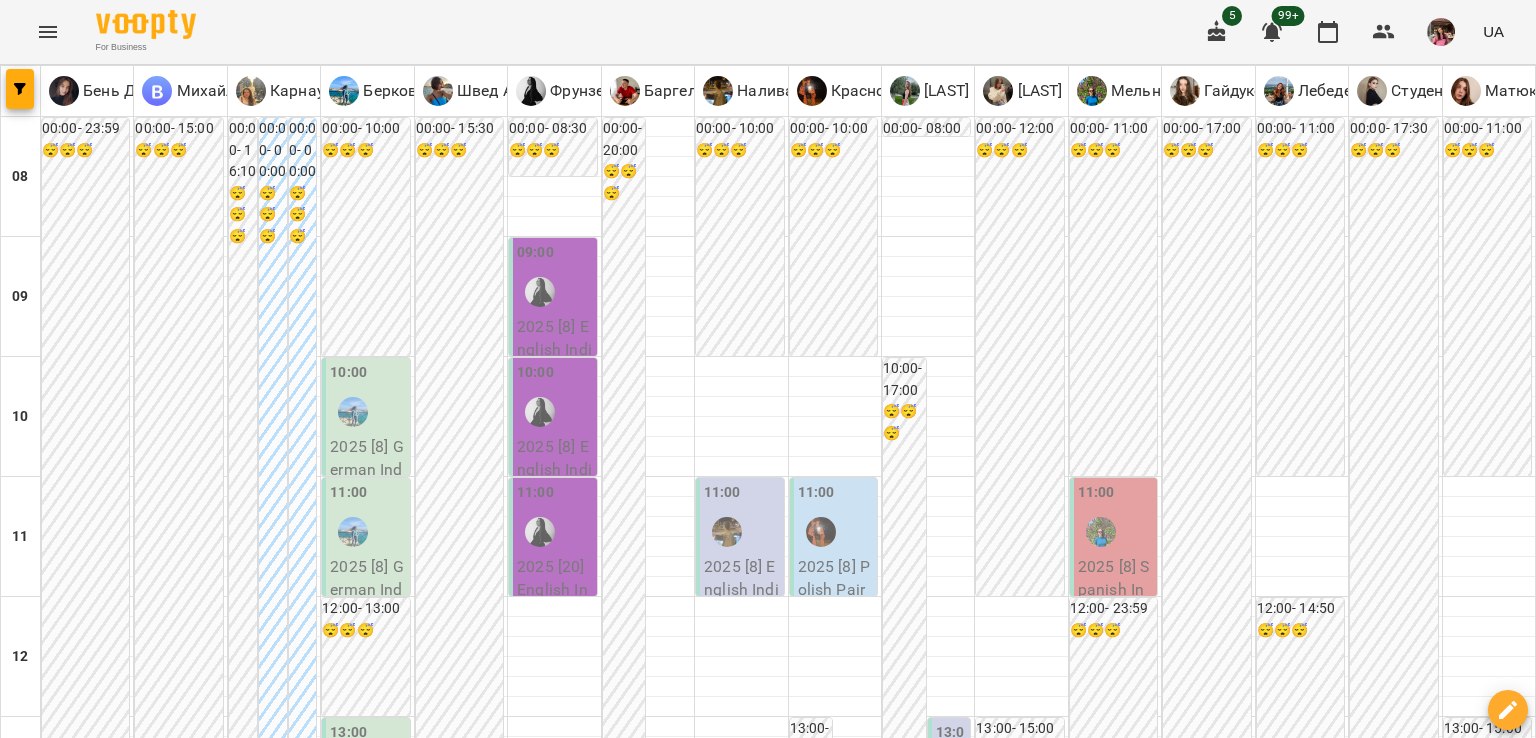click on "19:00" at bounding box center [928, 1478] 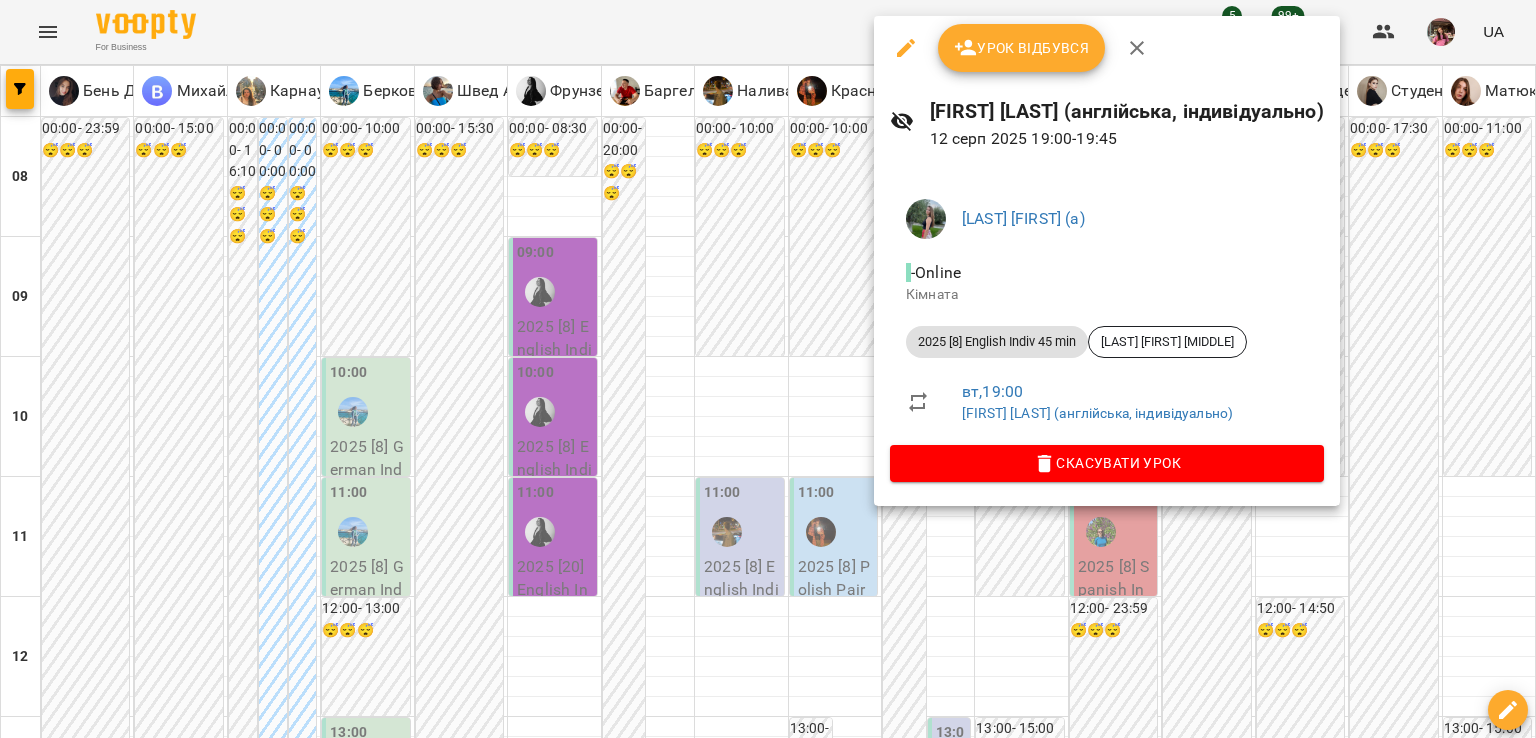click at bounding box center [768, 369] 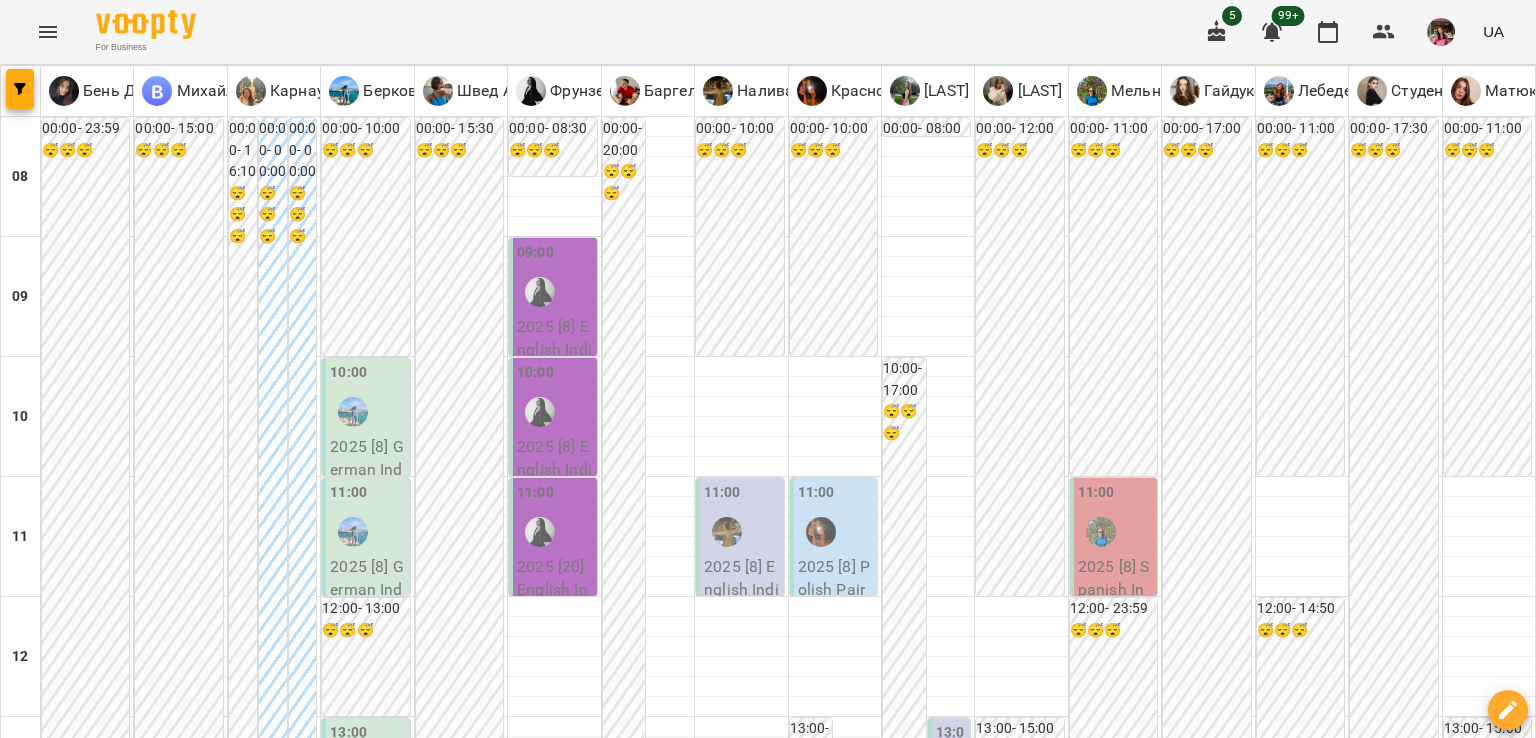 scroll, scrollTop: 996, scrollLeft: 0, axis: vertical 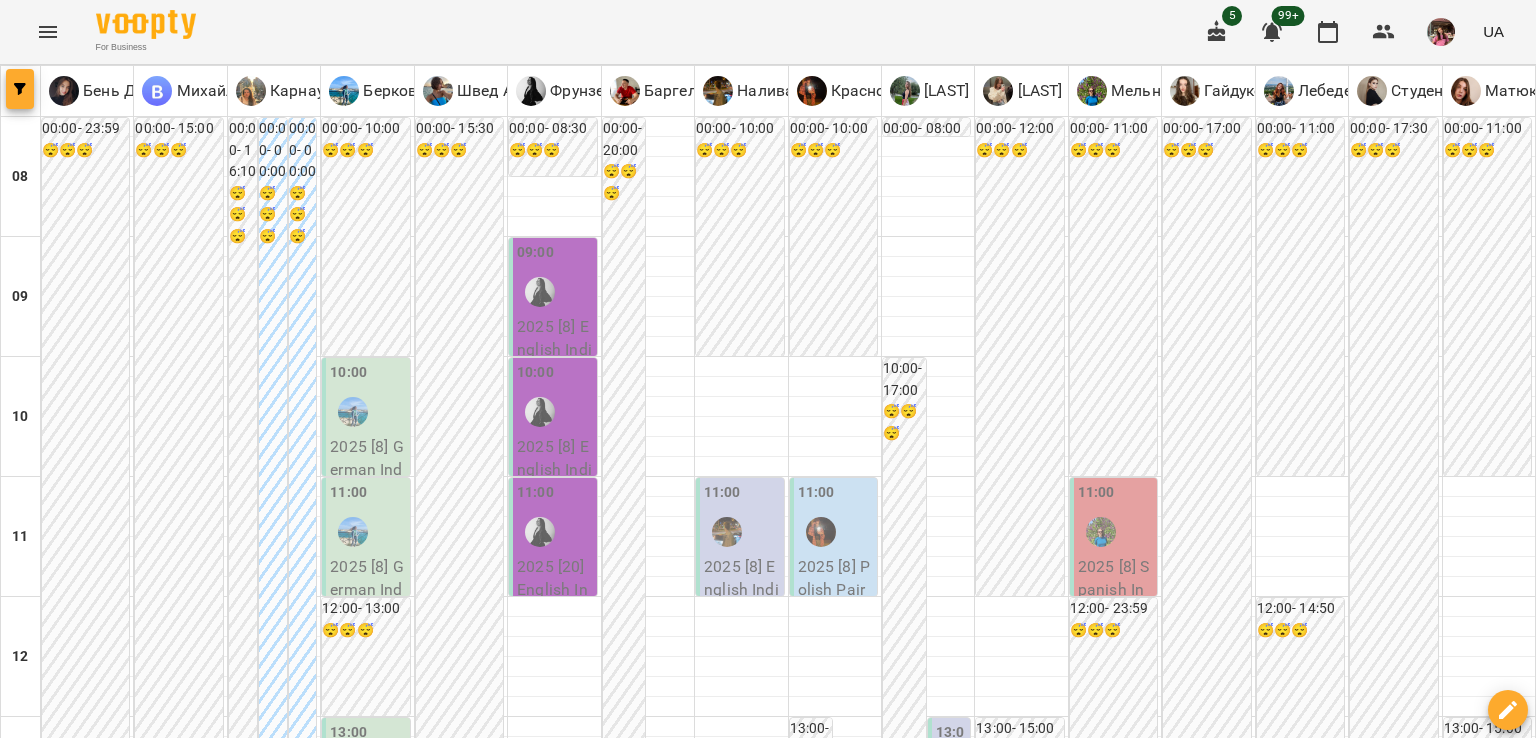 click 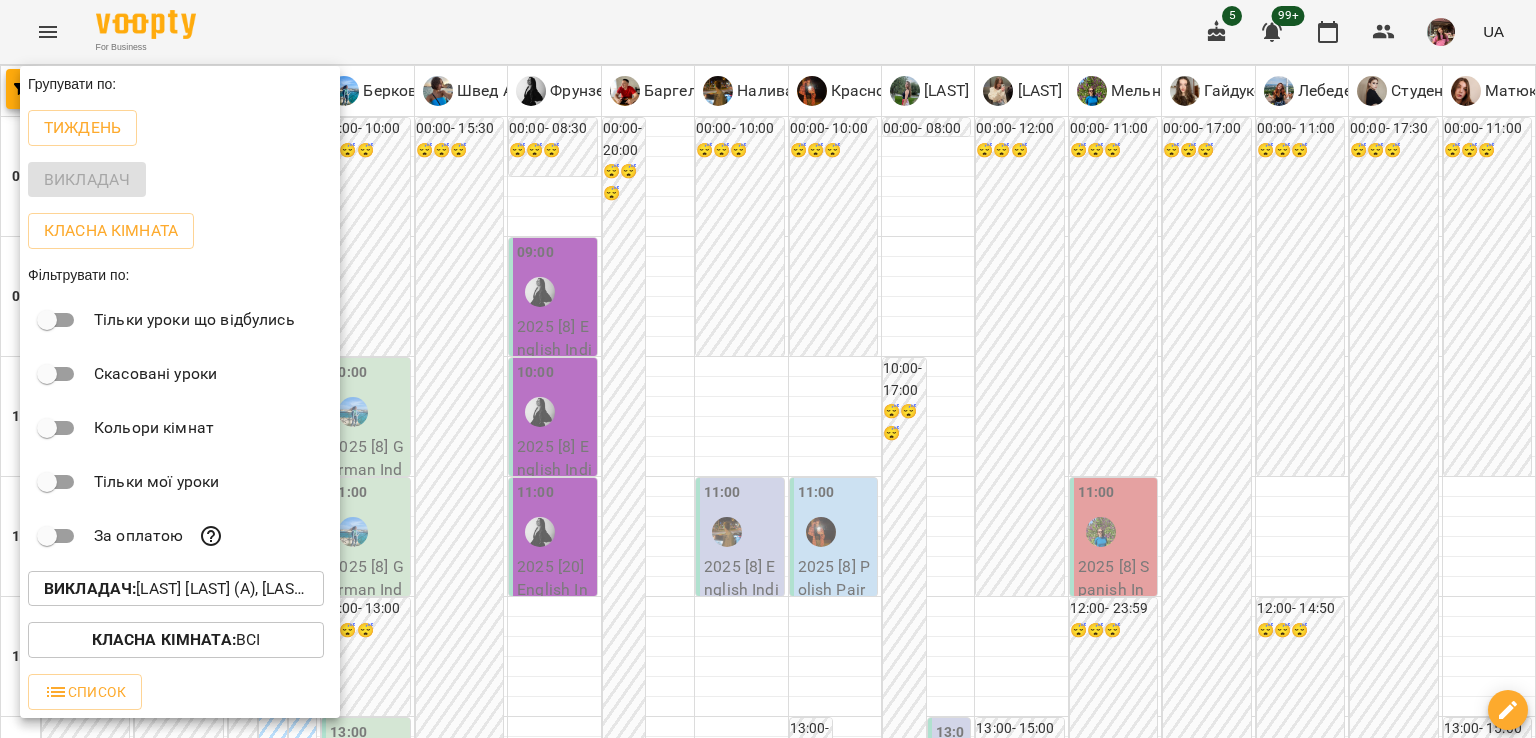 click on "Викладач :  Баргель Олег Романович (а),Бень Дар'я Олегівна (а, п),Берковець Дарина Володимирівна (н),Білокур Катерина (а),Гайдукевич Анна (і),Карнаух Ірина Віталіївна (п),Красногурська Христина (п),Лебеденко Катерина (а),Матюк Маргарита (і),Мельник Надія (і),Михайлюк Владислав Віталійович (п),Наливайко Максим (а),Студенко Дар'я (н),Тиндик-Павлова Іванна Марʼянівна (а),Фрунзе Валентина Сергіївна (а),Швед Анна Олександрівна (н)" at bounding box center (176, 589) 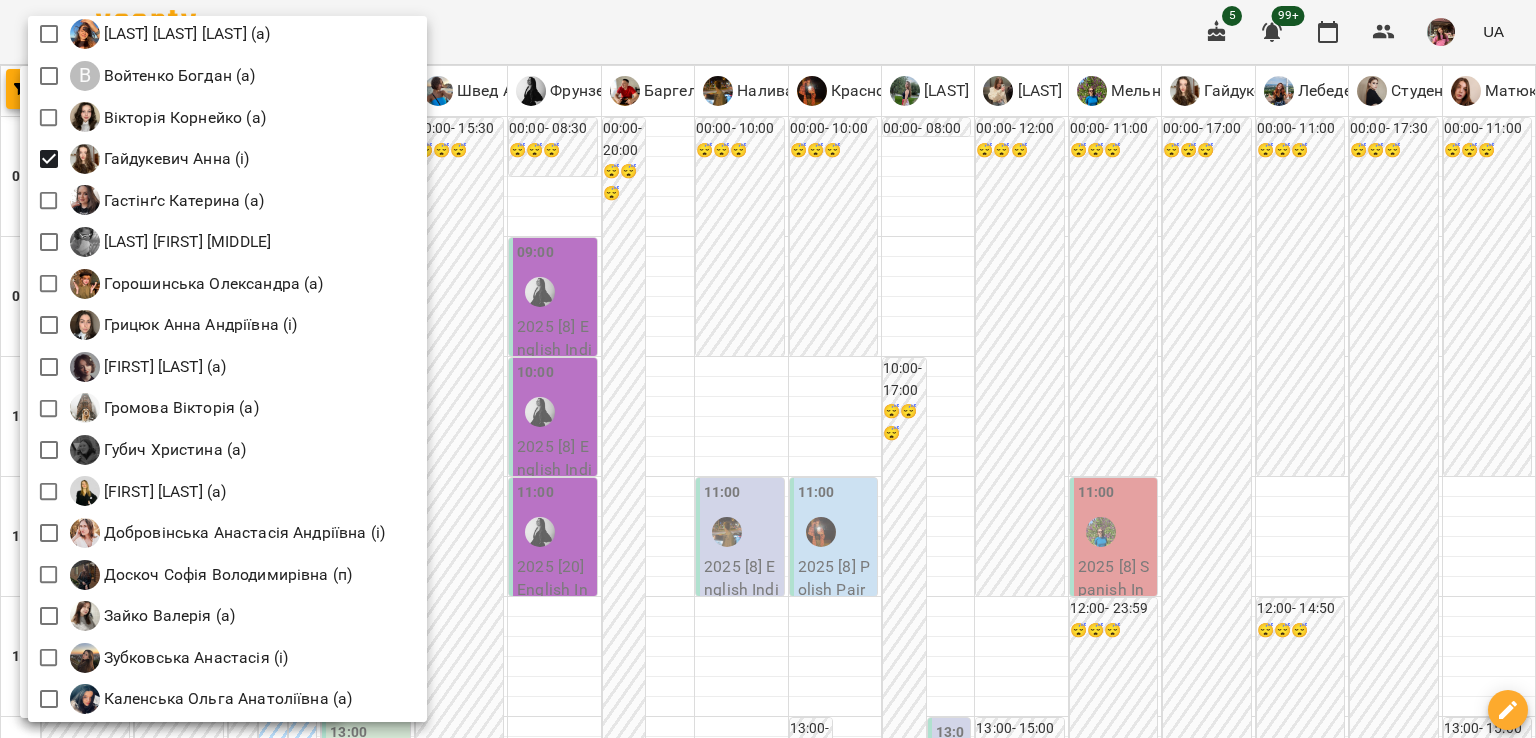 scroll, scrollTop: 1268, scrollLeft: 0, axis: vertical 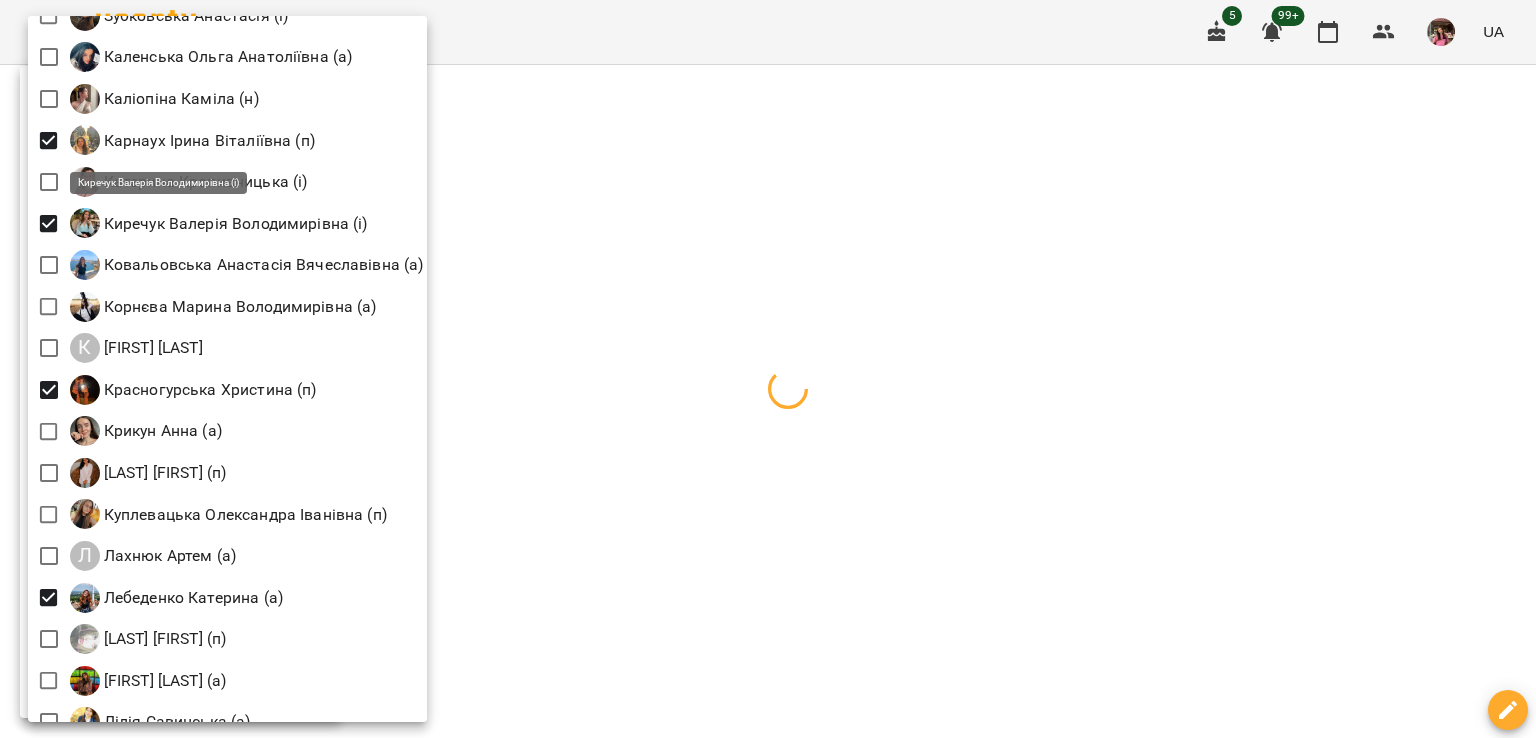 click at bounding box center [768, 369] 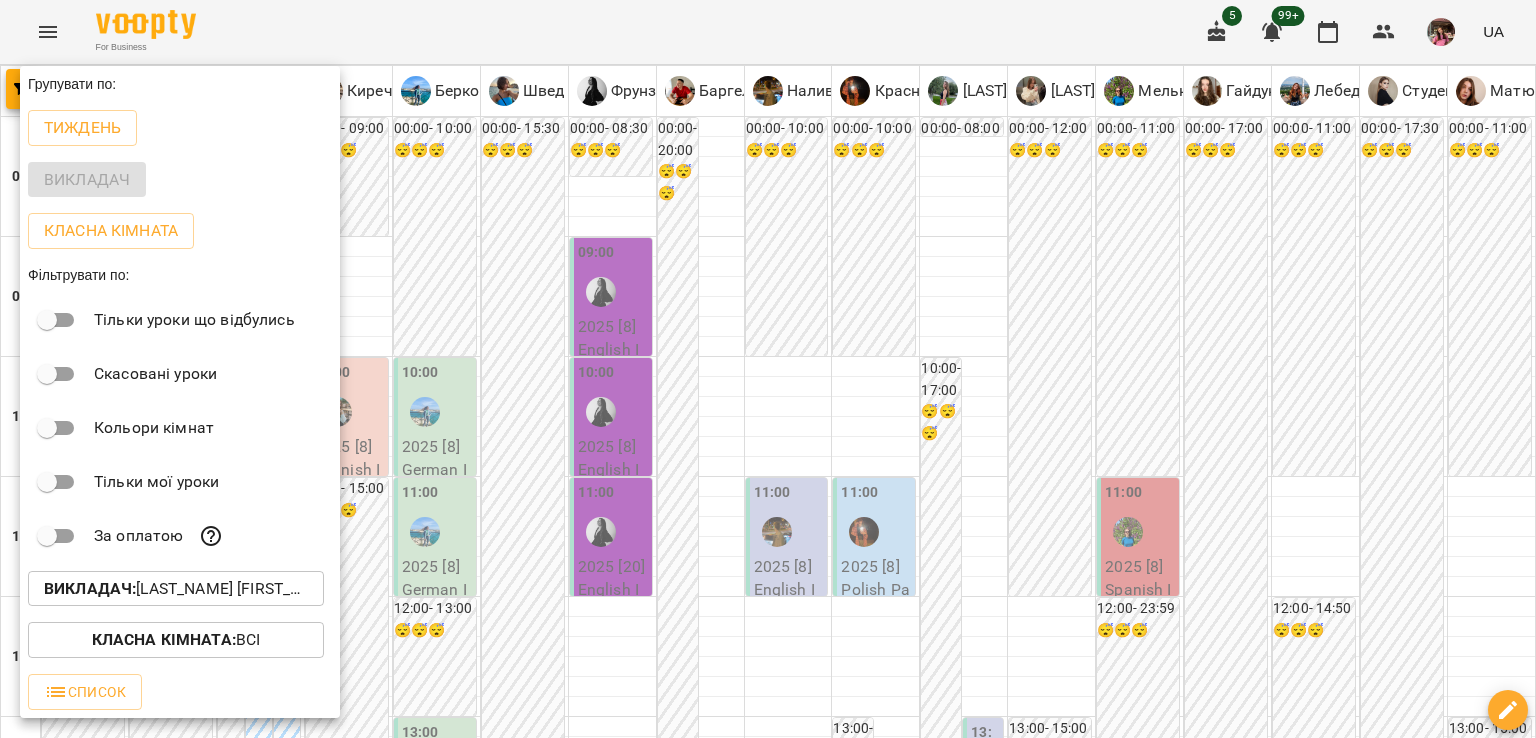 click at bounding box center (768, 369) 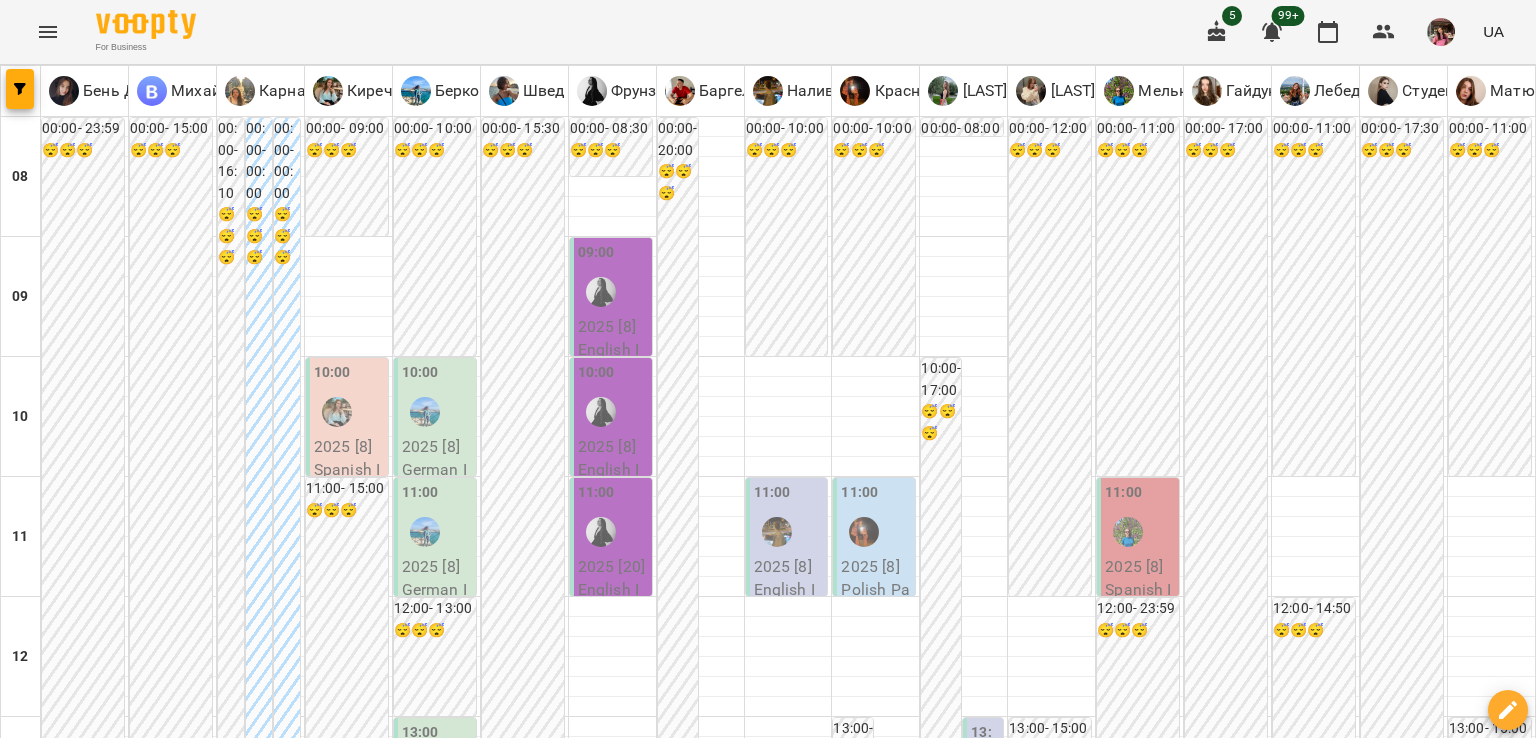 click on "**********" at bounding box center [768, 2008] 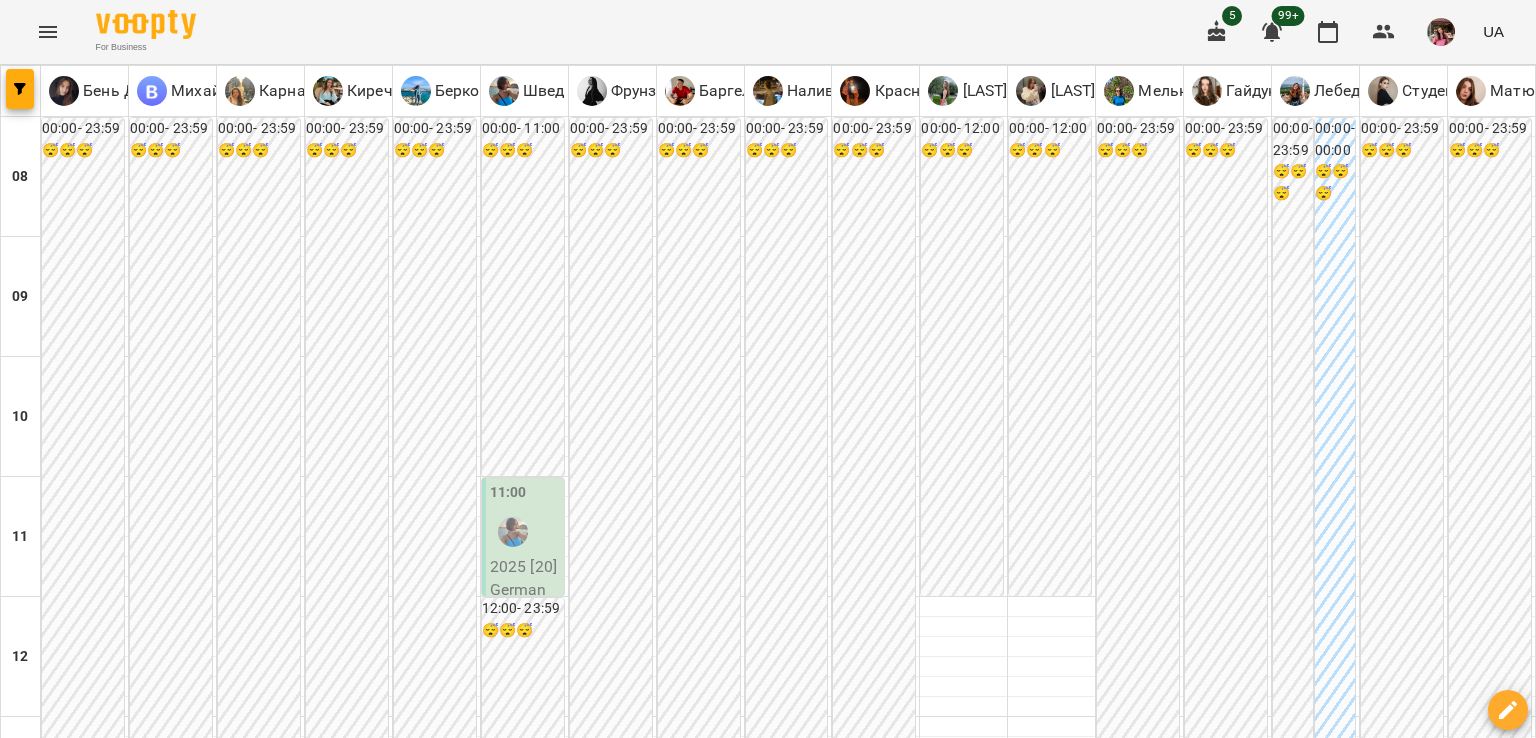 click on "06 серп" at bounding box center [467, 1962] 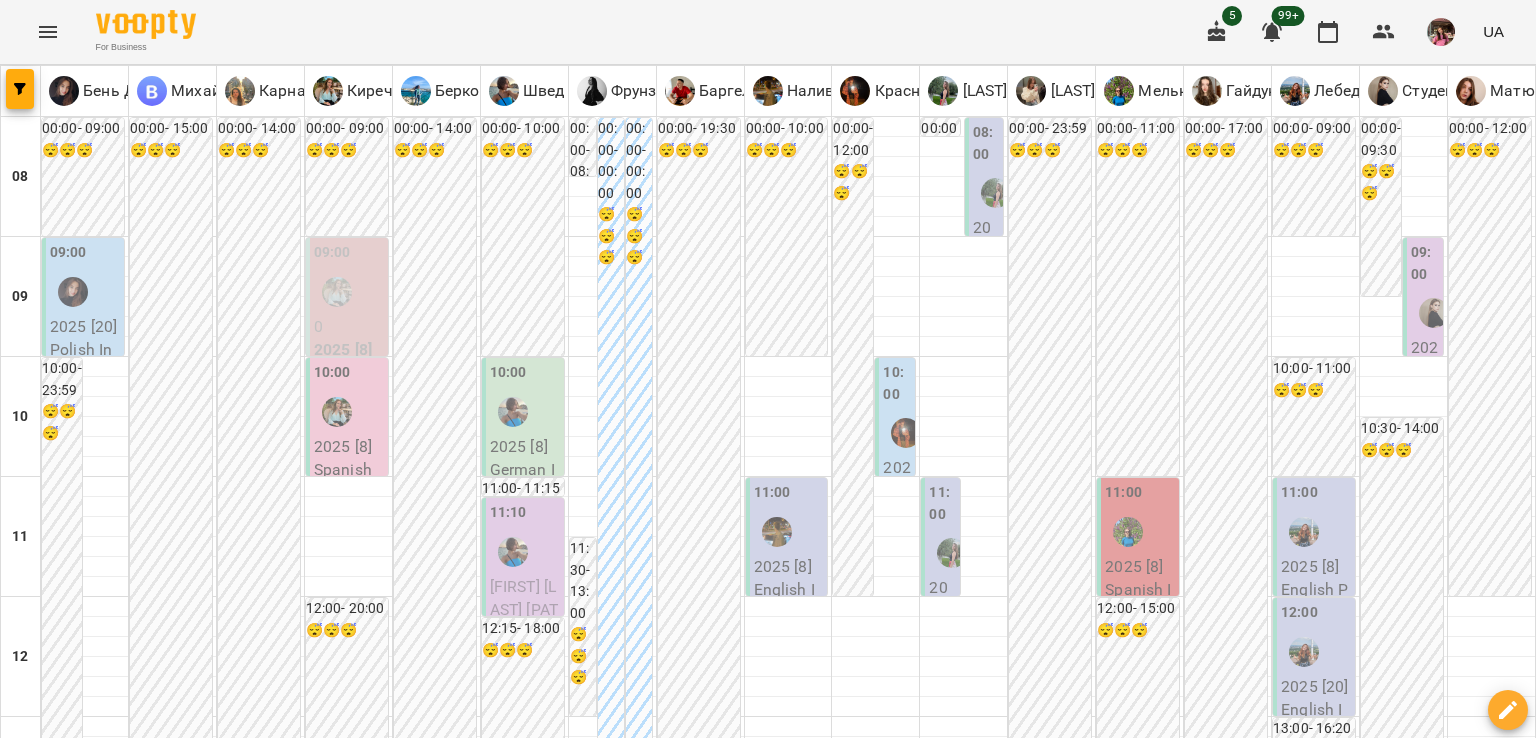 scroll, scrollTop: 1312, scrollLeft: 0, axis: vertical 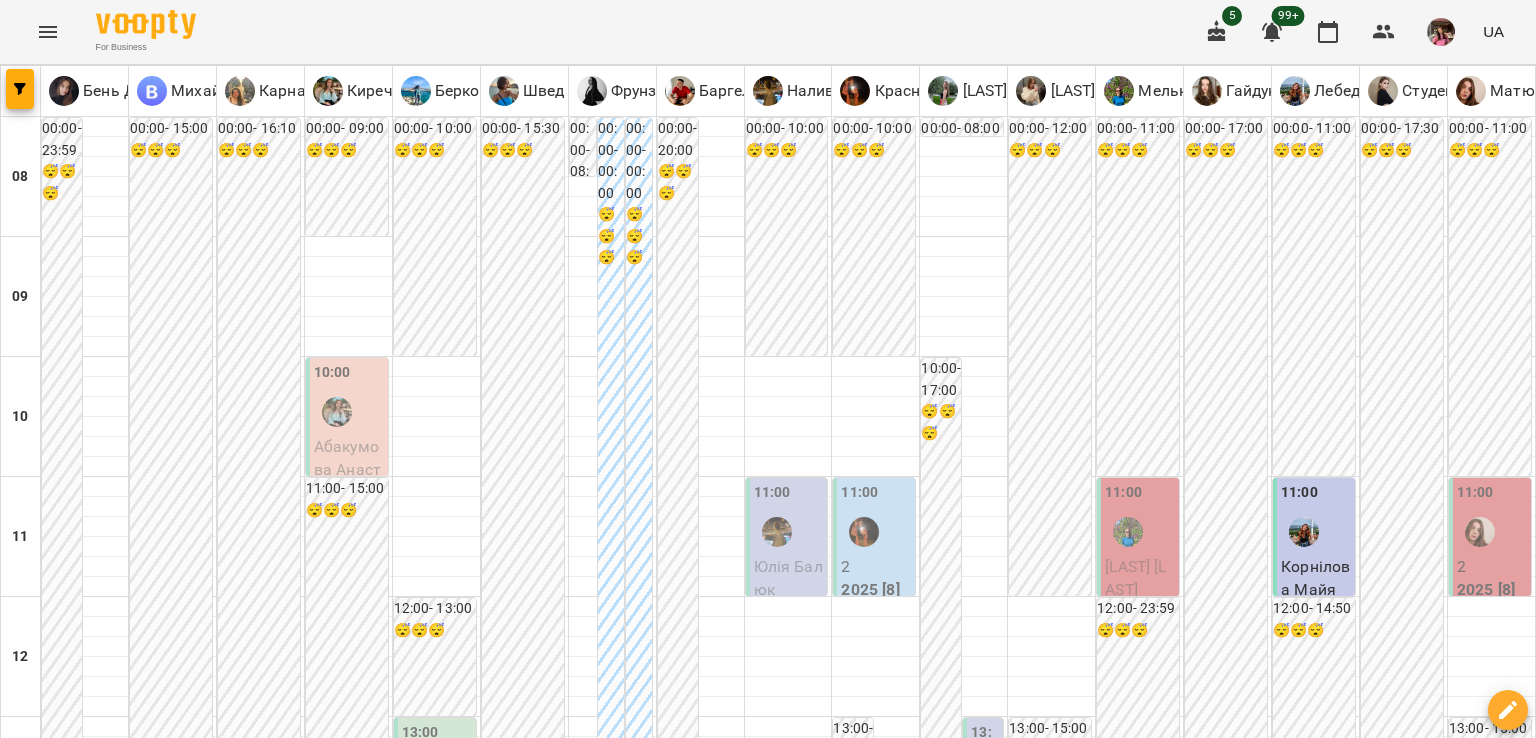 click at bounding box center [348, 1687] 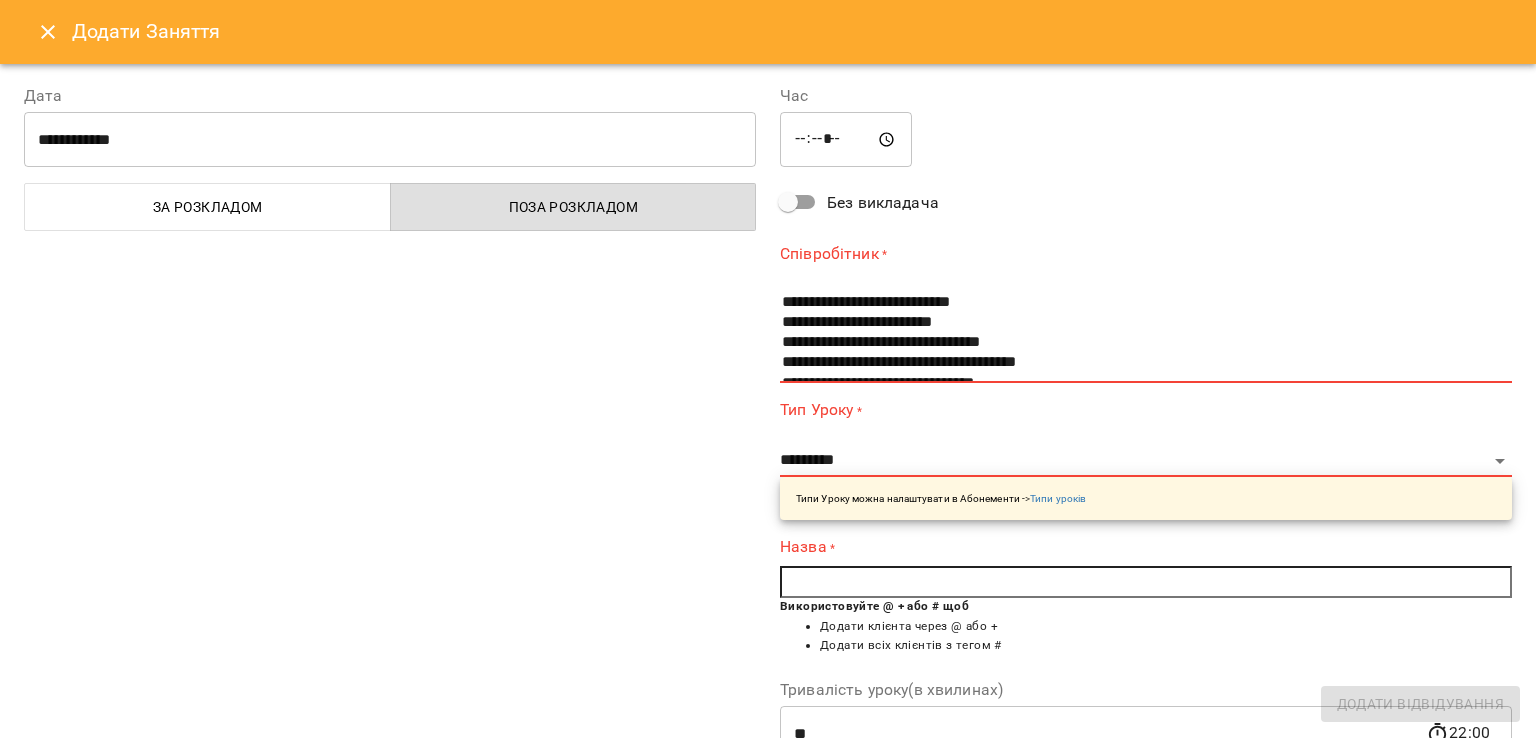 scroll, scrollTop: 647, scrollLeft: 0, axis: vertical 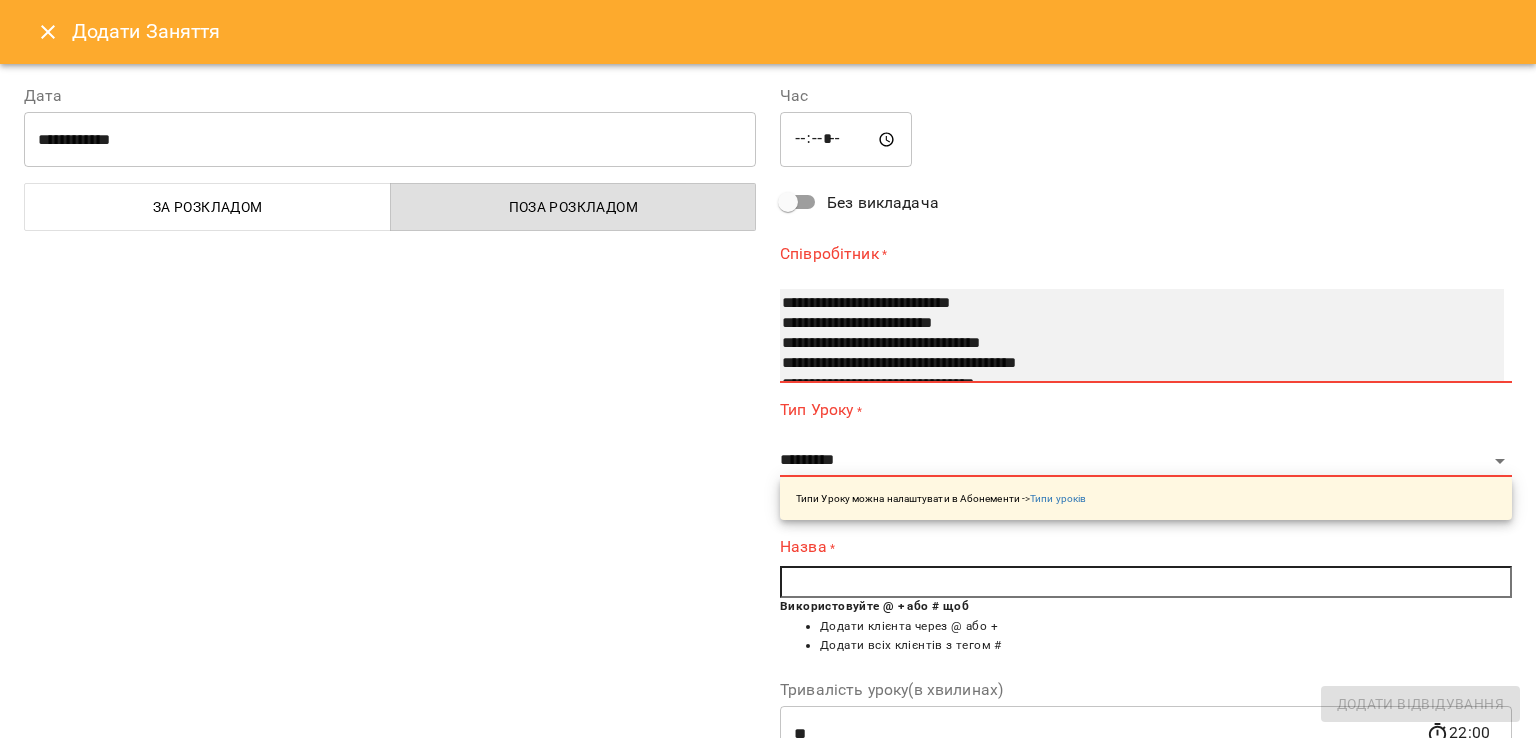 select on "**********" 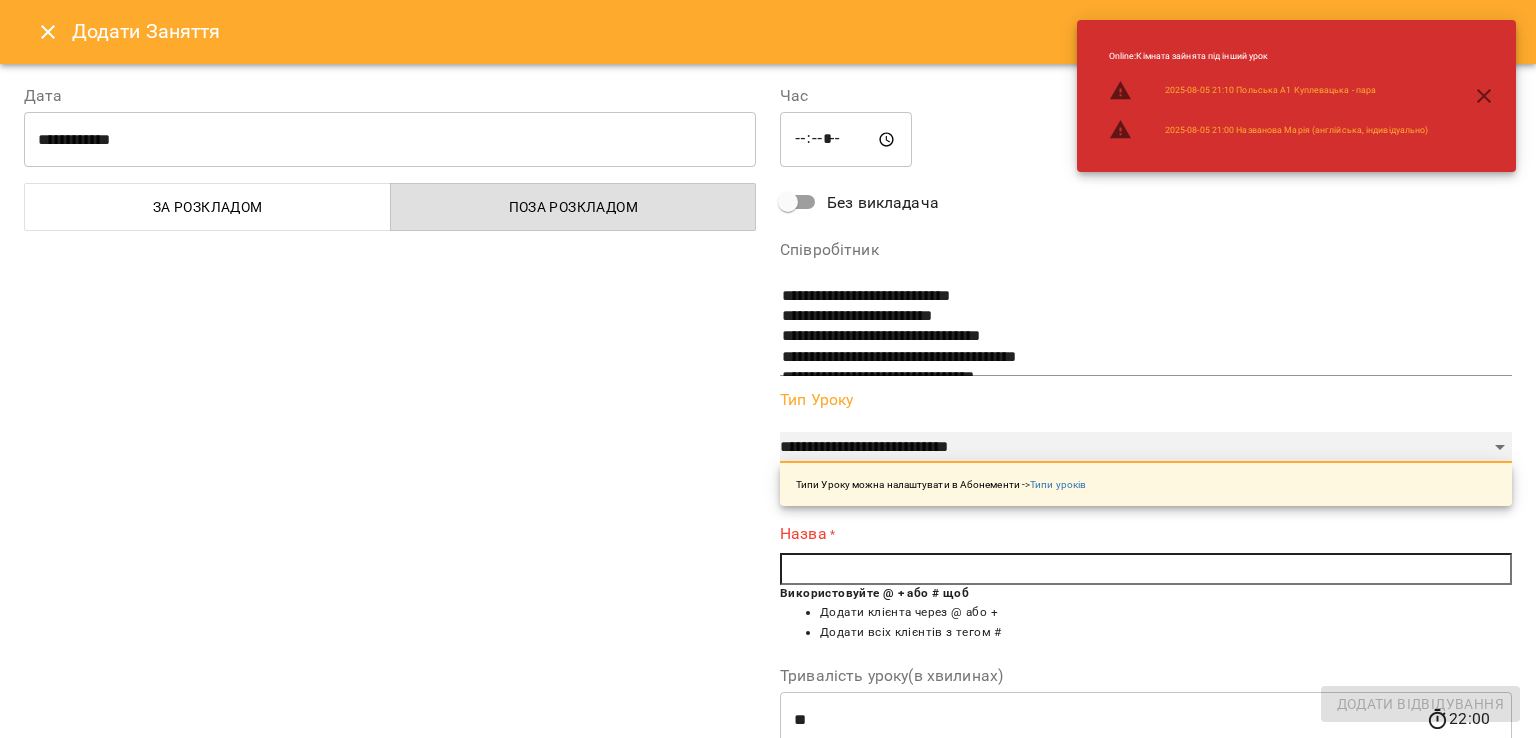 click on "**********" at bounding box center (1146, 448) 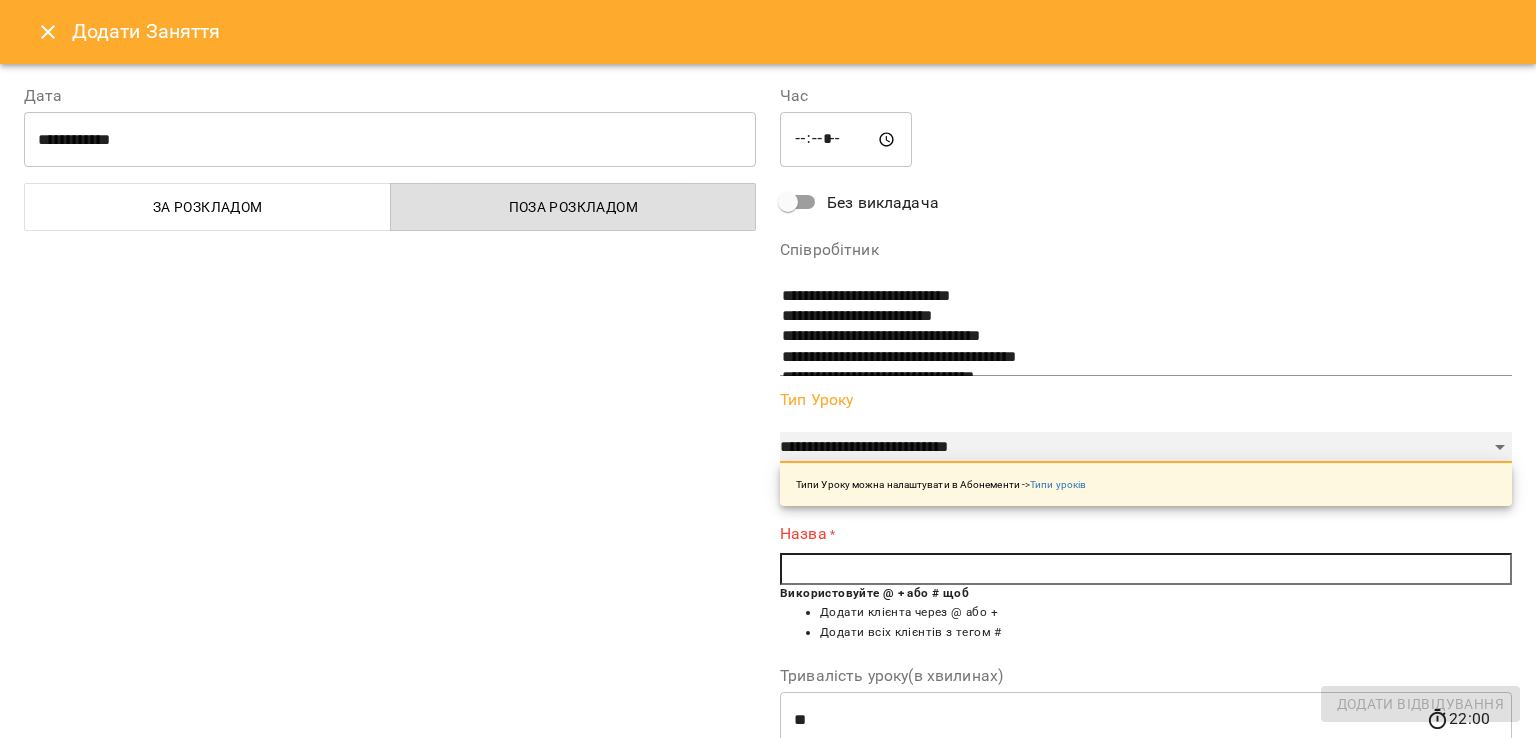 select on "**********" 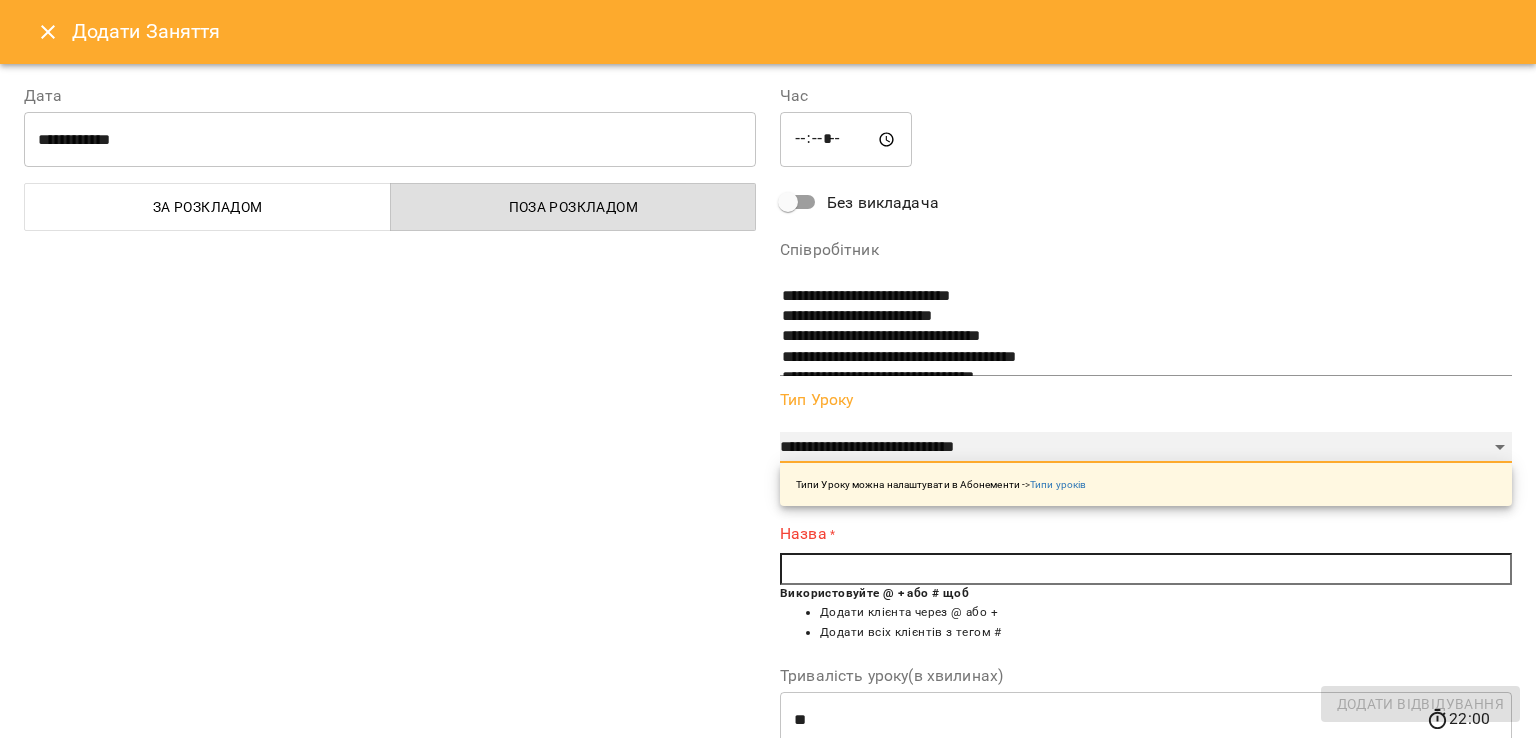 click on "**********" at bounding box center (1146, 448) 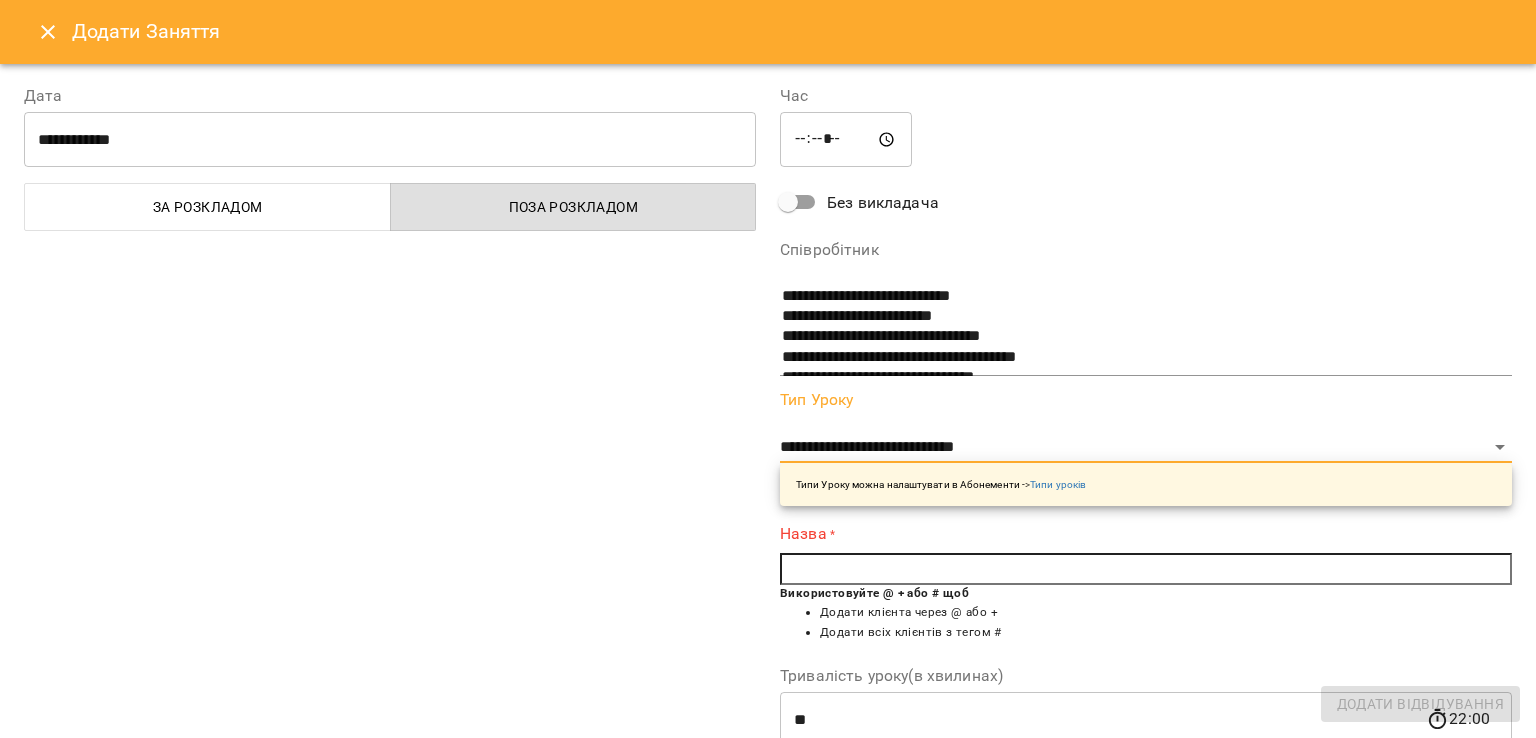 click at bounding box center [1146, 569] 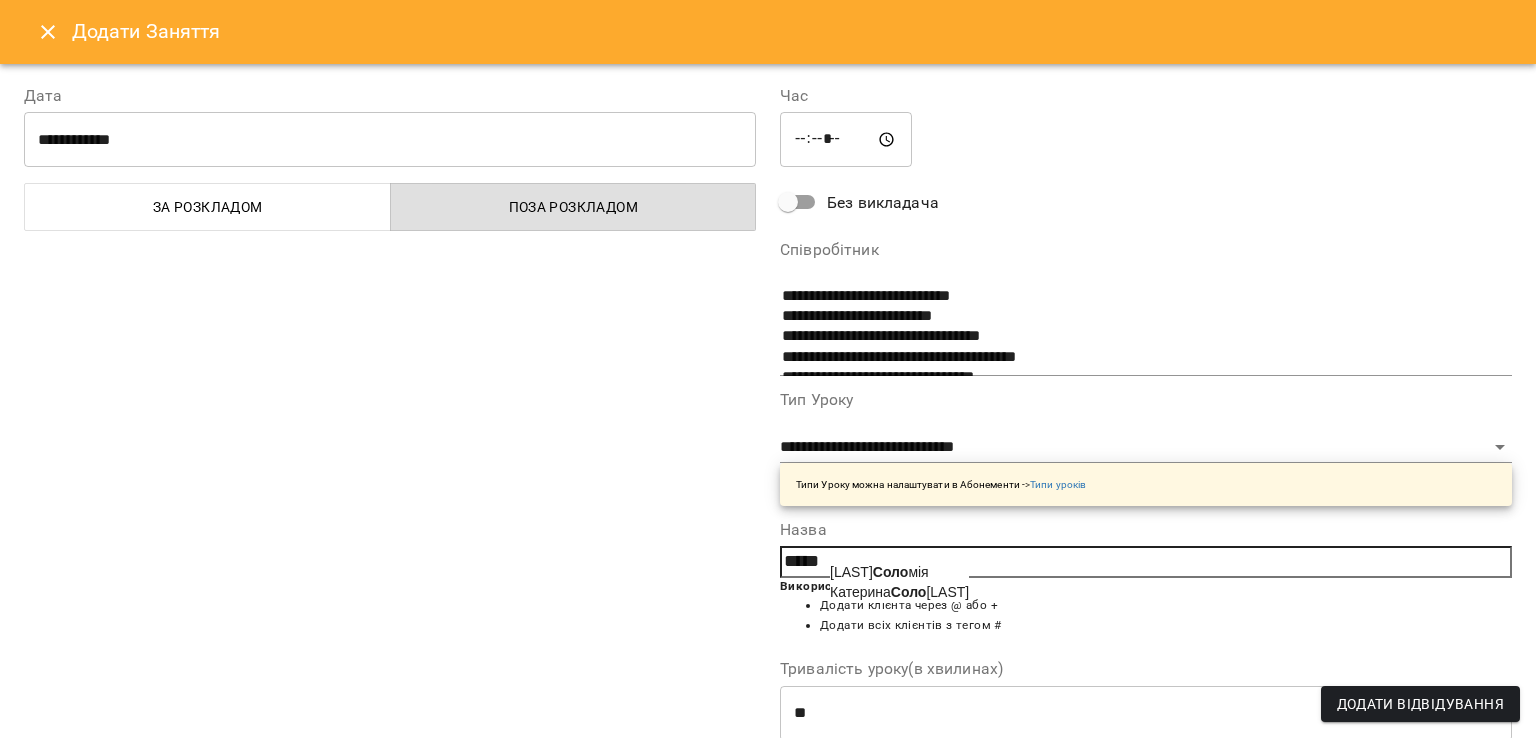 click on "Катерина  Соло матова" at bounding box center [899, 592] 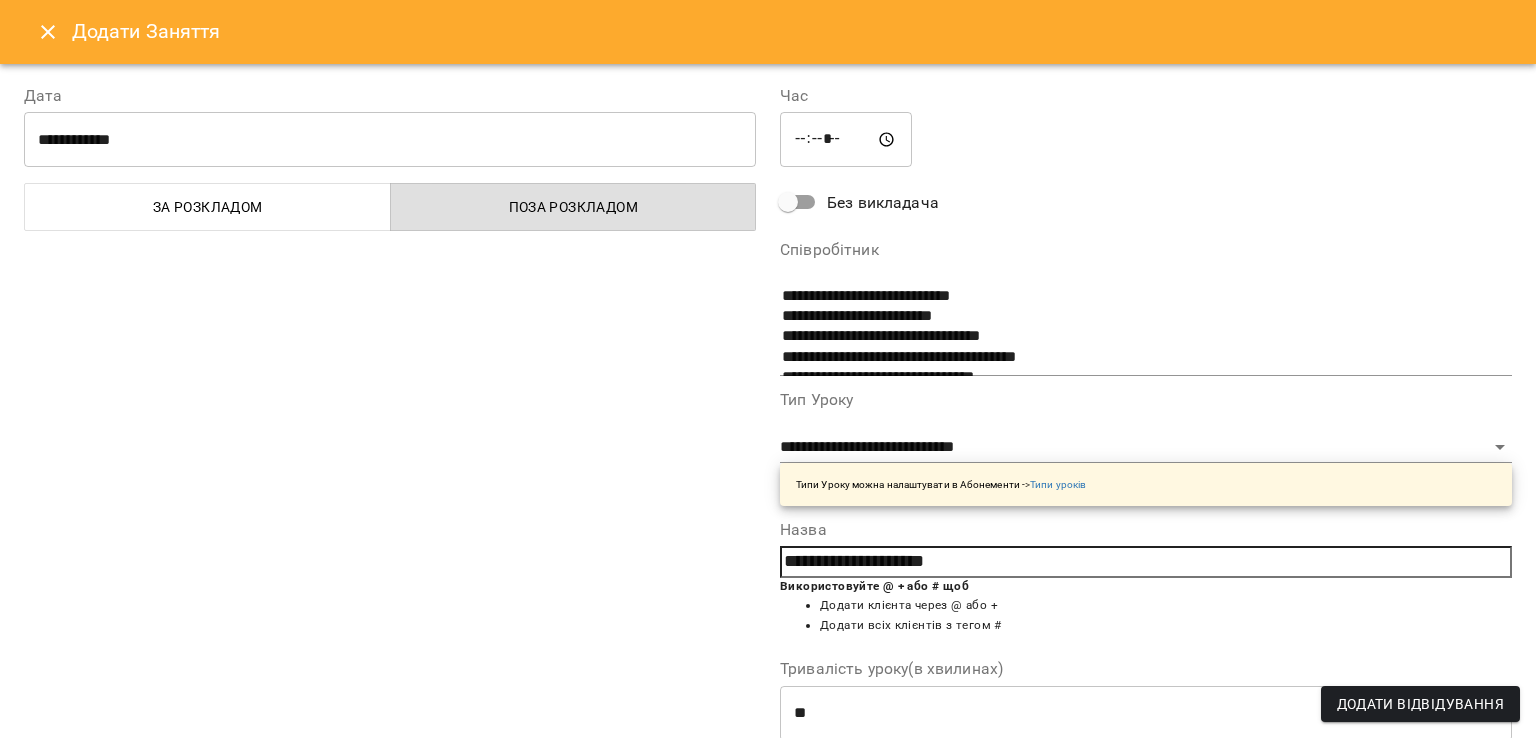 click on "**" at bounding box center (1103, 713) 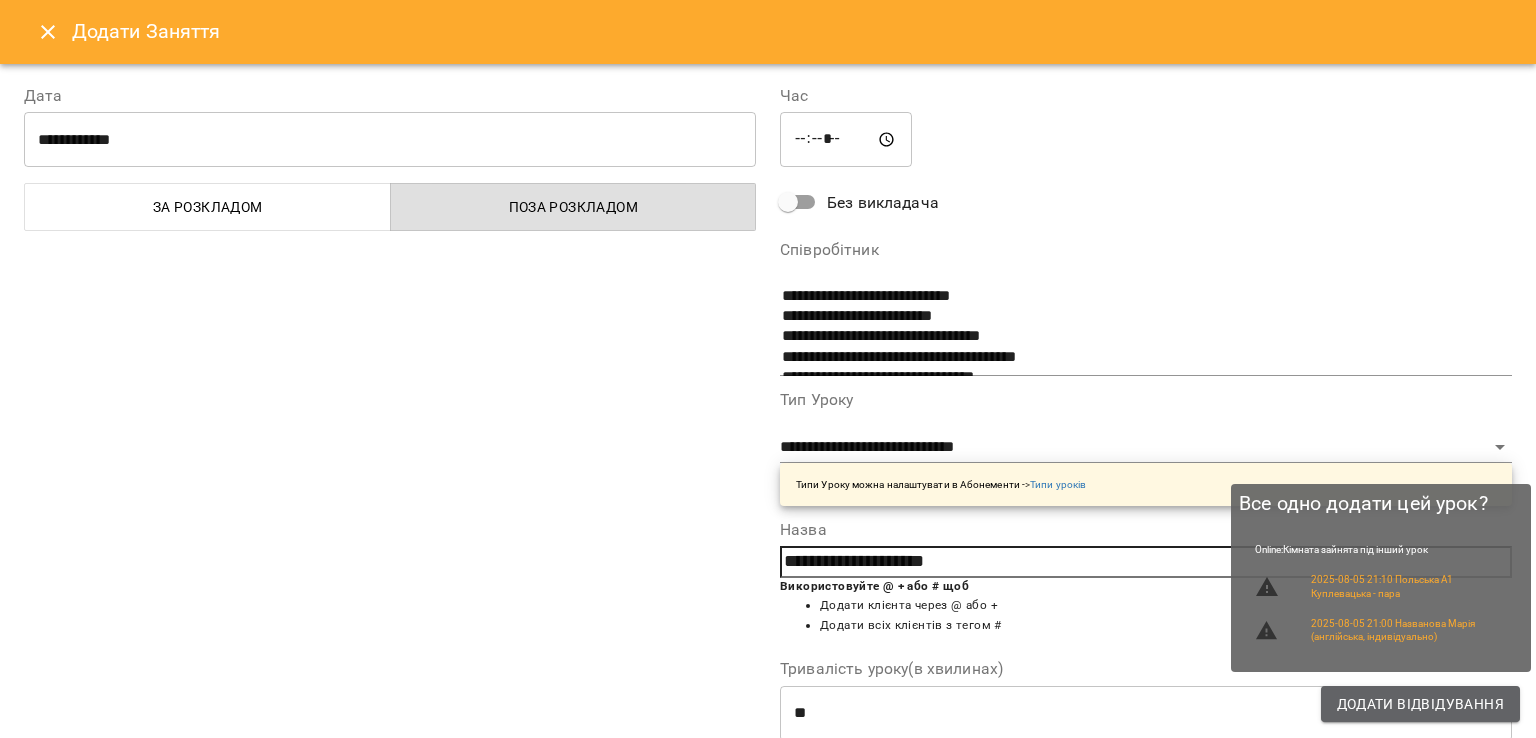 click on "Додати Відвідування" at bounding box center [1420, 704] 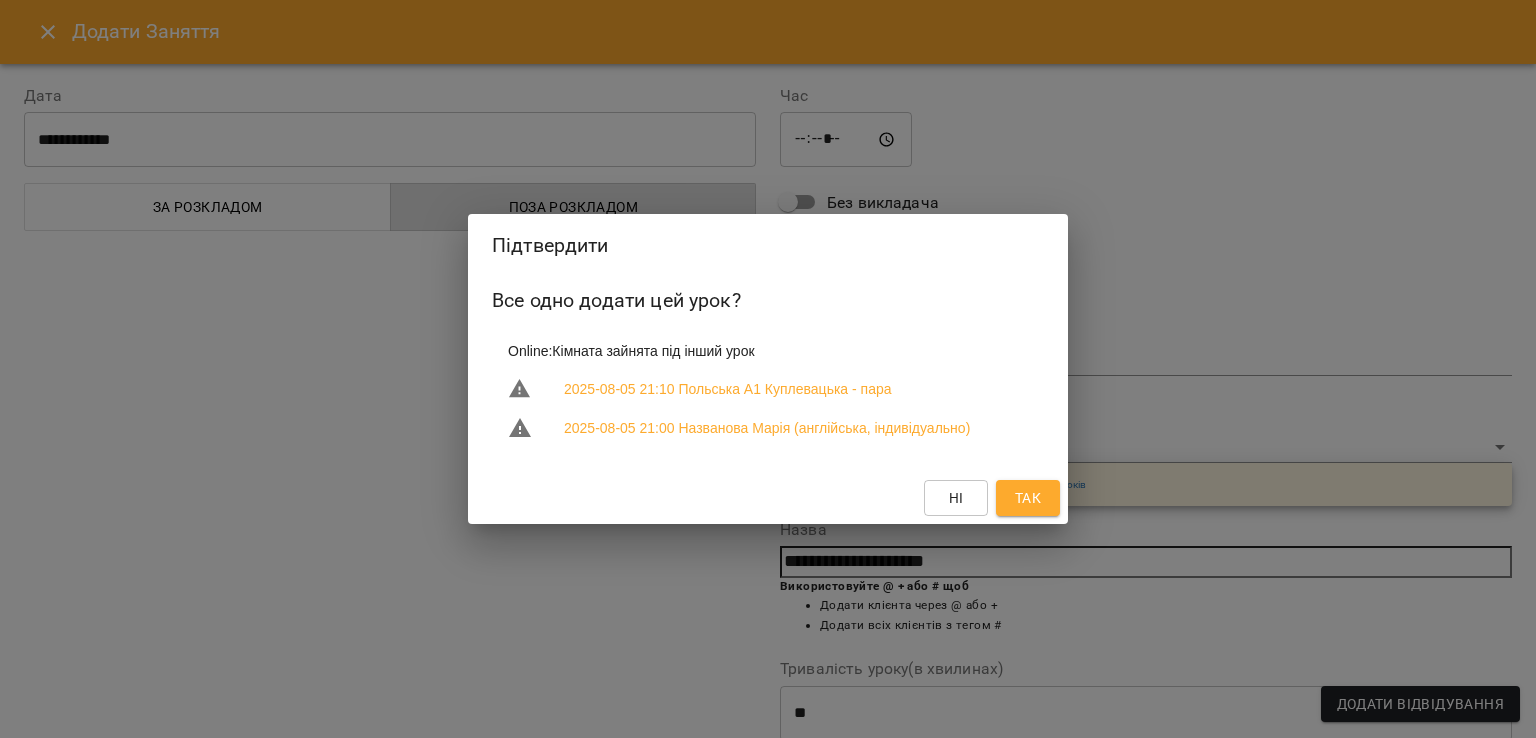 click on "Так" at bounding box center (1028, 498) 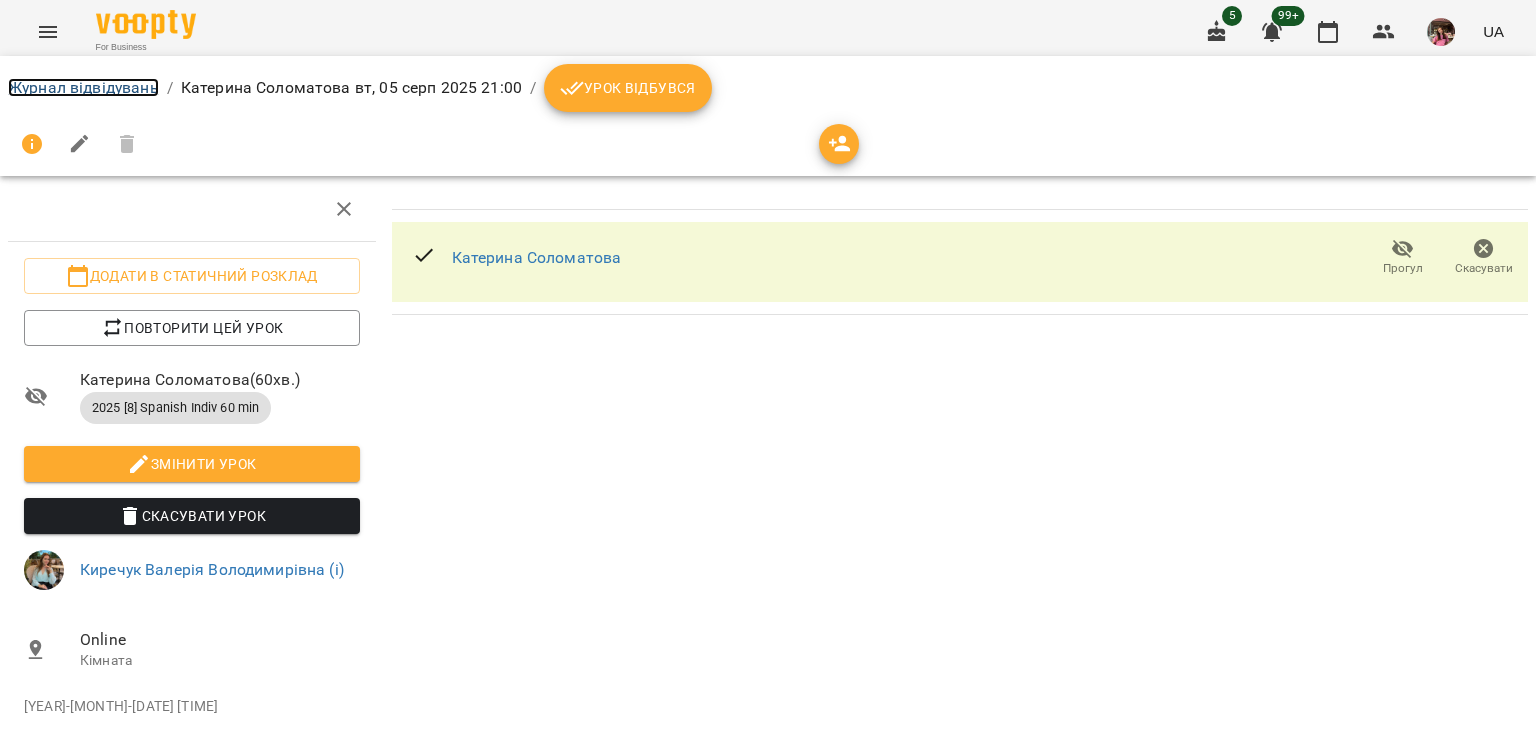 click on "Журнал відвідувань" at bounding box center (83, 87) 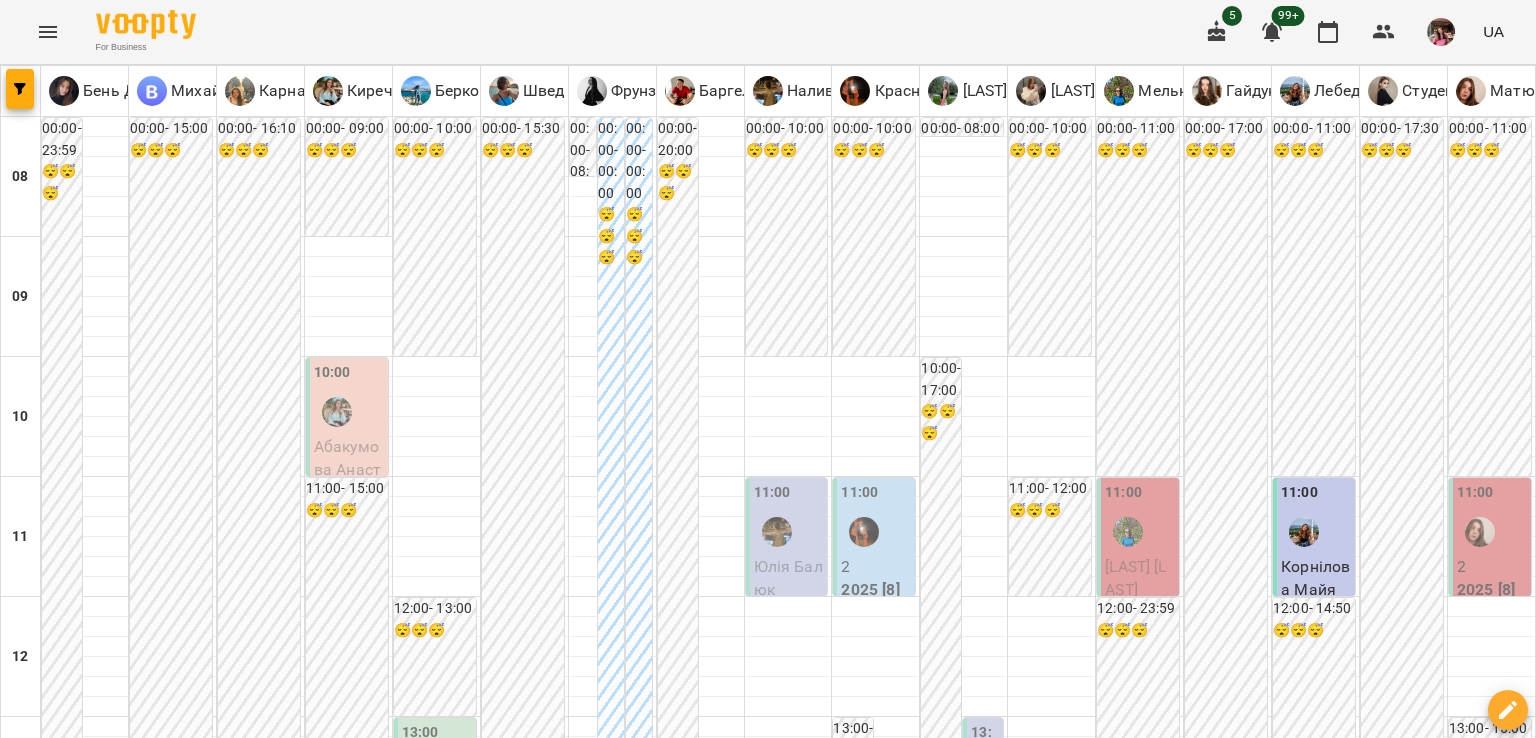 scroll, scrollTop: 1238, scrollLeft: 0, axis: vertical 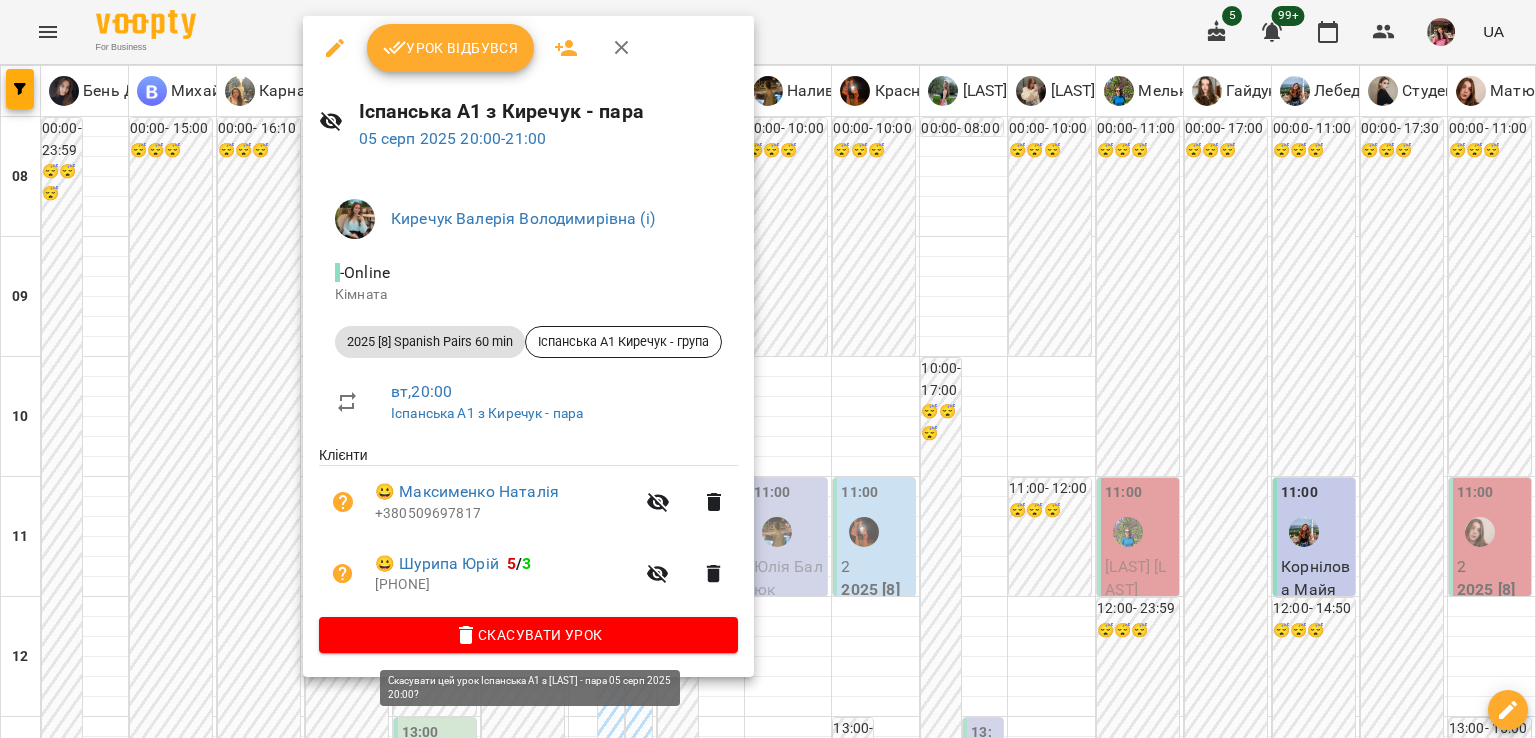 click on "Скасувати Урок" at bounding box center (528, 635) 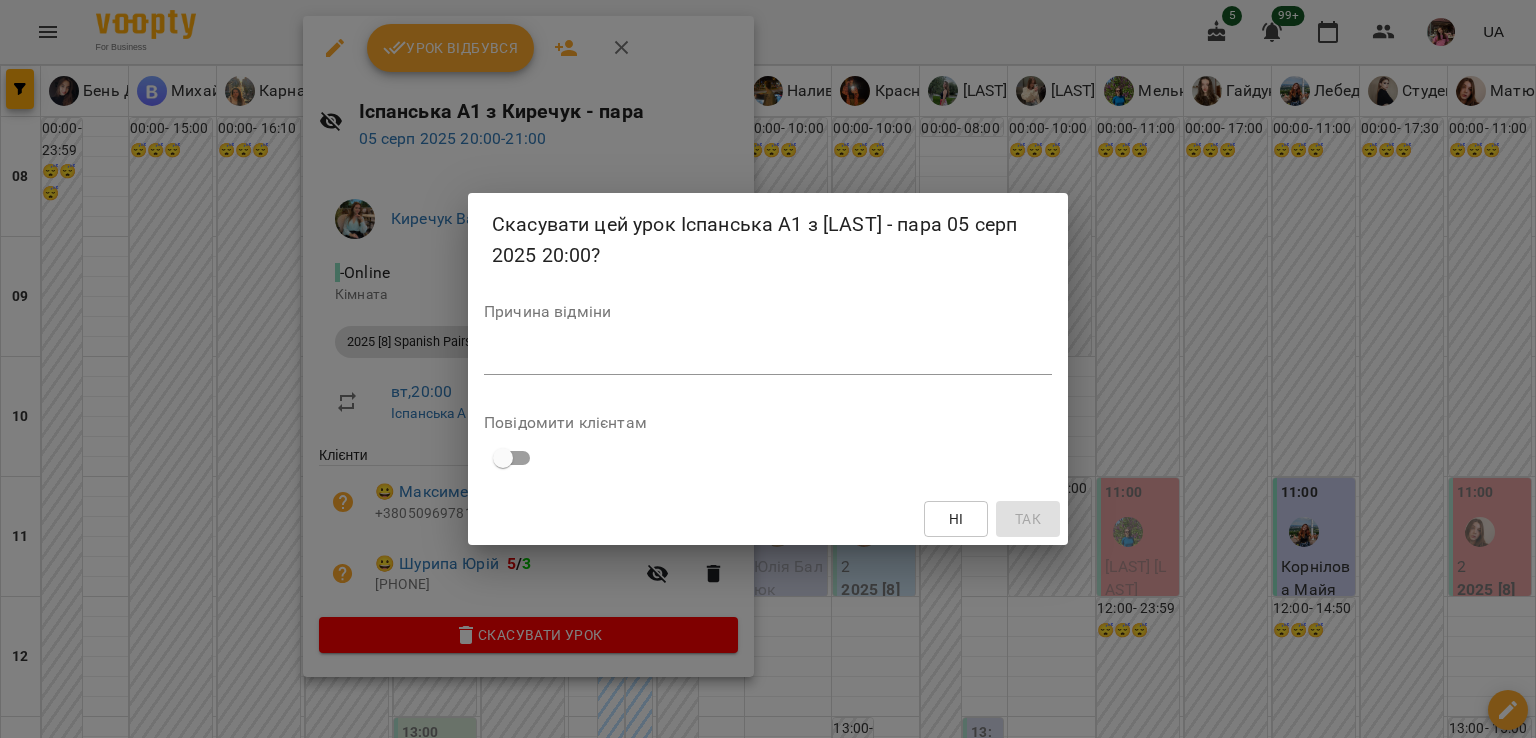 click on "*" at bounding box center (768, 359) 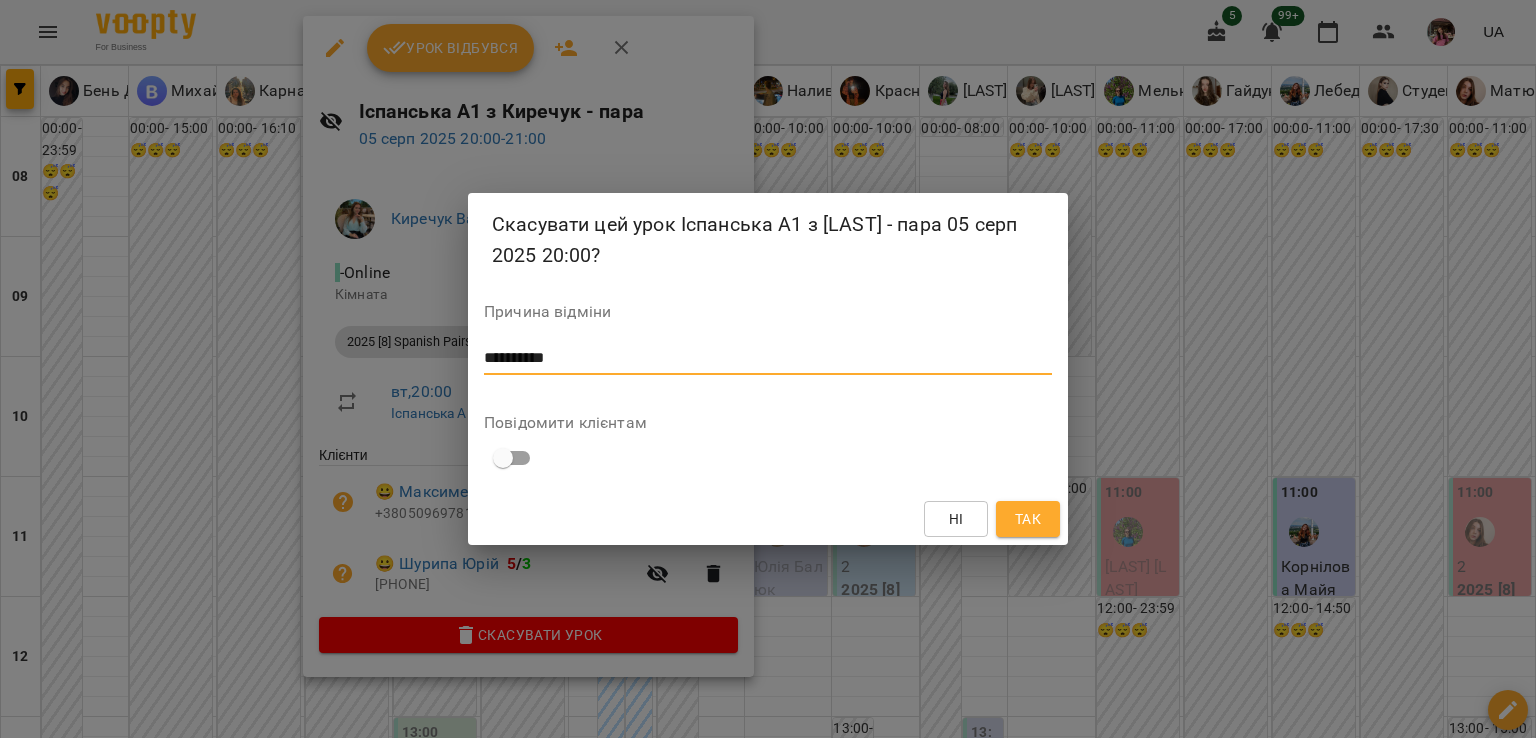 type on "**********" 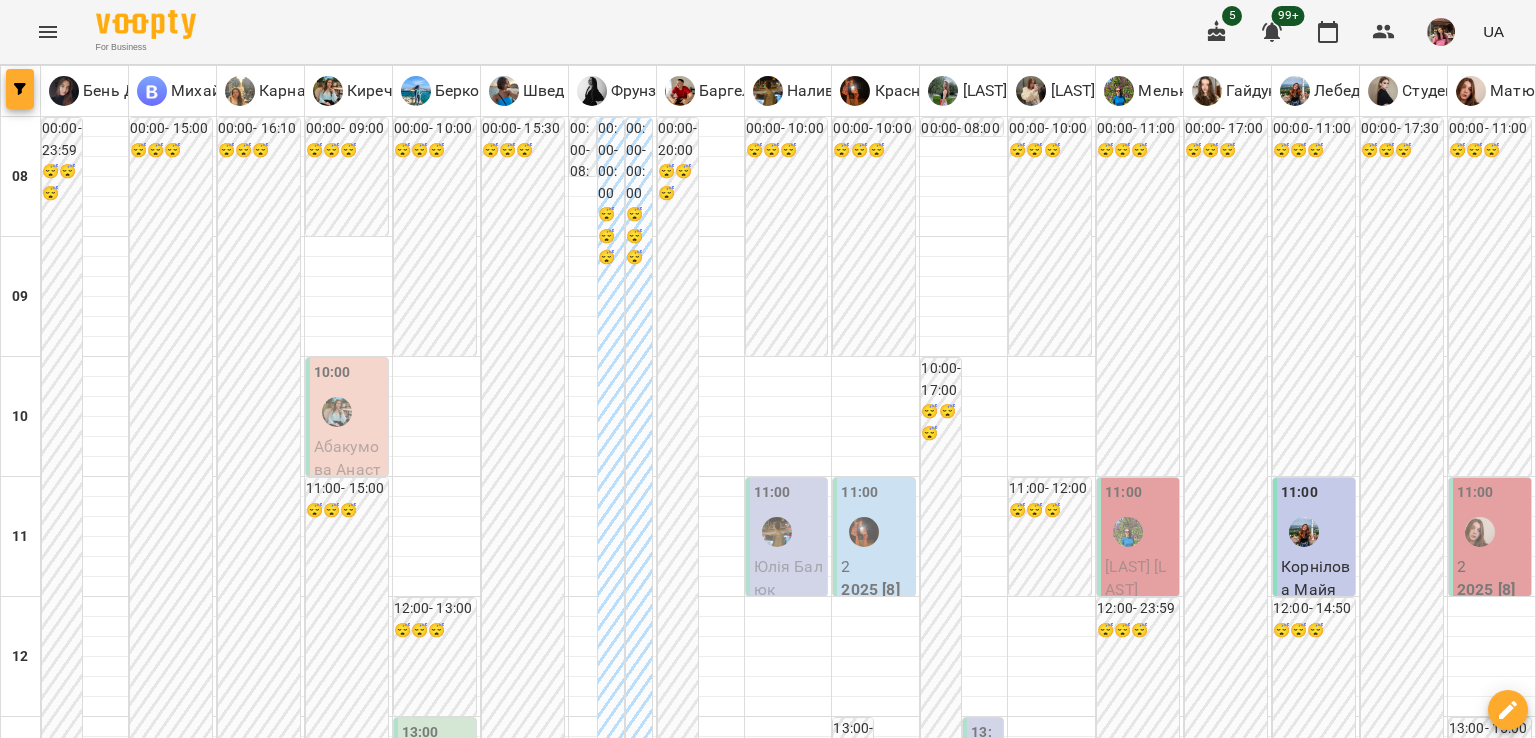 click at bounding box center (20, 89) 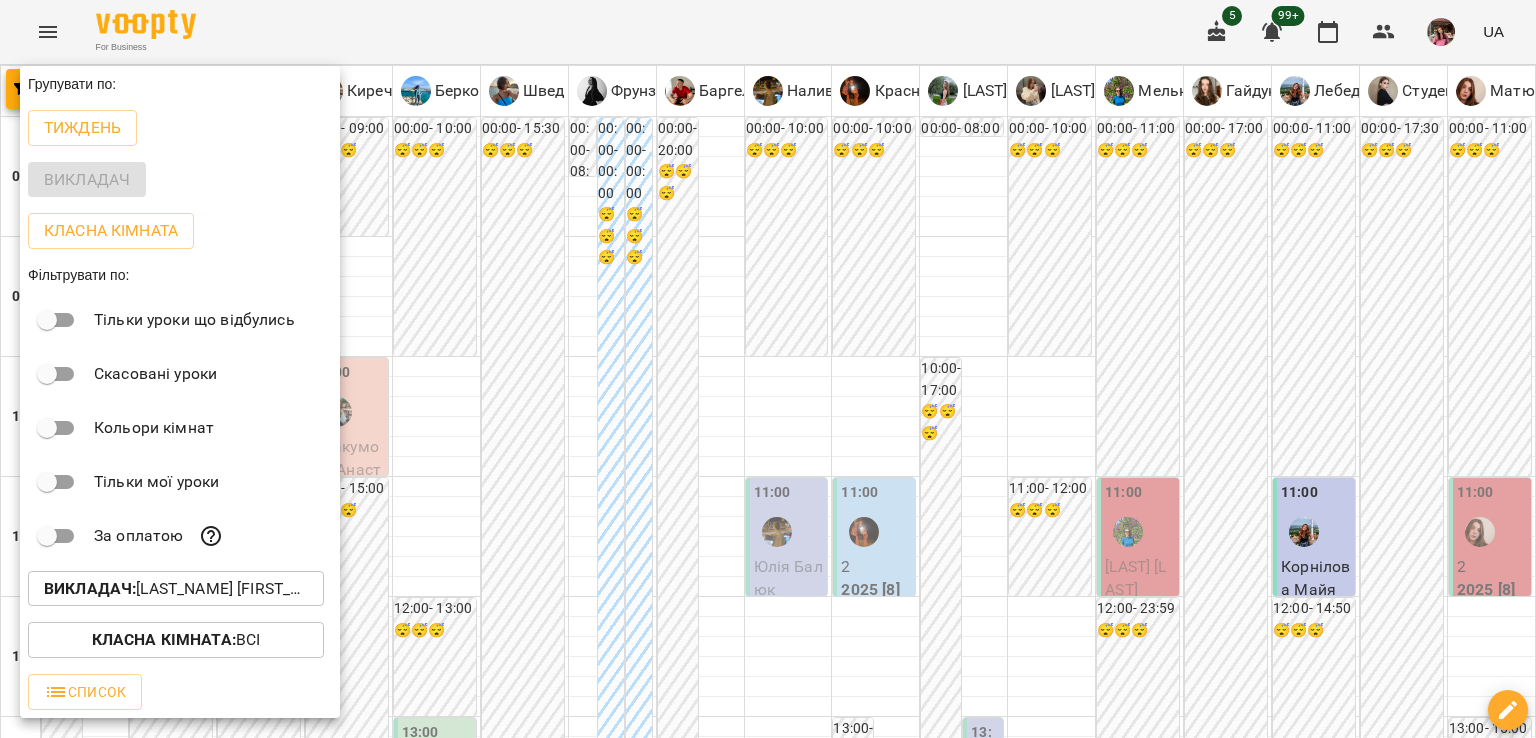 click on "Викладач :  Баргель Олег Романович (а),Бень Дар'я Олегівна (а, п),Берковець Дарина Володимирівна (н),Білокур Катерина (а),Гайдукевич Анна (і),Карнаух Ірина Віталіївна (п),Киречук Валерія Володимирівна (і),Красногурська Христина (п),Лебеденко Катерина (а),Матюк Маргарита (і),Мельник Надія (і),Михайлюк Владислав Віталійович (п),Наливайко Максим (а),Студенко Дар'я (н),Тиндик-Павлова Іванна Марʼянівна (а),Фрунзе Валентина Сергіївна (а),Швед Анна Олександрівна (н)" at bounding box center [176, 589] 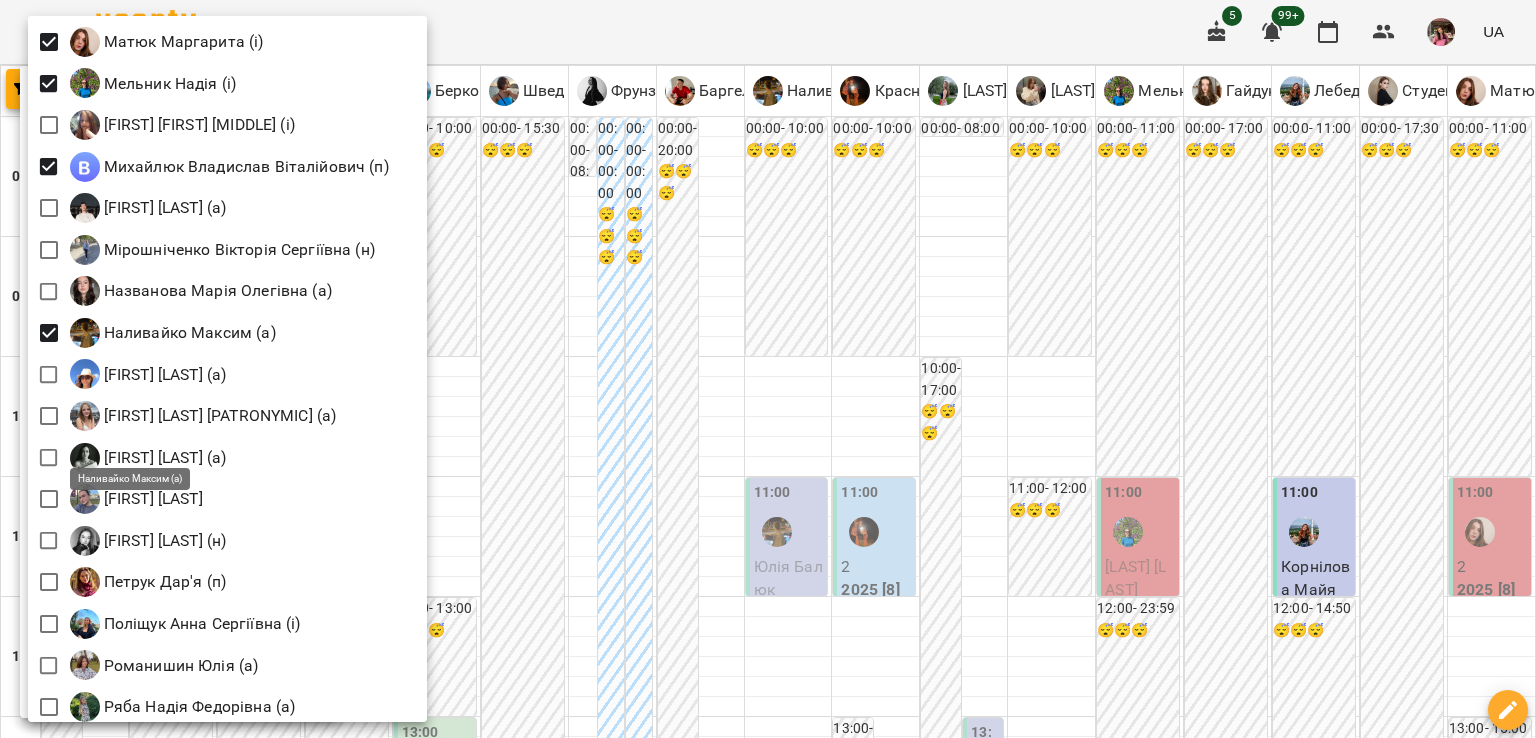 scroll, scrollTop: 1873, scrollLeft: 0, axis: vertical 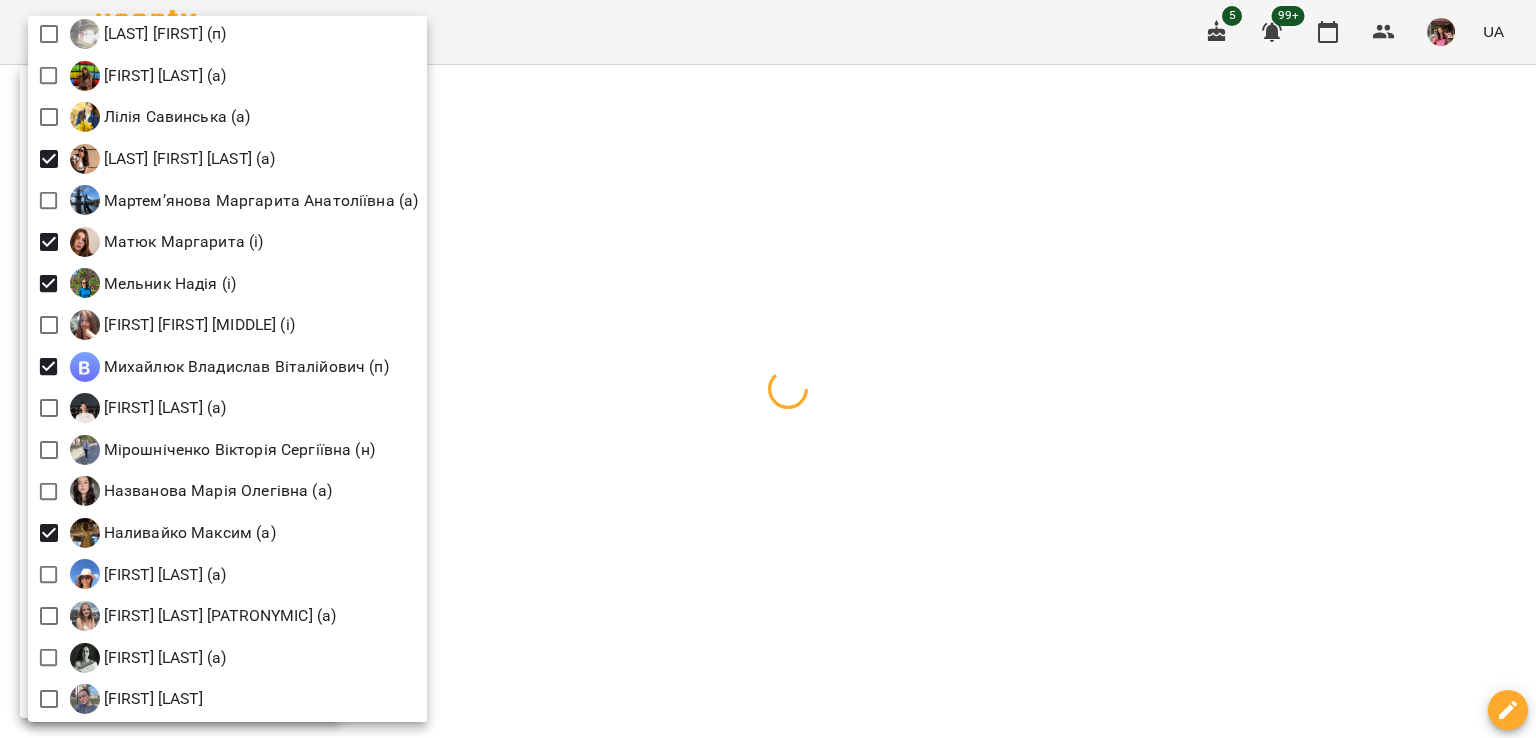 click at bounding box center (768, 369) 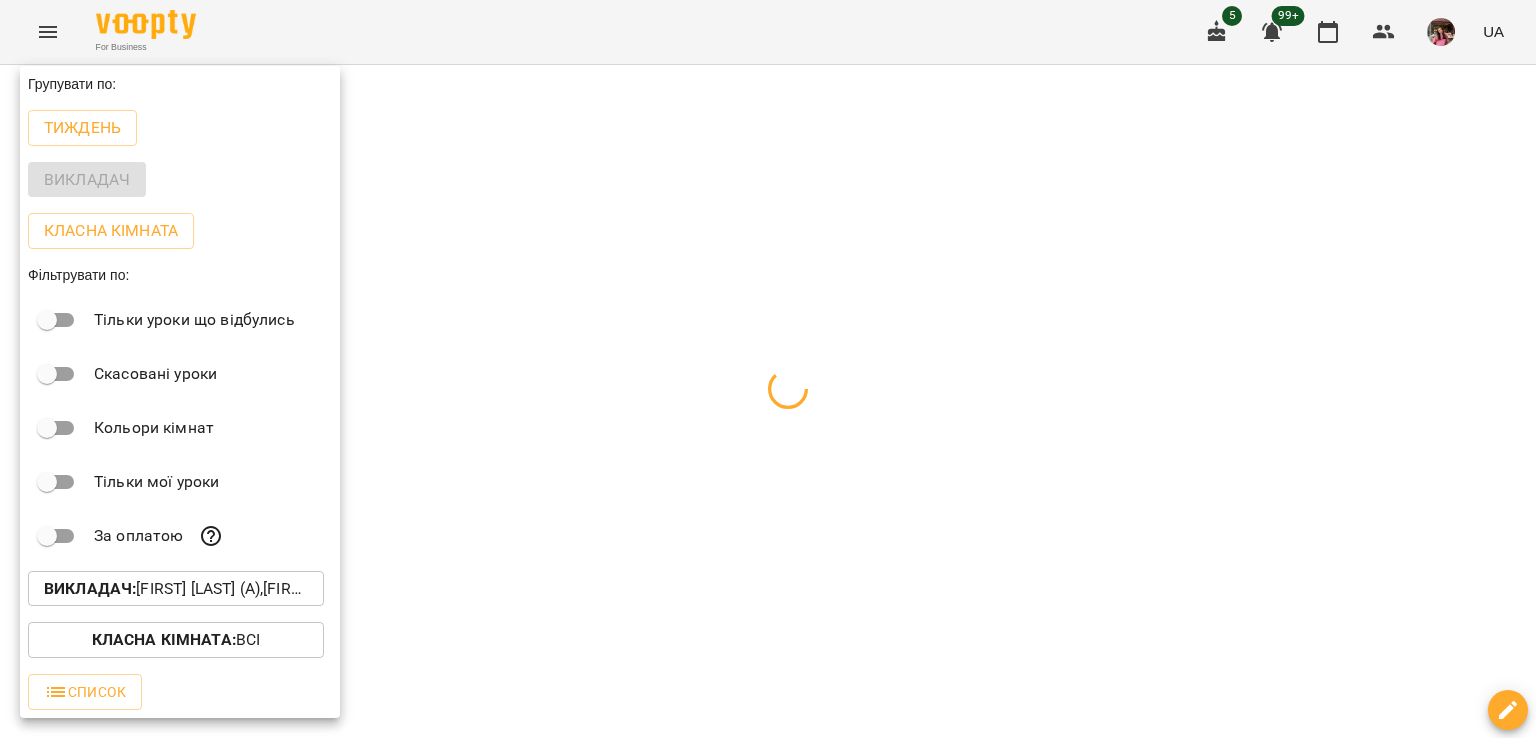 click at bounding box center [768, 369] 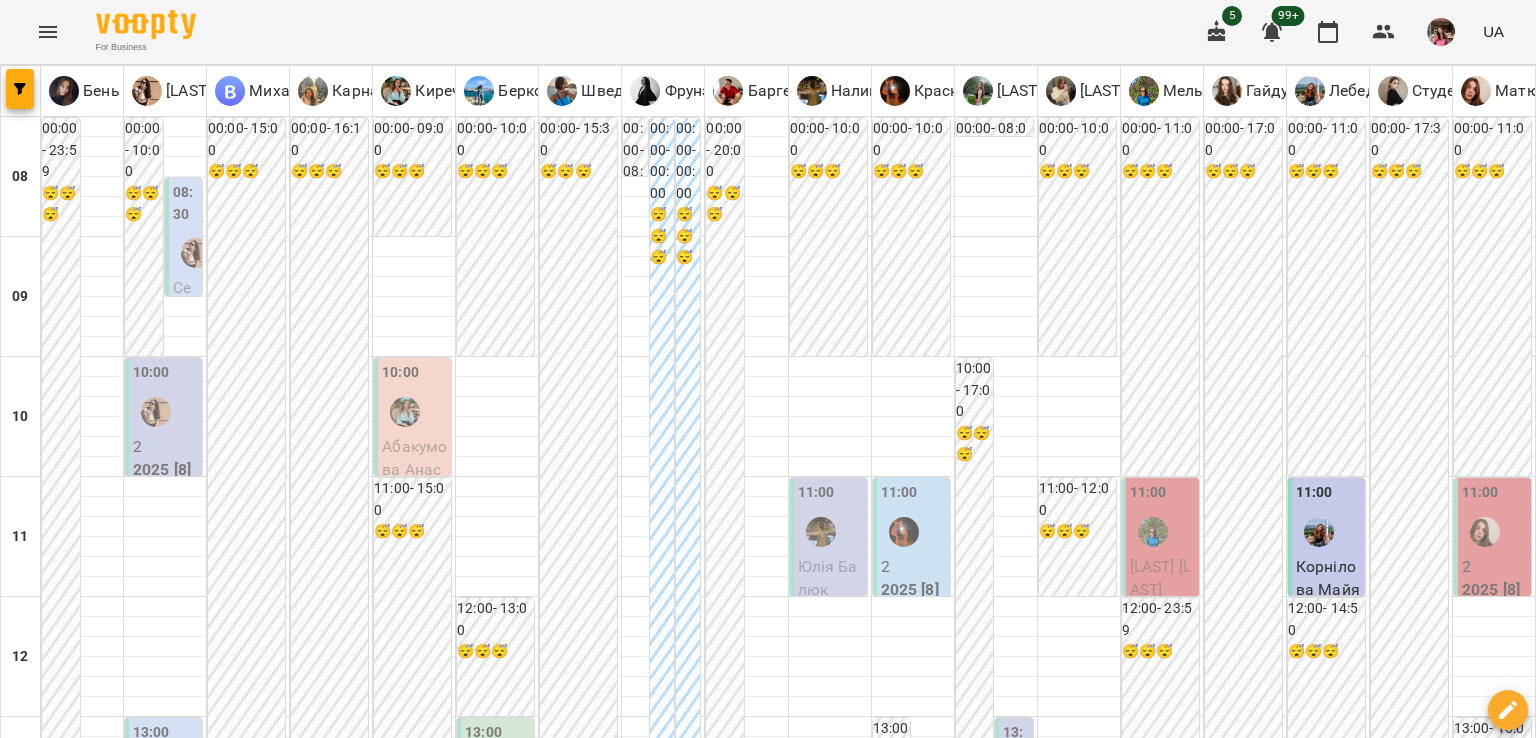click on "Сердюк Дарія" at bounding box center (186, 335) 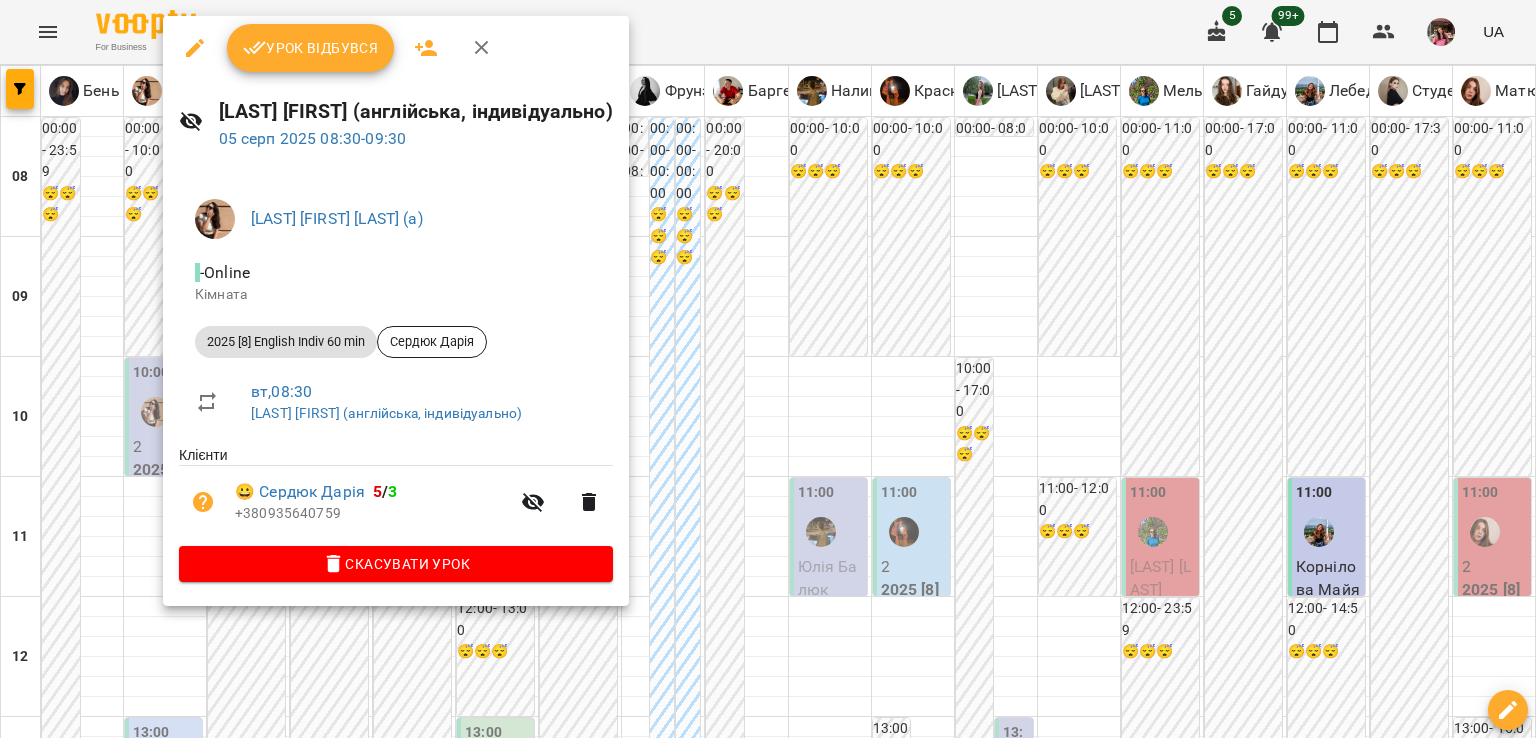 click at bounding box center [768, 369] 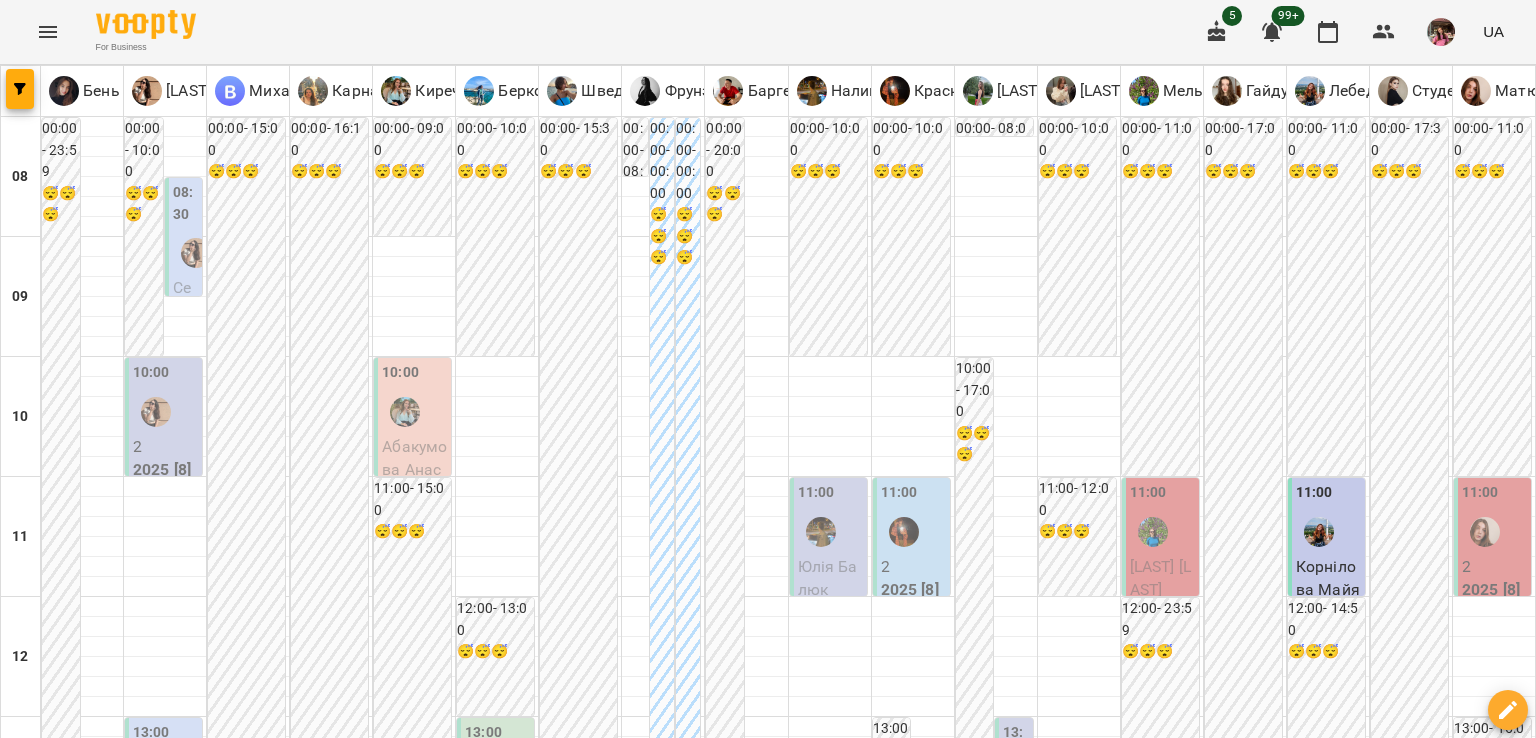 click on "Сердюк Дарія" at bounding box center [184, 334] 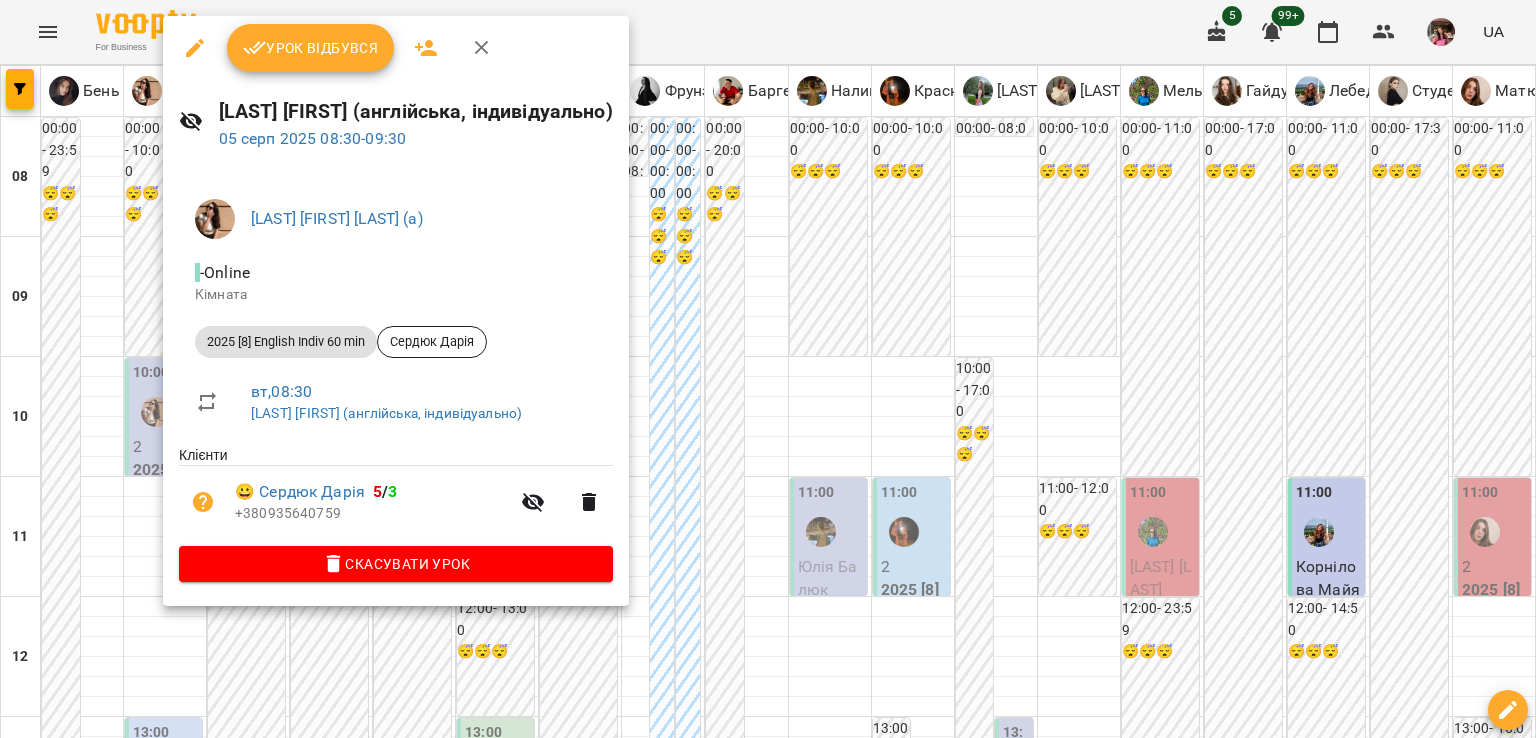 click on "Урок відбувся" at bounding box center [311, 48] 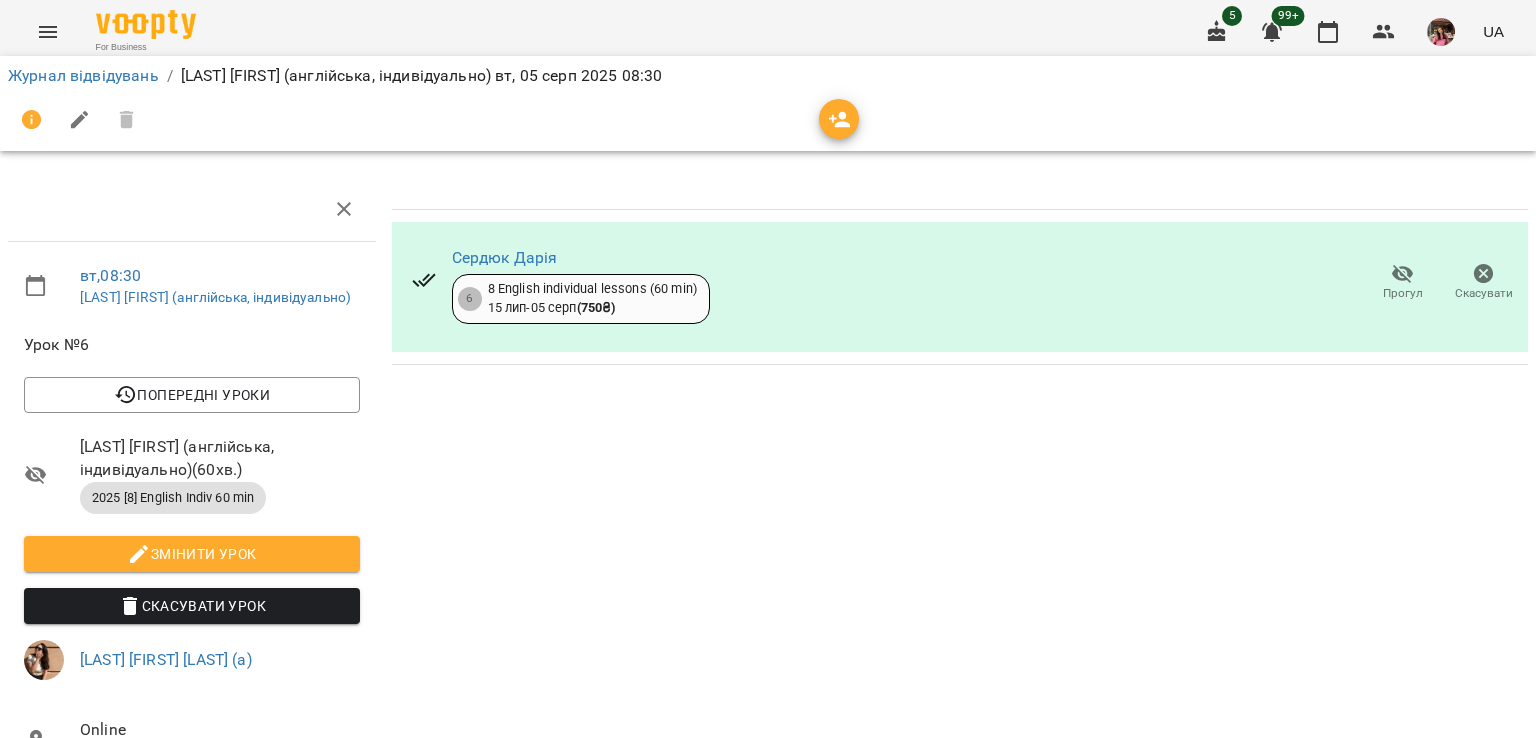 click 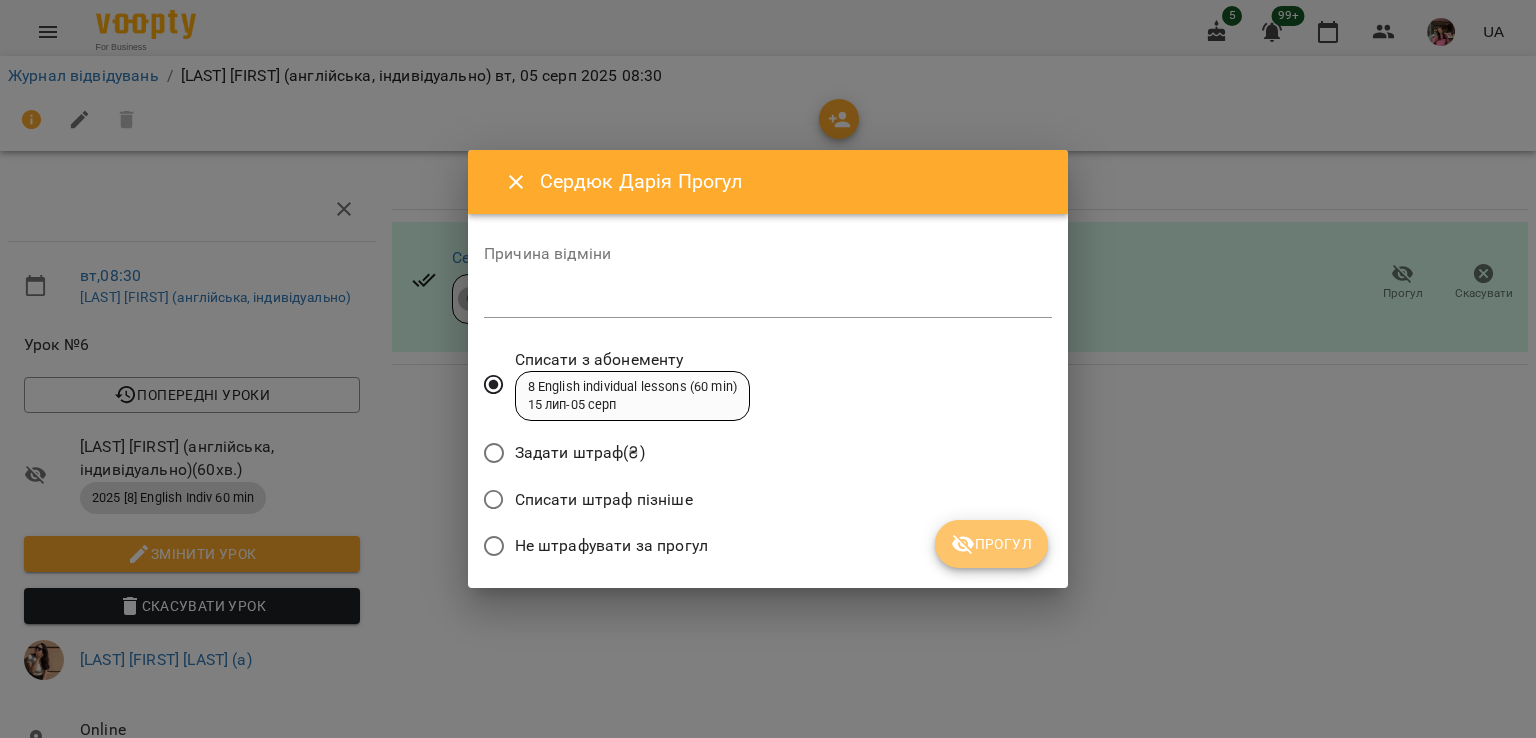 click on "Прогул" at bounding box center (991, 544) 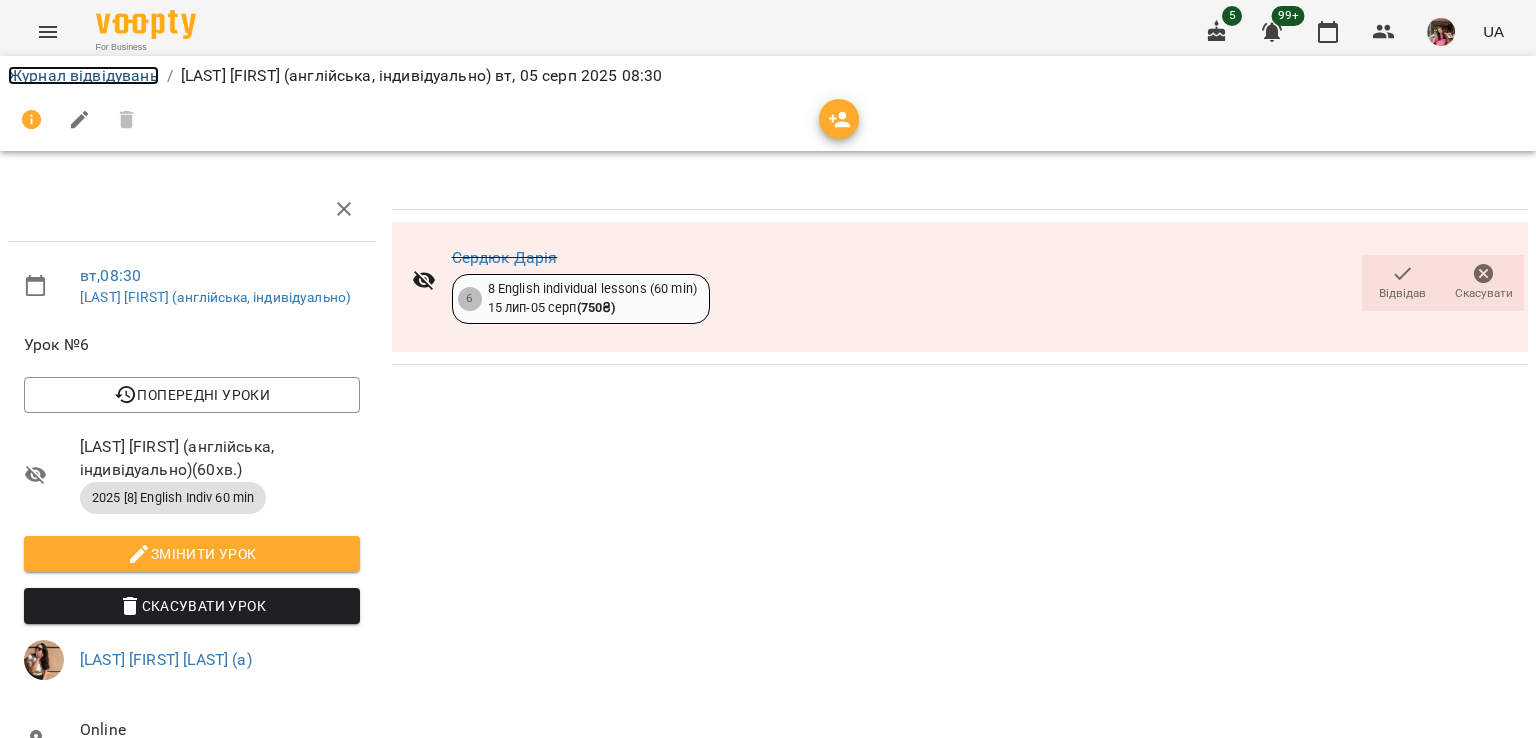 click on "Журнал відвідувань" at bounding box center (83, 75) 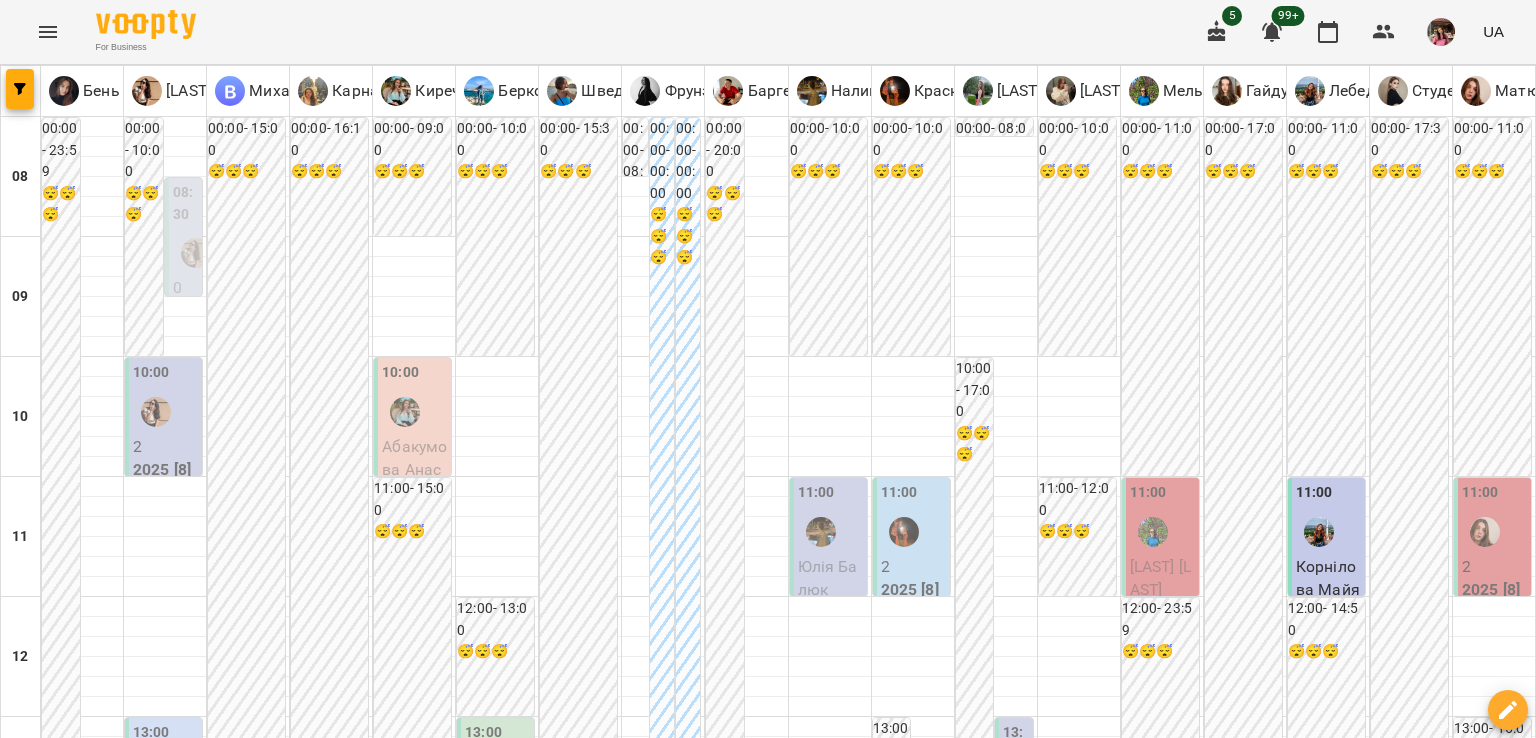 click on "чт" at bounding box center (857, 1943) 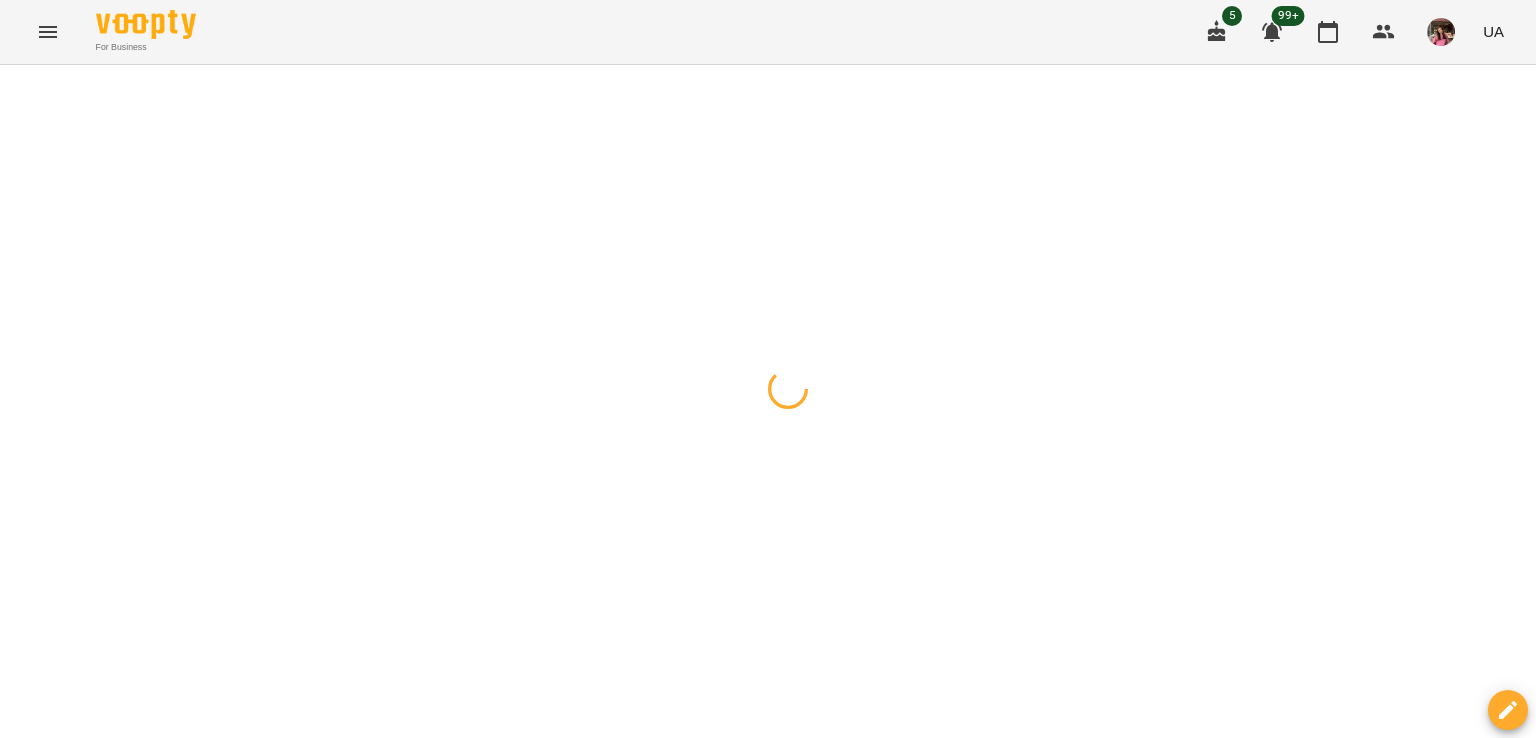 click 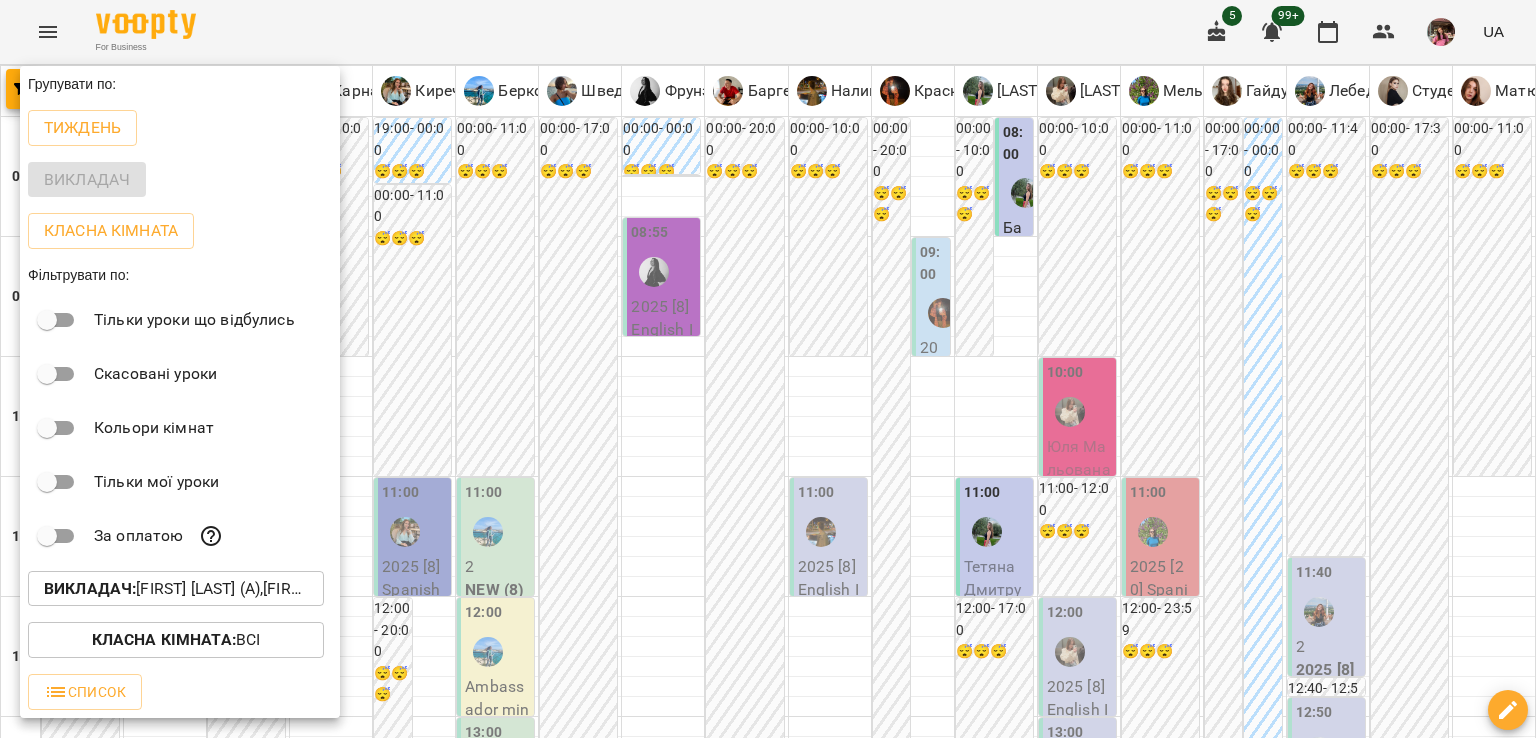 click on "Викладач :  Баргель Олег Романович (а),Бень Дар'я Олегівна (а, п),Берковець Дарина Володимирівна (н),Білокур Катерина (а),Гайдукевич Анна (і),Карнаух Ірина Віталіївна (п),Киречук Валерія Володимирівна (і),Красногурська Христина (п),Лебеденко Катерина (а),Малярська Христина Борисівна (а),Матюк Маргарита (і),Мельник Надія (і),Михайлюк Владислав Віталійович (п),Наливайко Максим (а),Студенко Дар'я (н),Тиндик-Павлова Іванна Марʼянівна (а),Фрунзе Валентина Сергіївна (а),Швед Анна Олександрівна (н)" at bounding box center [176, 589] 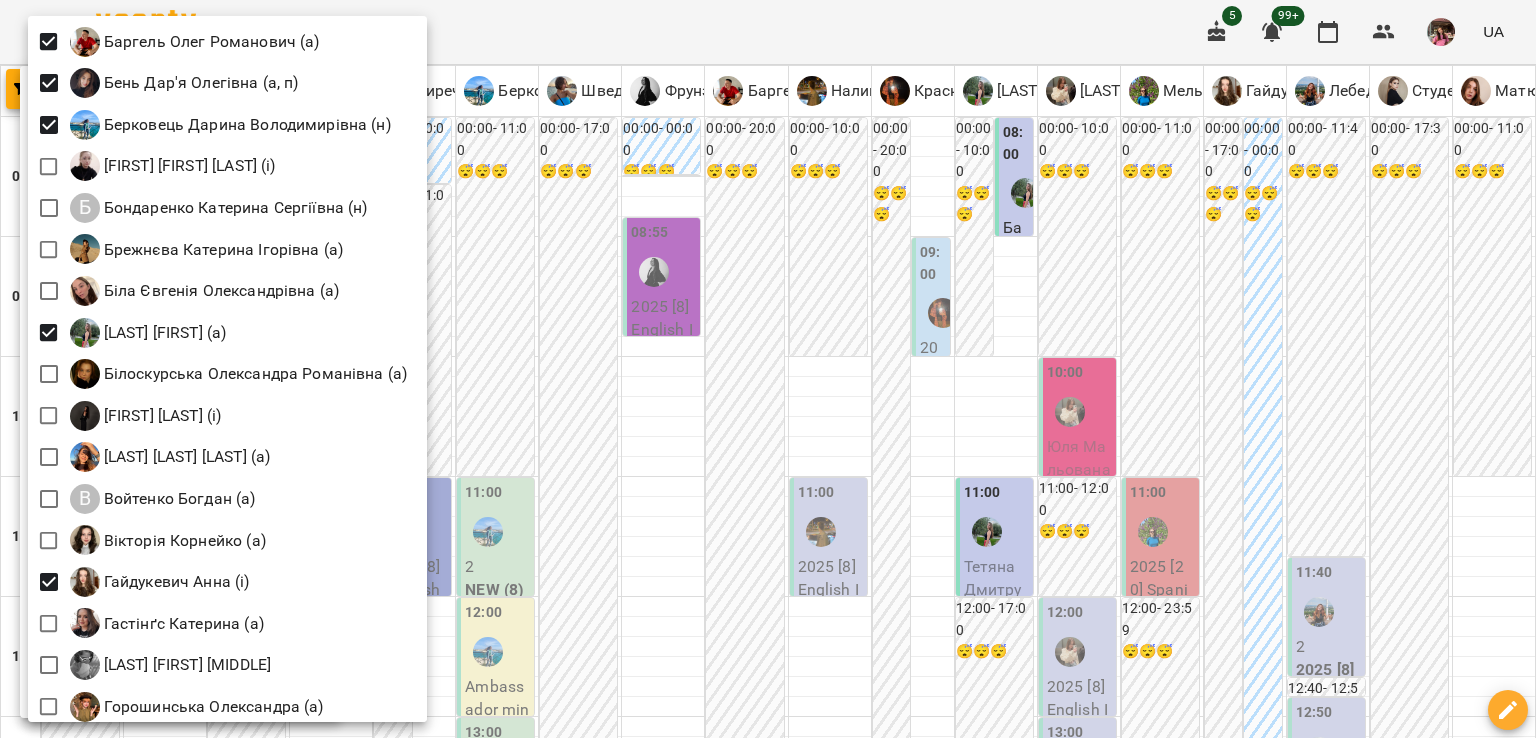 scroll, scrollTop: 395, scrollLeft: 0, axis: vertical 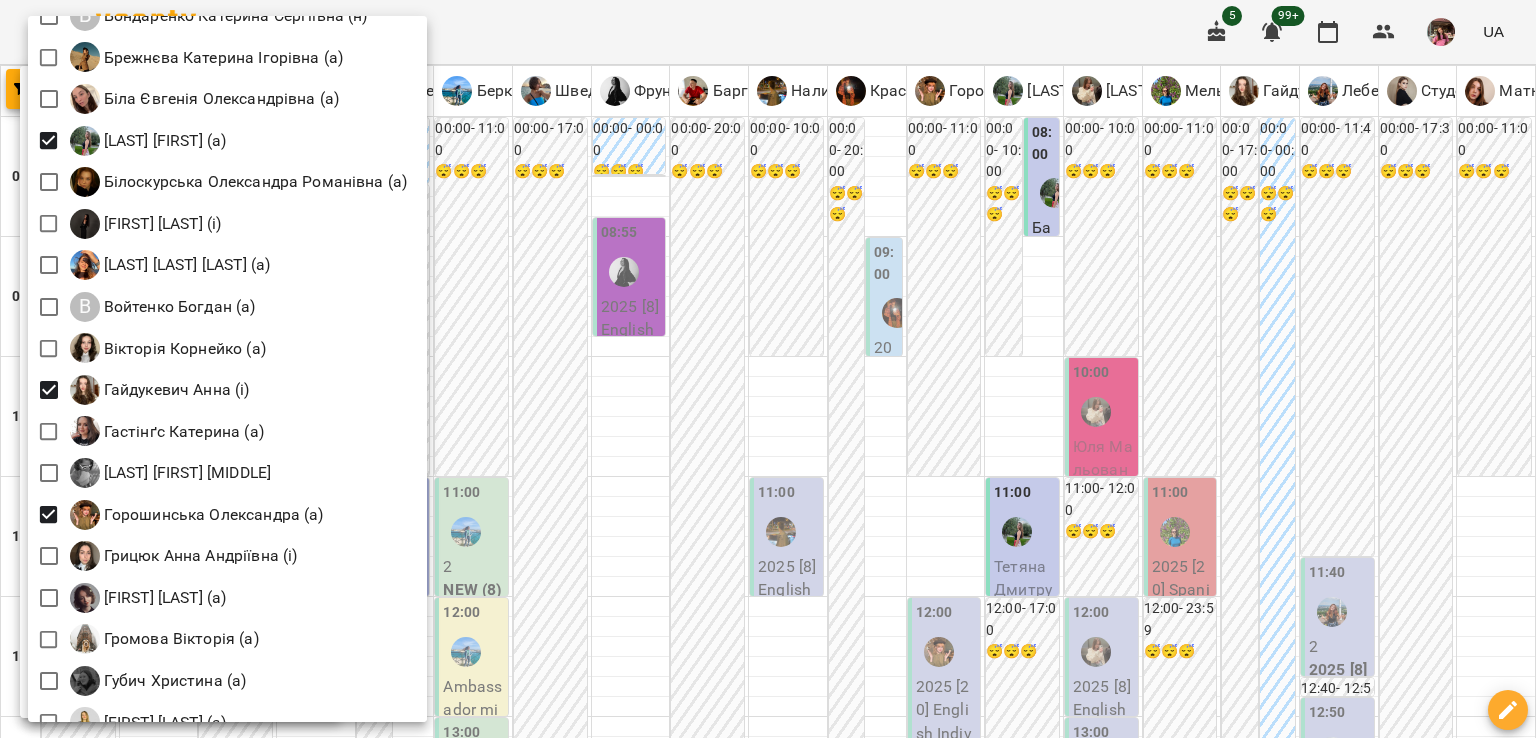 click at bounding box center (768, 369) 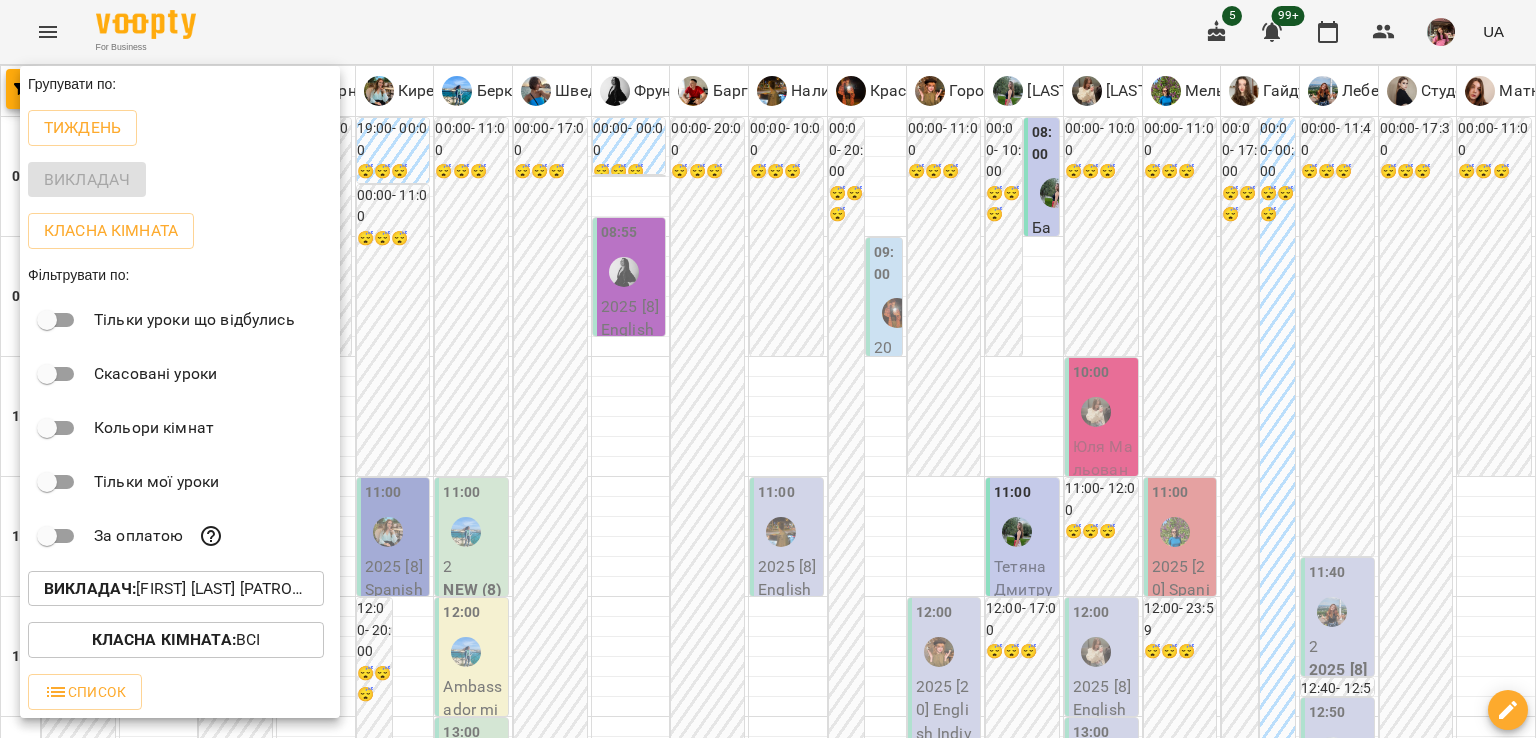 click at bounding box center (768, 369) 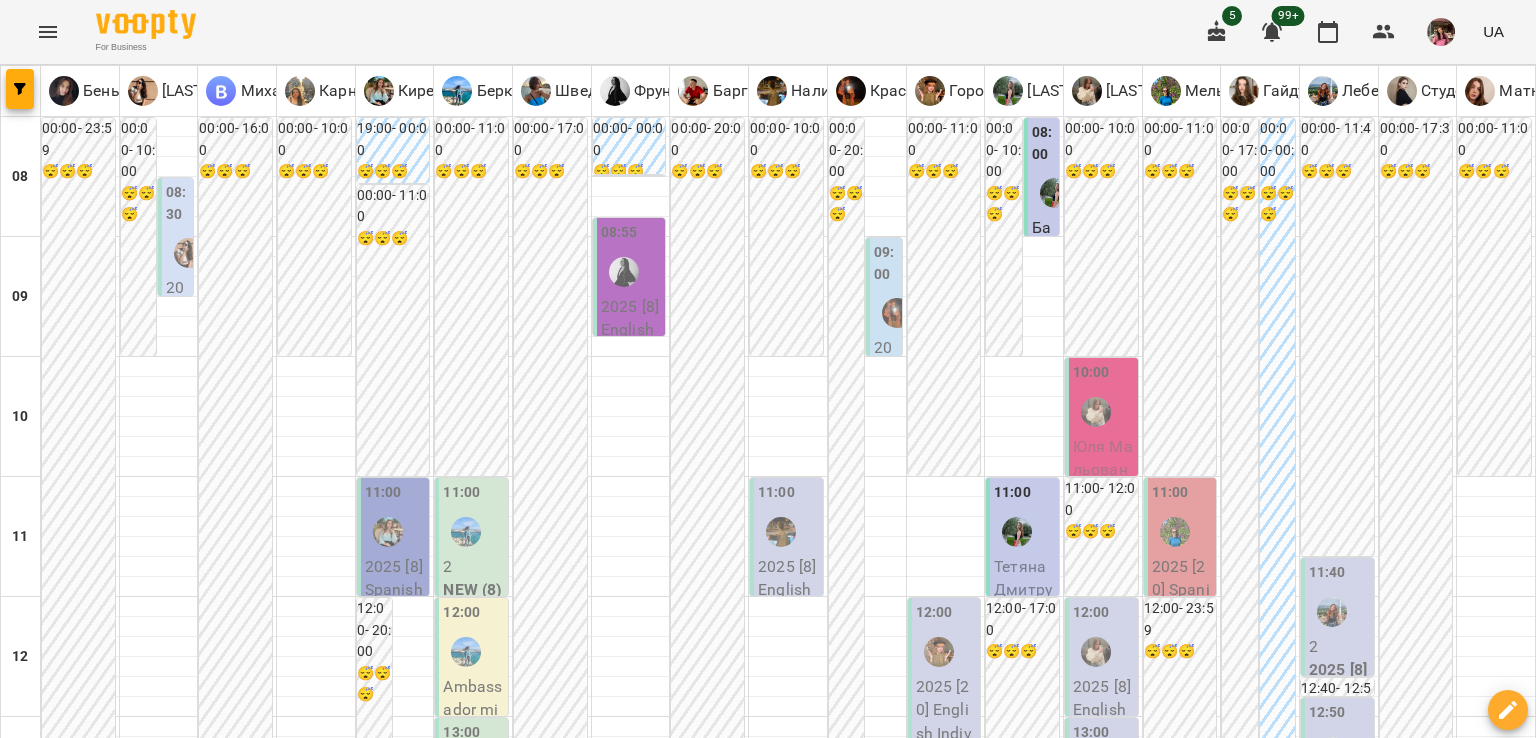 type 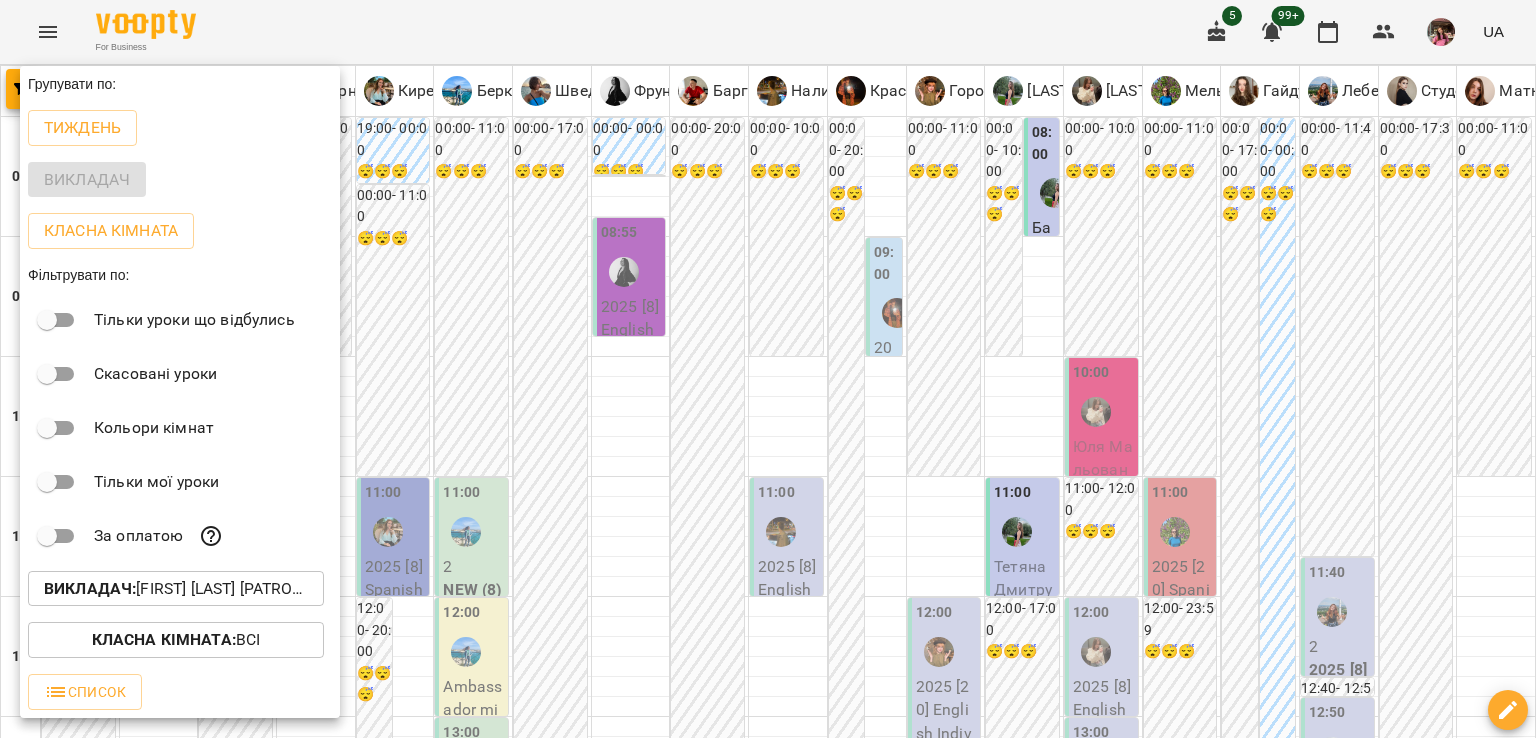 click at bounding box center [768, 369] 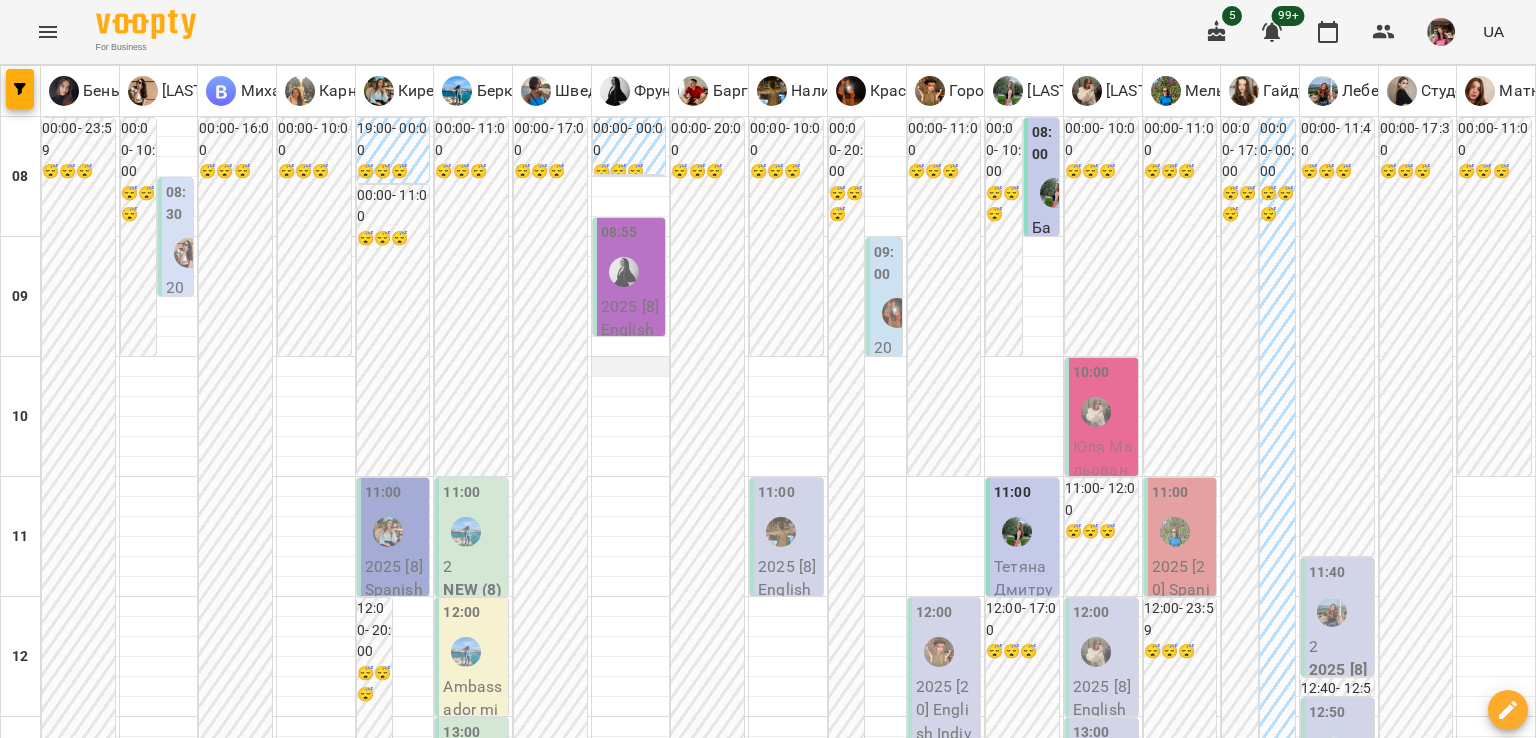 scroll, scrollTop: 578, scrollLeft: 0, axis: vertical 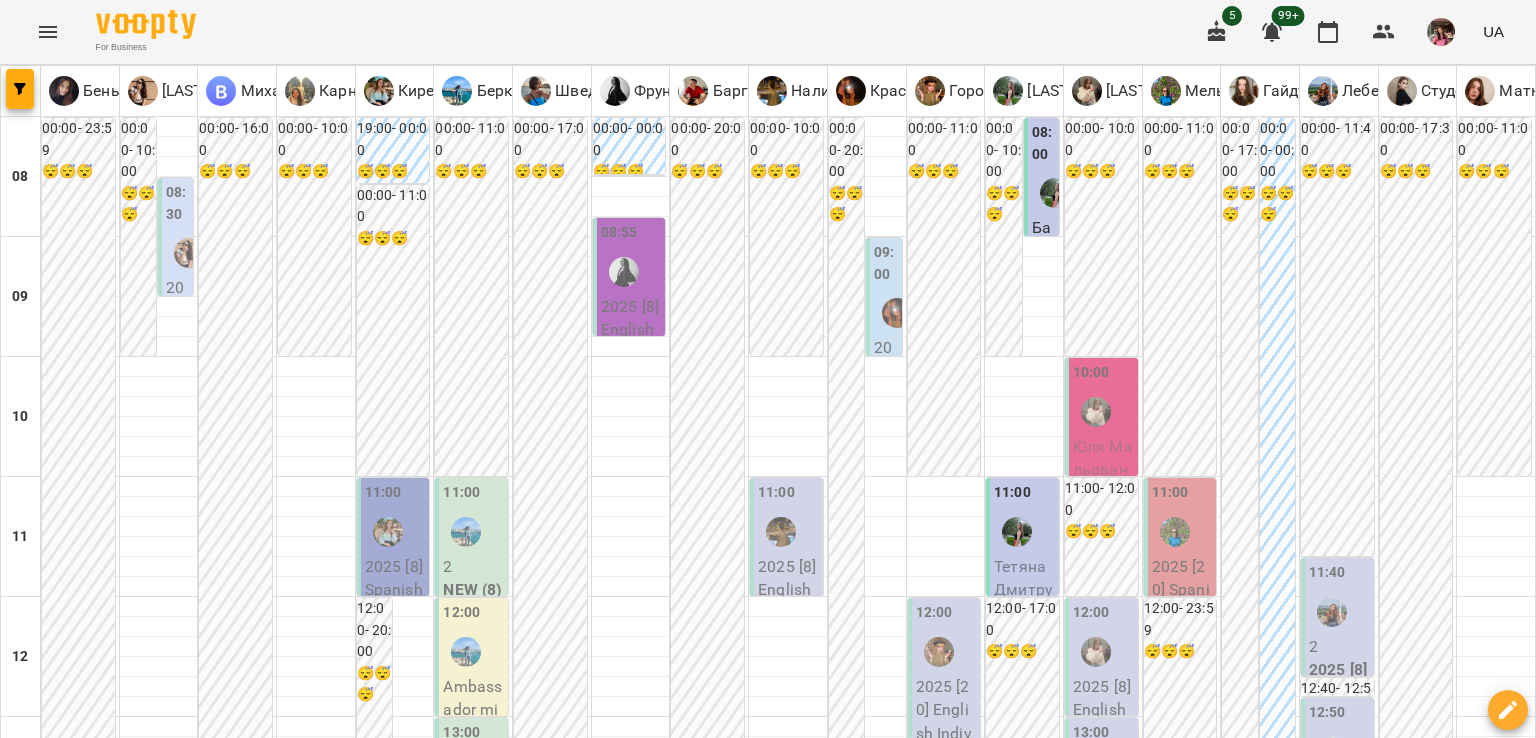 click at bounding box center (946, 847) 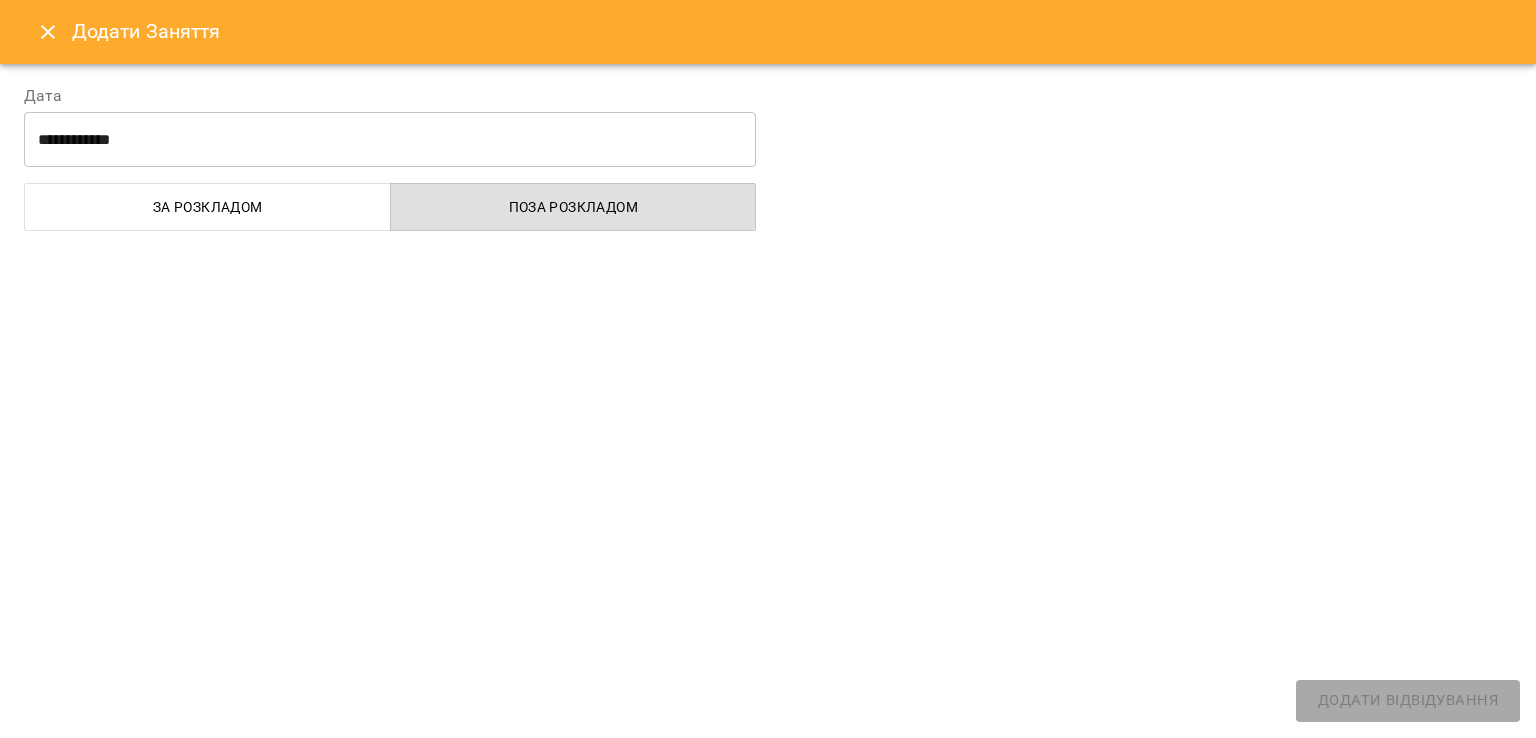 select 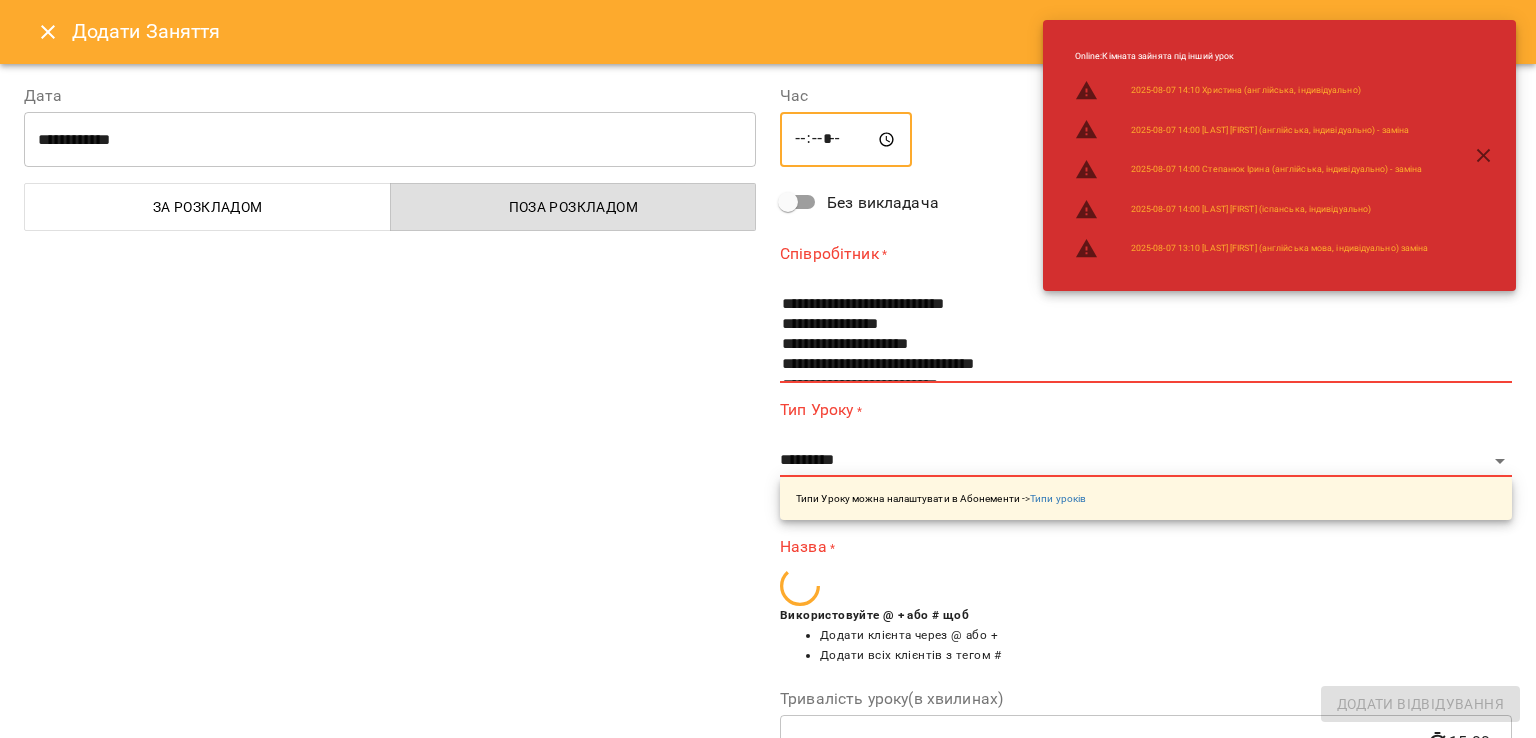 click on "*****" at bounding box center [846, 140] 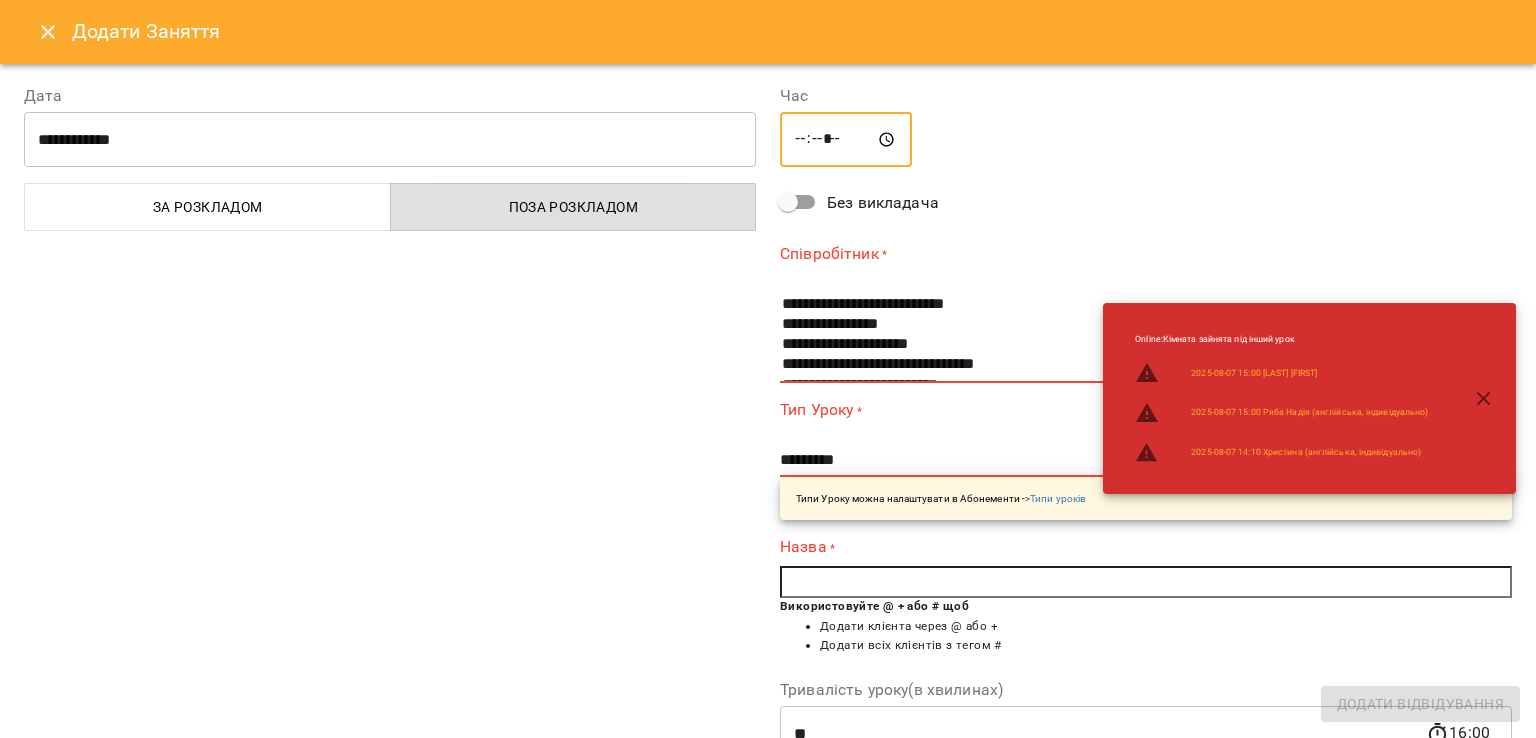 type on "*****" 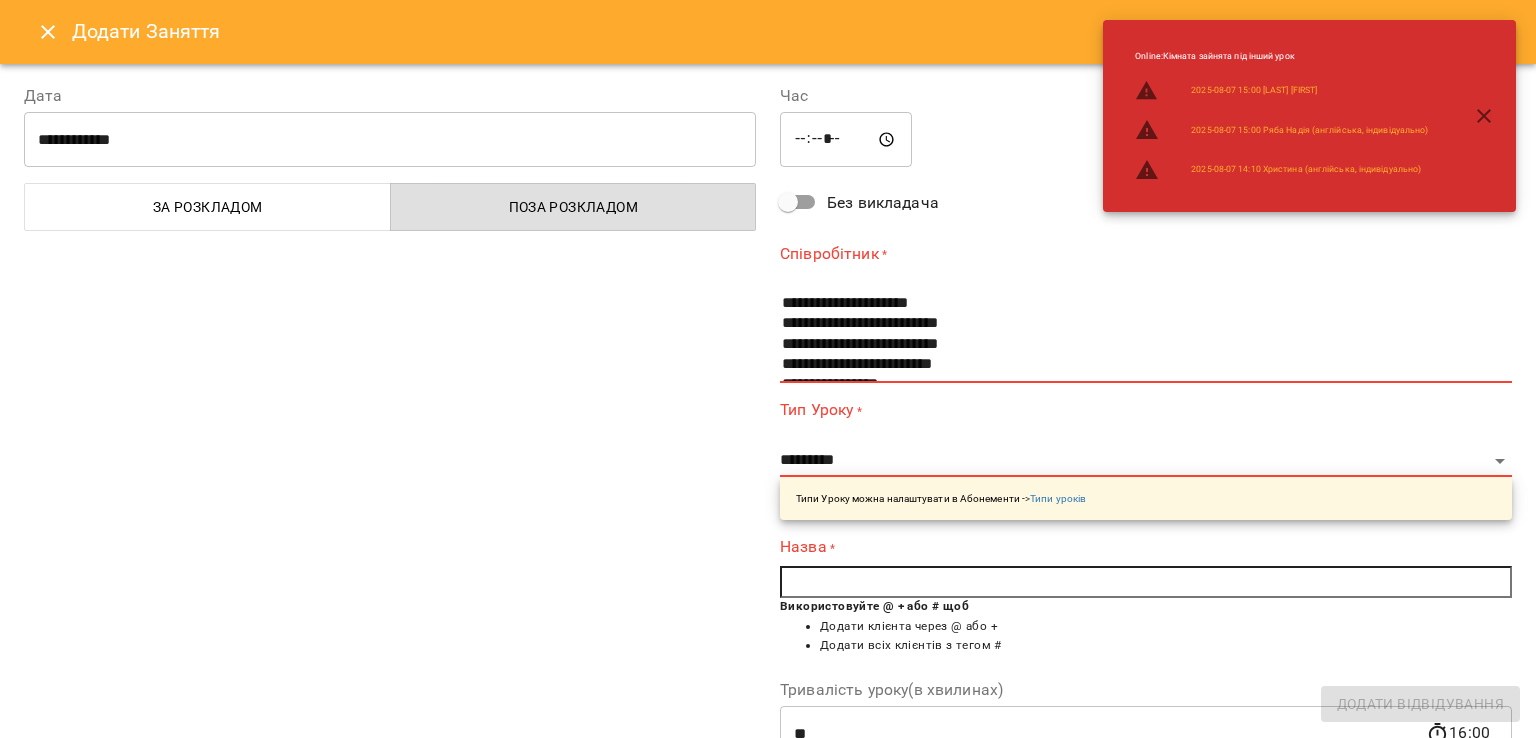 scroll, scrollTop: 368, scrollLeft: 0, axis: vertical 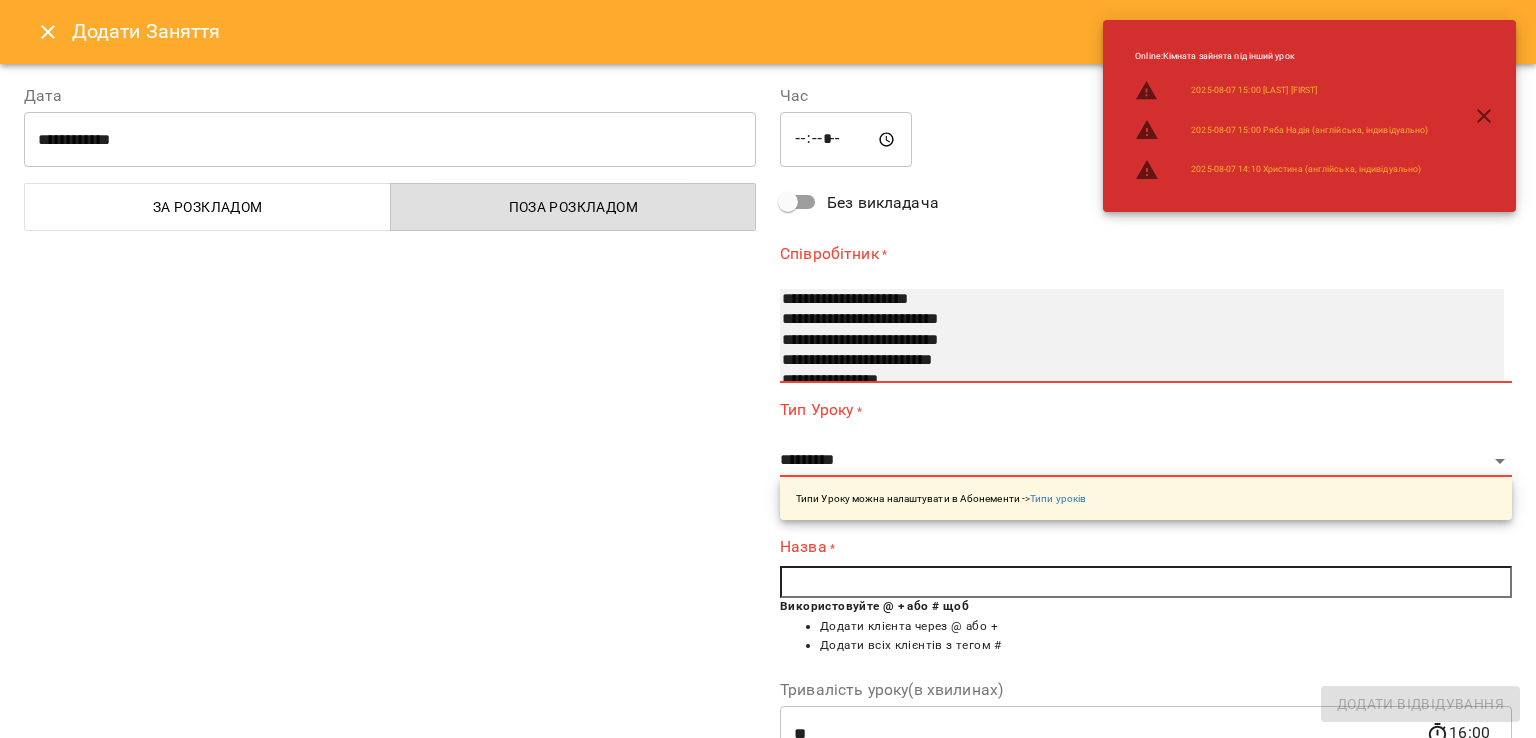 select on "**********" 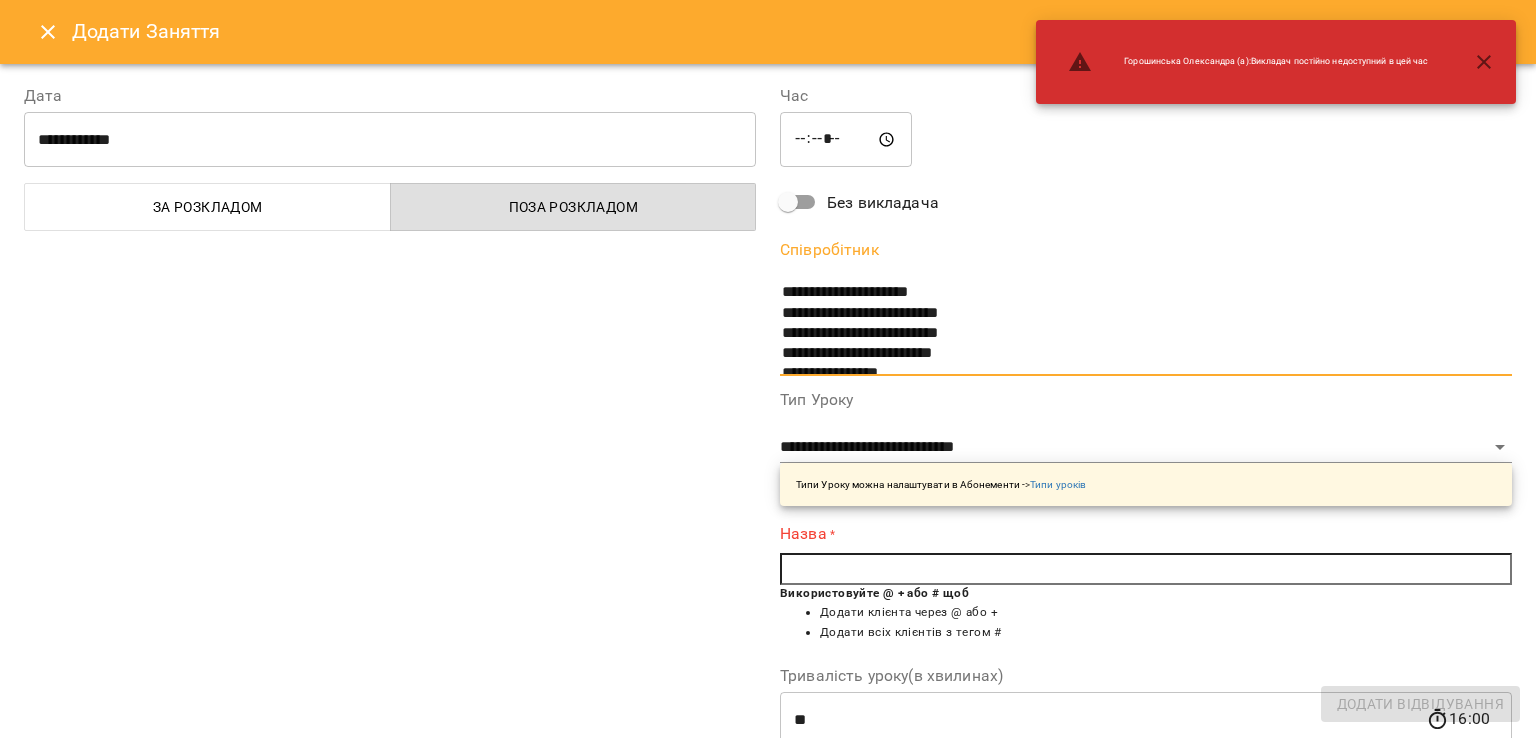click at bounding box center (1146, 569) 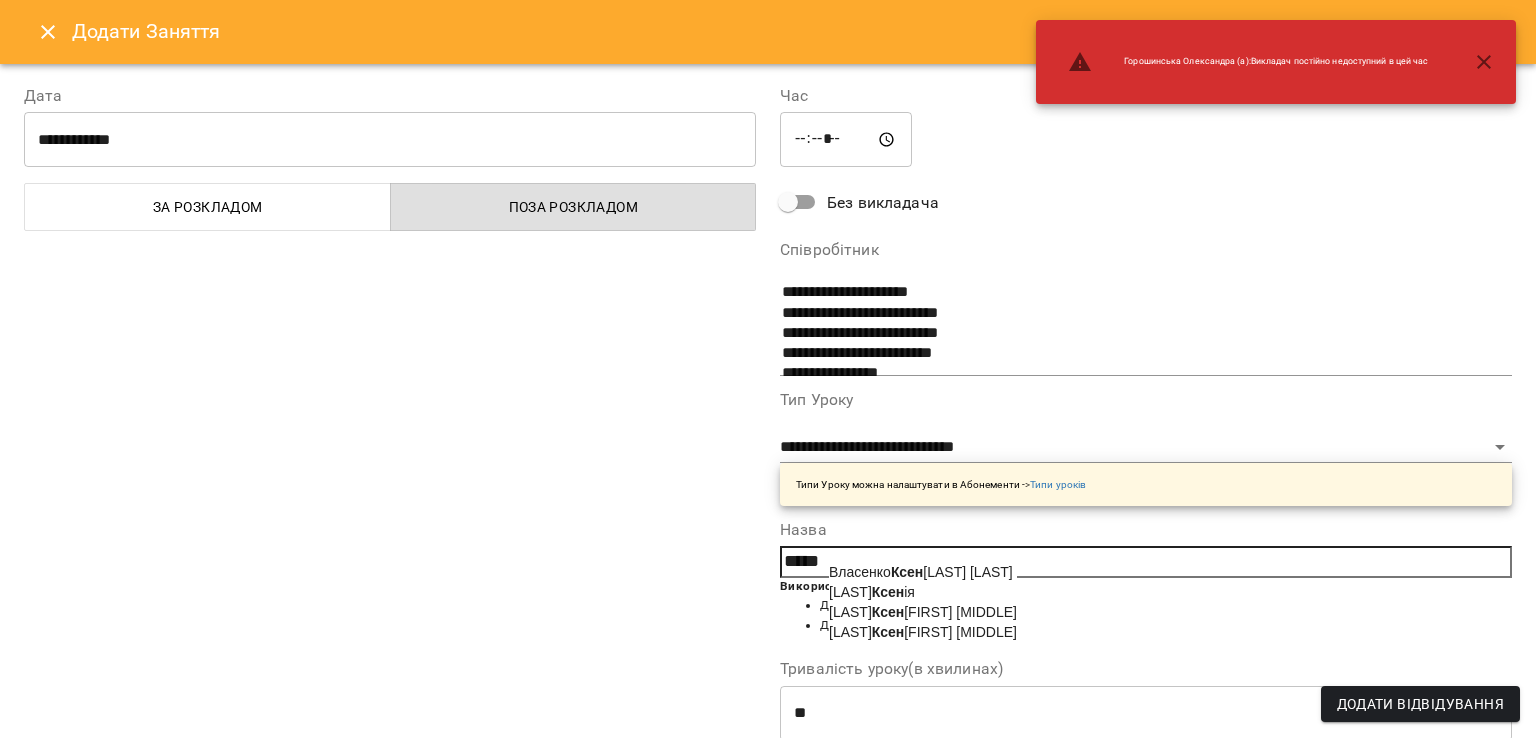 click on "Ксен" at bounding box center [888, 632] 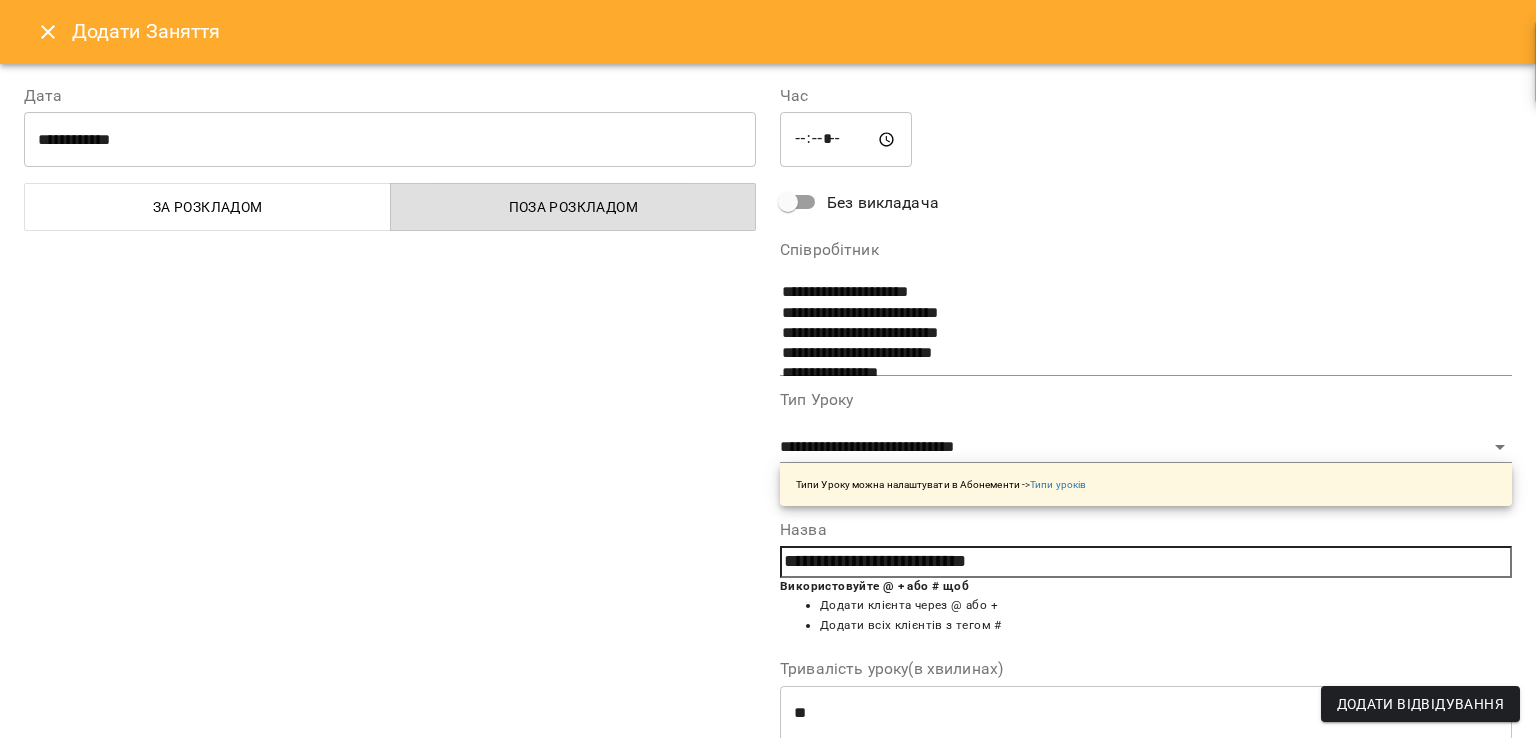 click on "Додати Відвідування" at bounding box center (1420, 704) 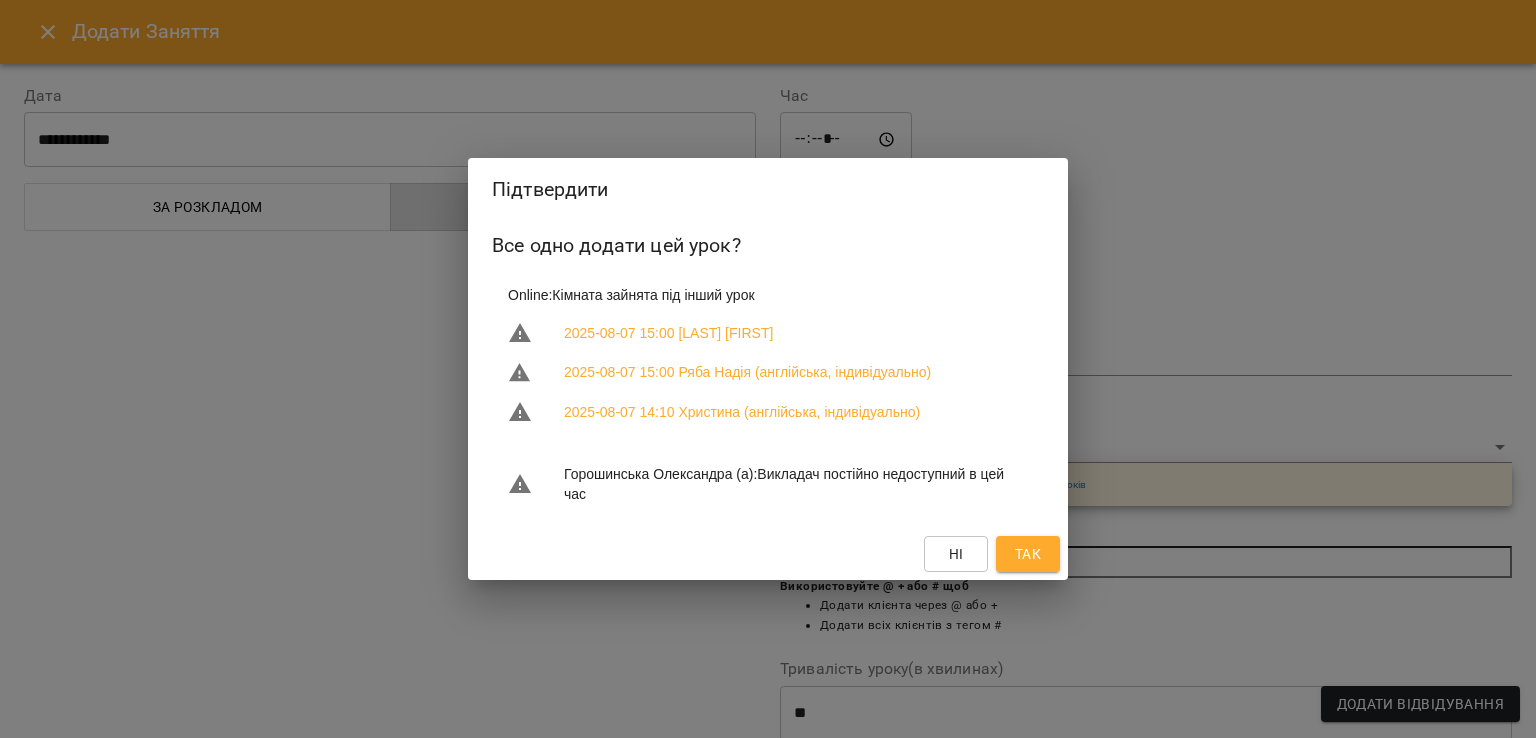click on "Так" at bounding box center (1028, 554) 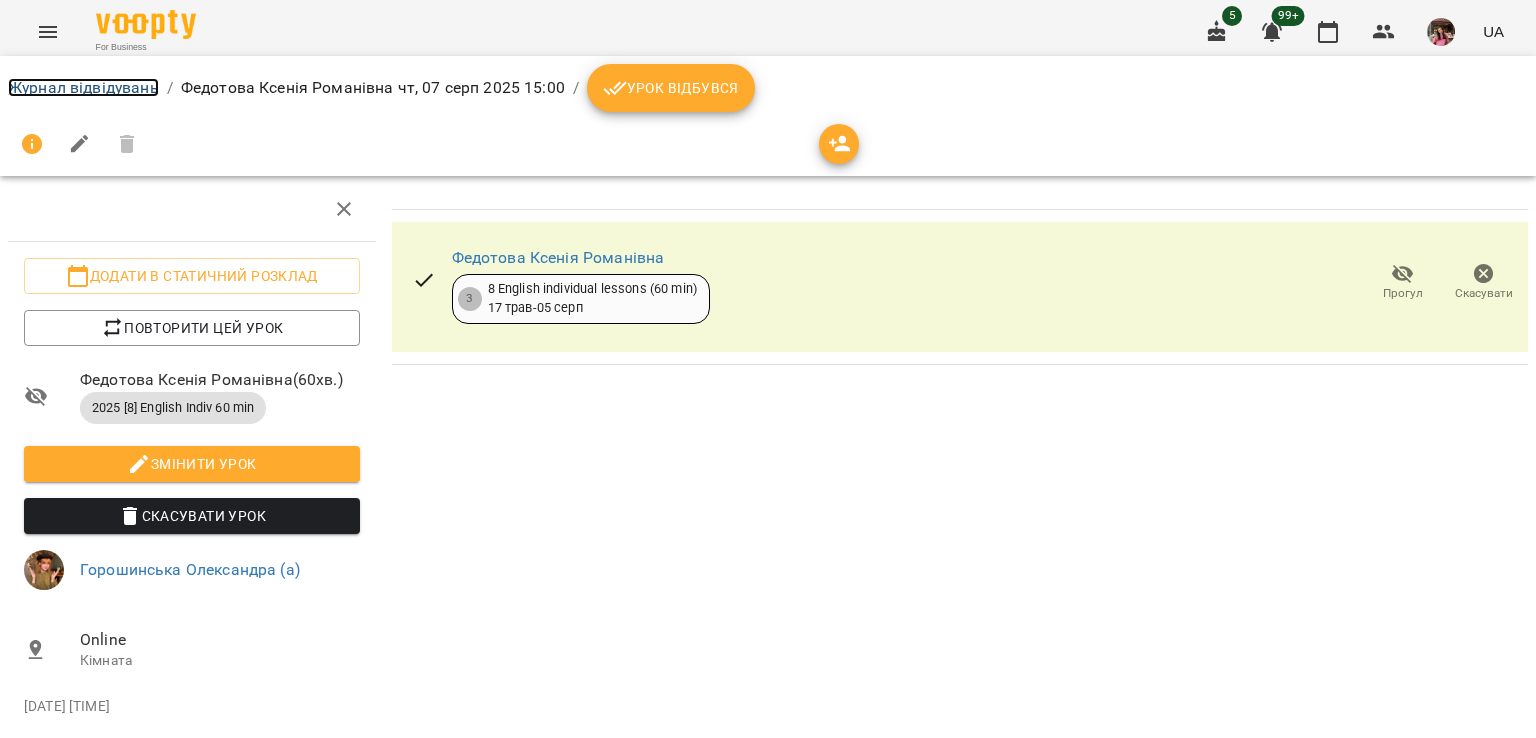 click on "Журнал відвідувань" at bounding box center [83, 87] 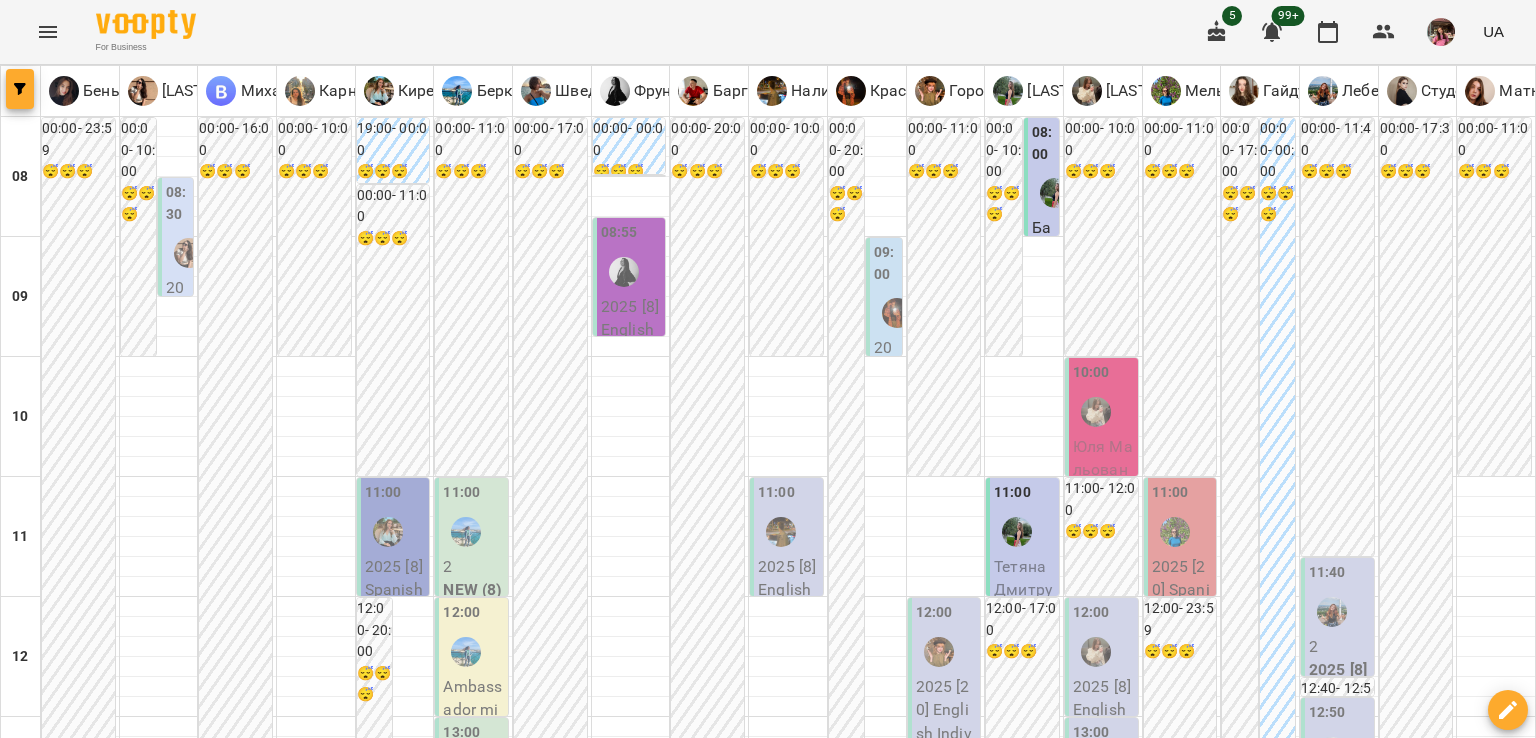 click at bounding box center (20, 89) 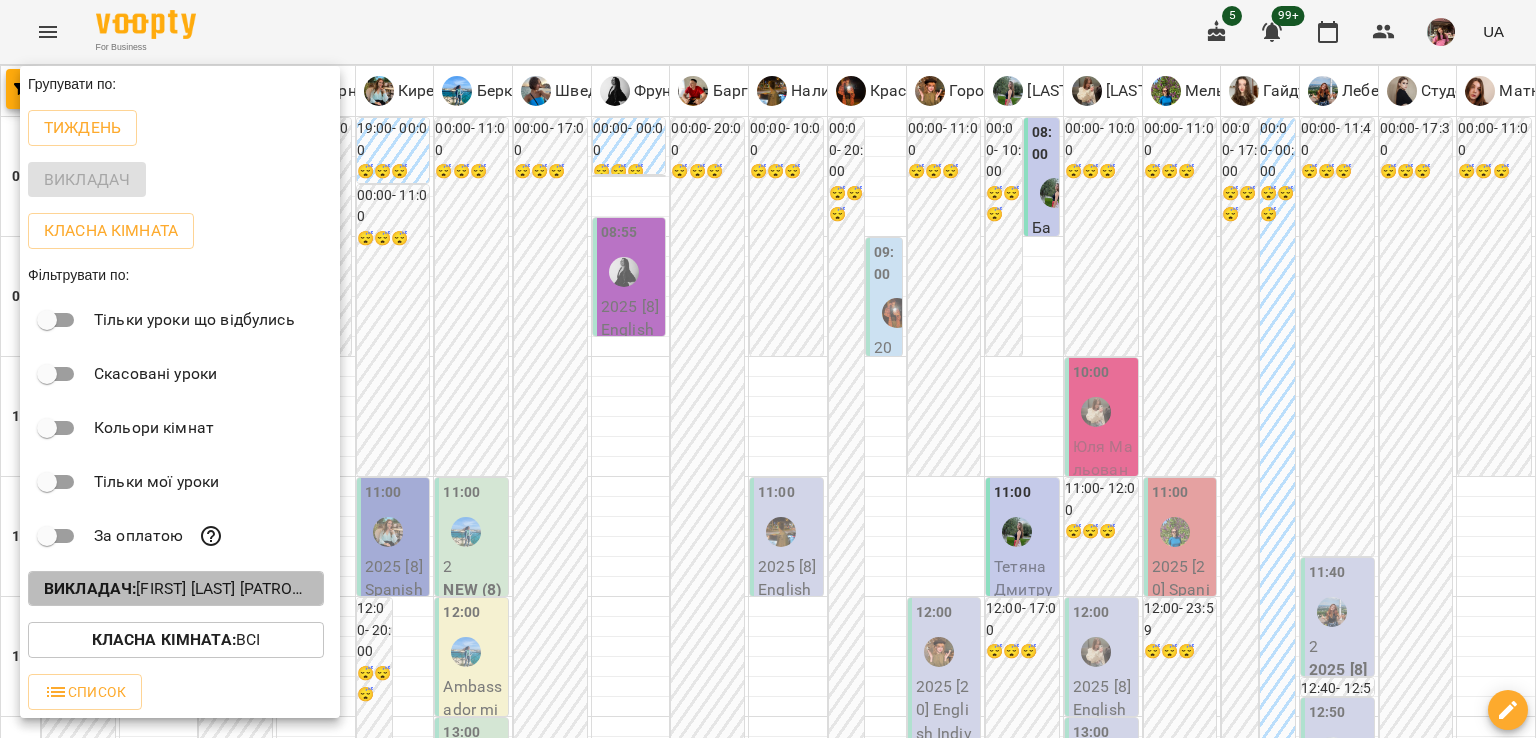 click on "Викладач :  Баргель Олег Романович (а),Бень Дар'я Олегівна (а, п),Берковець Дарина Володимирівна (н),Білокур Катерина (а),Гайдукевич Анна (і),Горошинська Олександра (а),Карнаух Ірина Віталіївна (п),Киречук Валерія Володимирівна (і),Красногурська Христина (п),Лебеденко Катерина (а),Малярська Христина Борисівна (а),Матюк Маргарита (і),Мельник Надія (і),Михайлюк Владислав Віталійович (п),Наливайко Максим (а),Студенко Дар'я (н),Тиндик-Павлова Іванна Марʼянівна (а),Фрунзе Валентина Сергіївна (а),Швед Анна Олександрівна (н)" at bounding box center (176, 589) 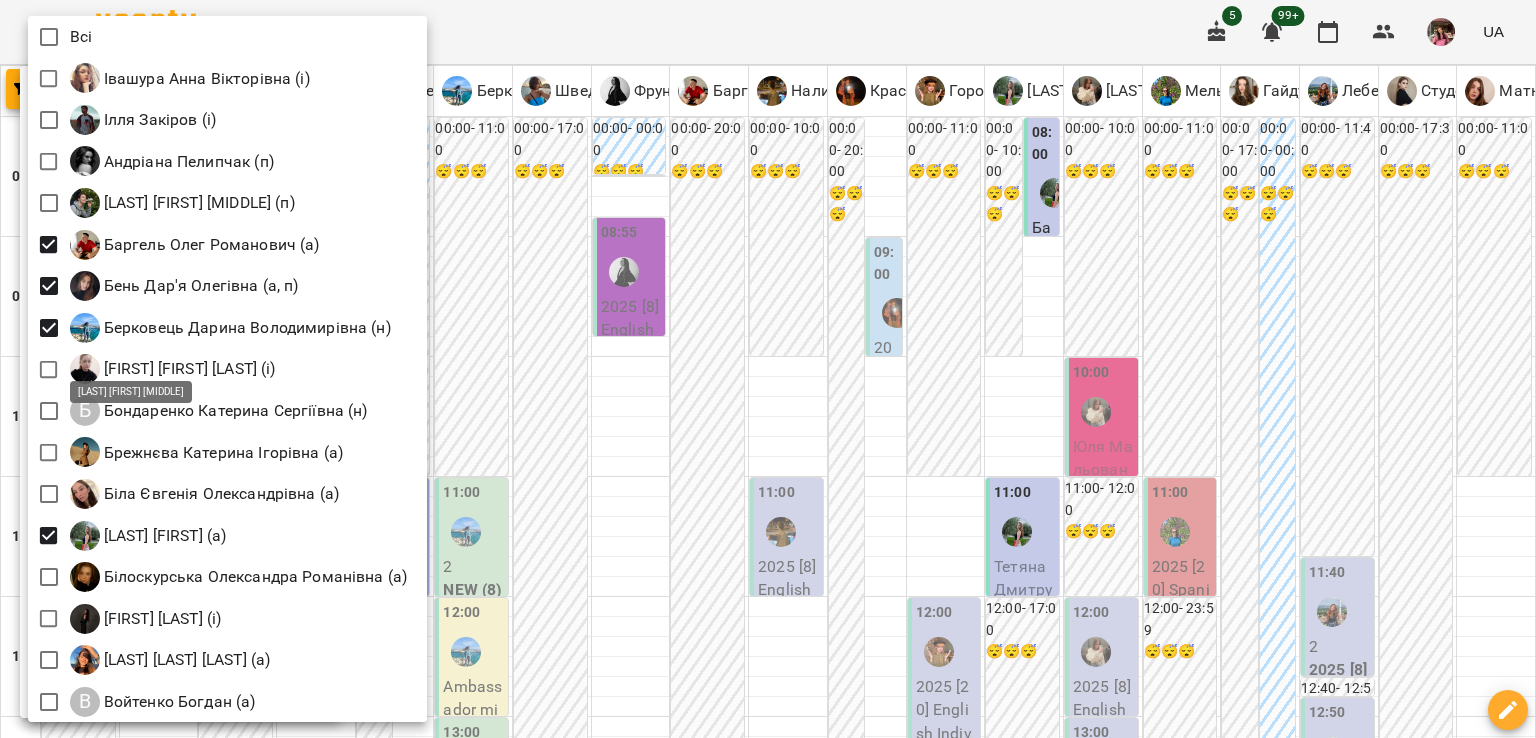 scroll, scrollTop: 454, scrollLeft: 0, axis: vertical 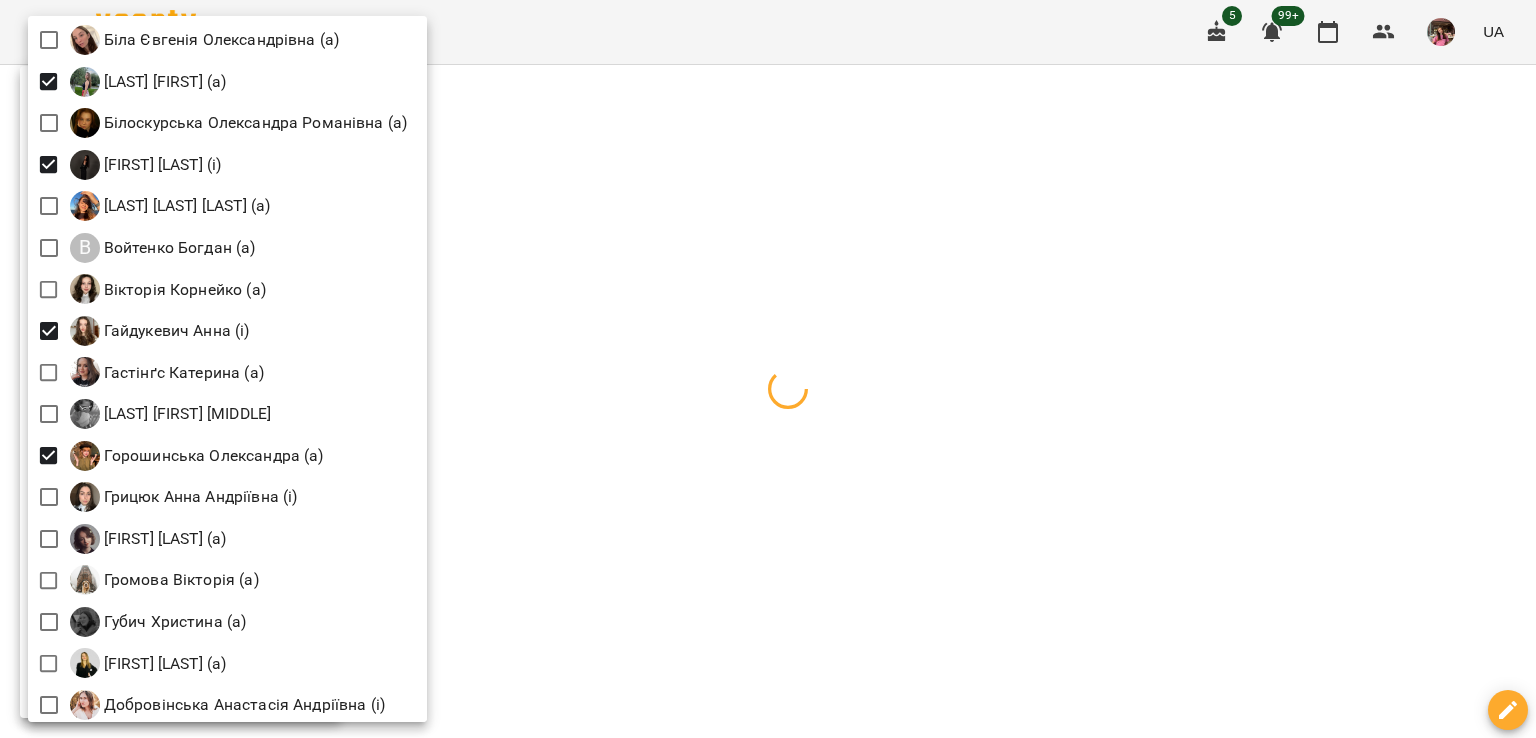 click at bounding box center [768, 369] 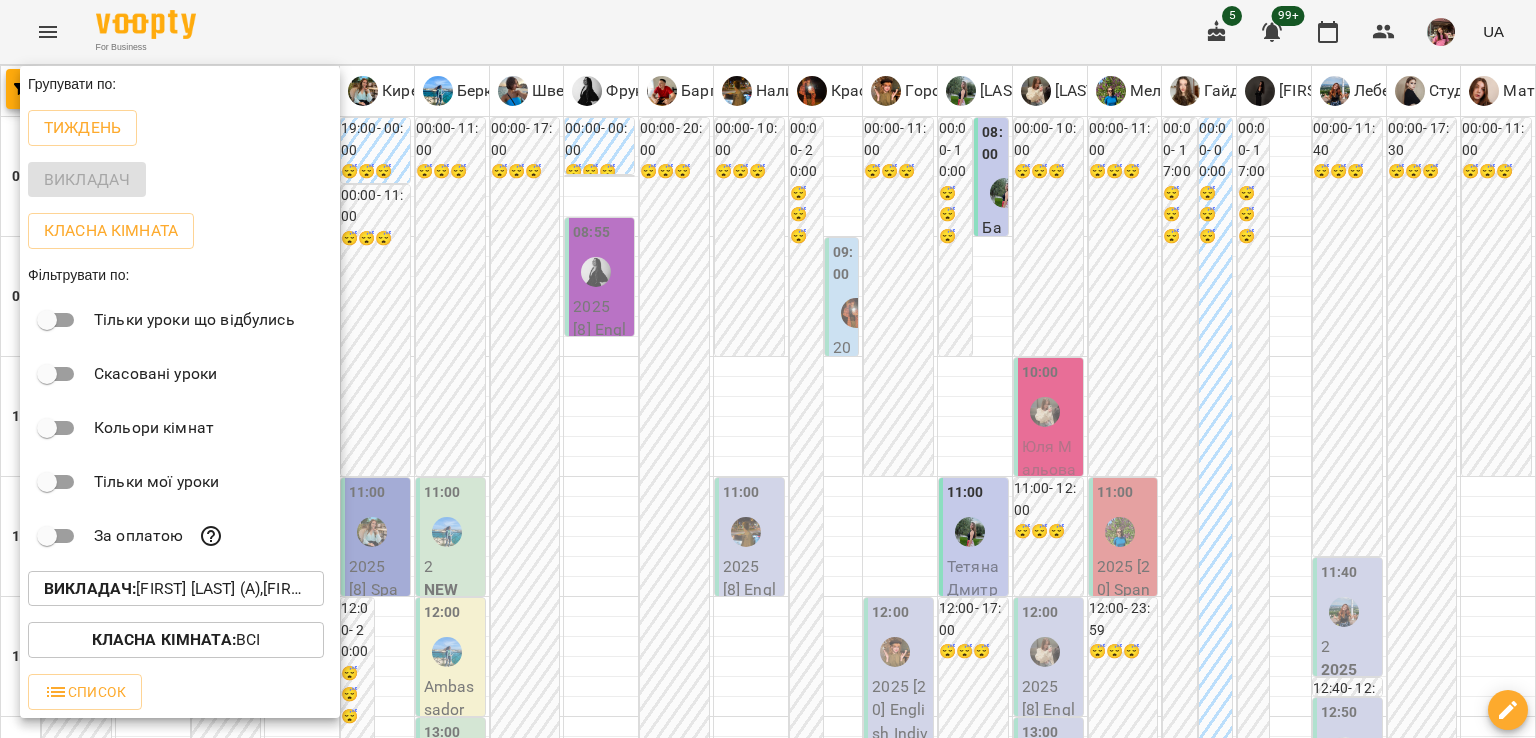 click at bounding box center (768, 369) 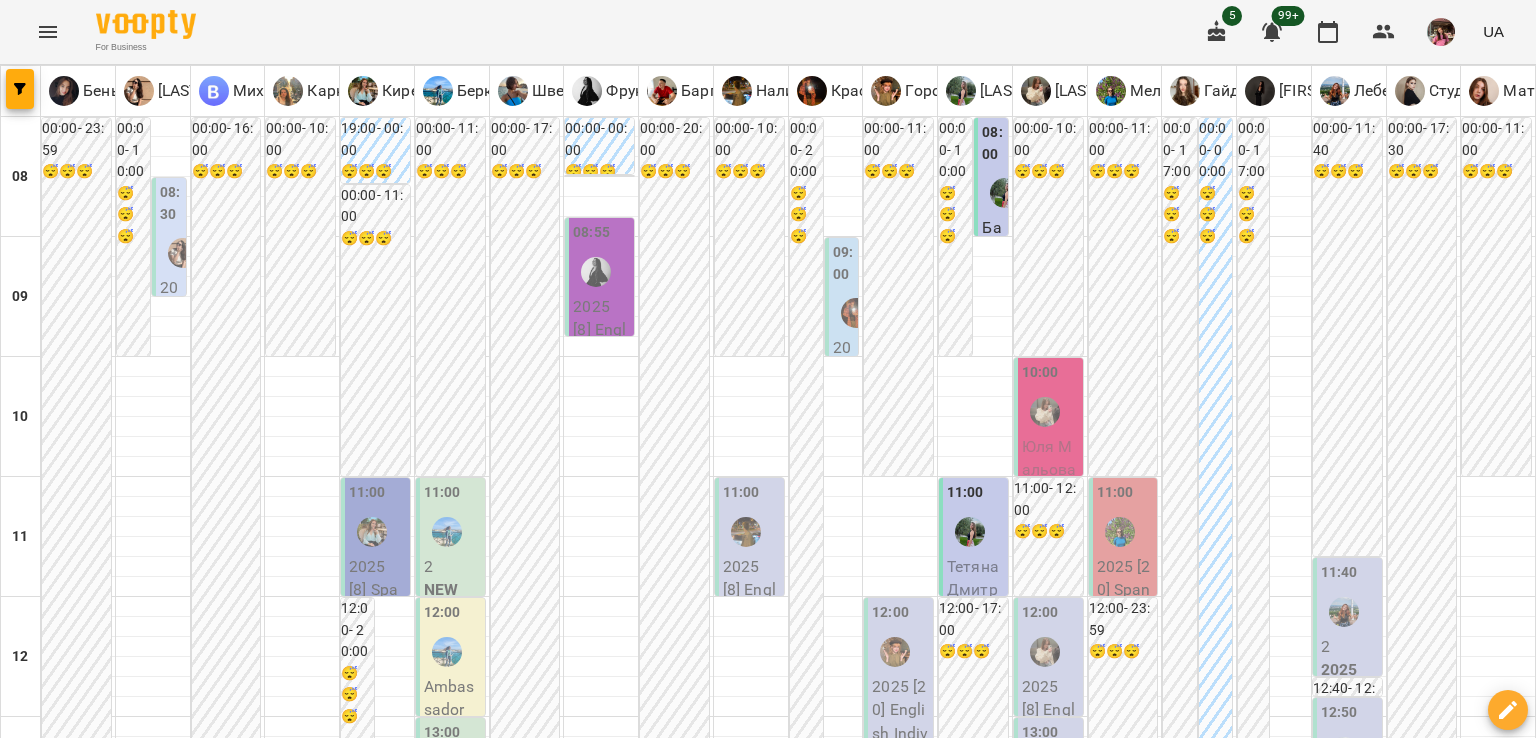 click on "сб" at bounding box center [1281, 1943] 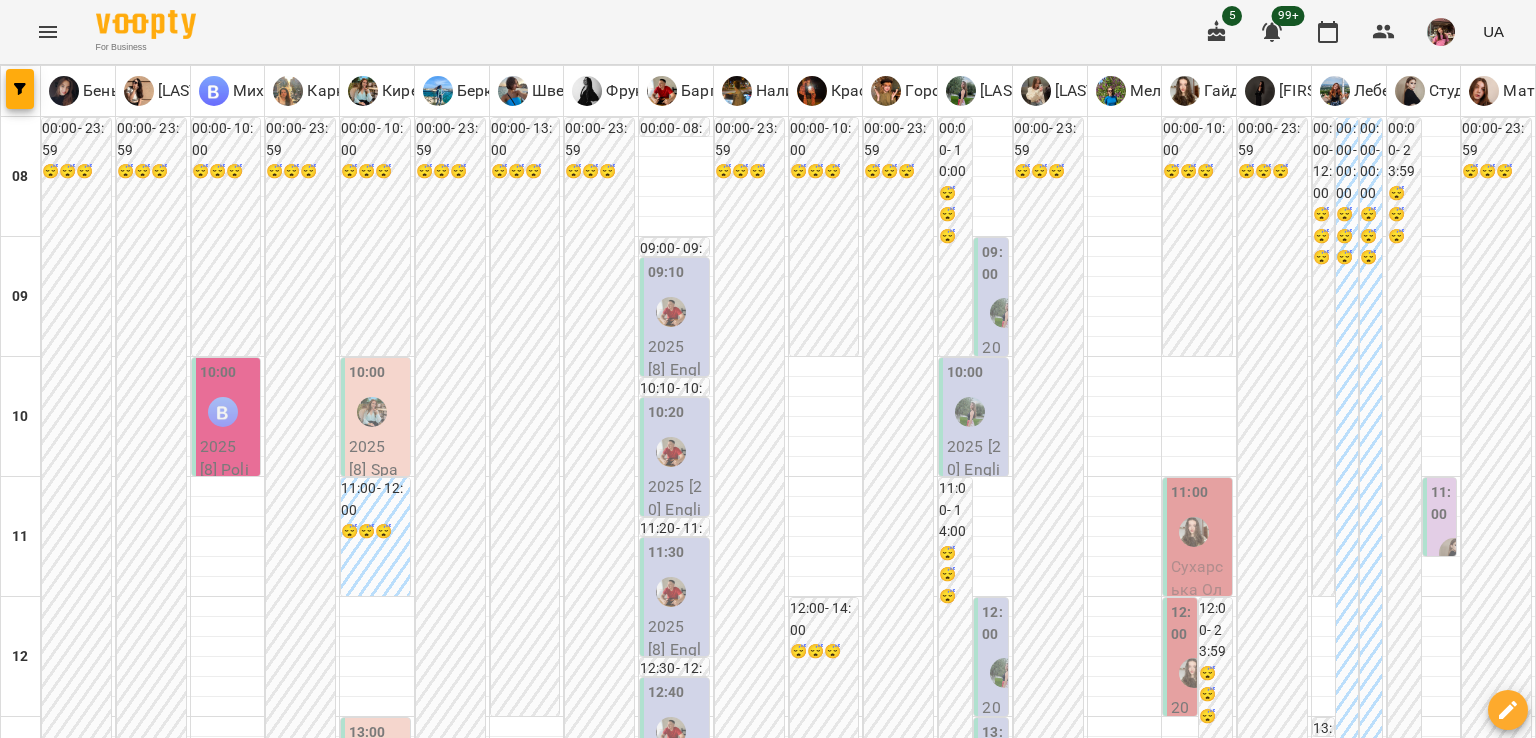 scroll, scrollTop: 1312, scrollLeft: 0, axis: vertical 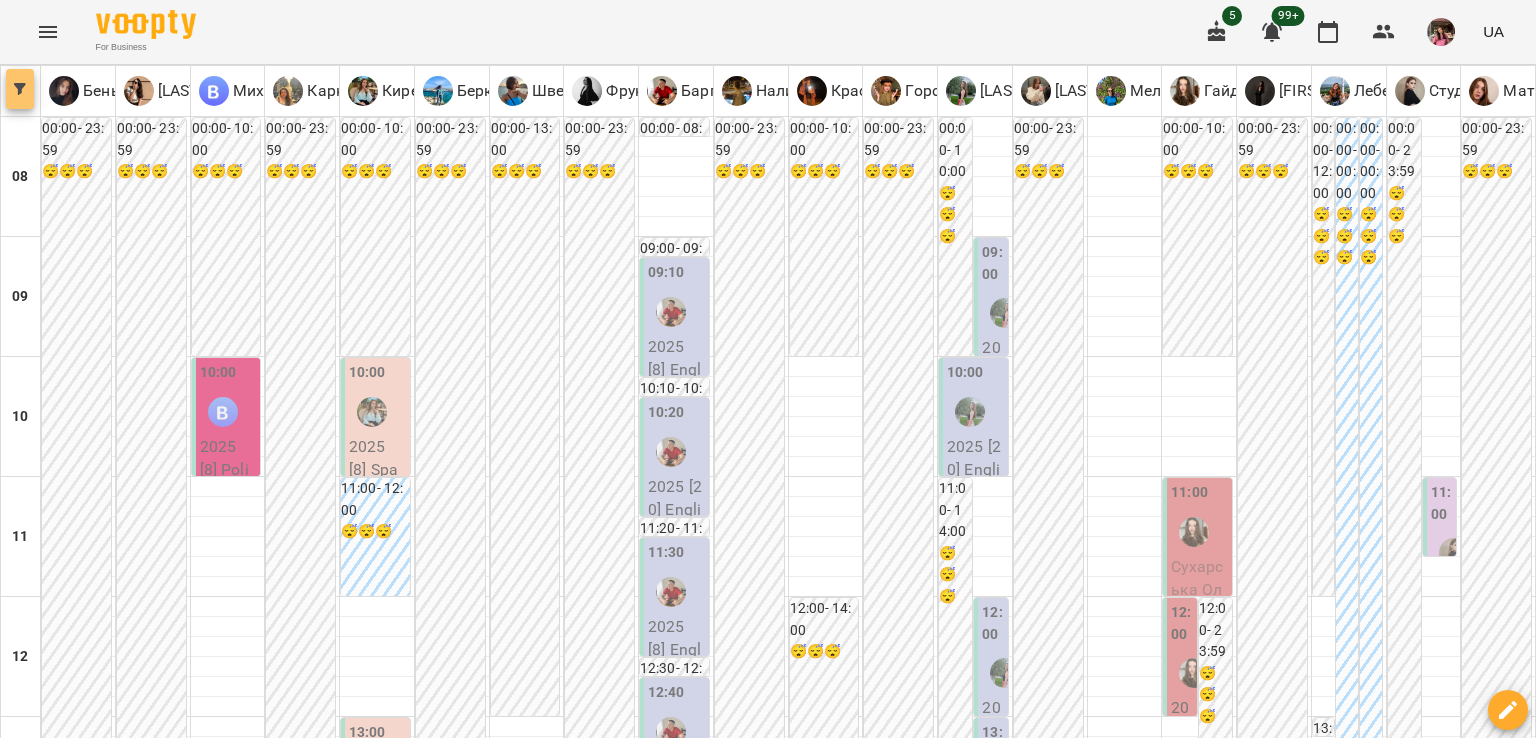 click at bounding box center [20, 89] 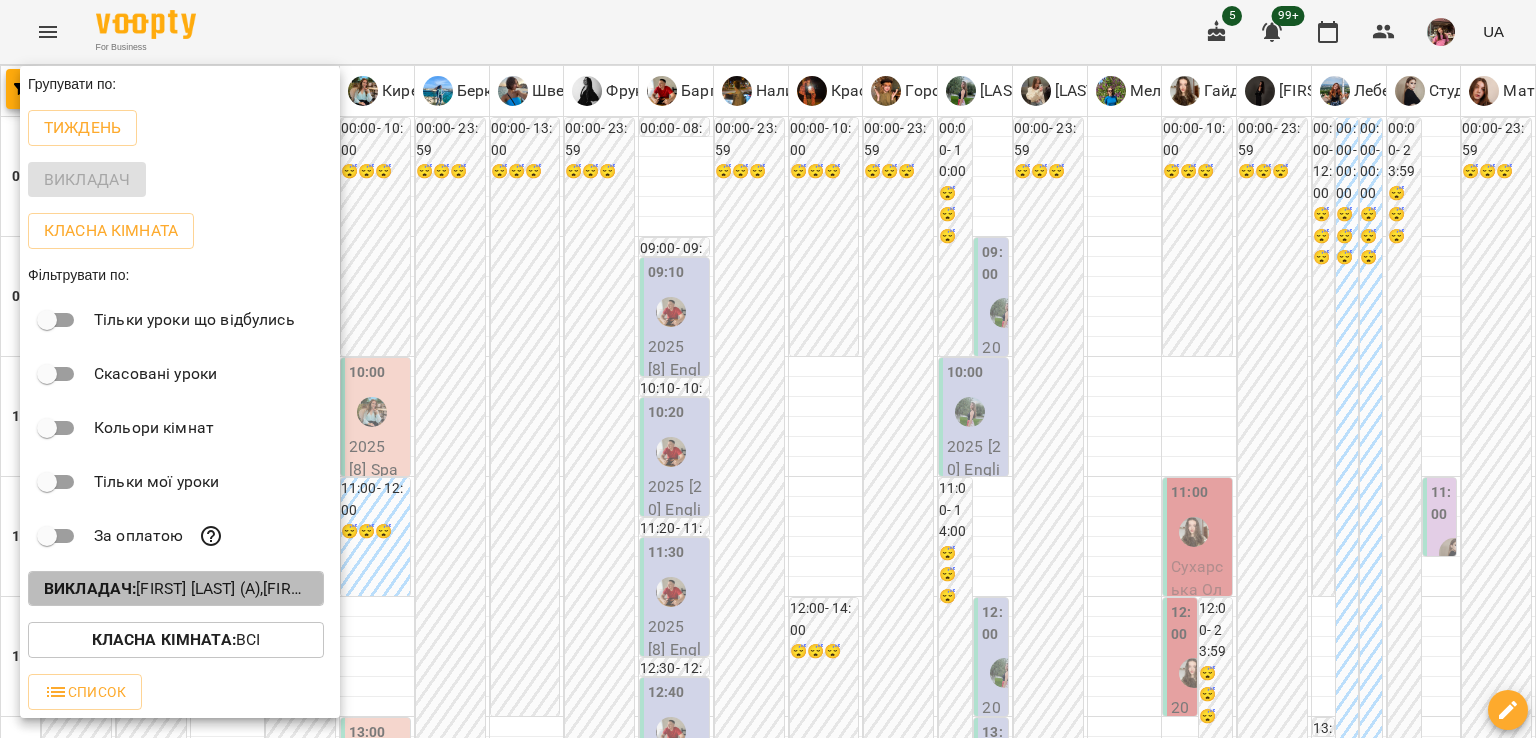 click on "Викладач :  Баргель Олег Романович (а),Бень Дар'я Олегівна (а, п),Берковець Дарина Володимирівна (н),Білокур Катерина (а),Ваганова Юлія (і),Гайдукевич Анна (і),Горошинська Олександра (а),Карнаух Ірина Віталіївна (п),Киречук Валерія Володимирівна (і),Красногурська Христина (п),Лебеденко Катерина (а),Малярська Христина Борисівна (а),Матюк Маргарита (і),Мельник Надія (і),Михайлюк Владислав Віталійович (п),Наливайко Максим (а),Студенко Дар'я (н),Тиндик-Павлова Іванна Марʼянівна (а),Фрунзе Валентина Сергіївна (а),Швед Анна Олександрівна (н)" at bounding box center (176, 589) 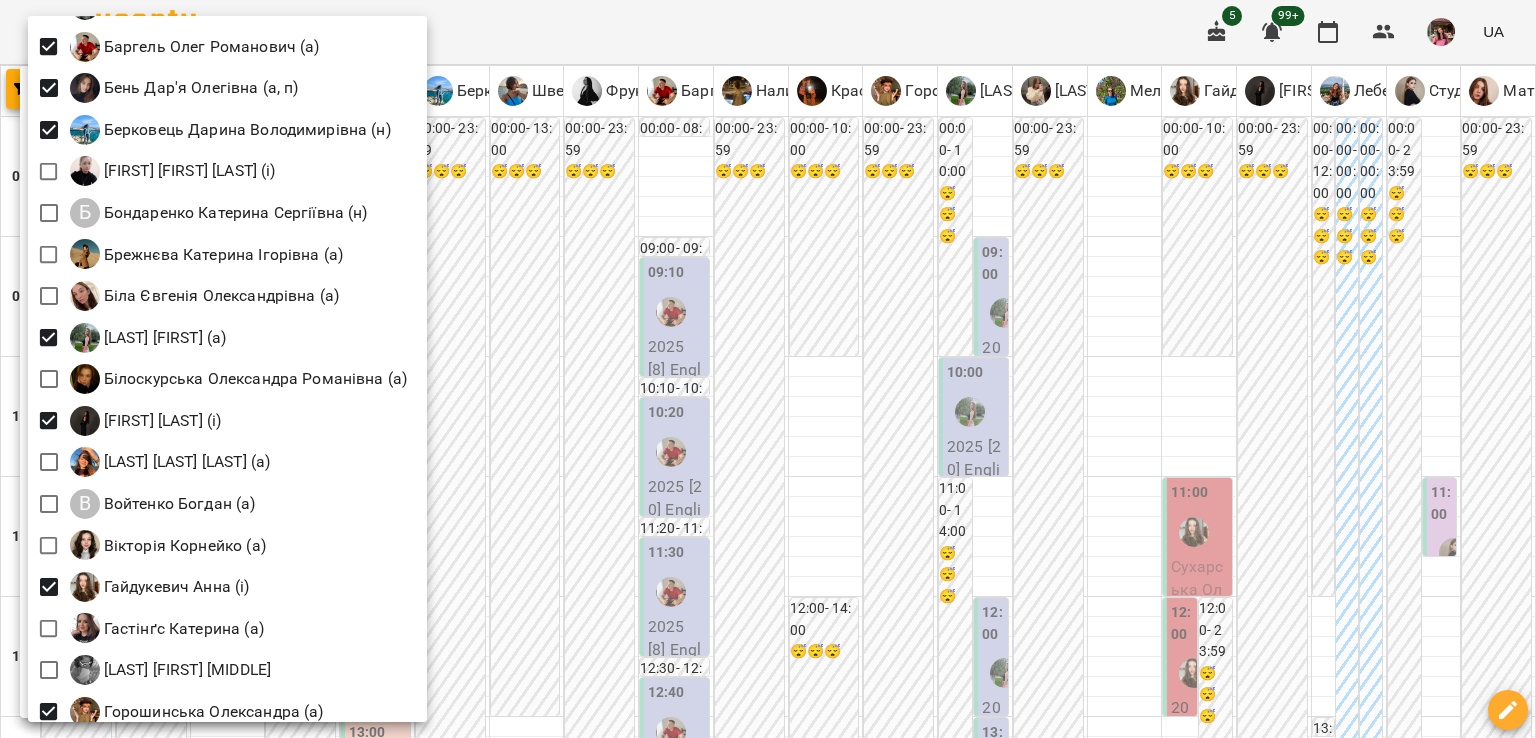 scroll, scrollTop: 200, scrollLeft: 0, axis: vertical 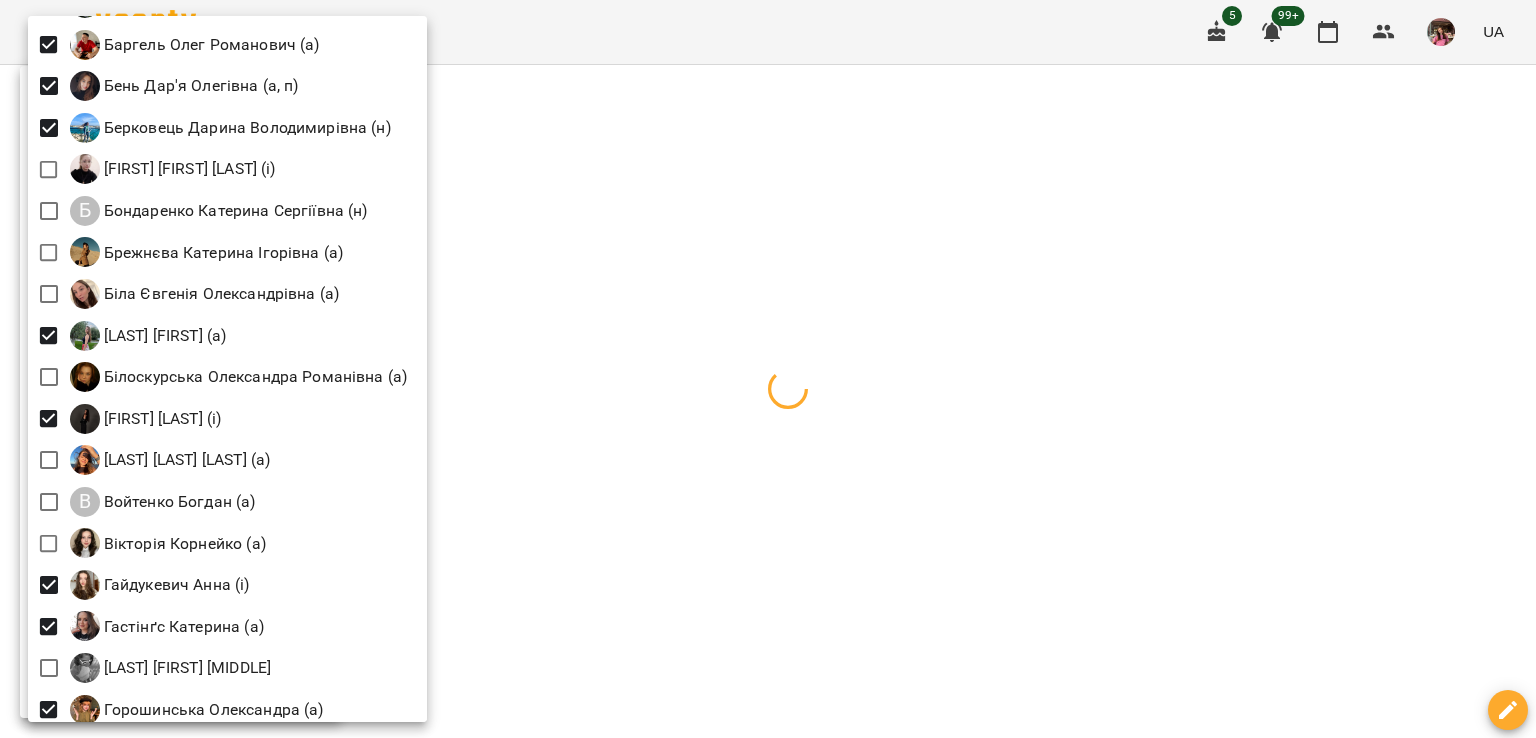 click at bounding box center [768, 369] 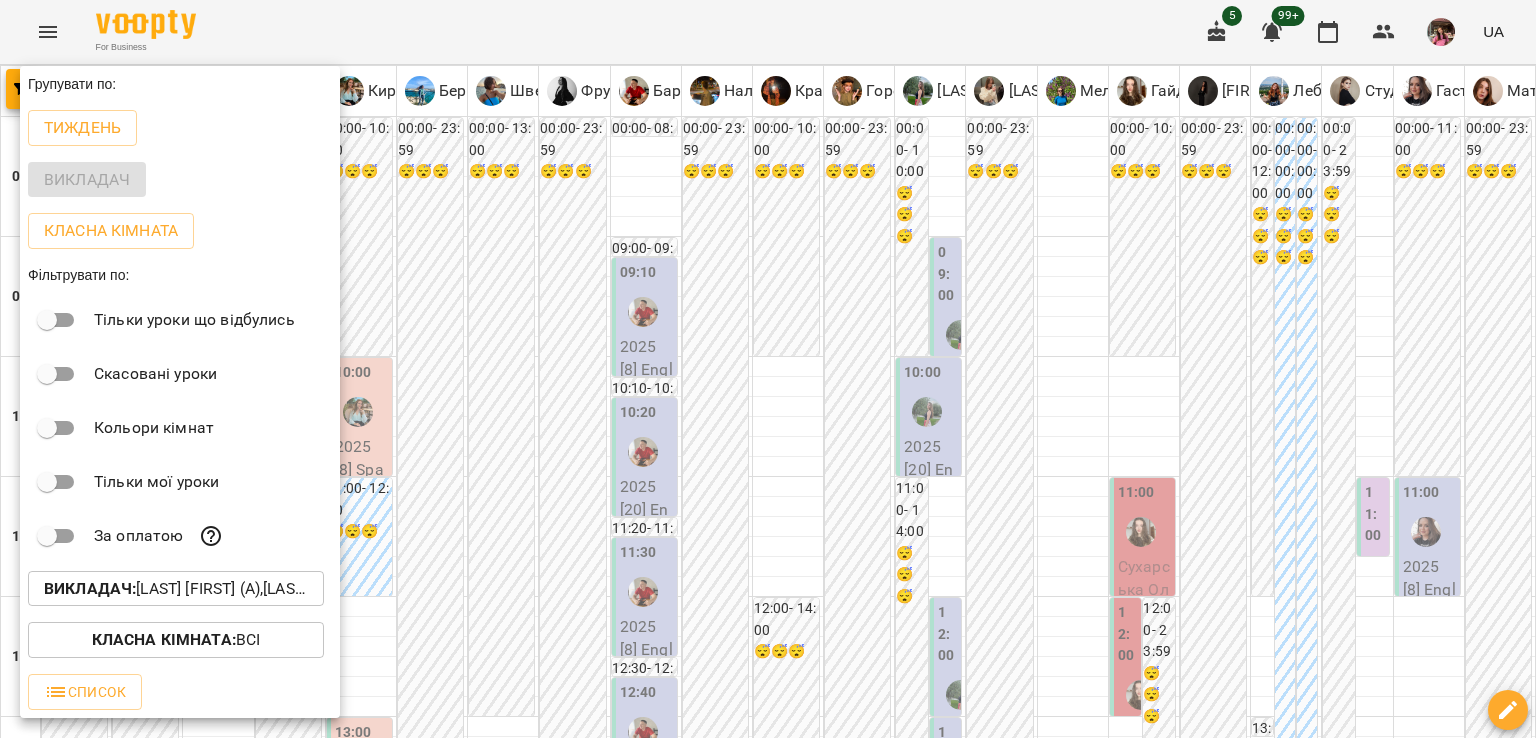 click at bounding box center [768, 369] 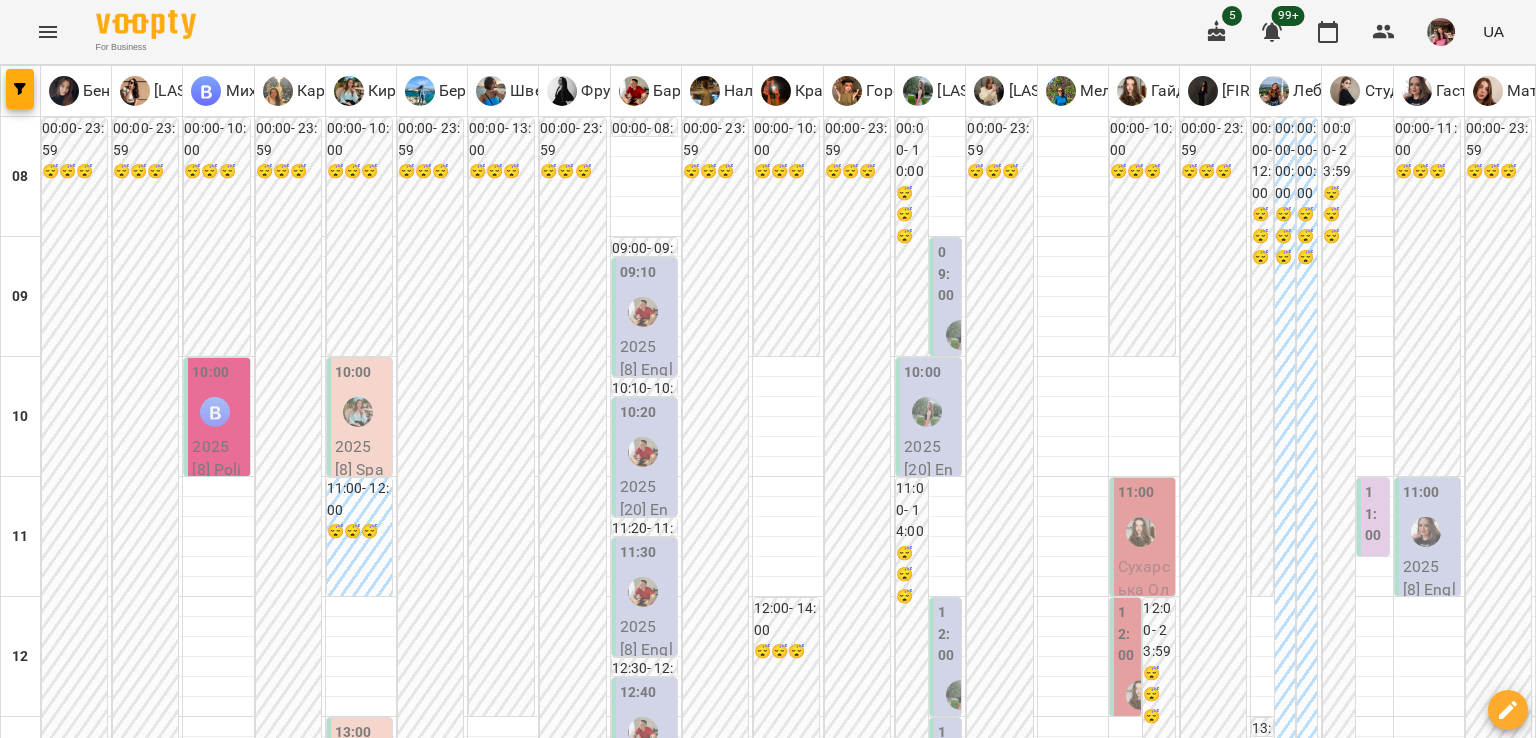 click on "ср" at bounding box center (466, 1943) 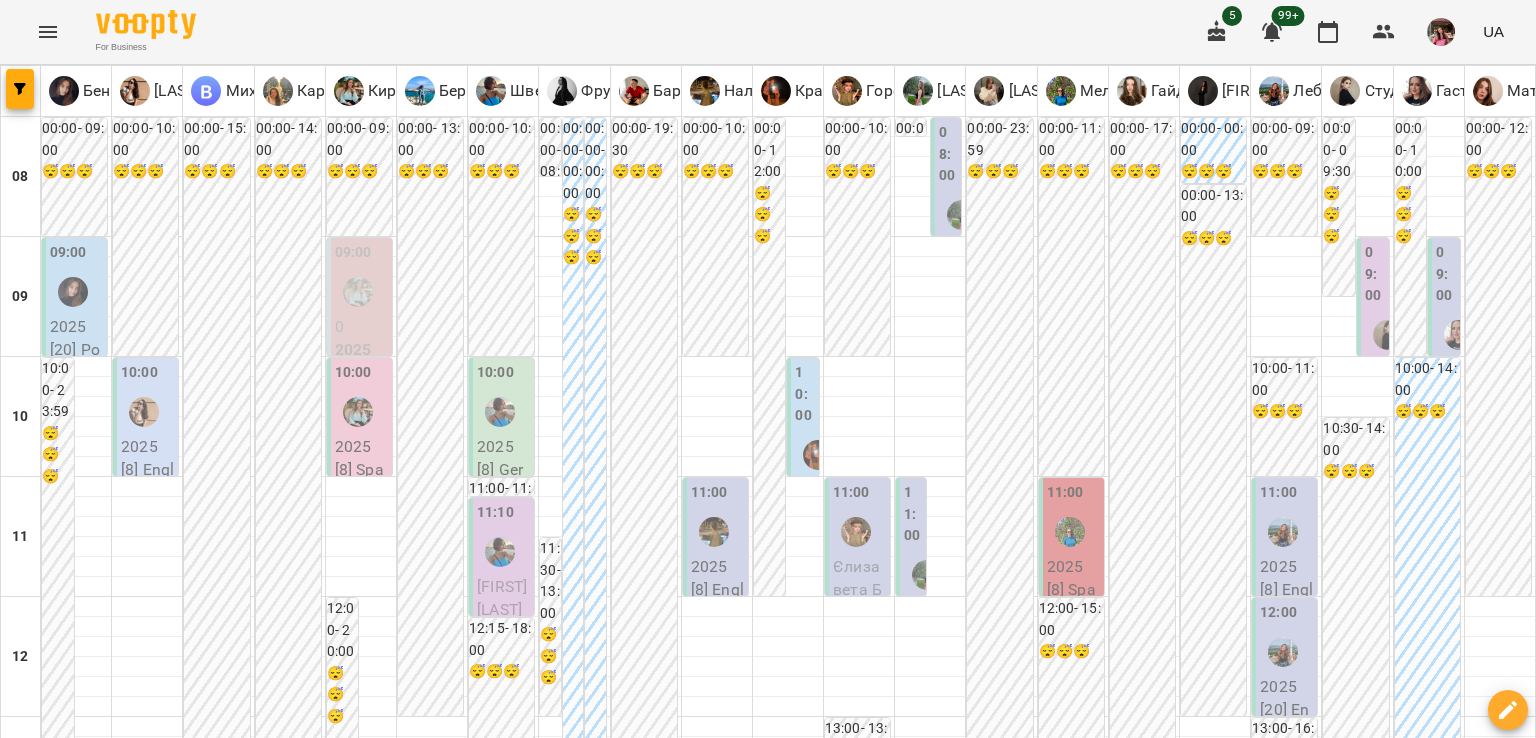 click on "пт" at bounding box center (1068, 1943) 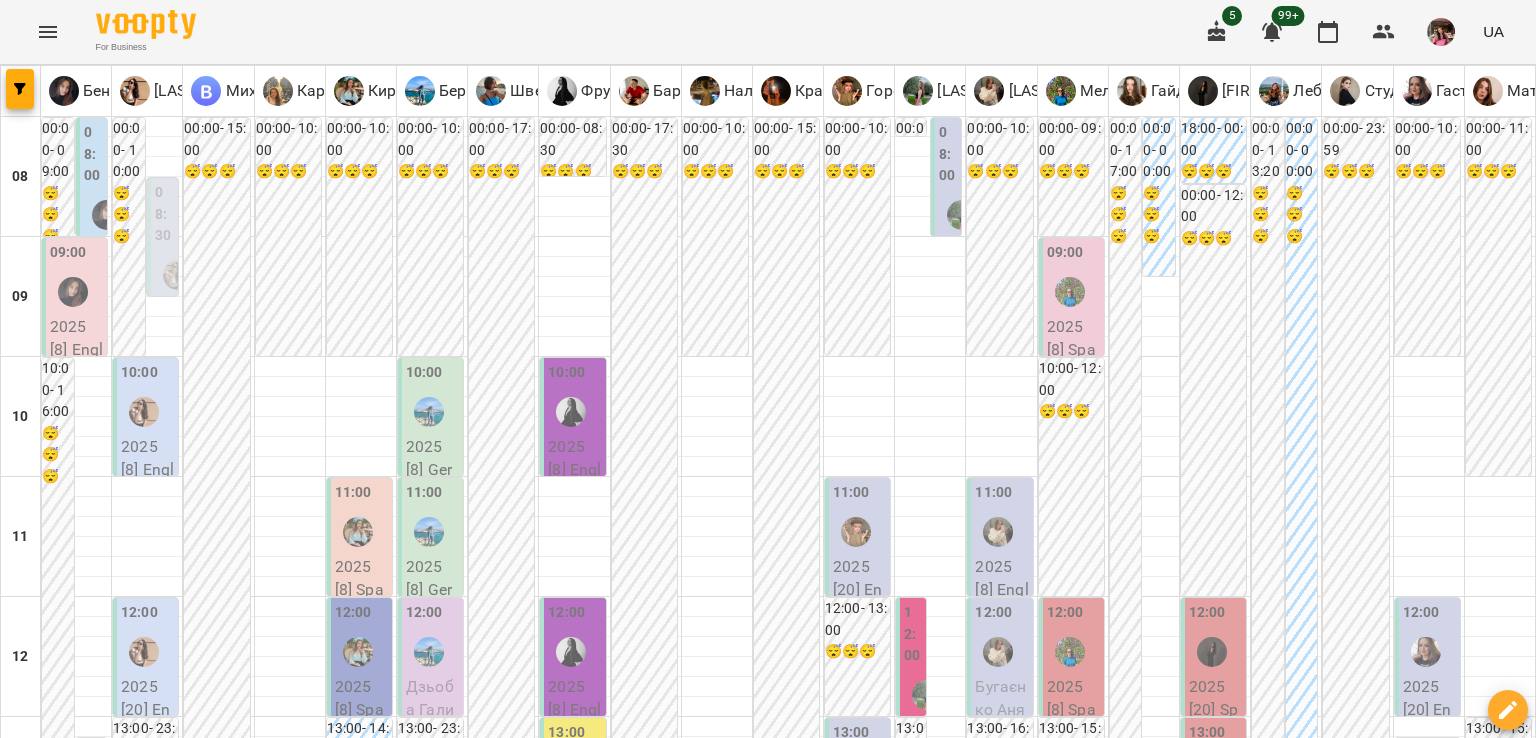 scroll, scrollTop: 1135, scrollLeft: 0, axis: vertical 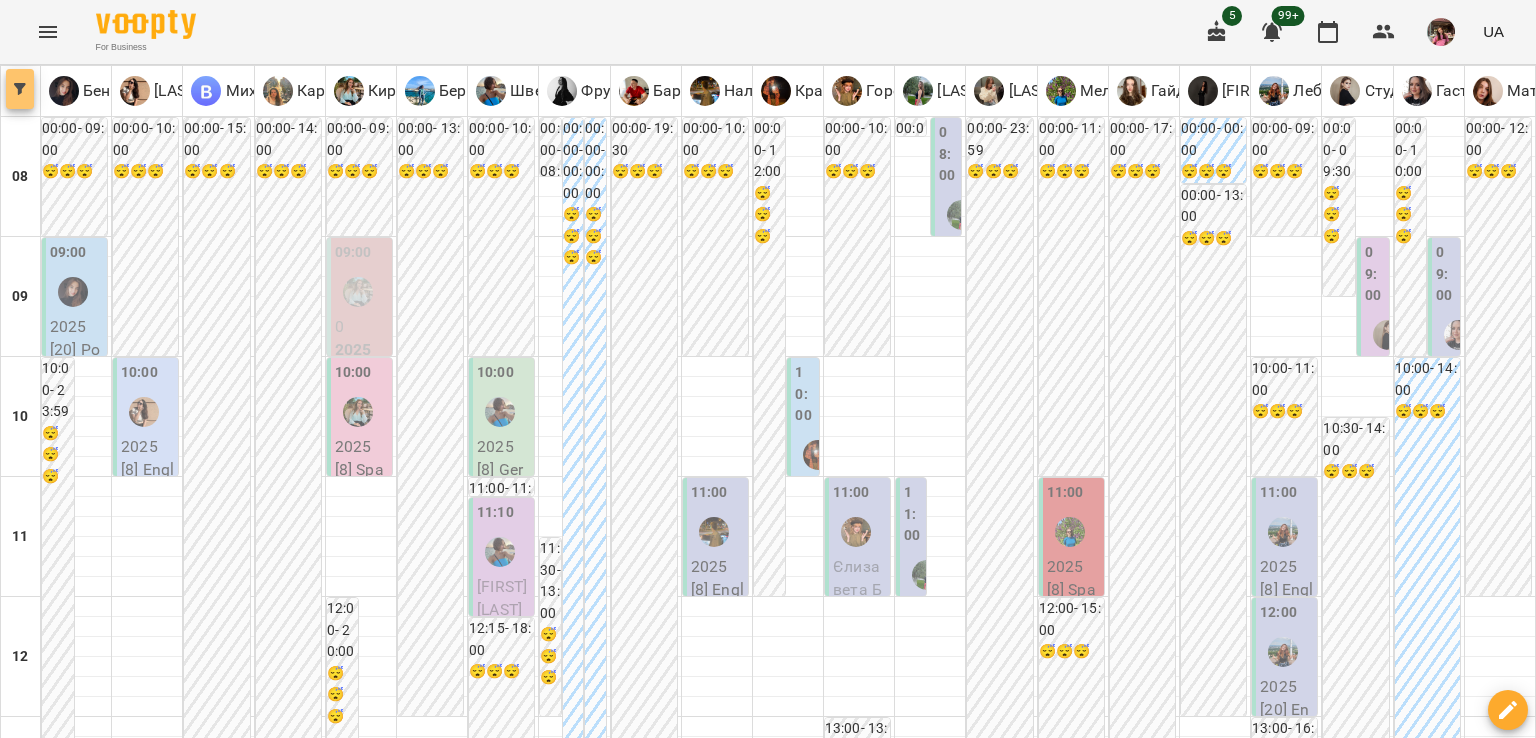 click at bounding box center [20, 89] 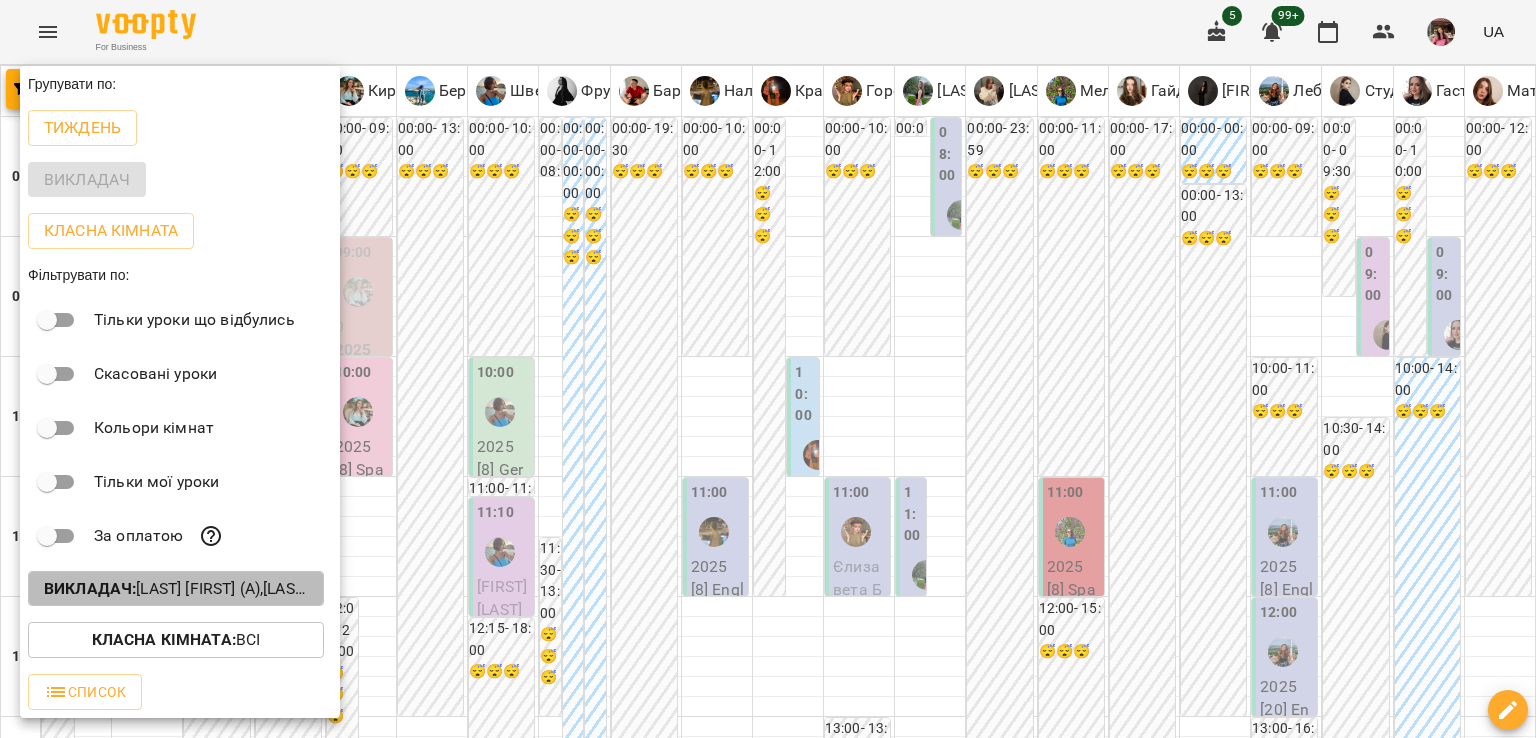 click on "Викладач :  Баргель Олег Романович (а),Бень Дар'я Олегівна (а, п),Берковець Дарина Володимирівна (н),Білокур Катерина (а),Ваганова Юлія (і),Гайдукевич Анна (і),Гастінґс Катерина (а),Горошинська Олександра (а),Карнаух Ірина Віталіївна (п),Киречук Валерія Володимирівна (і),Красногурська Христина (п),Лебеденко Катерина (а),Малярська Христина Борисівна (а),Матюк Маргарита (і),Мельник Надія (і),Михайлюк Владислав Віталійович (п),Наливайко Максим (а),Студенко Дар'я (н),Тиндик-Павлова Іванна Марʼянівна (а),Фрунзе Валентина Сергіївна (а),Швед Анна Олександрівна (н)" at bounding box center (176, 589) 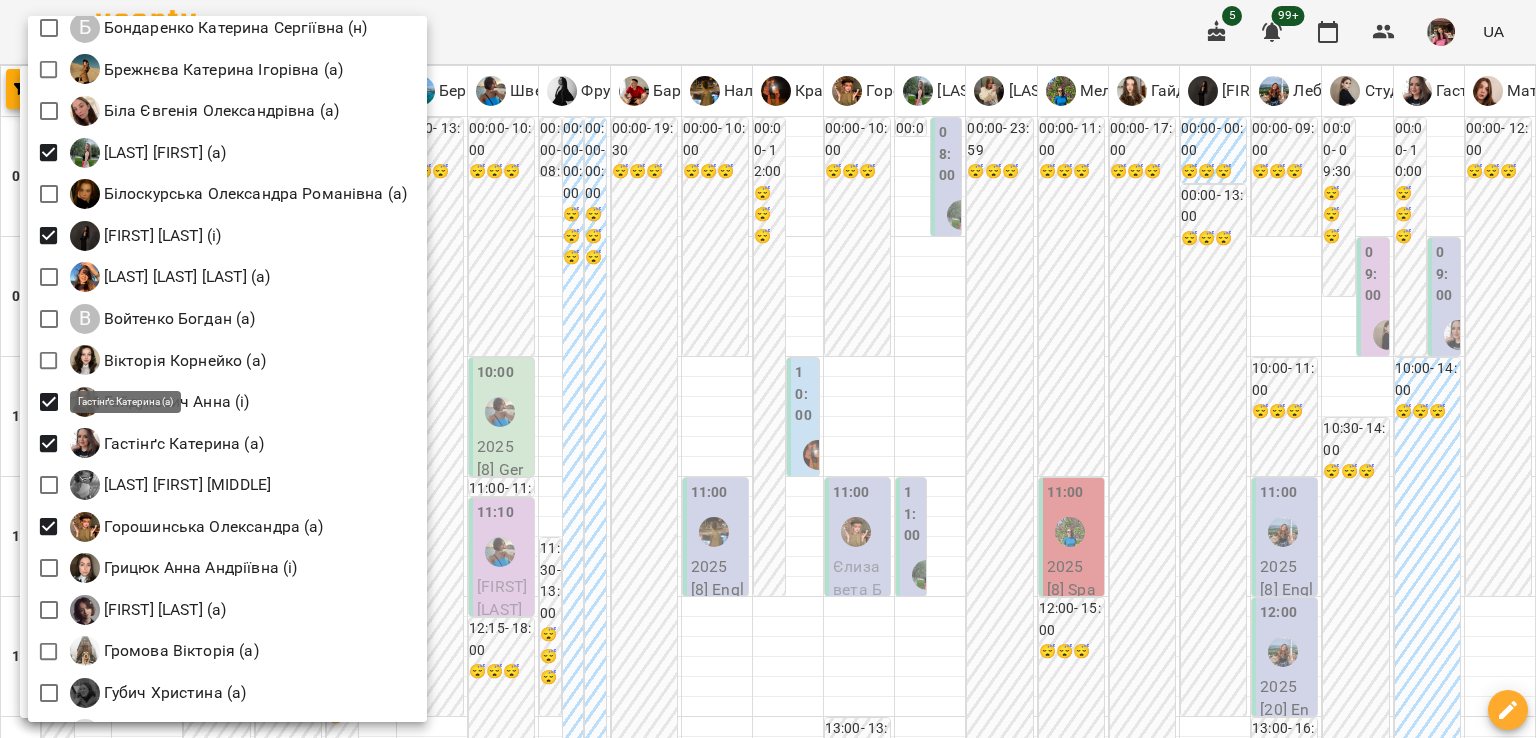 scroll, scrollTop: 384, scrollLeft: 0, axis: vertical 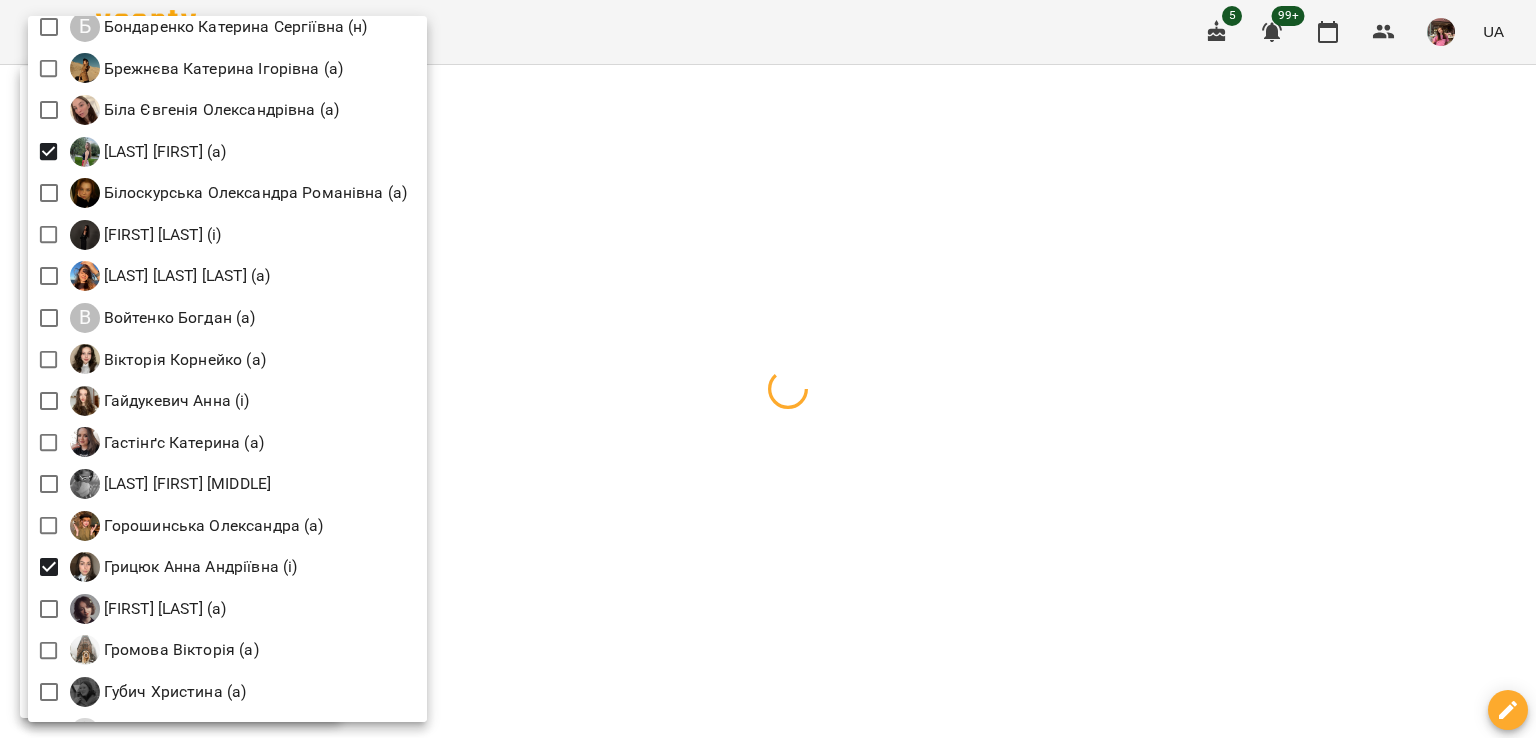 click at bounding box center [768, 369] 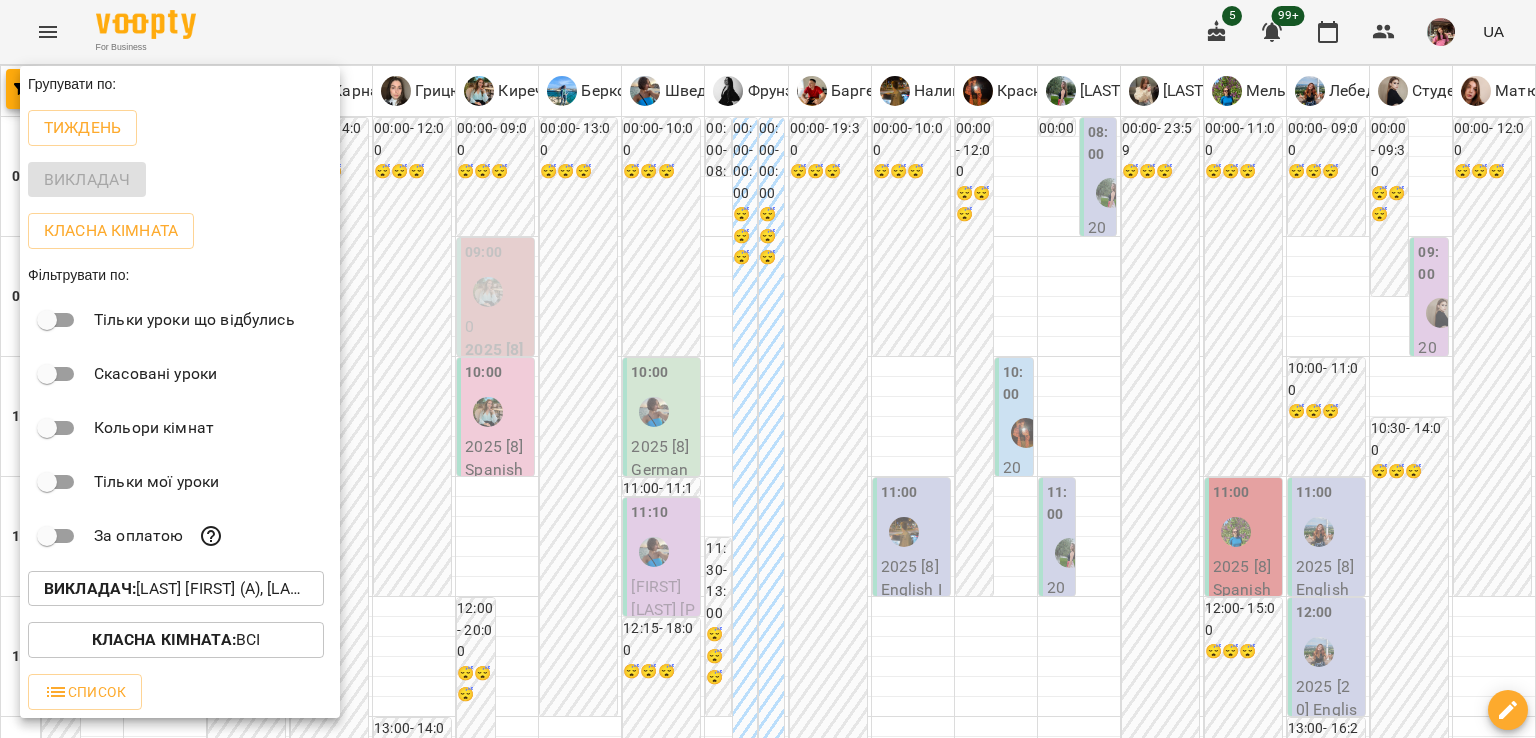 click at bounding box center (768, 369) 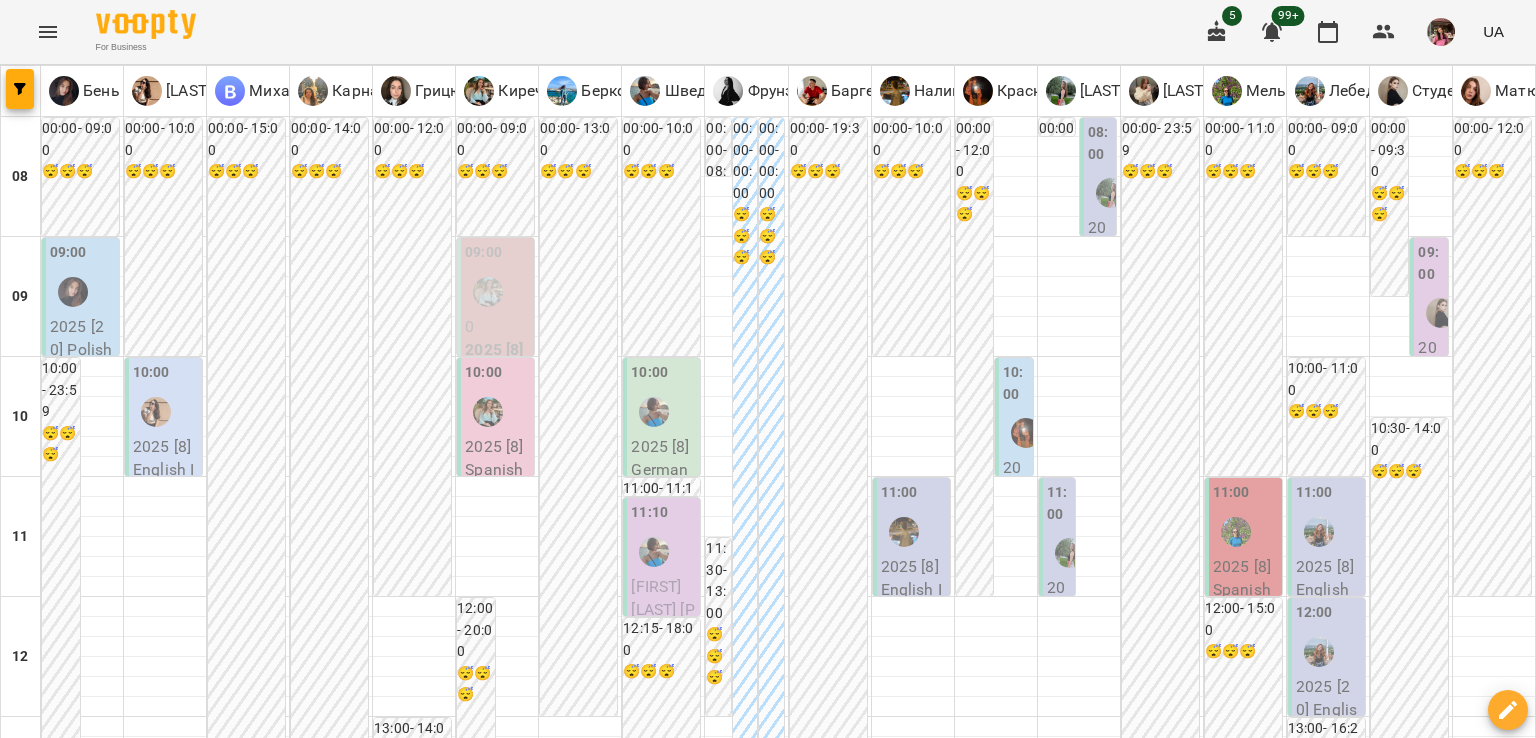 click at bounding box center [867, 2008] 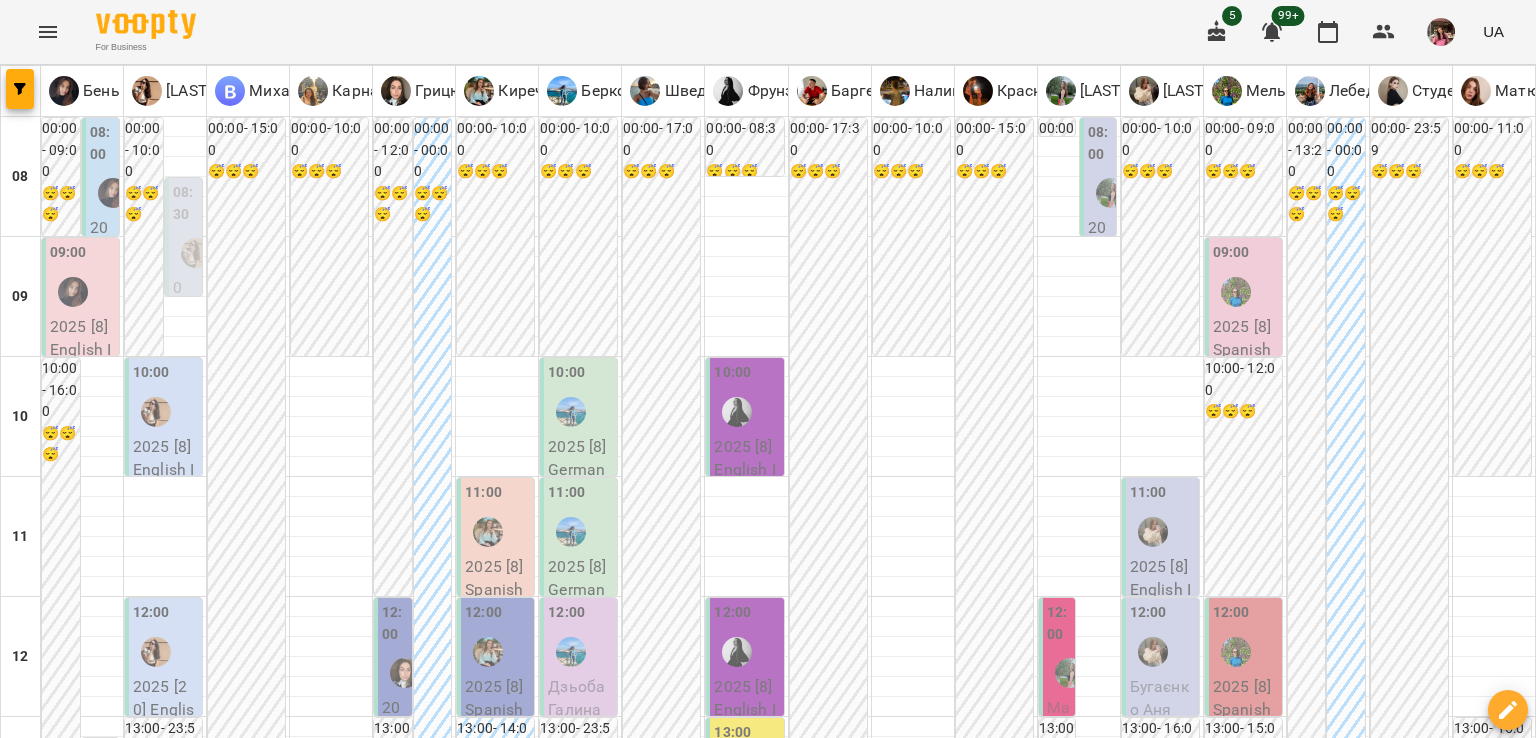 scroll, scrollTop: 536, scrollLeft: 0, axis: vertical 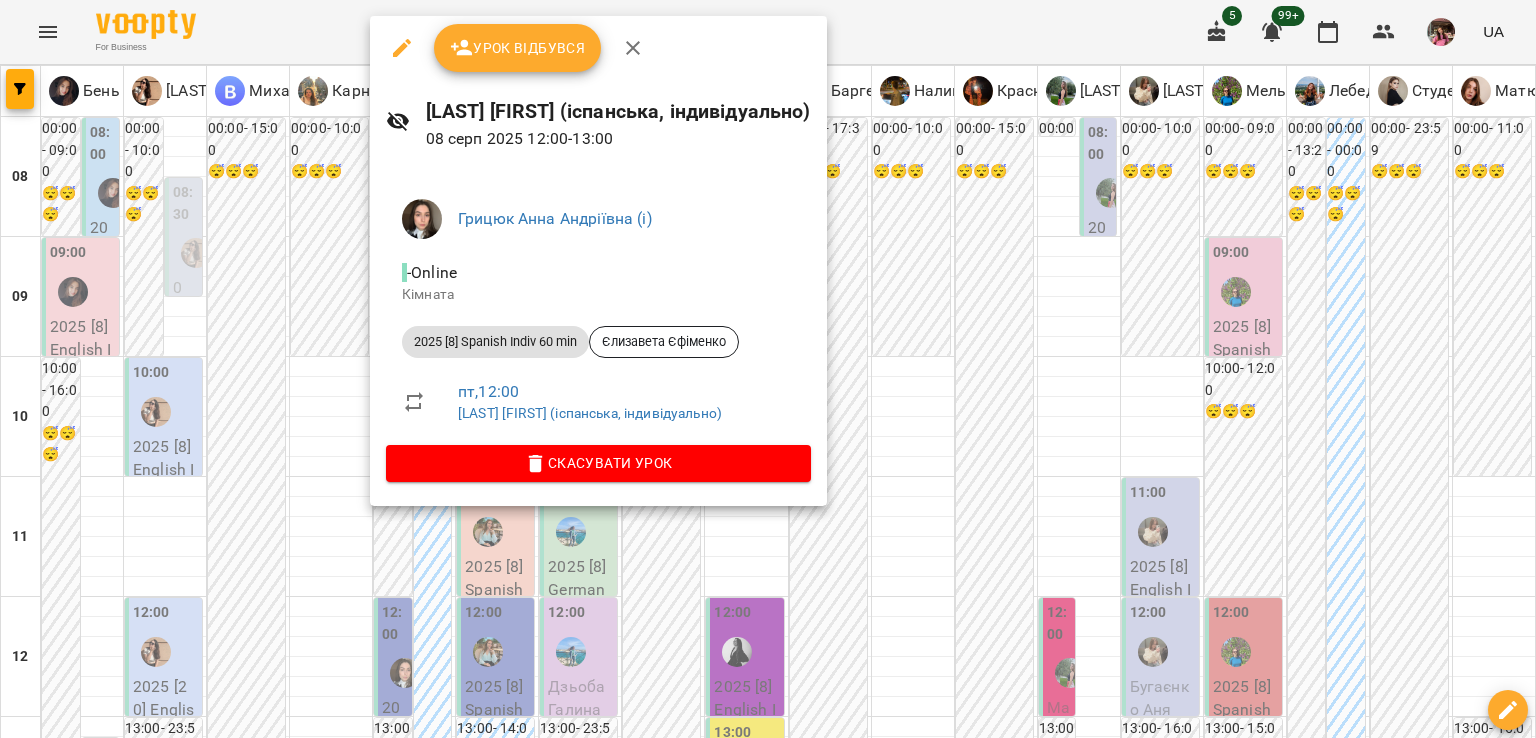 click at bounding box center [768, 369] 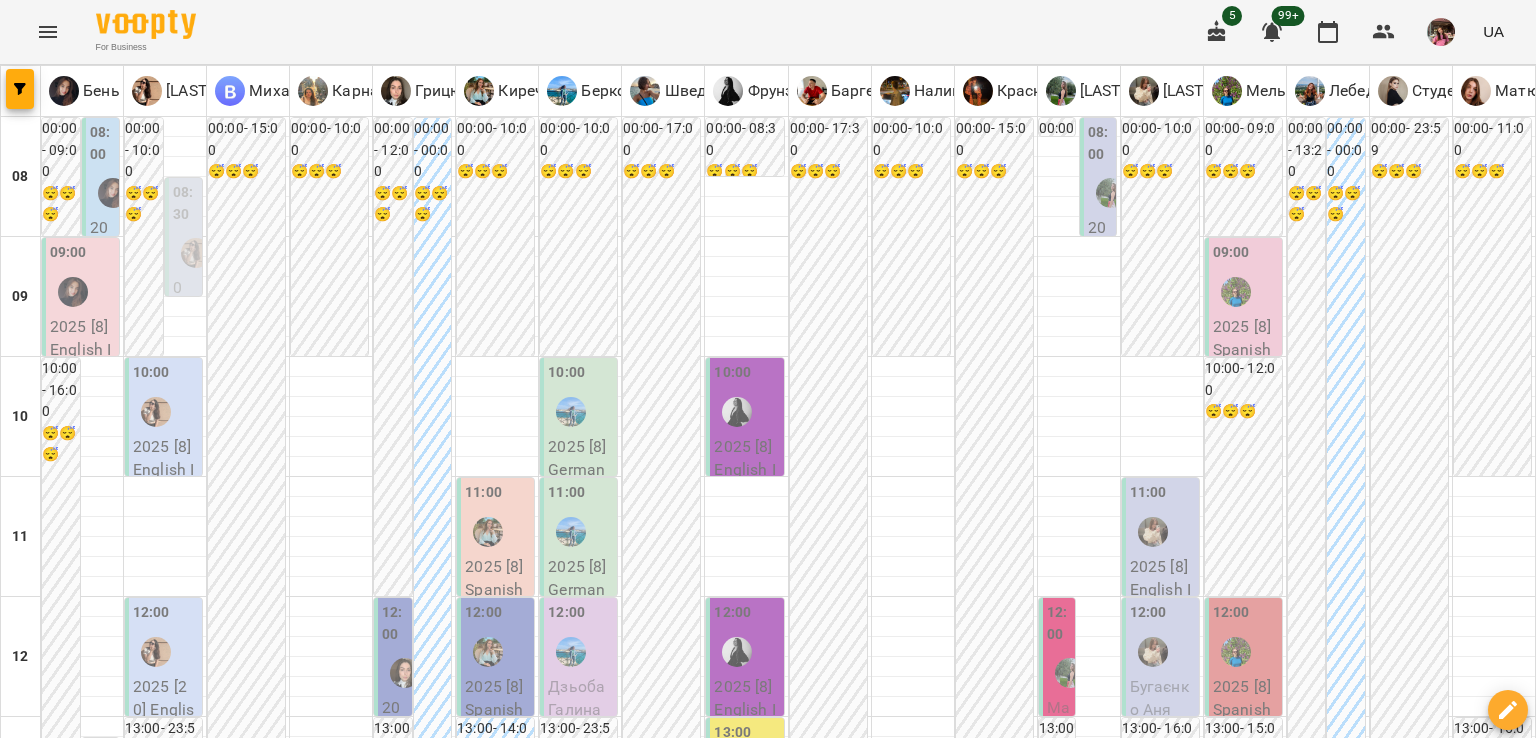 scroll, scrollTop: 835, scrollLeft: 0, axis: vertical 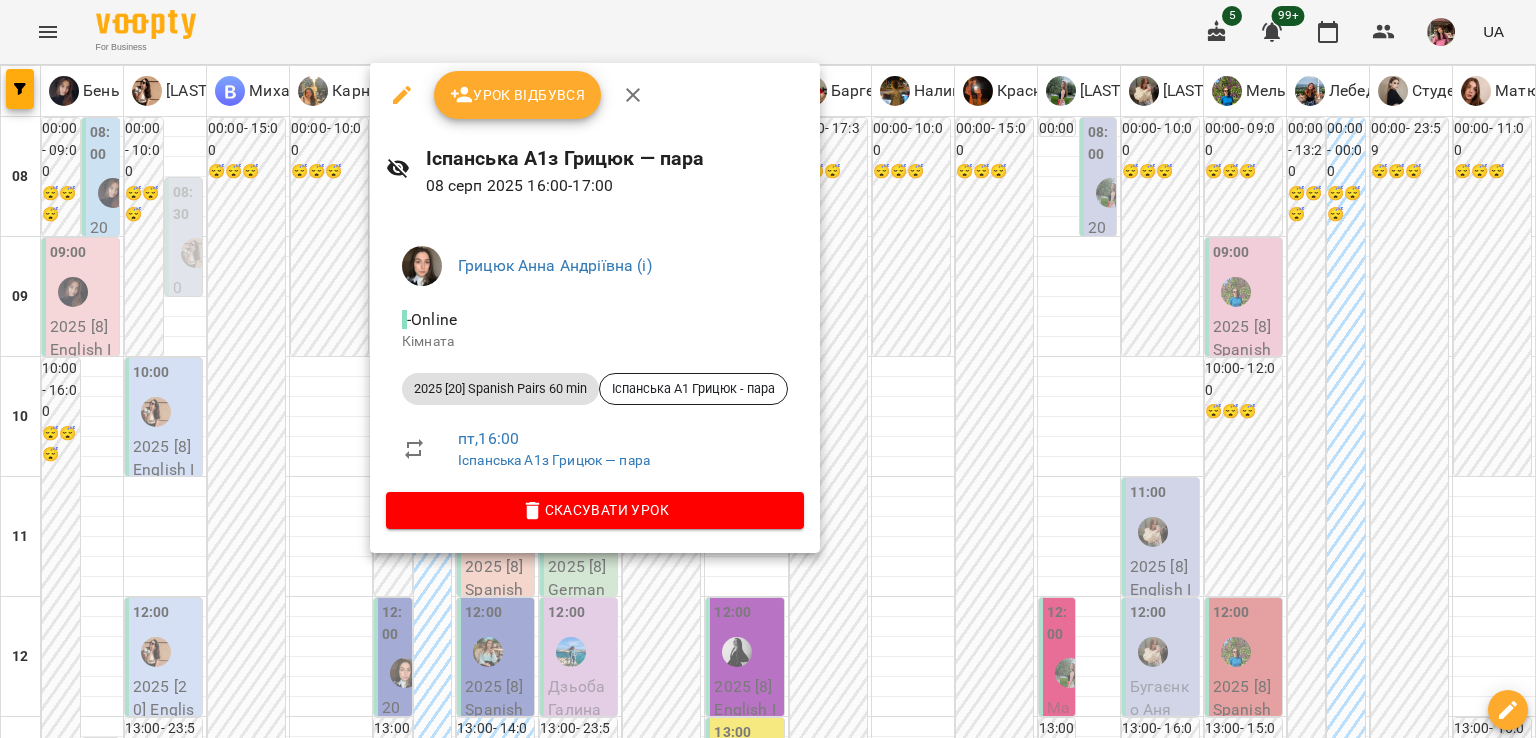 click at bounding box center (768, 369) 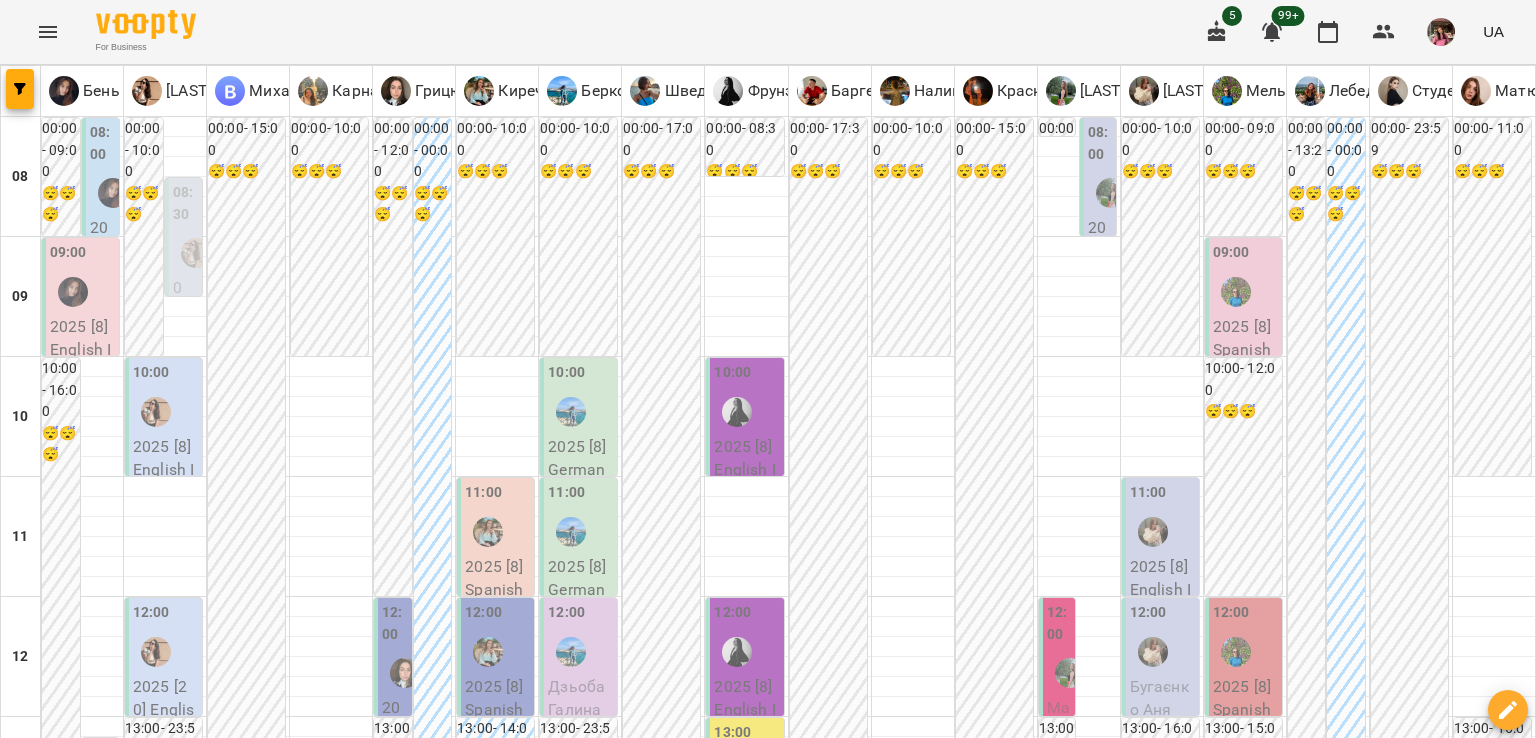 scroll, scrollTop: 1308, scrollLeft: 0, axis: vertical 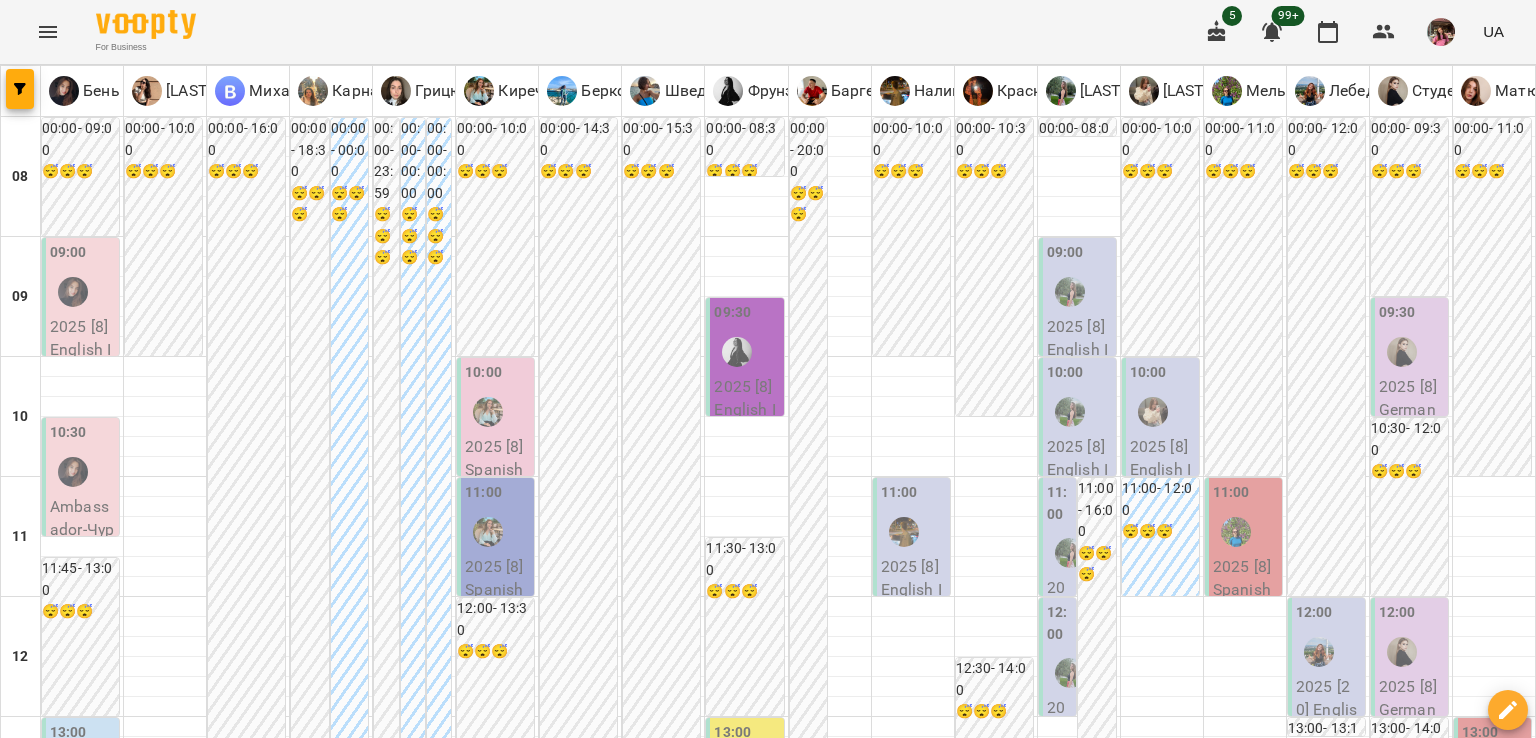 click on "вт" at bounding box center [430, 1943] 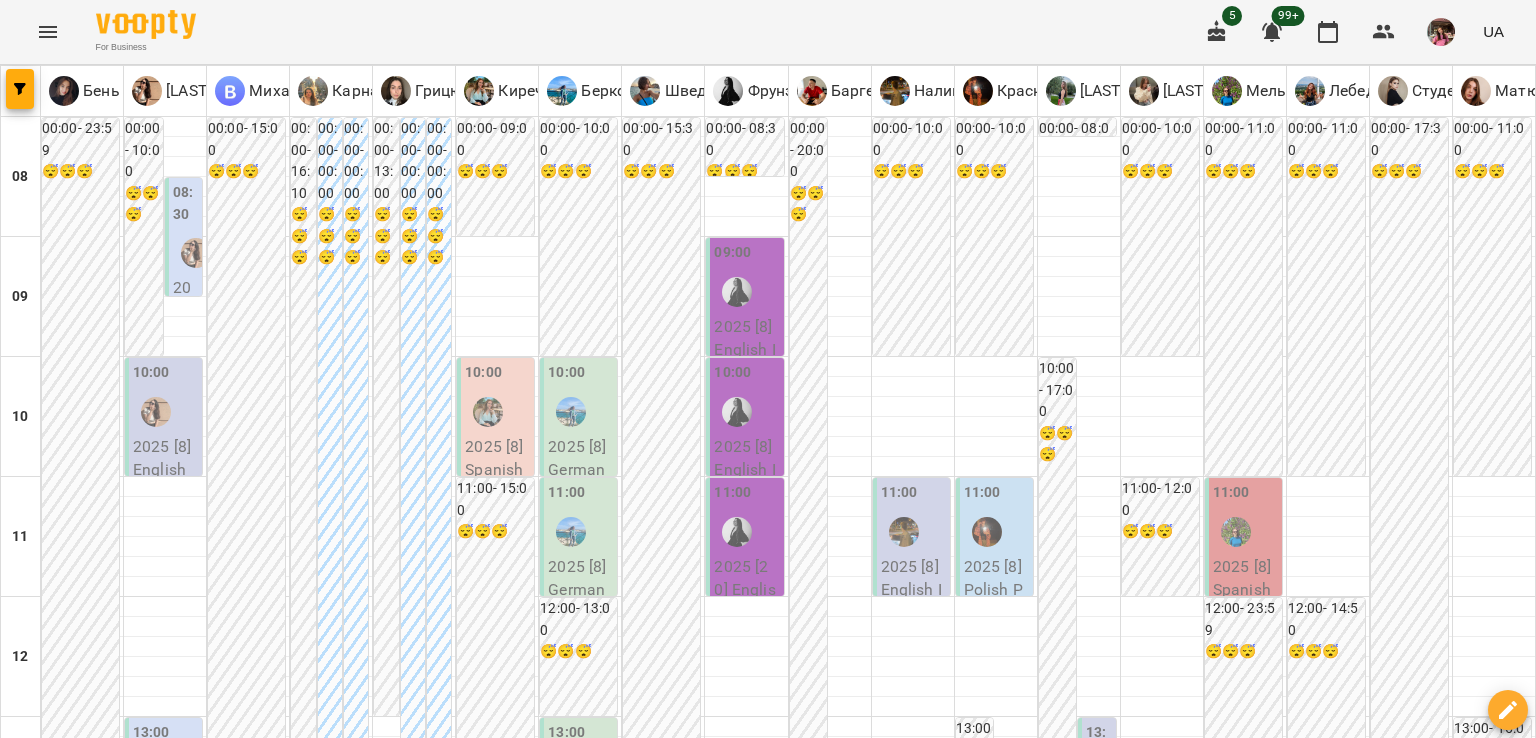 scroll, scrollTop: 256, scrollLeft: 0, axis: vertical 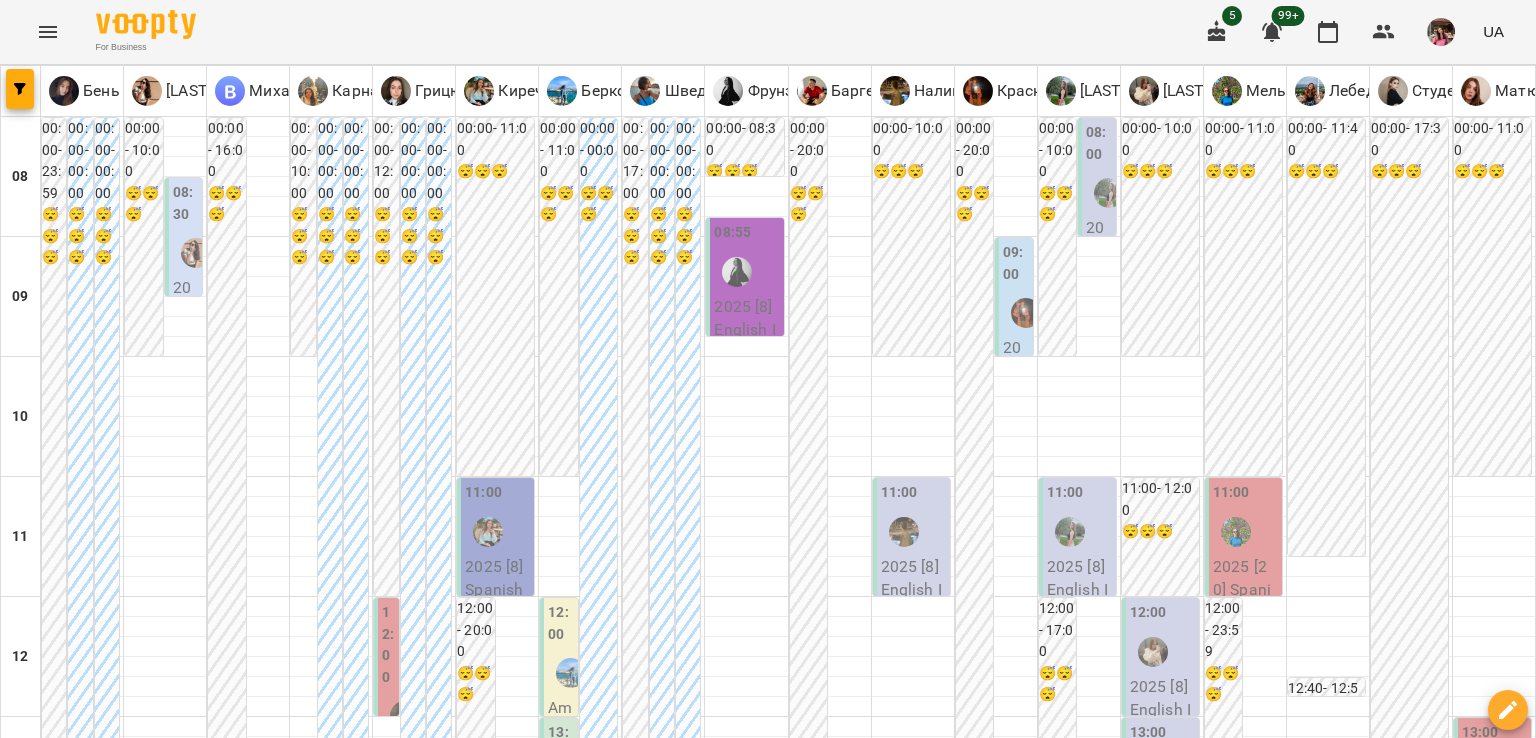 click at bounding box center (405, 716) 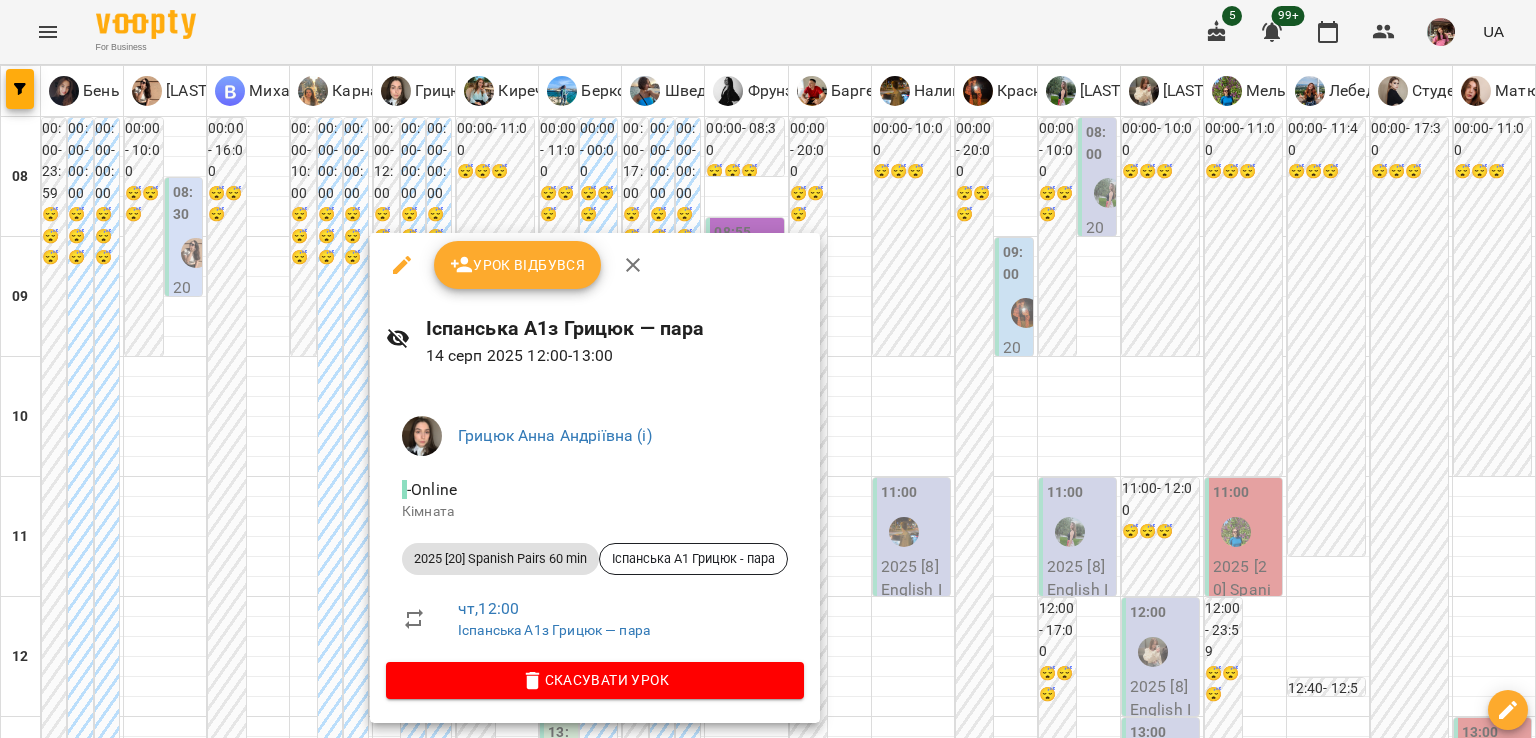 click at bounding box center (768, 369) 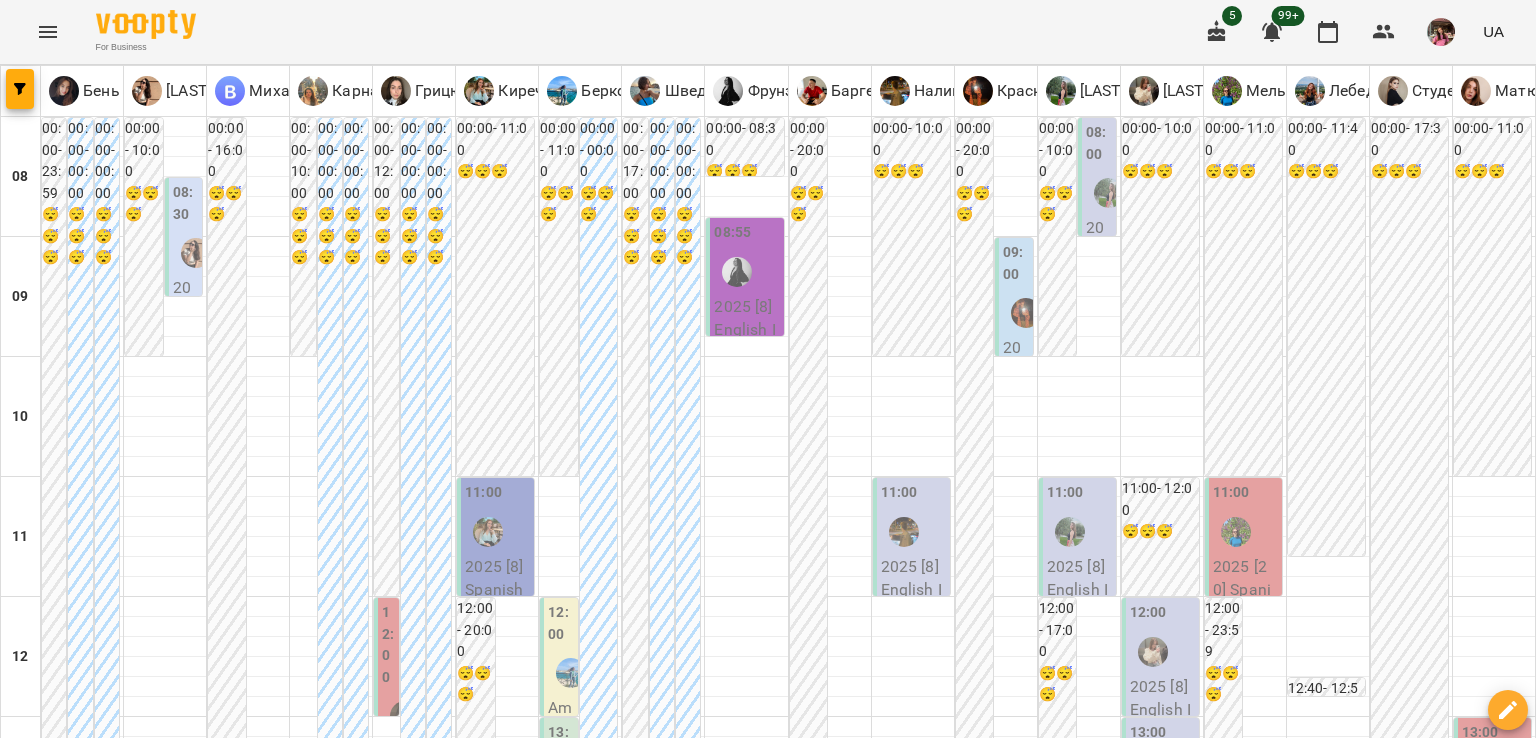 scroll, scrollTop: 1312, scrollLeft: 0, axis: vertical 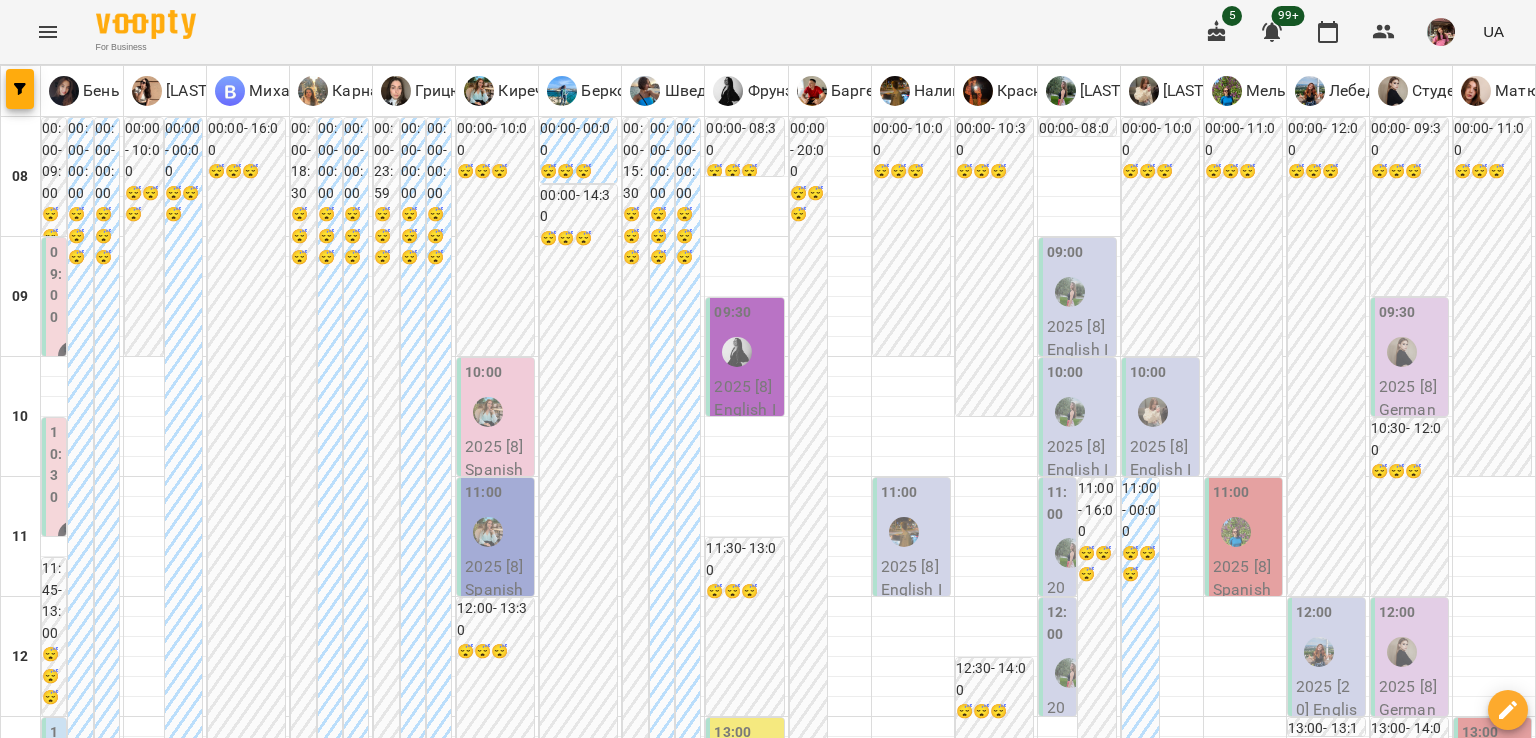 click on "вт" at bounding box center (430, 1943) 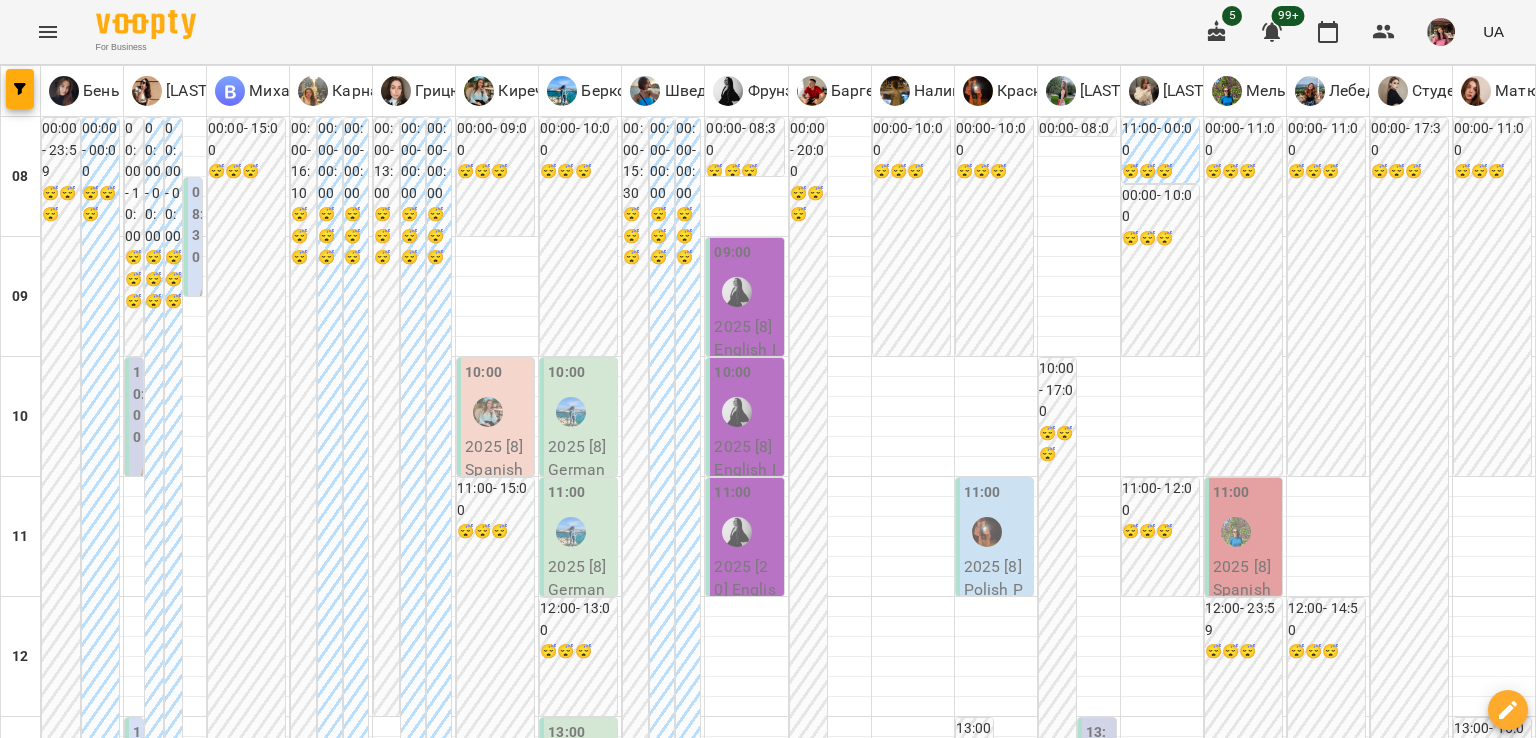 scroll, scrollTop: 1312, scrollLeft: 0, axis: vertical 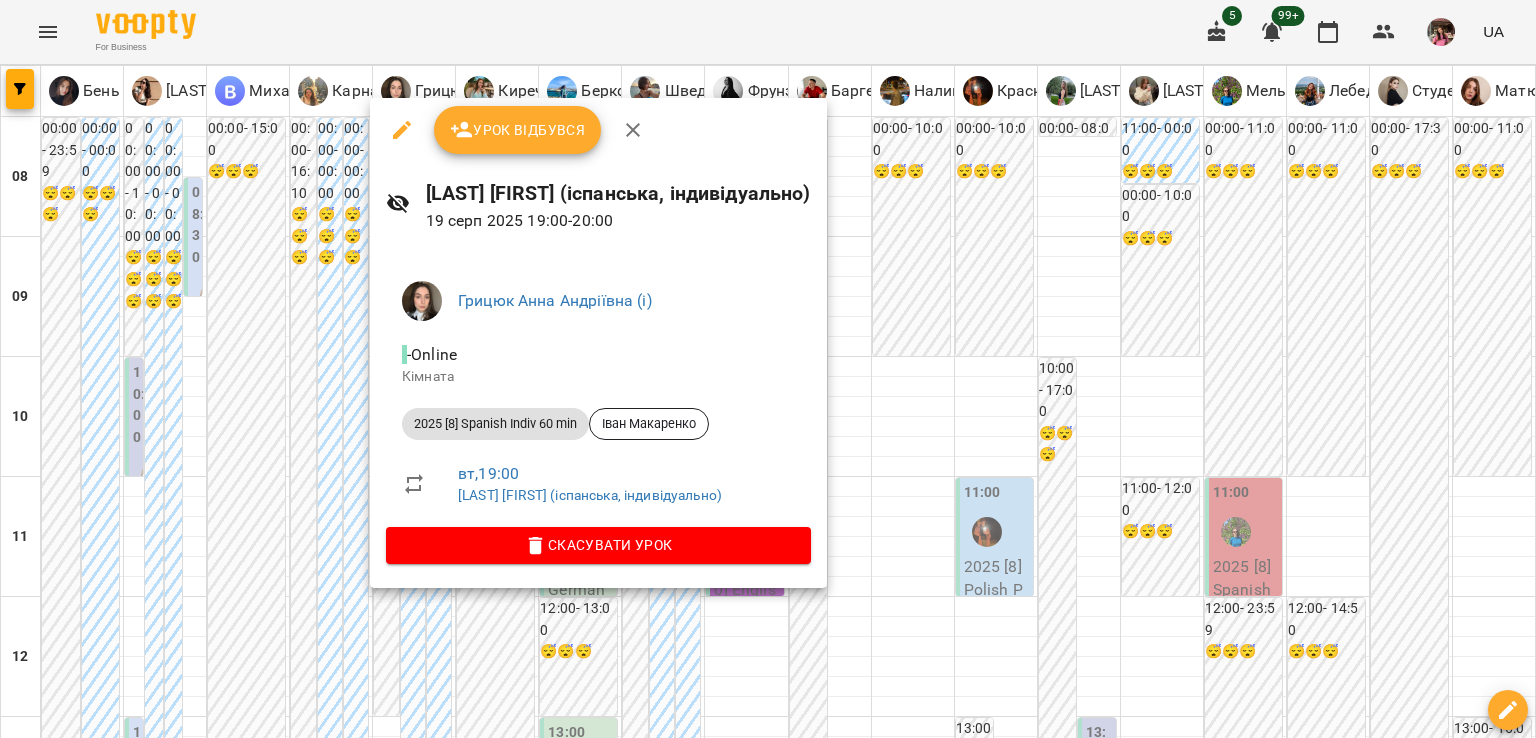 click 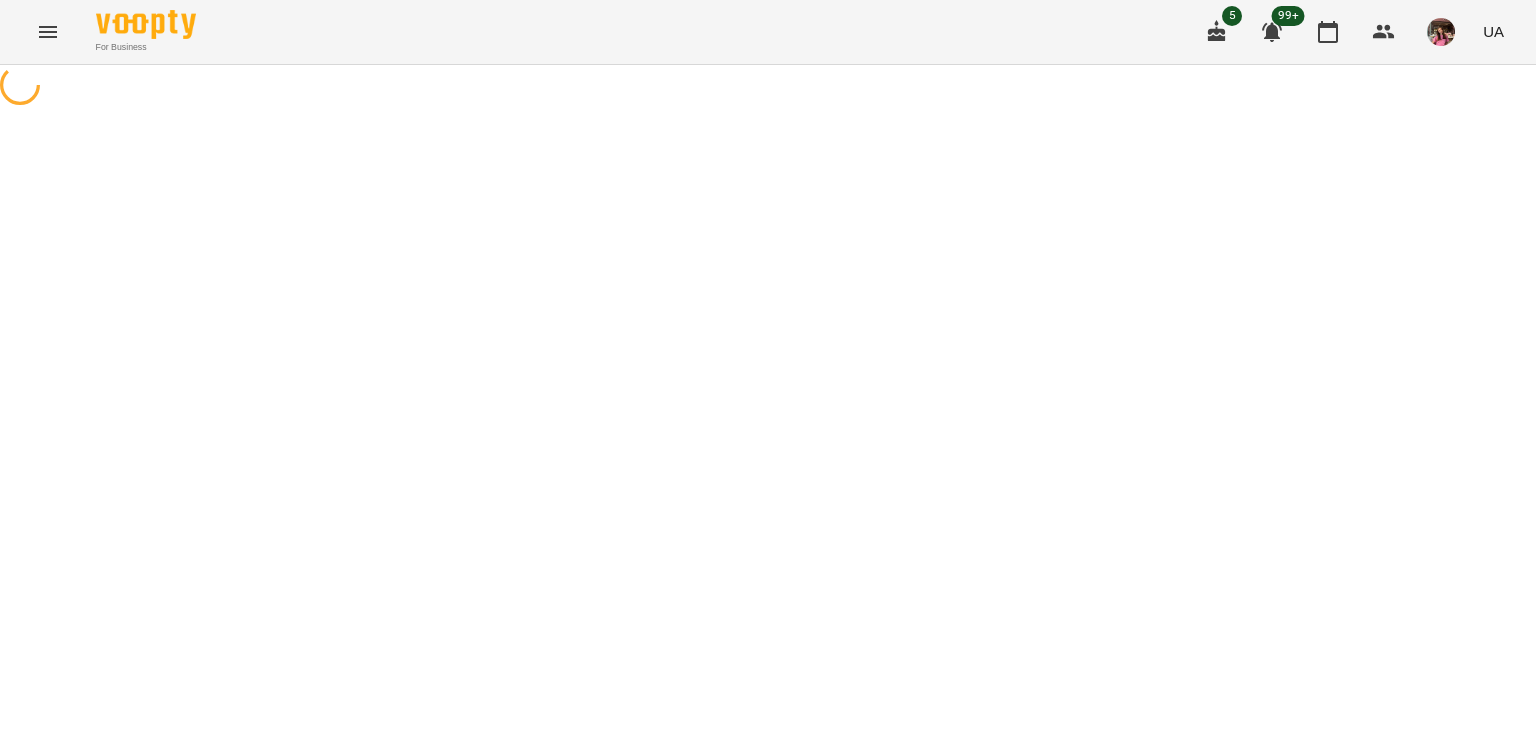 select on "**********" 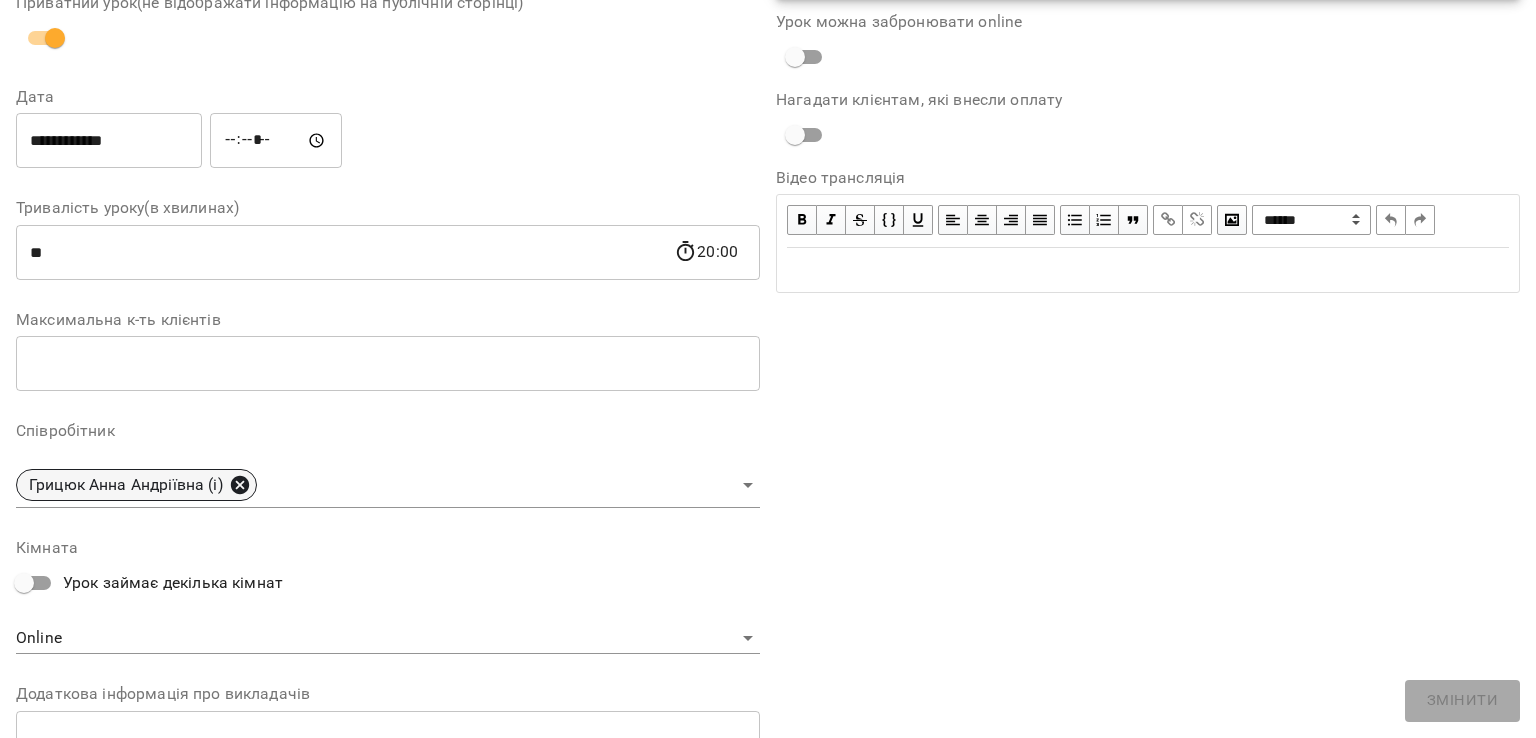 click 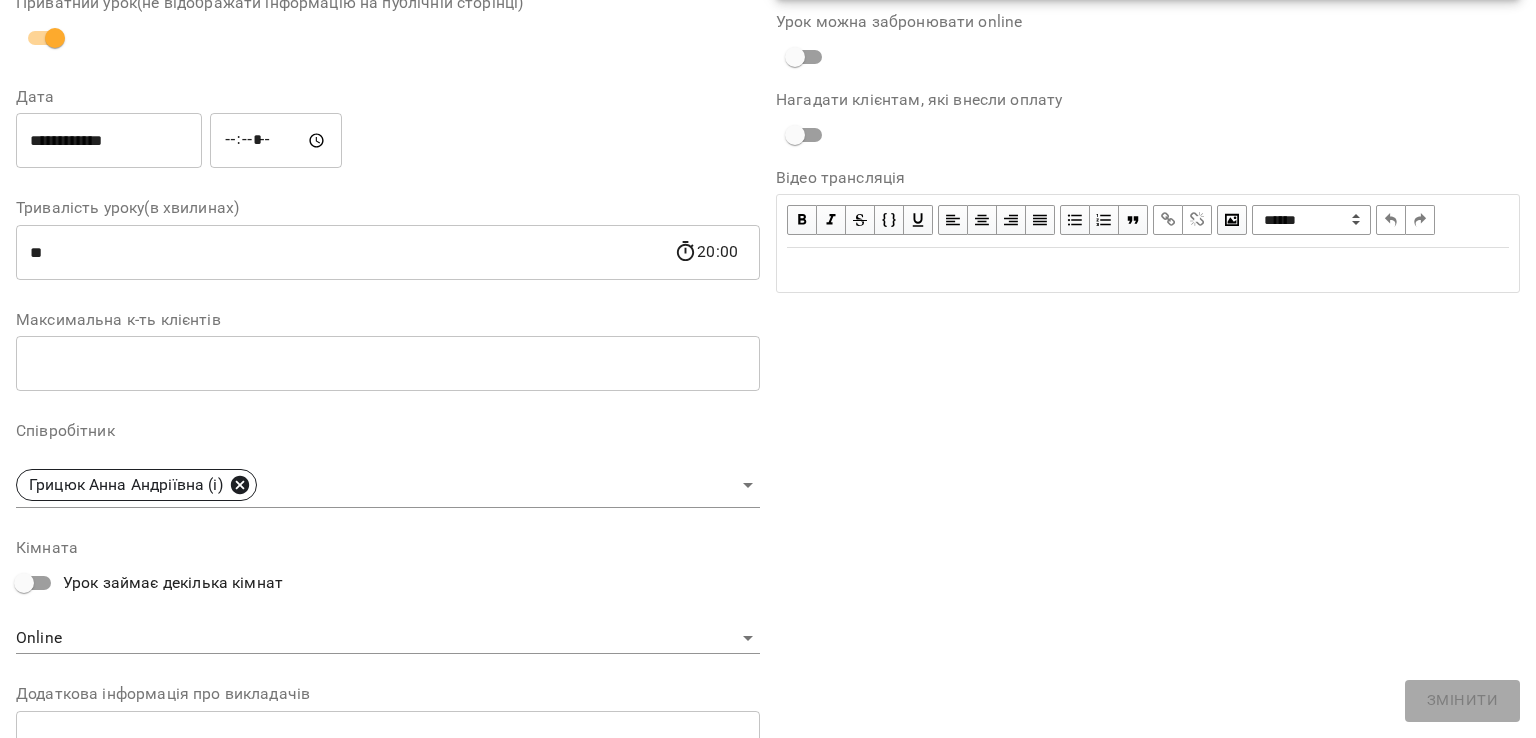 scroll, scrollTop: 296, scrollLeft: 0, axis: vertical 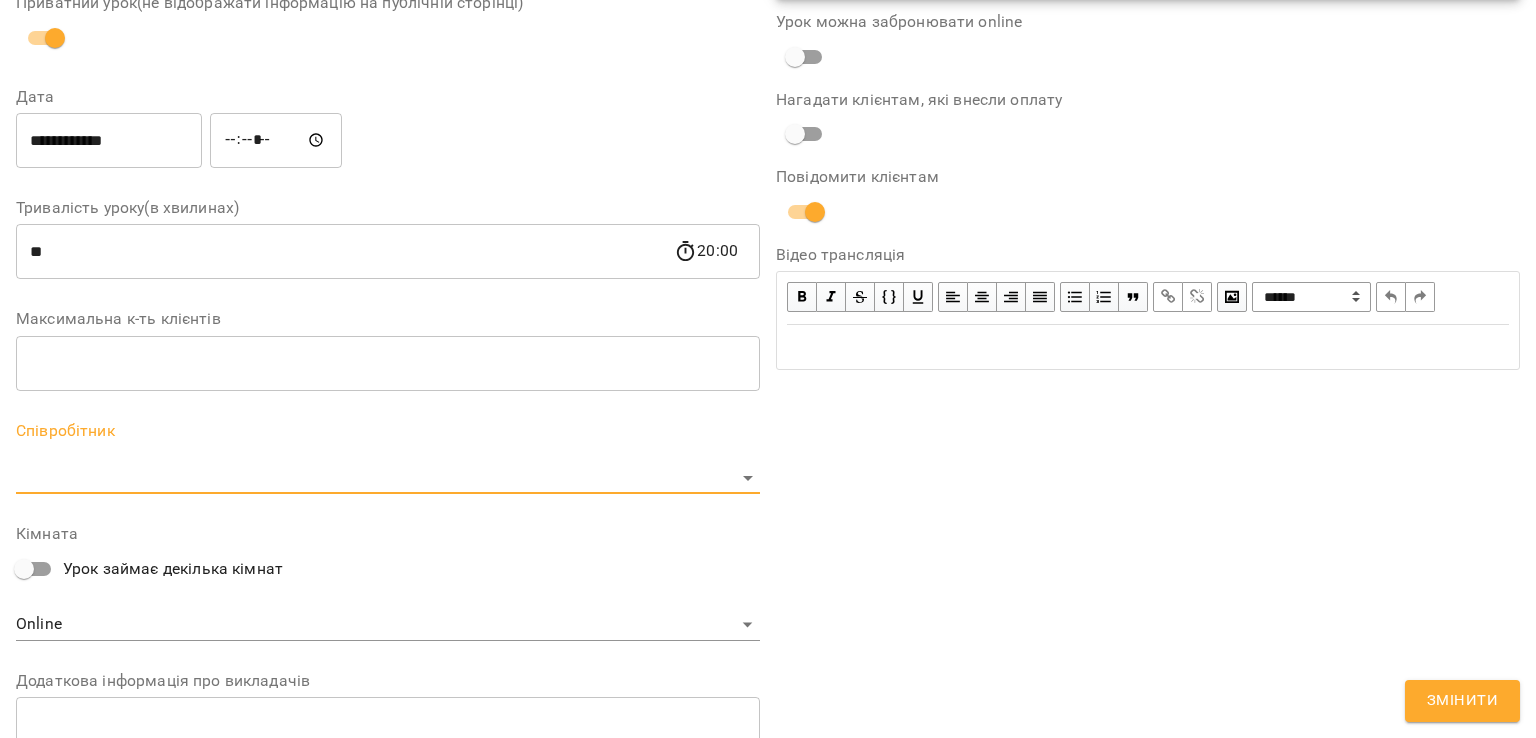 click on "For Business 5 99+ UA Журнал відвідувань / Грицюк Анна (іспанська, індивідуально)   вт, 19 серп 2025 19:00 / Урок відбувся вт ,  19:00 Грицюк Анна (іспанська, індивідуально) Урок №22 Попередні уроки ср 06 серп 2025 15:00 вт 05 серп 2025 19:00 чт 31 лип 2025 18:00 чт 24 лип 2025 18:00 сб 19 лип 2025 13:00   Грицюк Анна (іспанська, індивідуально) ( 60 хв. ) 2025 [8] Spanish Indiv 60 min Змінити урок Скасувати Урок Грицюк Анна Андріївна (і) Online Кімната Іван Макаренко 2025-08-05 09:52:27 Створити розсилку   Іван Макаренко 8 8 Spanish individual lessons (60 min) 09 лип  -  05 серп Прогул Скасувати
**" at bounding box center (768, 467) 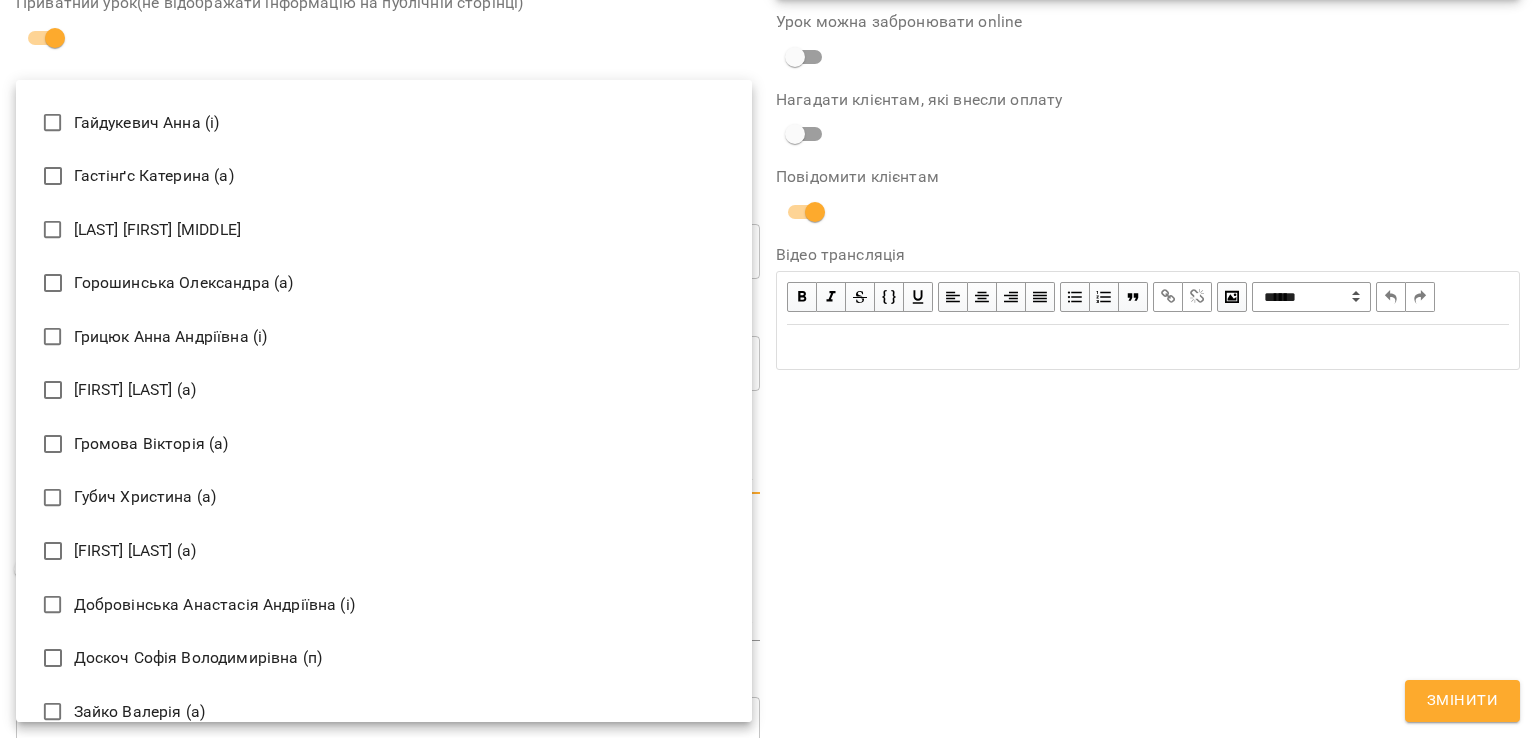 scroll, scrollTop: 1200, scrollLeft: 0, axis: vertical 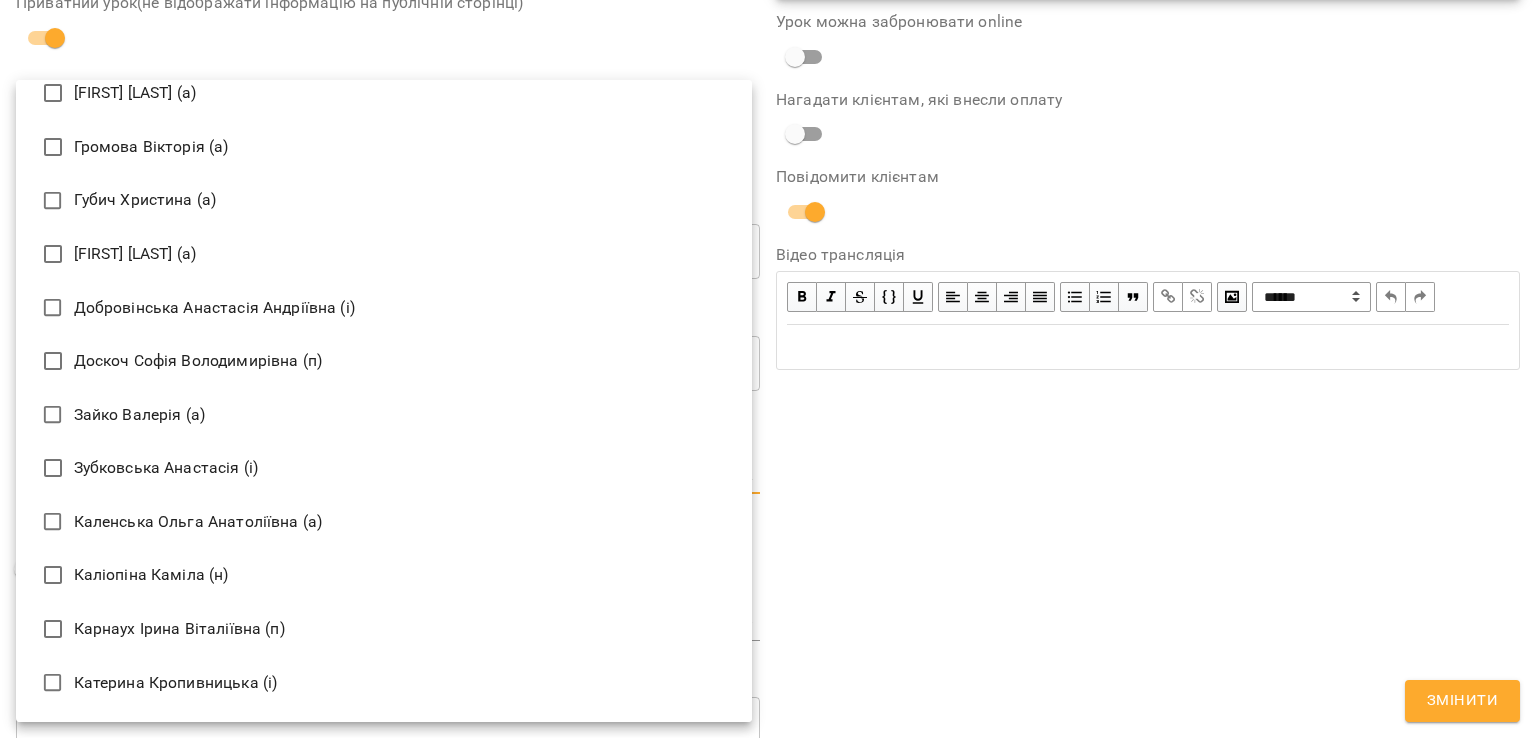 type on "**********" 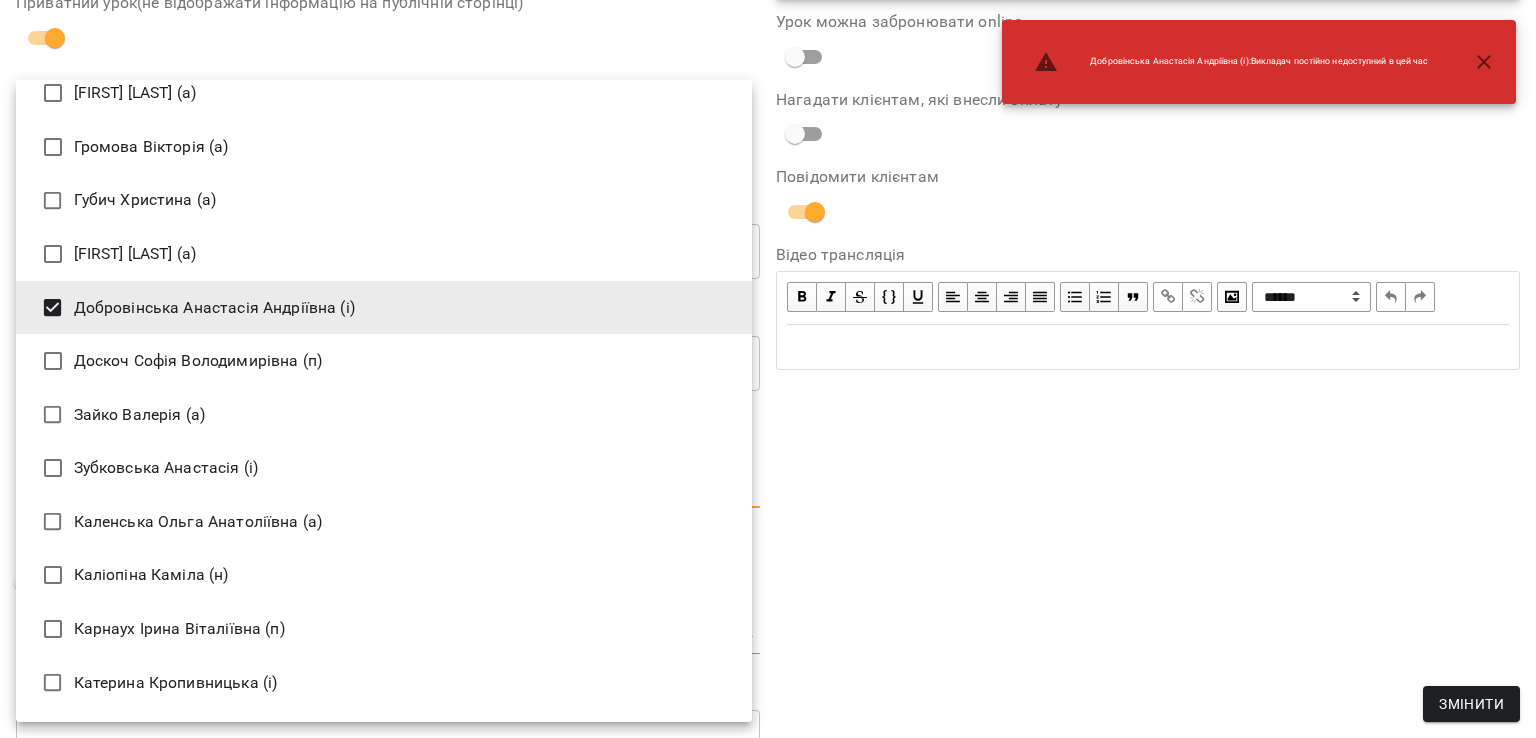 click at bounding box center [768, 369] 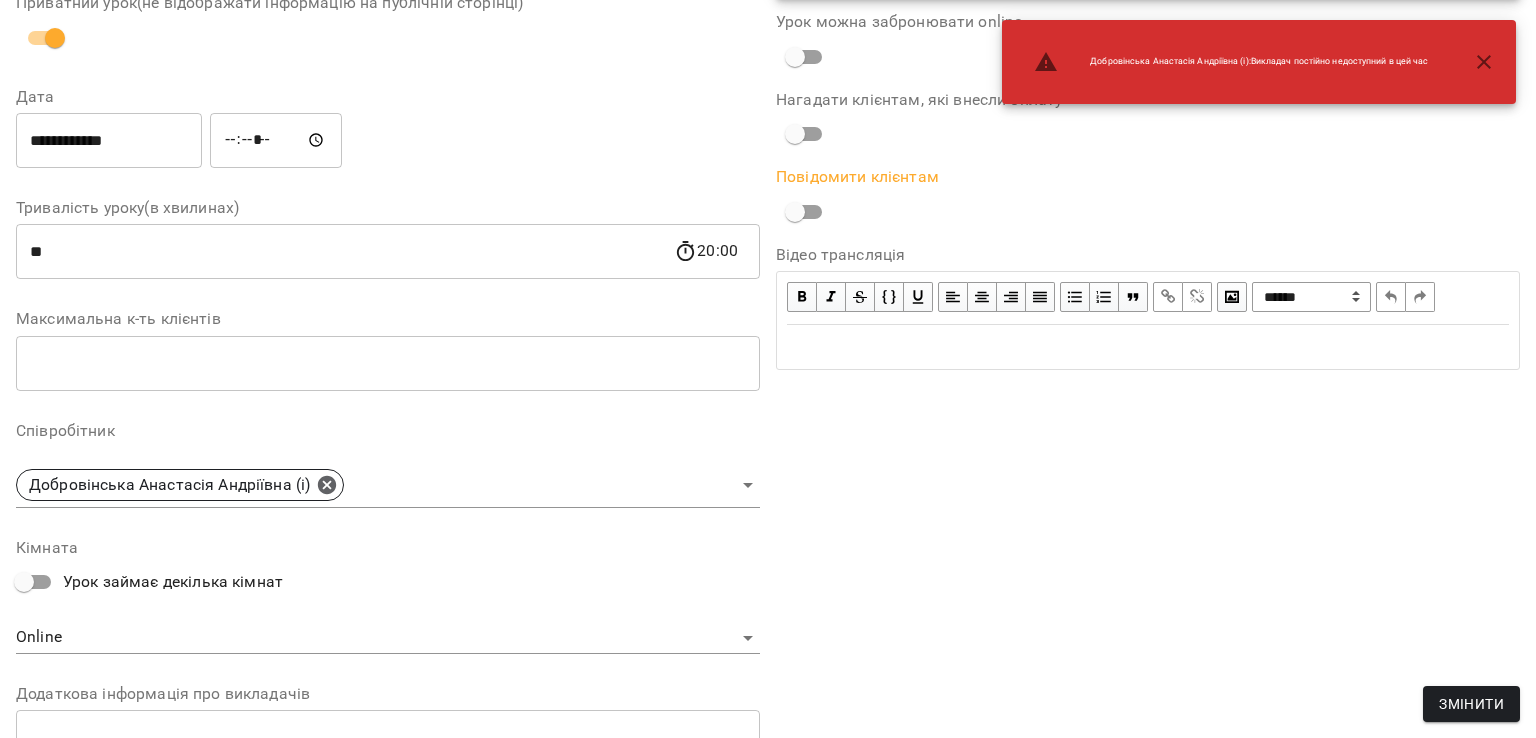 click on "*****" at bounding box center (276, 140) 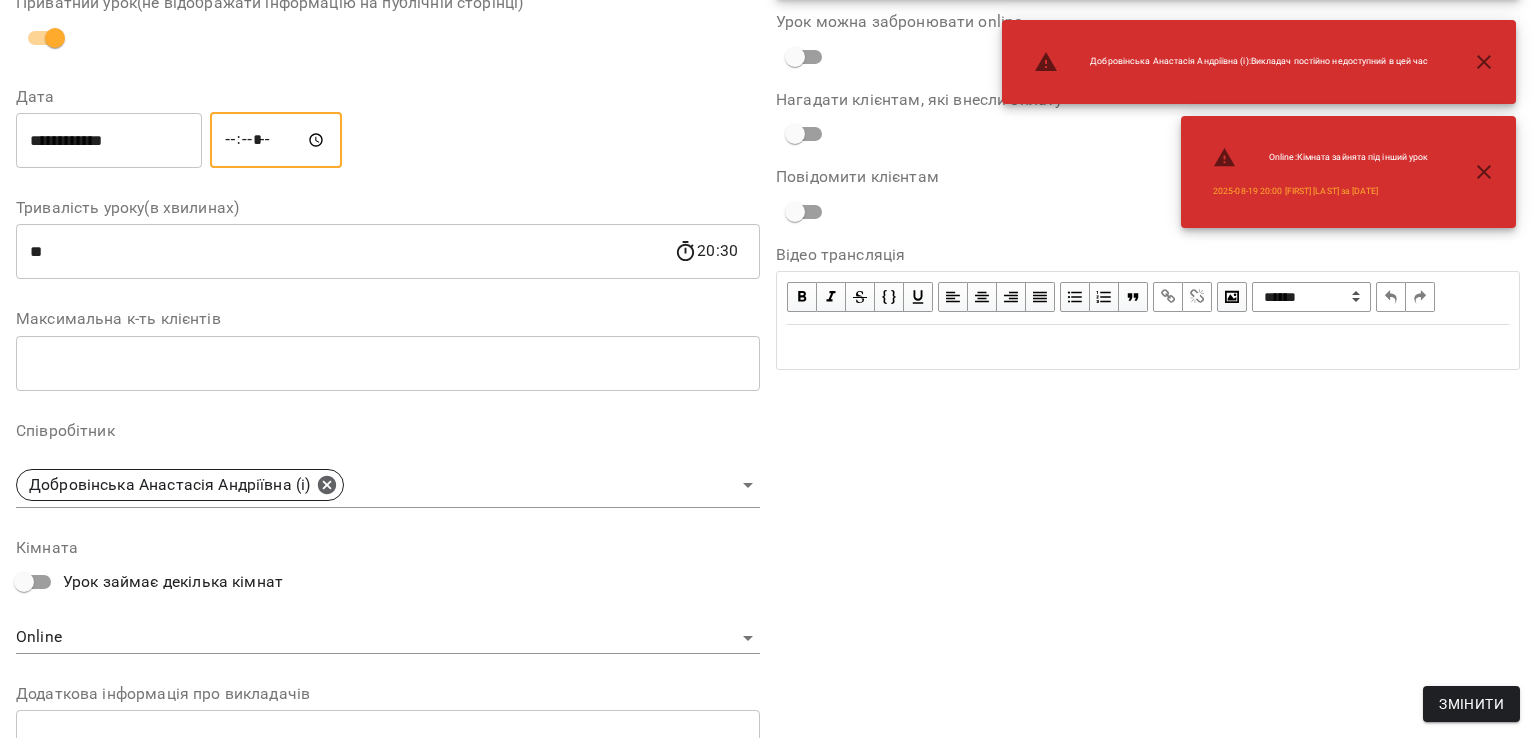 click on "*****" at bounding box center (276, 140) 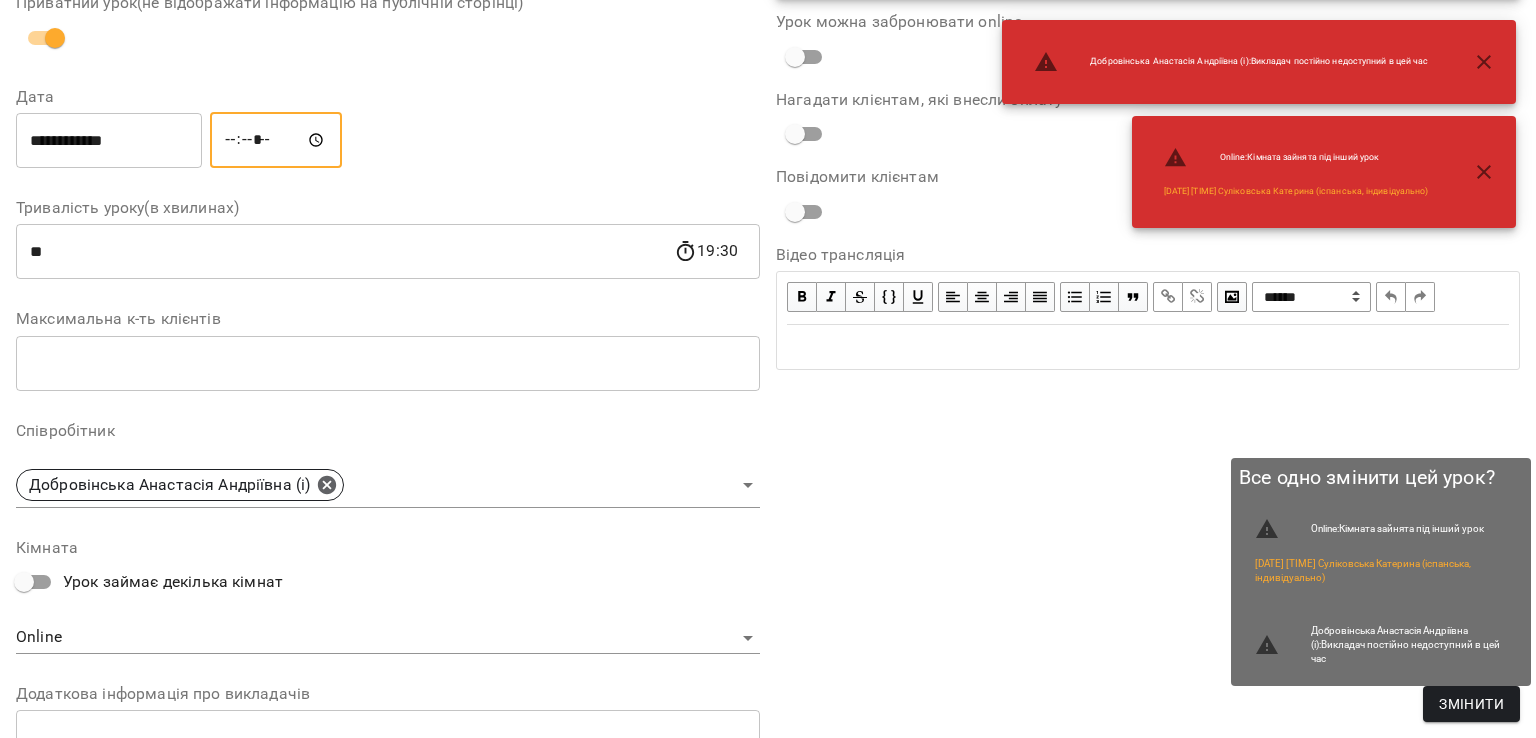 type on "*****" 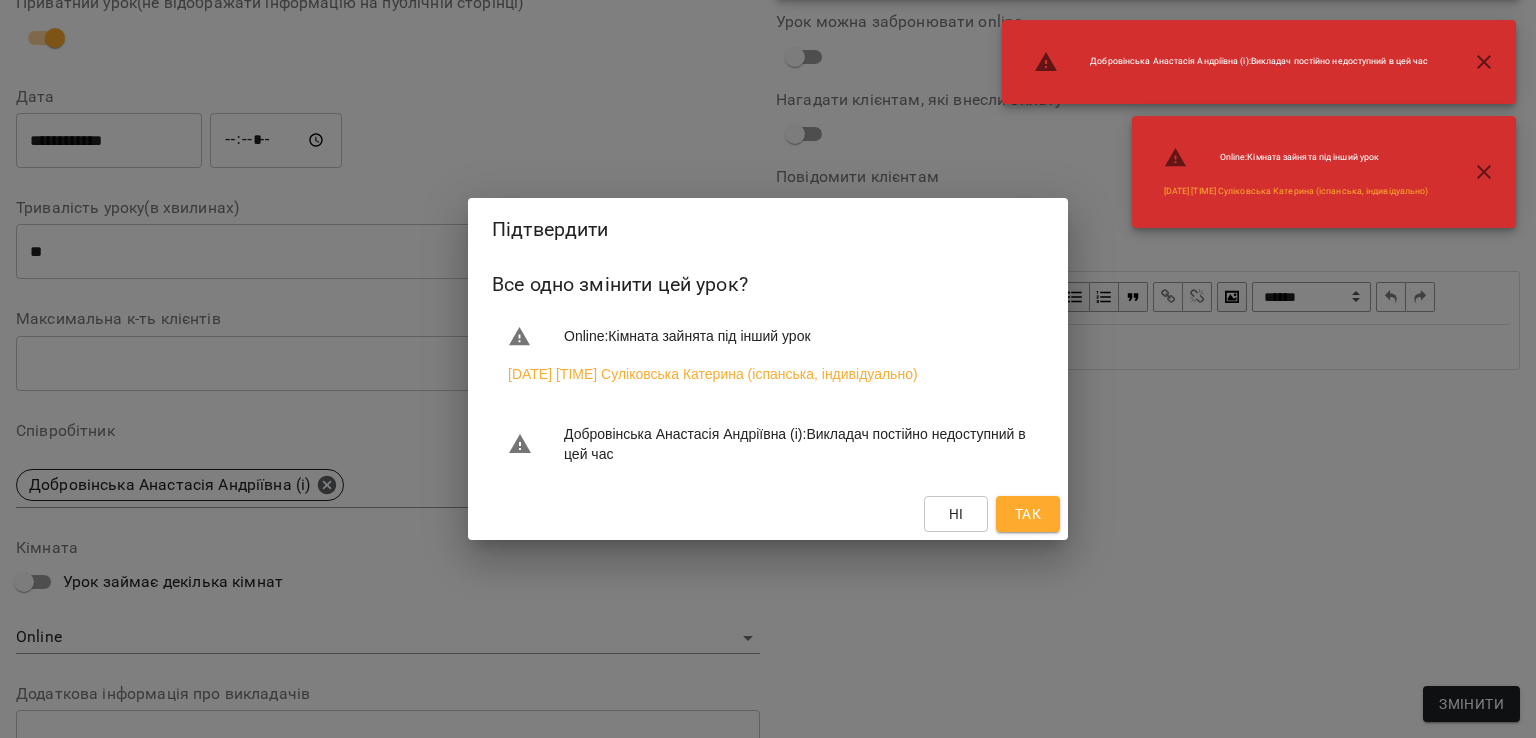 click on "Так" at bounding box center (1028, 514) 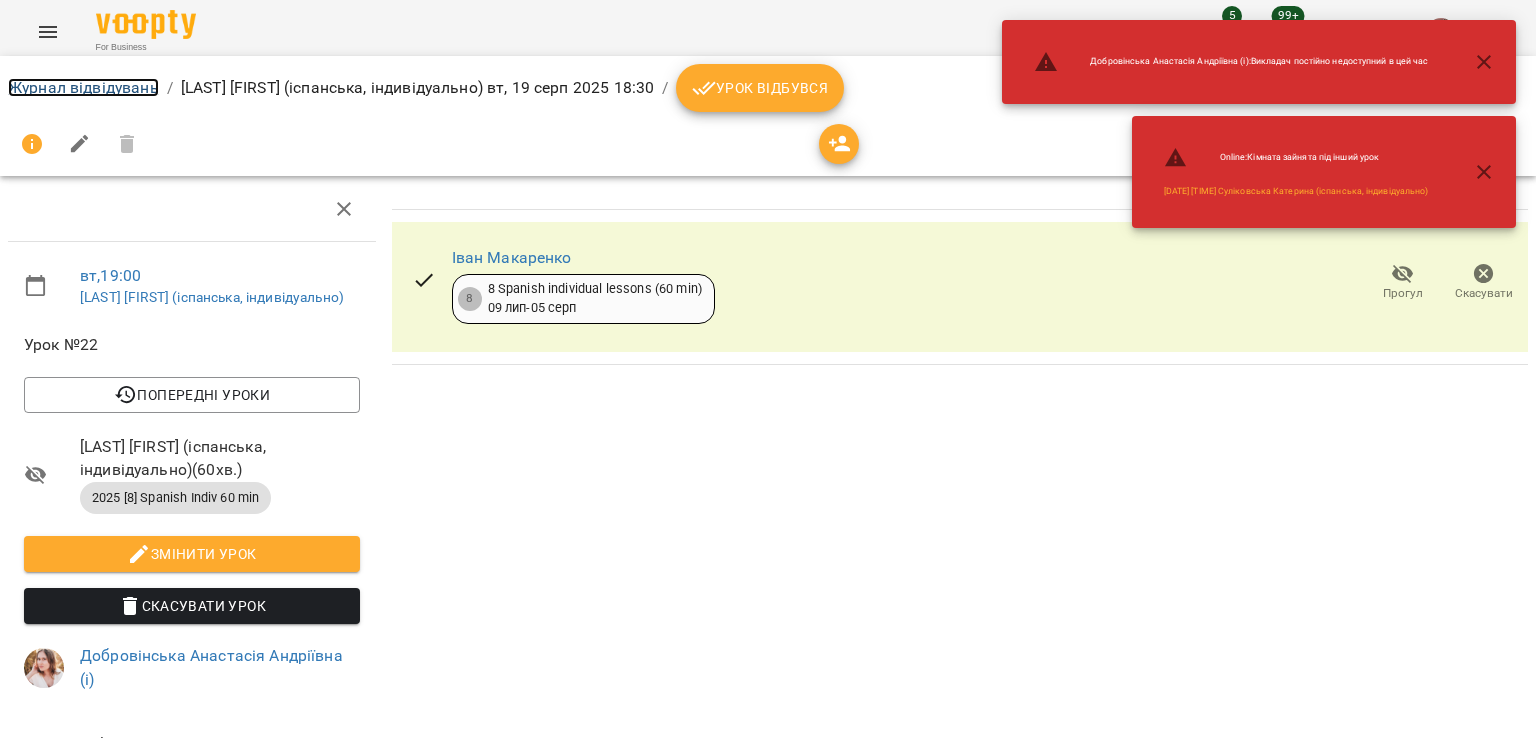 click on "Журнал відвідувань" at bounding box center (83, 87) 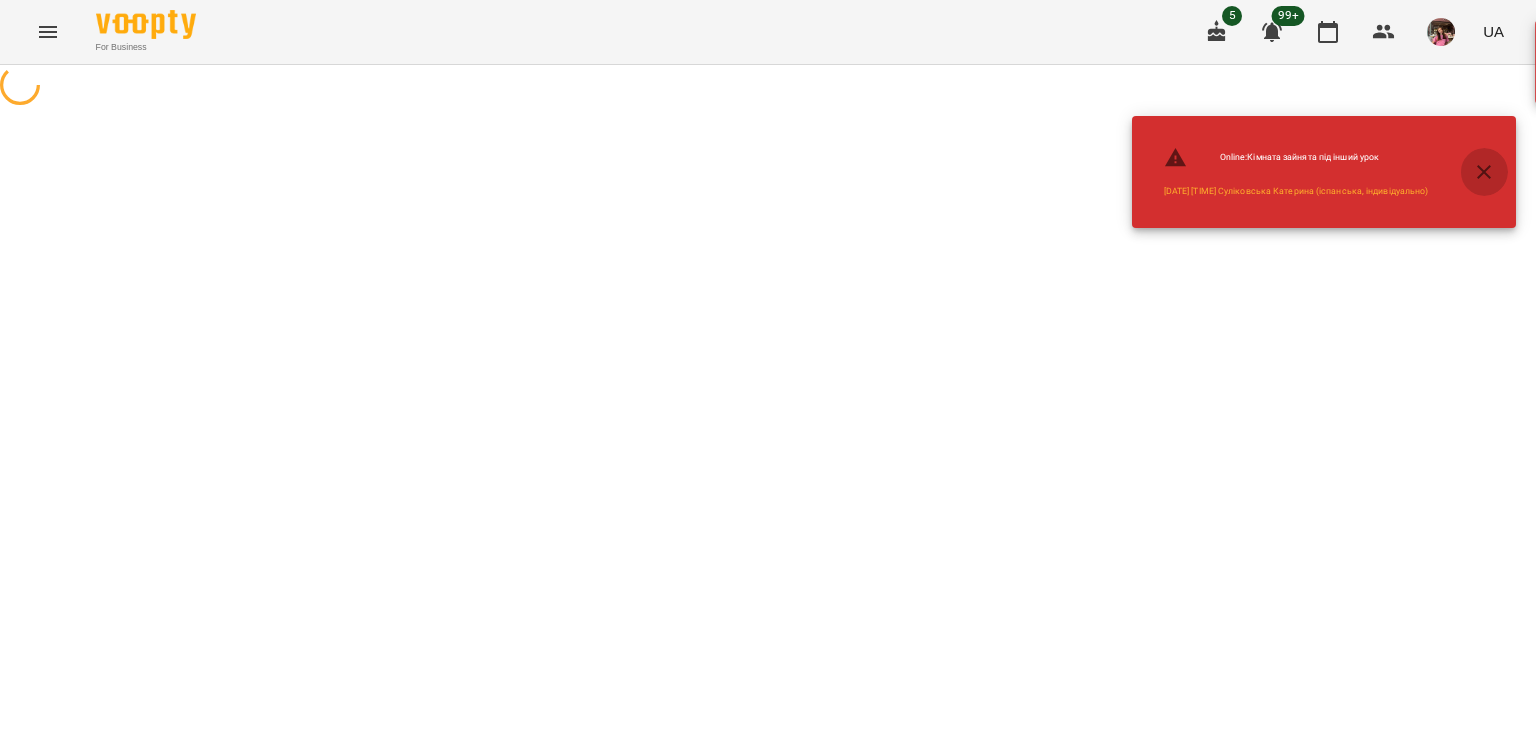 click at bounding box center [1484, 172] 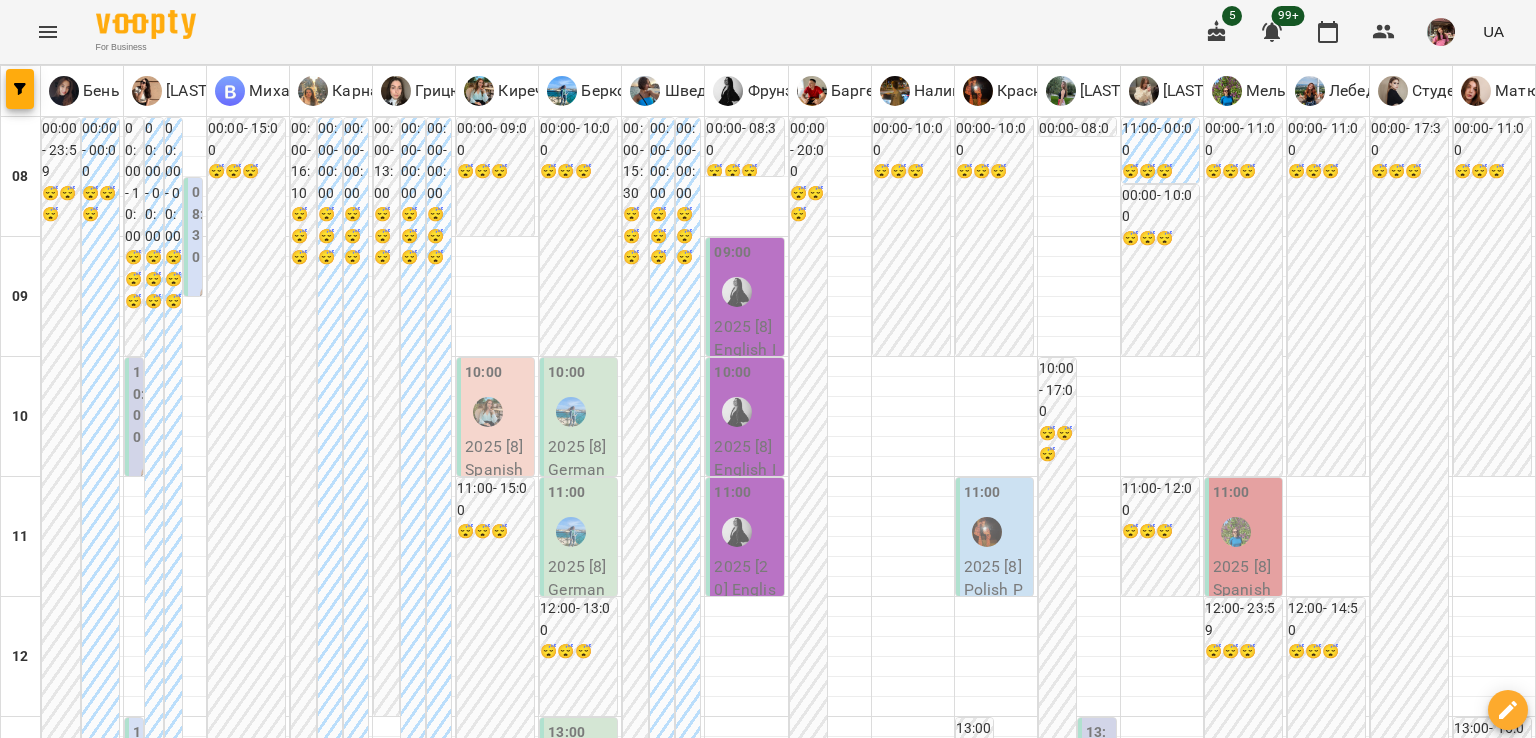 click on "21 серп" at bounding box center [857, 1962] 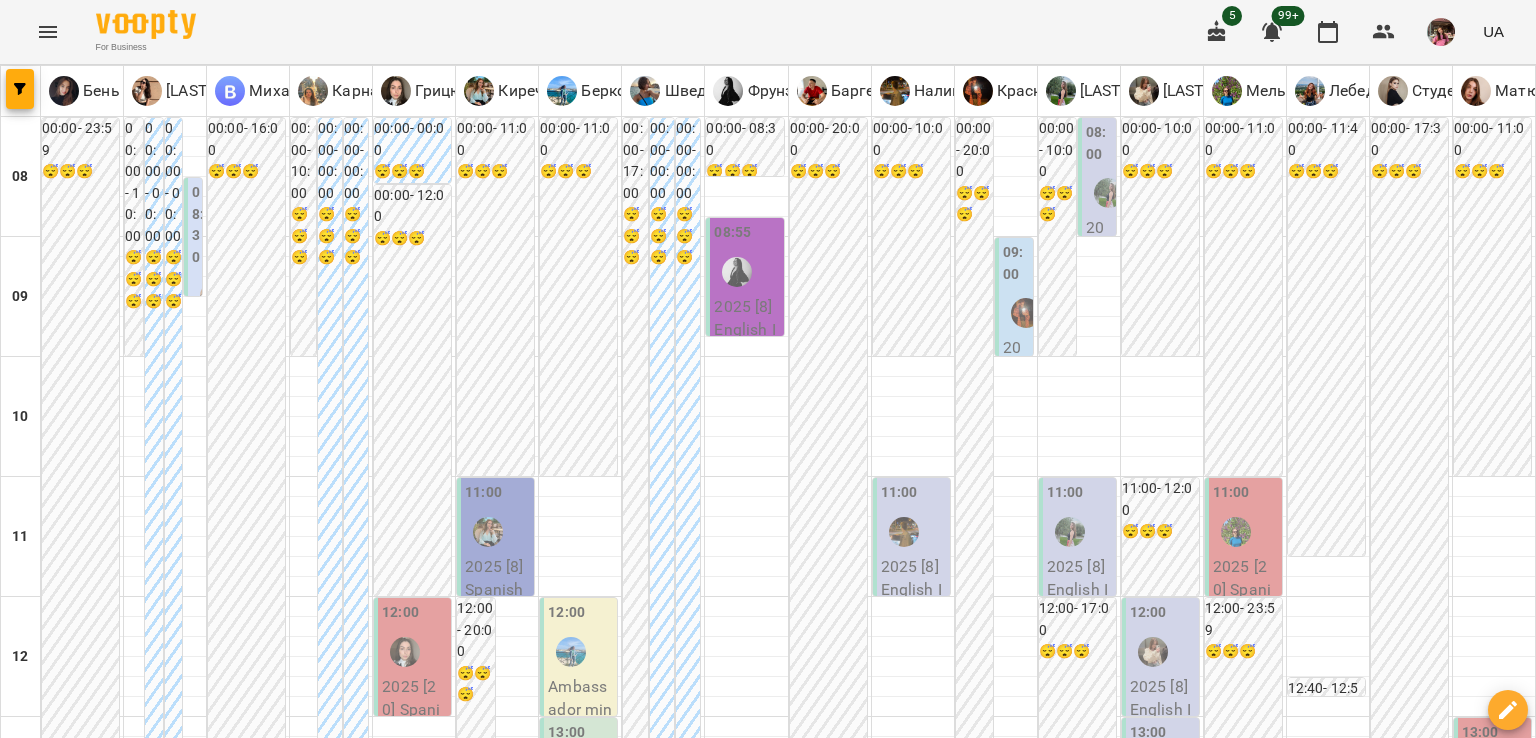 scroll, scrollTop: 1215, scrollLeft: 0, axis: vertical 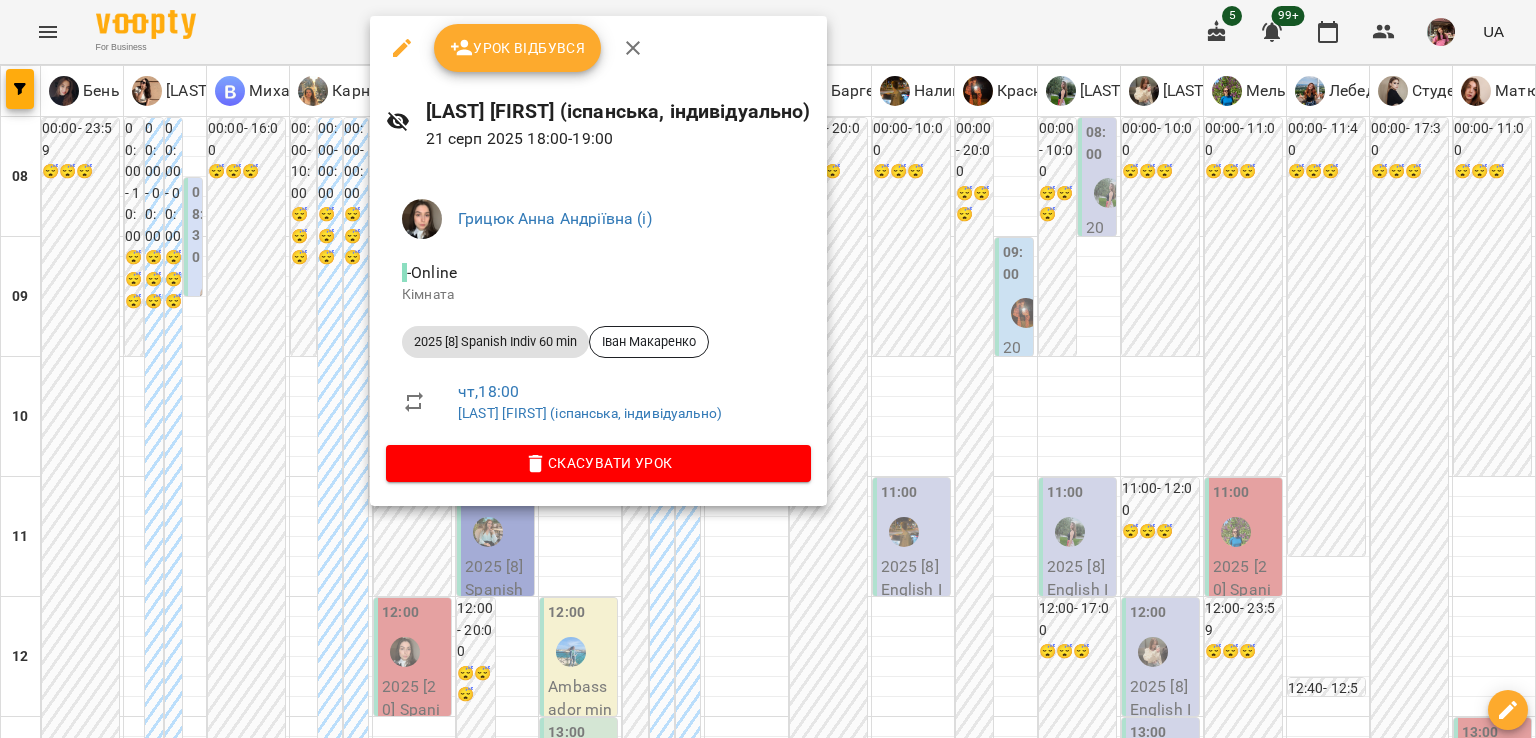 click 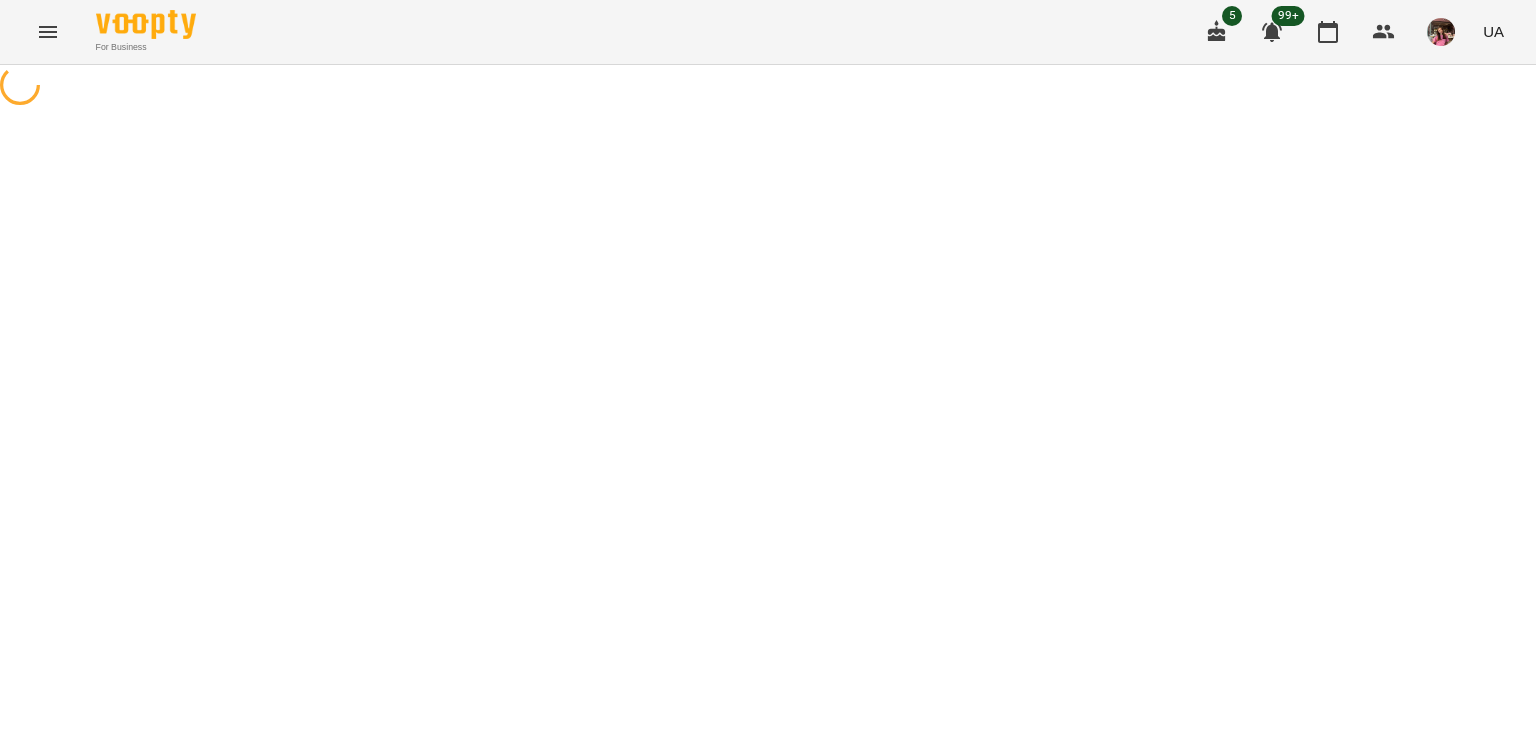 select on "**********" 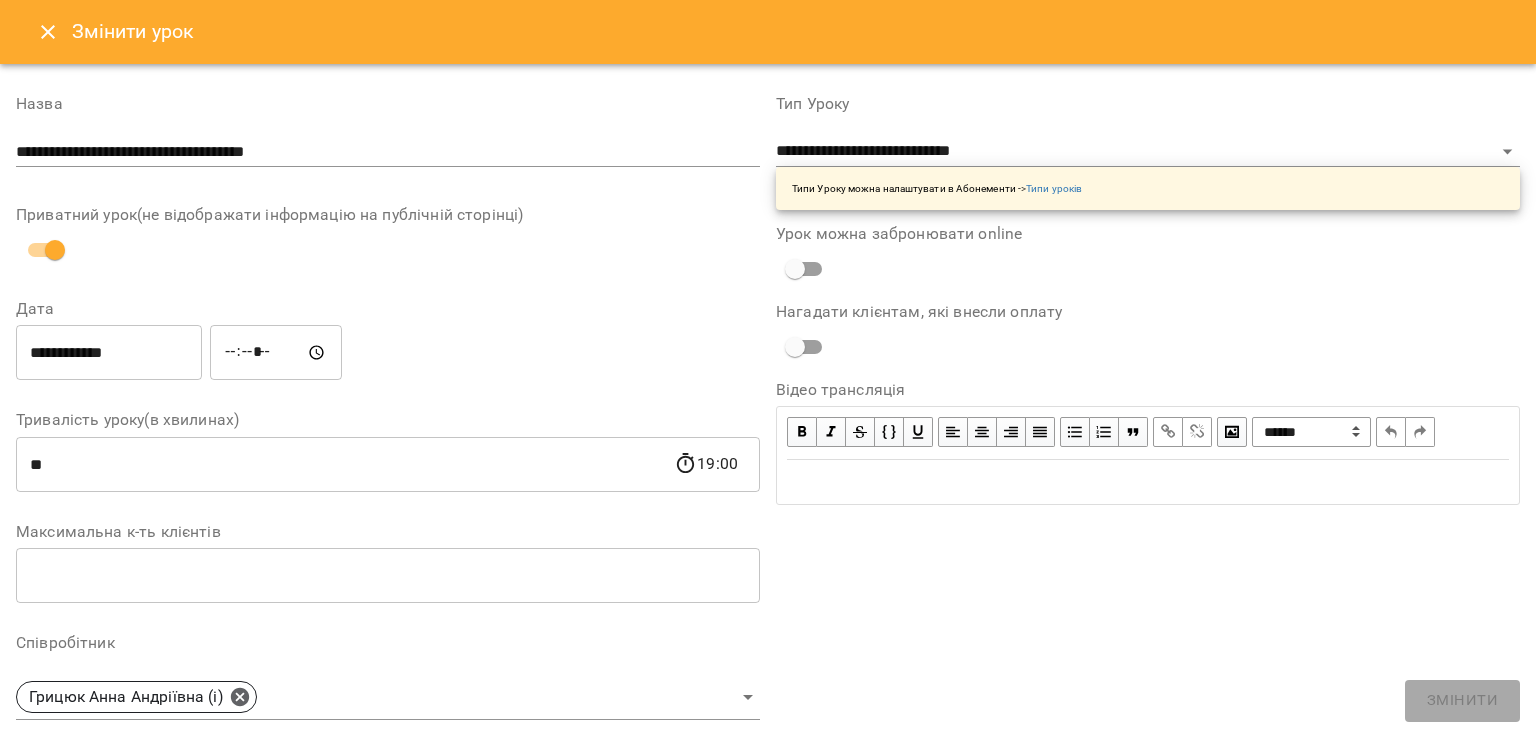 scroll, scrollTop: 288, scrollLeft: 0, axis: vertical 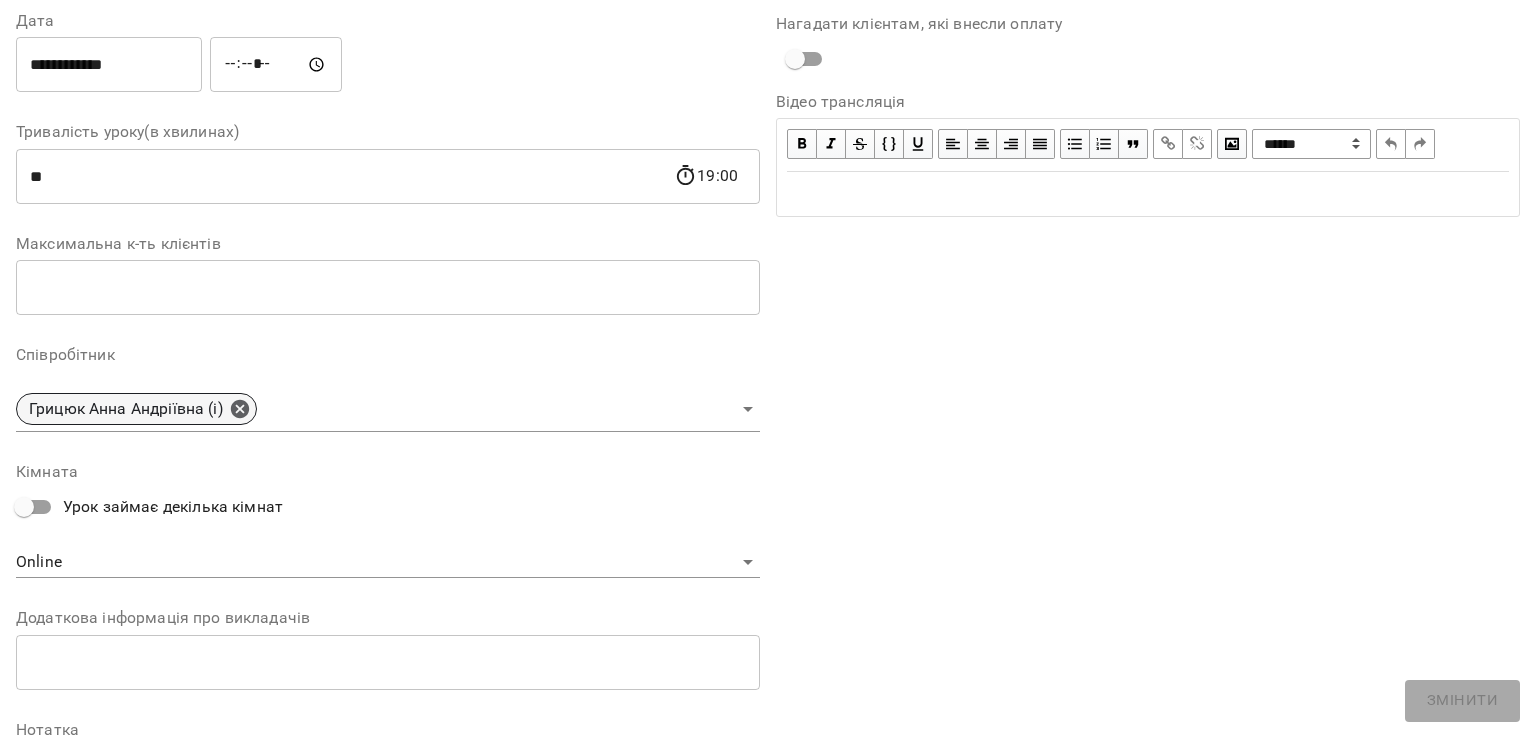 click on "Грицюк Анна Андріївна (і)" at bounding box center (136, 409) 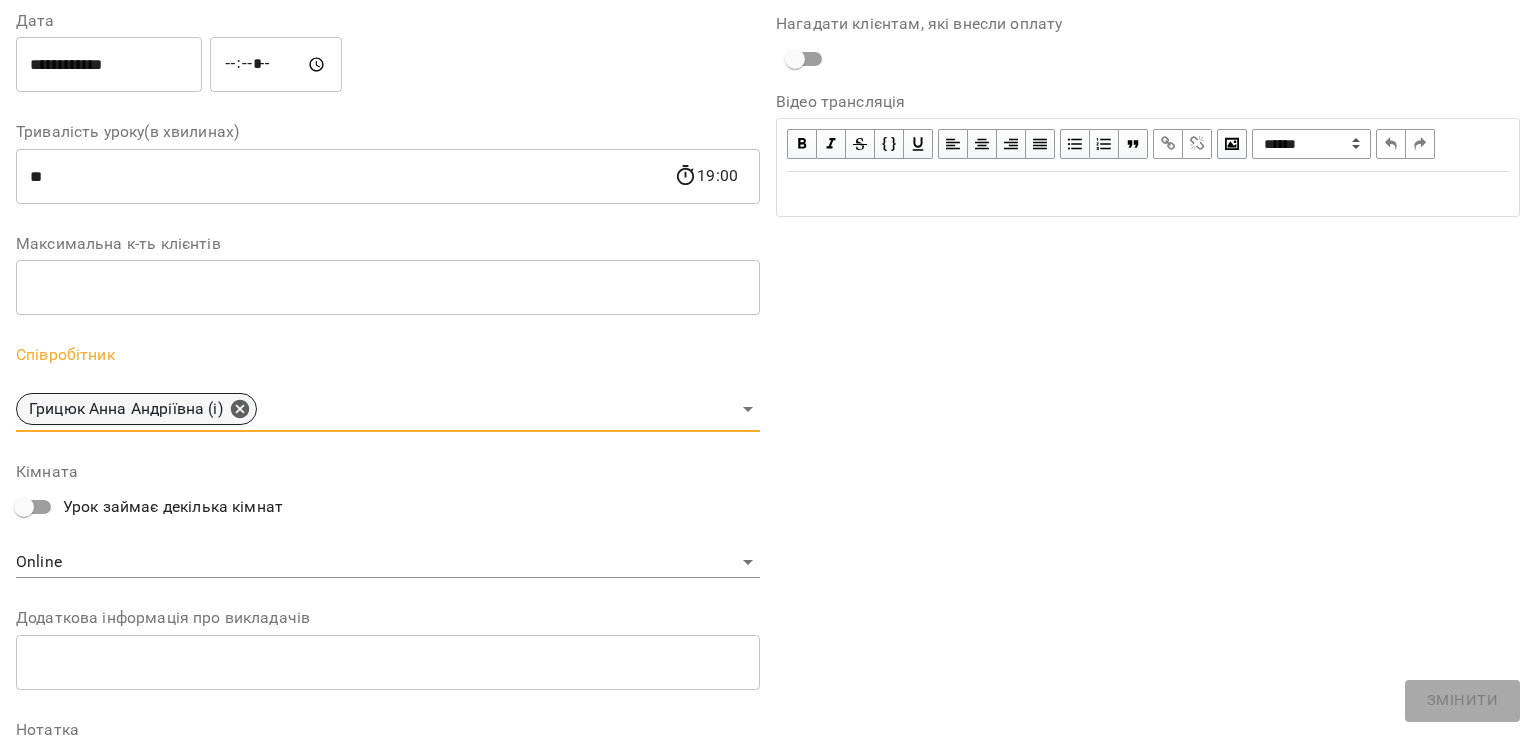 click on "Грицюк Анна Андріївна (і)" at bounding box center [136, 409] 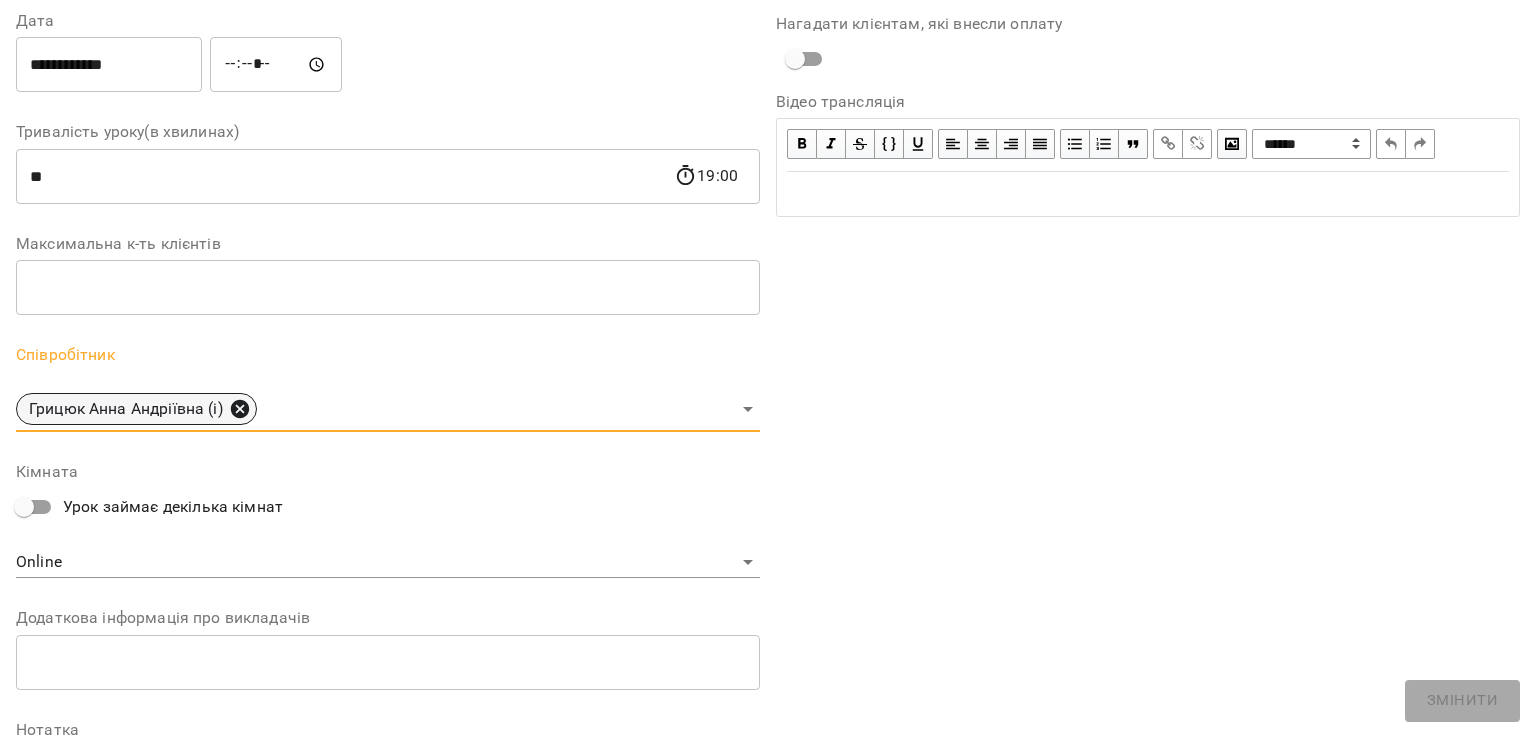 click 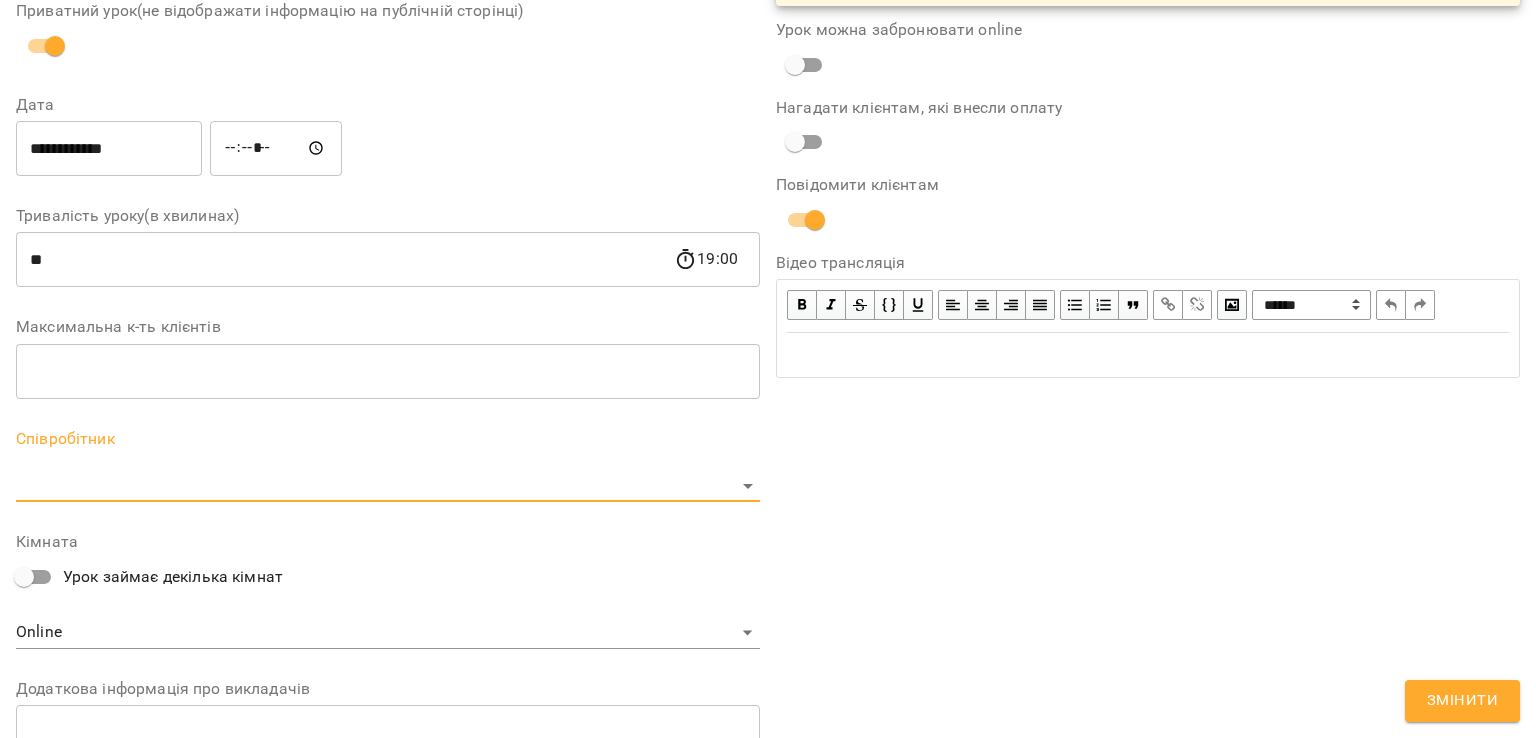 scroll, scrollTop: 372, scrollLeft: 0, axis: vertical 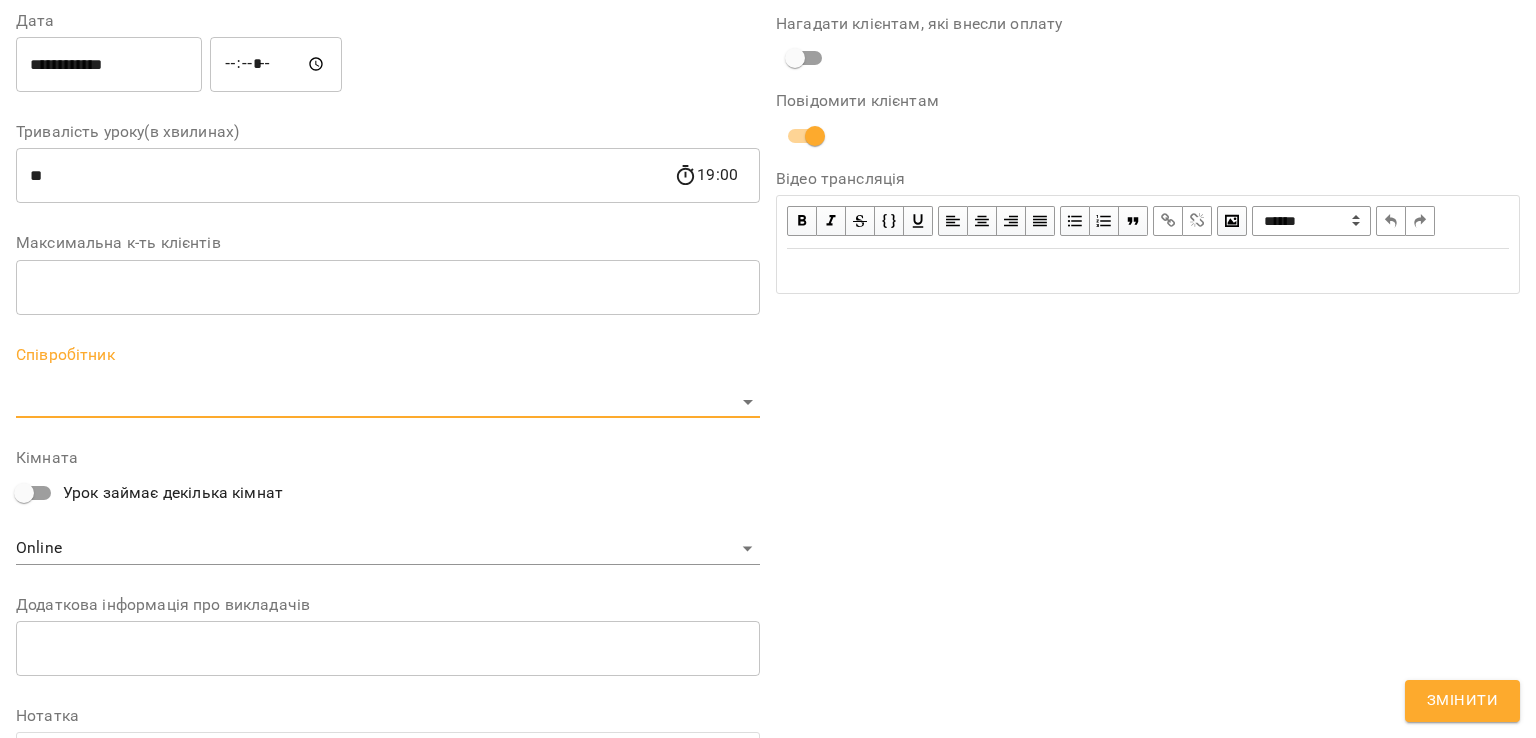 click on "For Business 5 99+ UA Журнал відвідувань / Грицюк Анна (іспанська, індивідуально)   чт, 21 серп 2025 18:00 / Урок відбувся чт ,  18:00 Грицюк Анна (іспанська, індивідуально) Урок №23 Попередні уроки вт 19 серп 2025 18:30 ср 06 серп 2025 15:00 вт 05 серп 2025 19:00 чт 31 лип 2025 18:00 чт 24 лип 2025 18:00   Грицюк Анна (іспанська, індивідуально) ( 60 хв. ) 2025 [8] Spanish Indiv 60 min Змінити урок Скасувати Урок Грицюк Анна Андріївна (і) Online Кімната Іван Макаренко 2025-08-05 09:53:18 Створити розсилку   Іван Макаренко 8 8 Spanish individual lessons (60 min) 09 лип  -  05 серп Прогул Скасувати" at bounding box center [768, 467] 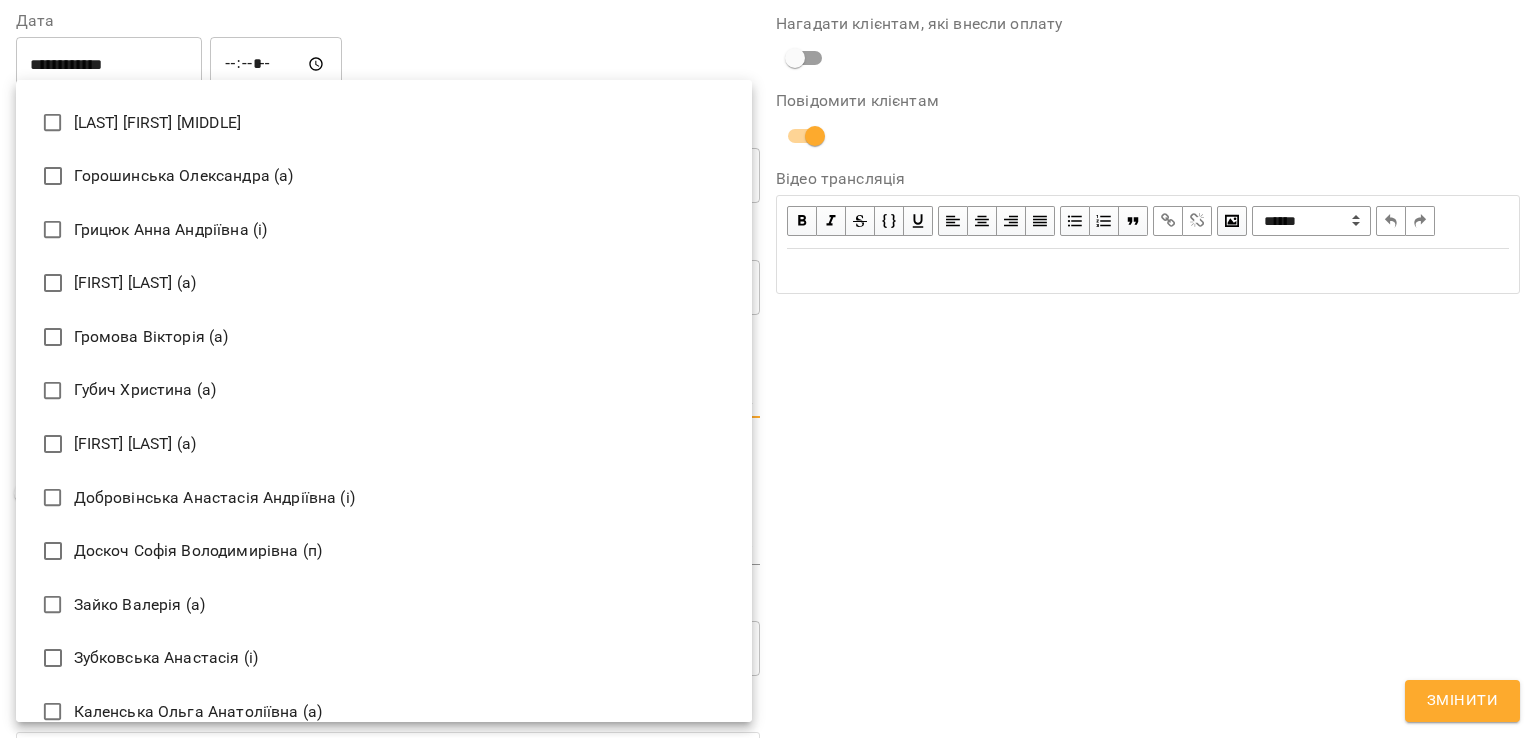 scroll, scrollTop: 1011, scrollLeft: 0, axis: vertical 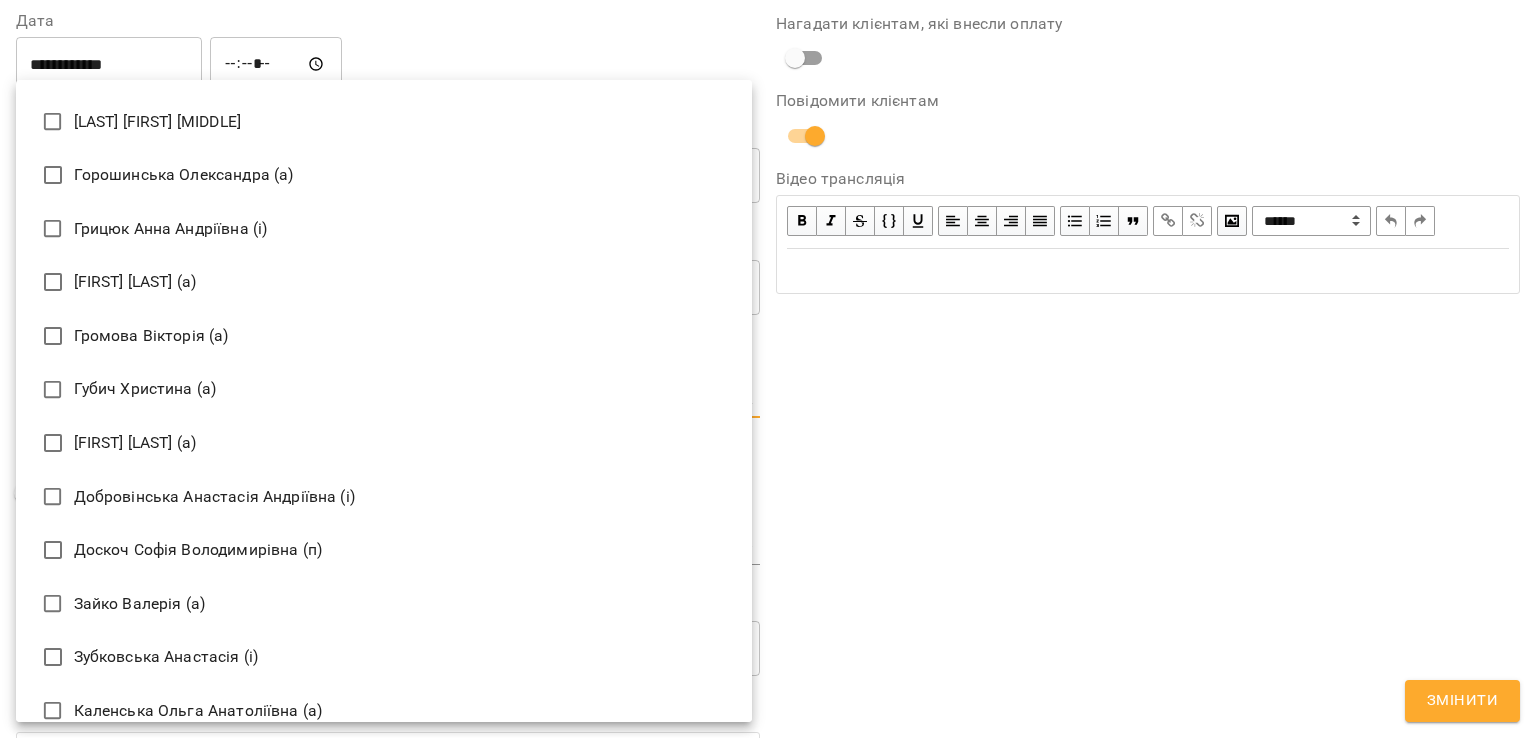 type on "**********" 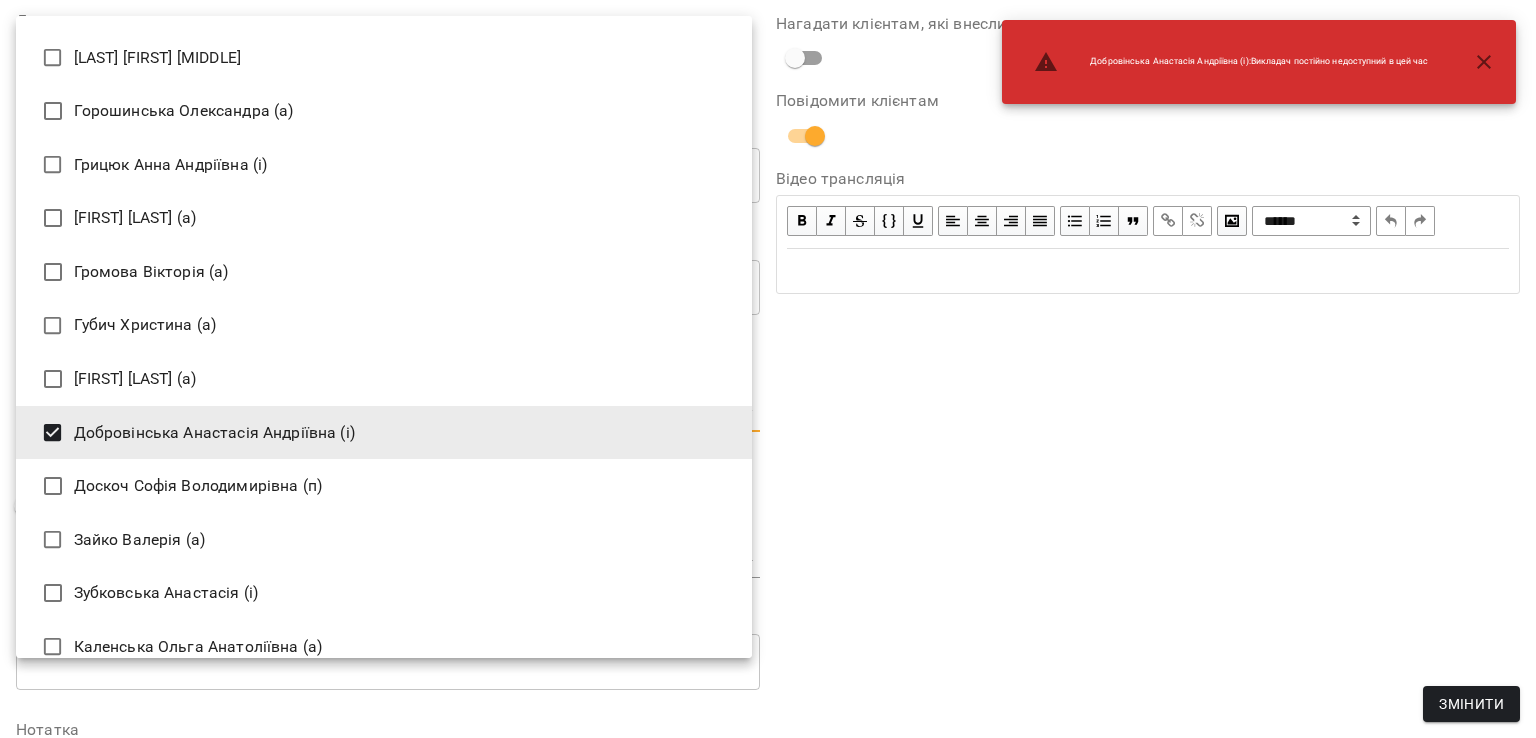 click at bounding box center [768, 369] 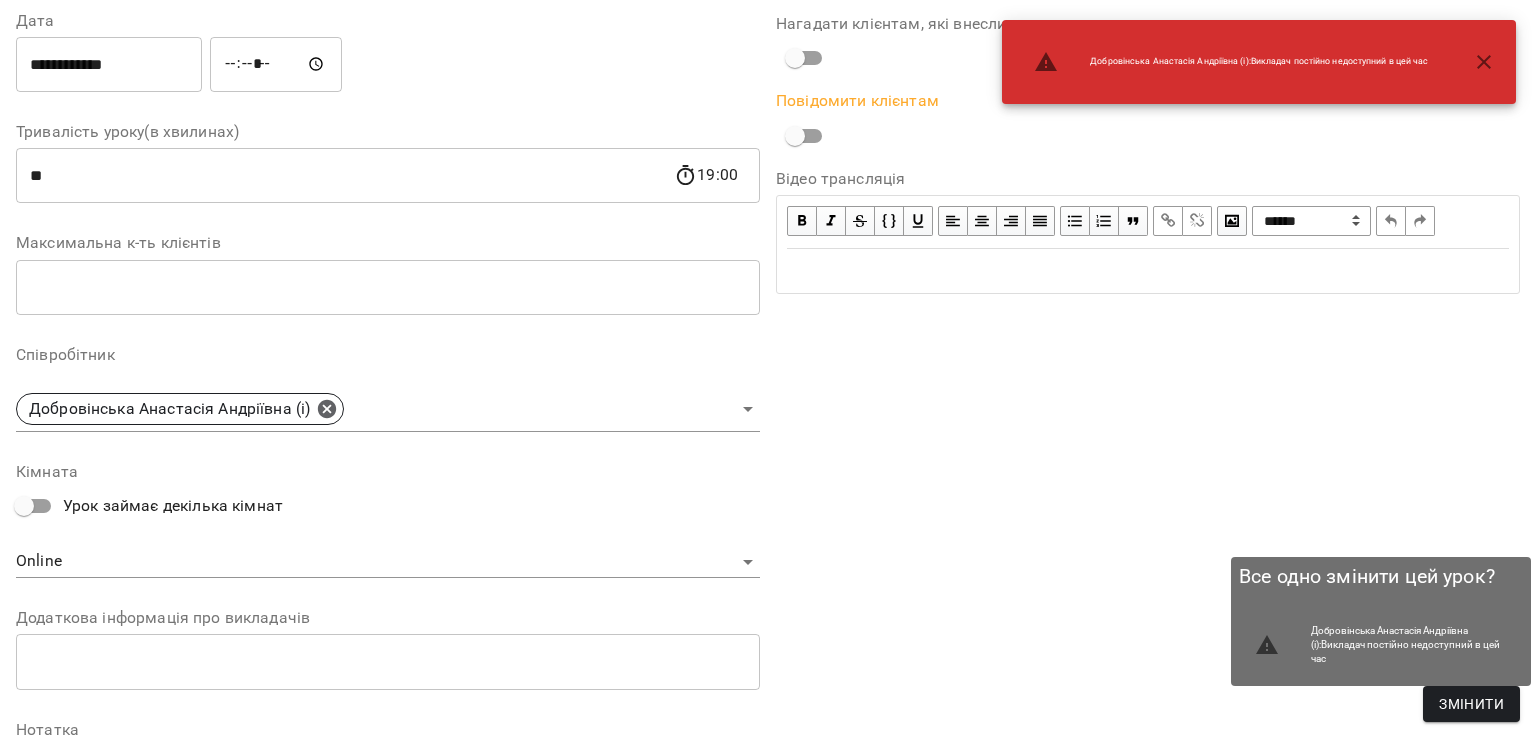 click on "Змінити" at bounding box center (1471, 704) 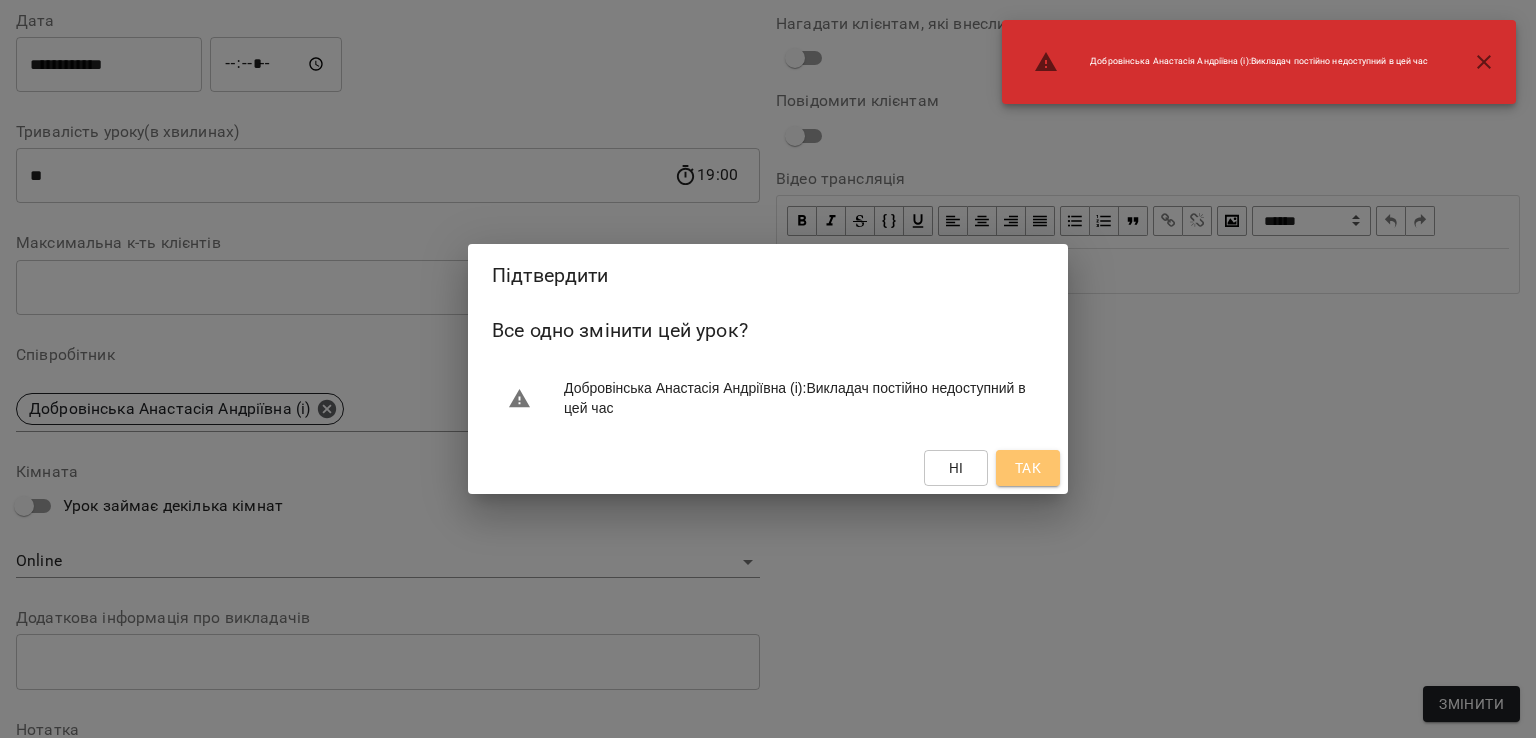click on "Так" at bounding box center [1028, 468] 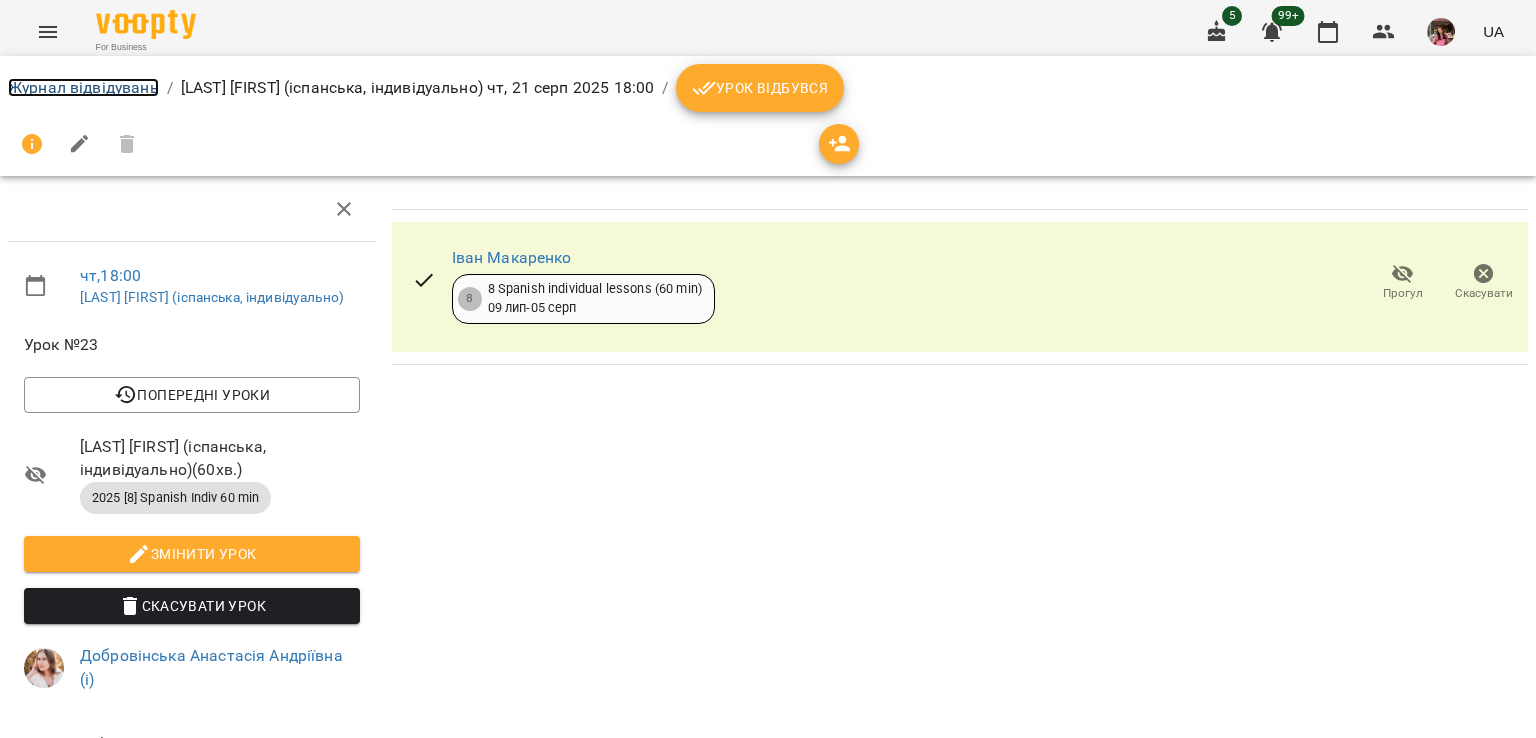 click on "Журнал відвідувань" at bounding box center (83, 87) 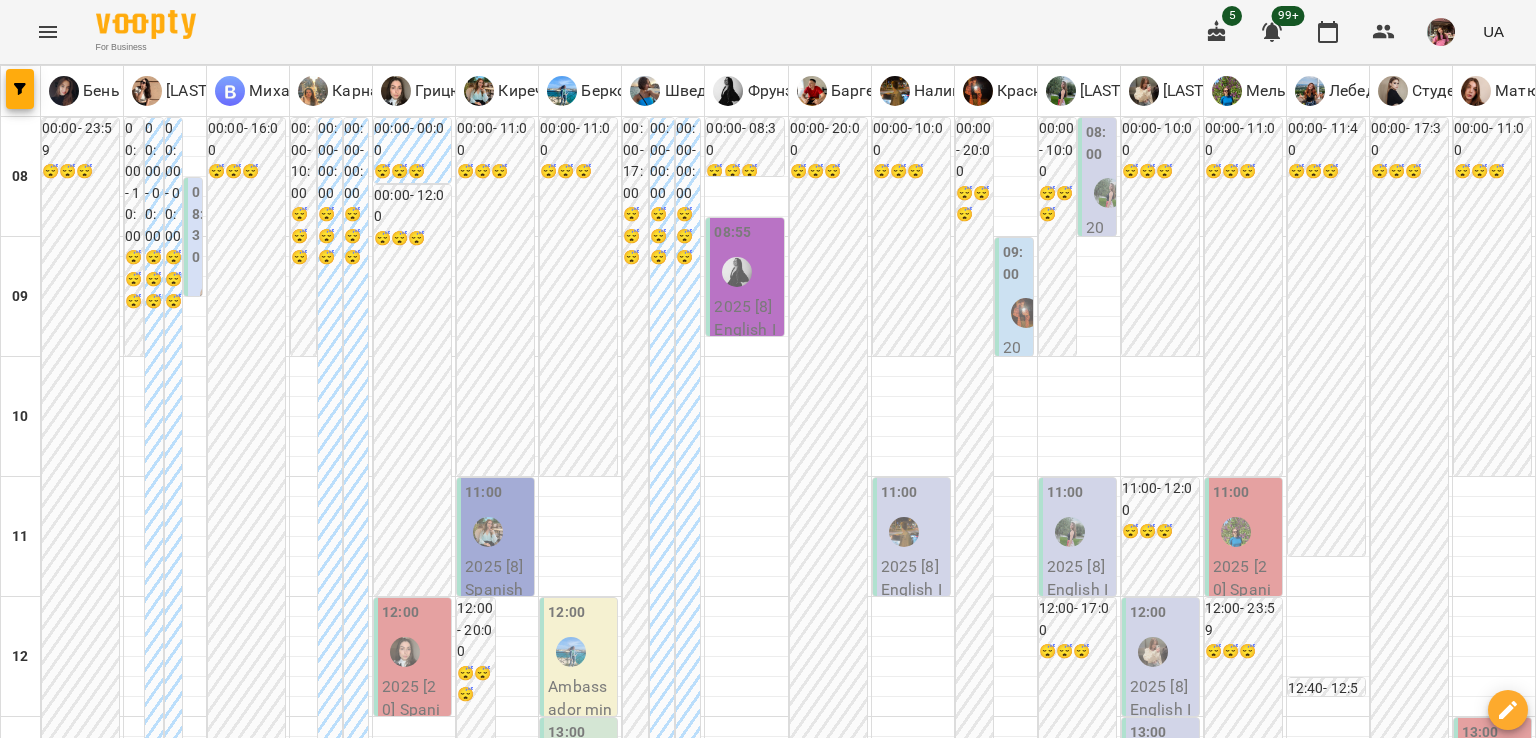 scroll, scrollTop: 1135, scrollLeft: 0, axis: vertical 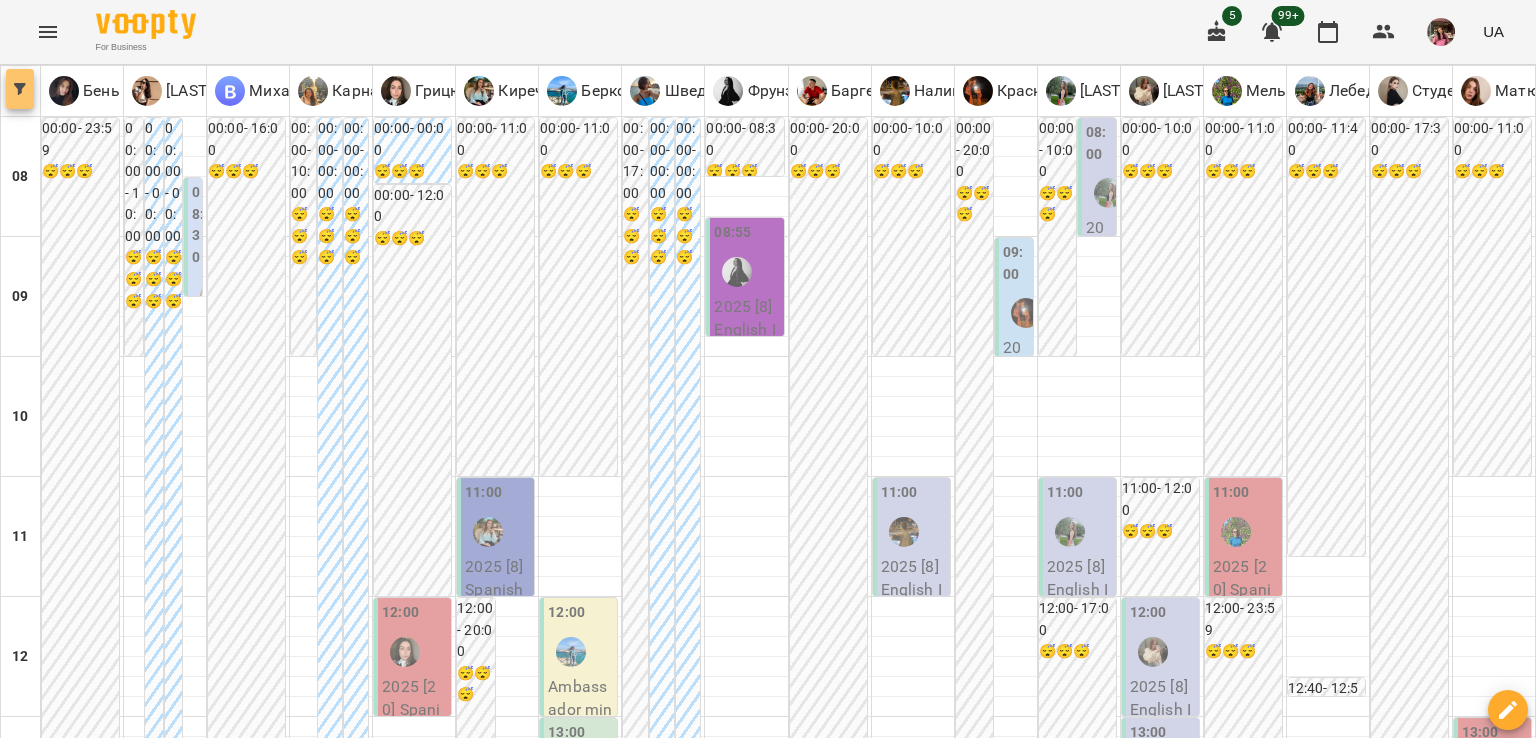click 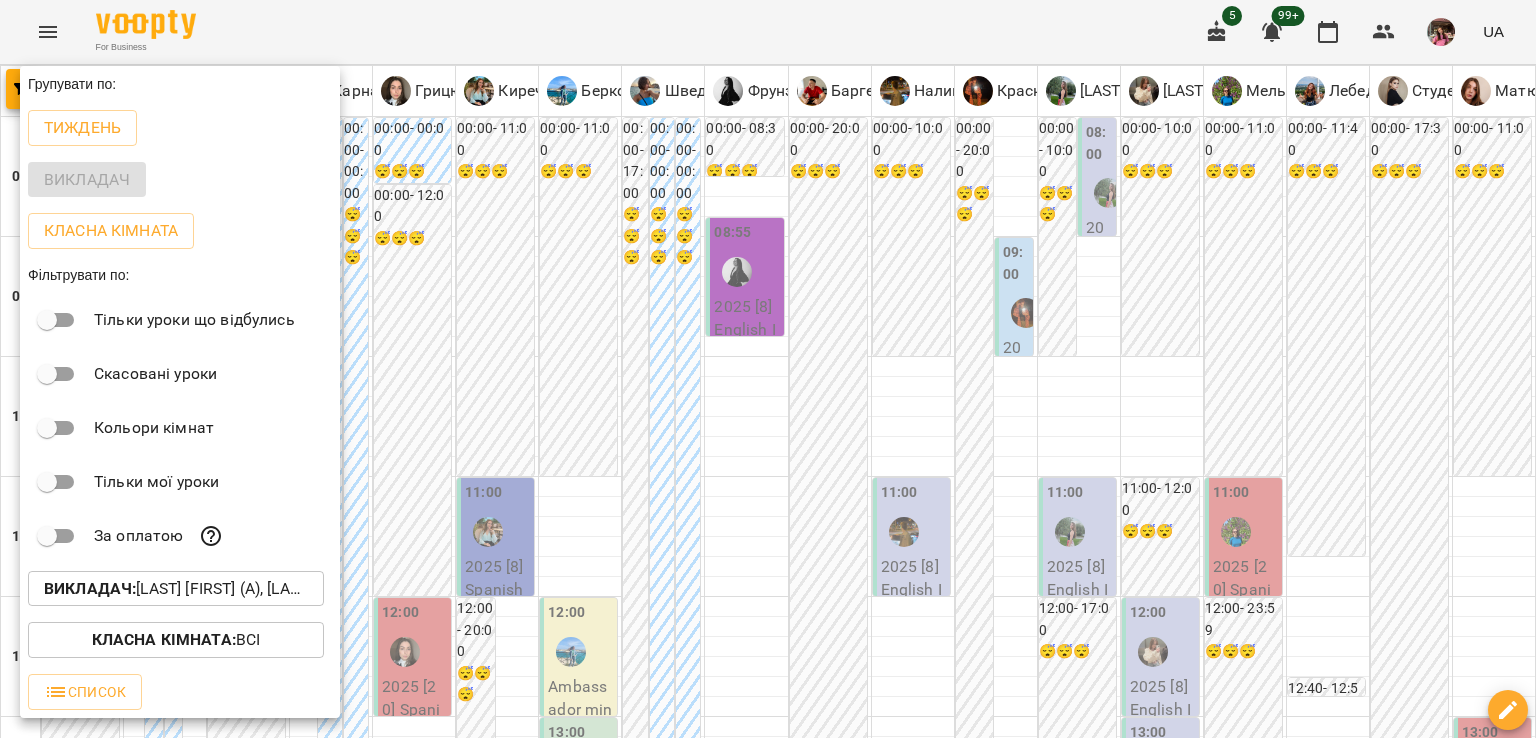 click at bounding box center (768, 369) 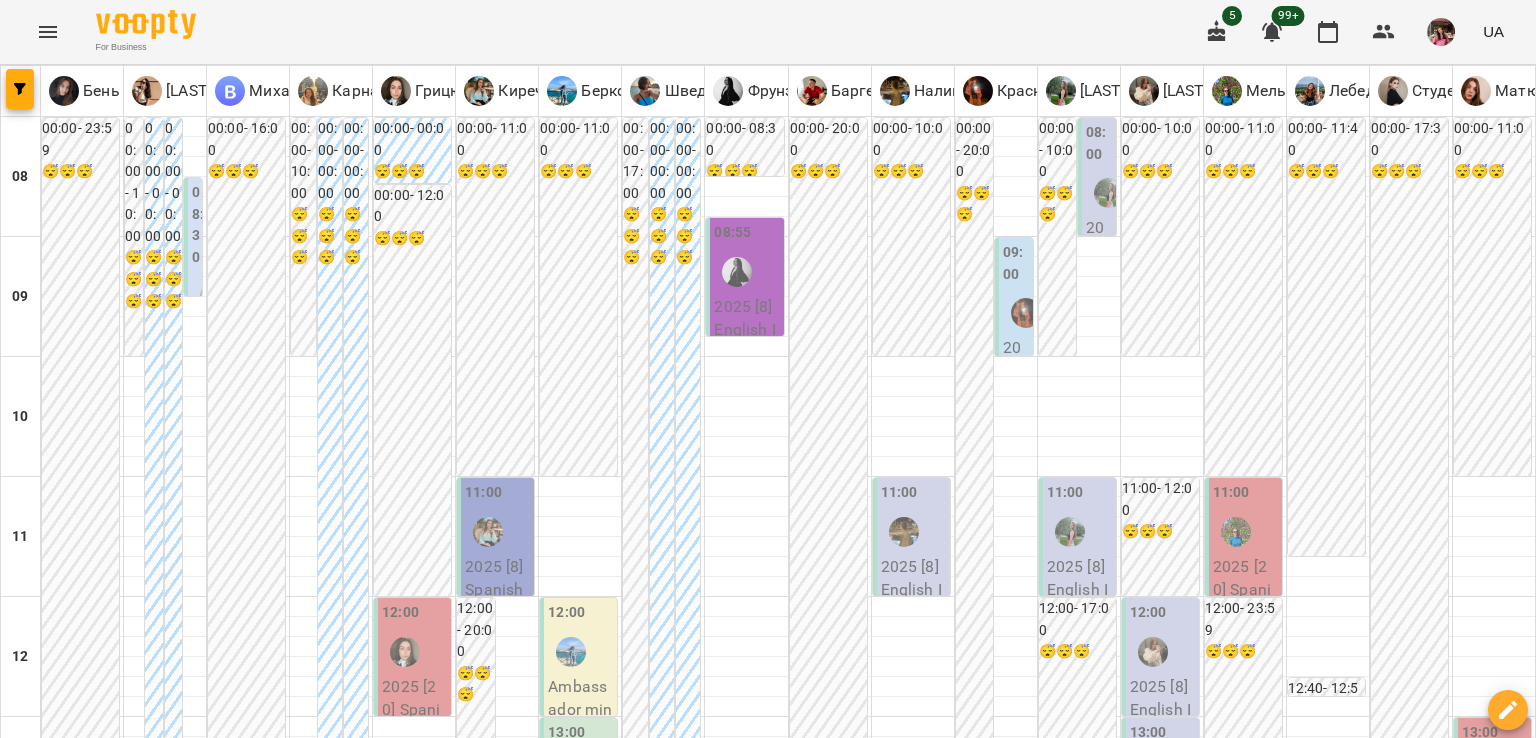 click at bounding box center [668, 2008] 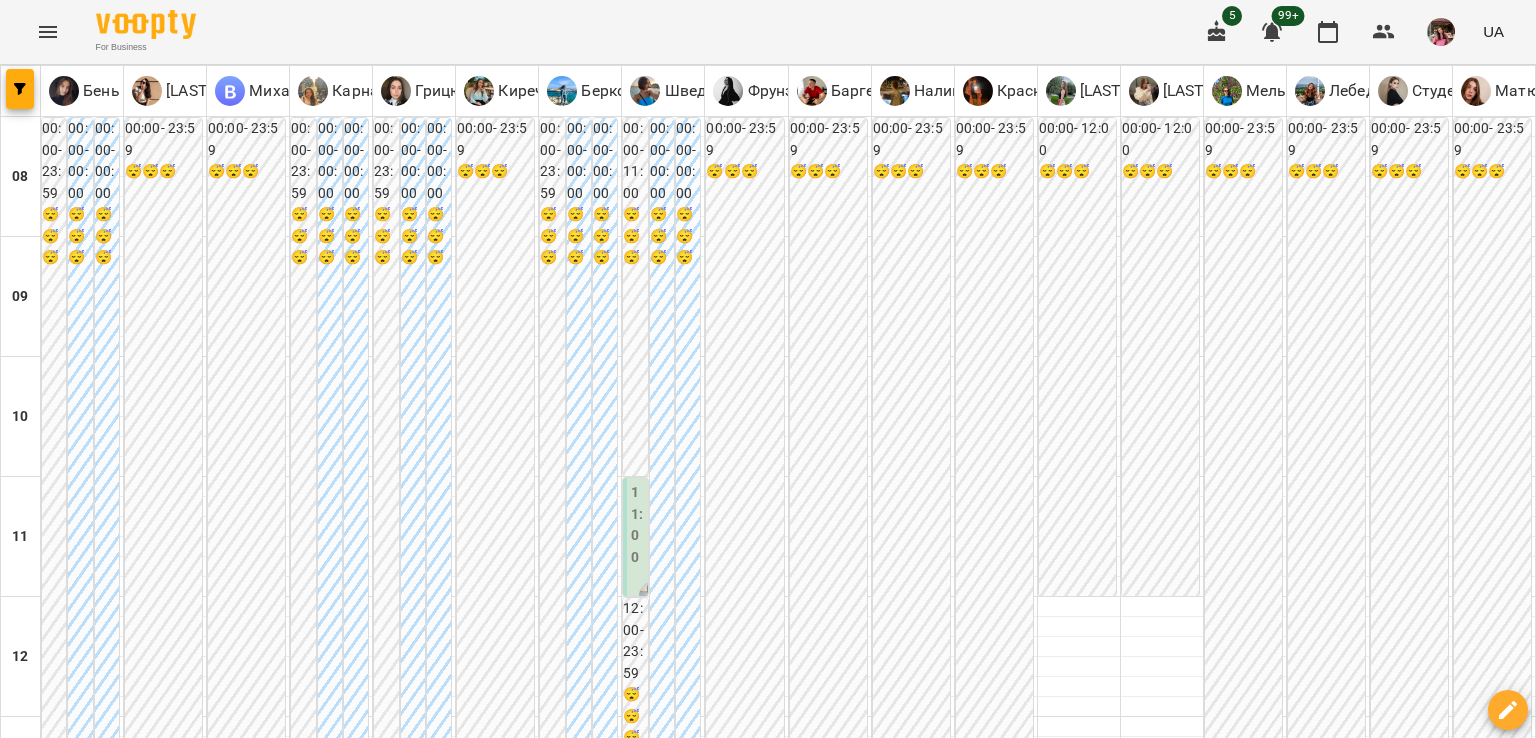 click on "**********" at bounding box center [768, 2008] 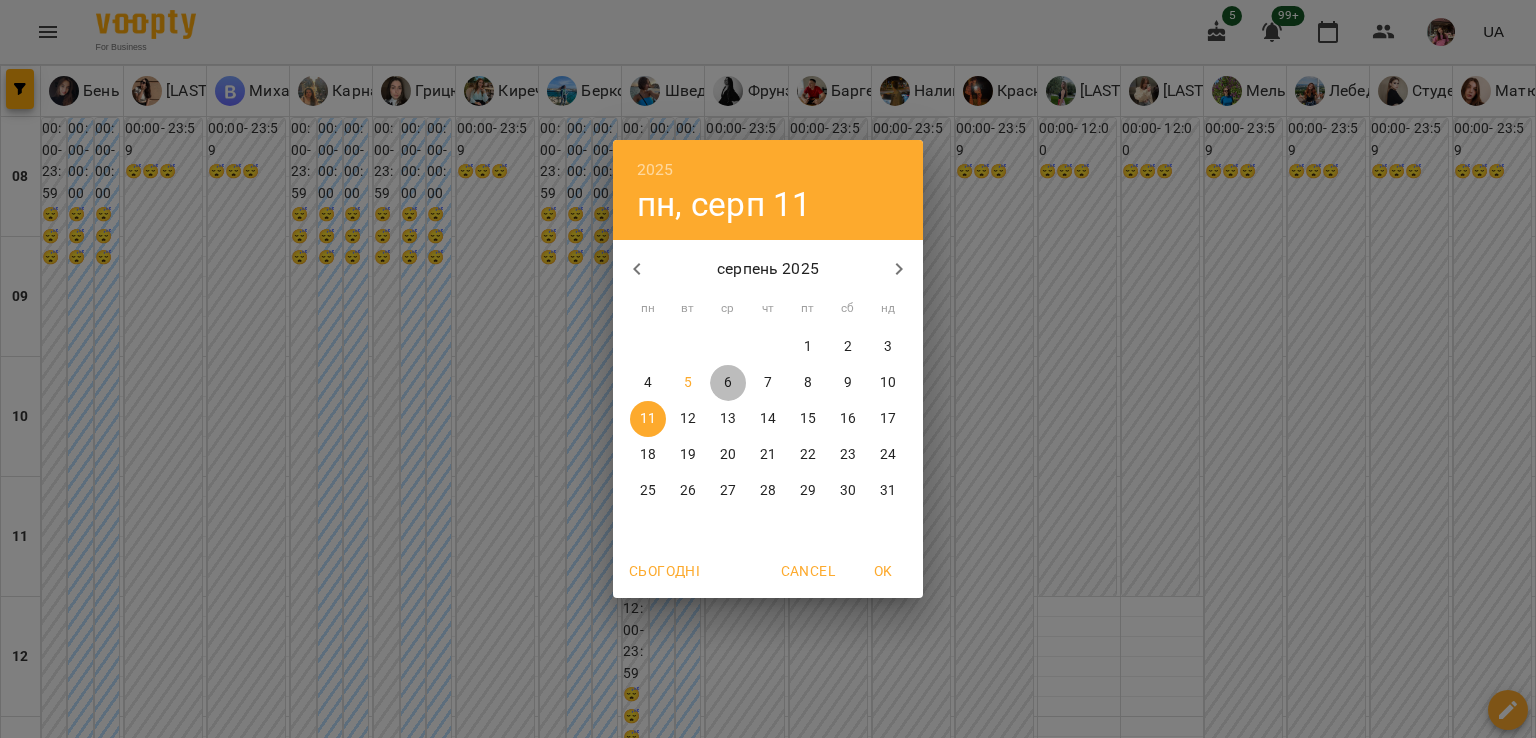 click on "6" at bounding box center [728, 383] 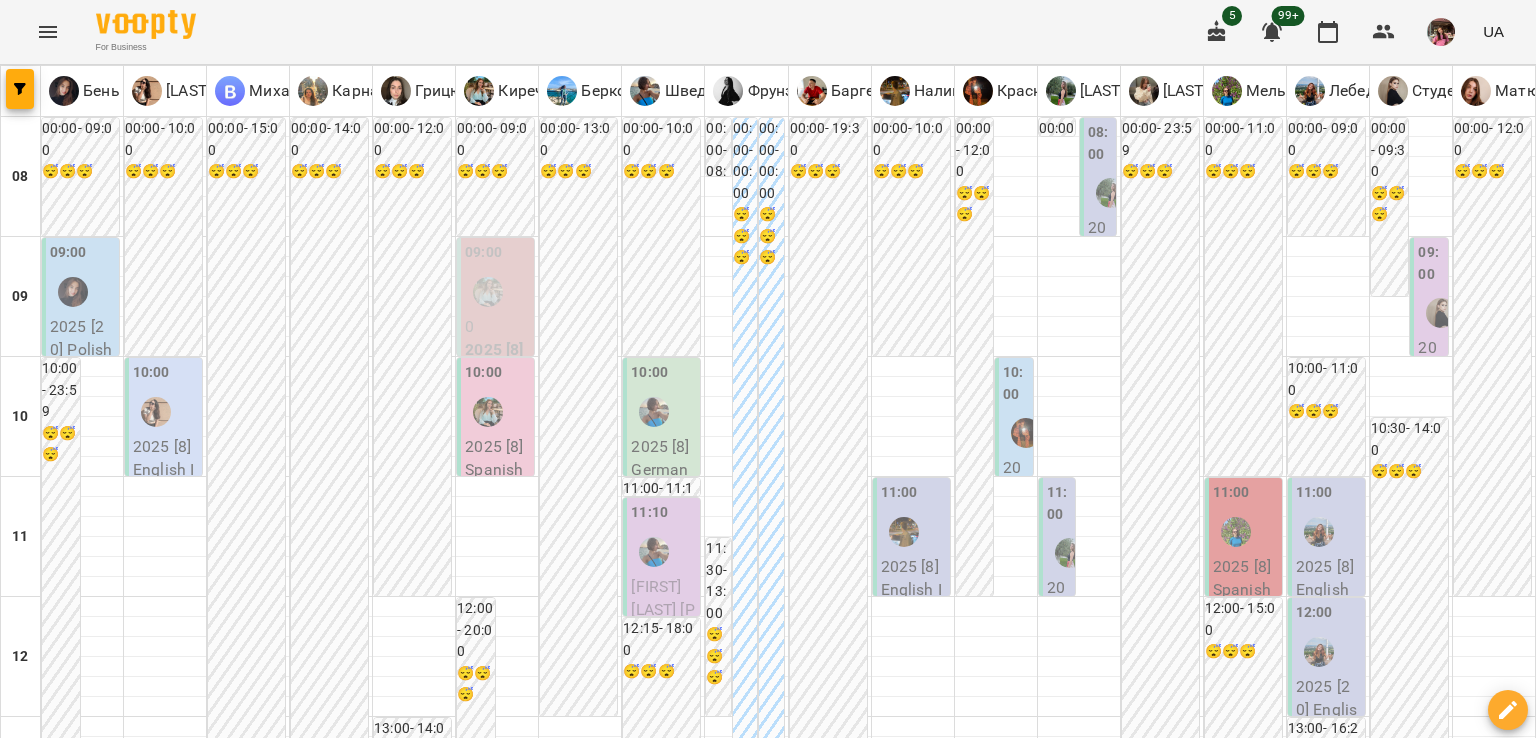 scroll, scrollTop: 1028, scrollLeft: 0, axis: vertical 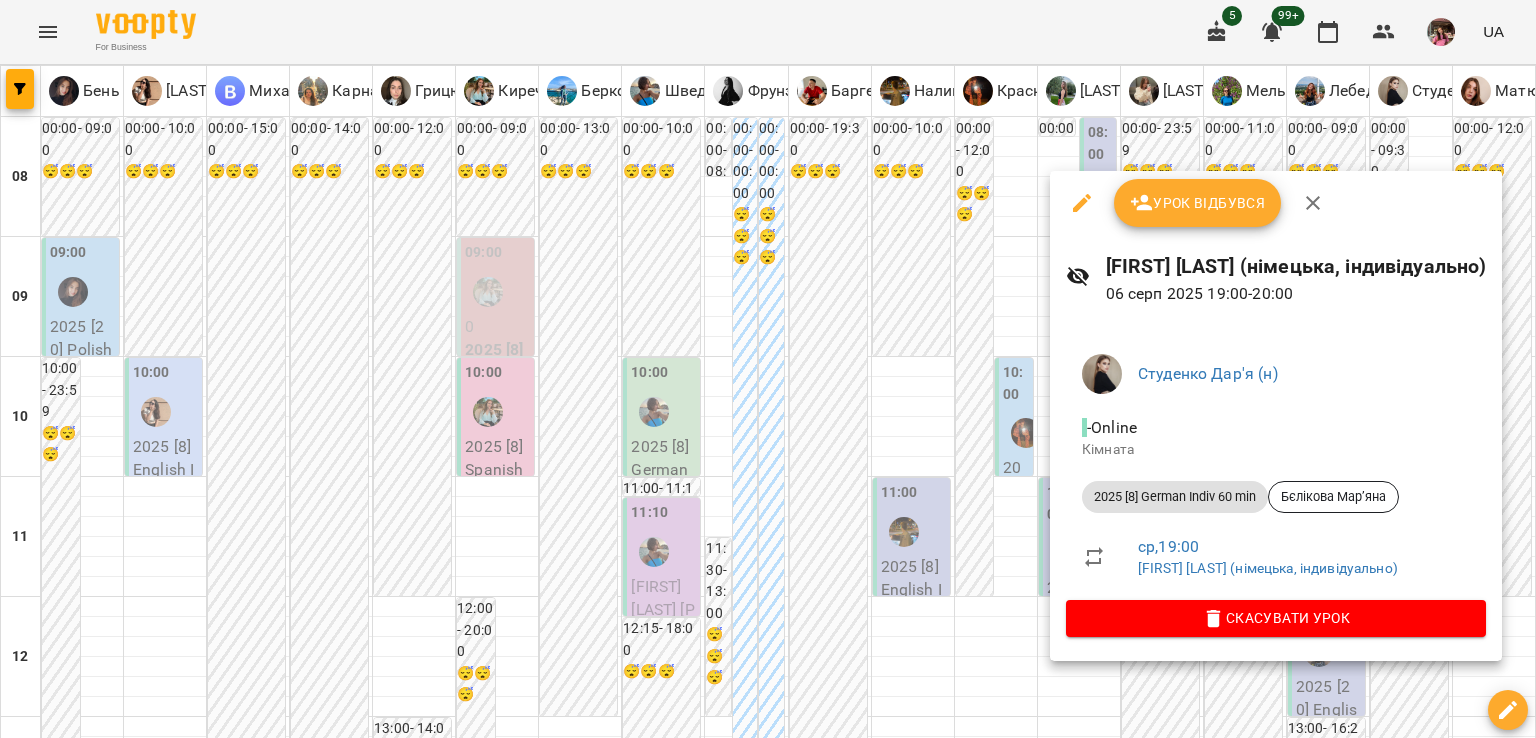 click 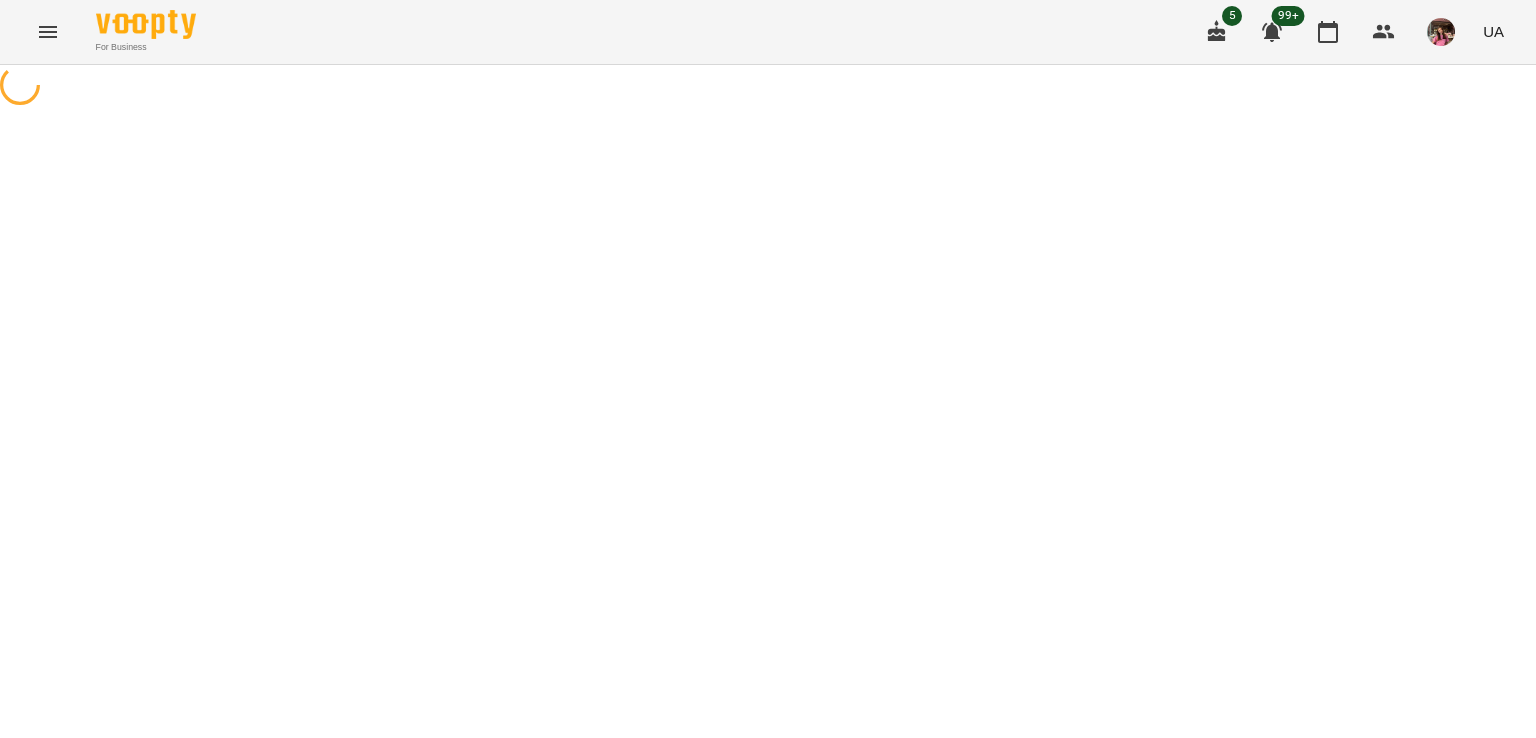 select on "**********" 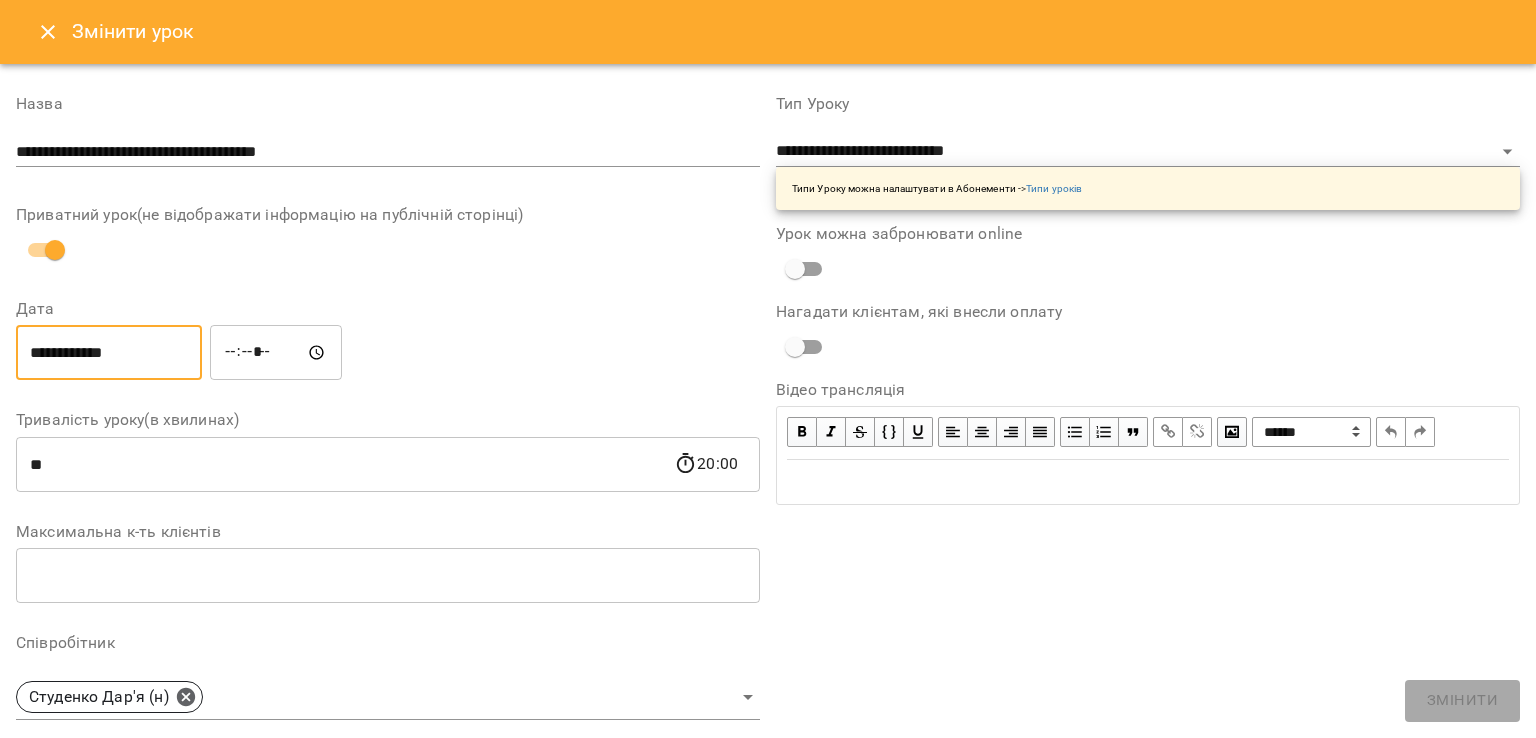 click on "**********" at bounding box center (109, 353) 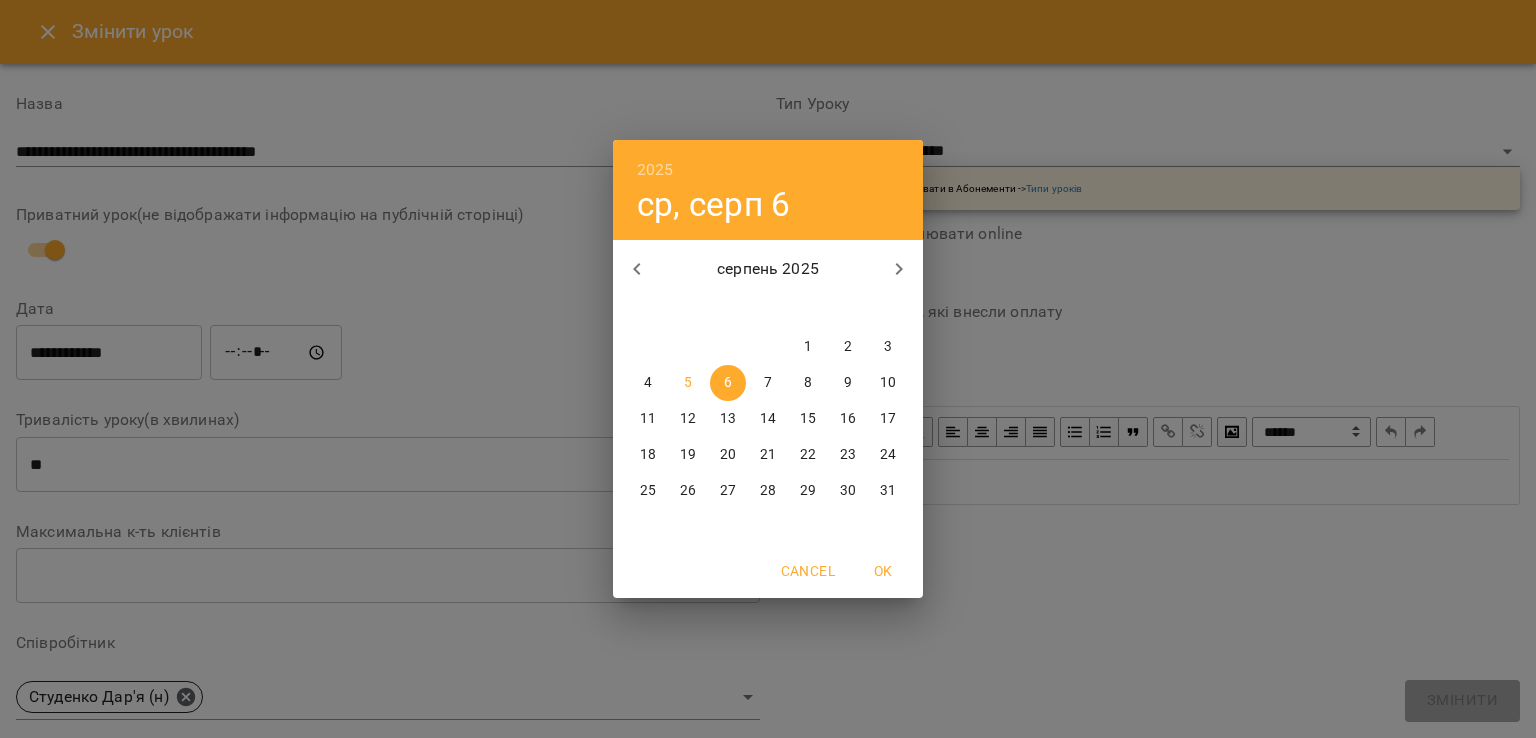 click on "5" at bounding box center (688, 383) 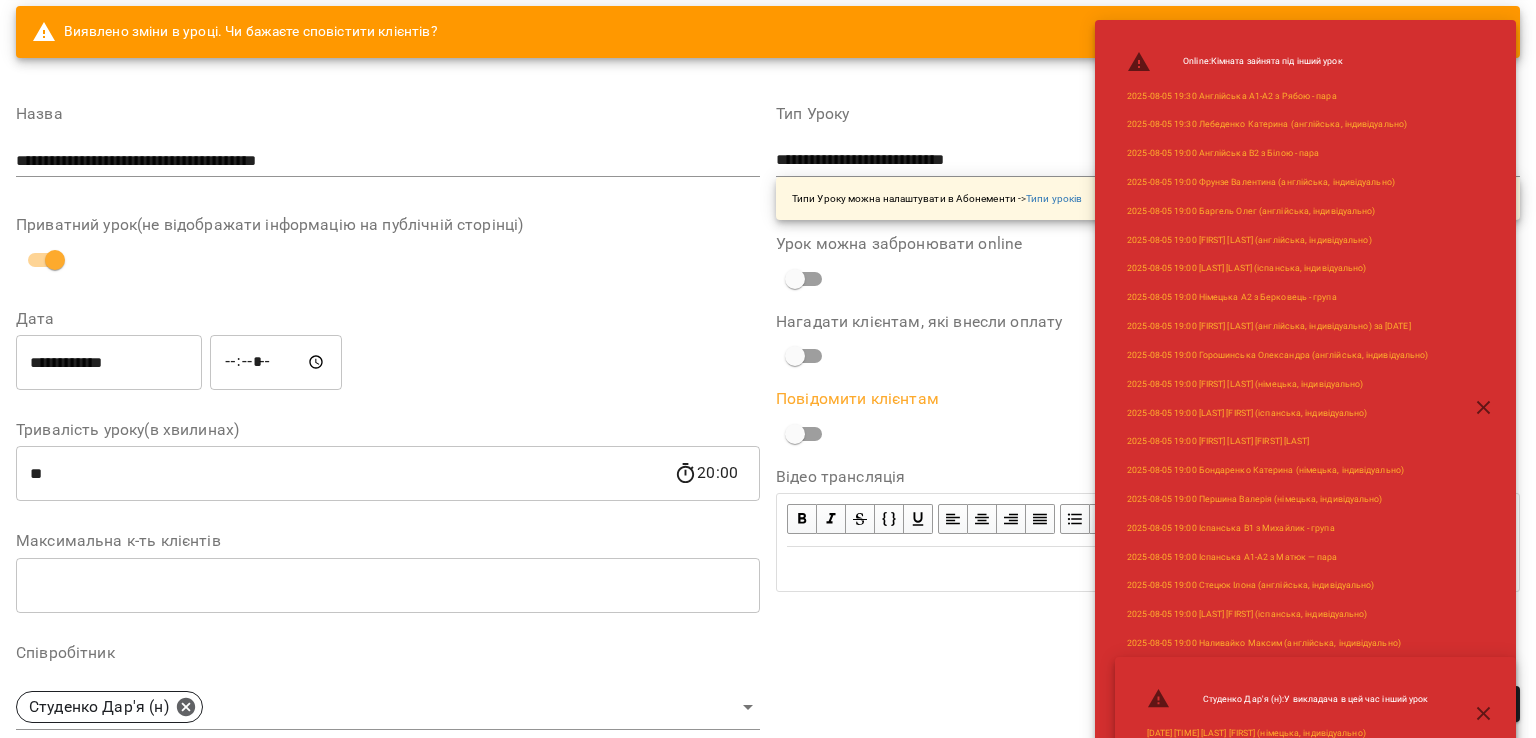 scroll, scrollTop: 76, scrollLeft: 0, axis: vertical 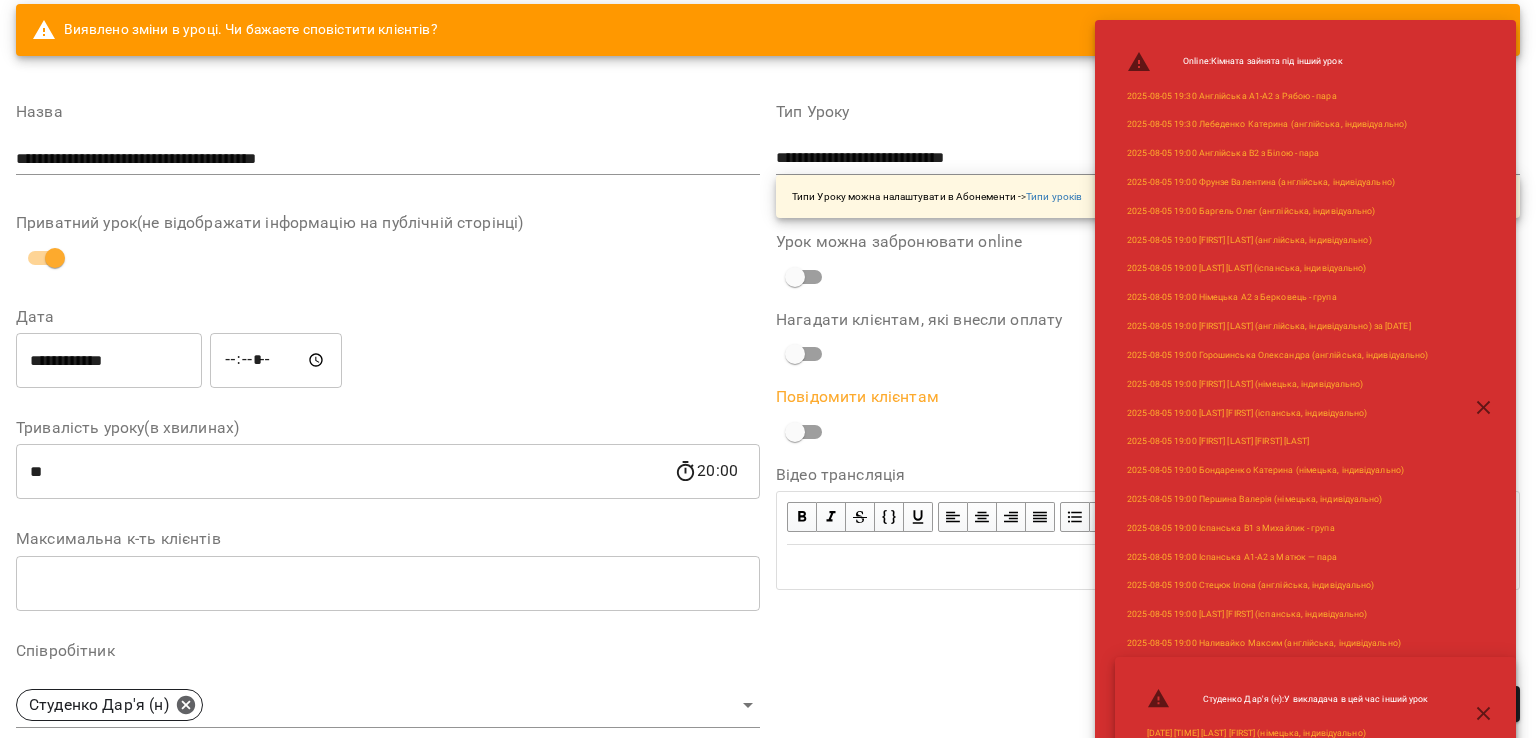 click on "**********" at bounding box center (1148, 622) 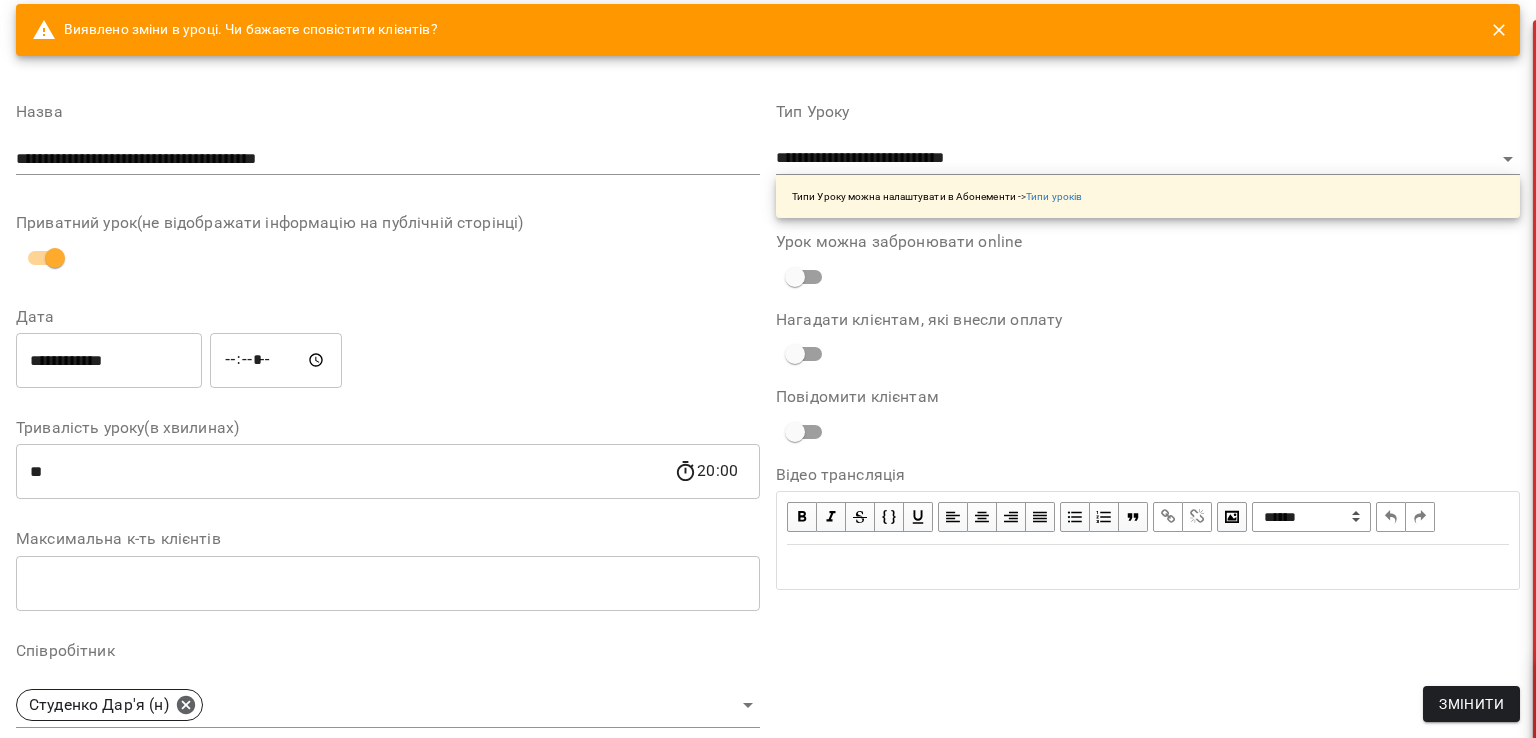 scroll, scrollTop: 0, scrollLeft: 0, axis: both 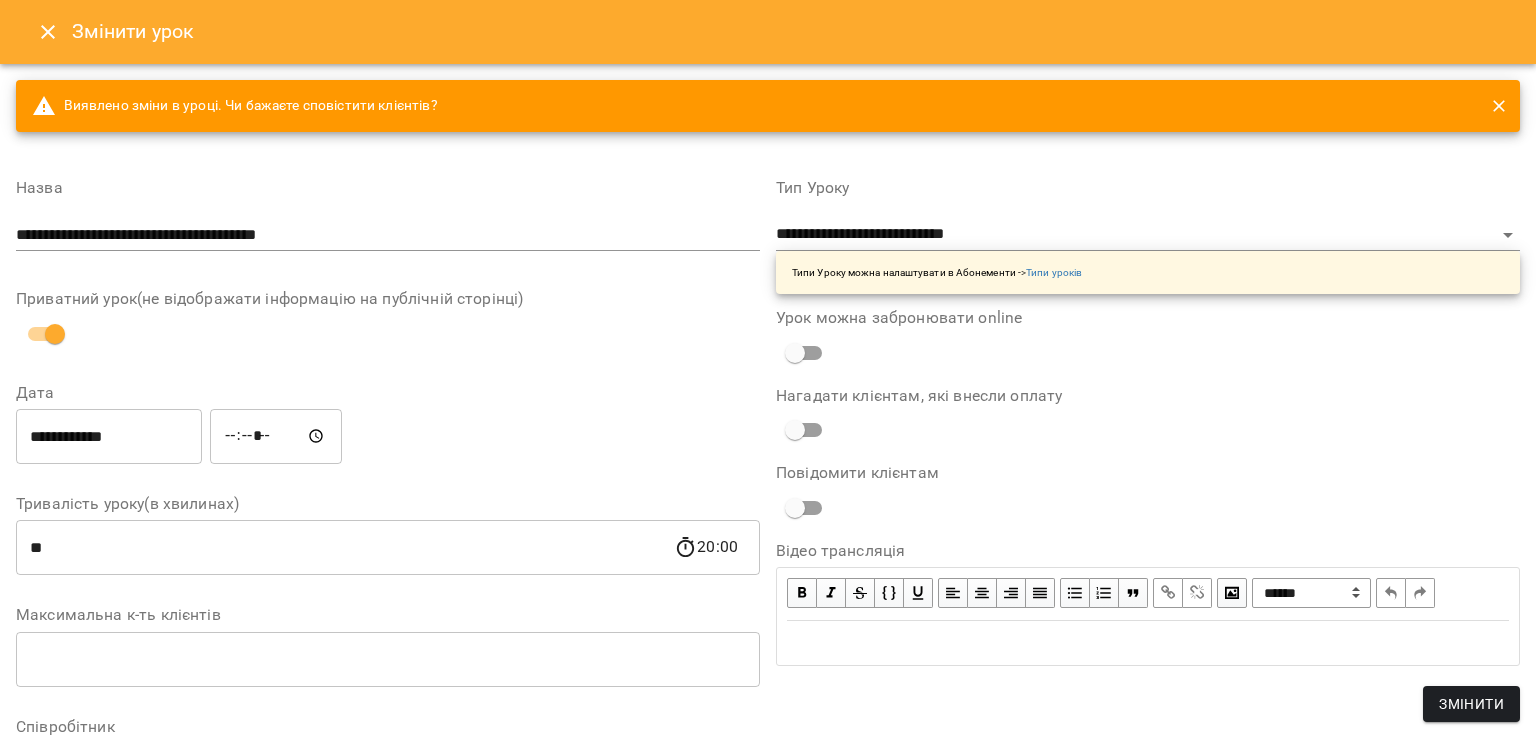 click 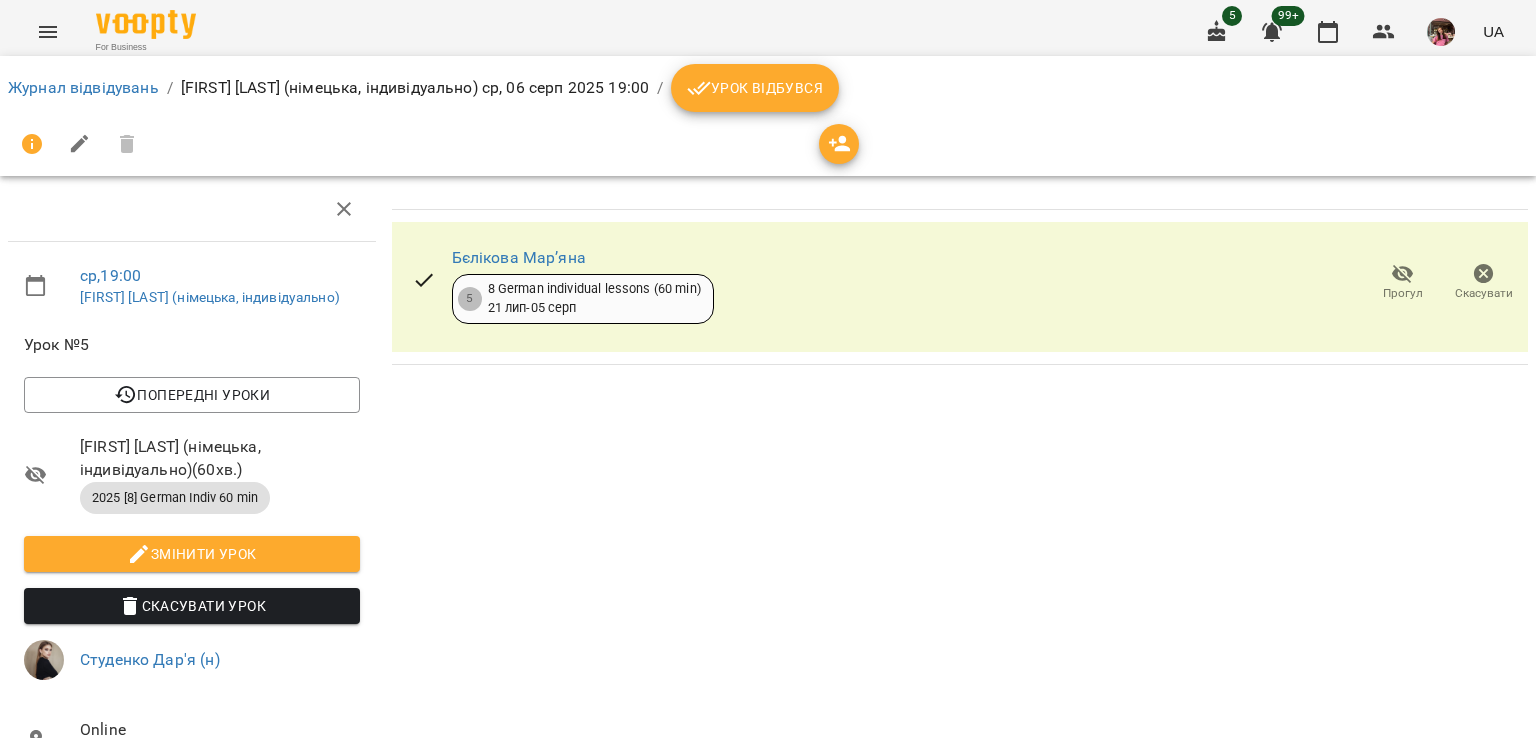 click 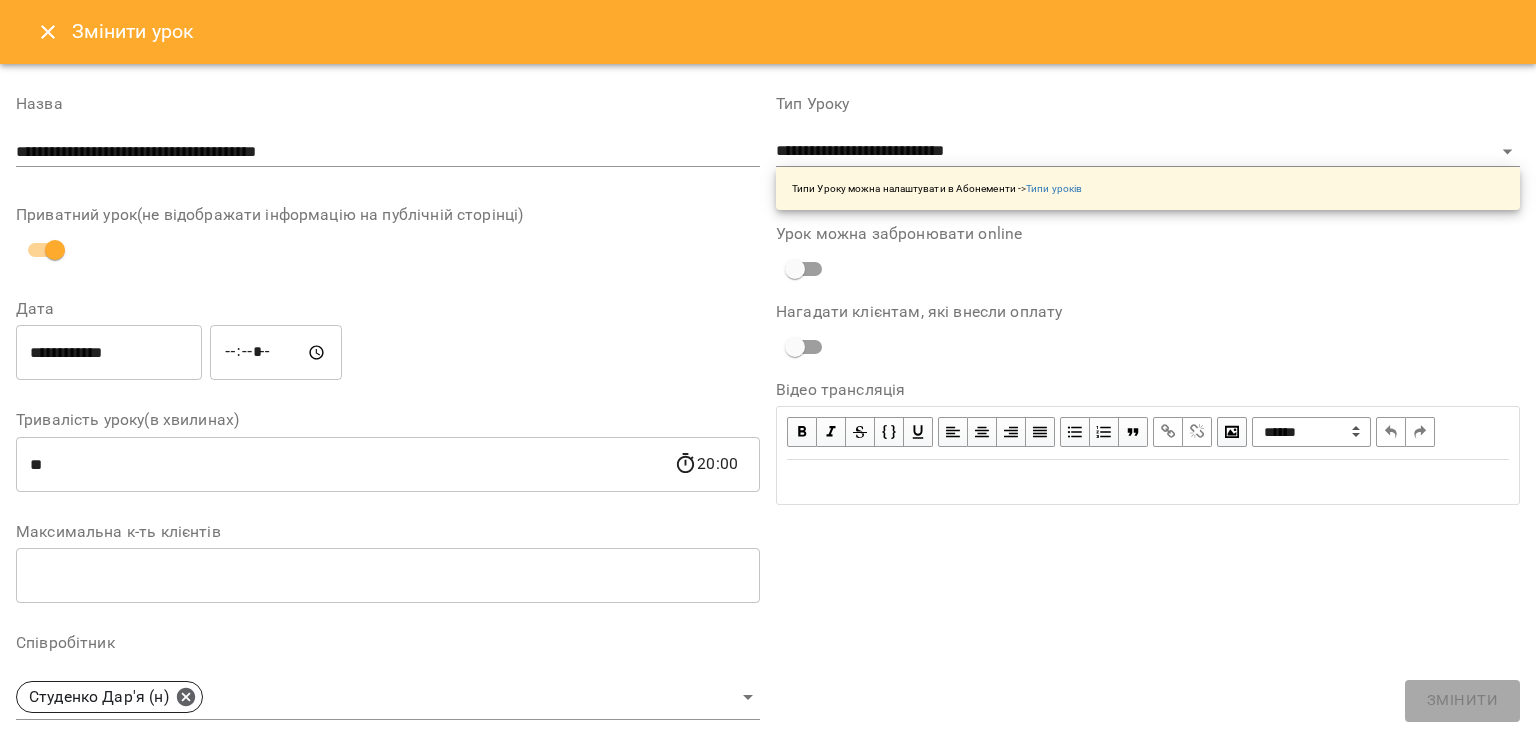 click on "*****" at bounding box center (276, 353) 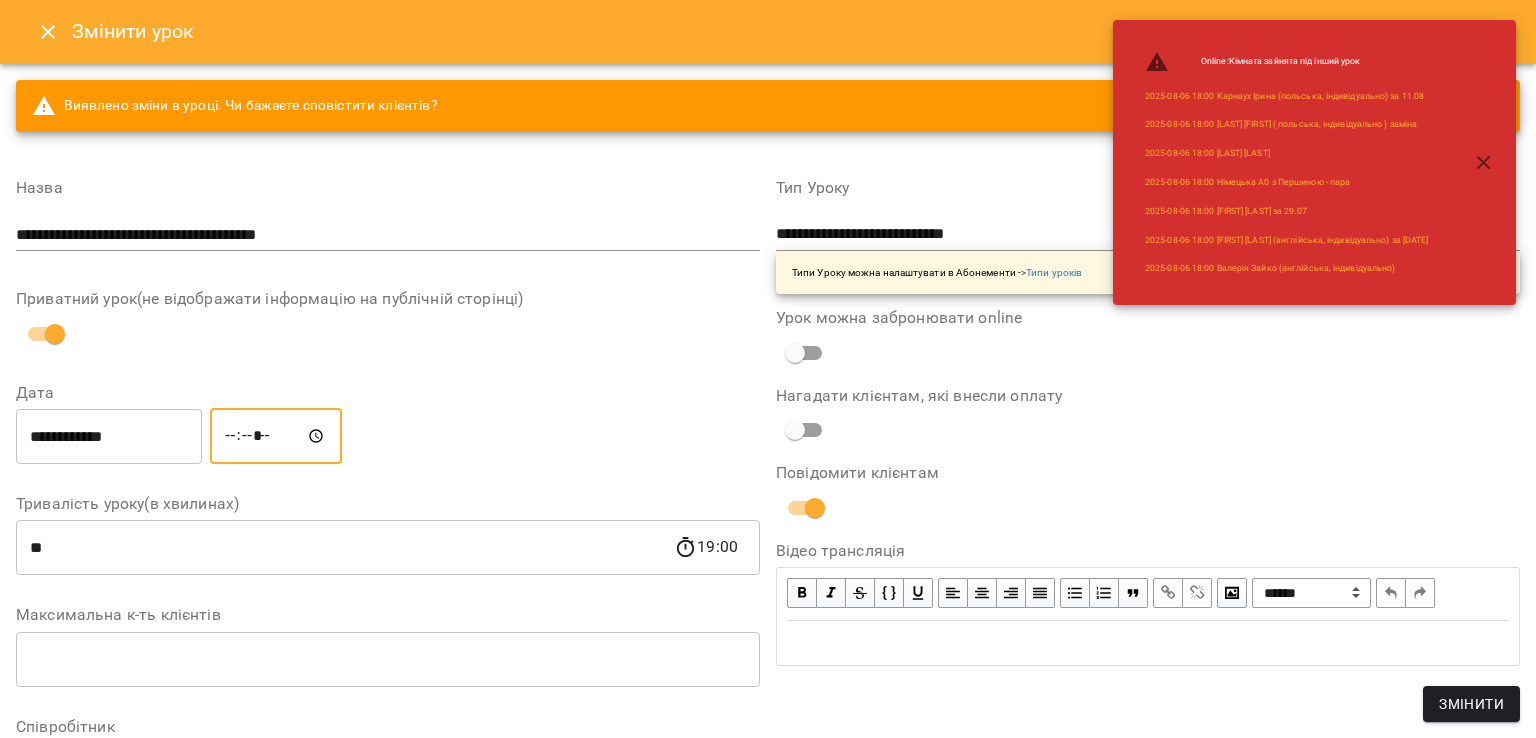 type on "*****" 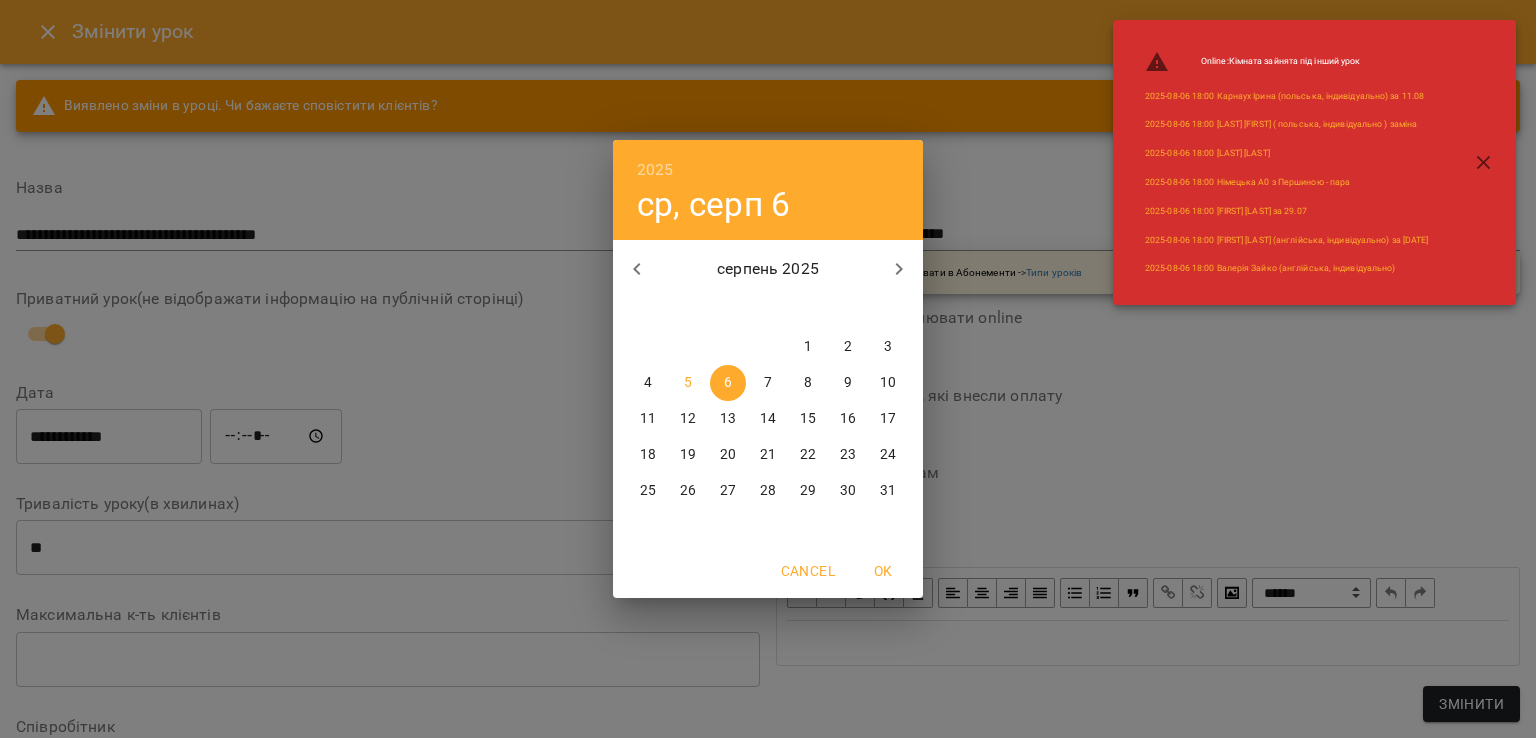 click on "5" at bounding box center (688, 383) 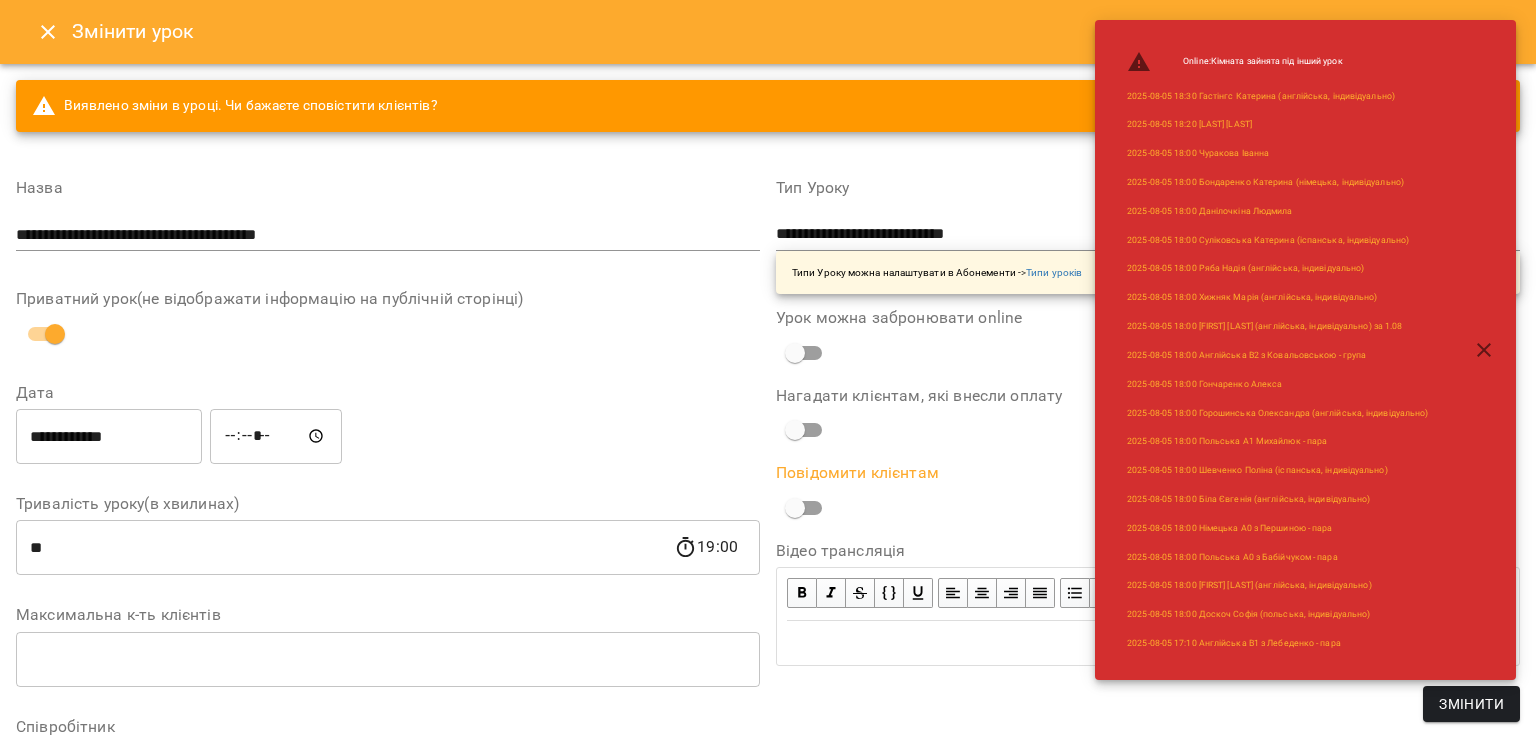 click on "Змінити" at bounding box center (1471, 704) 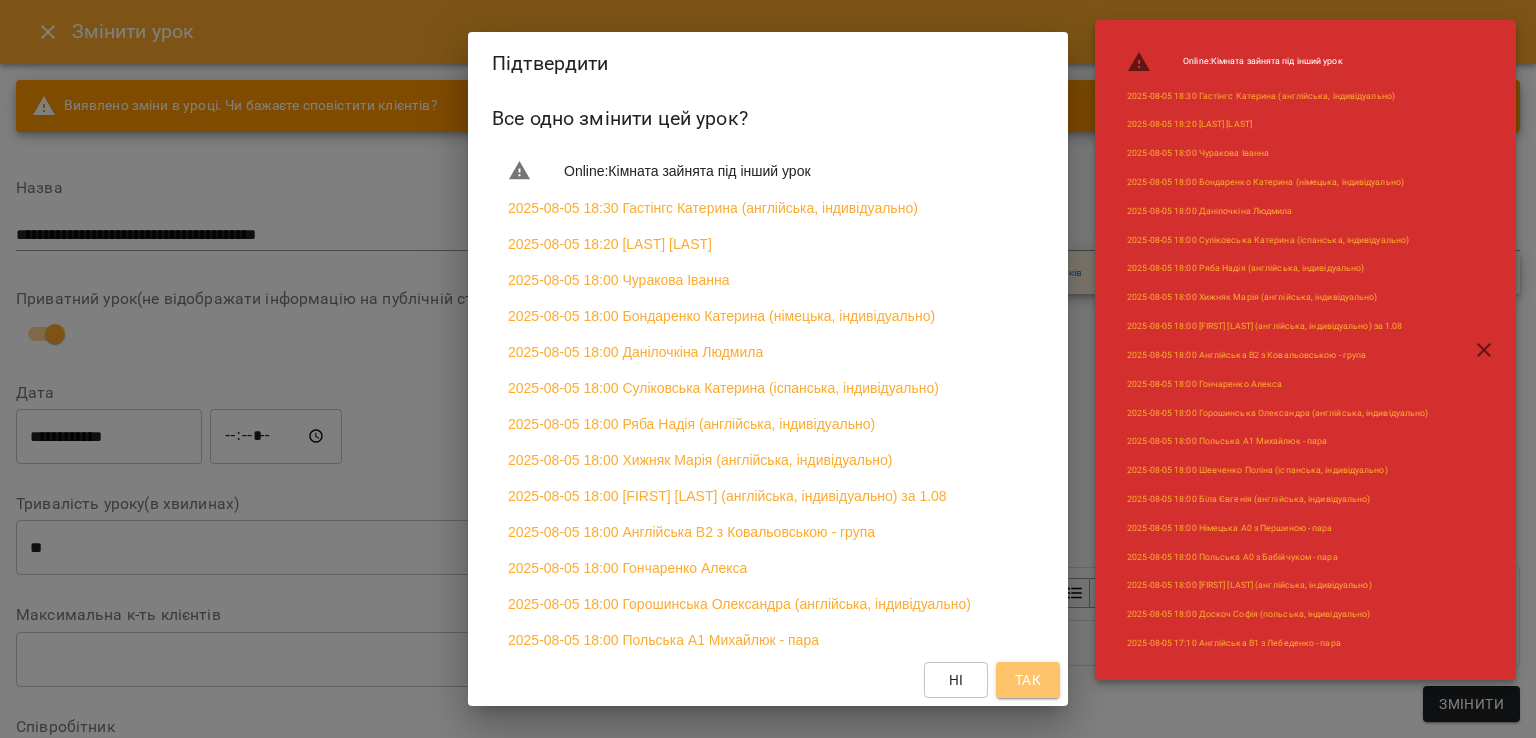 click on "Так" at bounding box center [1028, 680] 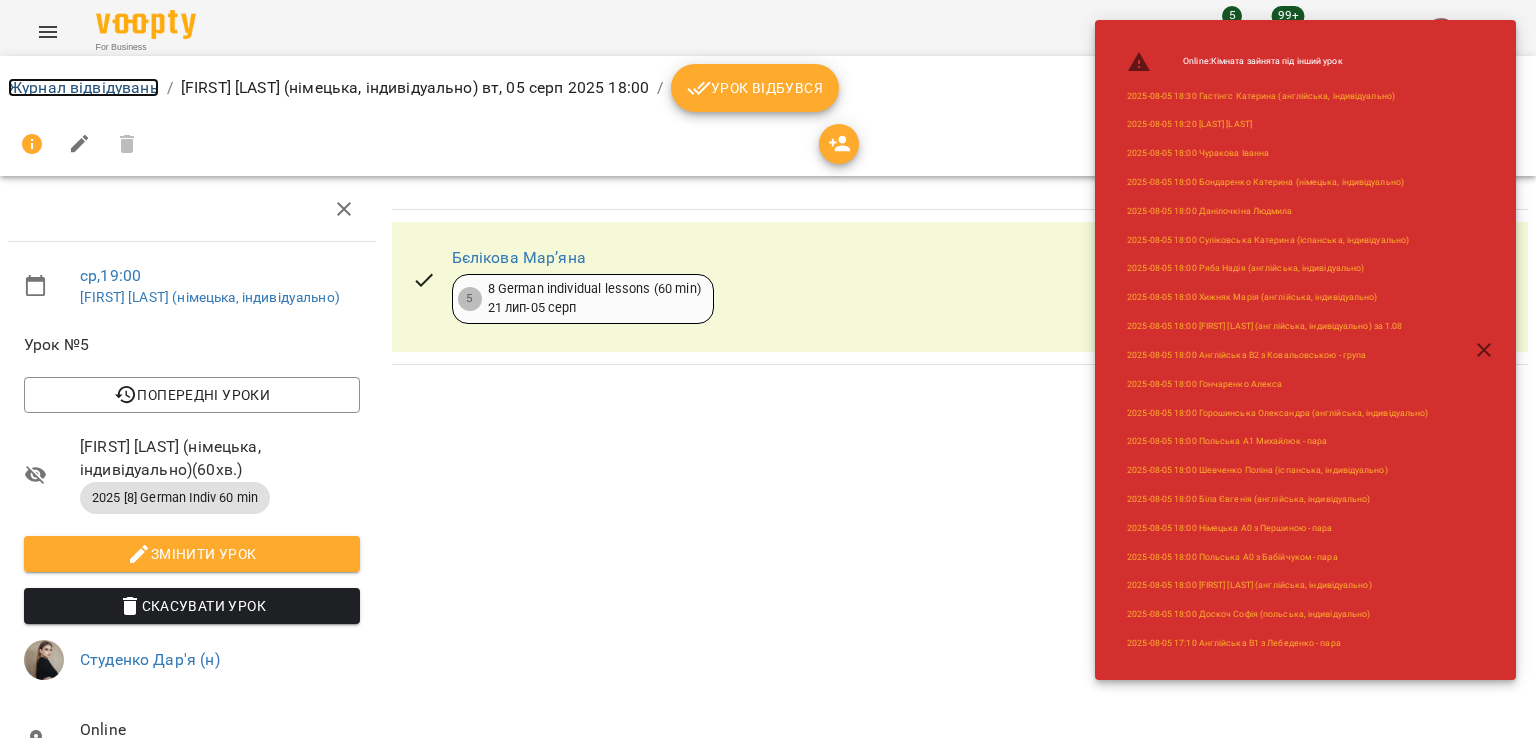 click on "Журнал відвідувань" at bounding box center [83, 87] 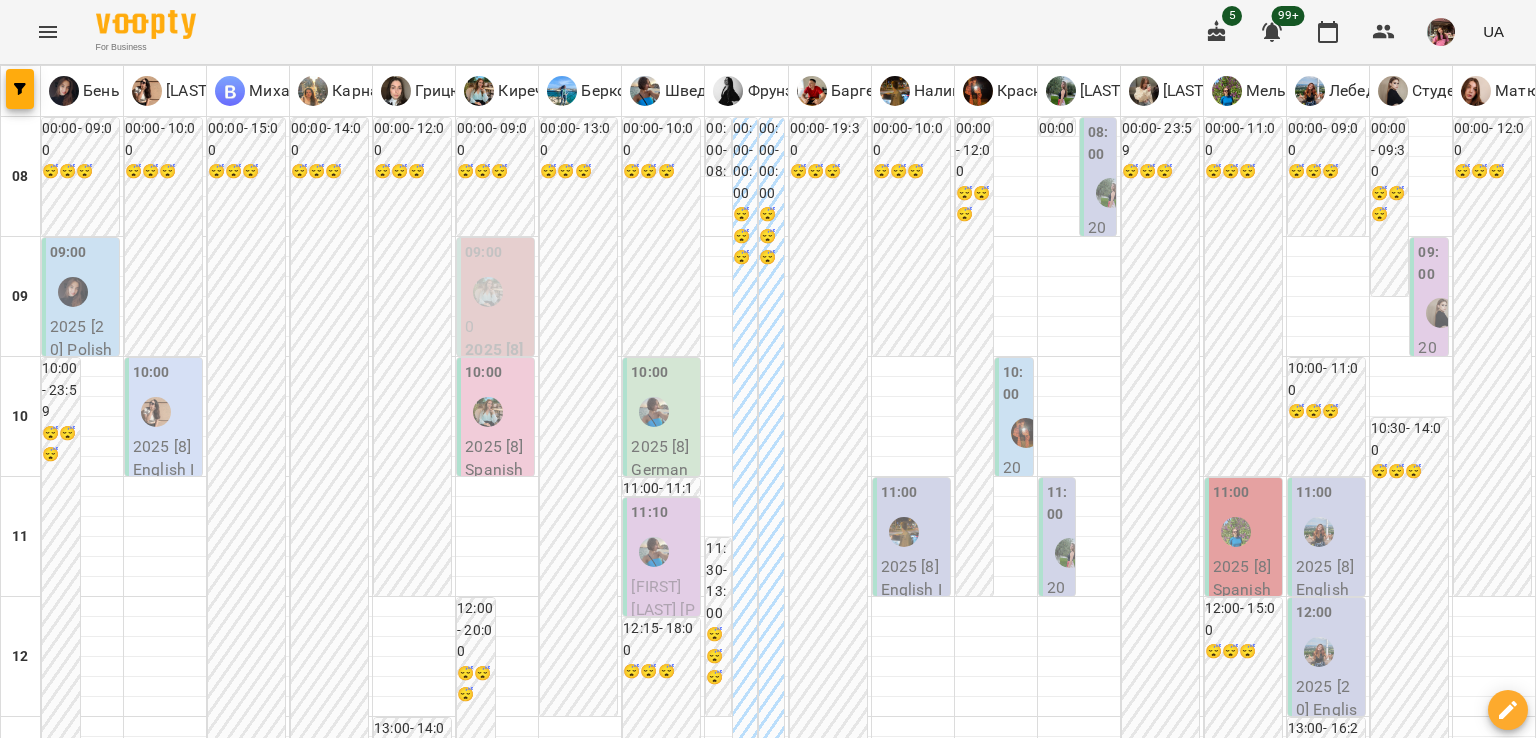 click on "05 серп" at bounding box center [254, 1962] 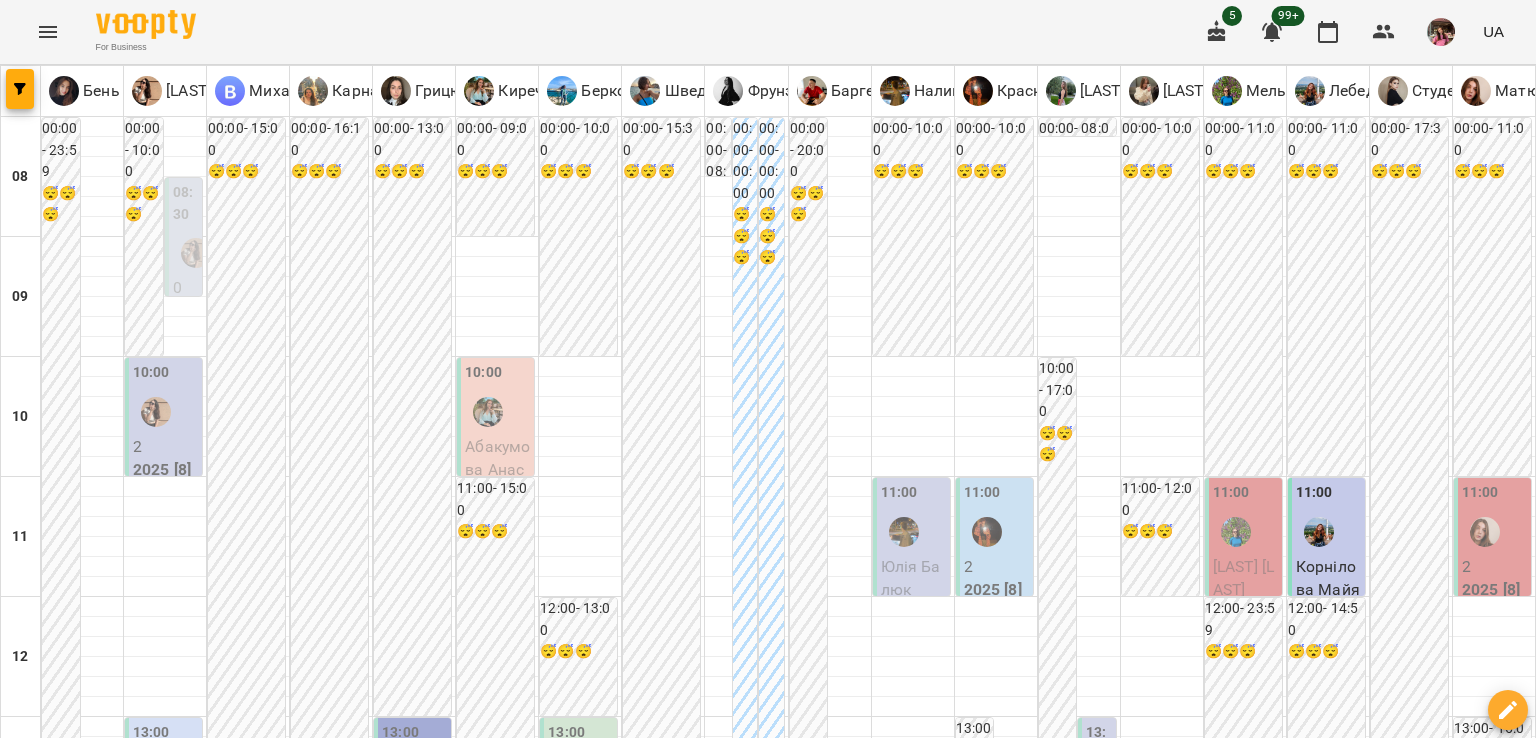 scroll, scrollTop: 1098, scrollLeft: 0, axis: vertical 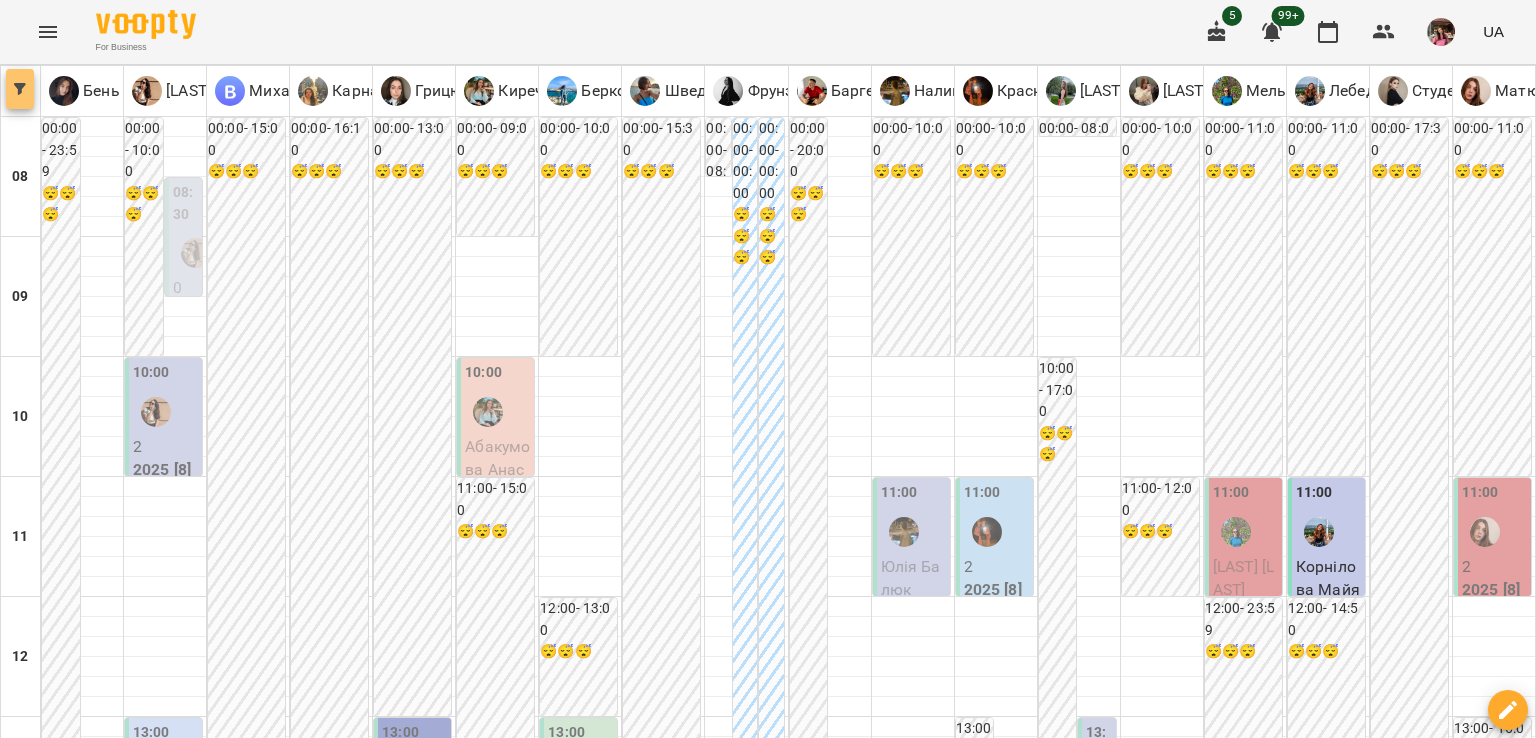 click at bounding box center [20, 89] 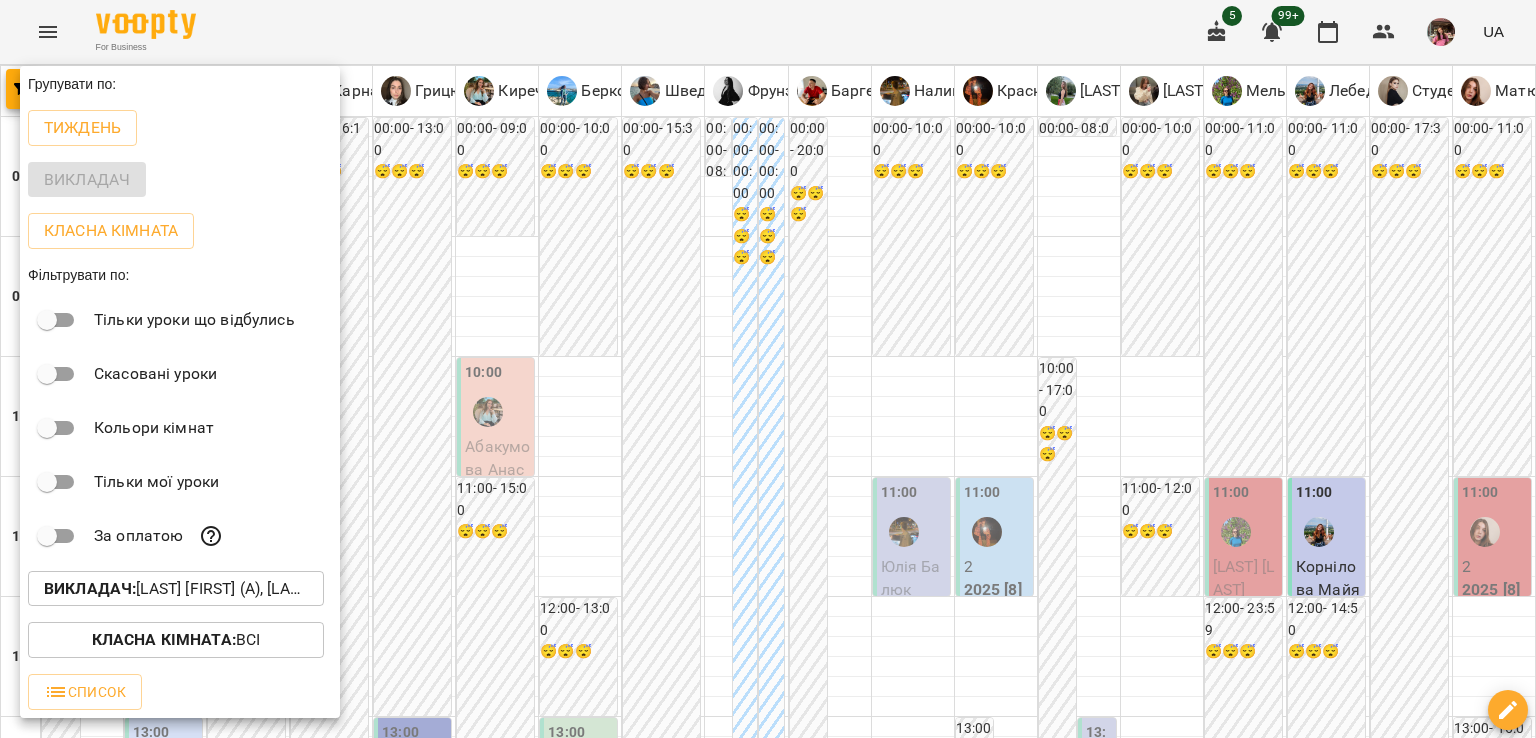 click on "Викладач :" at bounding box center [90, 588] 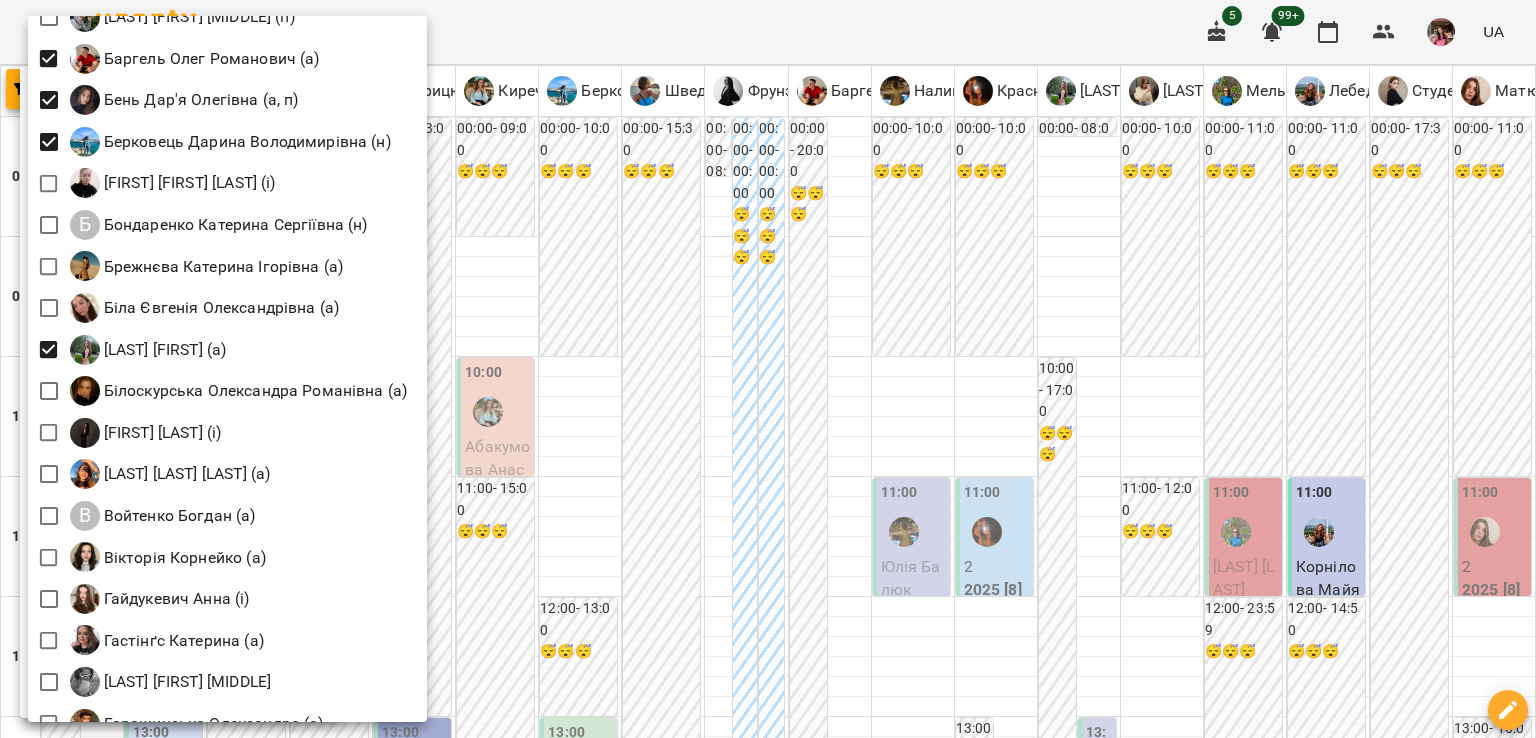 scroll, scrollTop: 304, scrollLeft: 0, axis: vertical 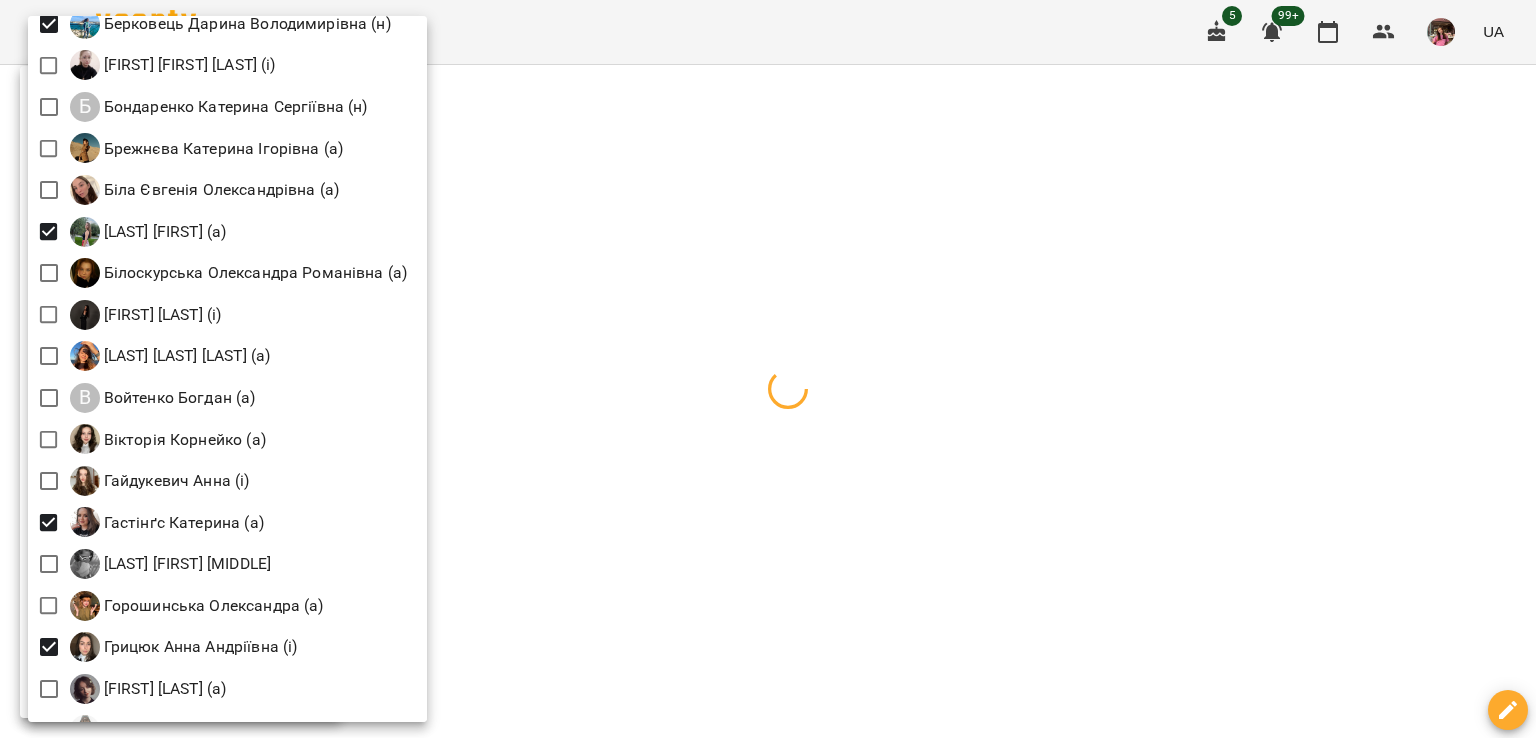 click at bounding box center [768, 369] 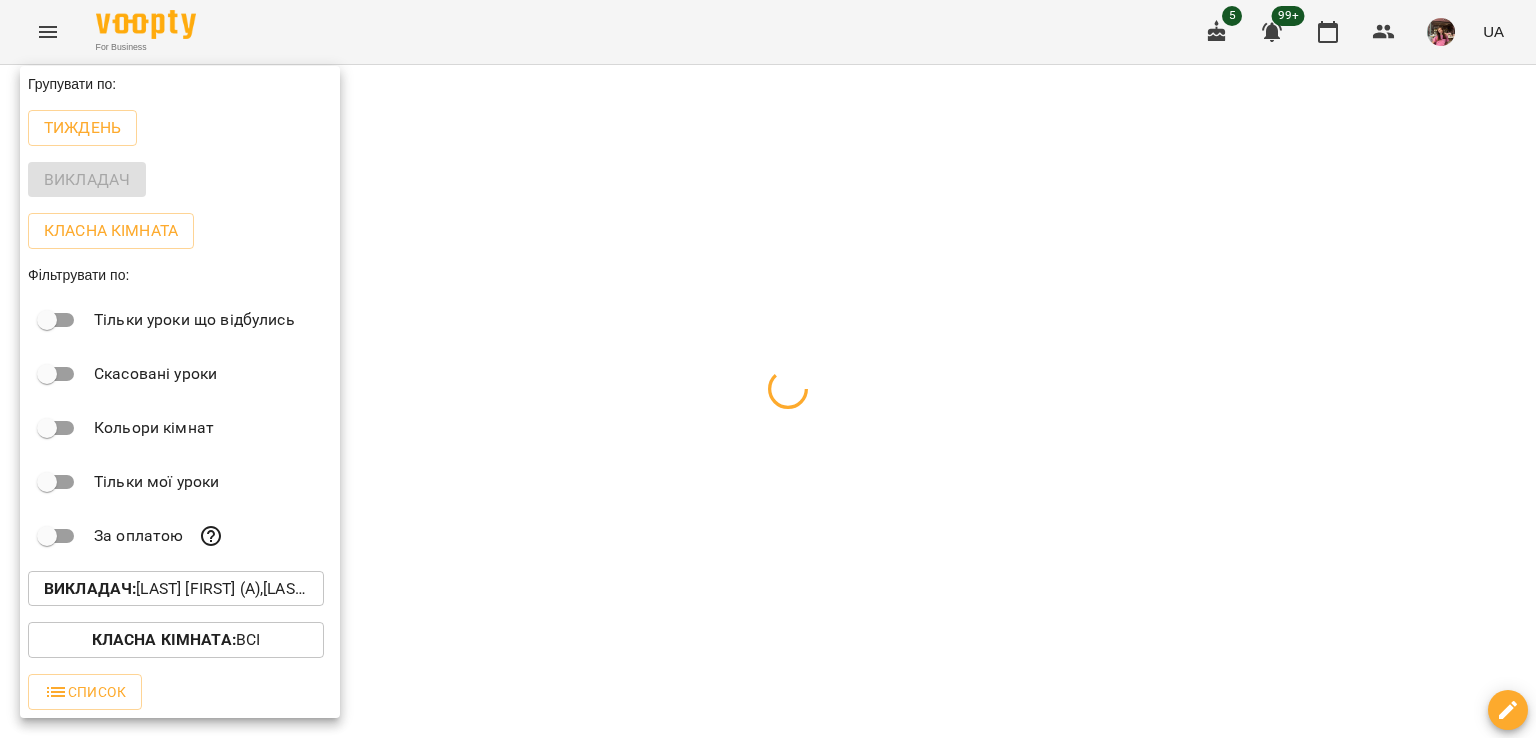click at bounding box center [768, 369] 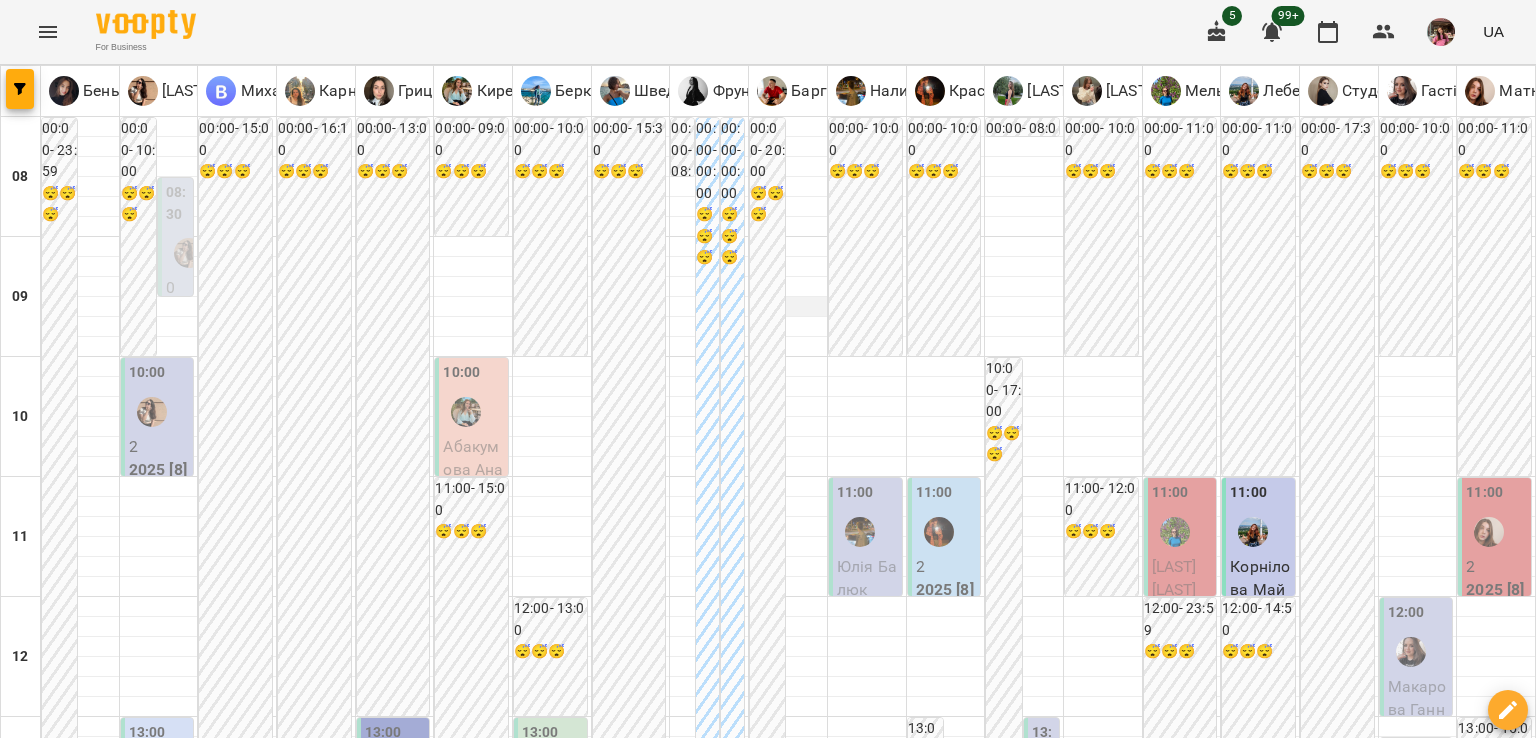 scroll, scrollTop: 1174, scrollLeft: 0, axis: vertical 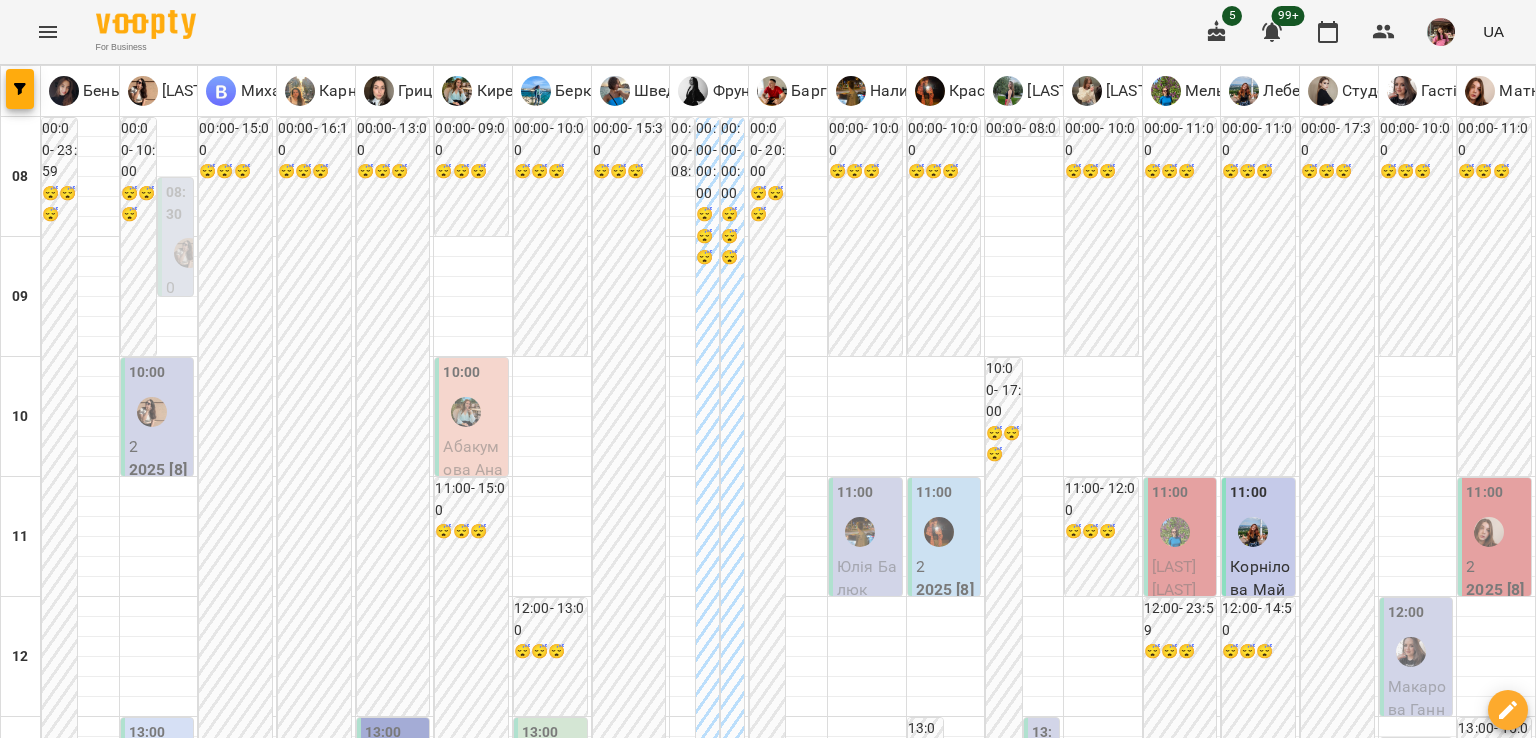 click on "ср" at bounding box center [644, 1943] 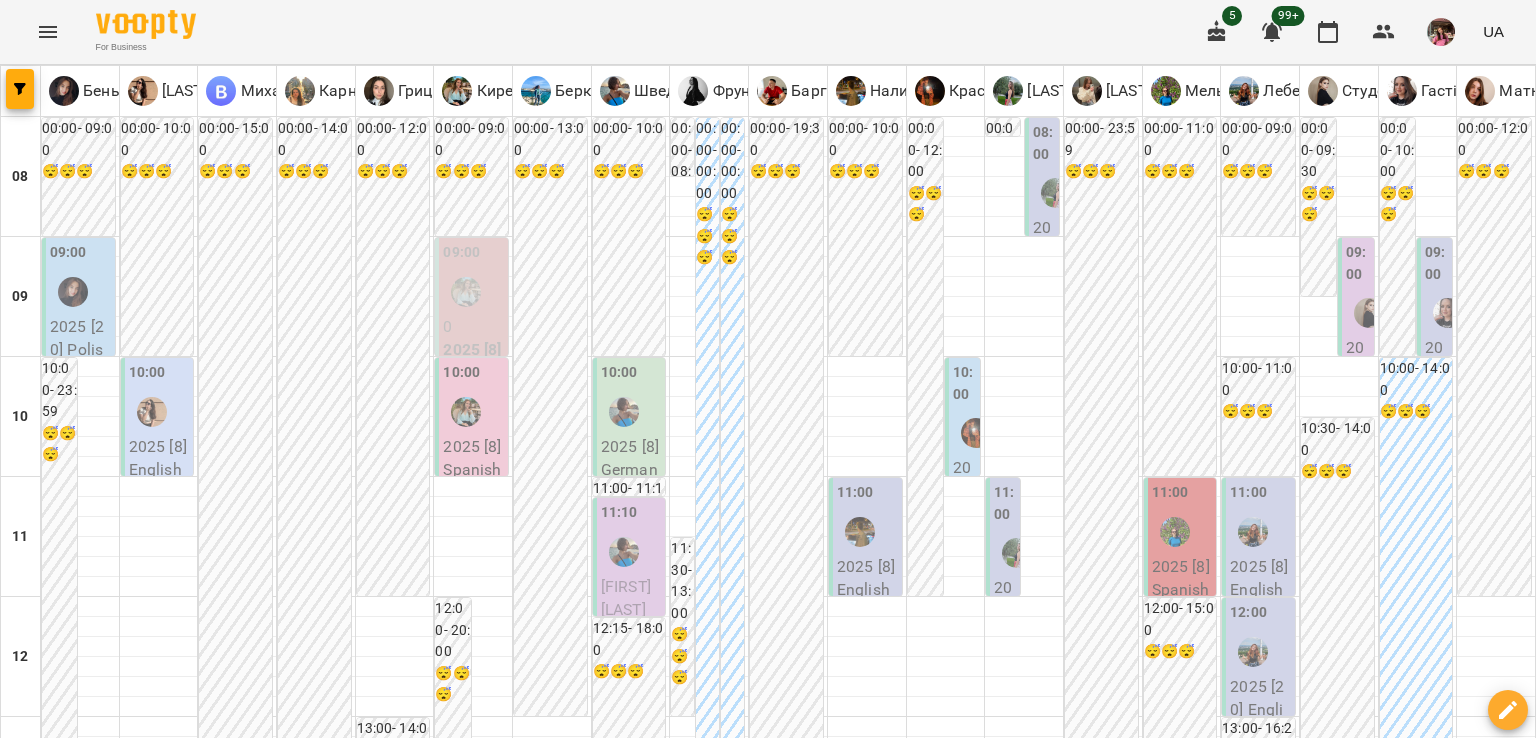 click on "вт 05 серп" at bounding box center (253, 1949) 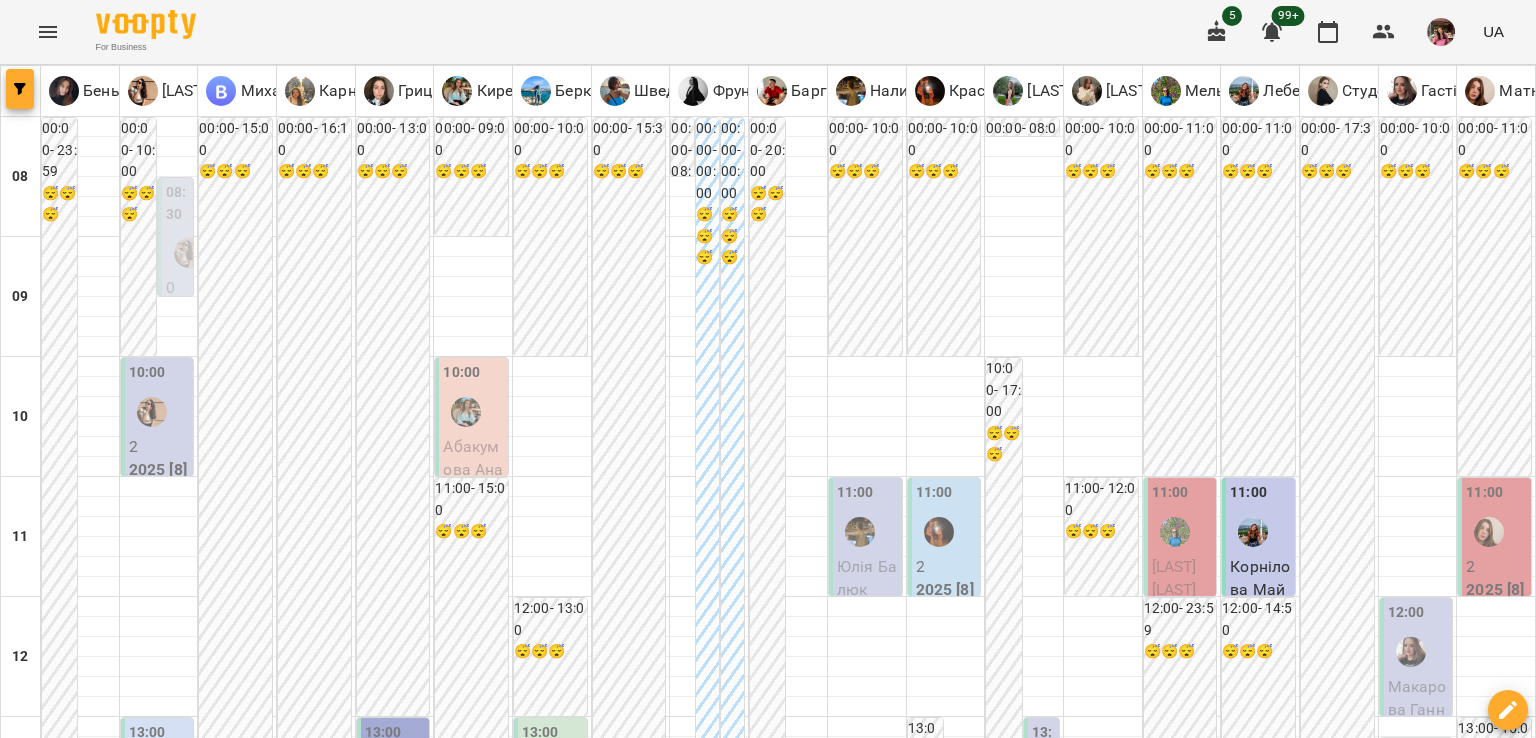 click 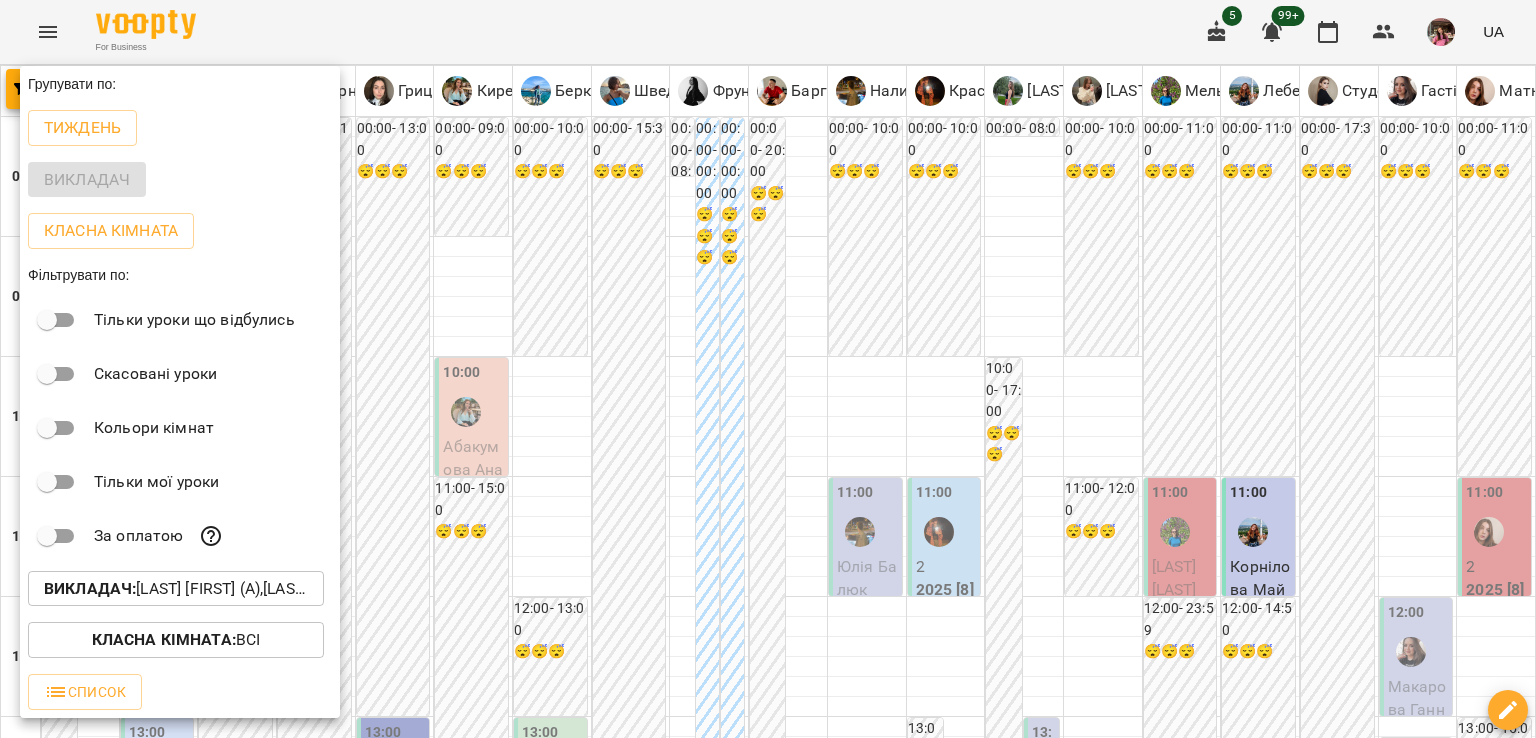 click on "Викладач :  Баргель Олег Романович (а),Бень Дар'я Олегівна (а, п),Берковець Дарина Володимирівна (н),Білокур Катерина (а),Гастінґс Катерина (а),Грицюк Анна Андріївна (і),Карнаух Ірина Віталіївна (п),Киречук Валерія Володимирівна (і),Красногурська Христина (п),Лебеденко Катерина (а),Малярська Христина Борисівна (а),Матюк Маргарита (і),Мельник Надія (і),Михайлюк Владислав Віталійович (п),Наливайко Максим (а),Студенко Дар'я (н),Тиндик-Павлова Іванна Марʼянівна (а),Фрунзе Валентина Сергіївна (а),Швед Анна Олександрівна (н)" at bounding box center (176, 589) 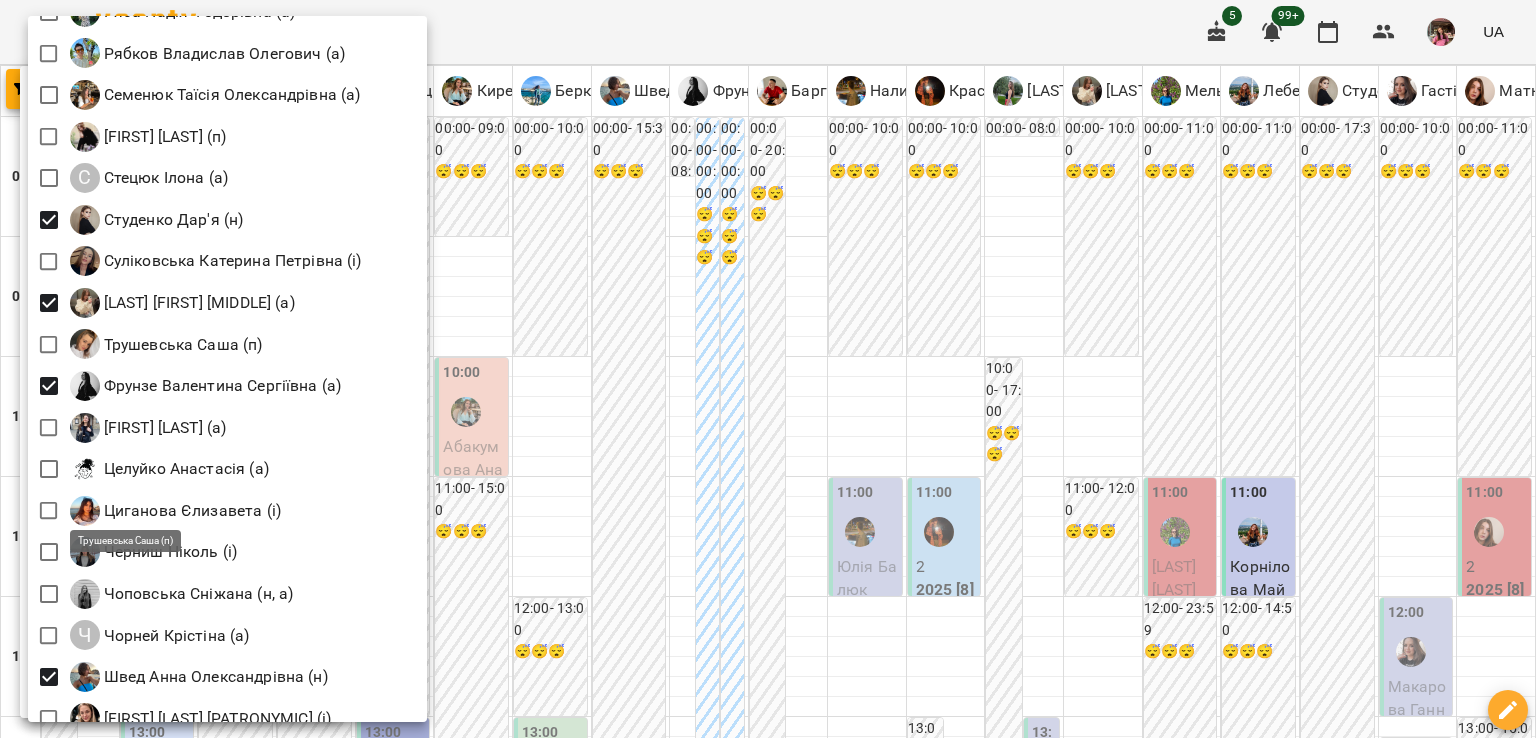 scroll, scrollTop: 2831, scrollLeft: 0, axis: vertical 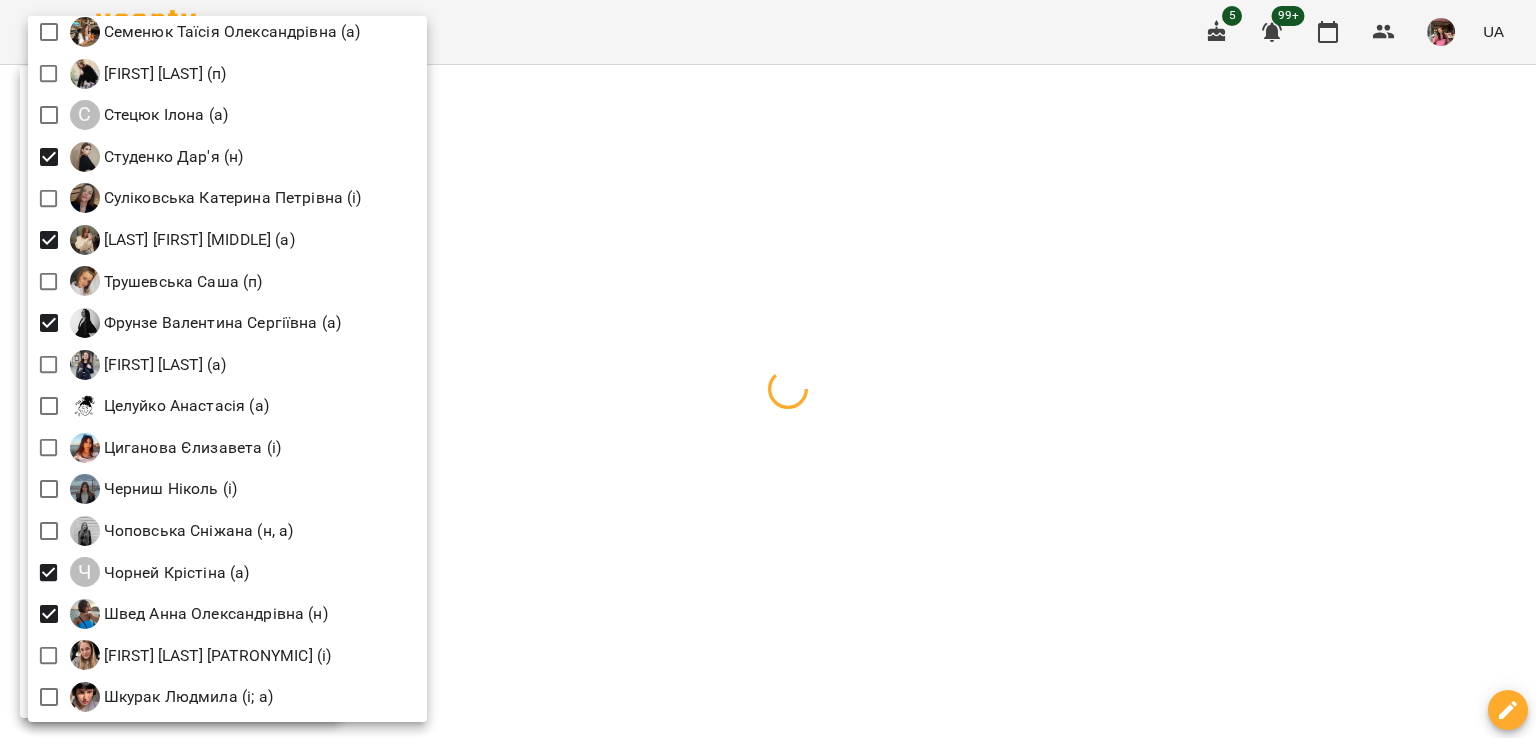 click at bounding box center (768, 369) 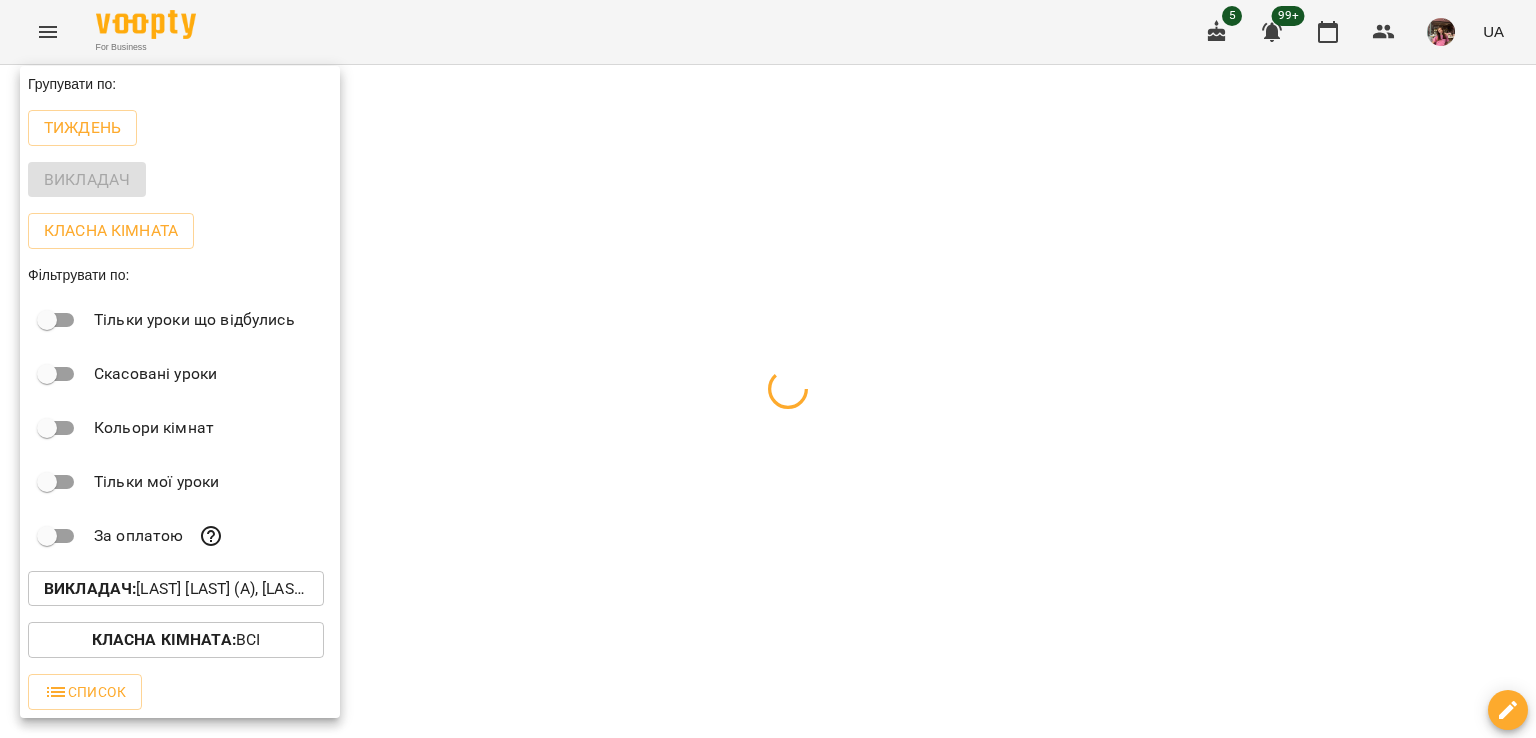 click at bounding box center [768, 369] 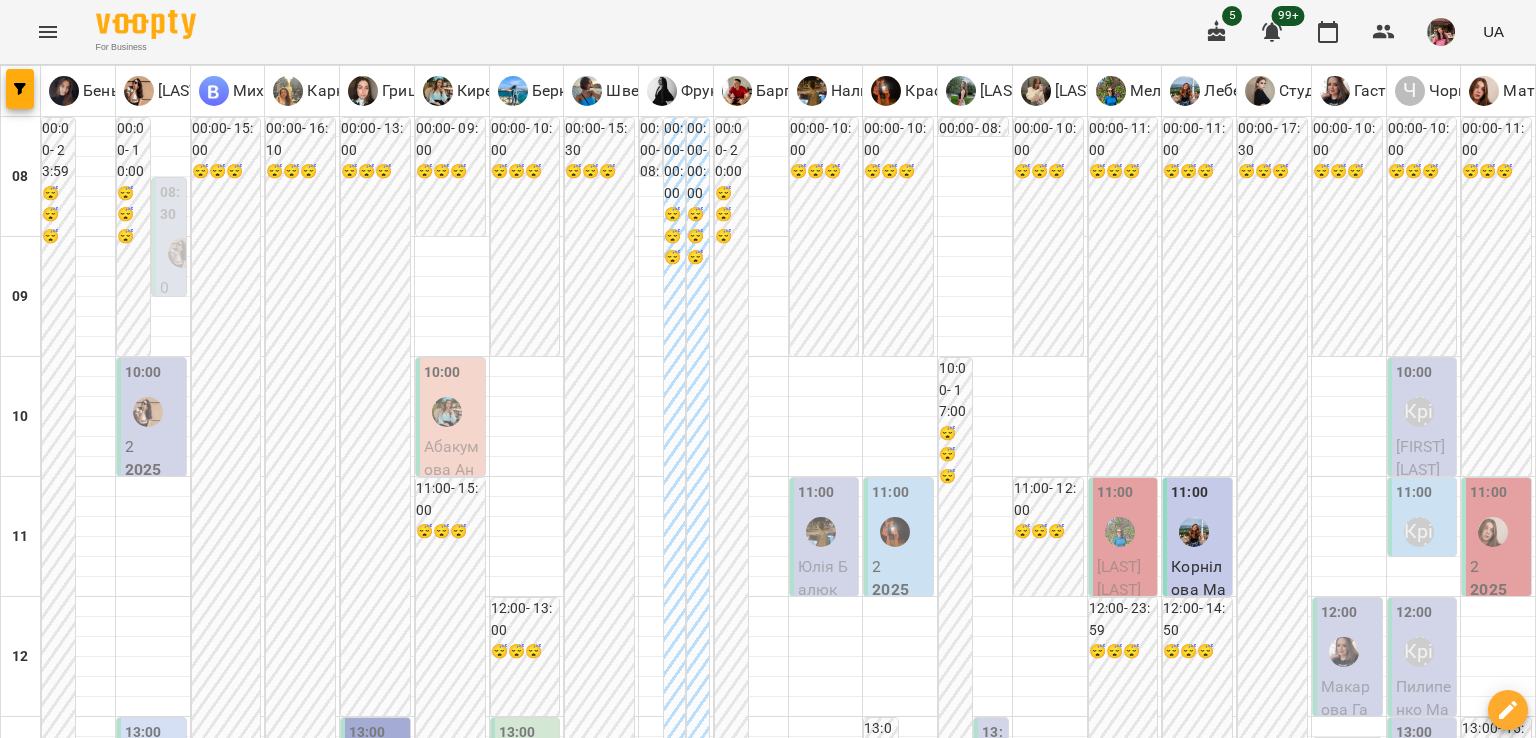 scroll, scrollTop: 96, scrollLeft: 0, axis: vertical 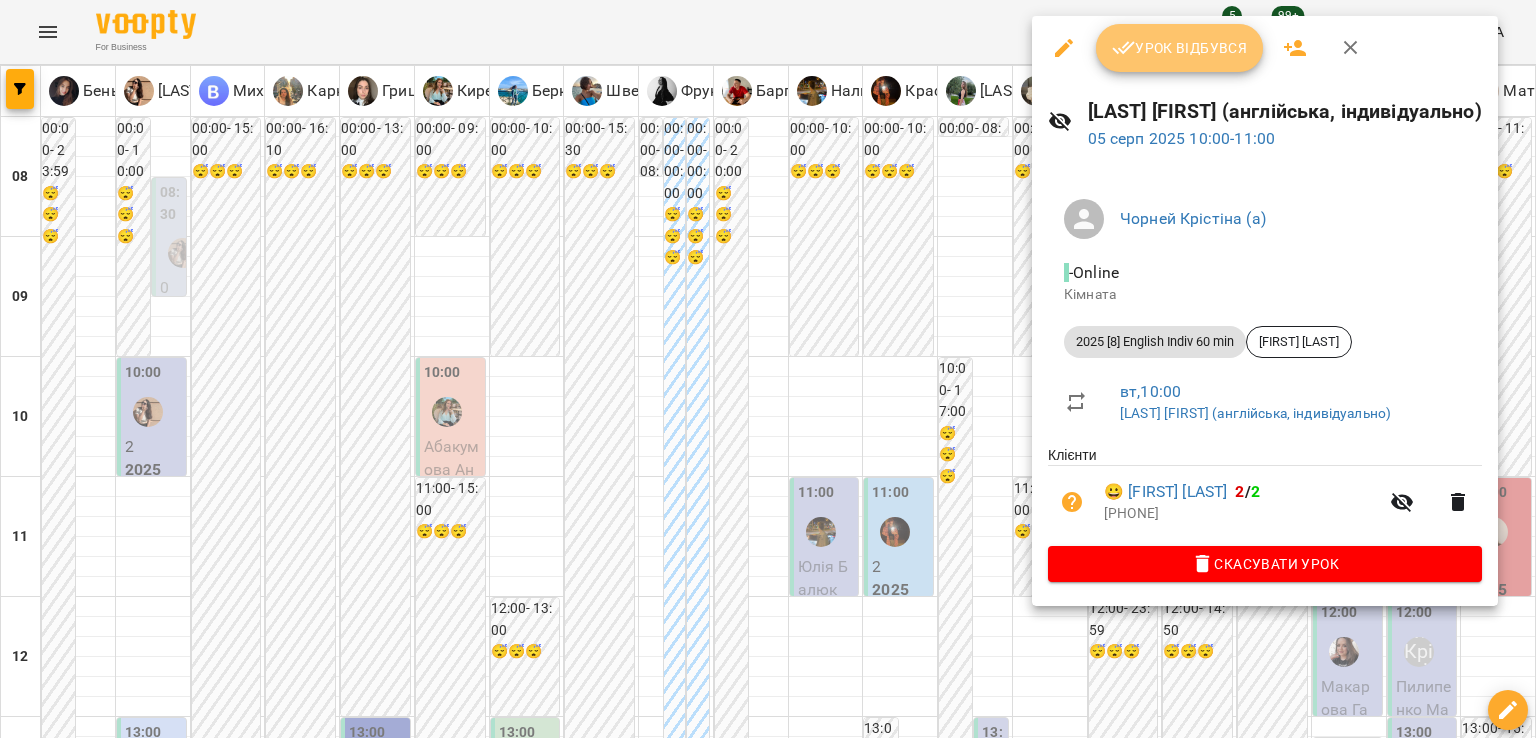 click on "Урок відбувся" at bounding box center (1180, 48) 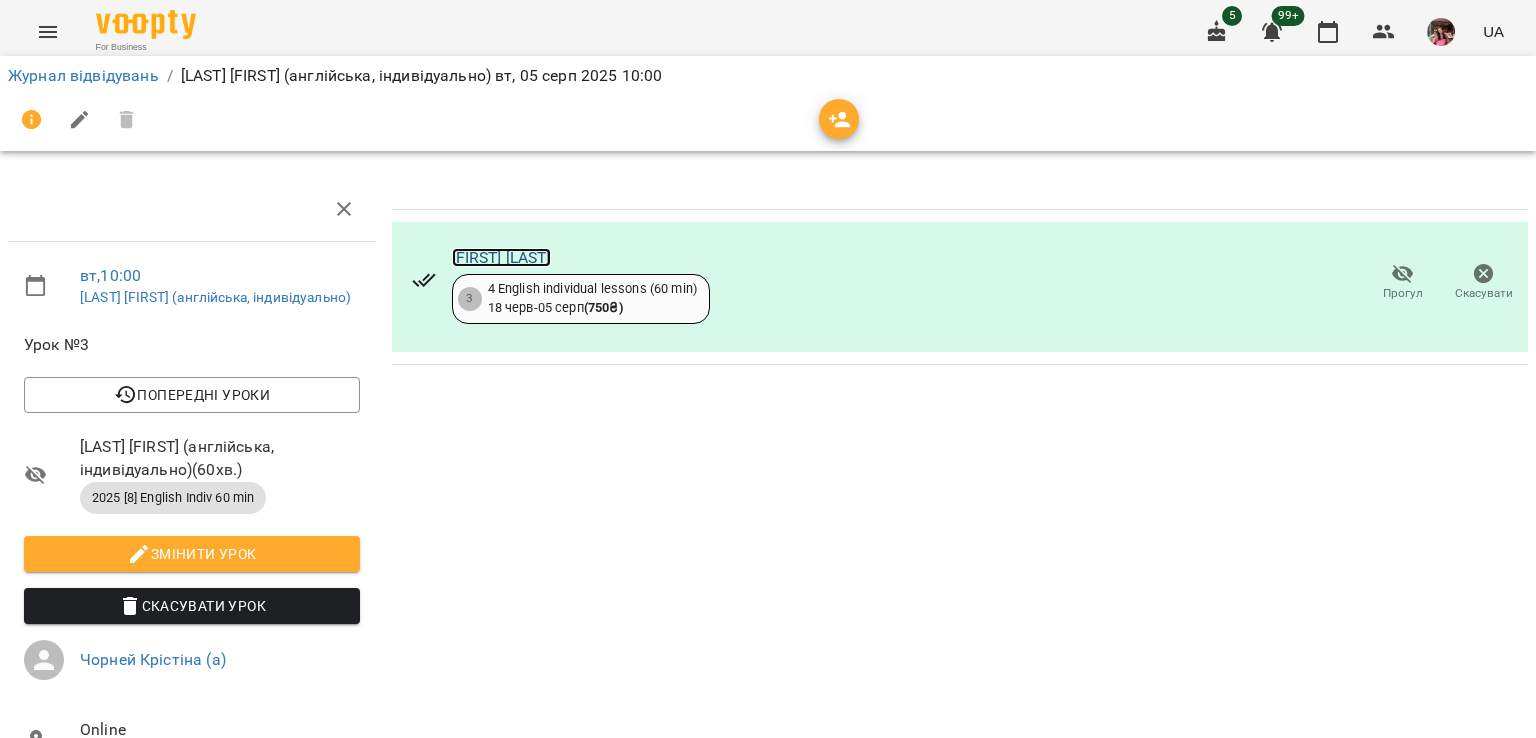 click on "Софія Гонтар" at bounding box center [501, 257] 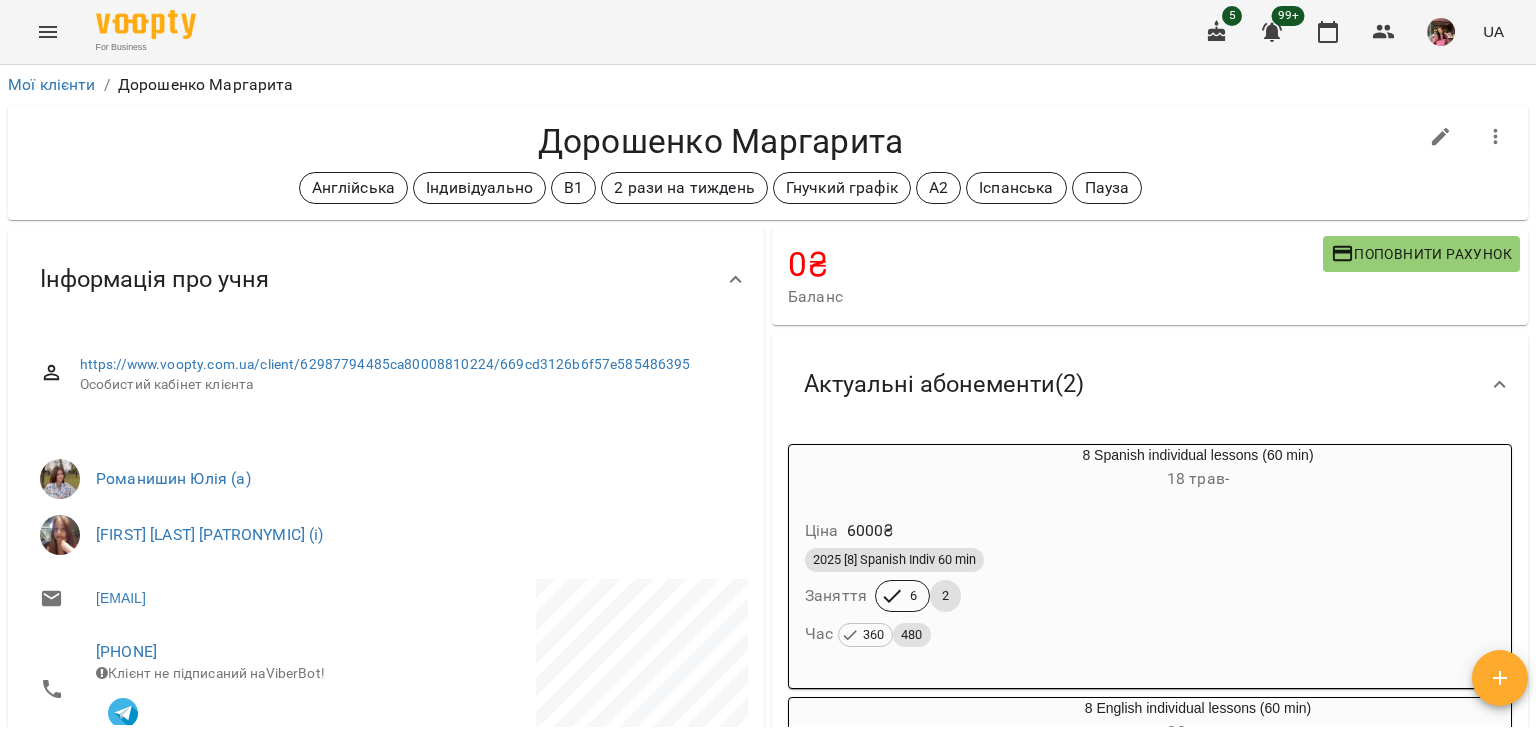 scroll, scrollTop: 0, scrollLeft: 0, axis: both 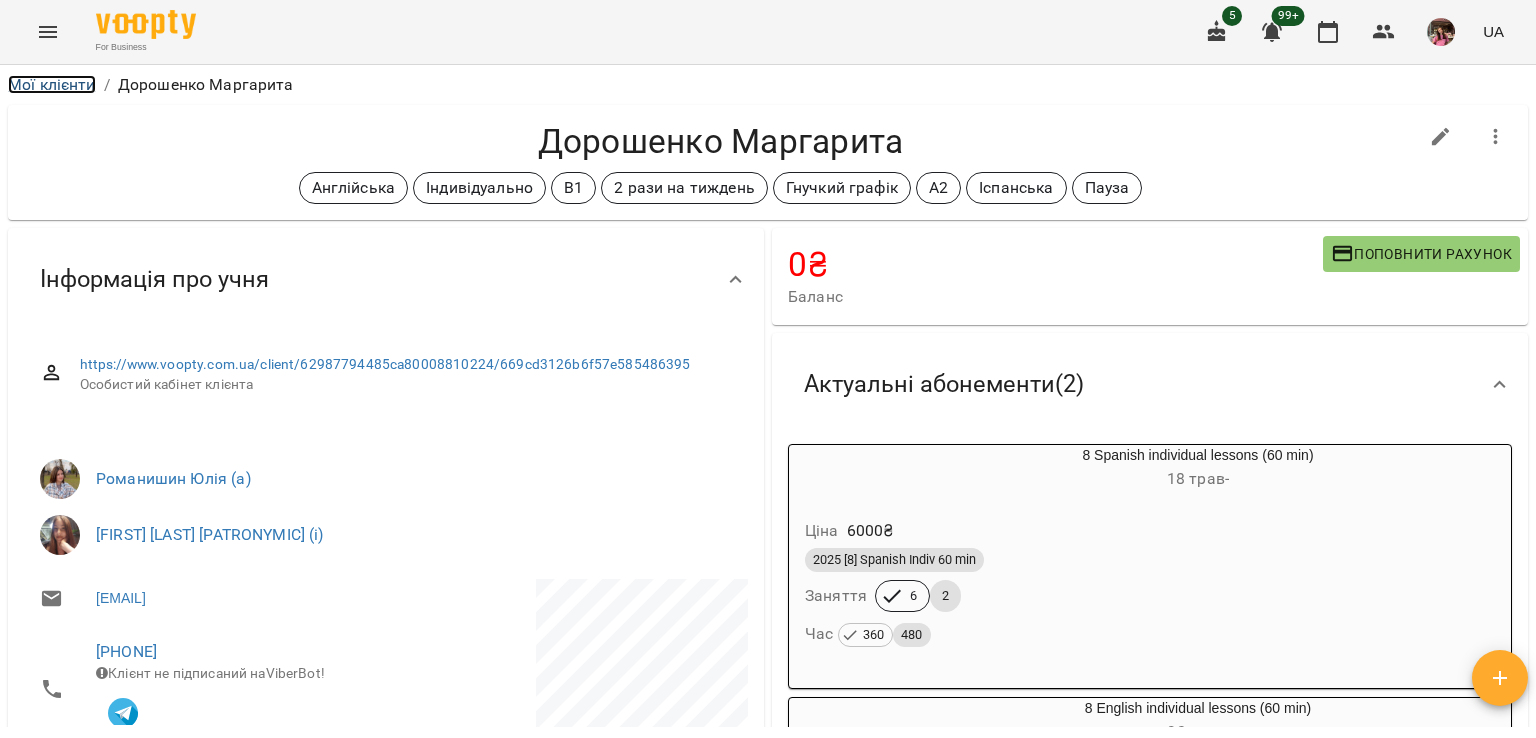 click on "Мої клієнти" at bounding box center [52, 84] 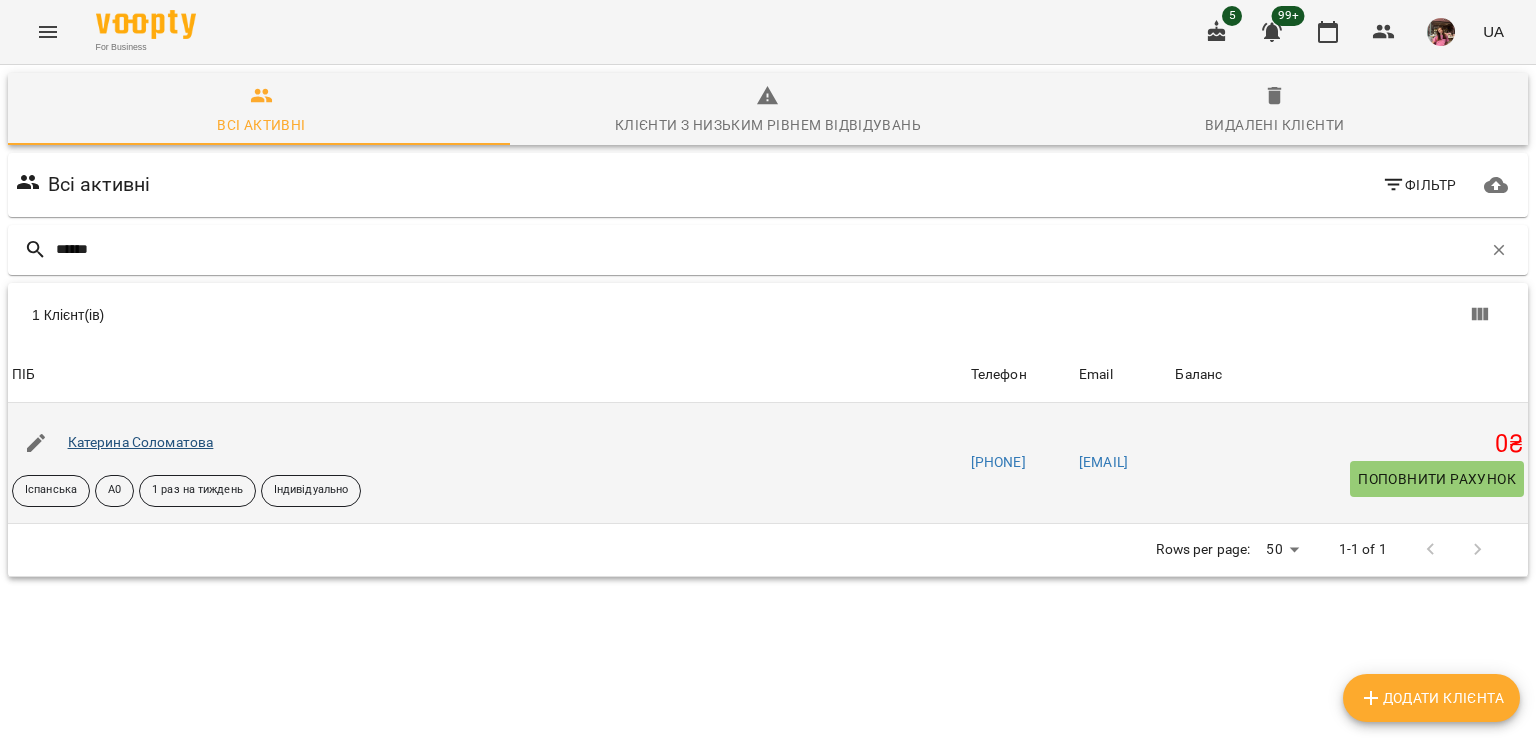type on "******" 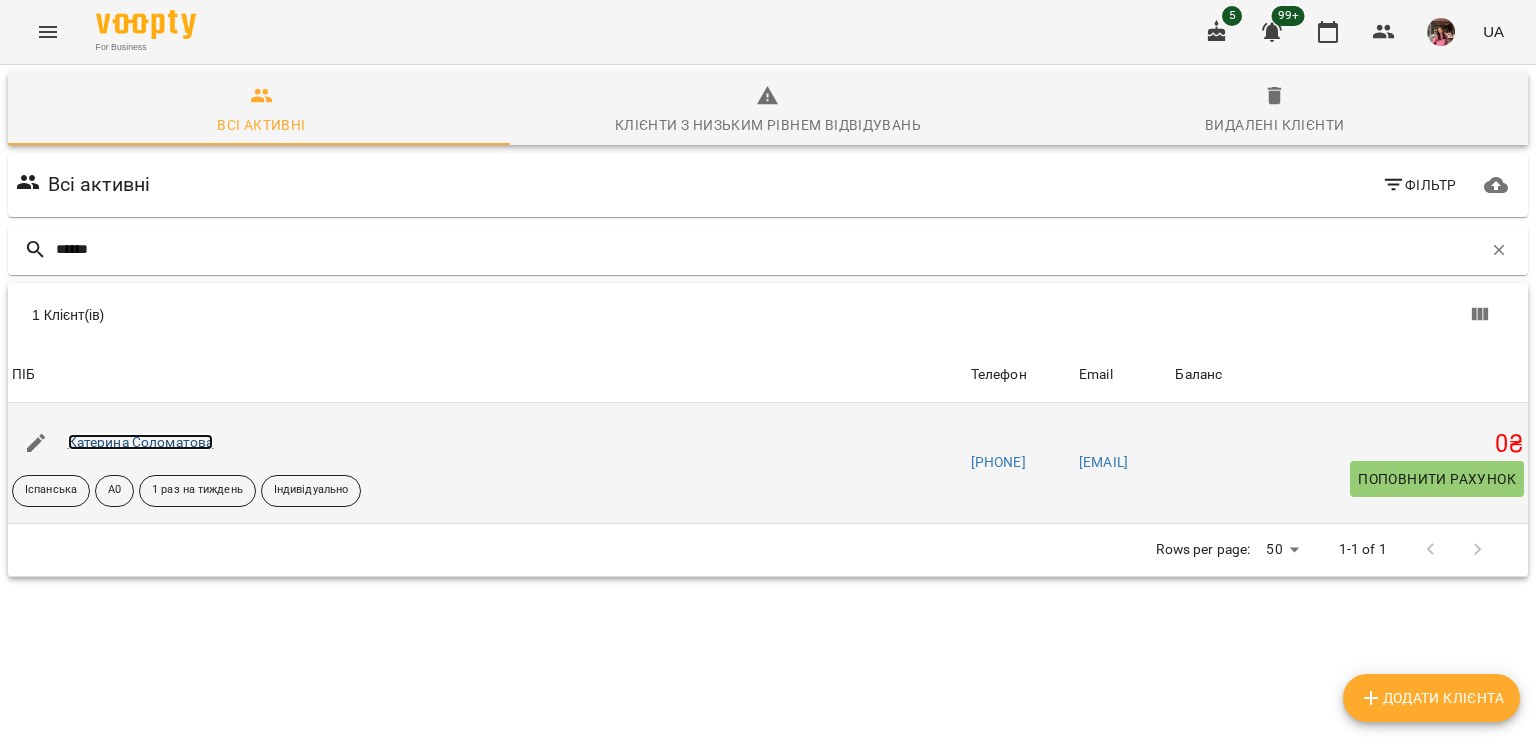 click on "Катерина Соломатова" at bounding box center [141, 442] 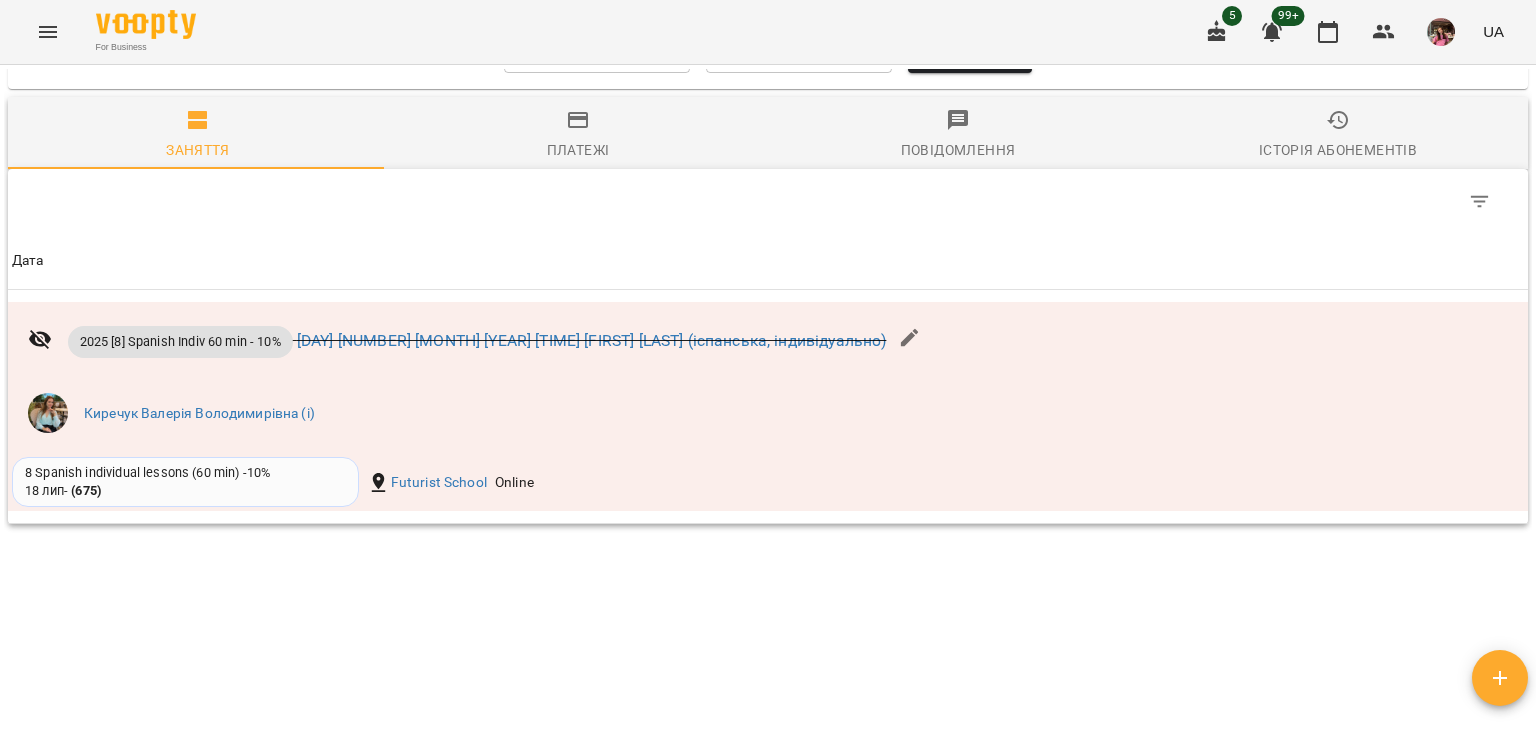 scroll, scrollTop: 1189, scrollLeft: 0, axis: vertical 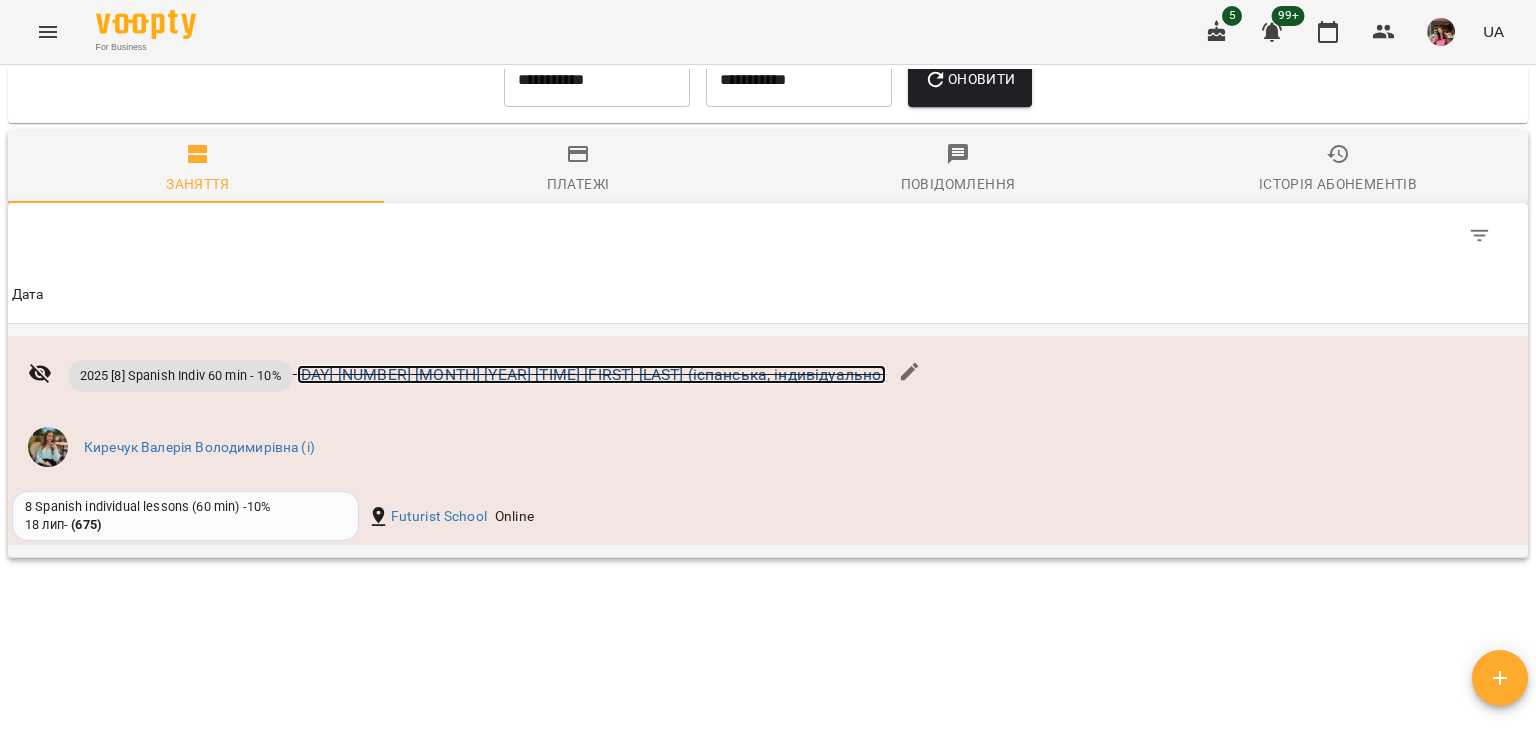 click on "пн 04 серп 2025 20:00 Зубковська Анастасія (іспанська, індивідуально)" at bounding box center [592, 374] 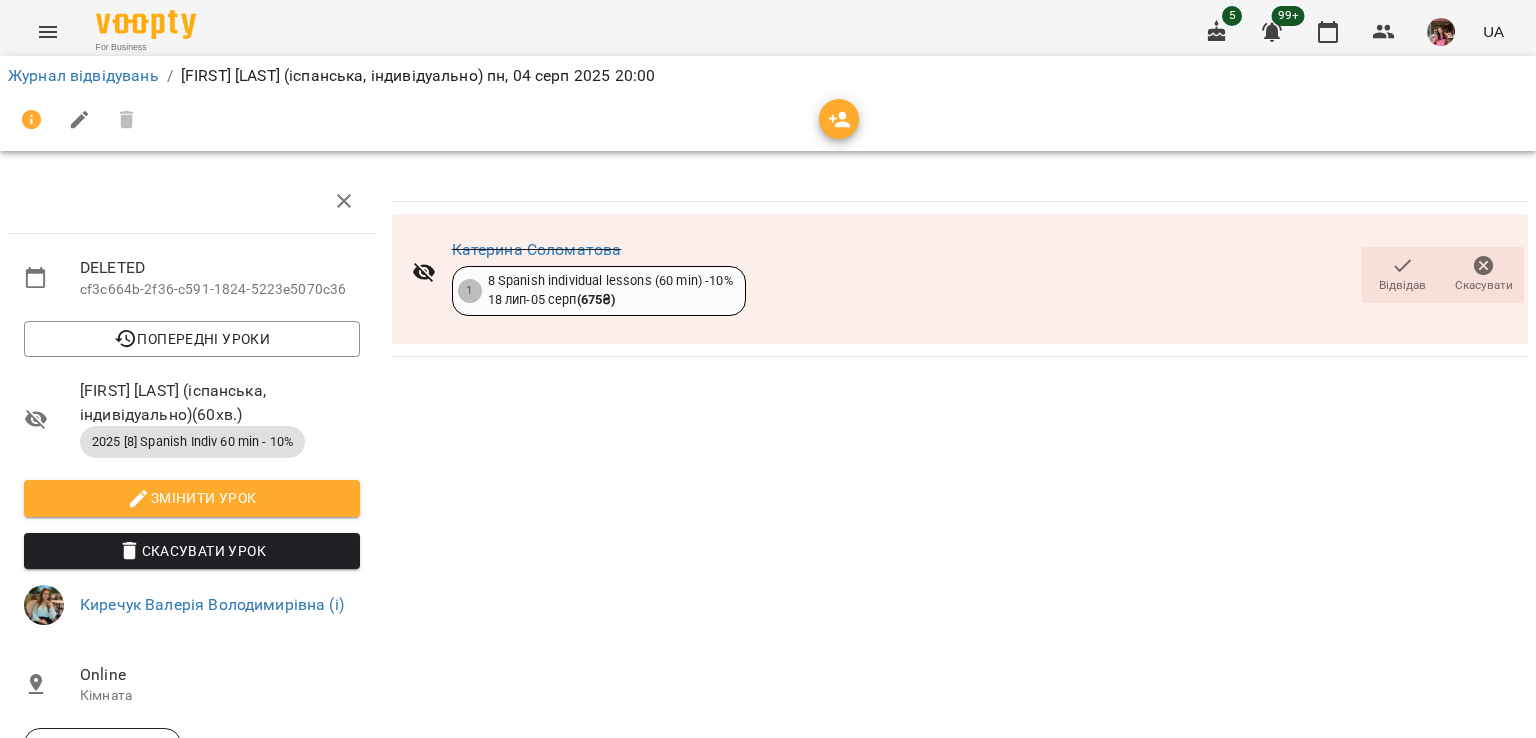 click on "2025-07-26 14:31:08" at bounding box center (192, 790) 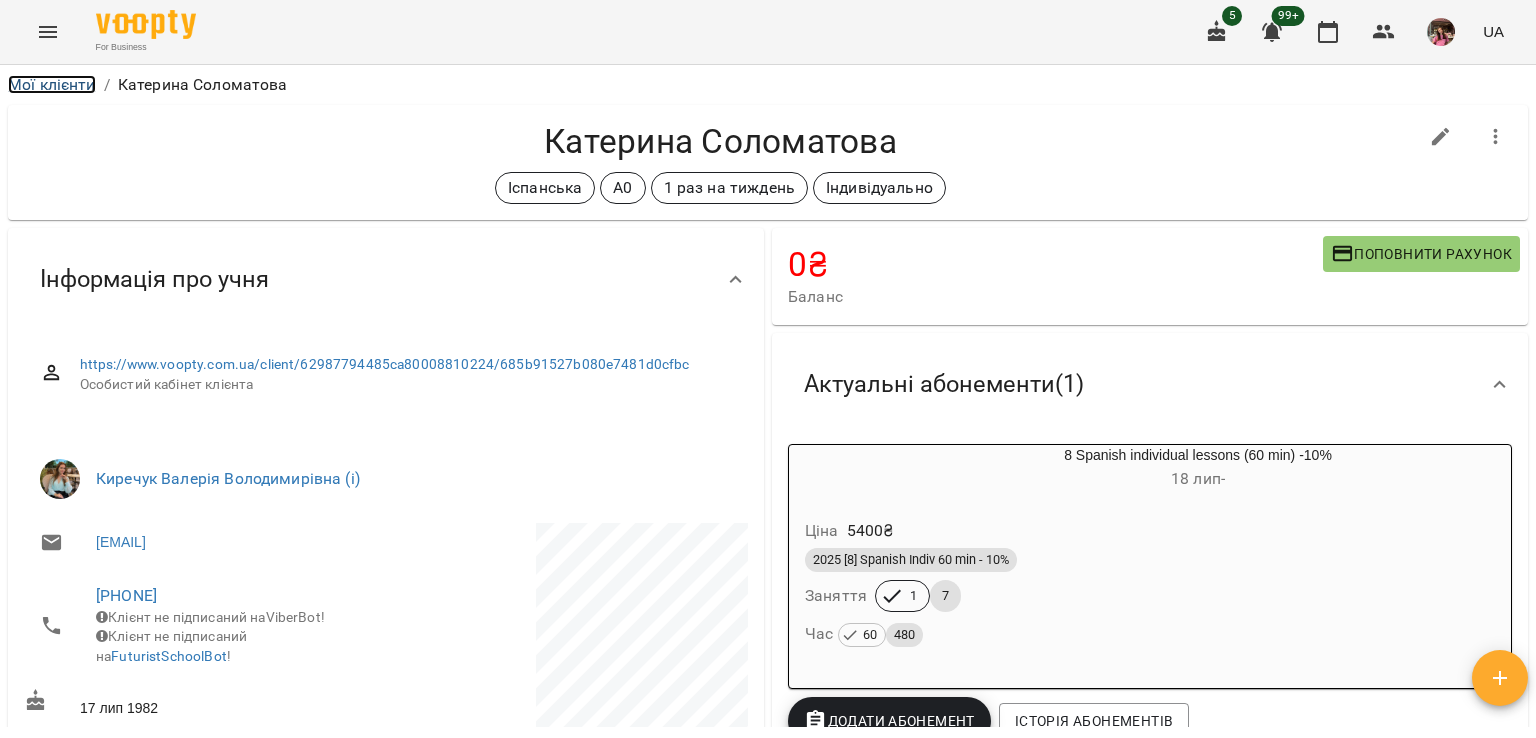 click on "Мої клієнти" at bounding box center [52, 84] 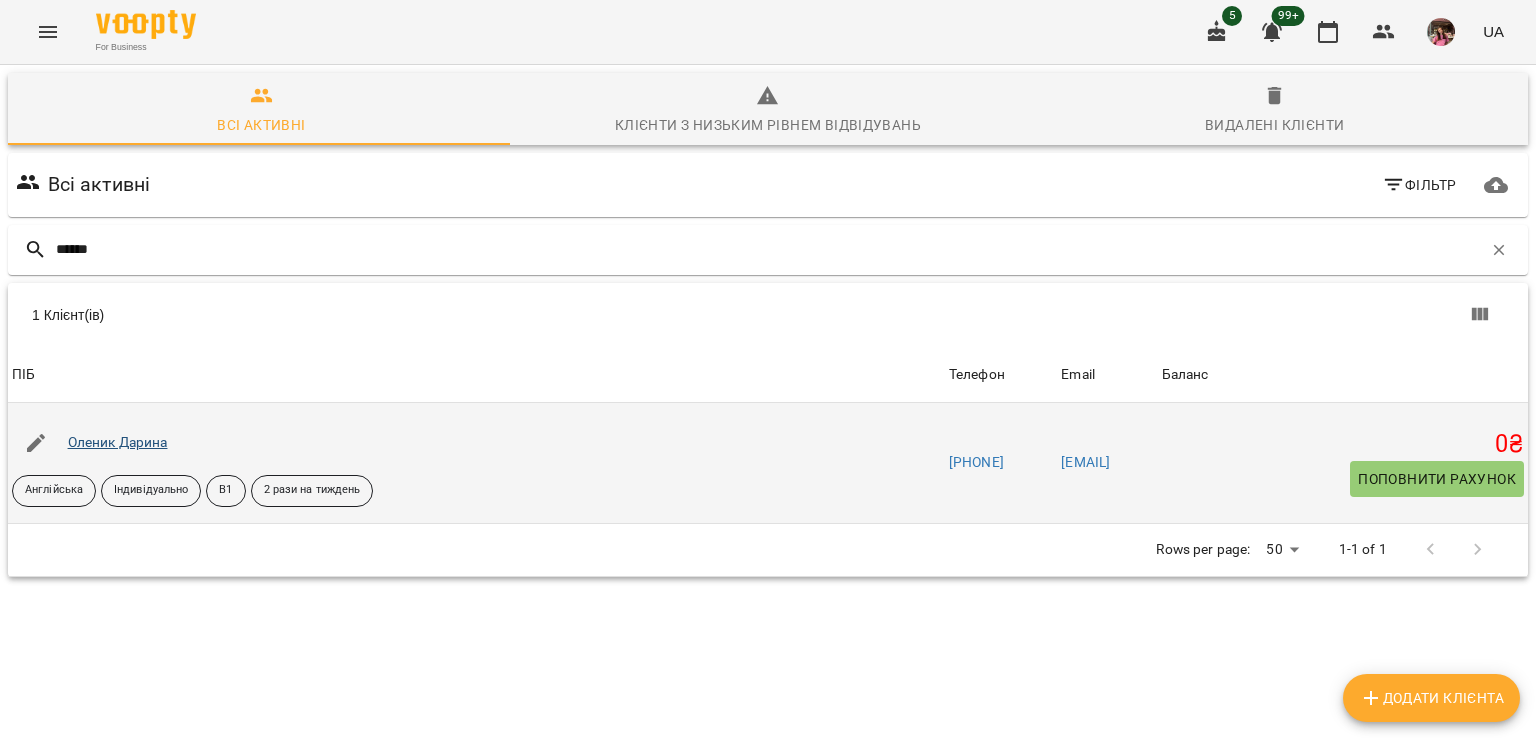 type on "******" 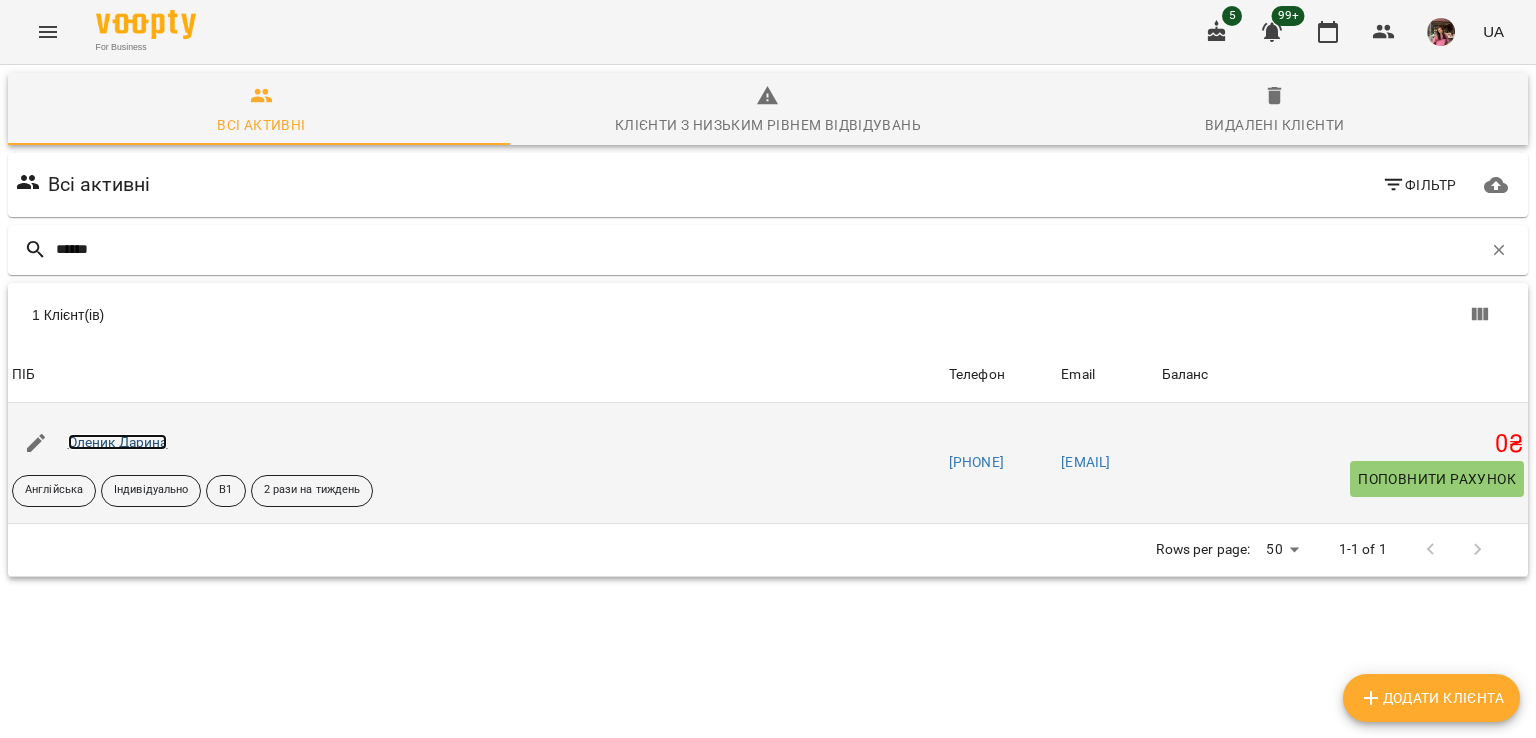 click on "Оленик Дарина" at bounding box center (118, 442) 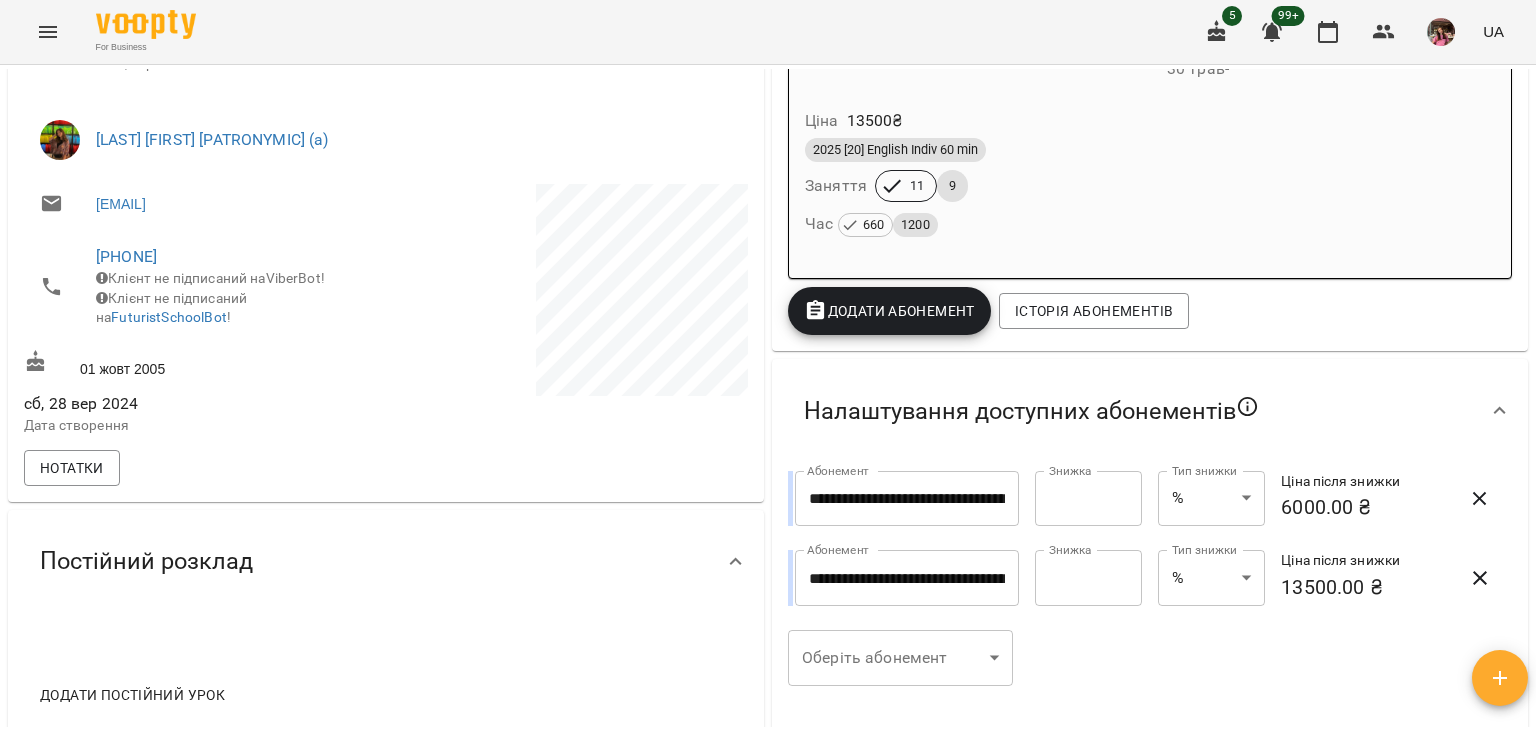 scroll, scrollTop: 0, scrollLeft: 0, axis: both 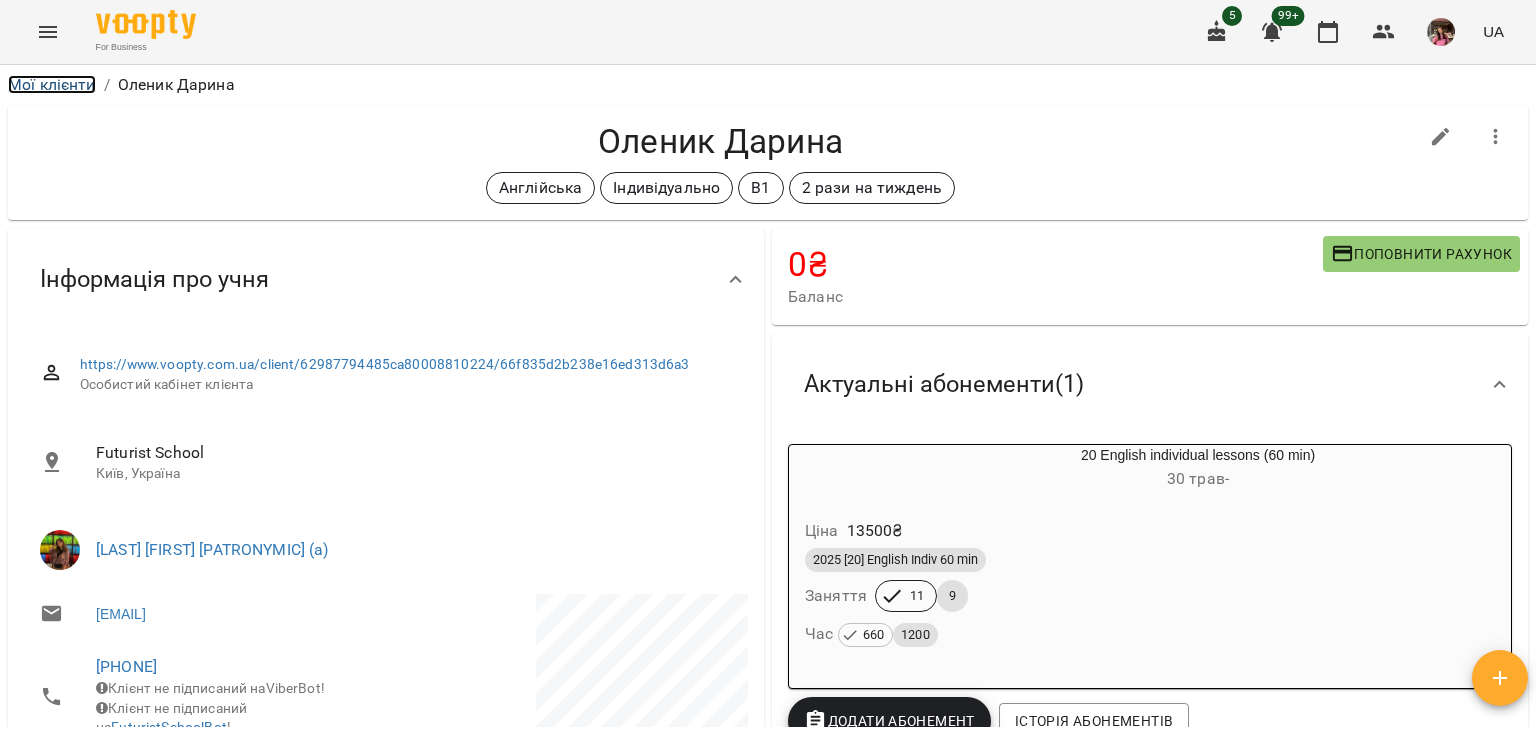 click on "Мої клієнти" at bounding box center [52, 84] 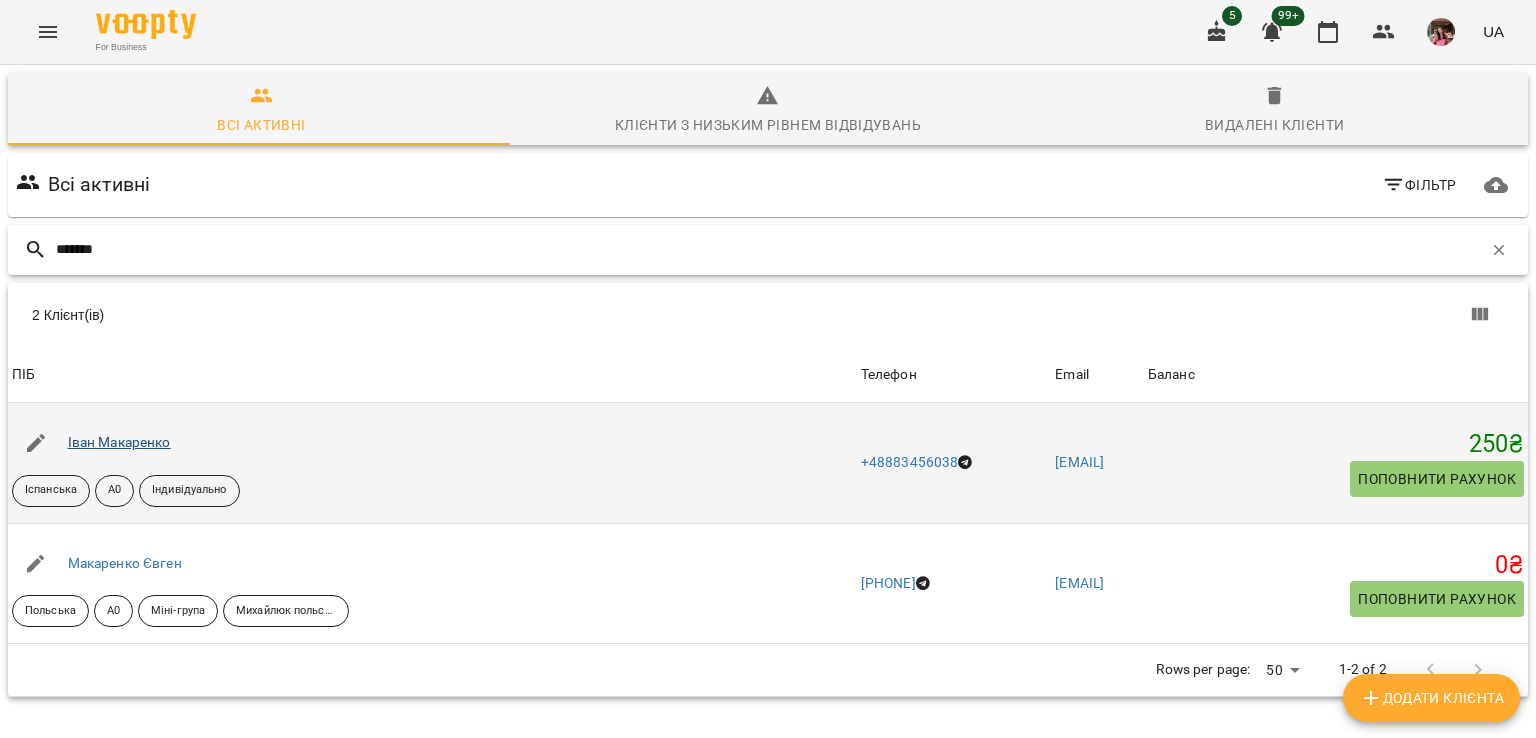 type on "*******" 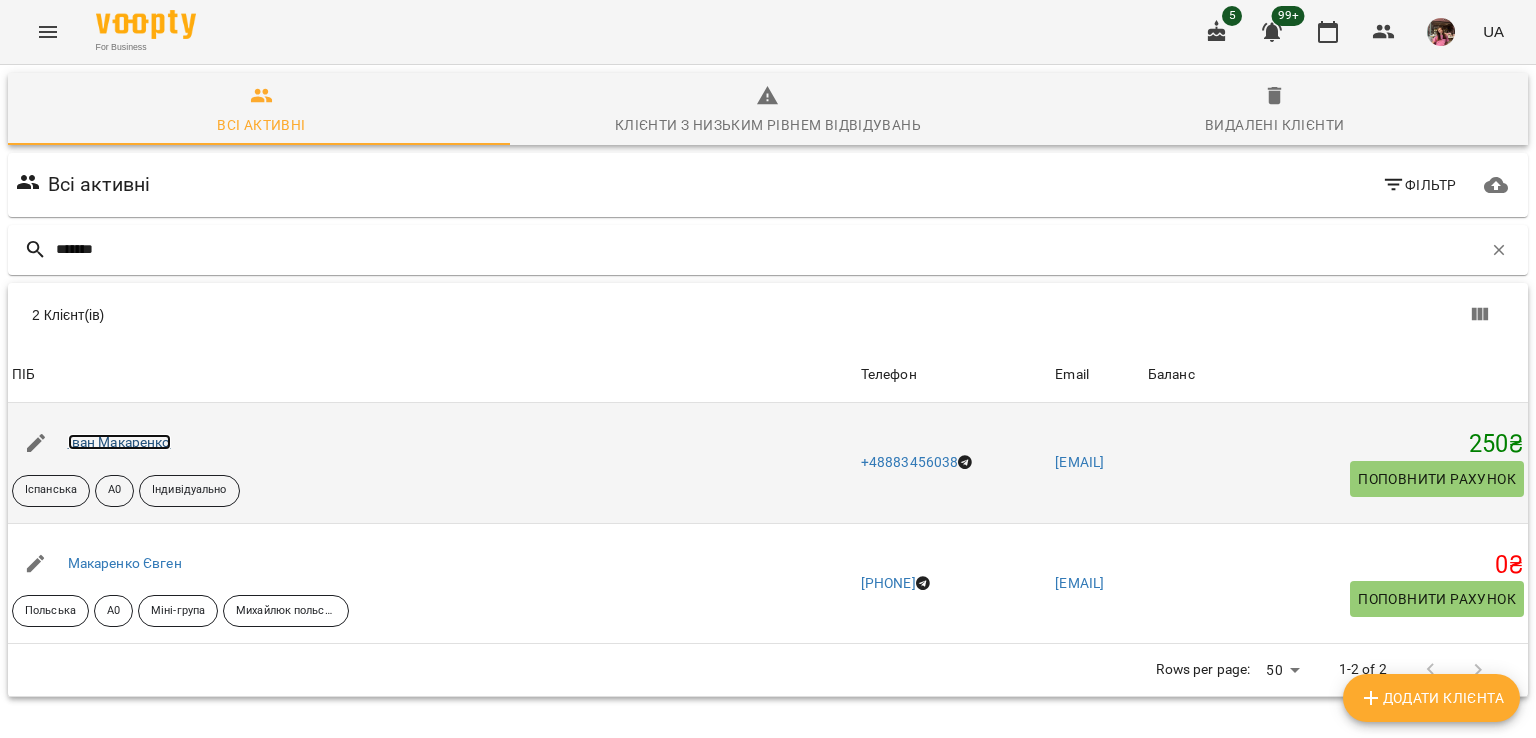 click on "Іван Макаренко" at bounding box center [119, 442] 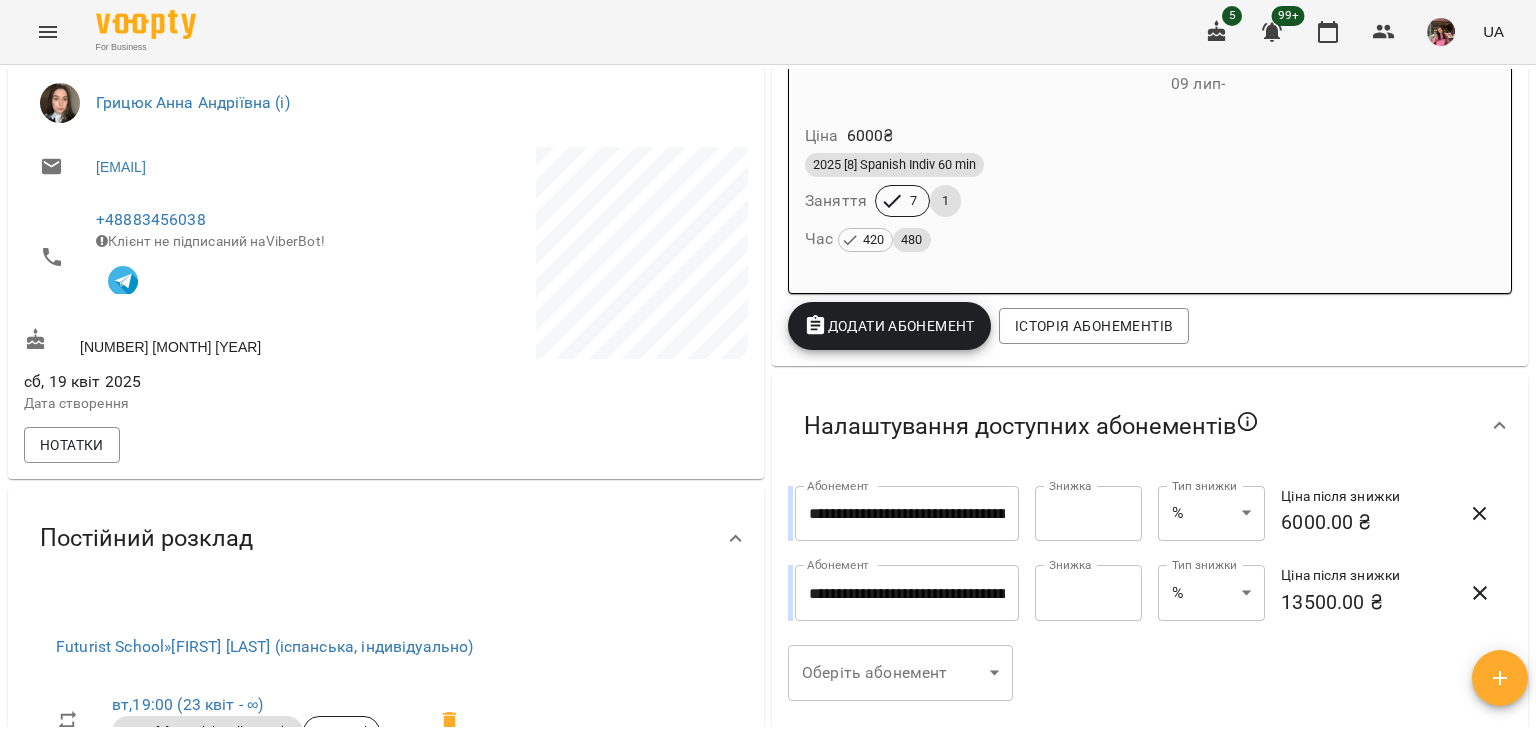 scroll, scrollTop: 0, scrollLeft: 0, axis: both 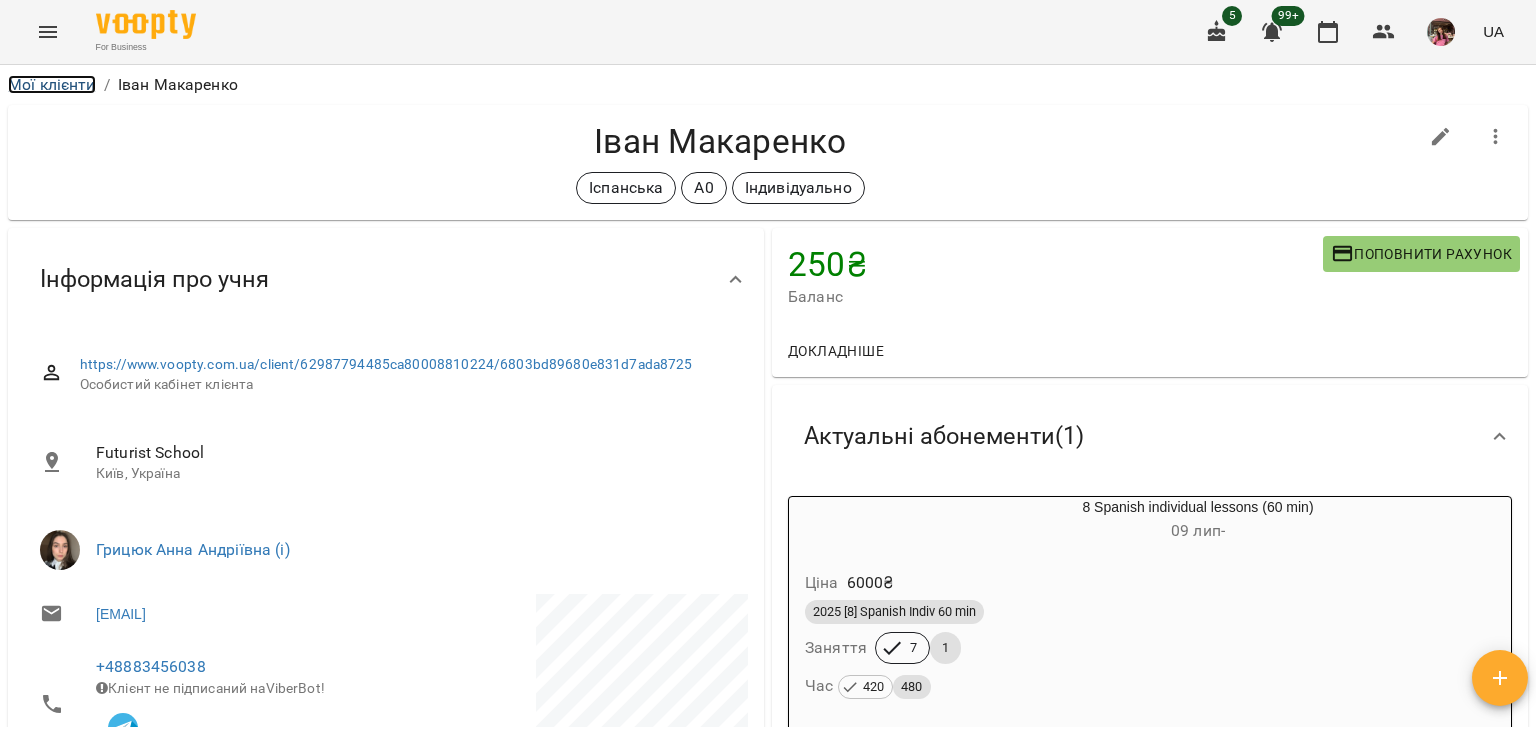 click on "Мої клієнти" at bounding box center (52, 84) 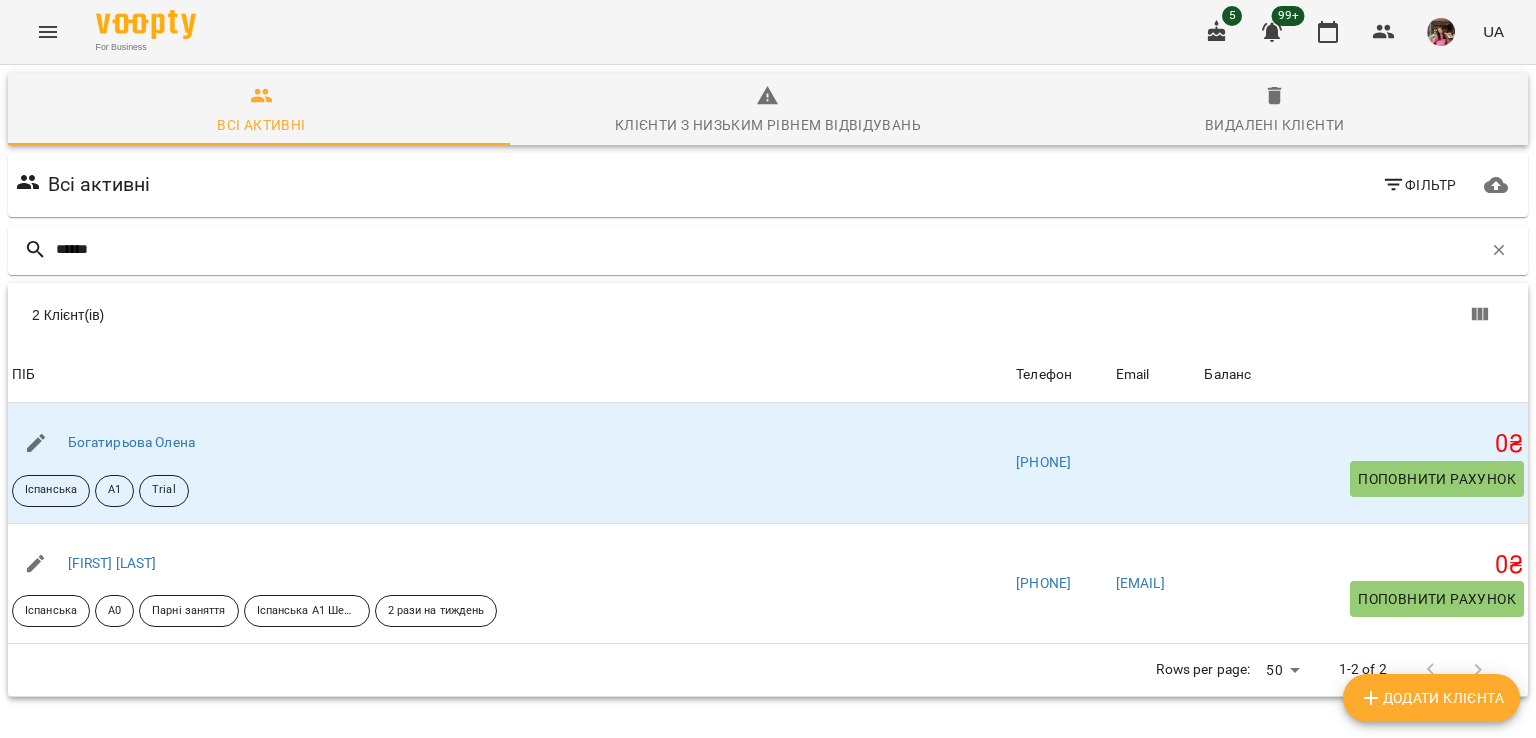 type on "******" 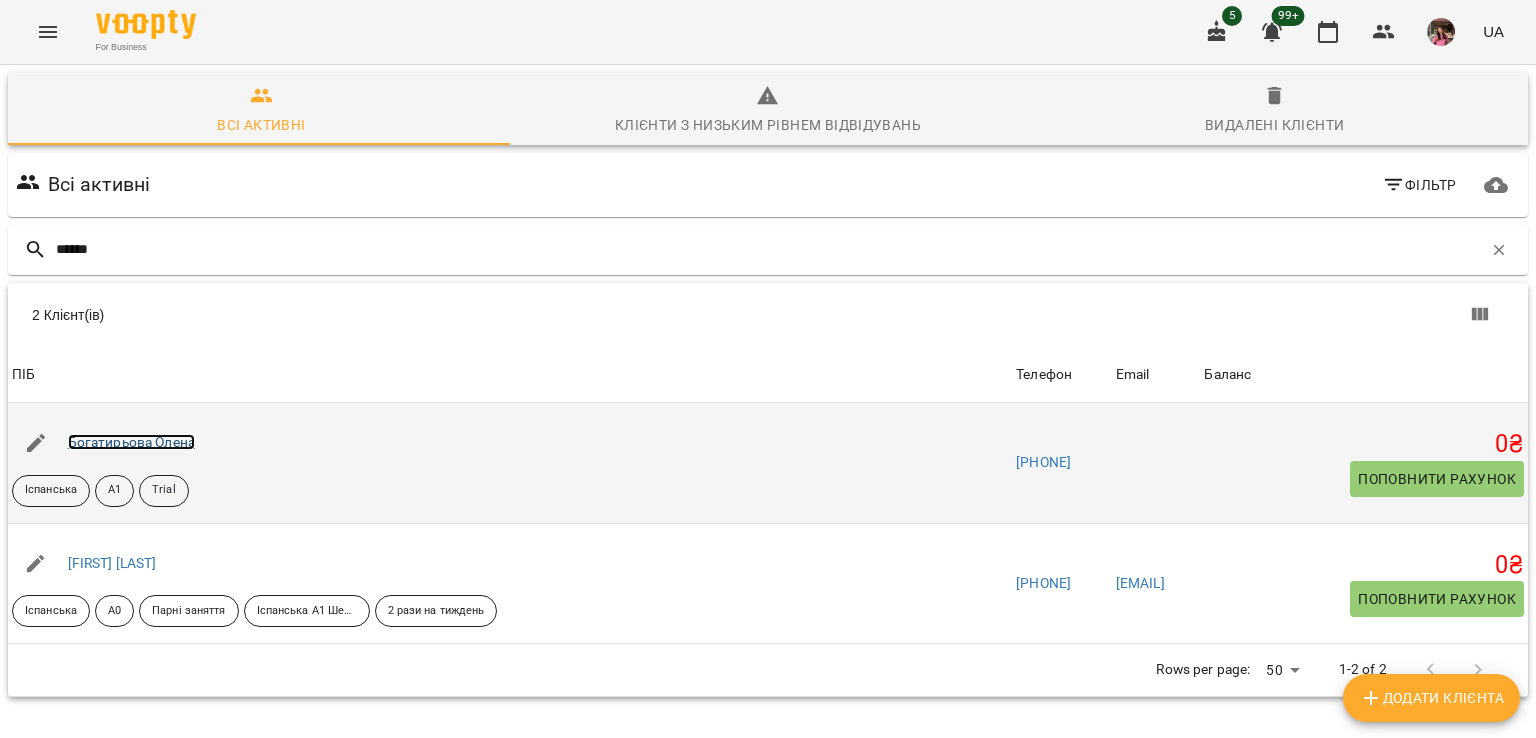 click on "Богатирьова Олена" at bounding box center (132, 442) 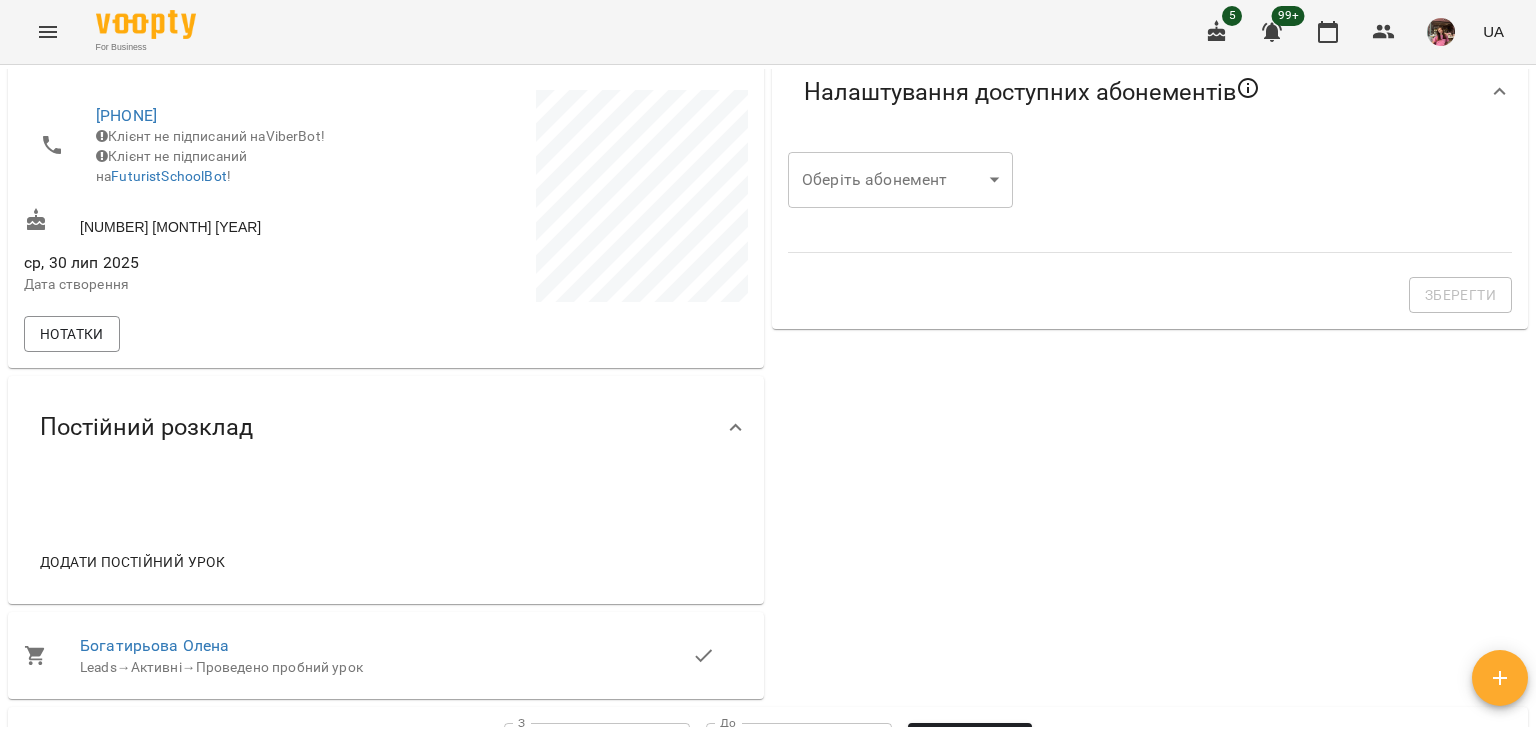 scroll, scrollTop: 726, scrollLeft: 0, axis: vertical 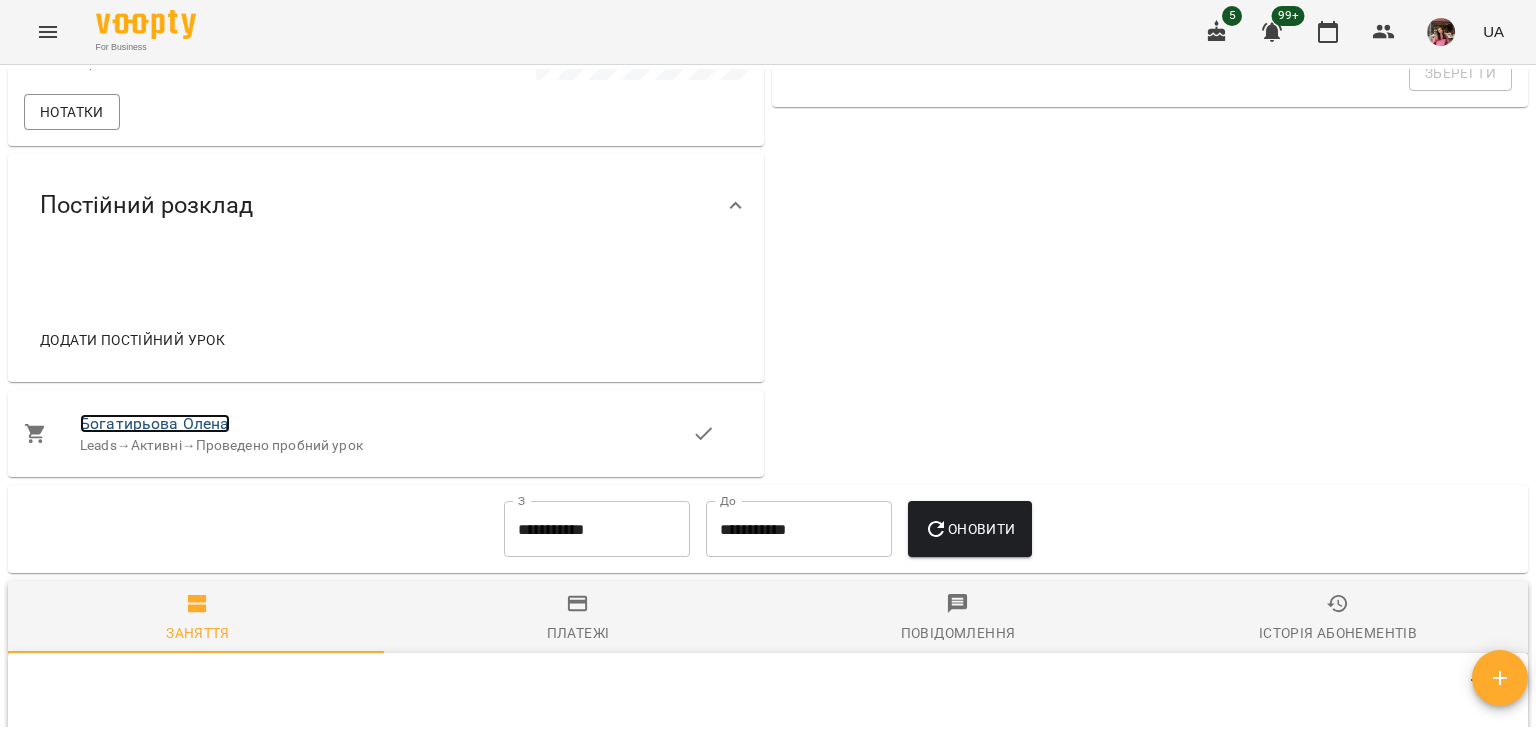 click on "Богатирьова Олена" at bounding box center (155, 423) 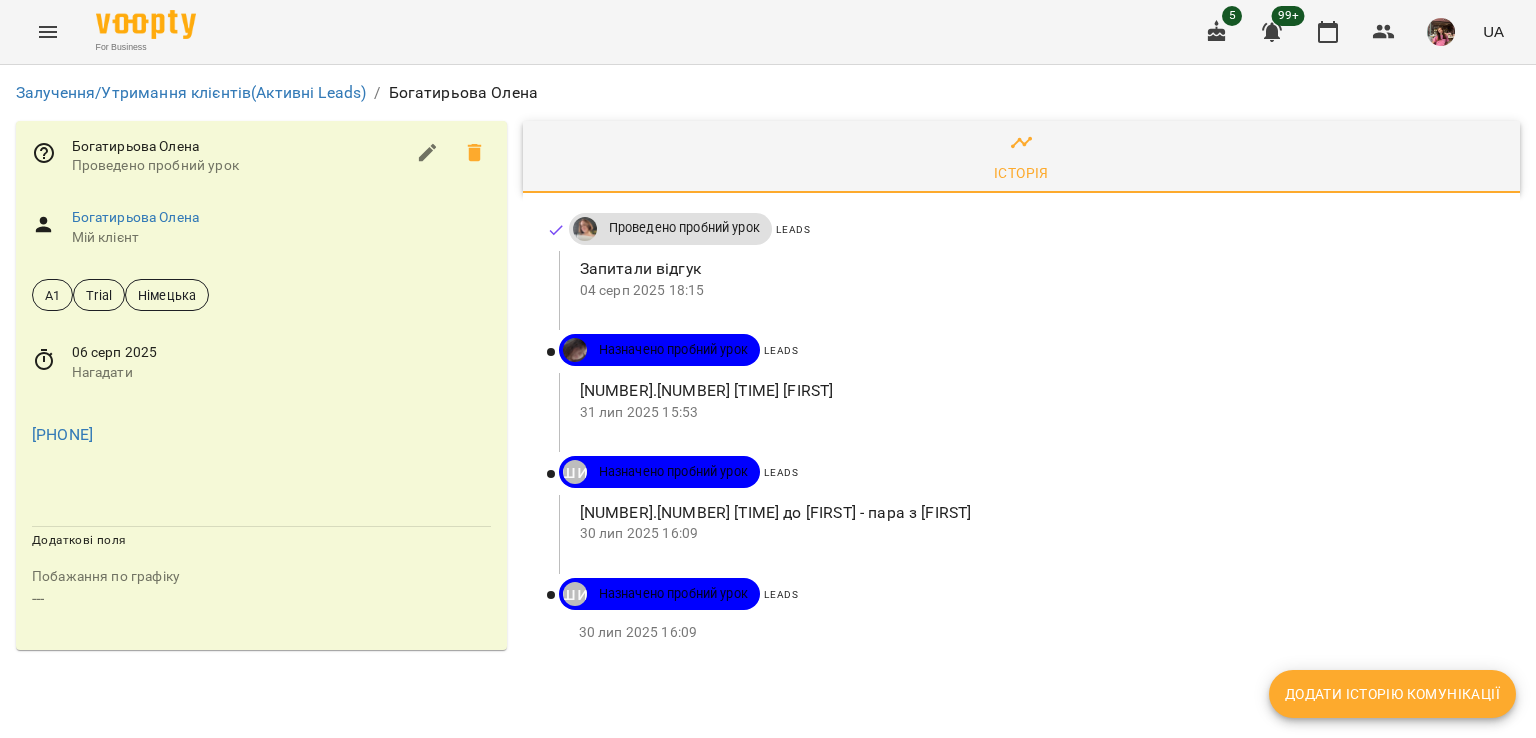 click on "Додати історію комунікації" at bounding box center (1392, 694) 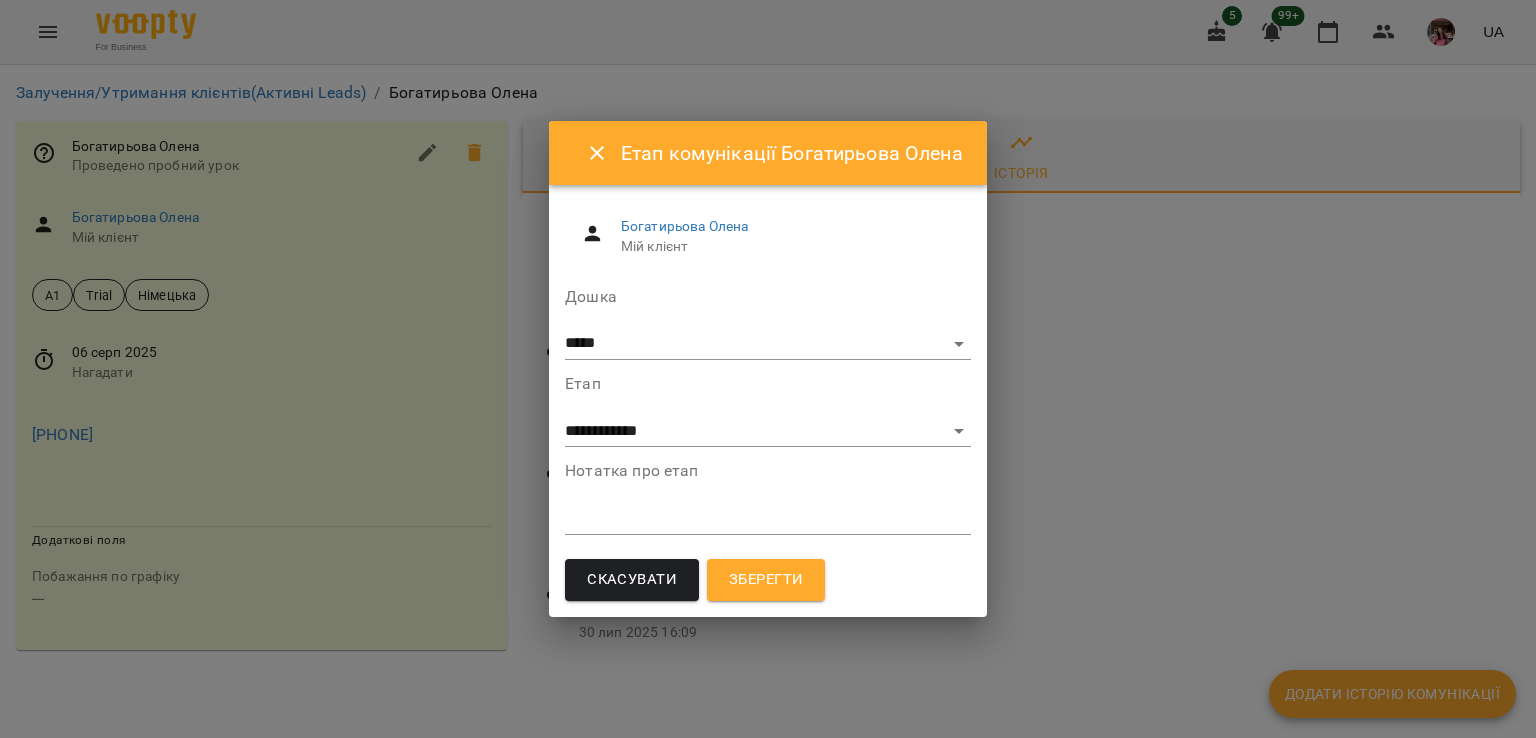 click on "*" at bounding box center [768, 519] 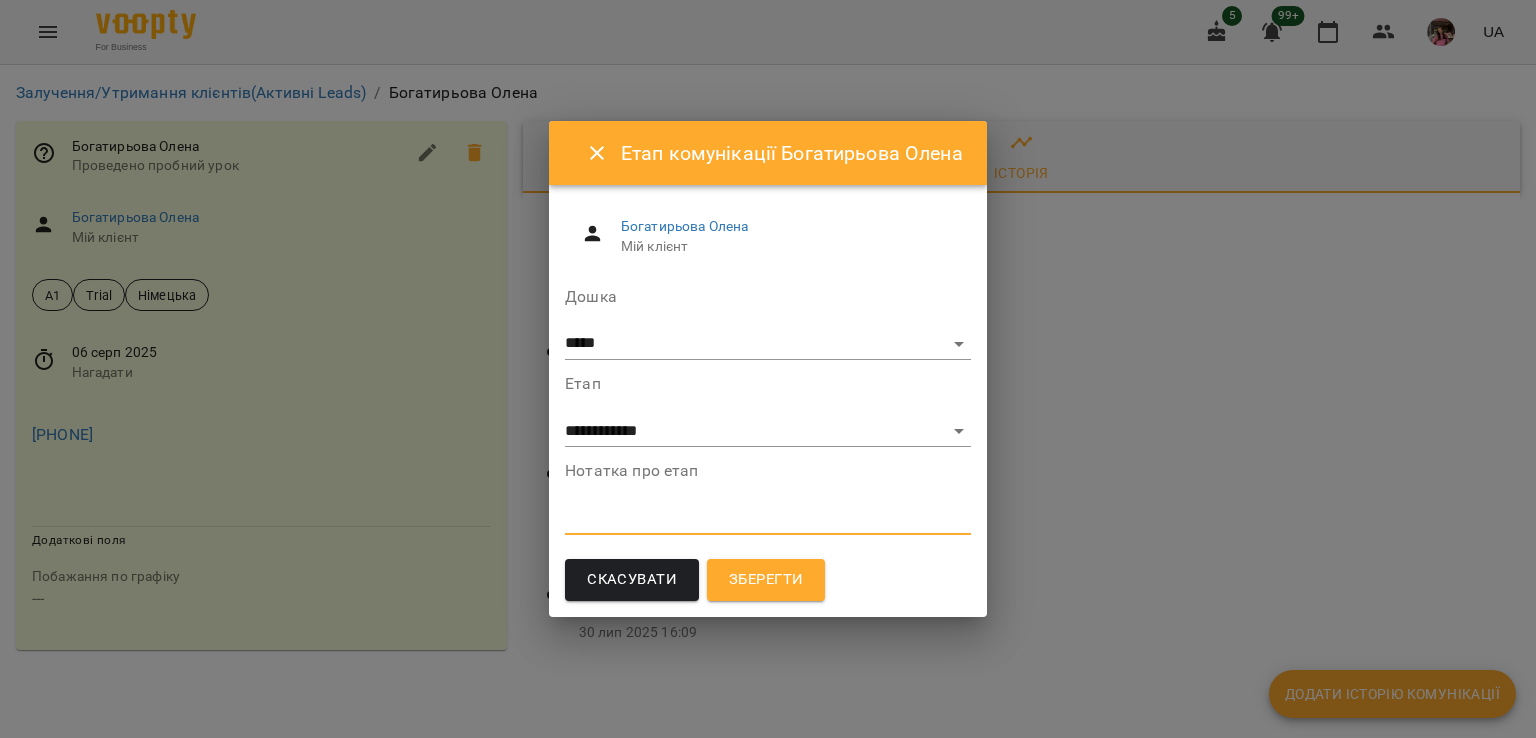 paste on "**********" 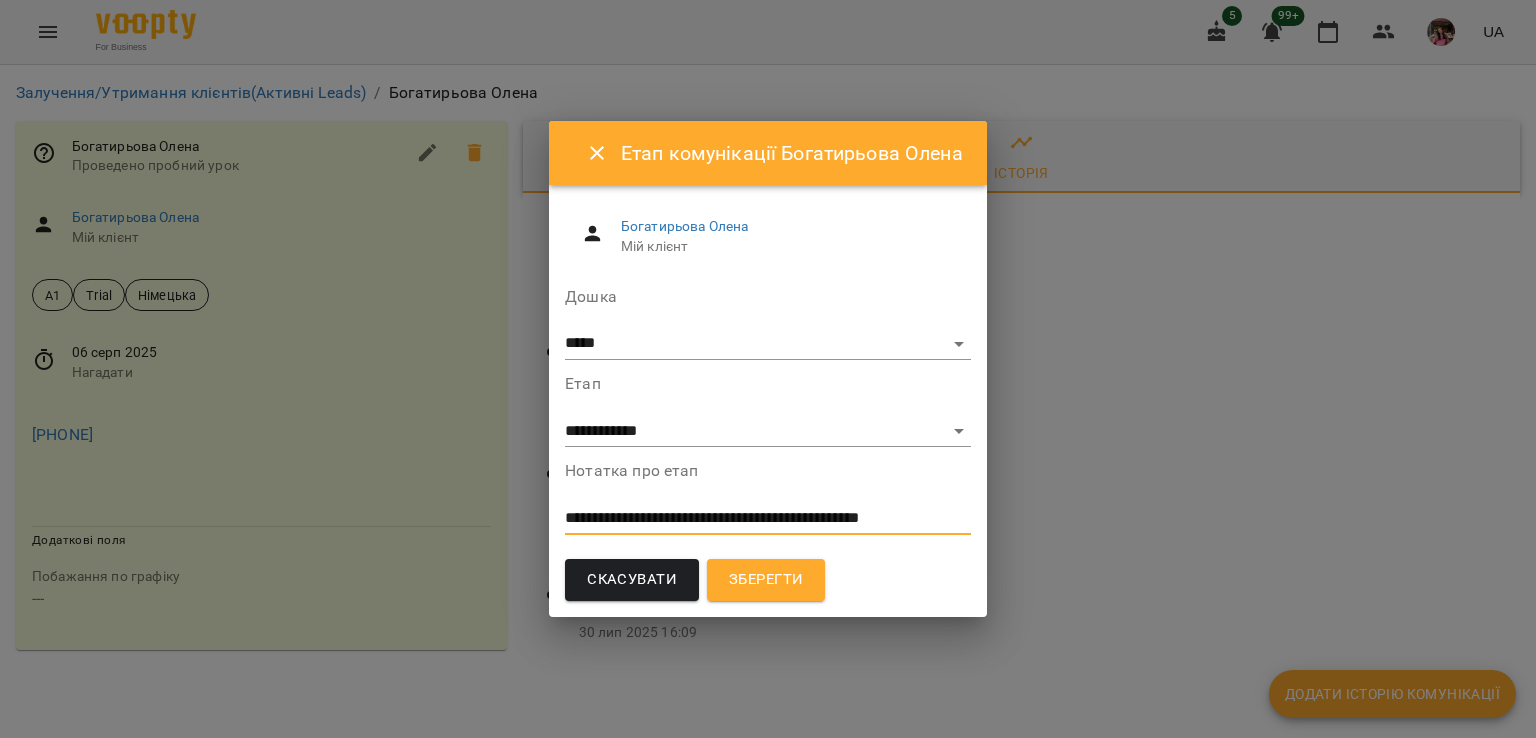 type on "**********" 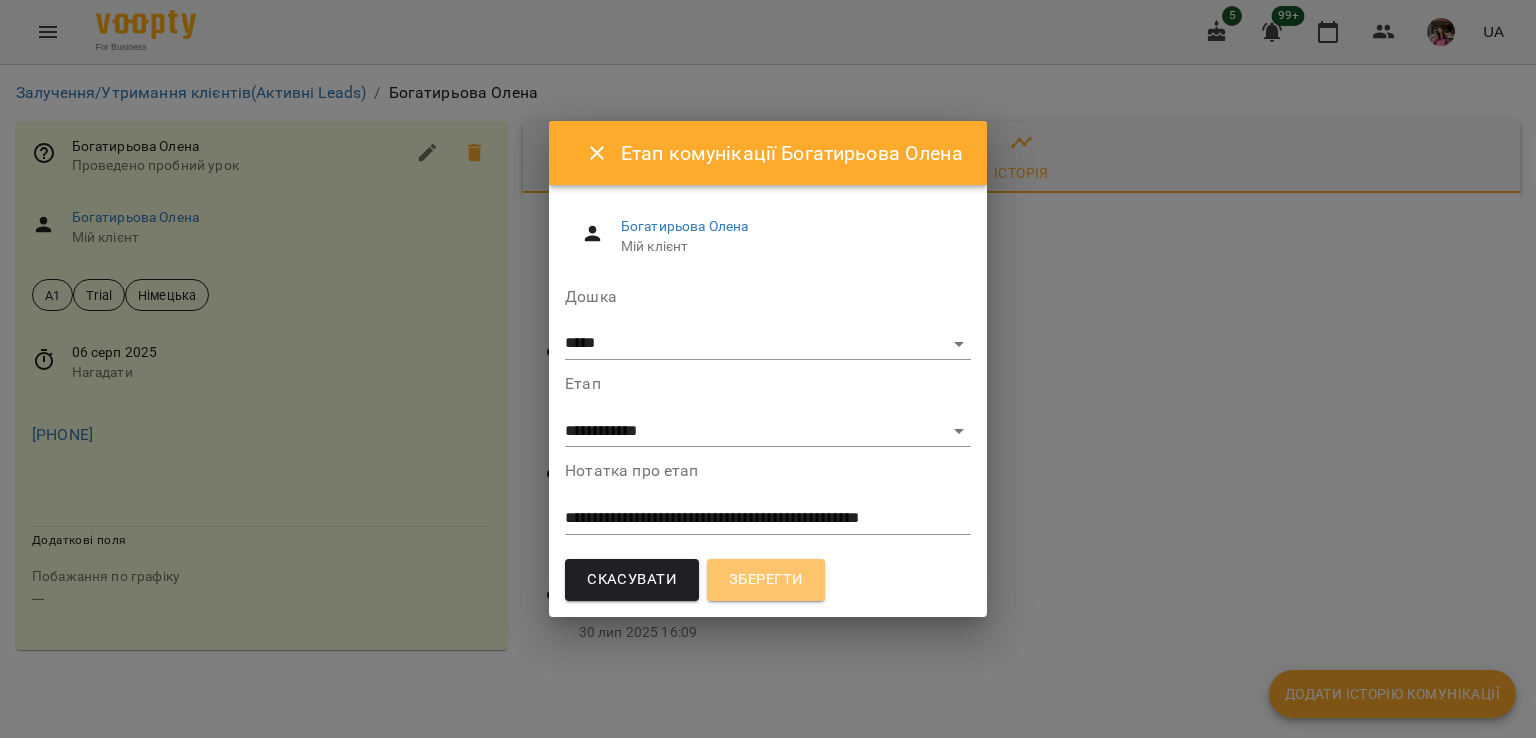 click on "Зберегти" at bounding box center (766, 580) 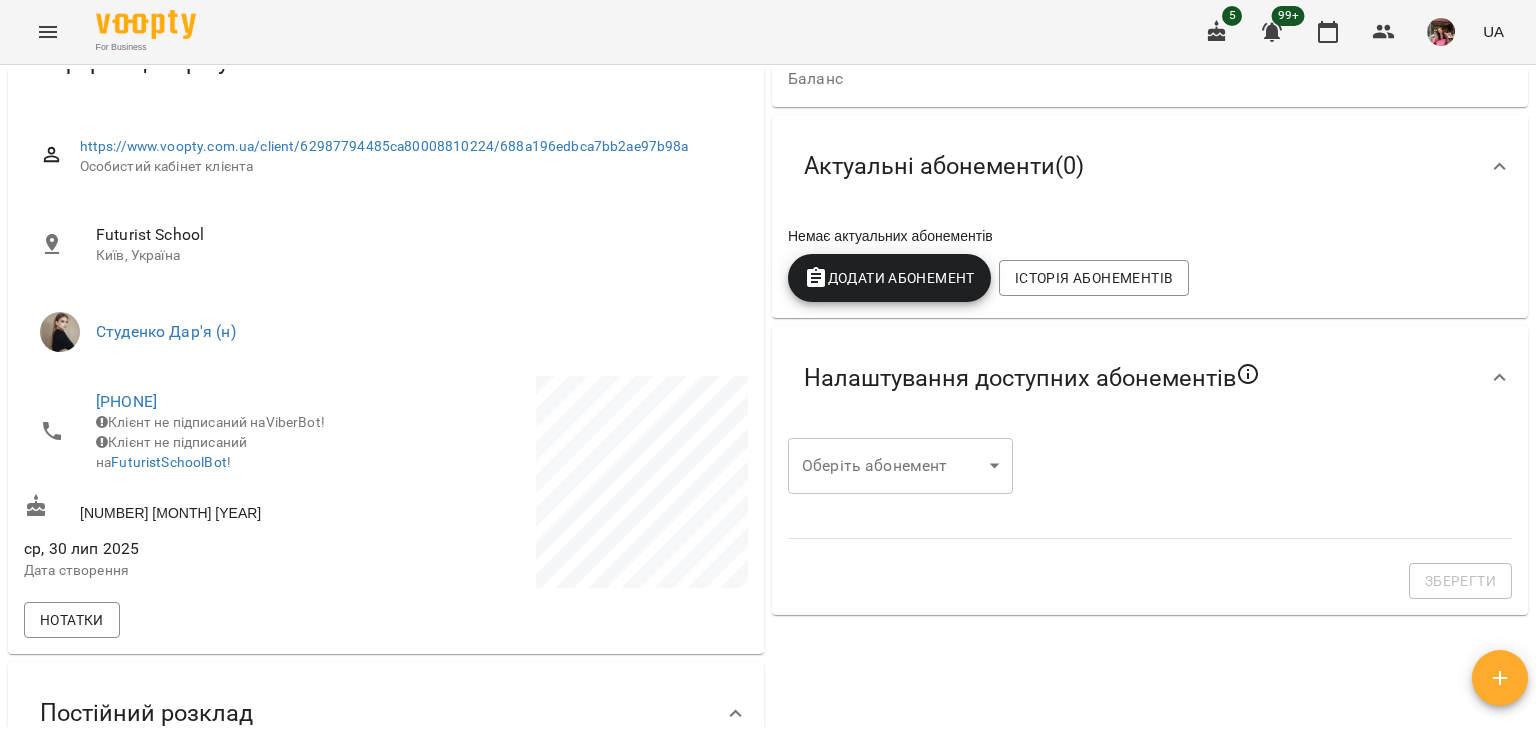 scroll, scrollTop: 0, scrollLeft: 0, axis: both 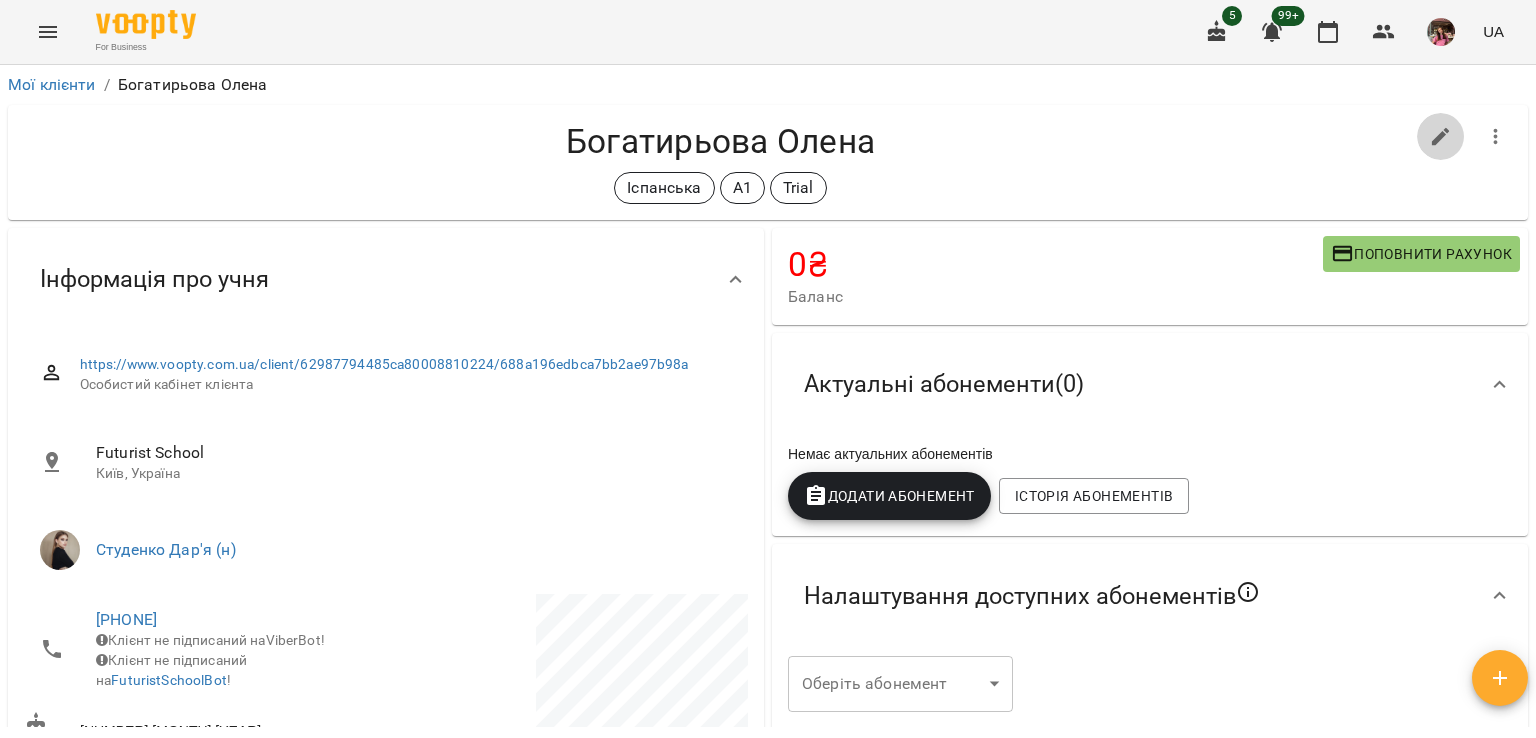click 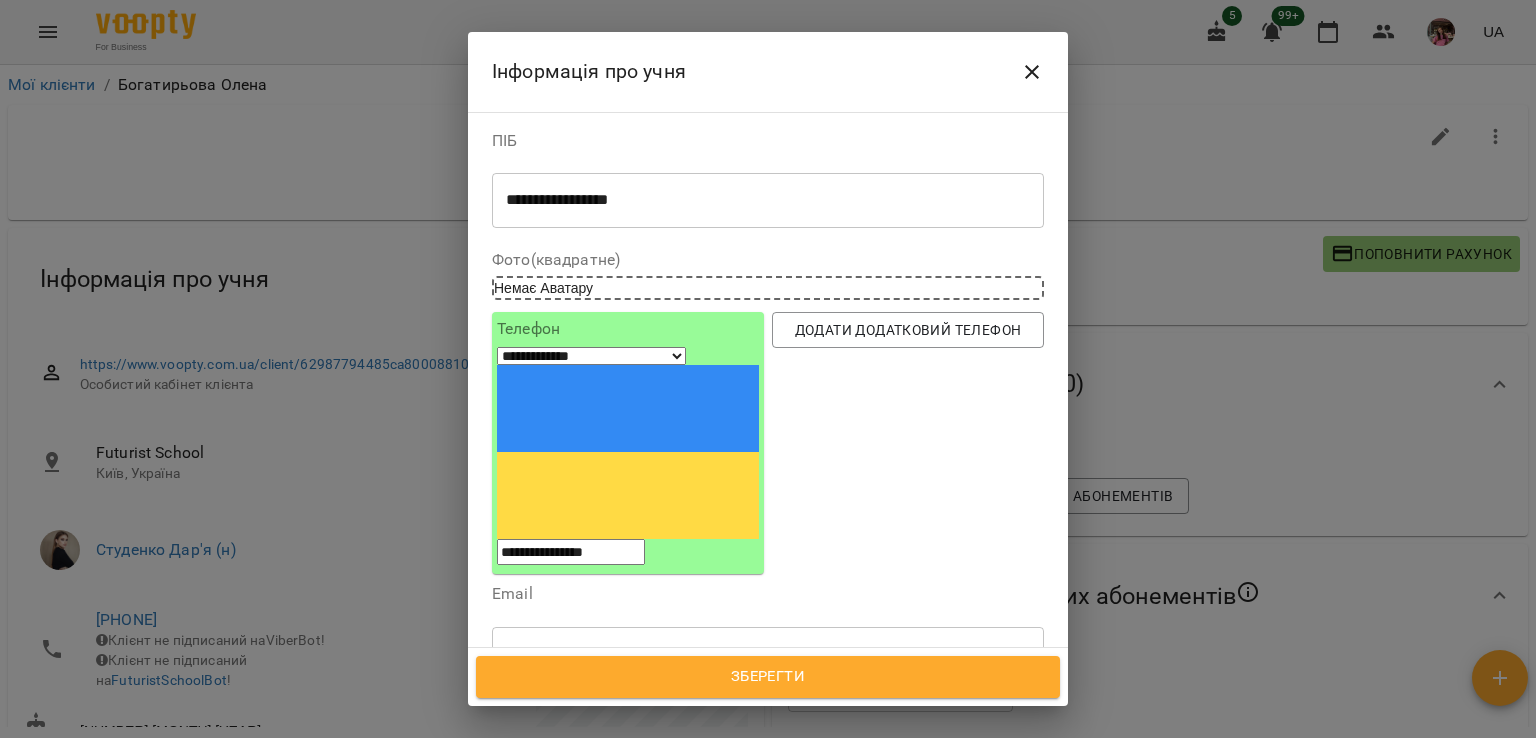 click 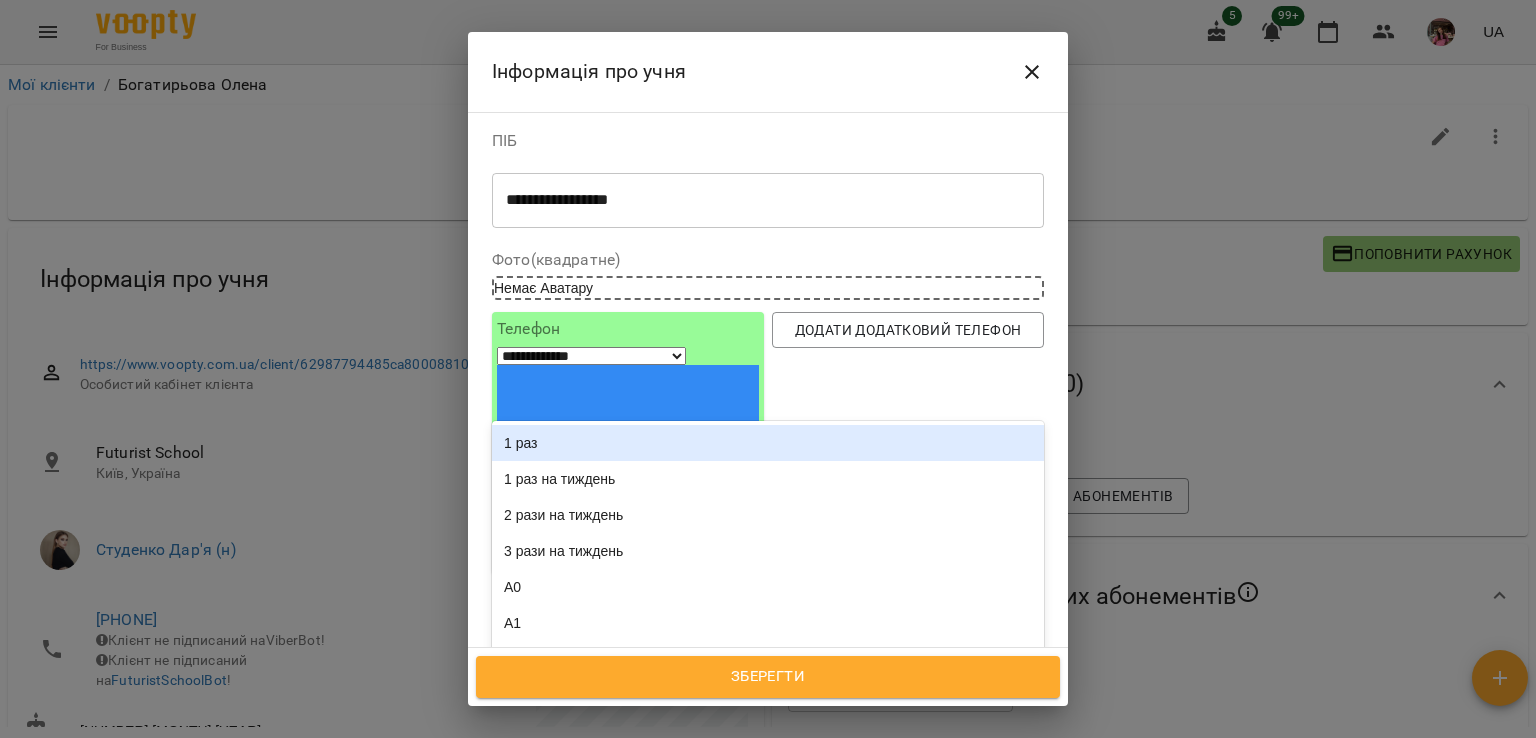 click on "А1 Trial" at bounding box center [731, 748] 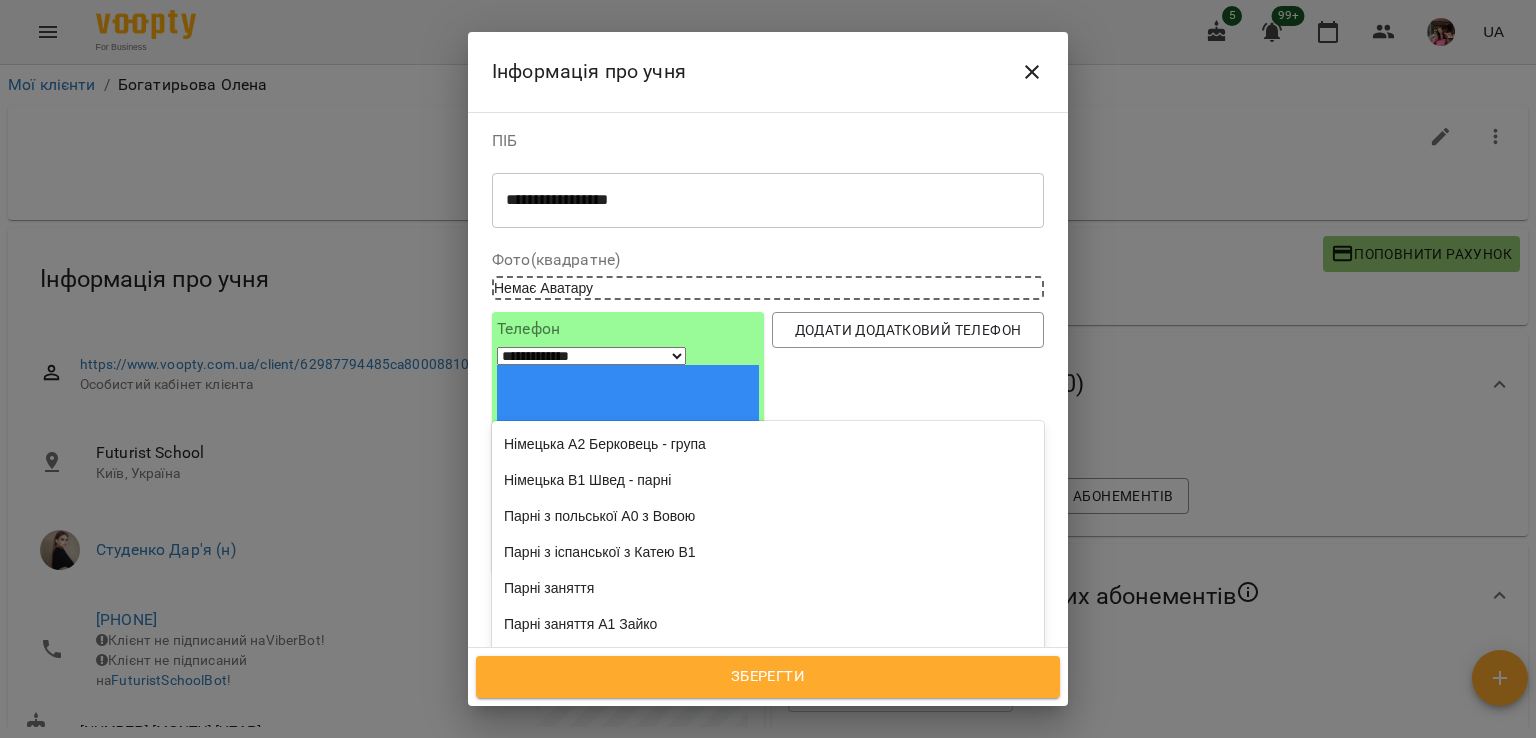 scroll, scrollTop: 3598, scrollLeft: 0, axis: vertical 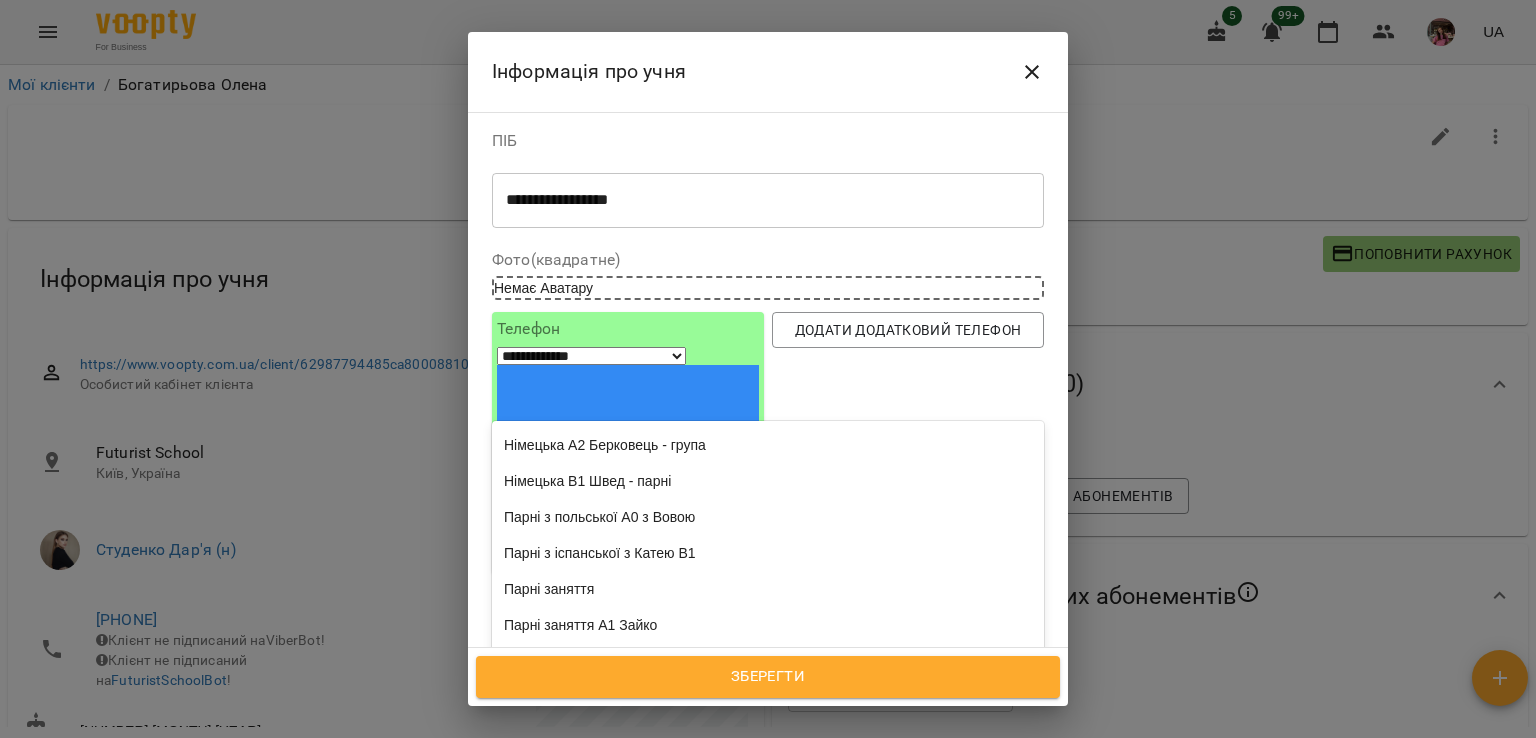 click on "Німецька" at bounding box center [768, 229] 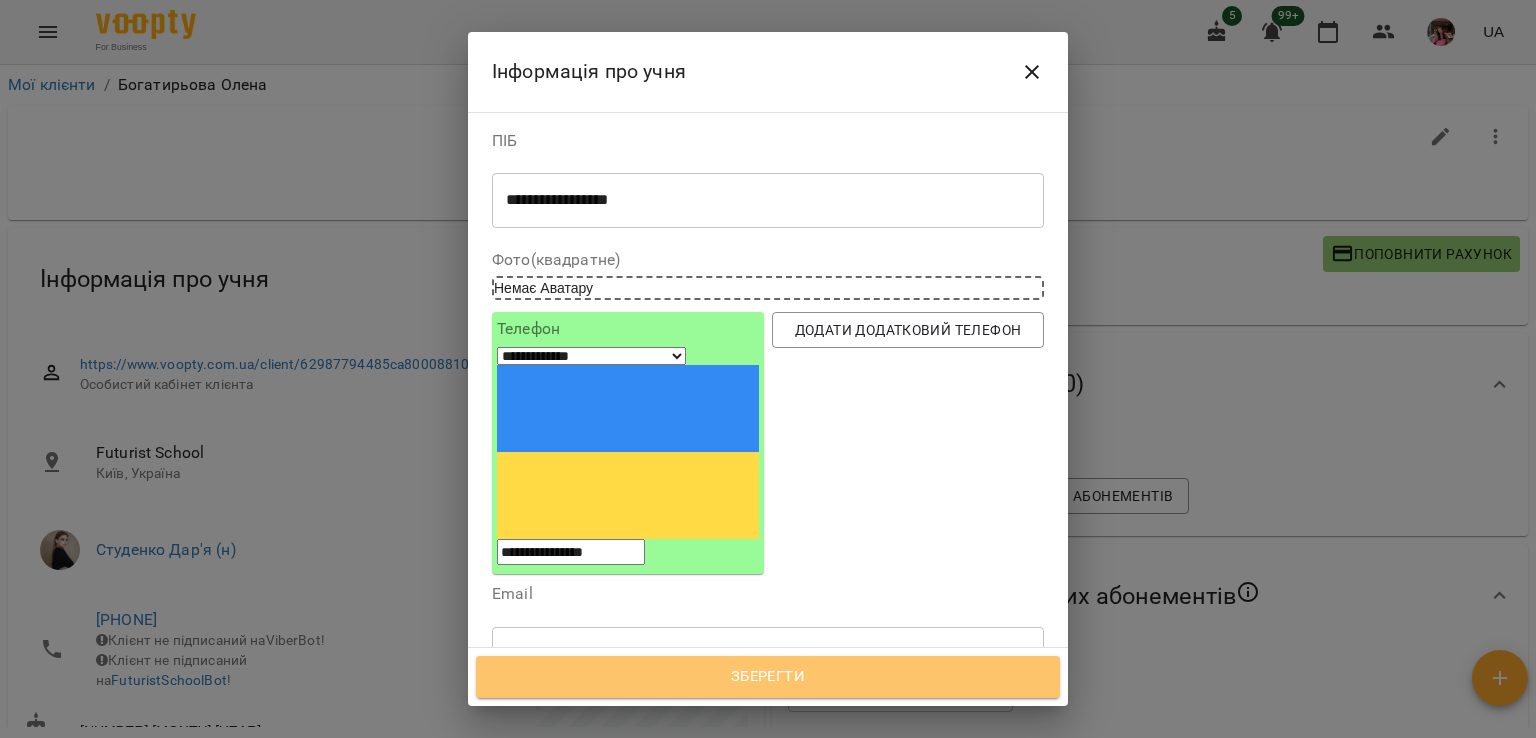 click on "Зберегти" at bounding box center [768, 677] 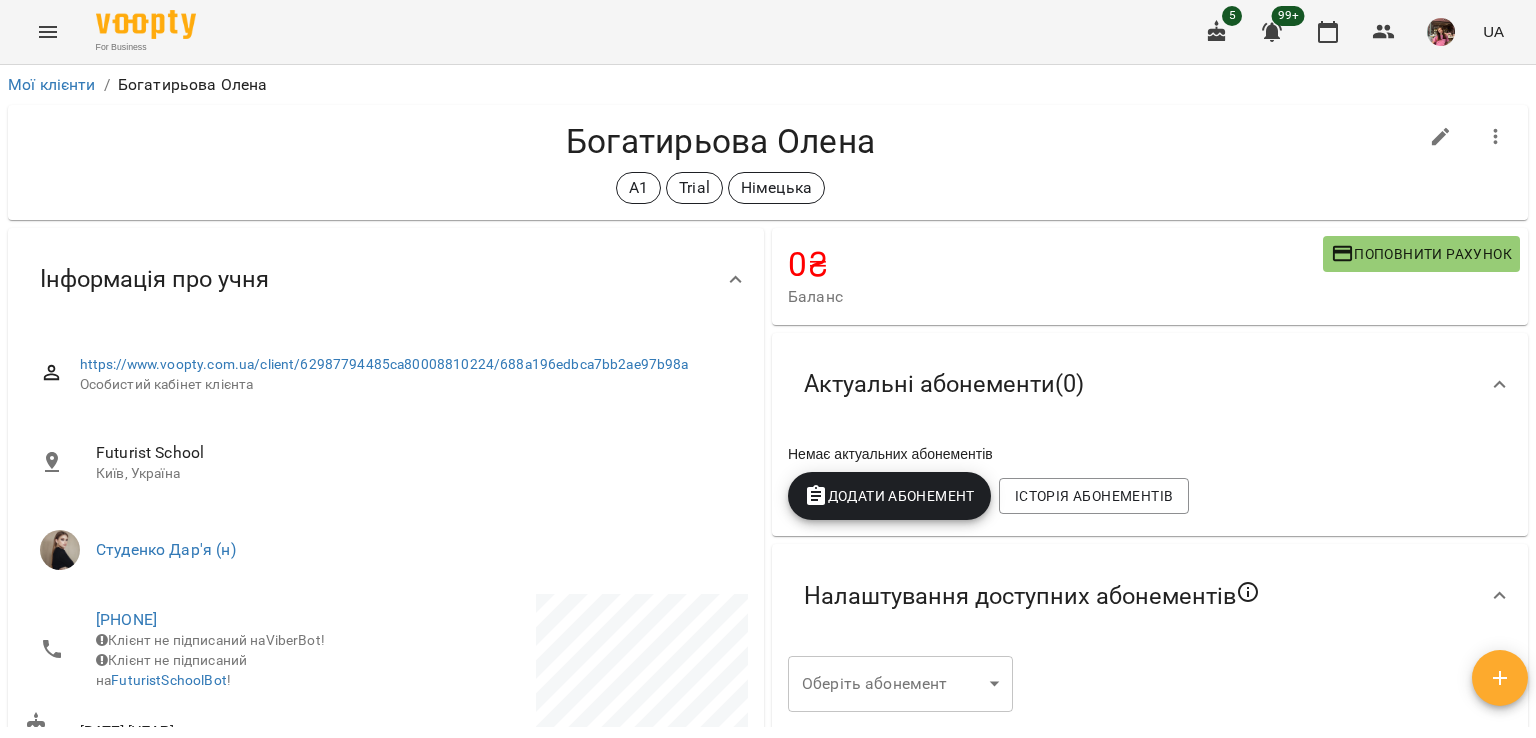 scroll, scrollTop: 0, scrollLeft: 0, axis: both 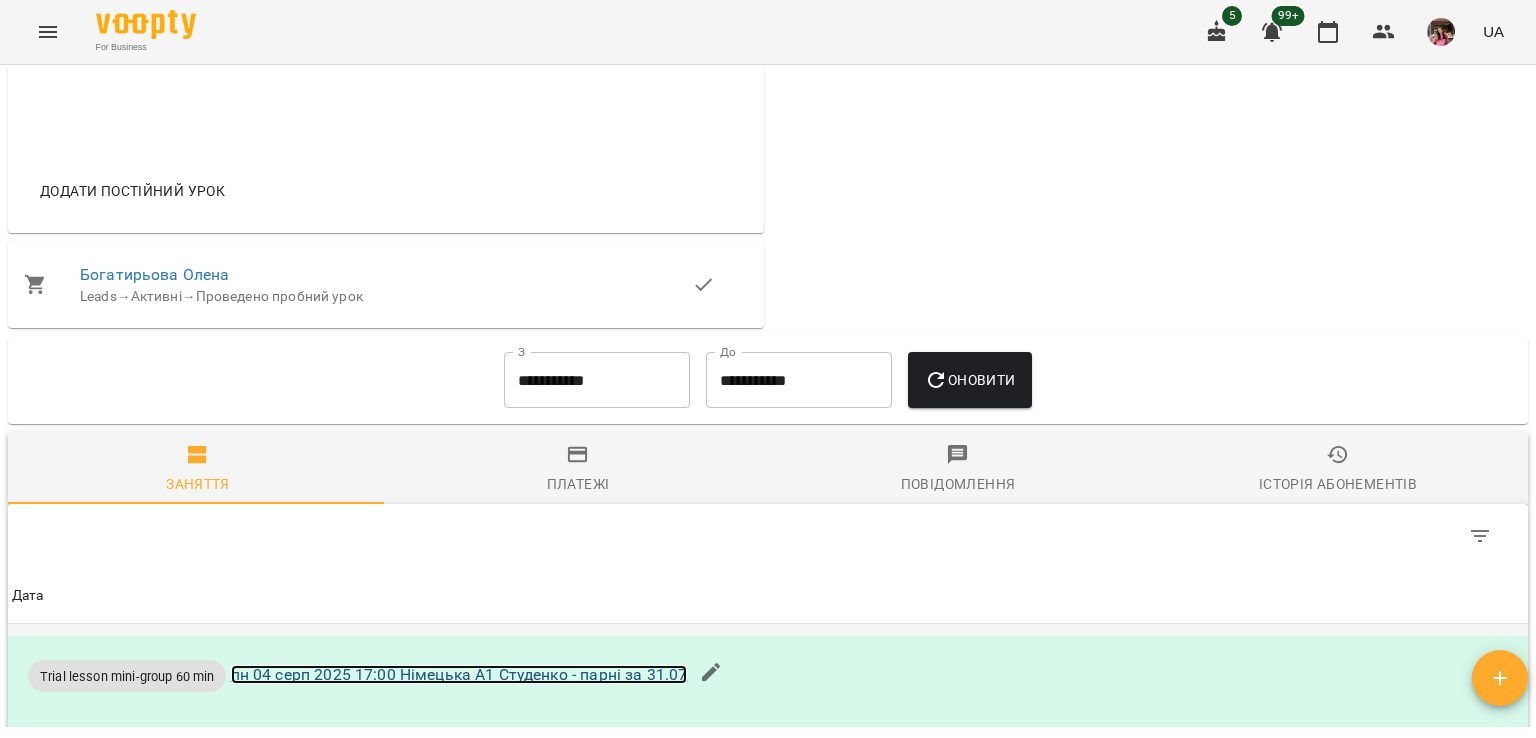 click on "пн 04 серп 2025 17:00 Німецька А1 Студенко - парні за 31.07" at bounding box center [459, 674] 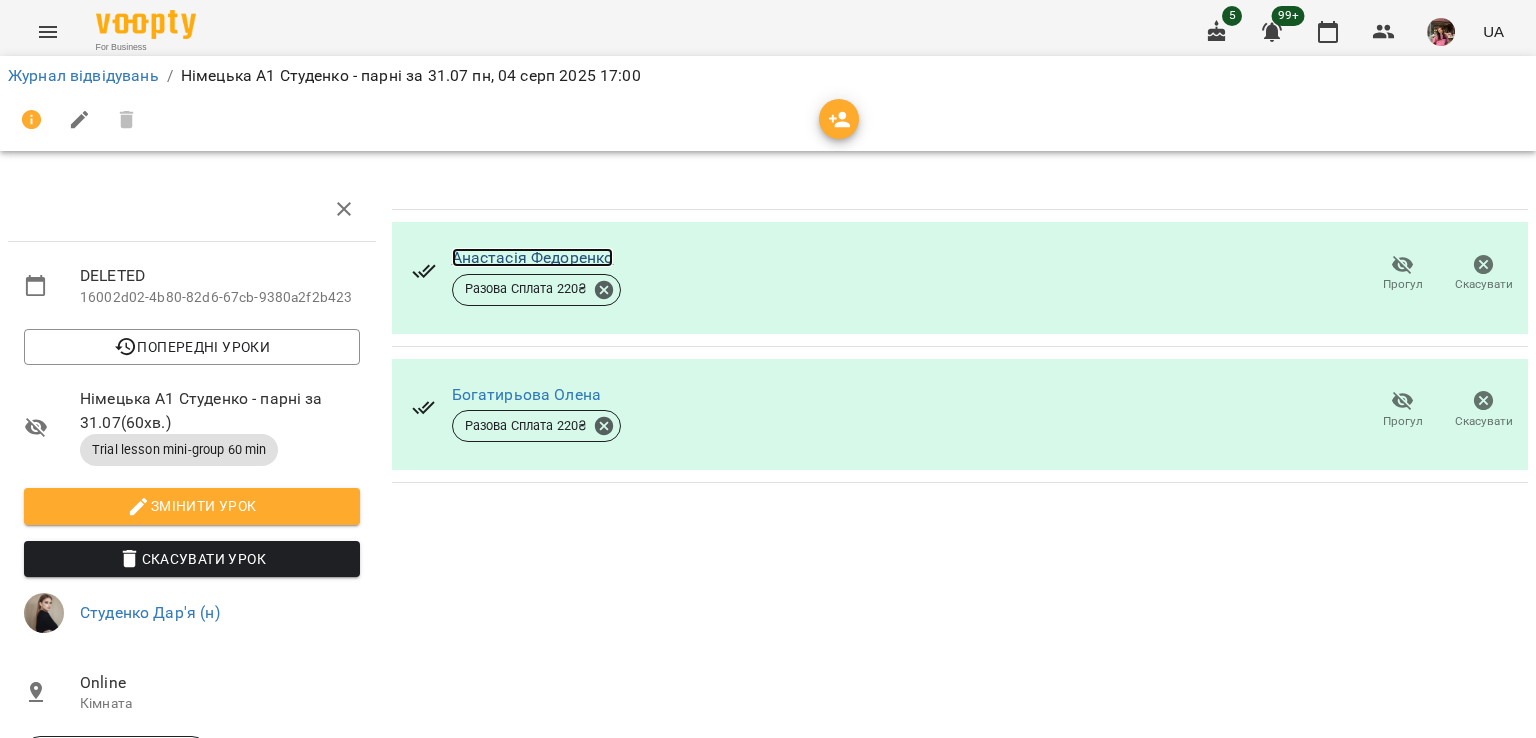 click on "Анастасія Федоренко" at bounding box center [533, 257] 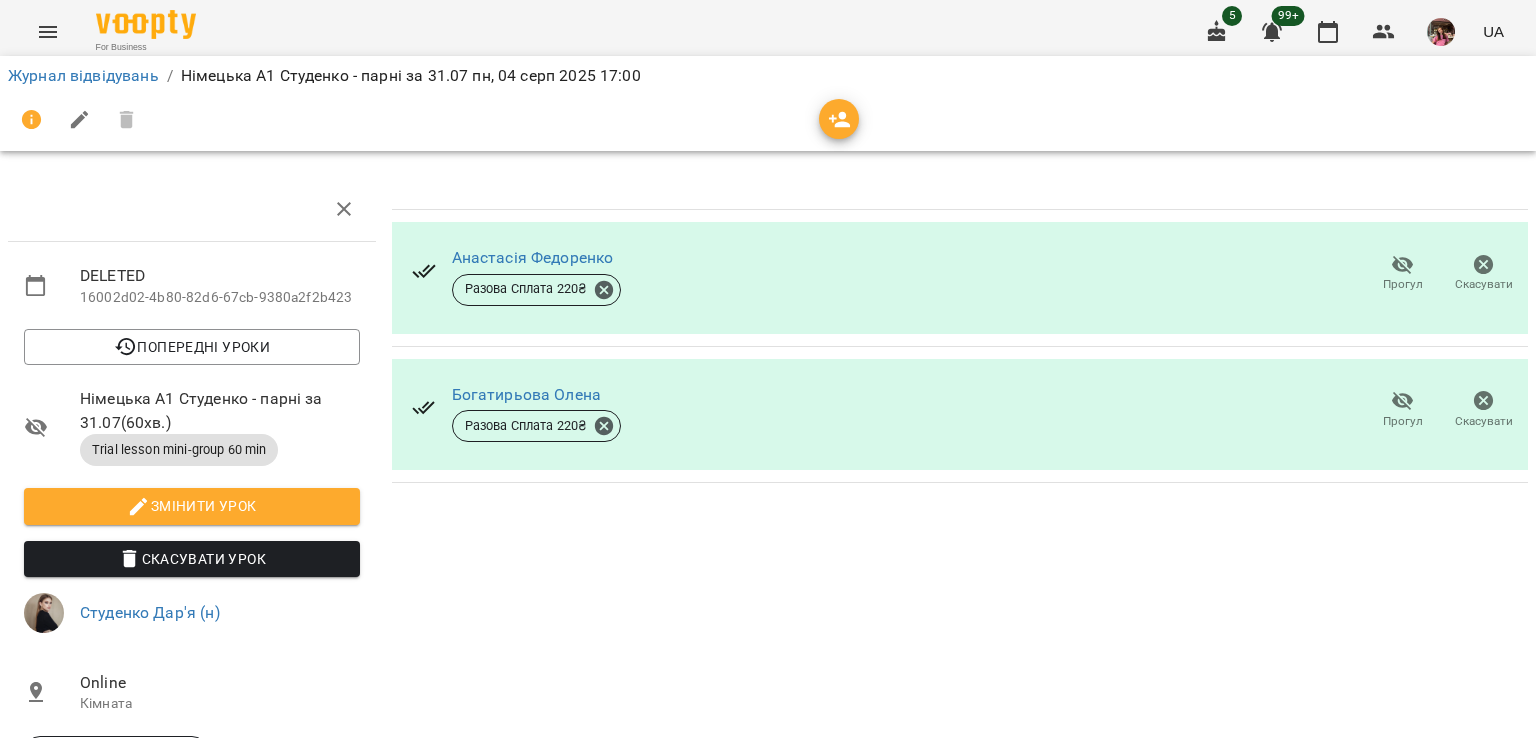 click 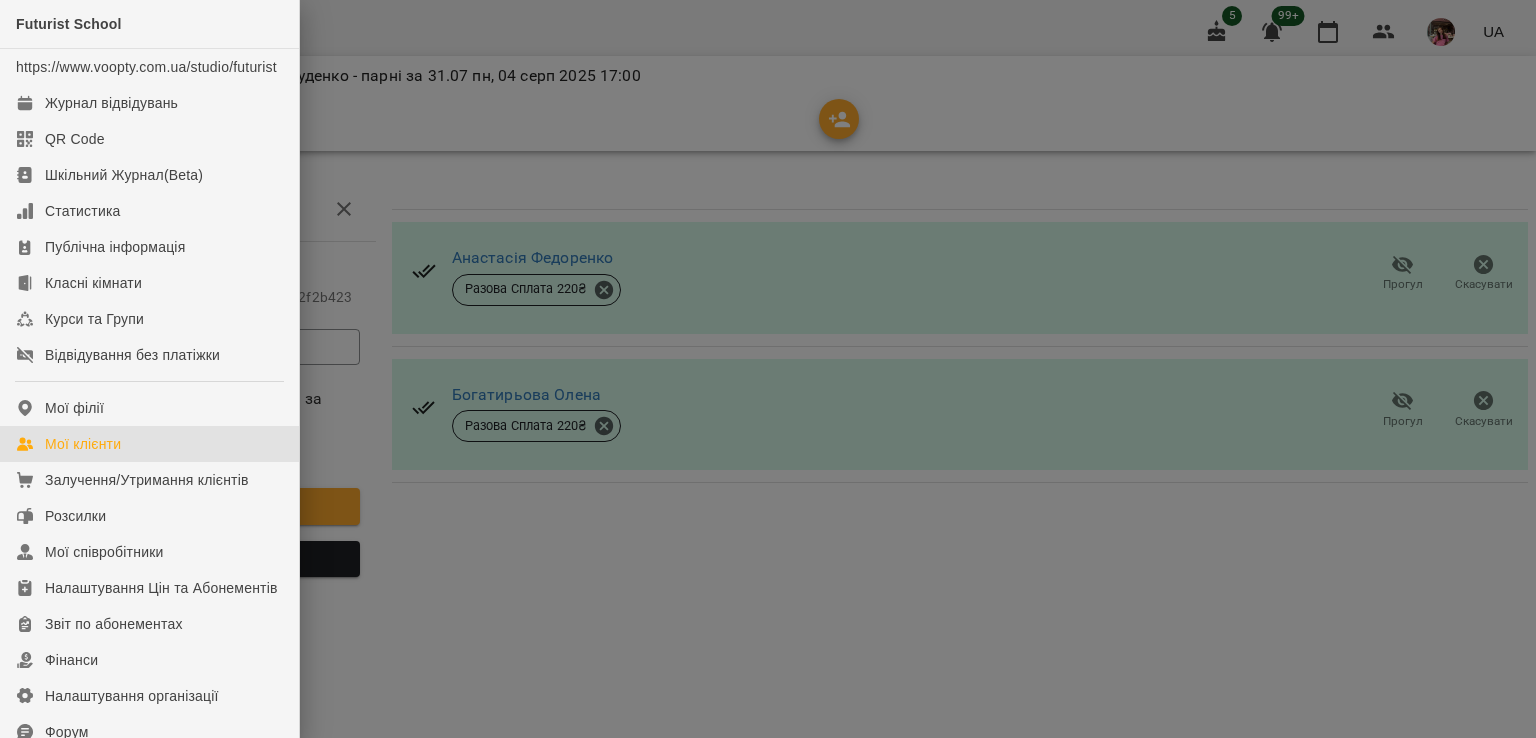 click on "Мої клієнти" at bounding box center [83, 444] 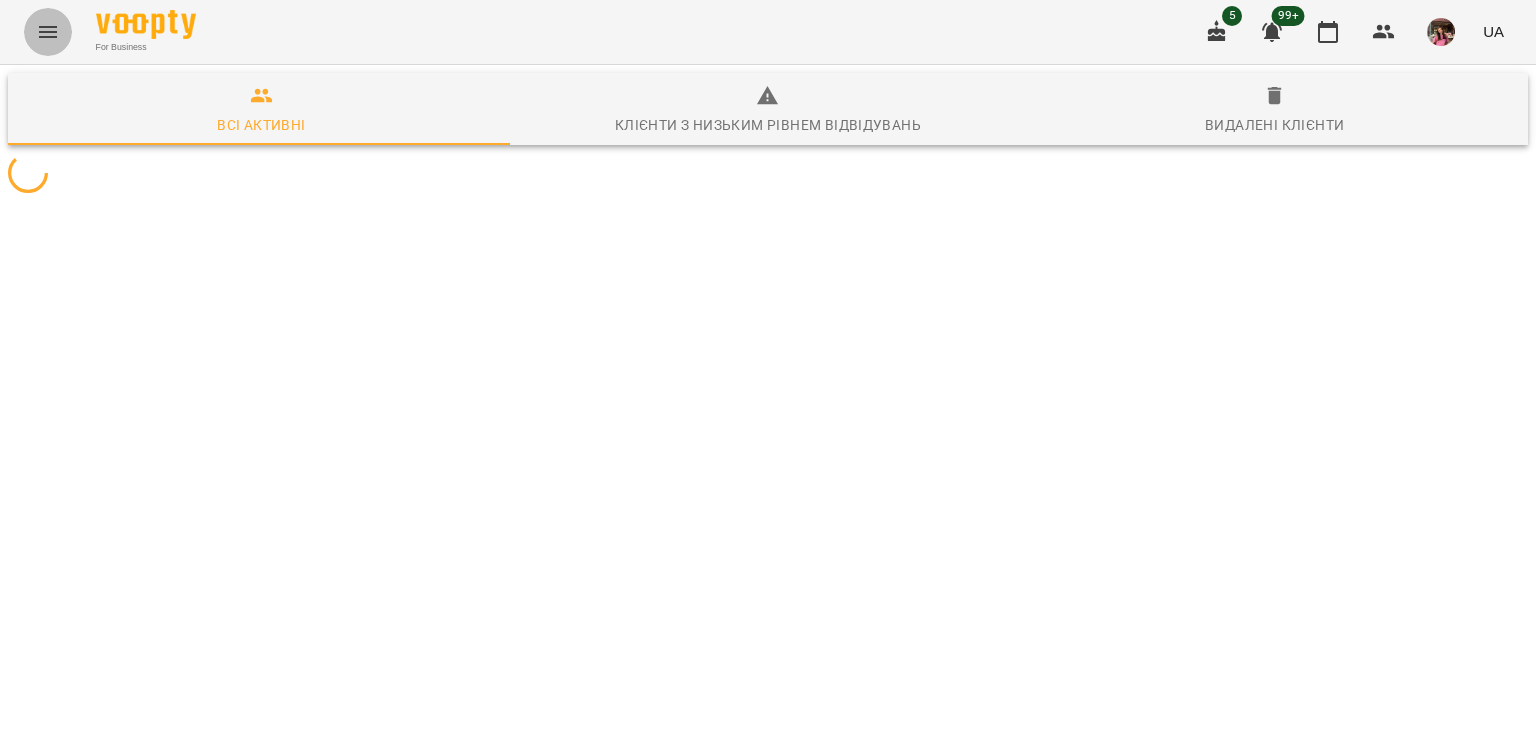 click at bounding box center (48, 32) 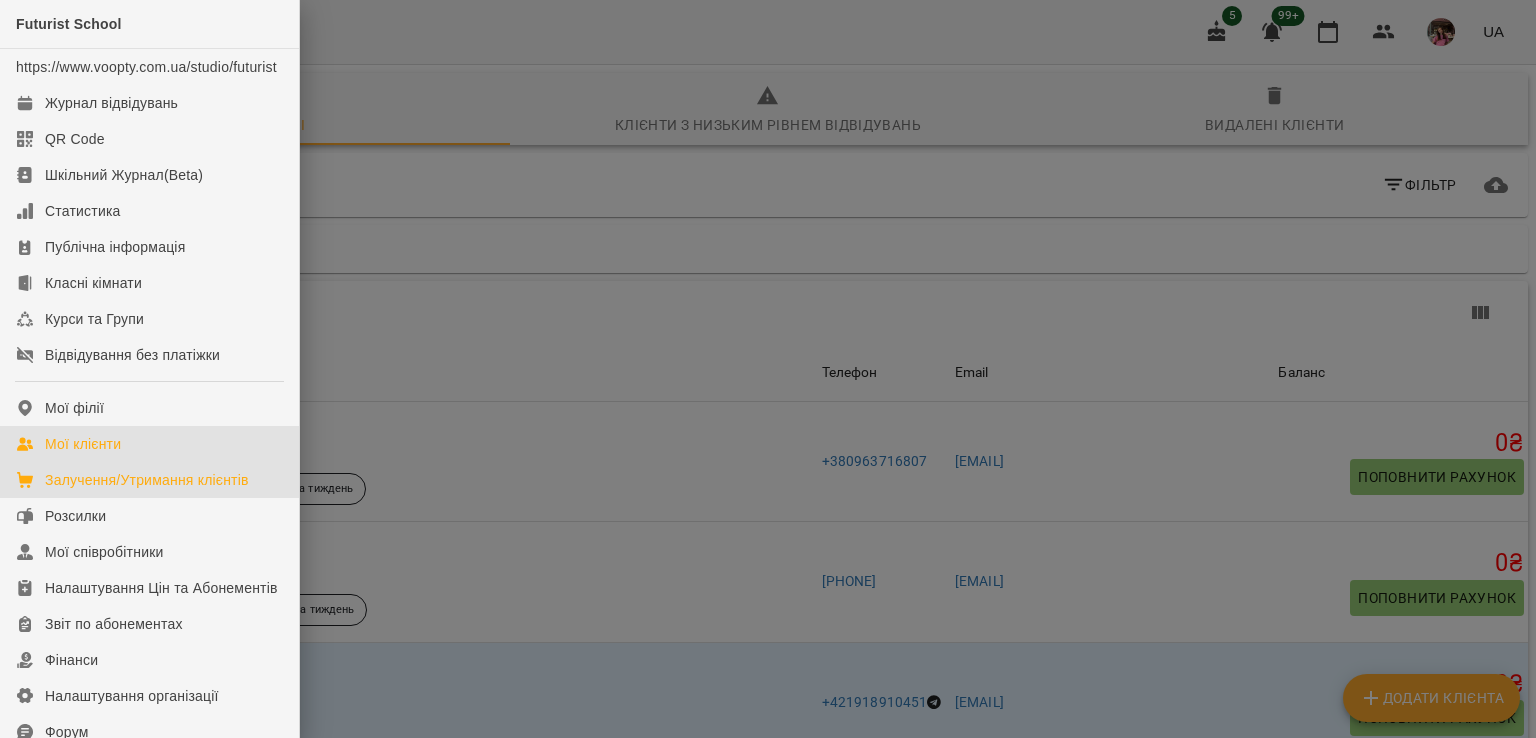 click on "Залучення/Утримання клієнтів" at bounding box center (149, 480) 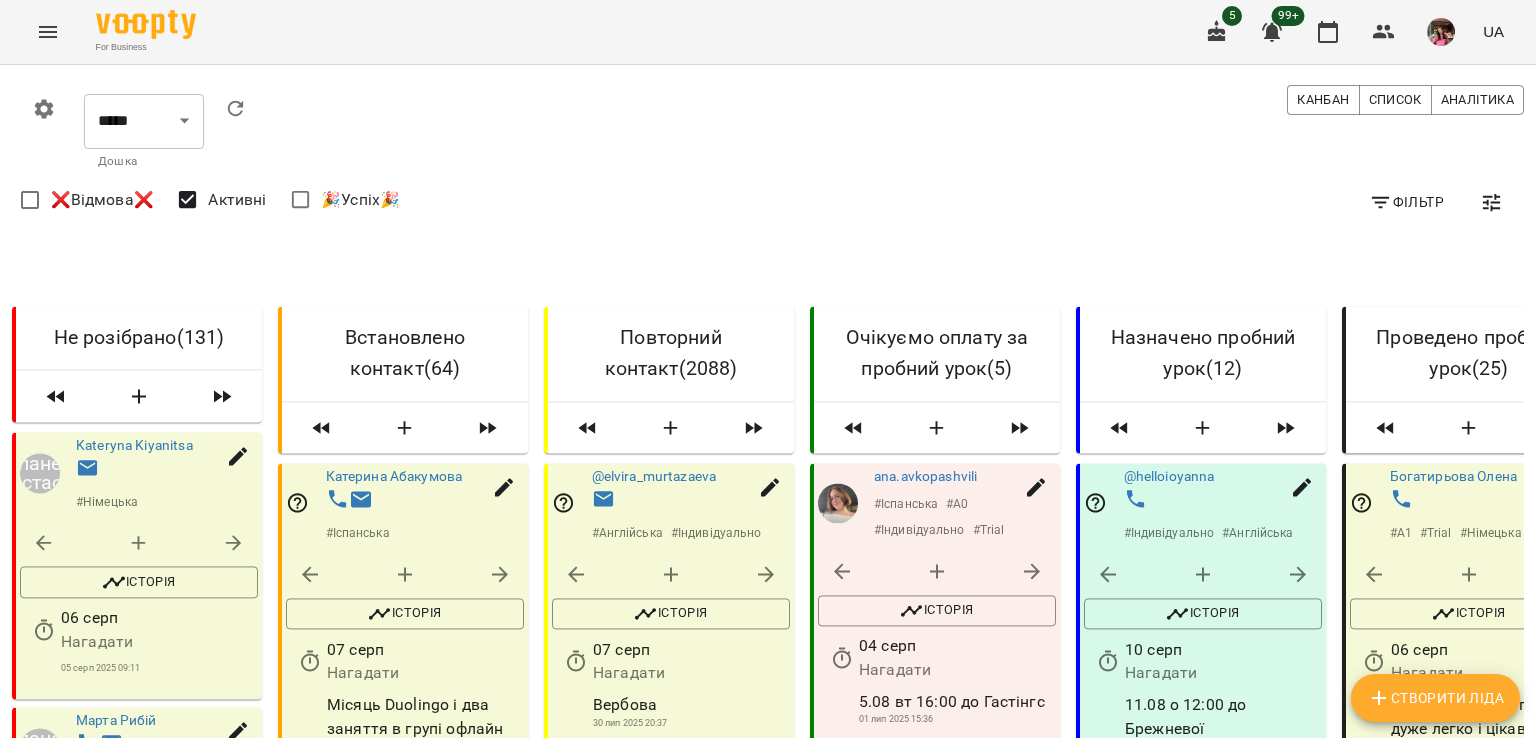 scroll, scrollTop: 0, scrollLeft: 4, axis: horizontal 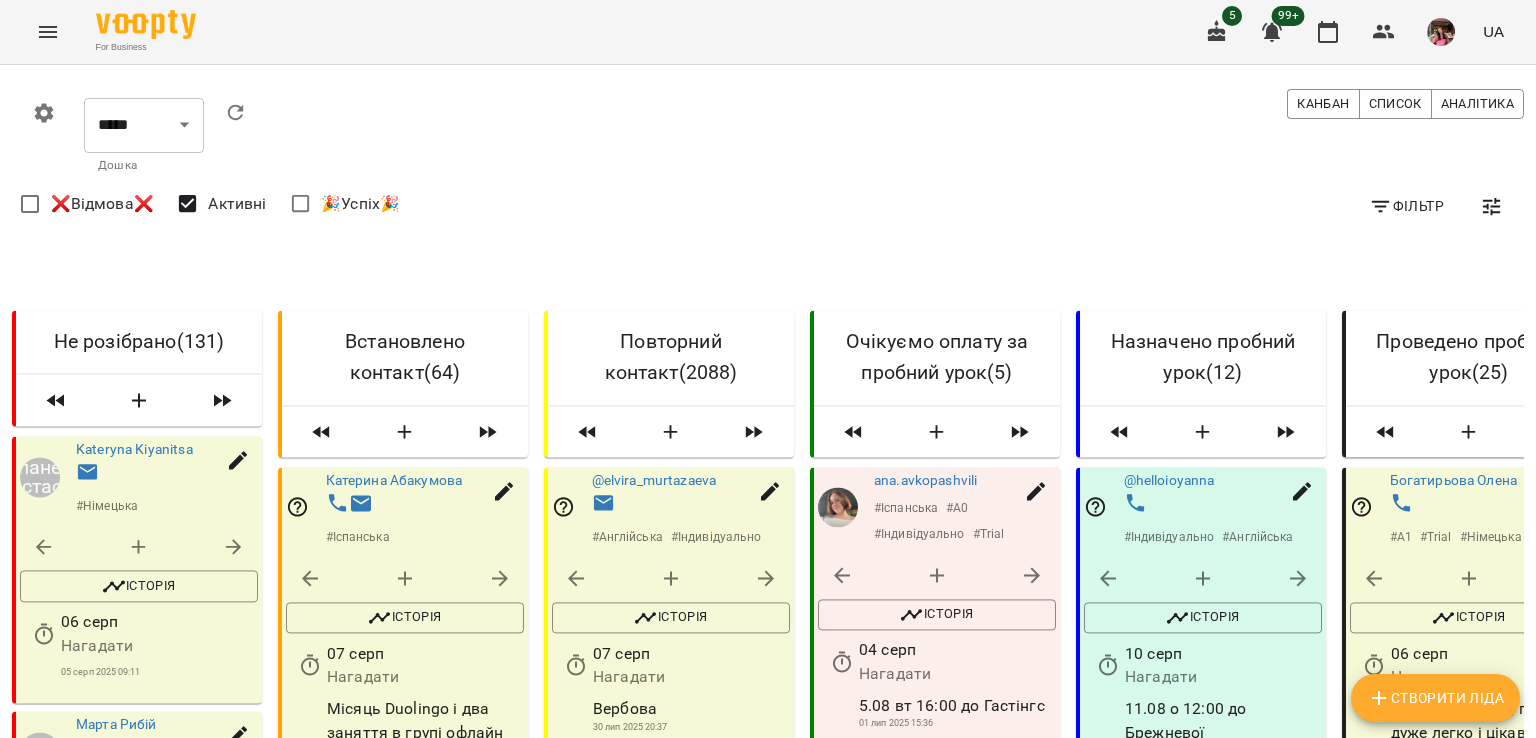 click 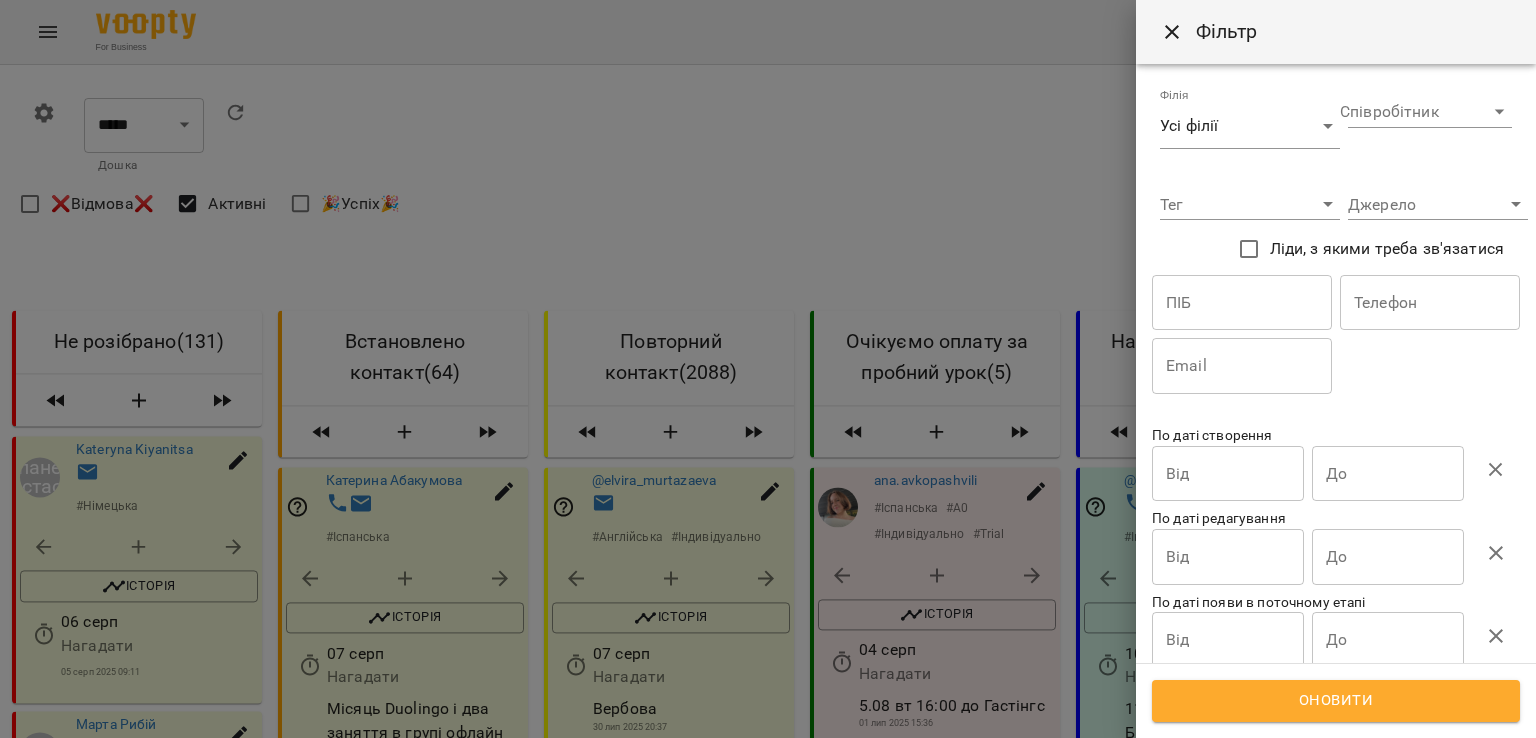 click at bounding box center (1242, 303) 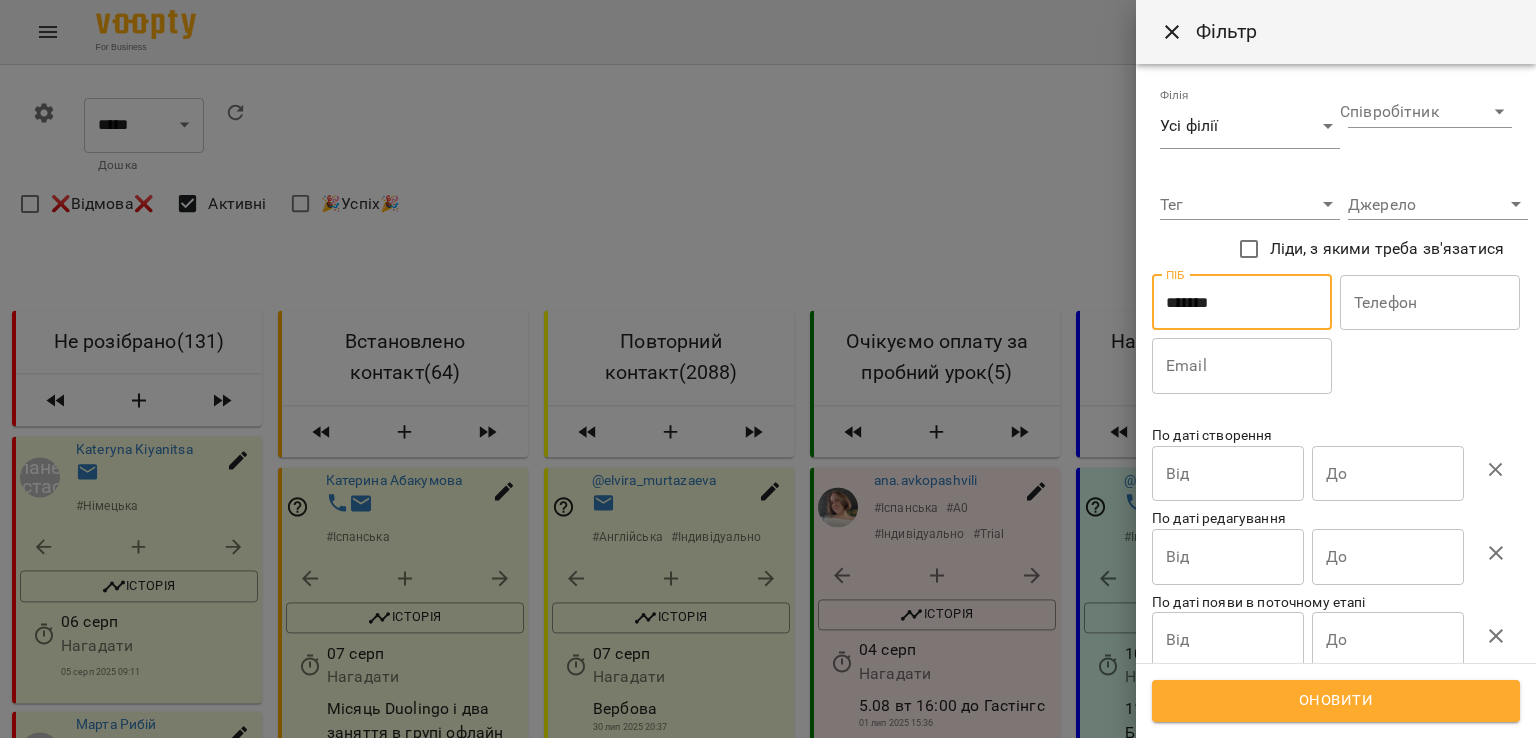 type on "*******" 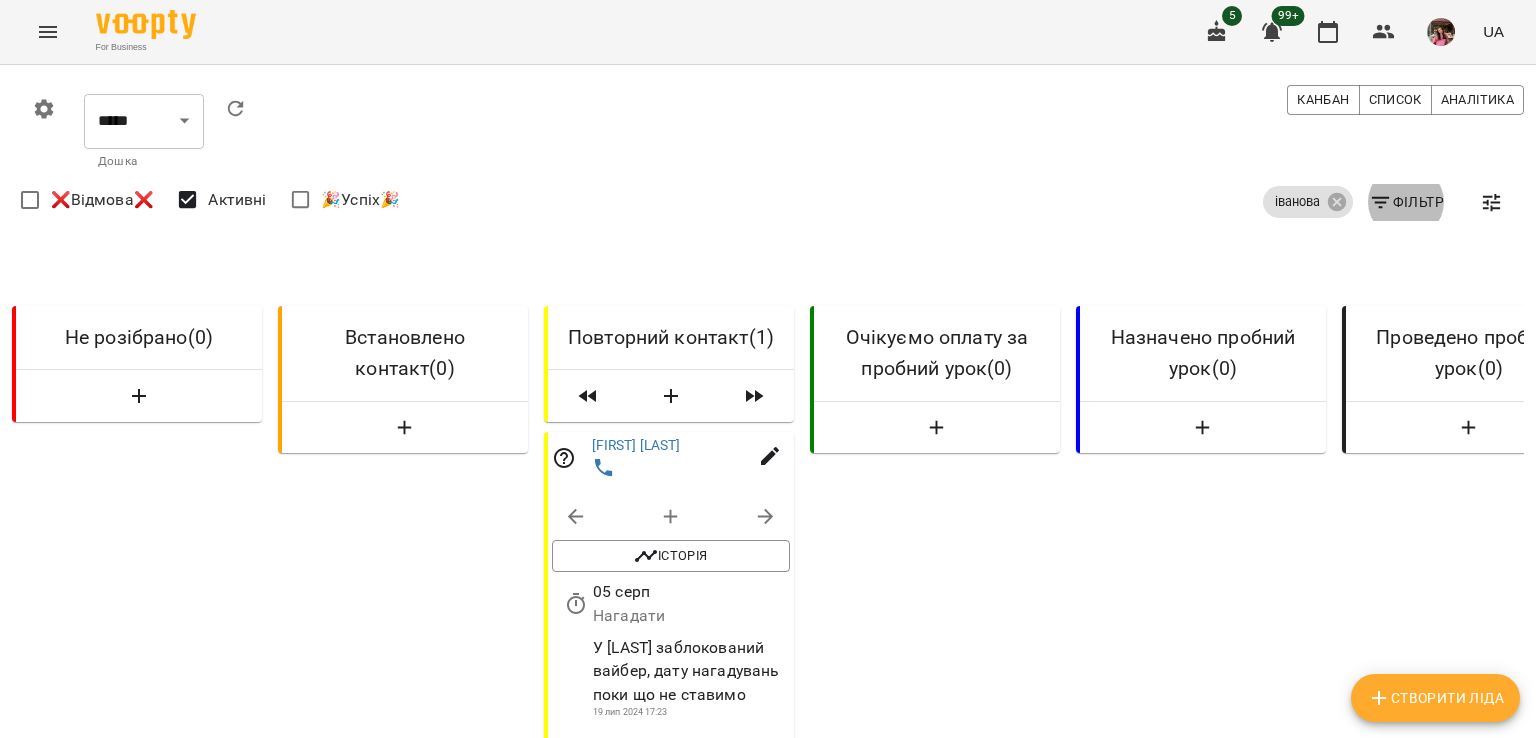 scroll, scrollTop: 99, scrollLeft: 4, axis: both 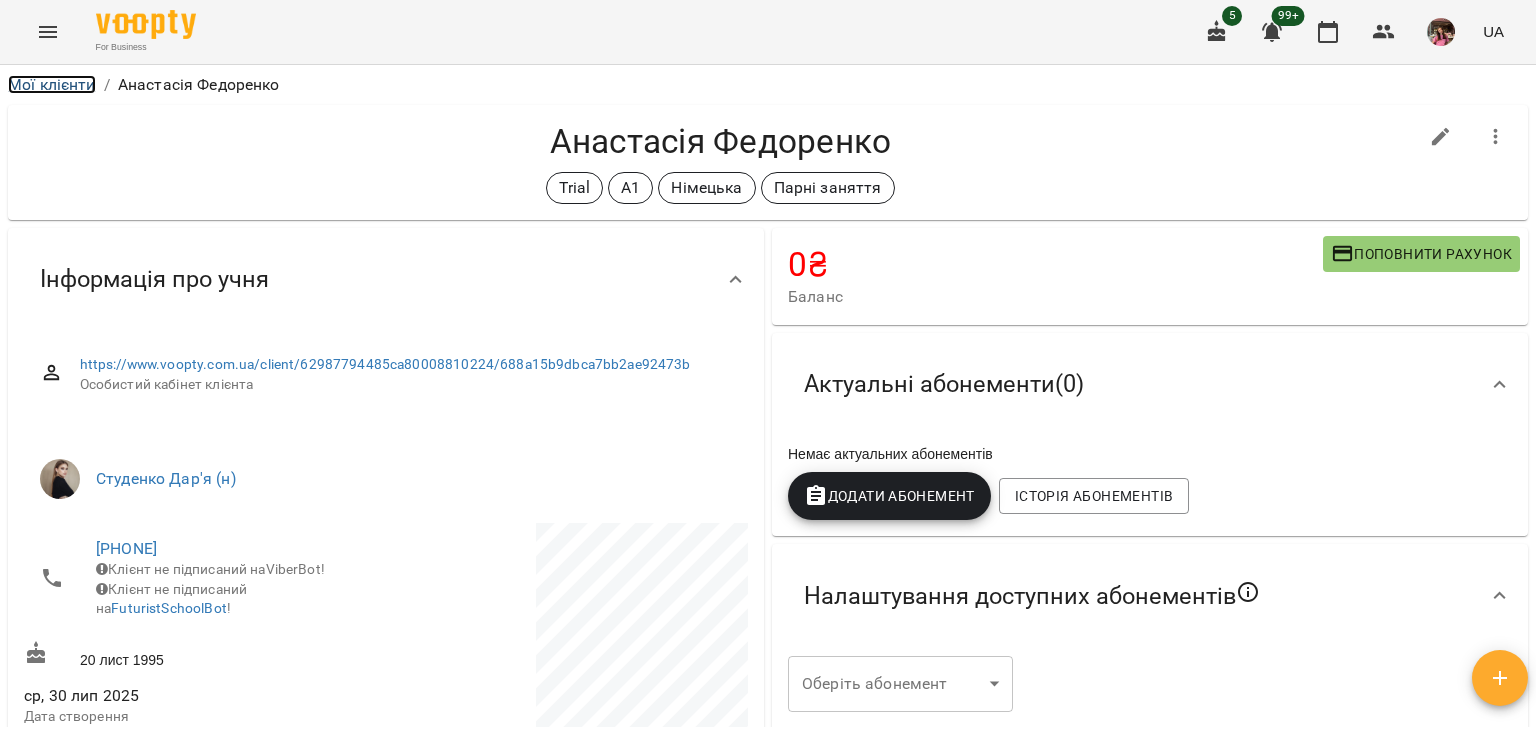 click on "Мої клієнти" at bounding box center (52, 84) 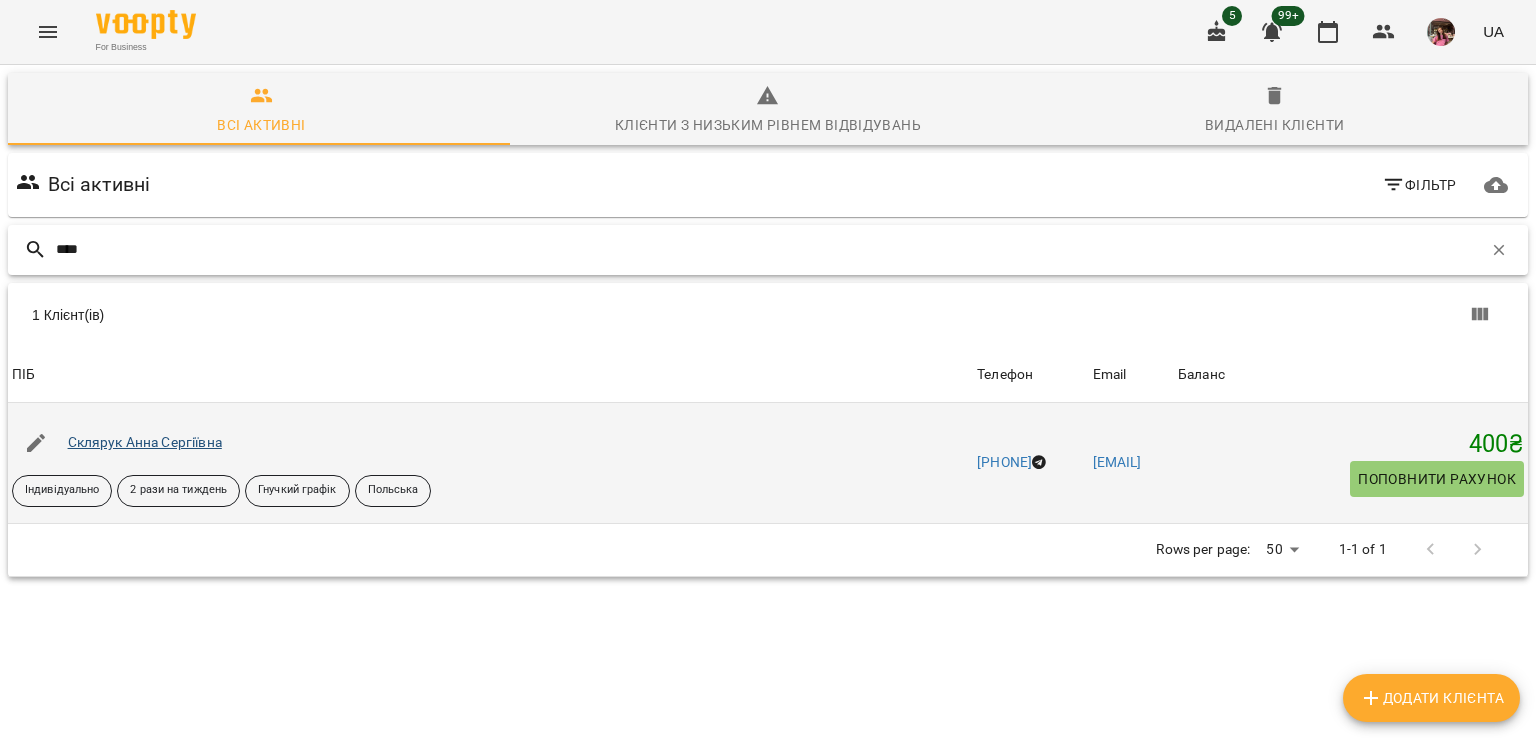 type on "****" 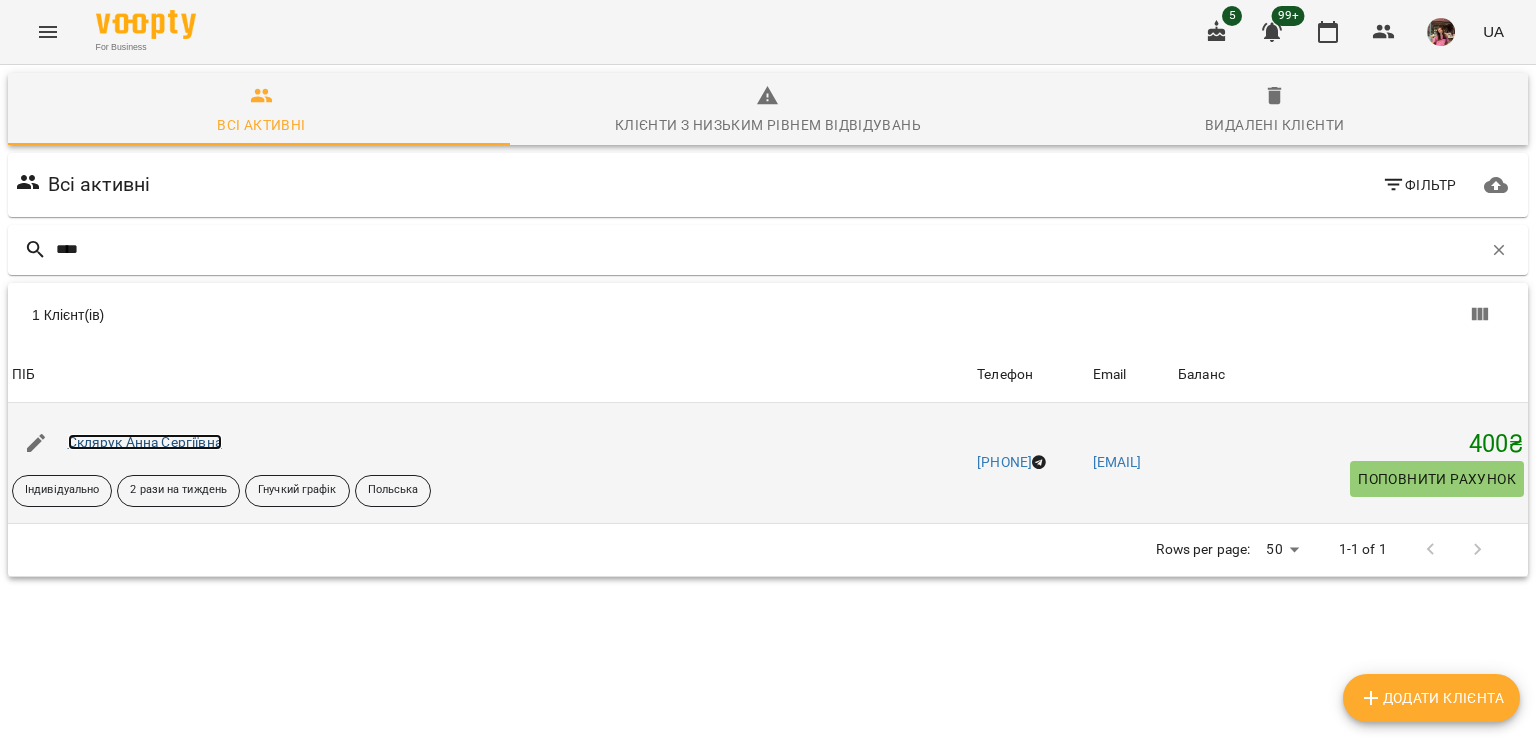 click on "Склярук Анна Сергiївна" at bounding box center (145, 442) 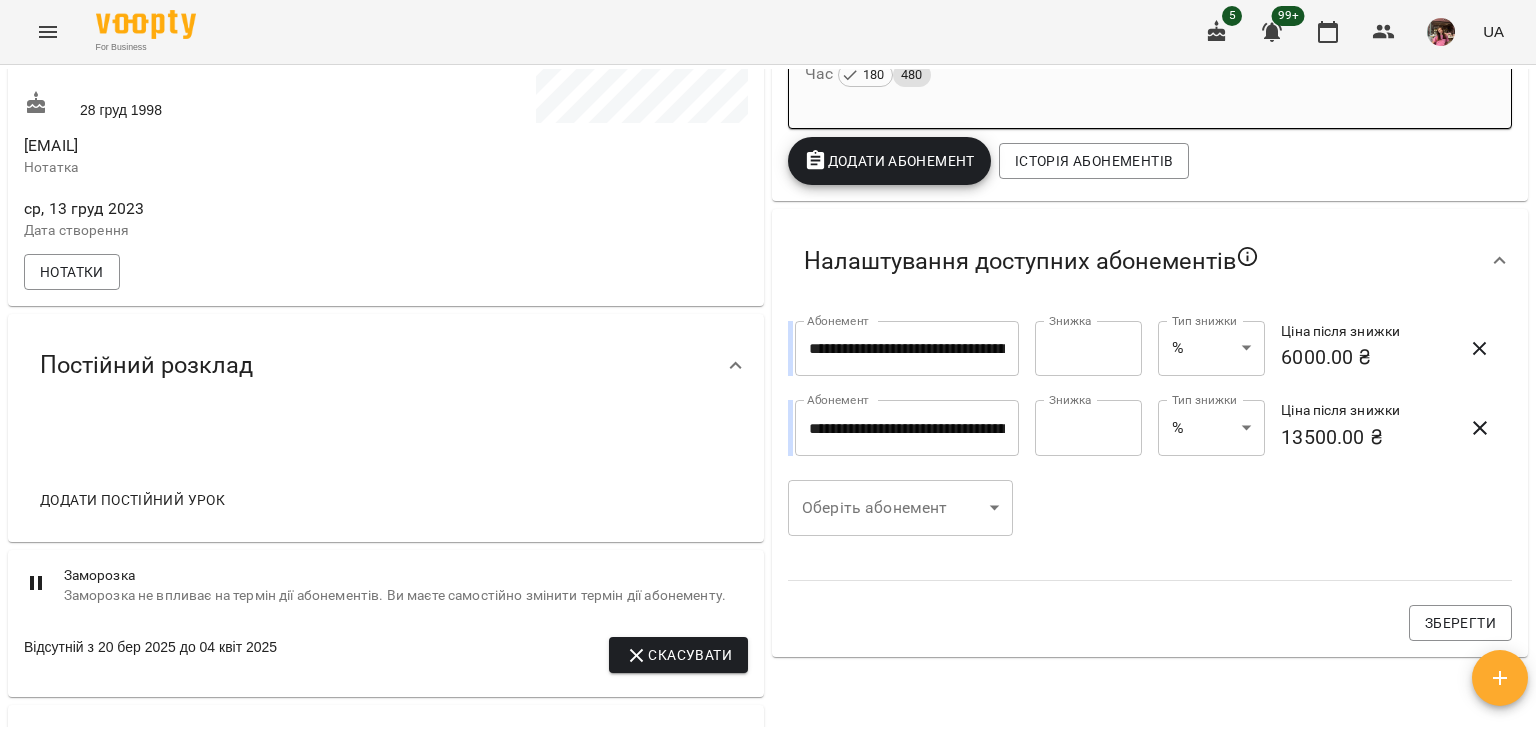 scroll, scrollTop: 0, scrollLeft: 0, axis: both 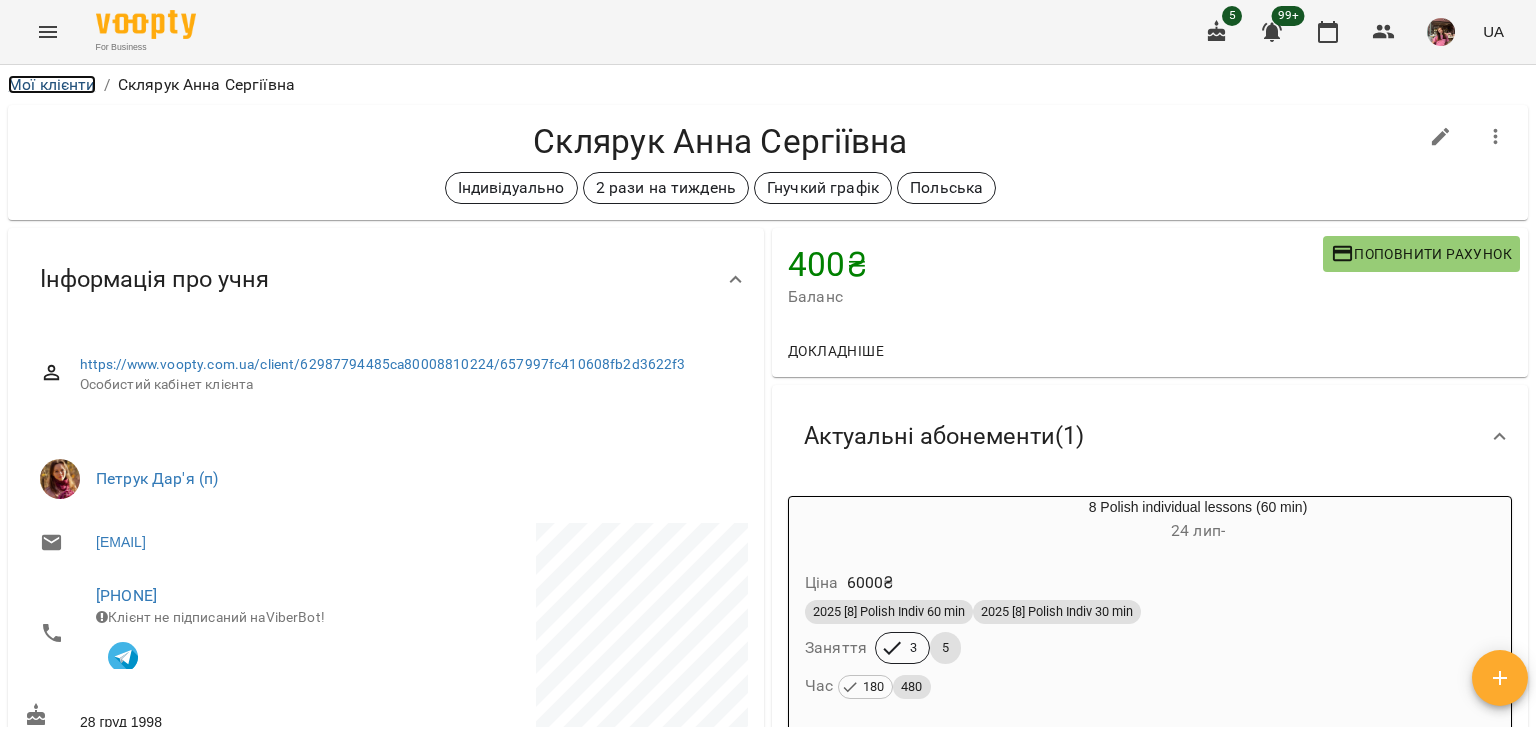 click on "Мої клієнти" at bounding box center [52, 84] 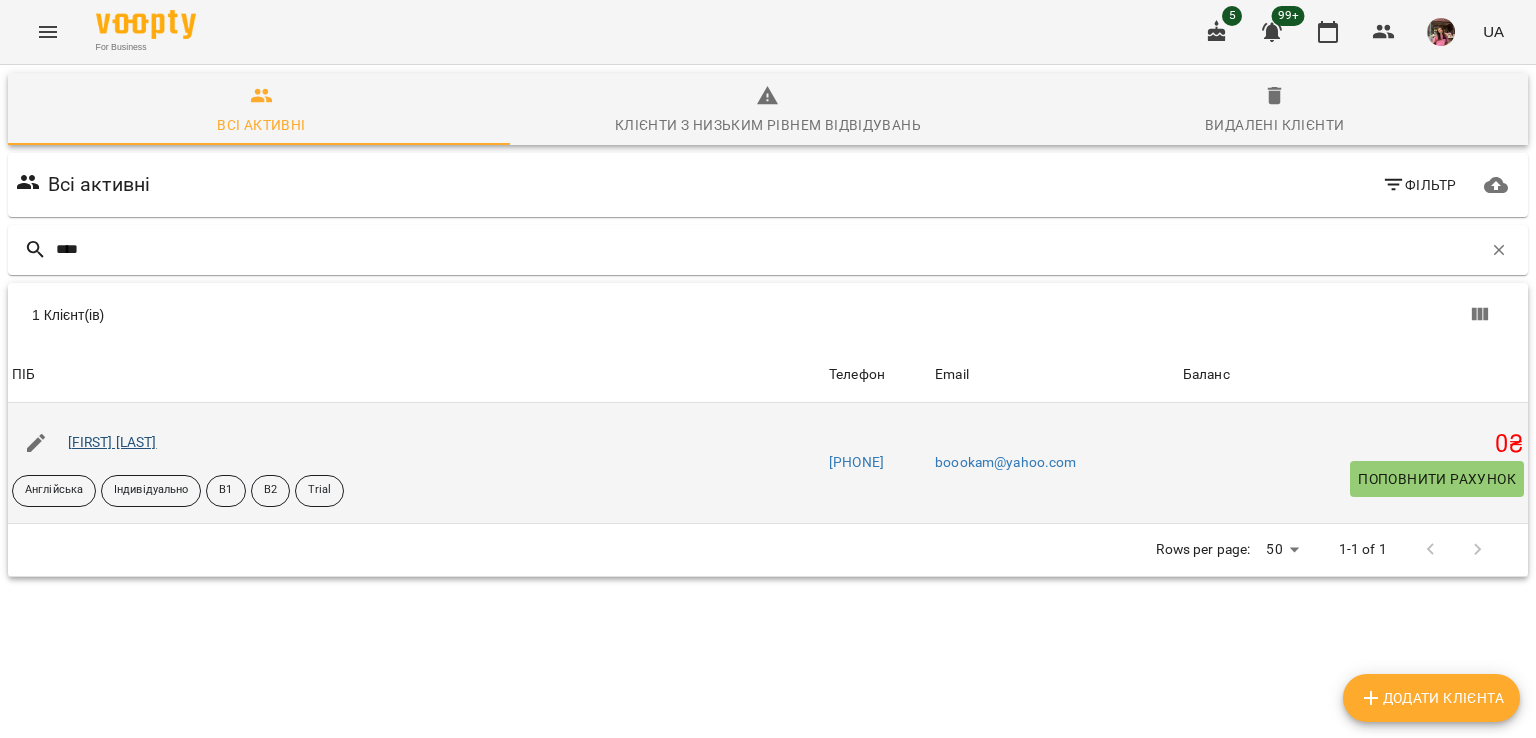 type on "****" 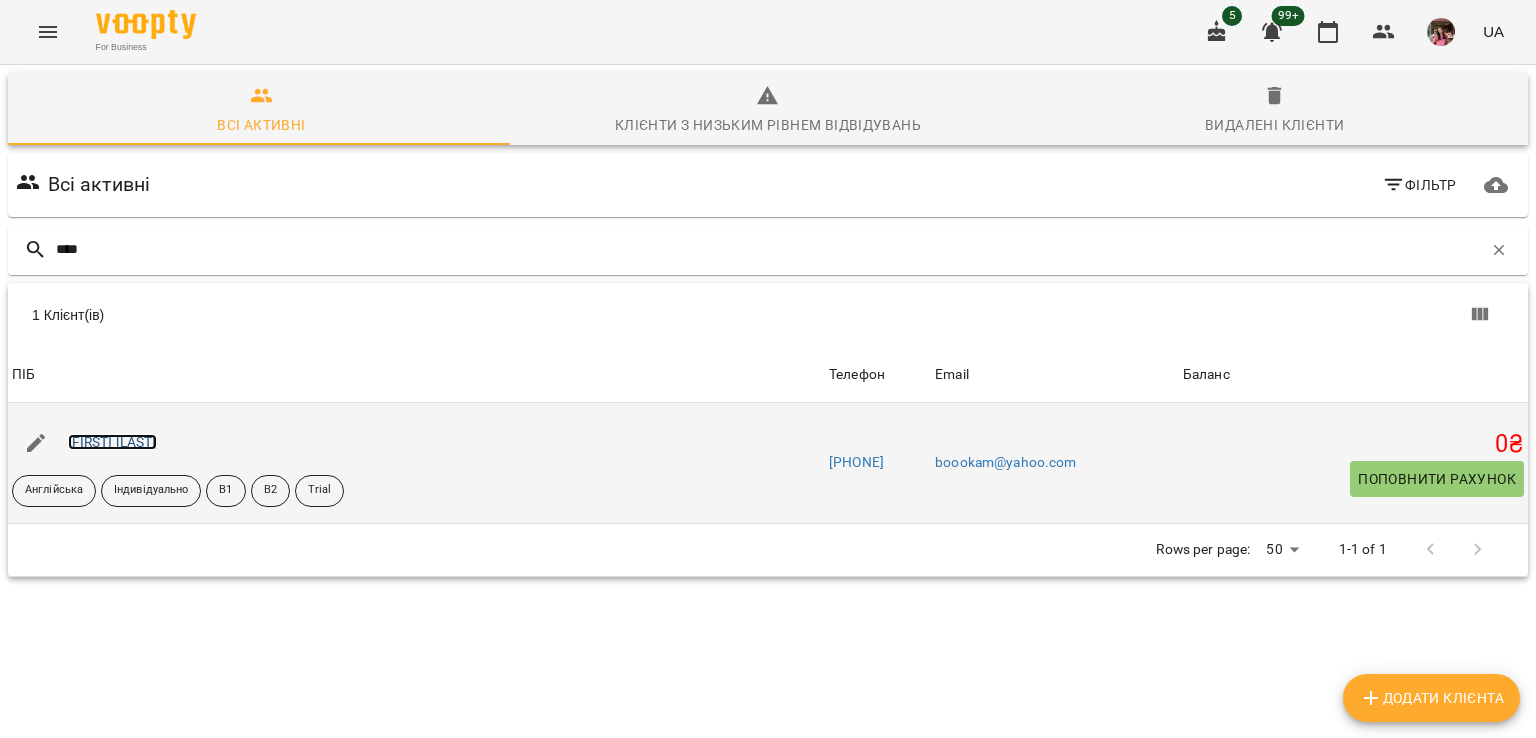 click on "[FIRST] [LAST]" at bounding box center [112, 442] 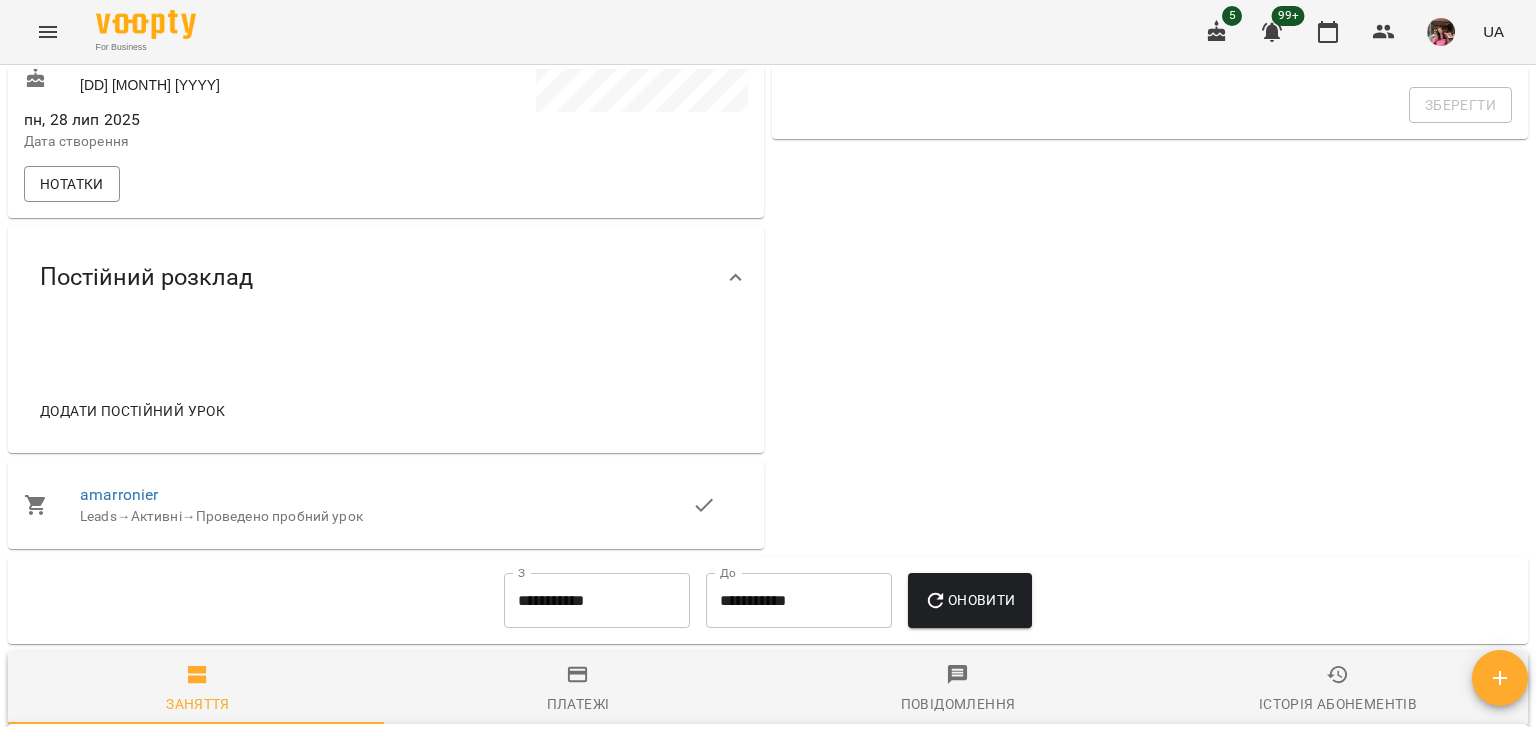 scroll, scrollTop: 686, scrollLeft: 0, axis: vertical 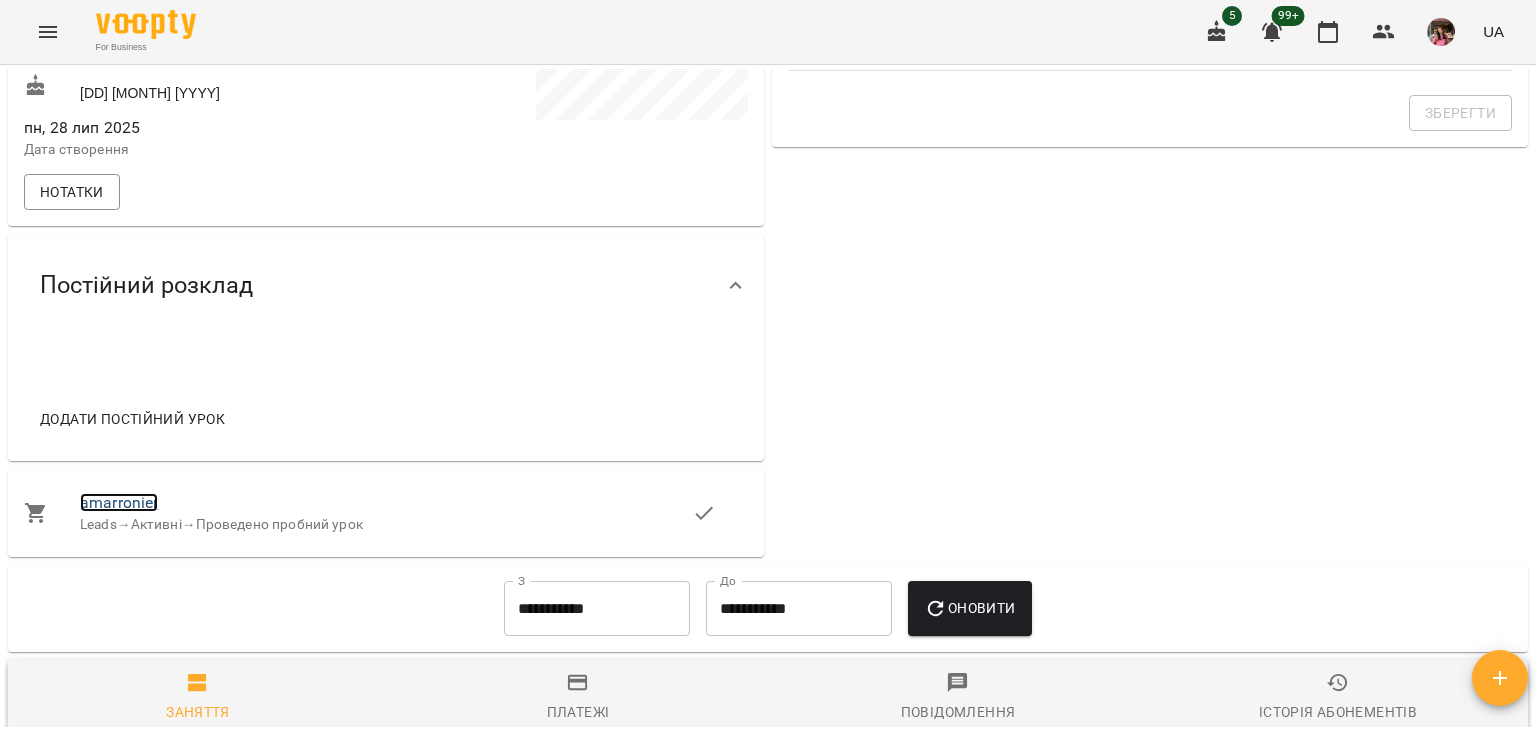 click on "amarronier" at bounding box center [119, 502] 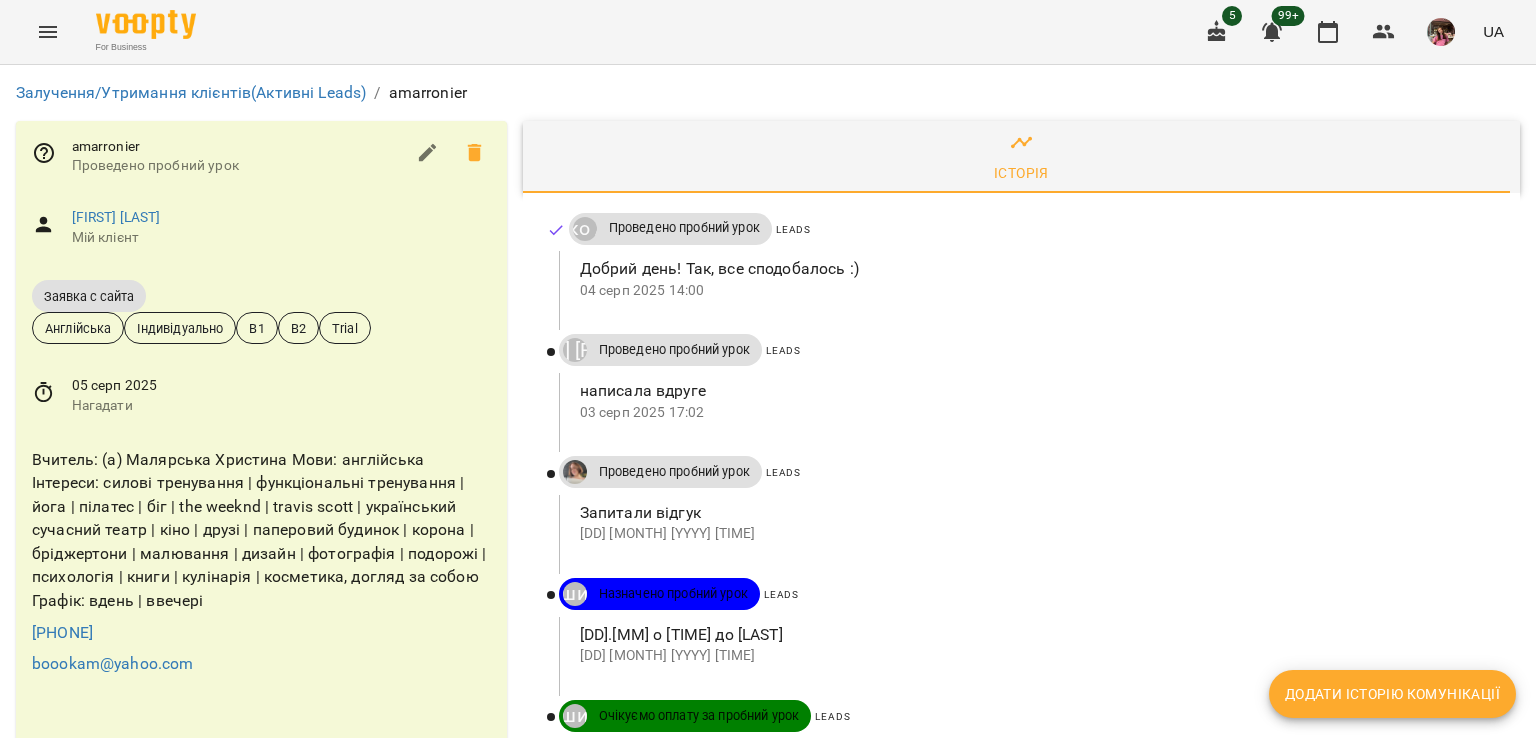 click on "Додати історію комунікації" at bounding box center (1392, 694) 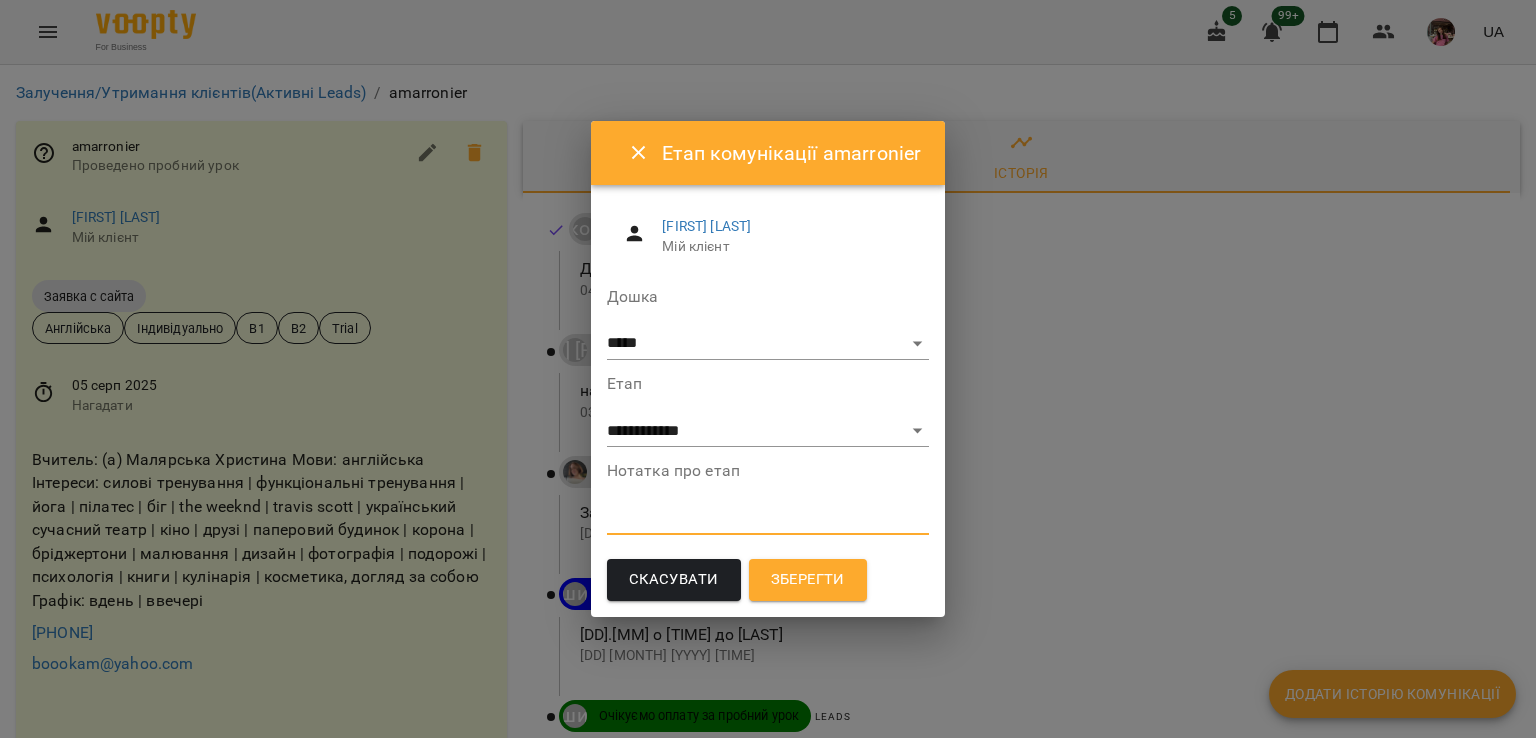 click at bounding box center (768, 518) 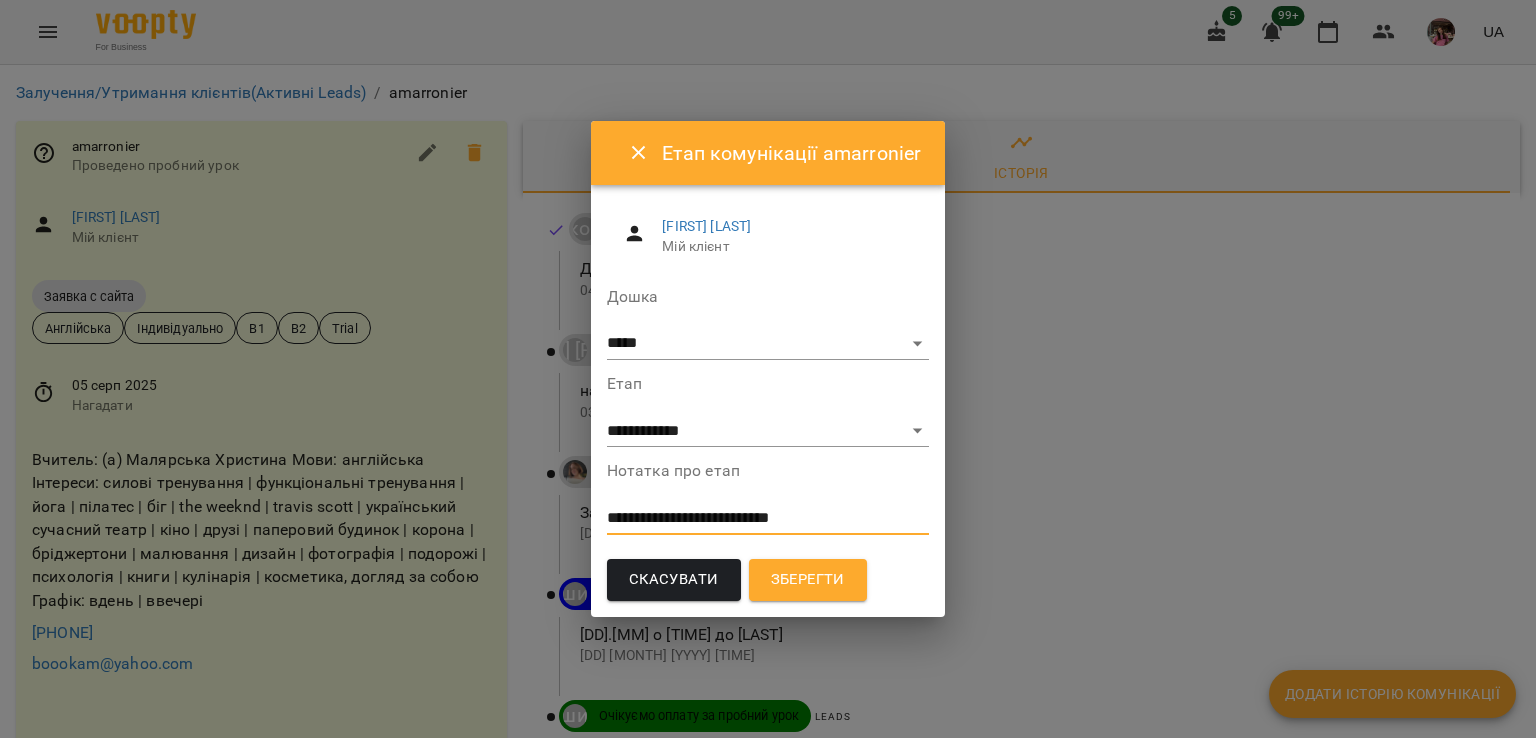 type on "**********" 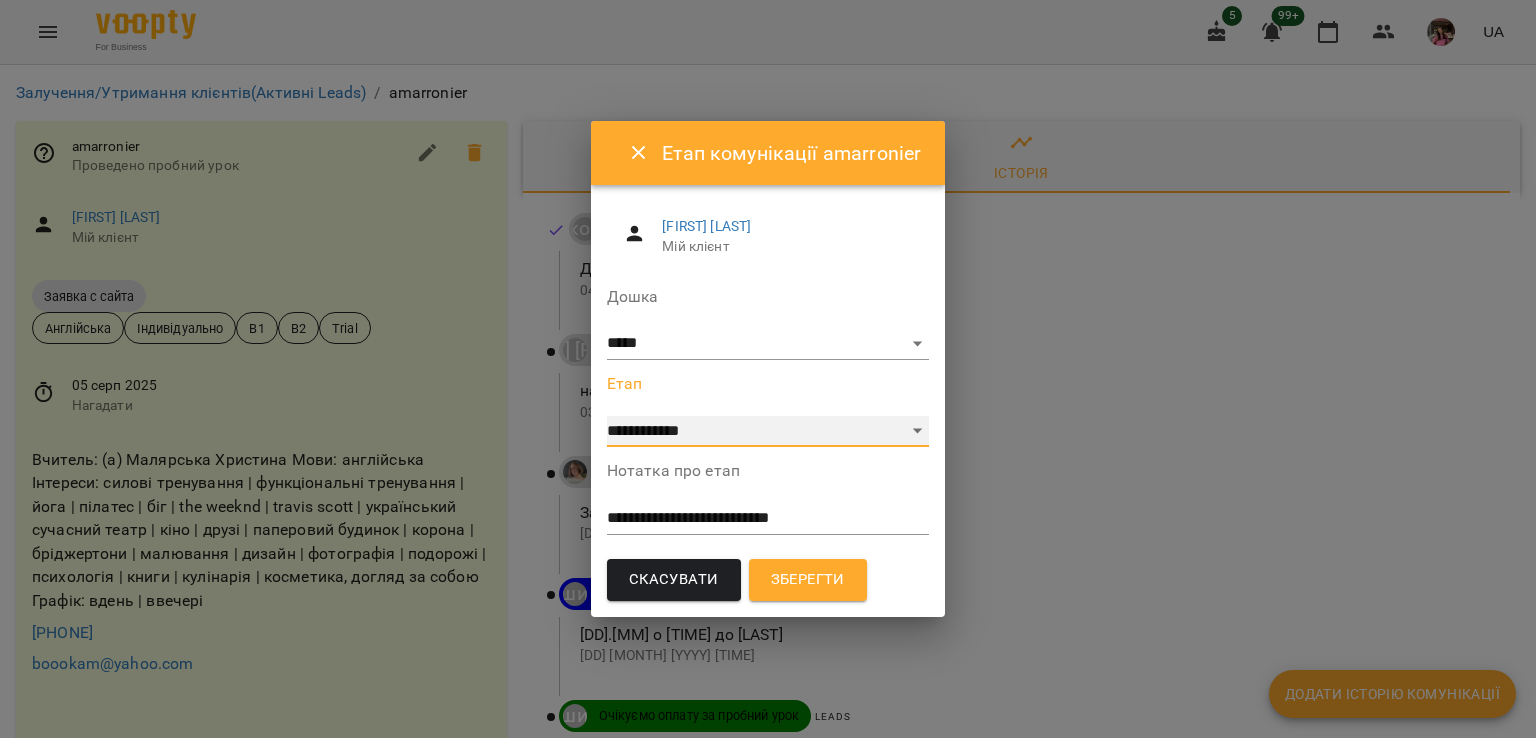 click on "**********" at bounding box center [768, 432] 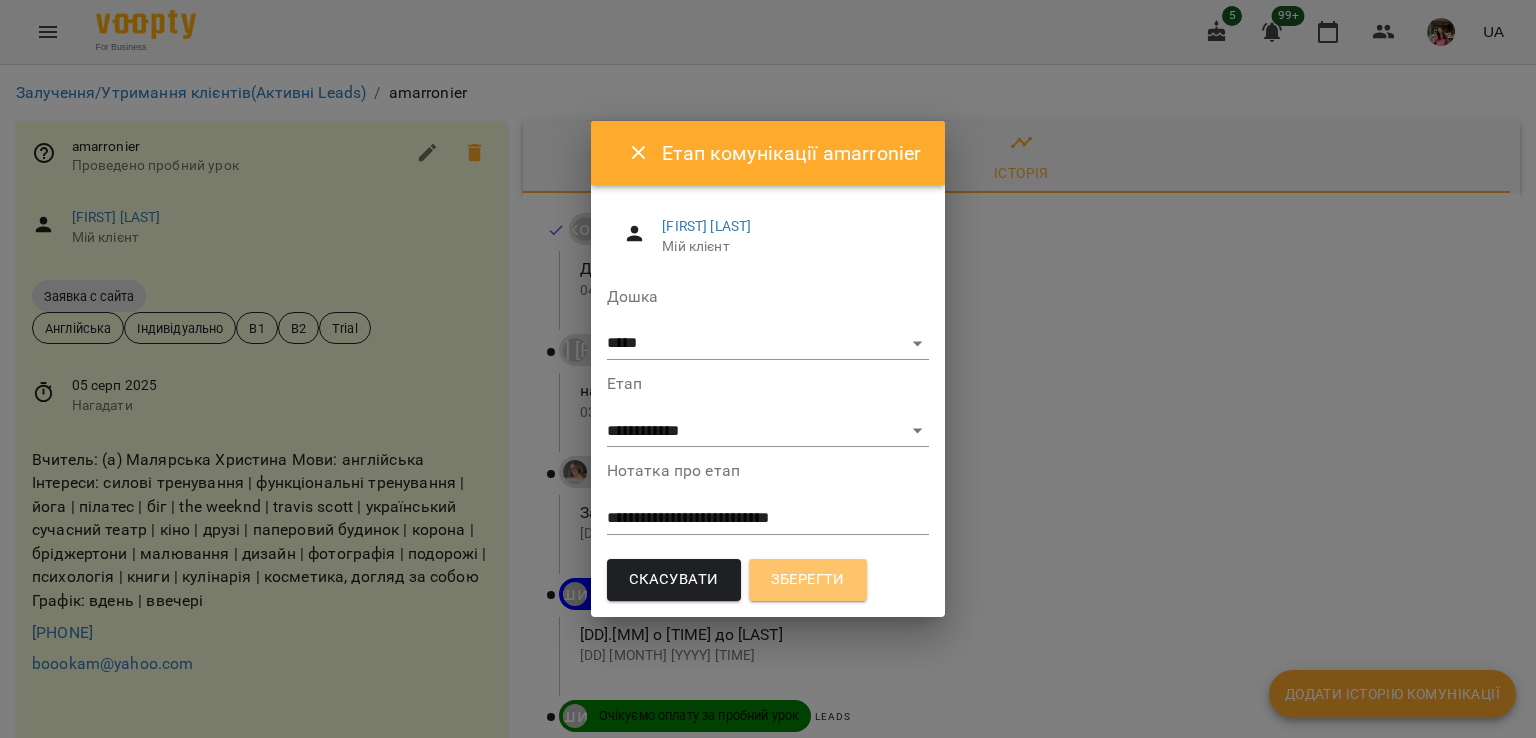click on "Зберегти" at bounding box center (808, 580) 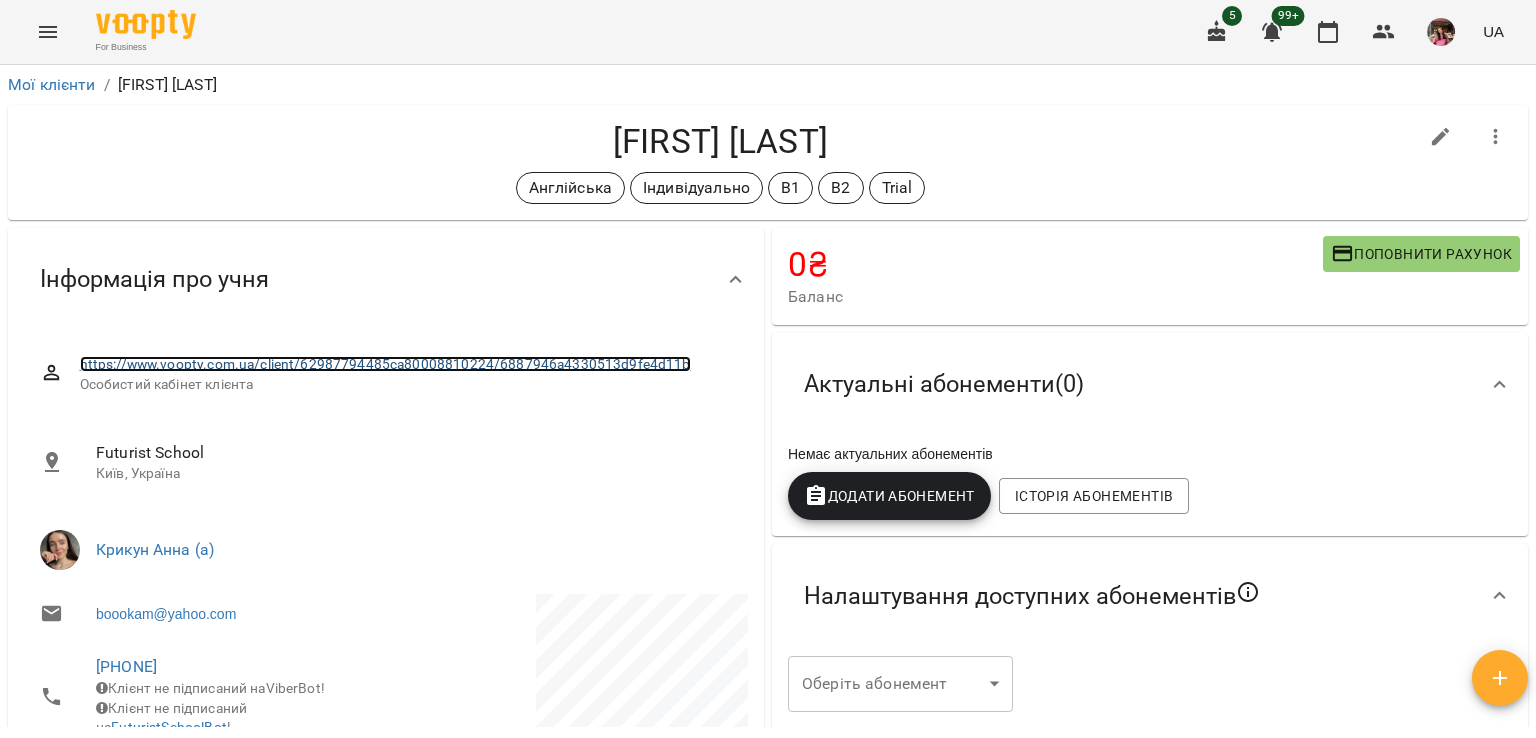 scroll, scrollTop: 300, scrollLeft: 0, axis: vertical 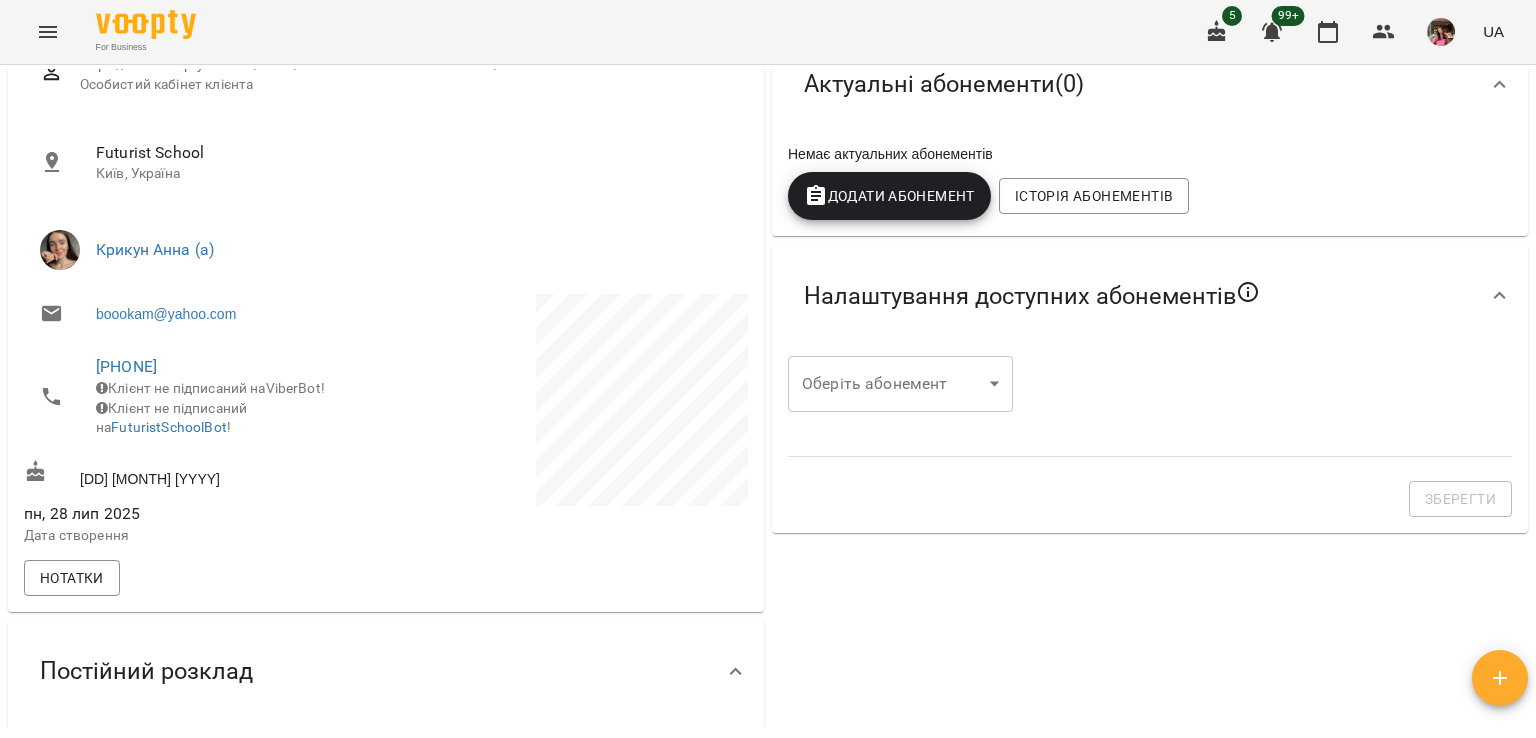 click on "For Business 5 99+ UA Мої клієнти / Аліна Грувер Аліна Грувер Англійська Індивідуально B1 B2 Trial 0 ₴ Баланс Поповнити рахунок Актуальні абонементи ( 0 ) Немає актуальних абонементів Додати Абонемент Історія абонементів Налаштування доступних абонементів Оберіть абонемент ​ Оберіть абонемент Зберегти Інформація про учня https://www.voopty.com.ua/client/62987794485ca80008810224/6887946a4330513d9fe4d11b Особистий кабінет клієнта Futurist School Київ, Україна Крикун Анна (а) boookam@yahoo.com +380991971748 Клієнт не підписаний на  ViberBot! Клієнт не підписаний на  FuturistSchoolBot ! 19 січ 1997 Нотатки З" at bounding box center [768, 401] 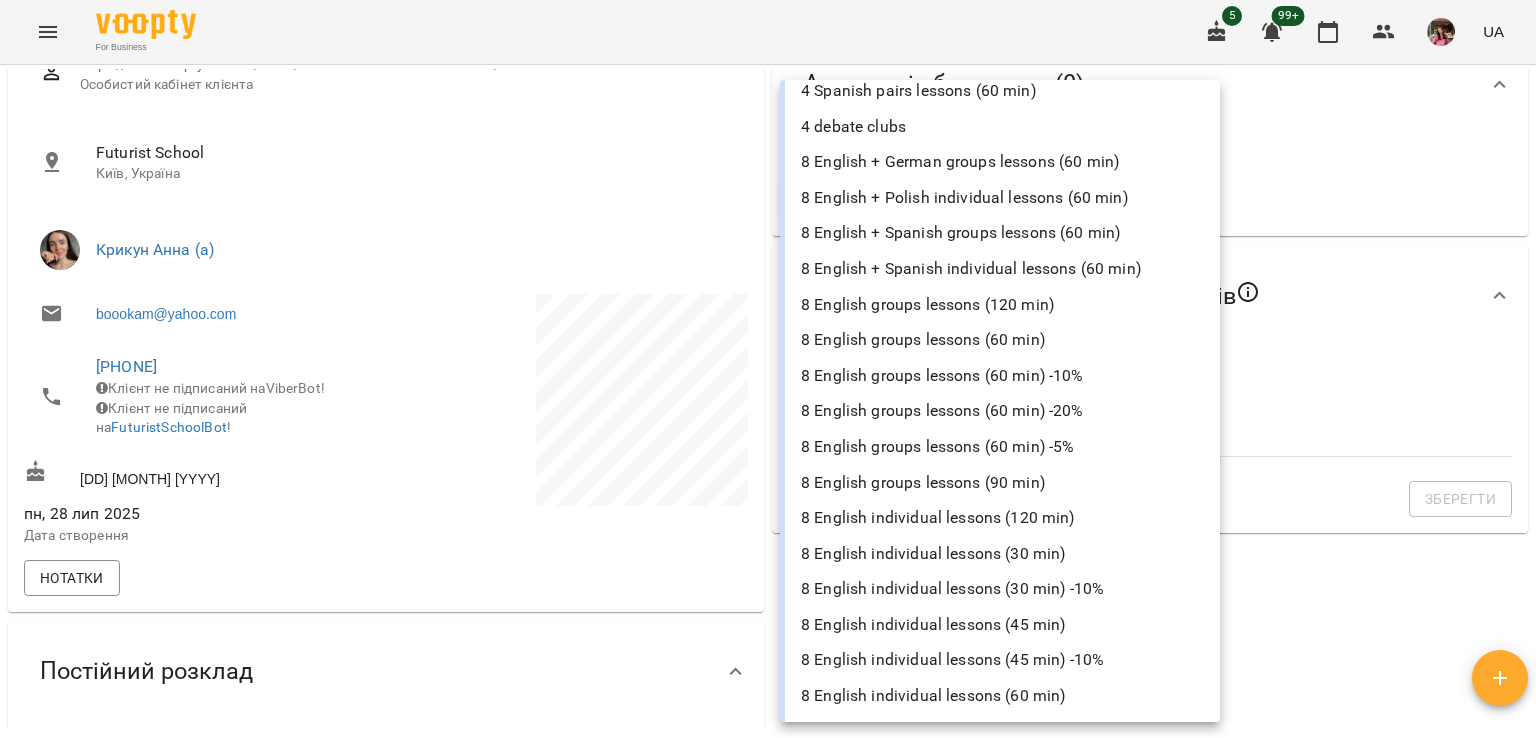 scroll, scrollTop: 800, scrollLeft: 0, axis: vertical 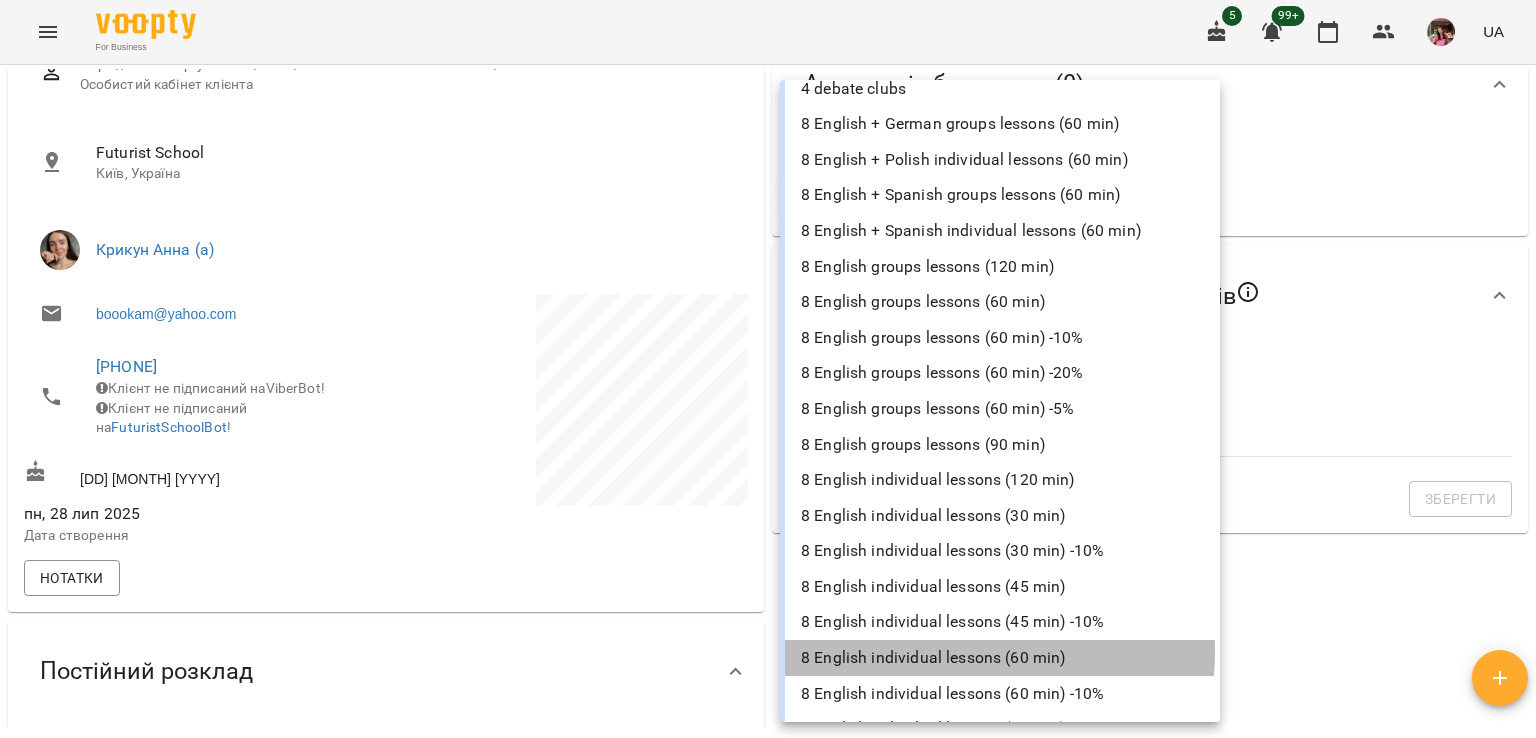 click on "8 English individual lessons (60 min)" at bounding box center (1000, 658) 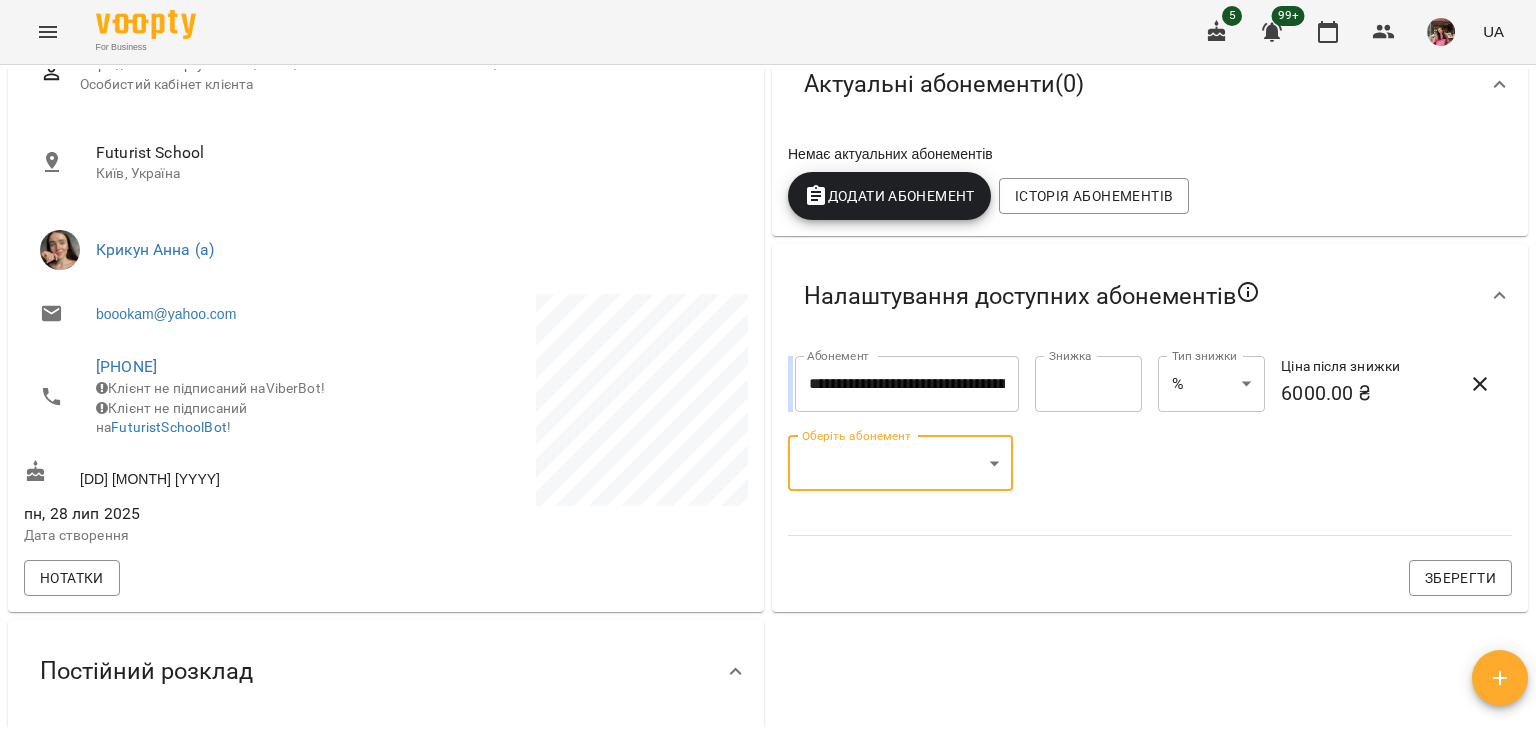 click on "**********" at bounding box center (768, 401) 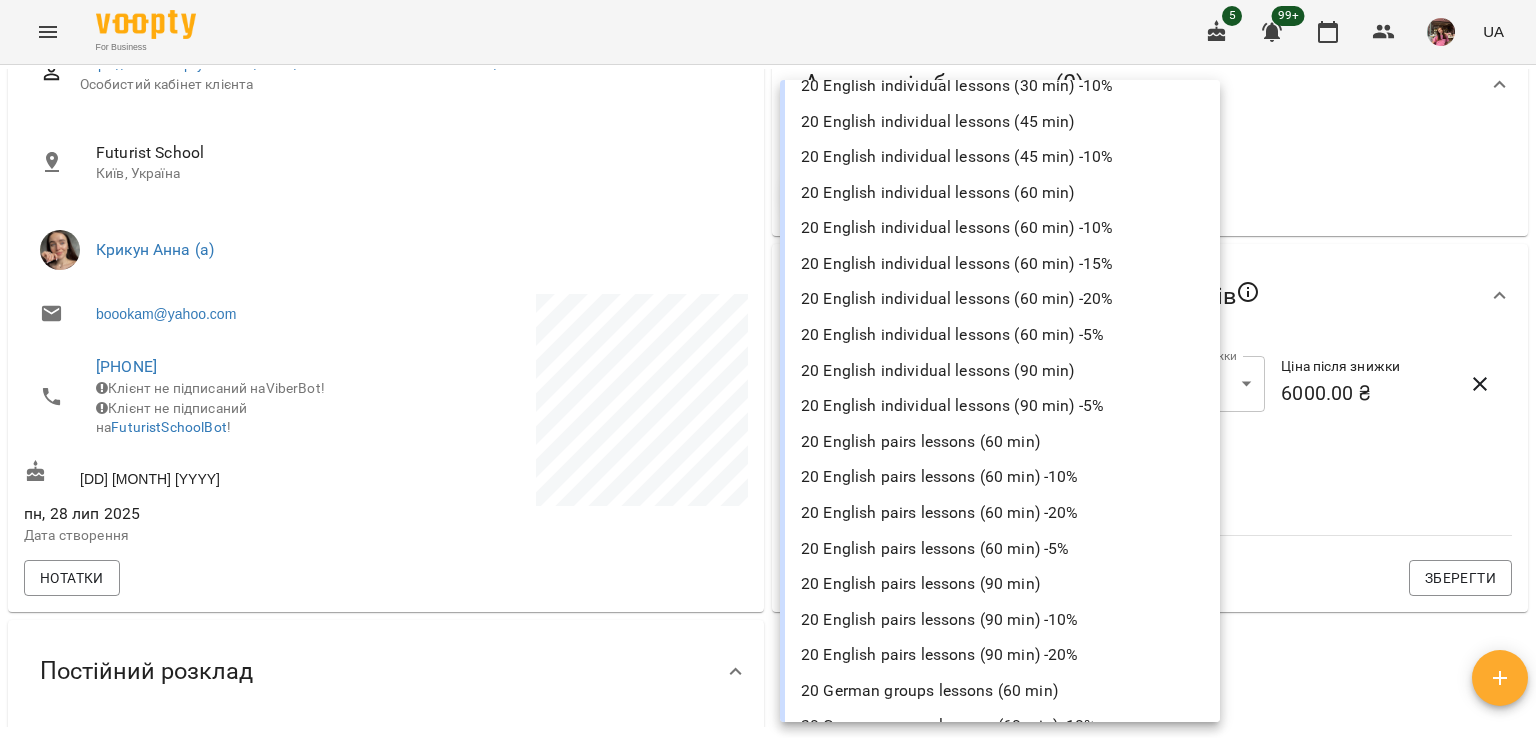 scroll, scrollTop: 4575, scrollLeft: 0, axis: vertical 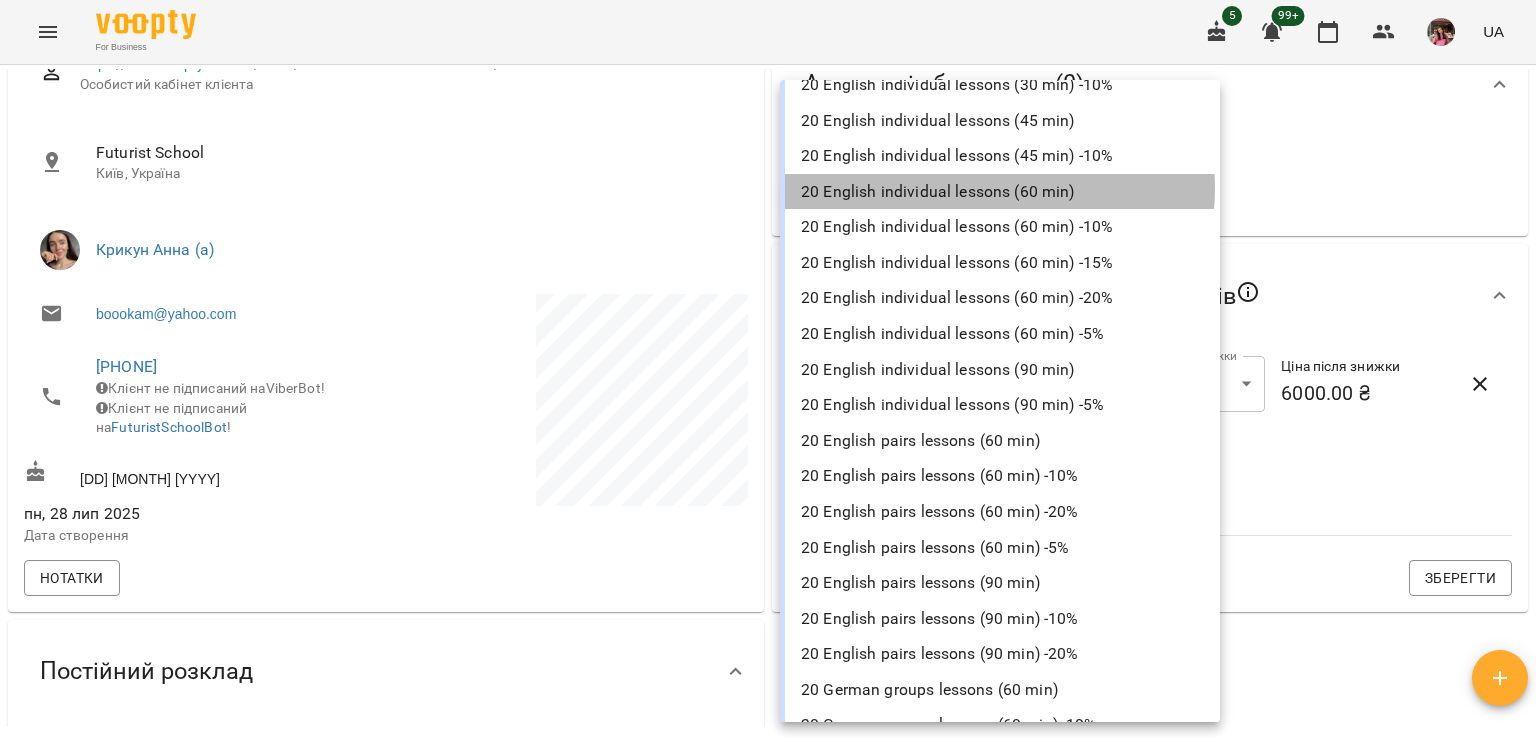 click on "20 English individual lessons (60 min)" at bounding box center (1000, 192) 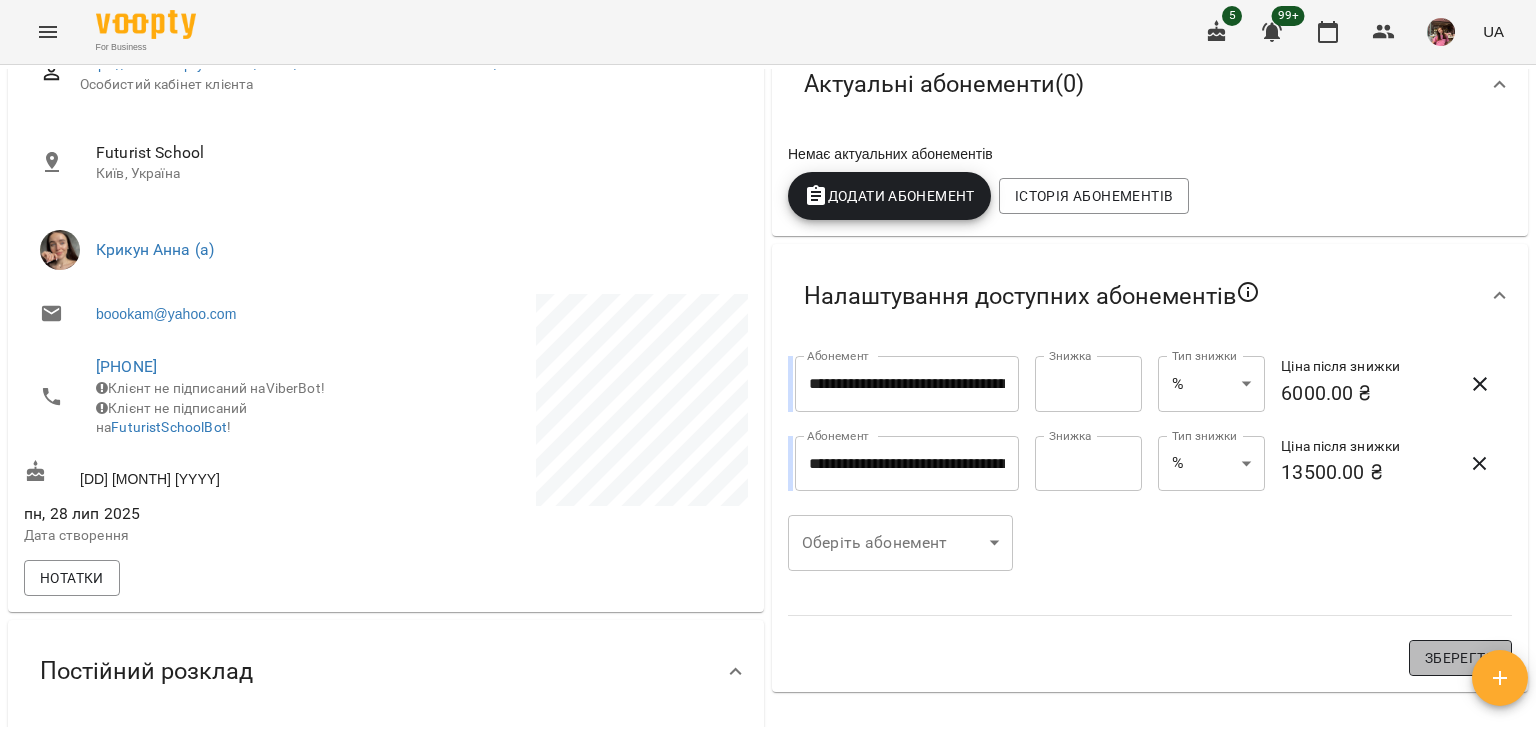 click on "Зберегти" at bounding box center (1460, 658) 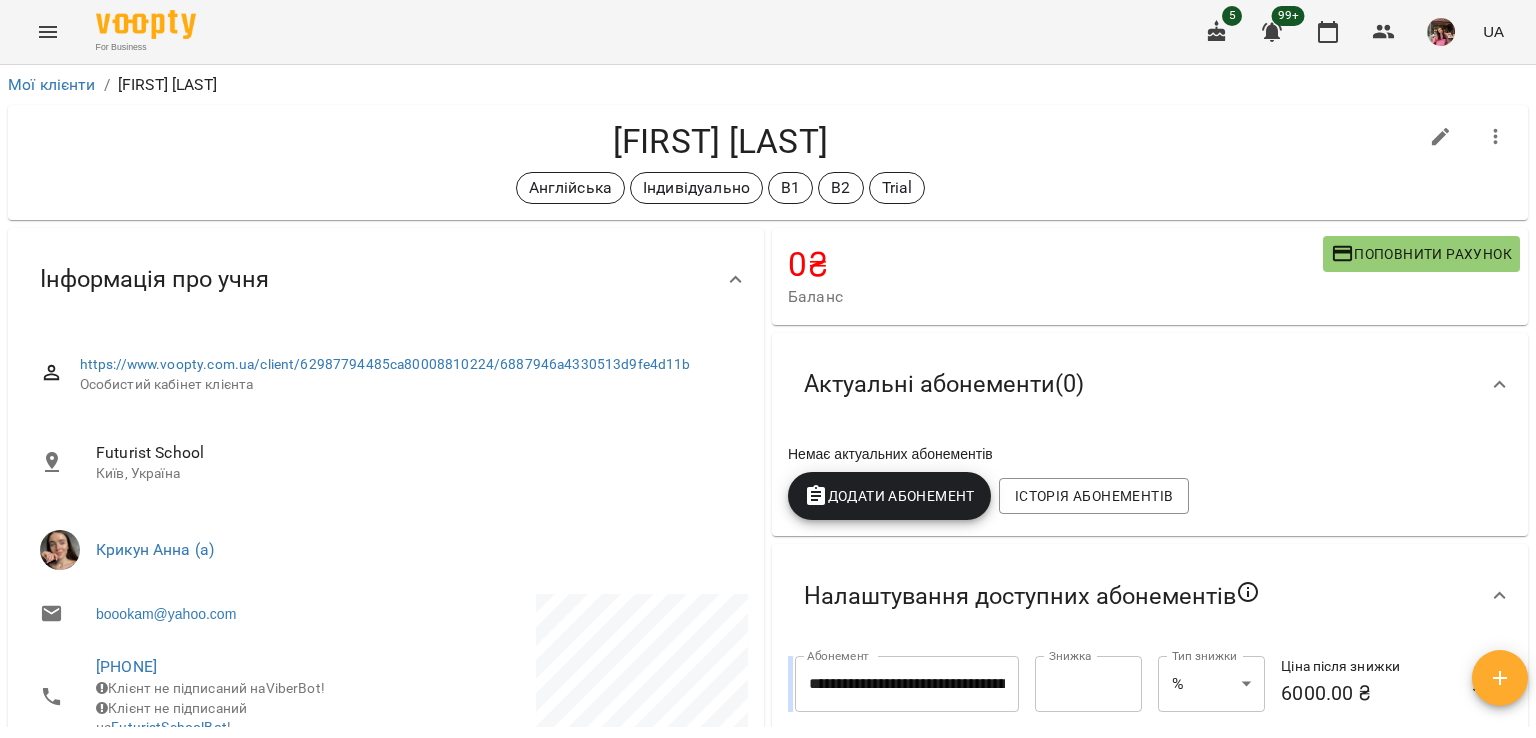 scroll, scrollTop: 0, scrollLeft: 0, axis: both 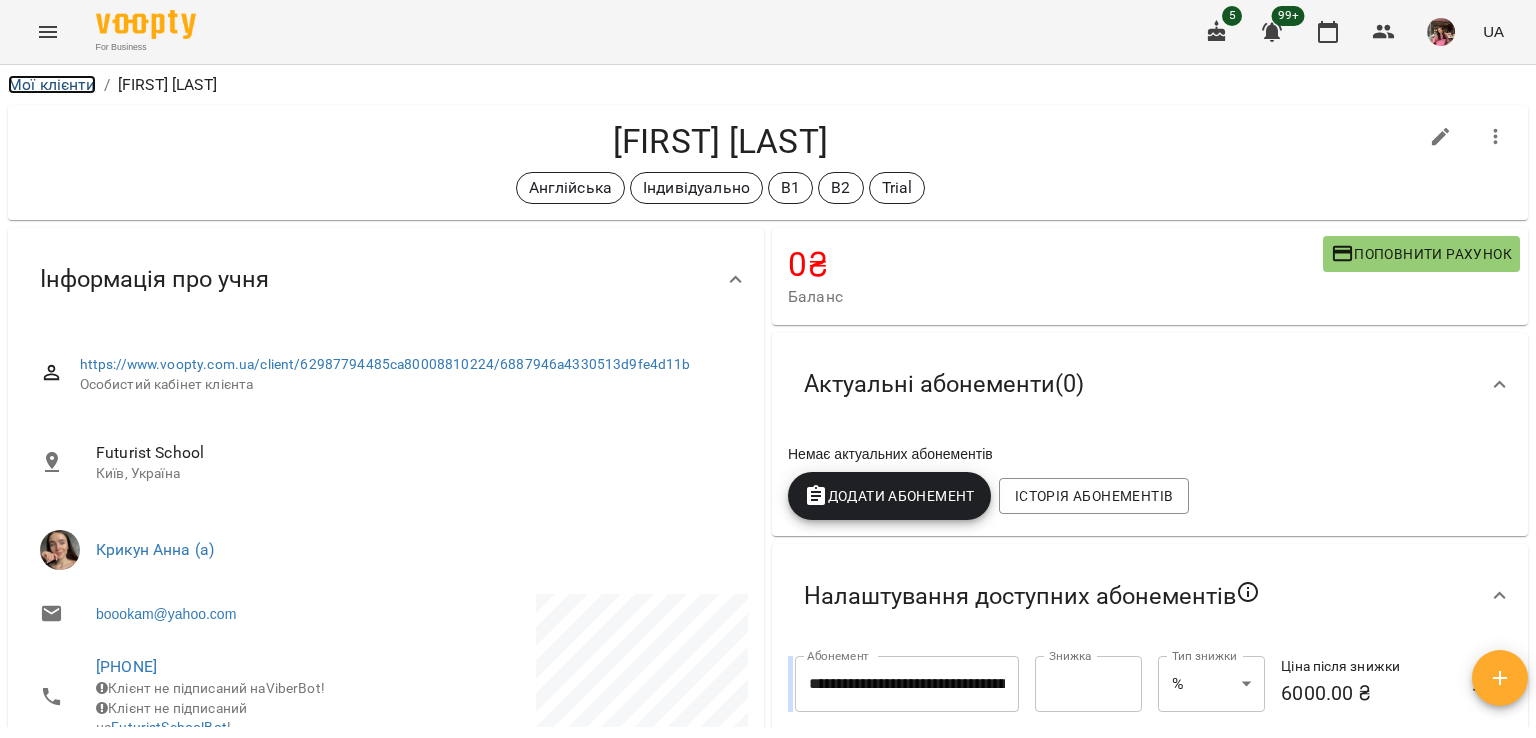 click on "Мої клієнти" at bounding box center [52, 84] 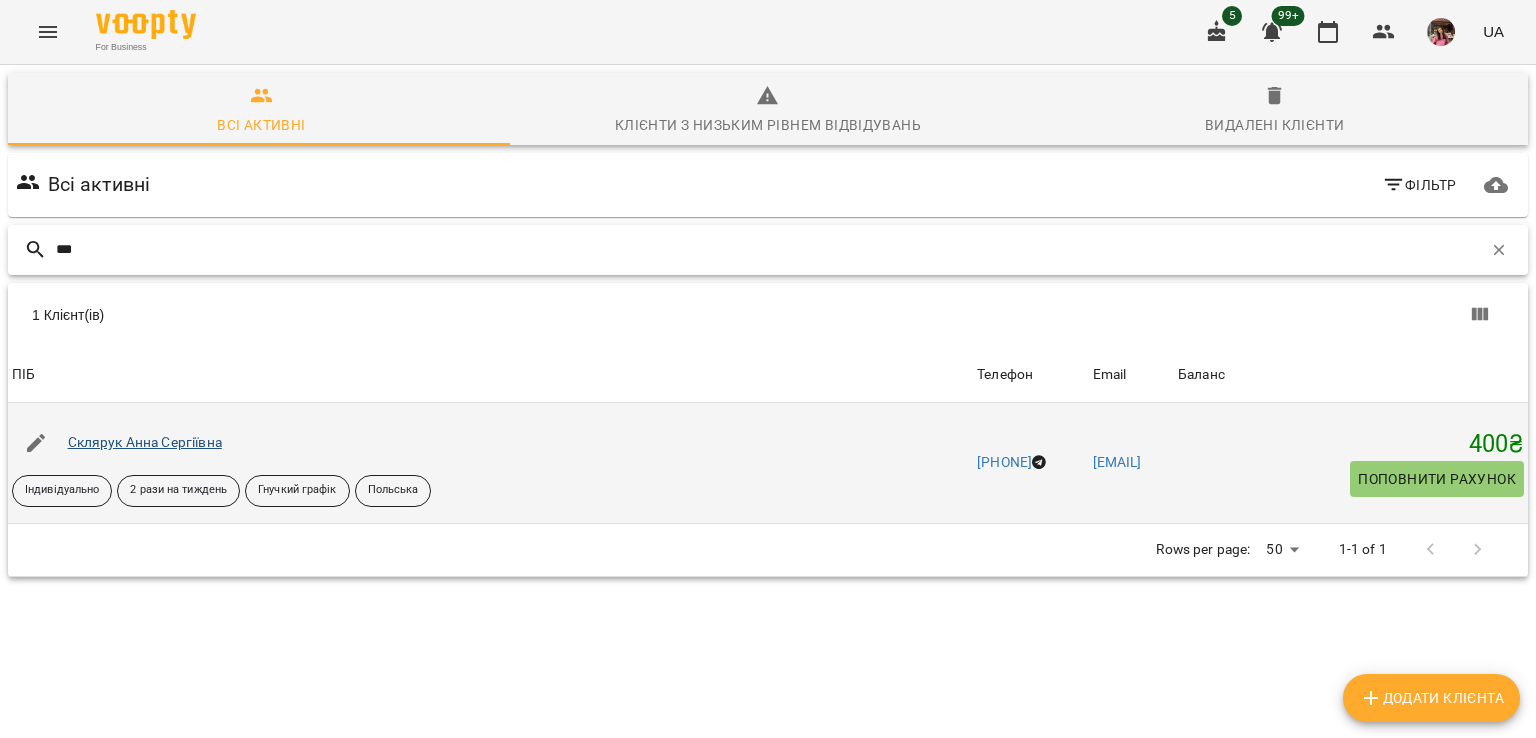 type on "***" 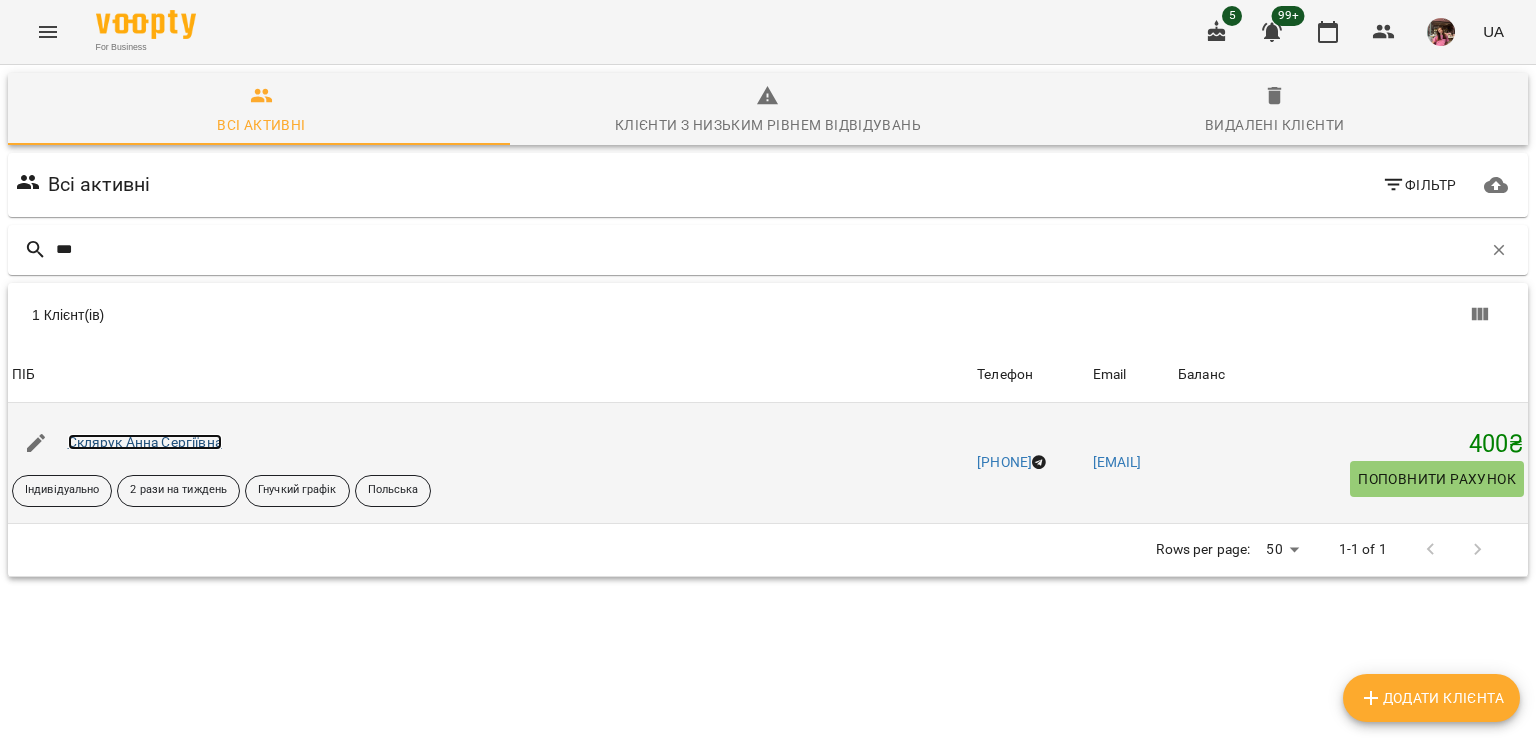 click on "Склярук Анна Сергiївна" at bounding box center [145, 442] 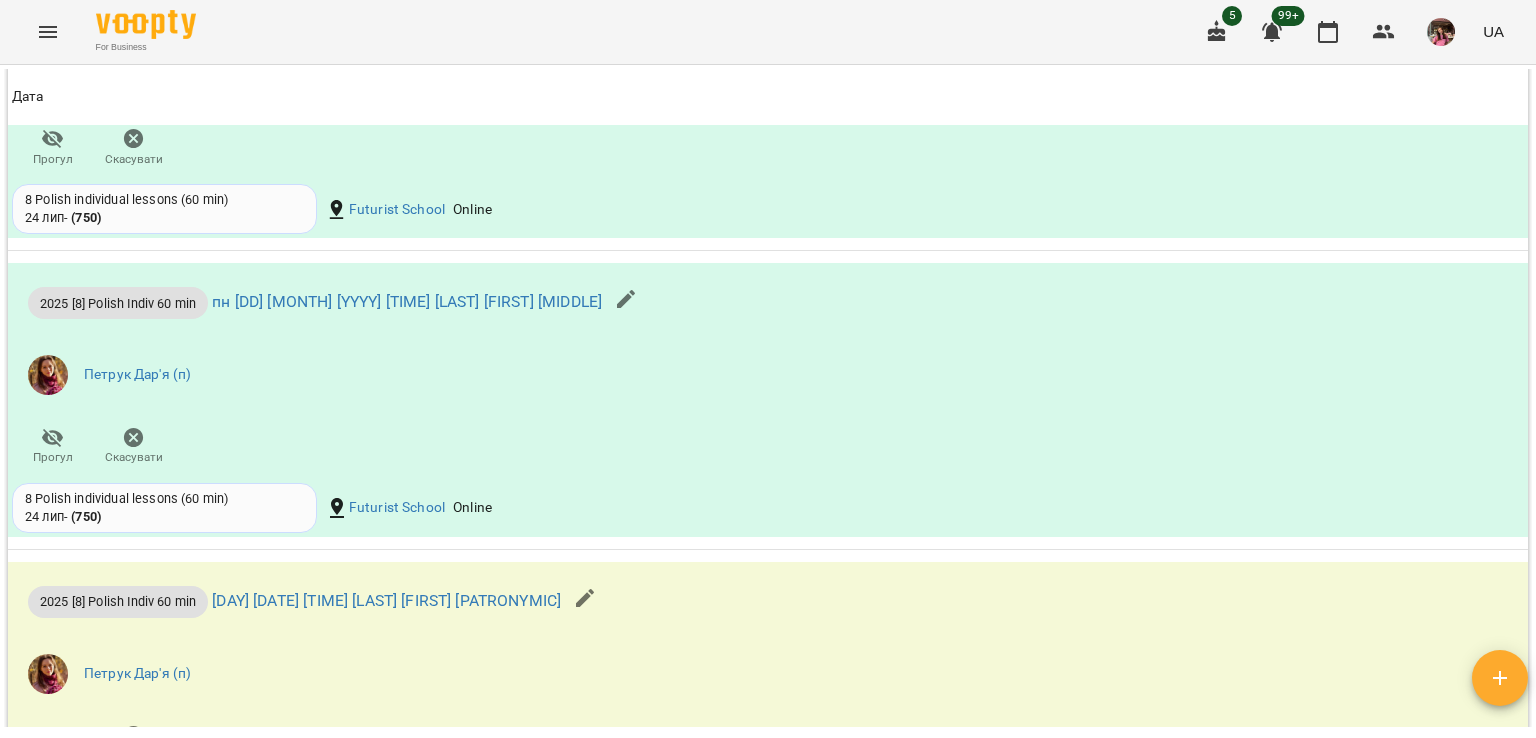 scroll, scrollTop: 2140, scrollLeft: 0, axis: vertical 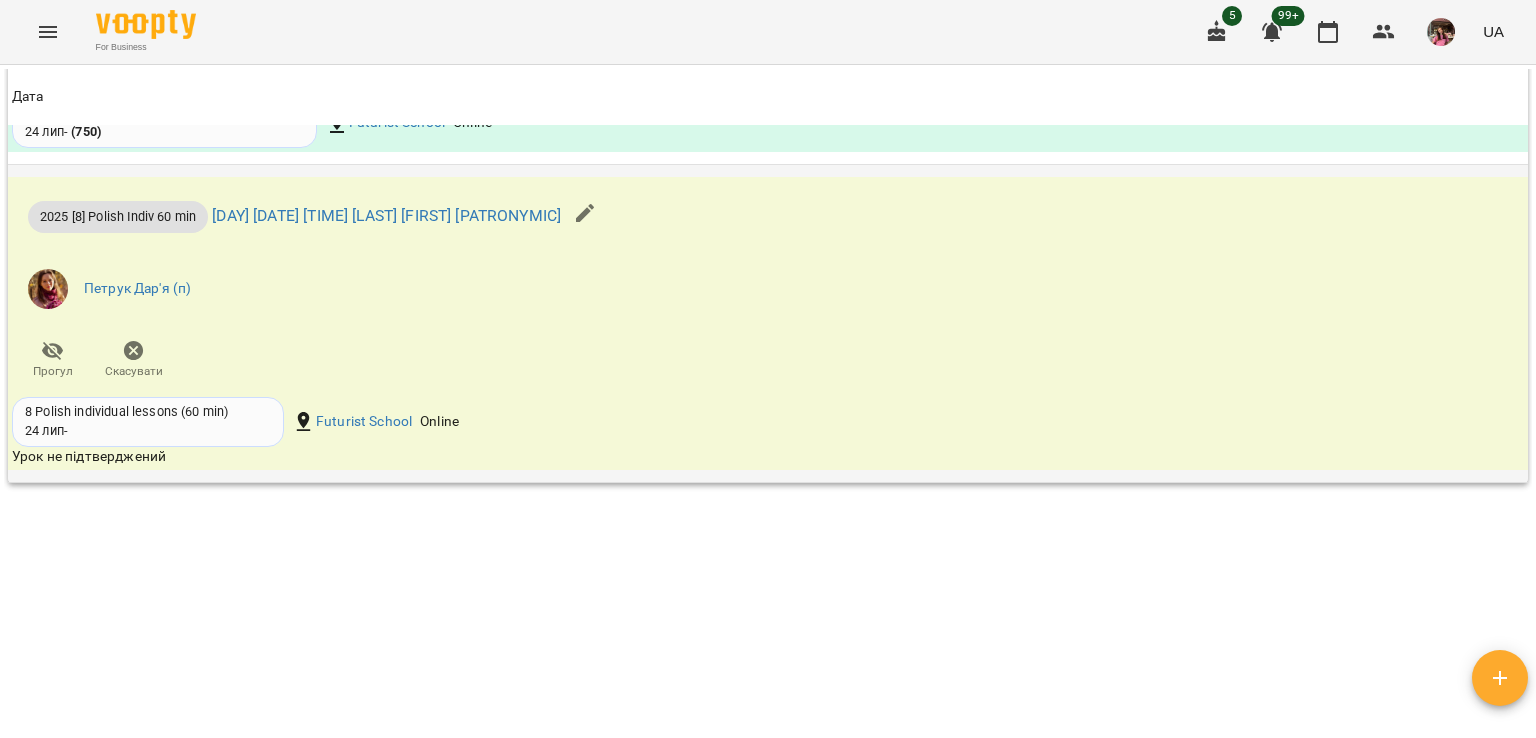 click 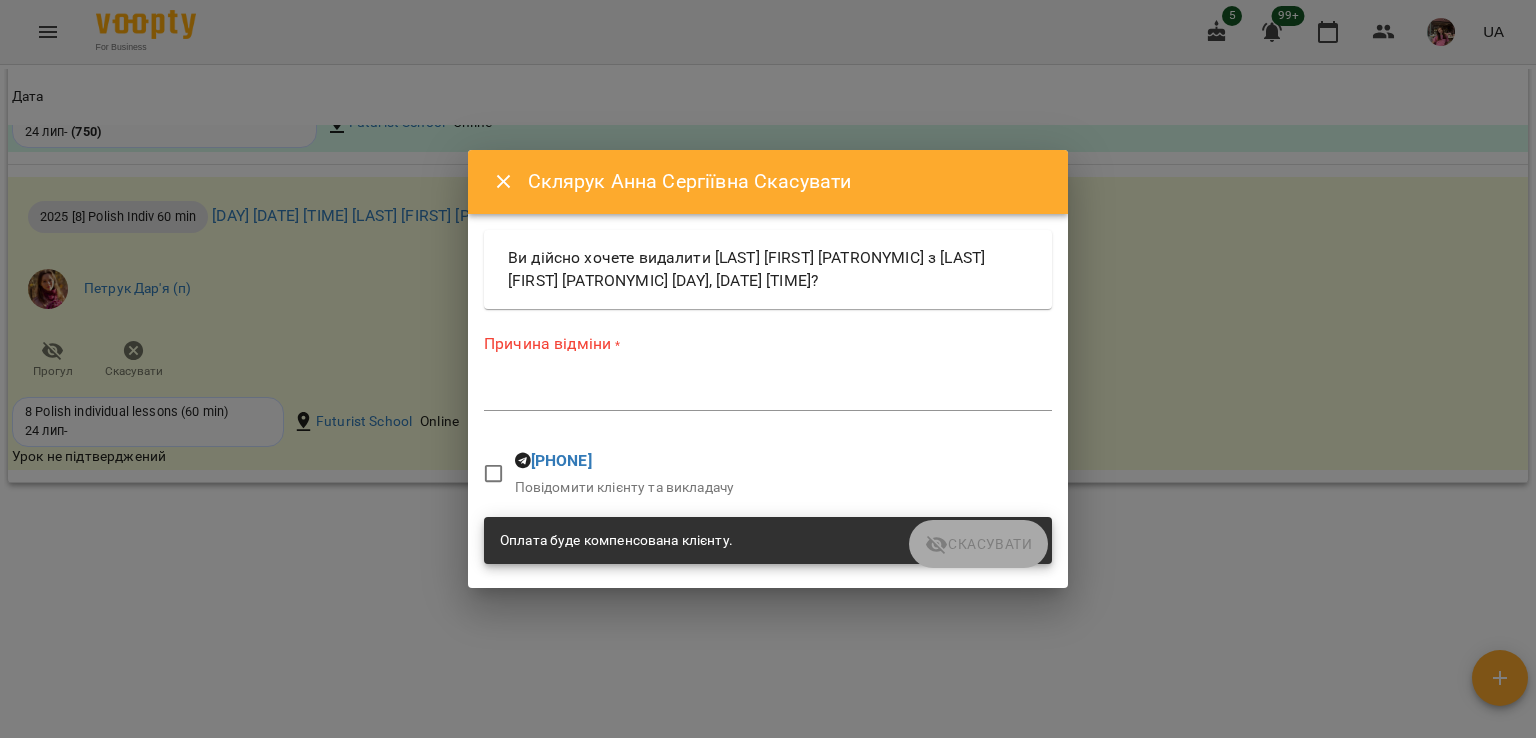 click at bounding box center [768, 394] 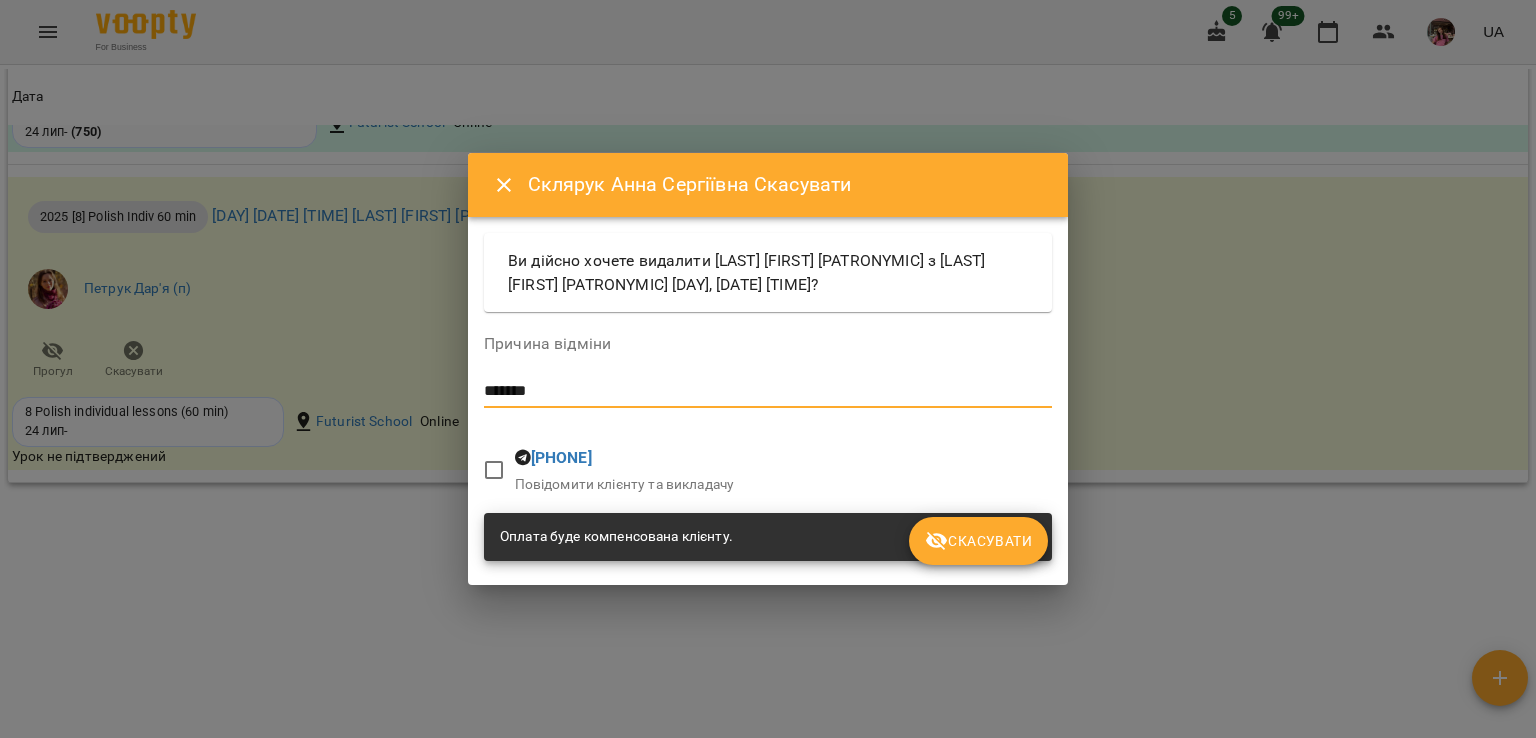 type on "*******" 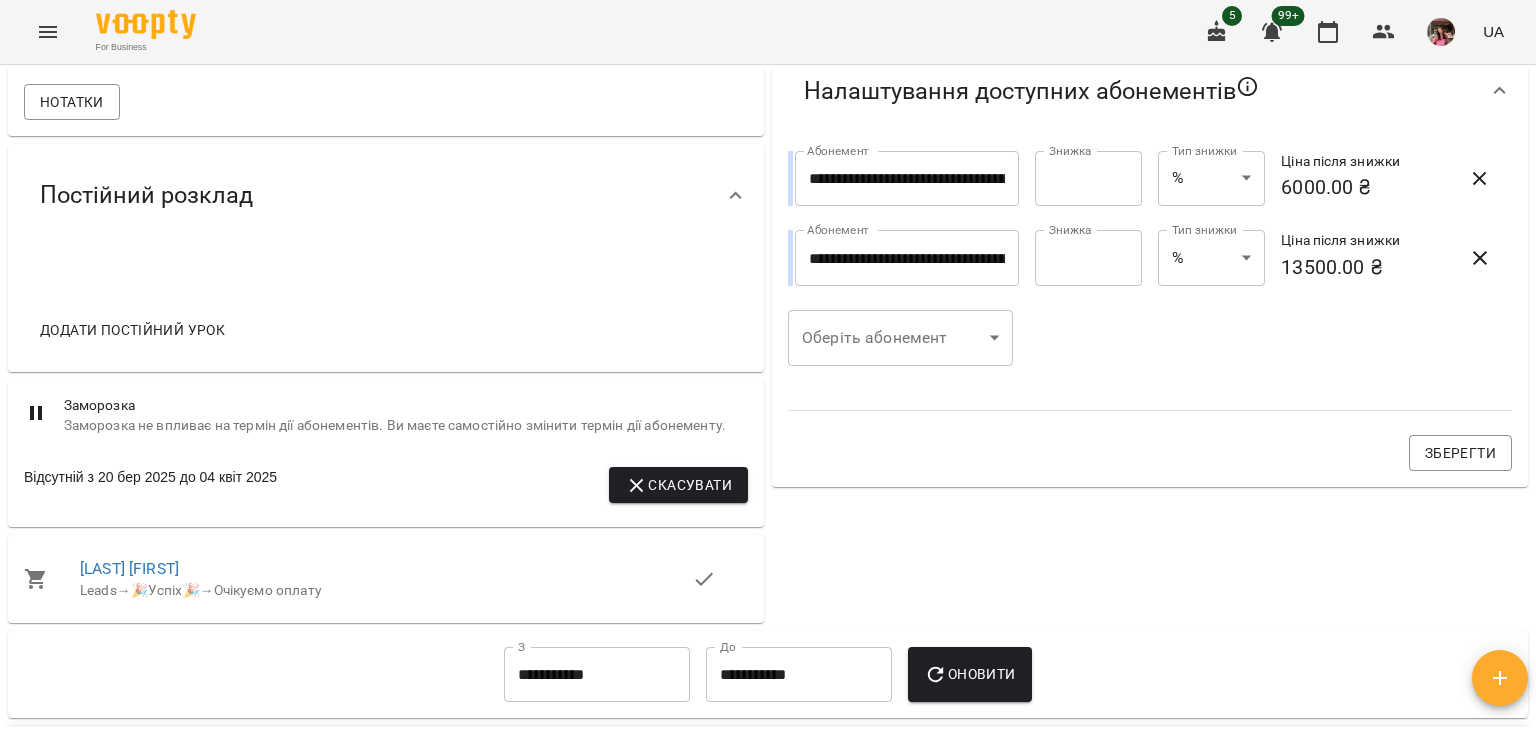 scroll, scrollTop: 0, scrollLeft: 0, axis: both 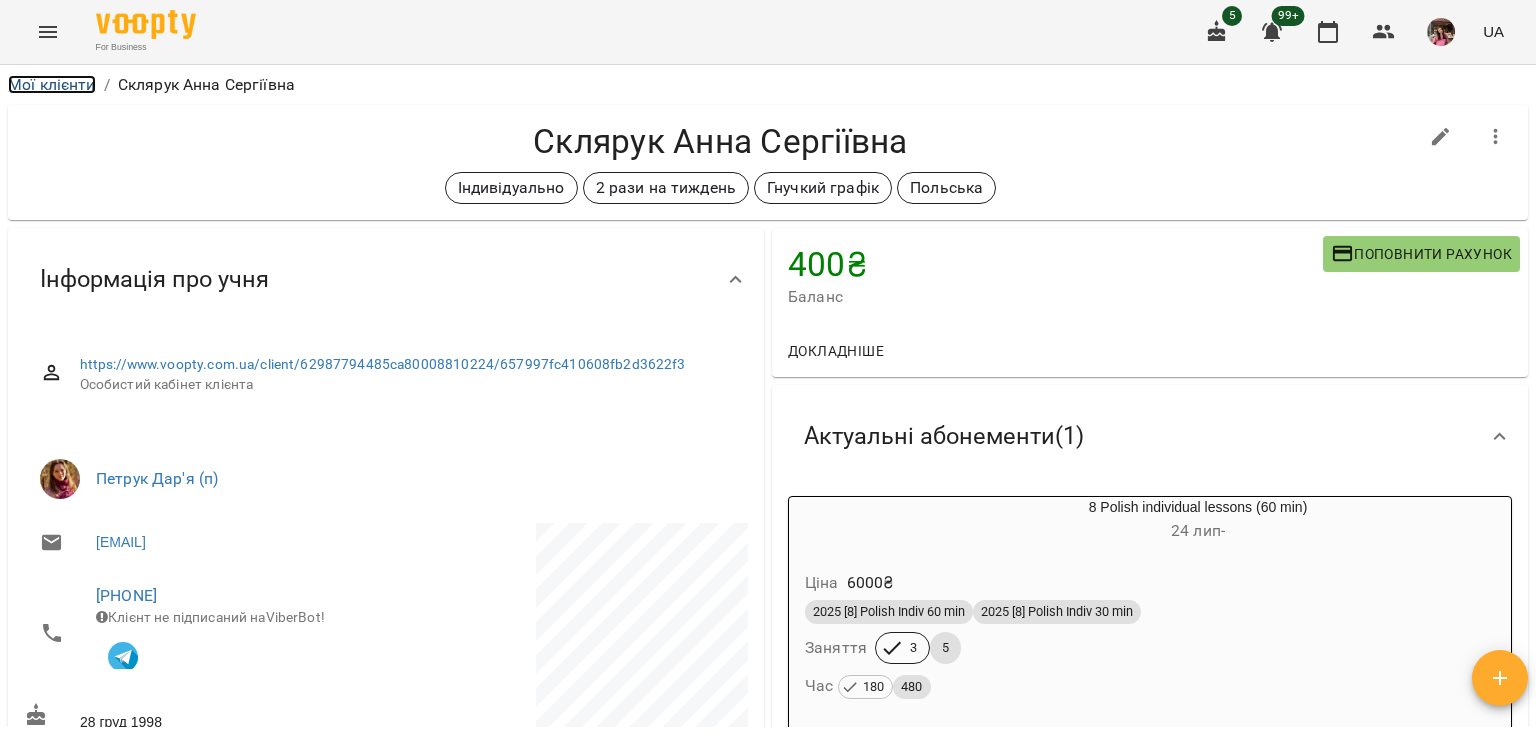 click on "Мої клієнти" at bounding box center (52, 84) 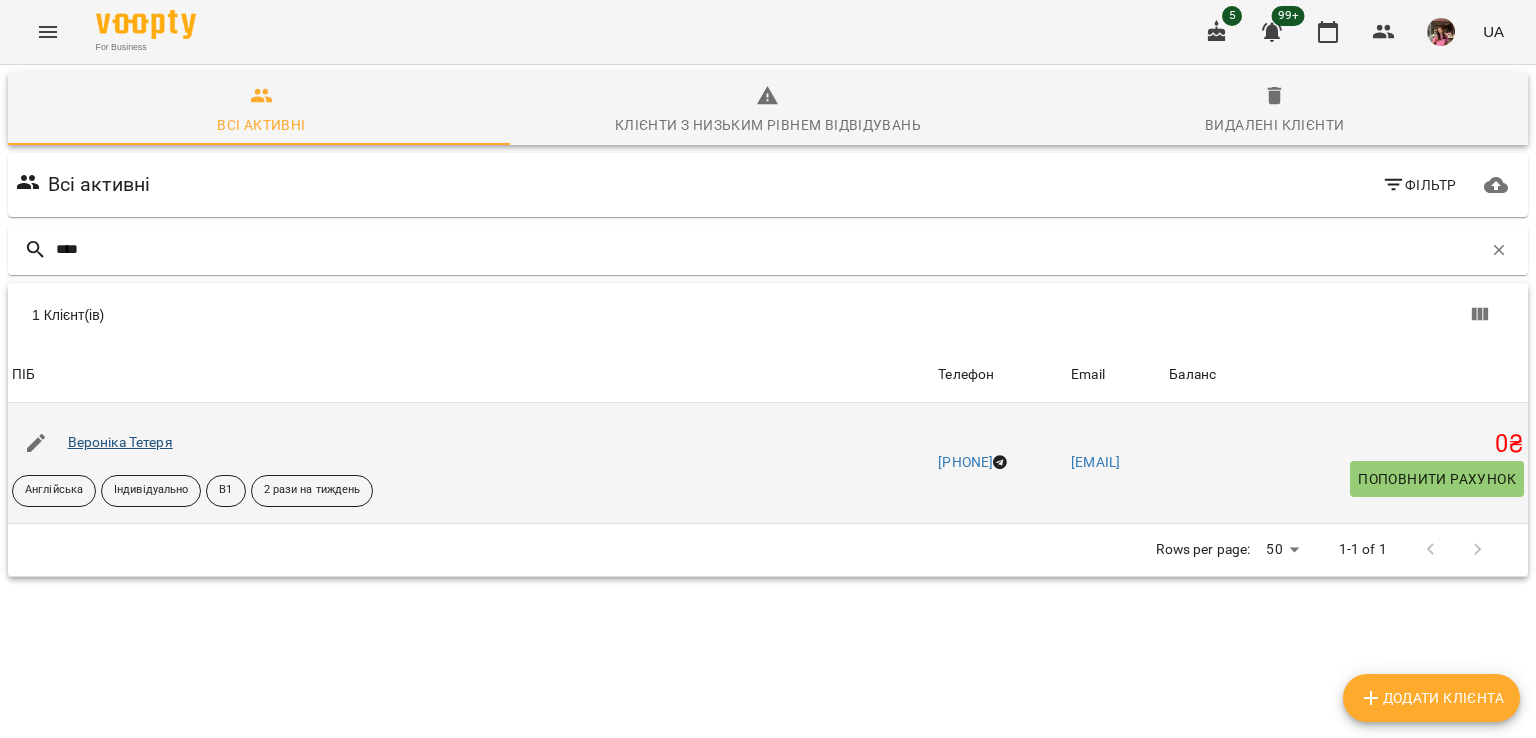 type on "****" 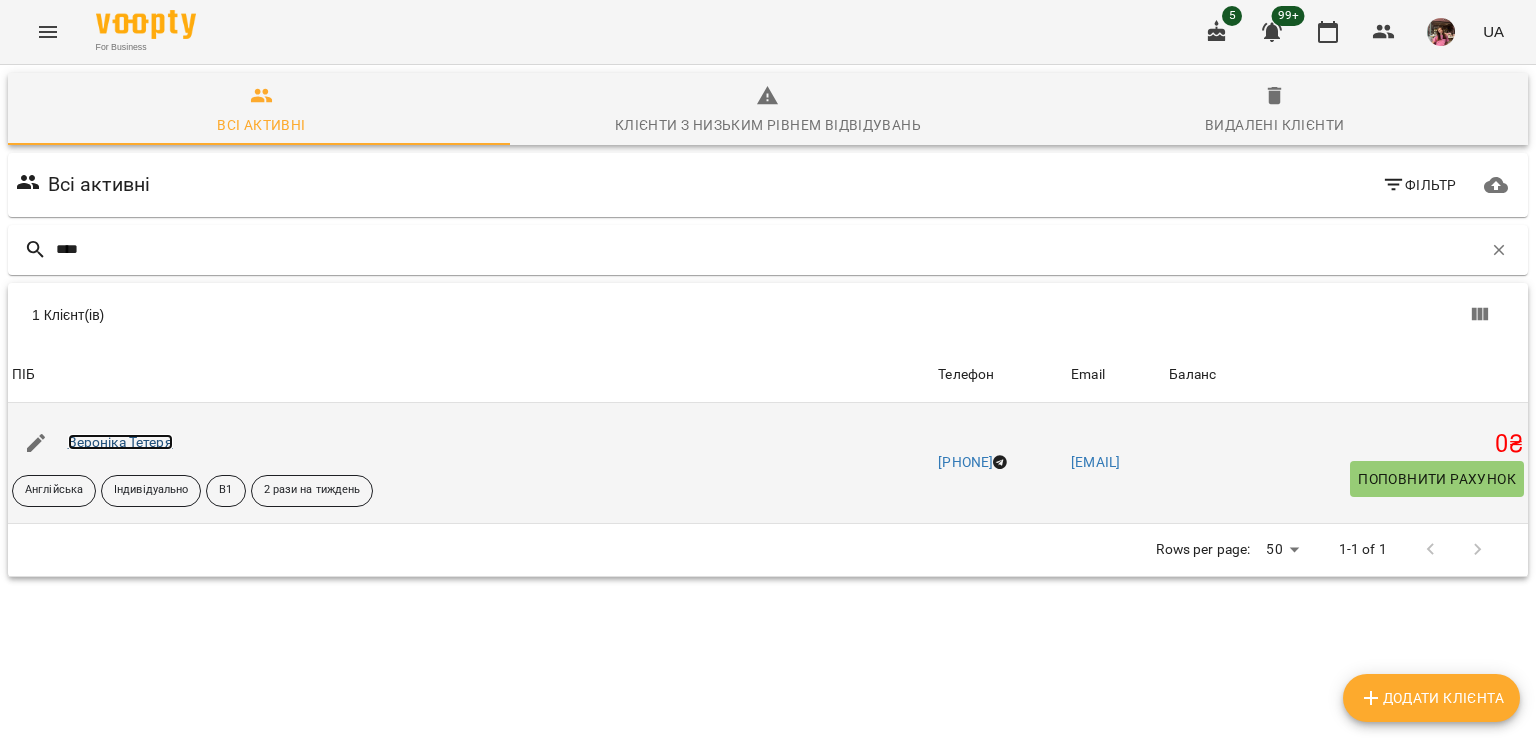 click on "Вероніка Тетеря" at bounding box center (120, 442) 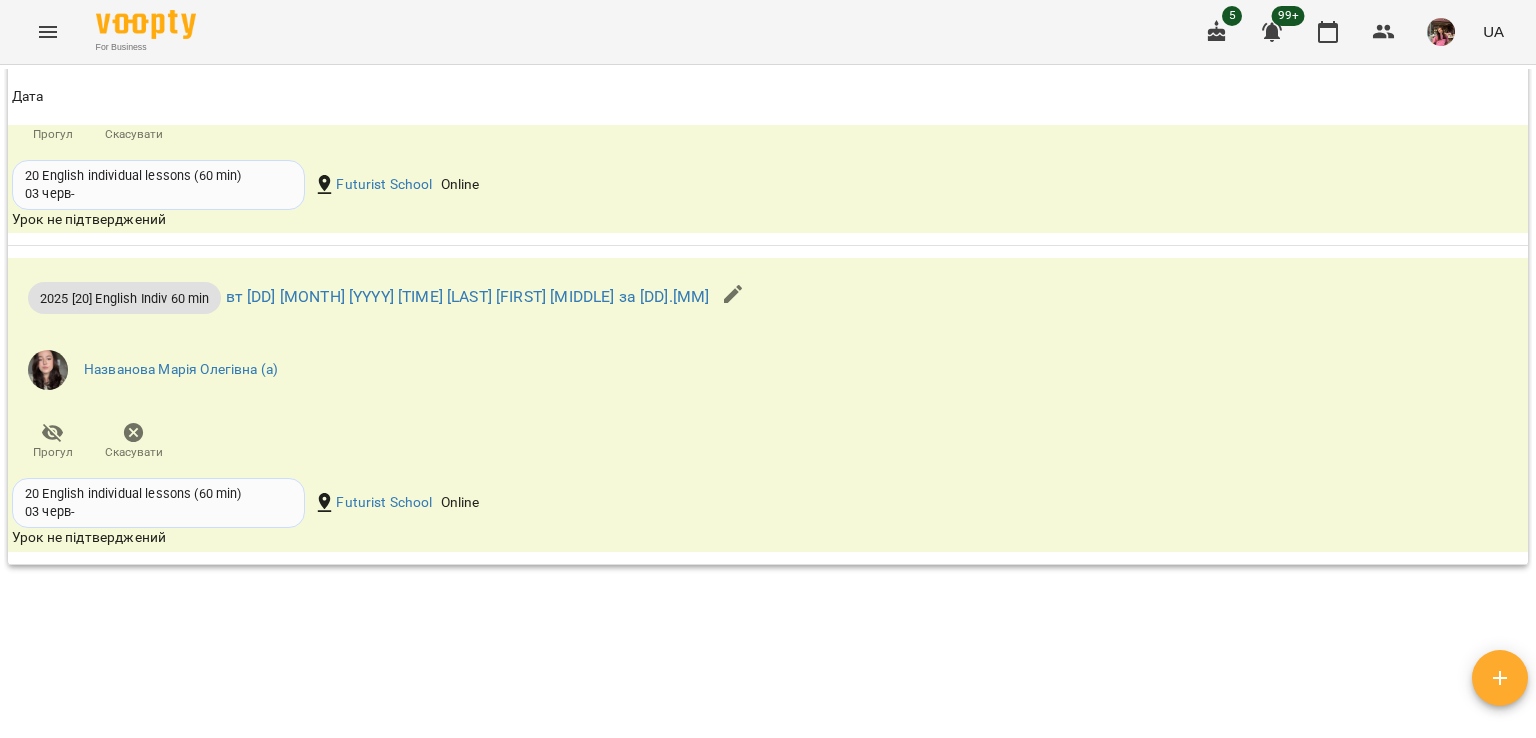 scroll, scrollTop: 3157, scrollLeft: 0, axis: vertical 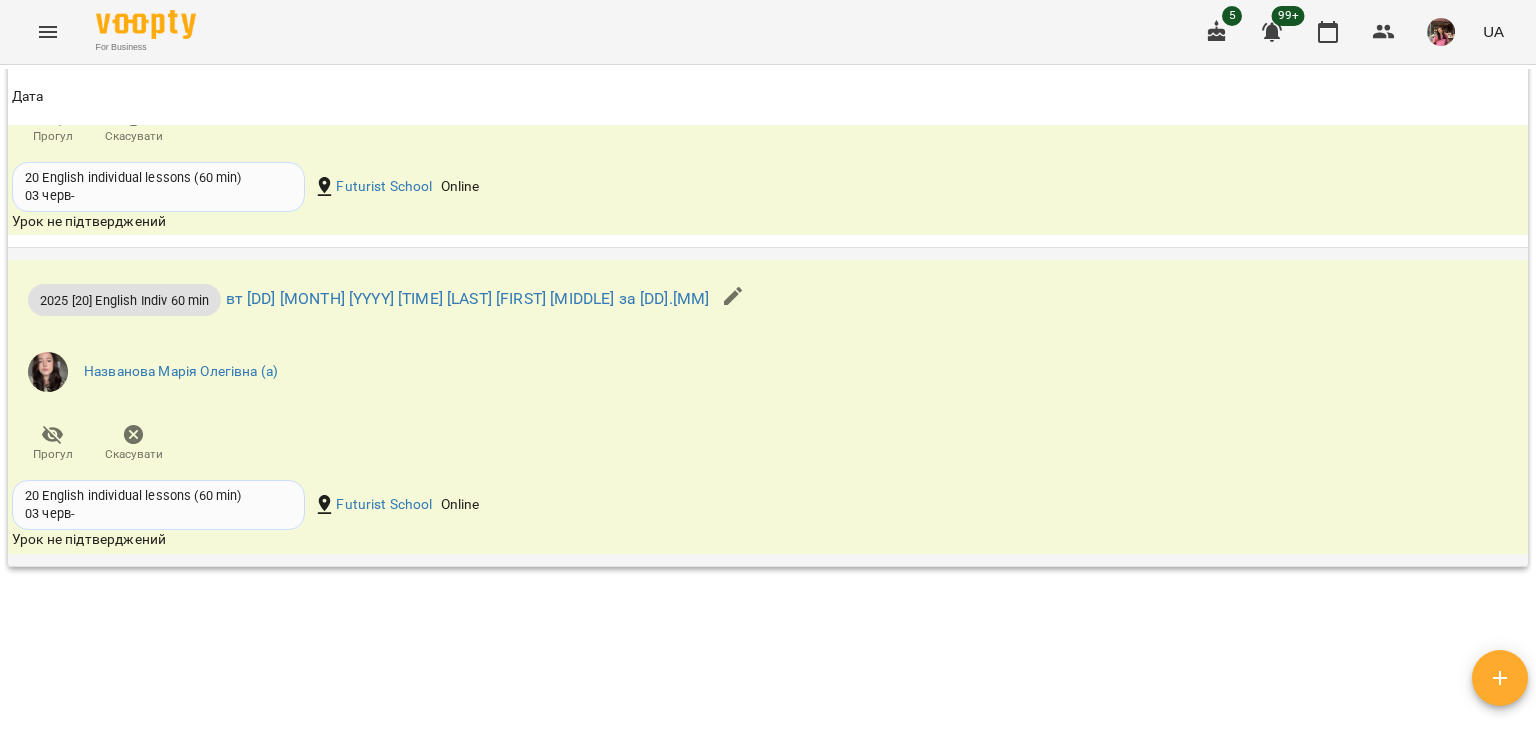 click 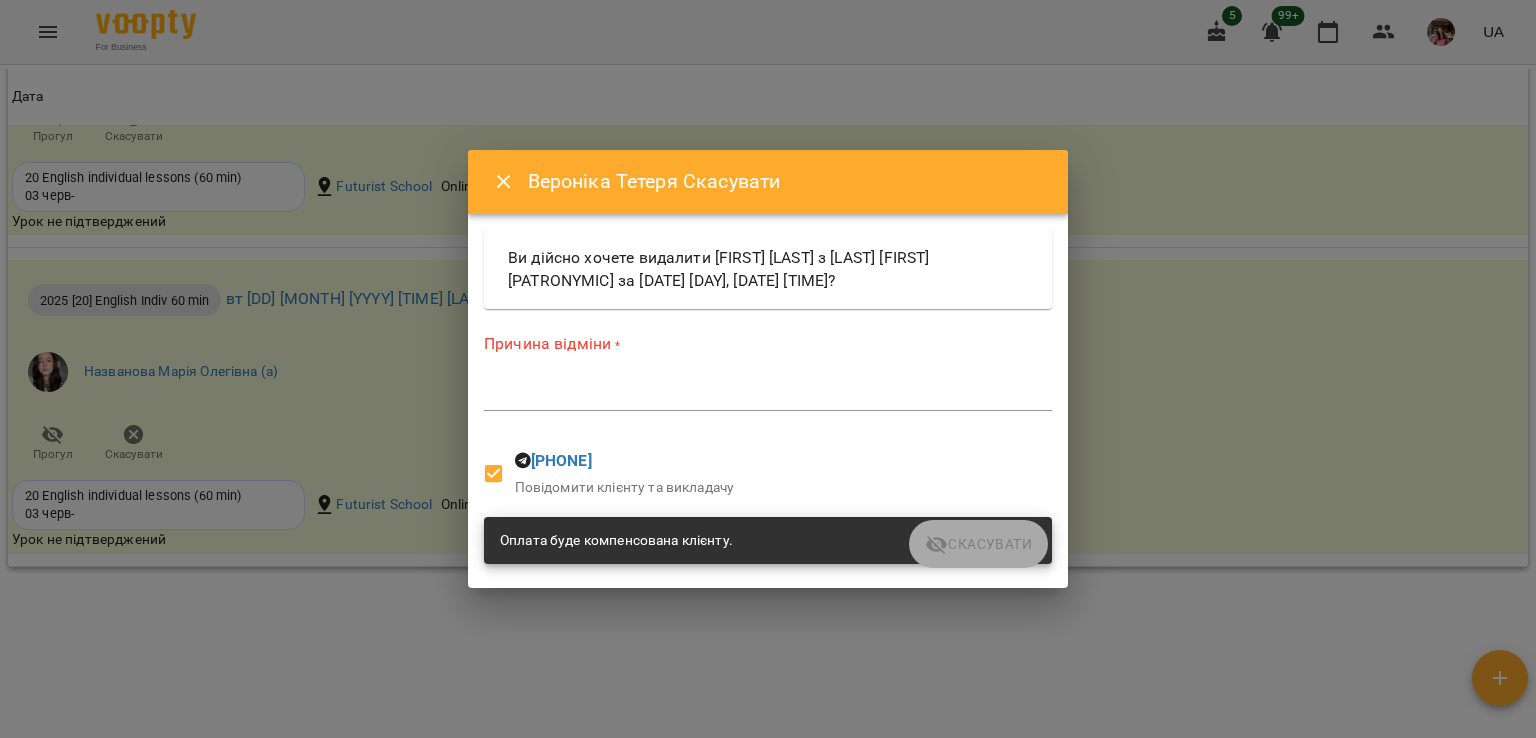 click at bounding box center (768, 394) 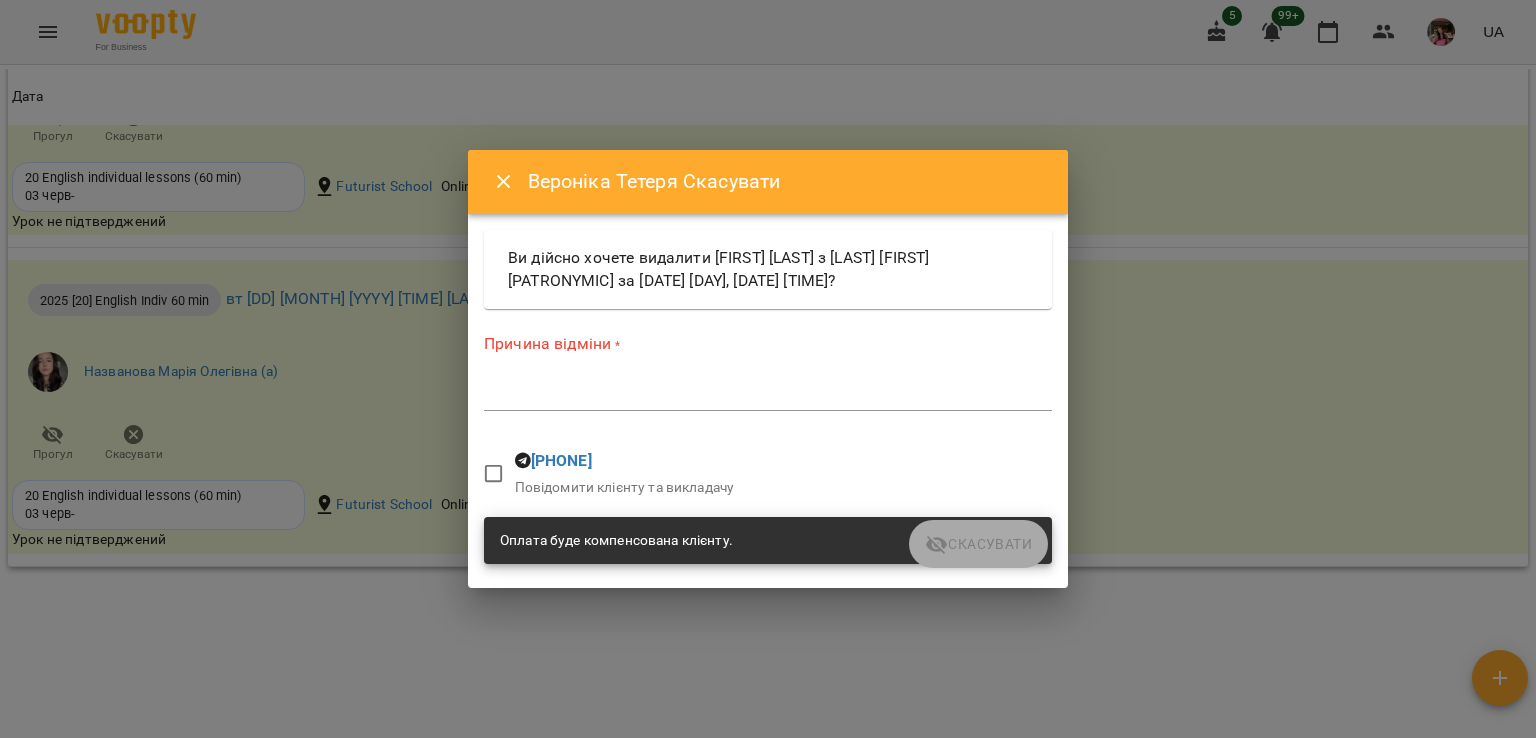 click at bounding box center [768, 394] 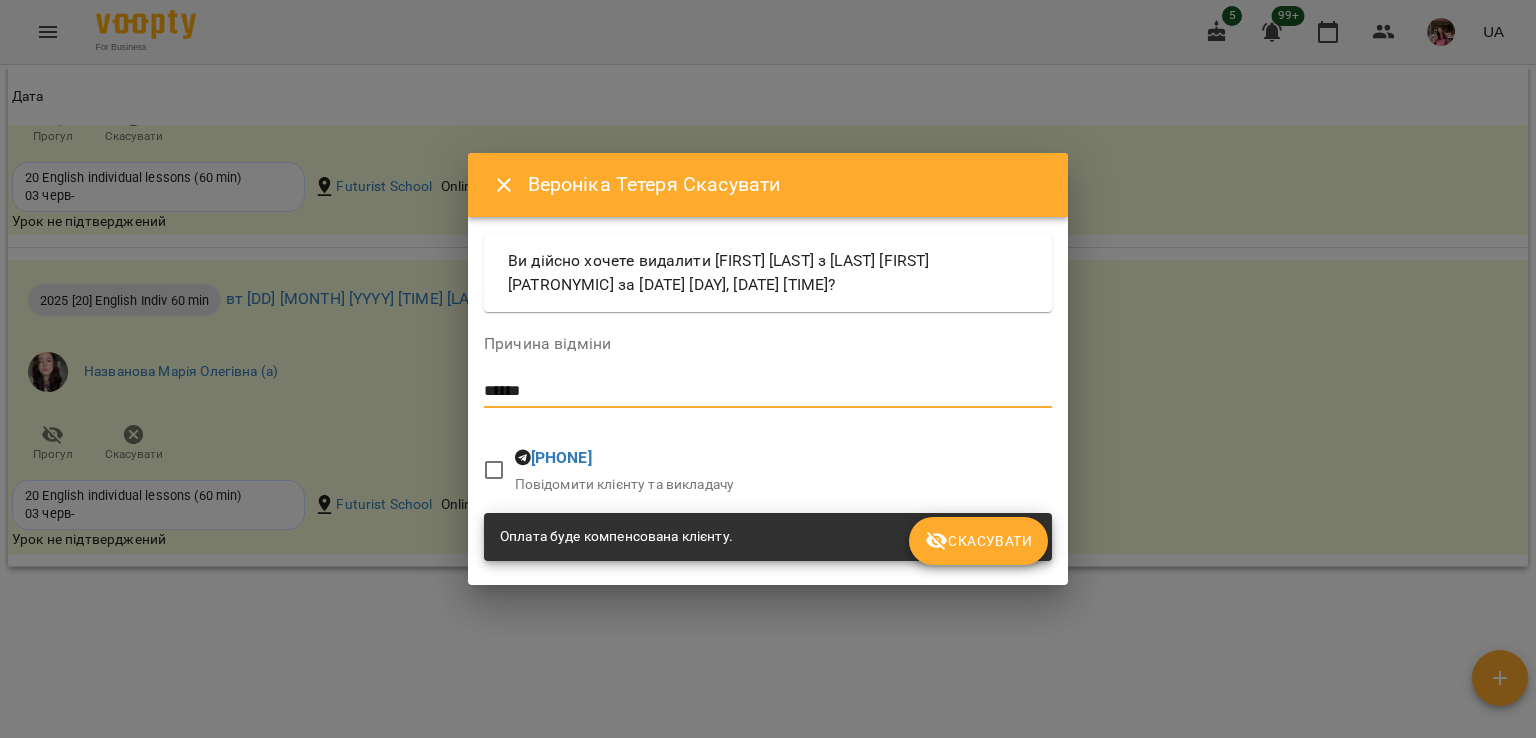 type on "******" 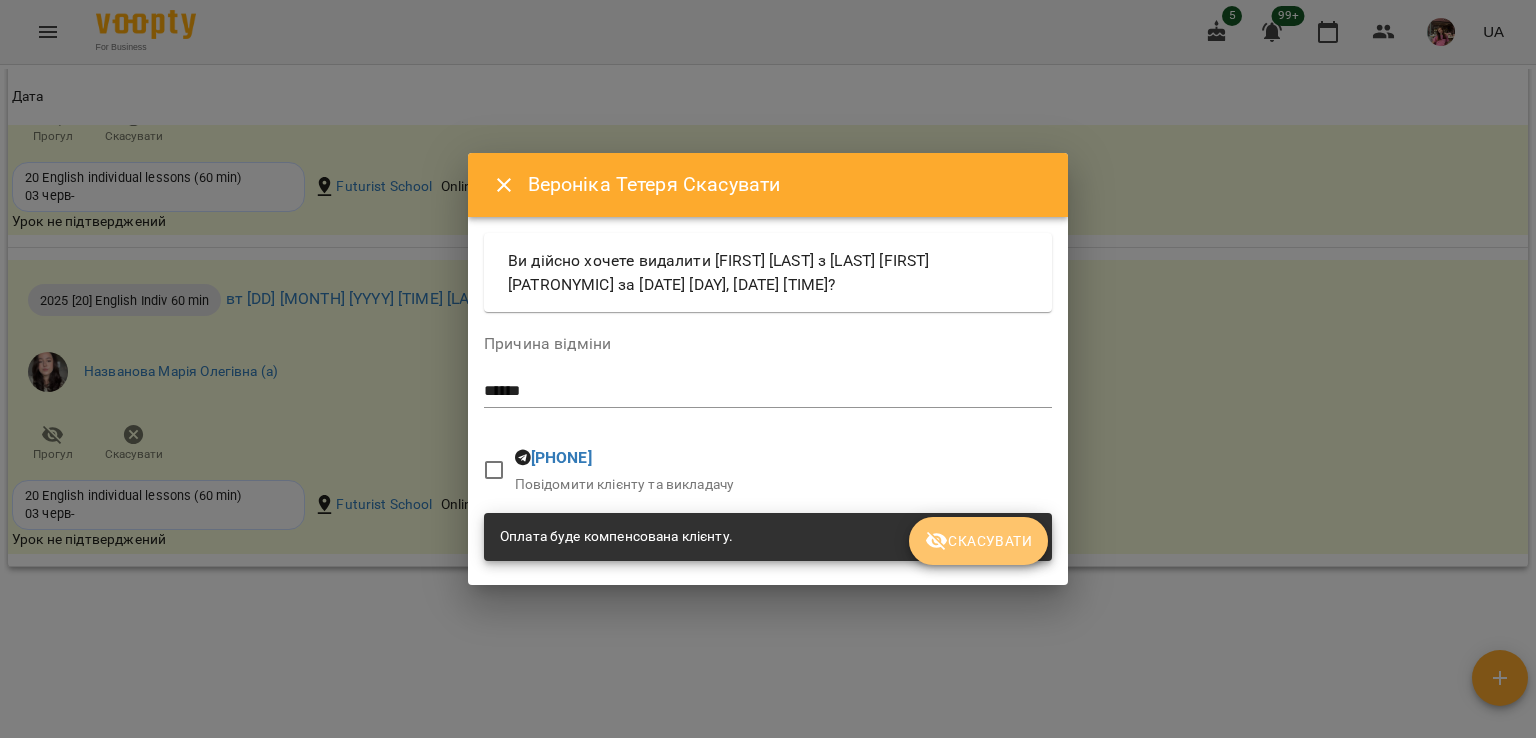 click on "Скасувати" at bounding box center [978, 541] 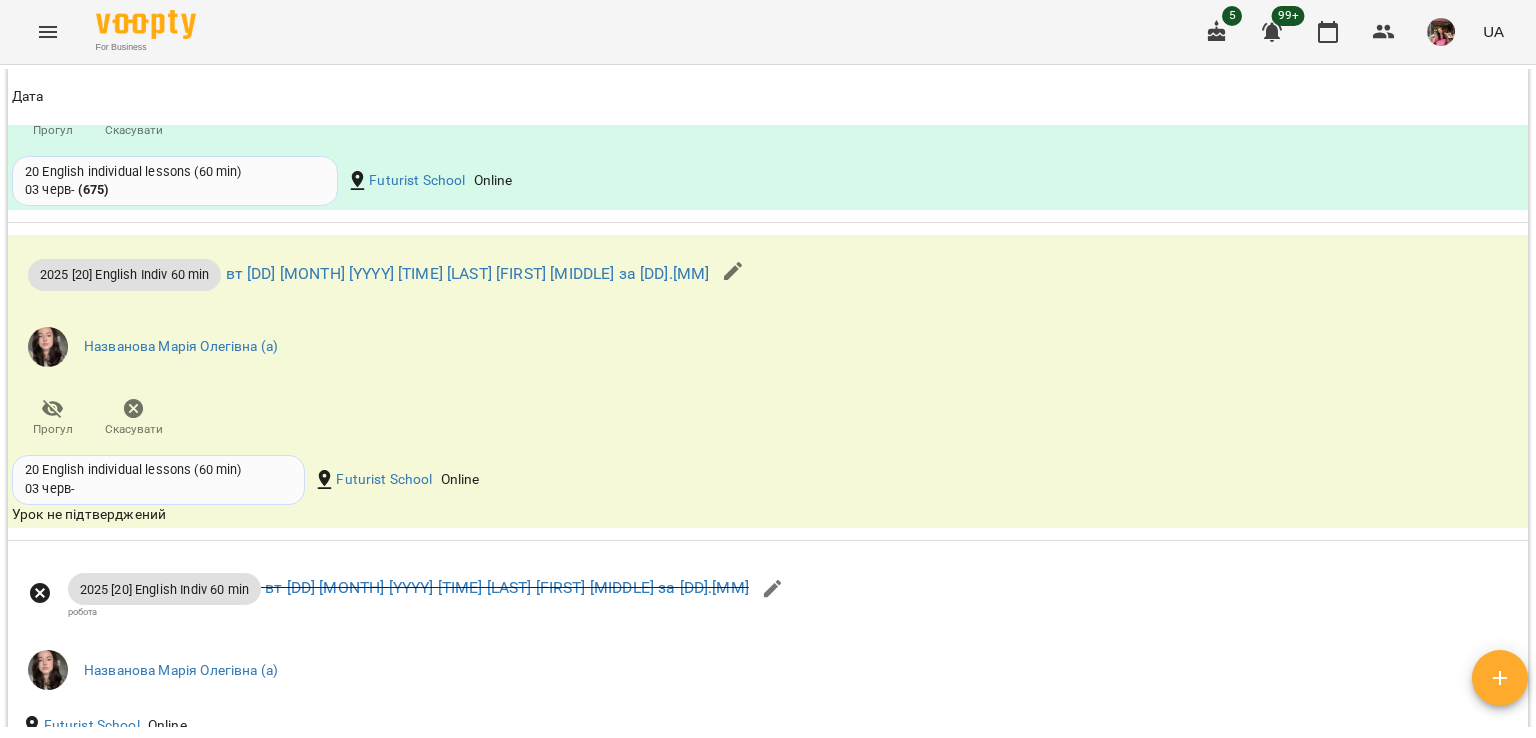 scroll, scrollTop: 2817, scrollLeft: 0, axis: vertical 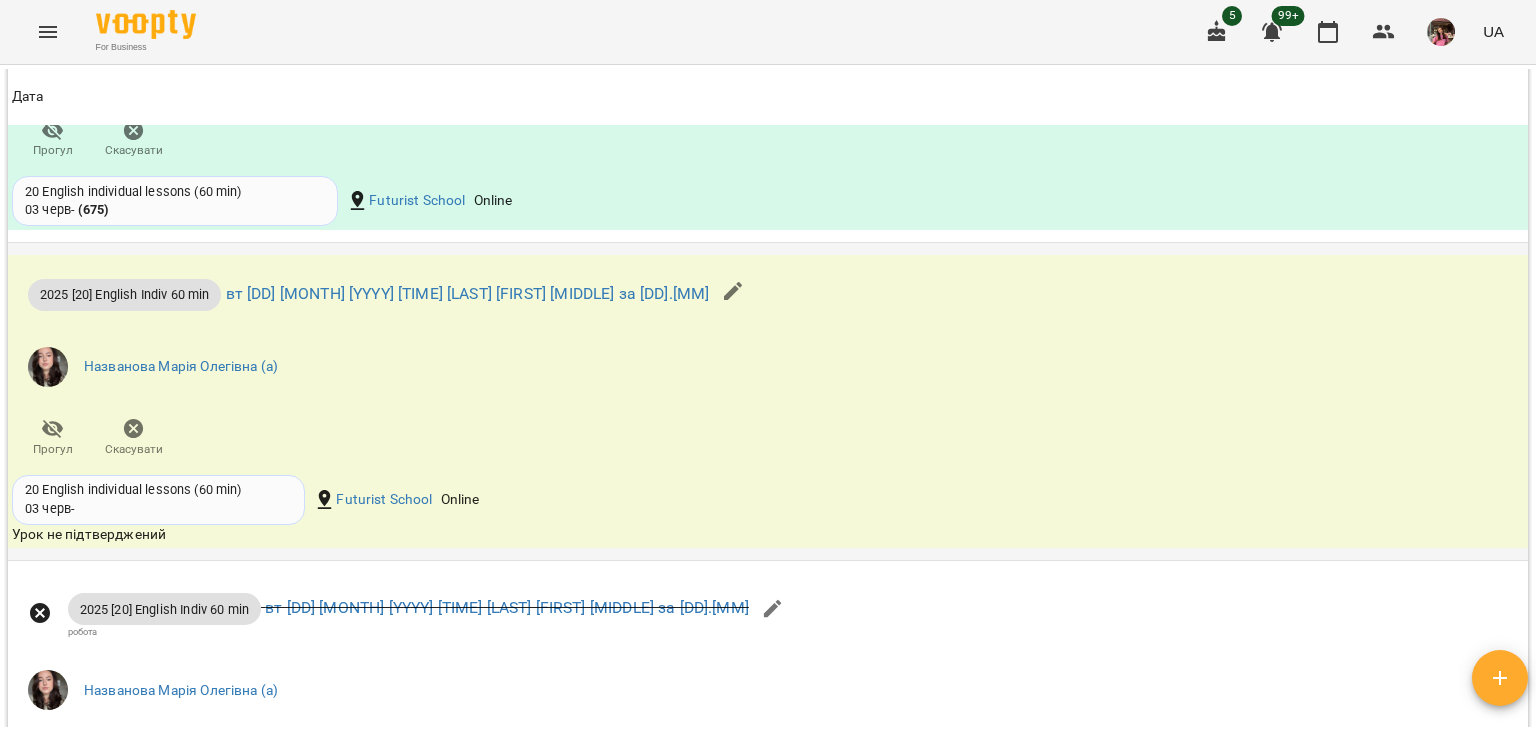 click on "Скасувати" at bounding box center (133, 437) 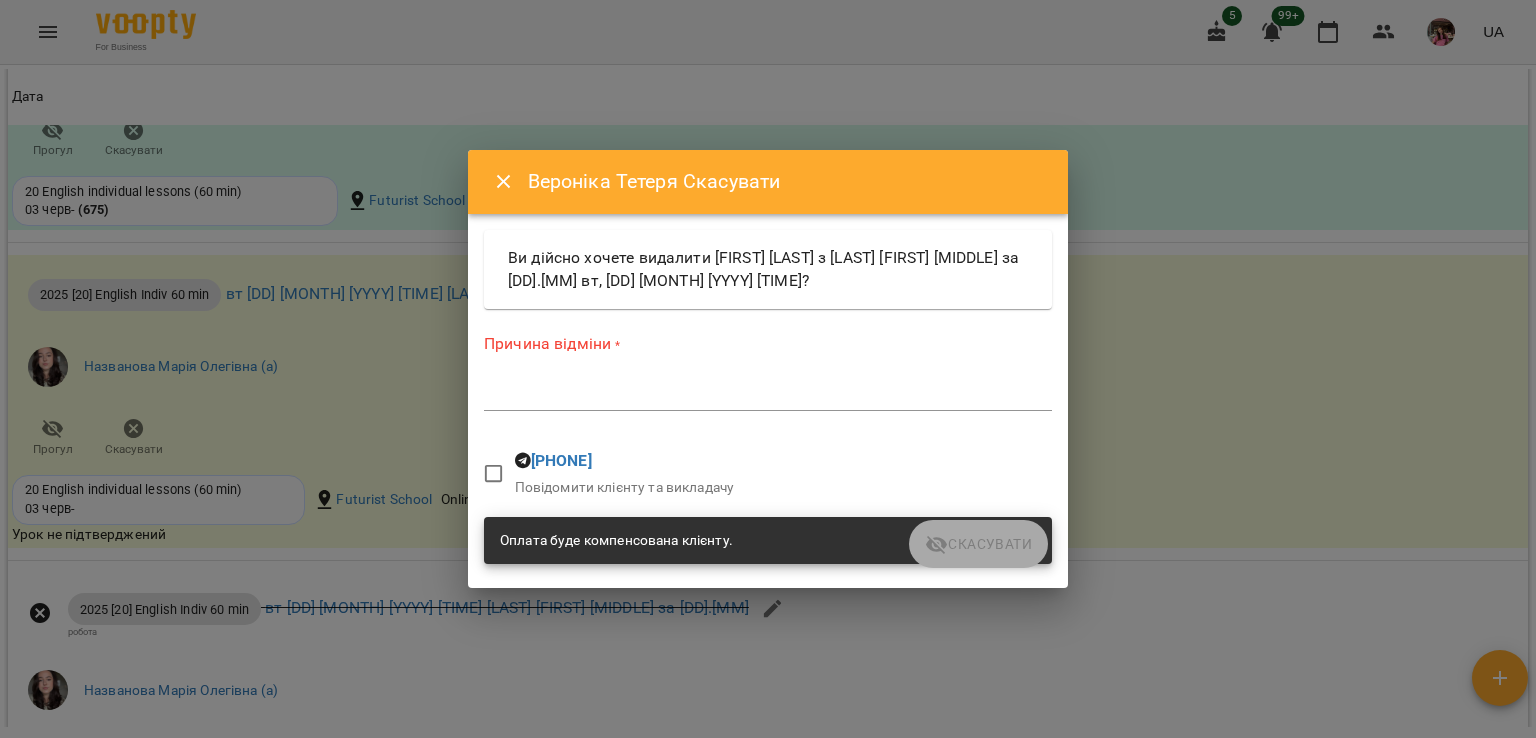 click on "*" at bounding box center [768, 395] 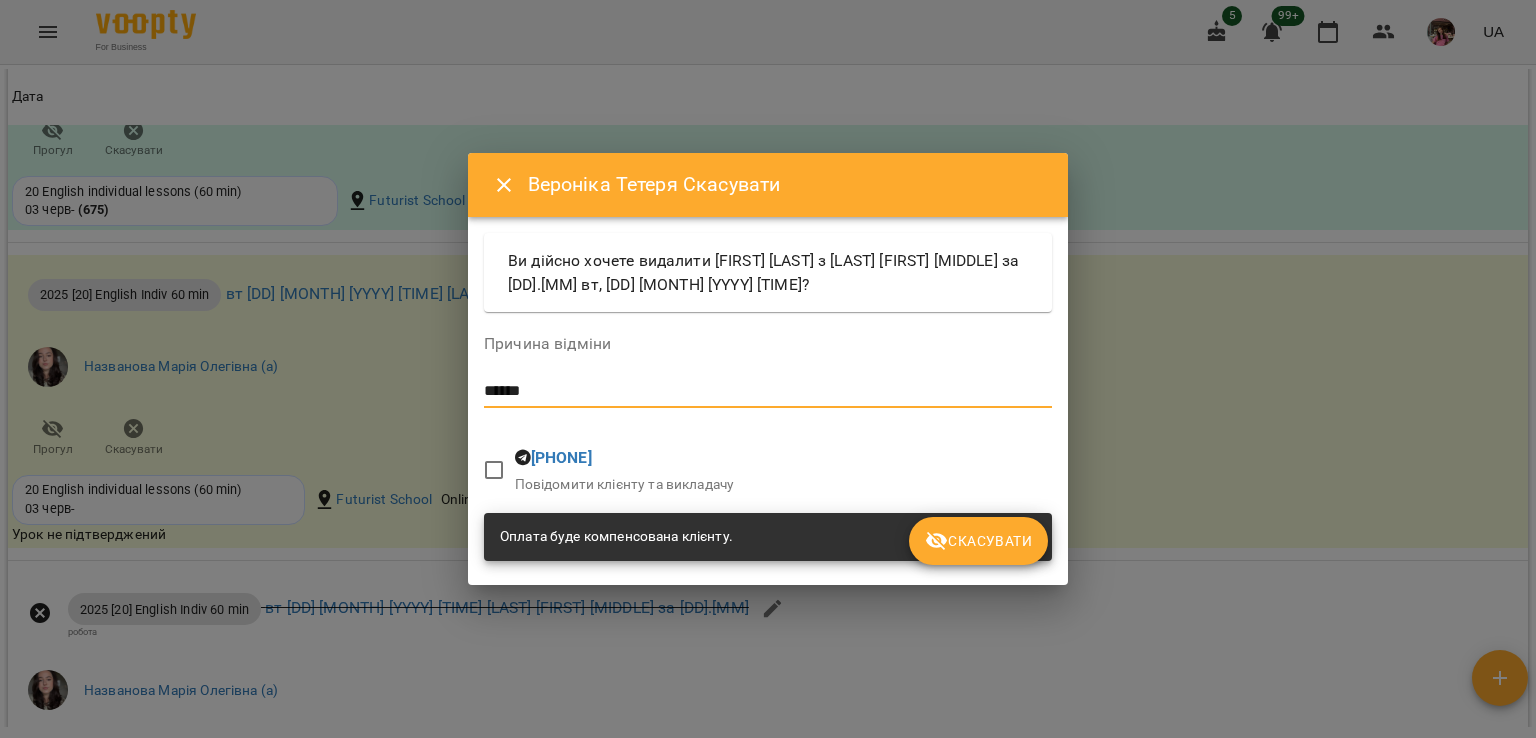 type on "******" 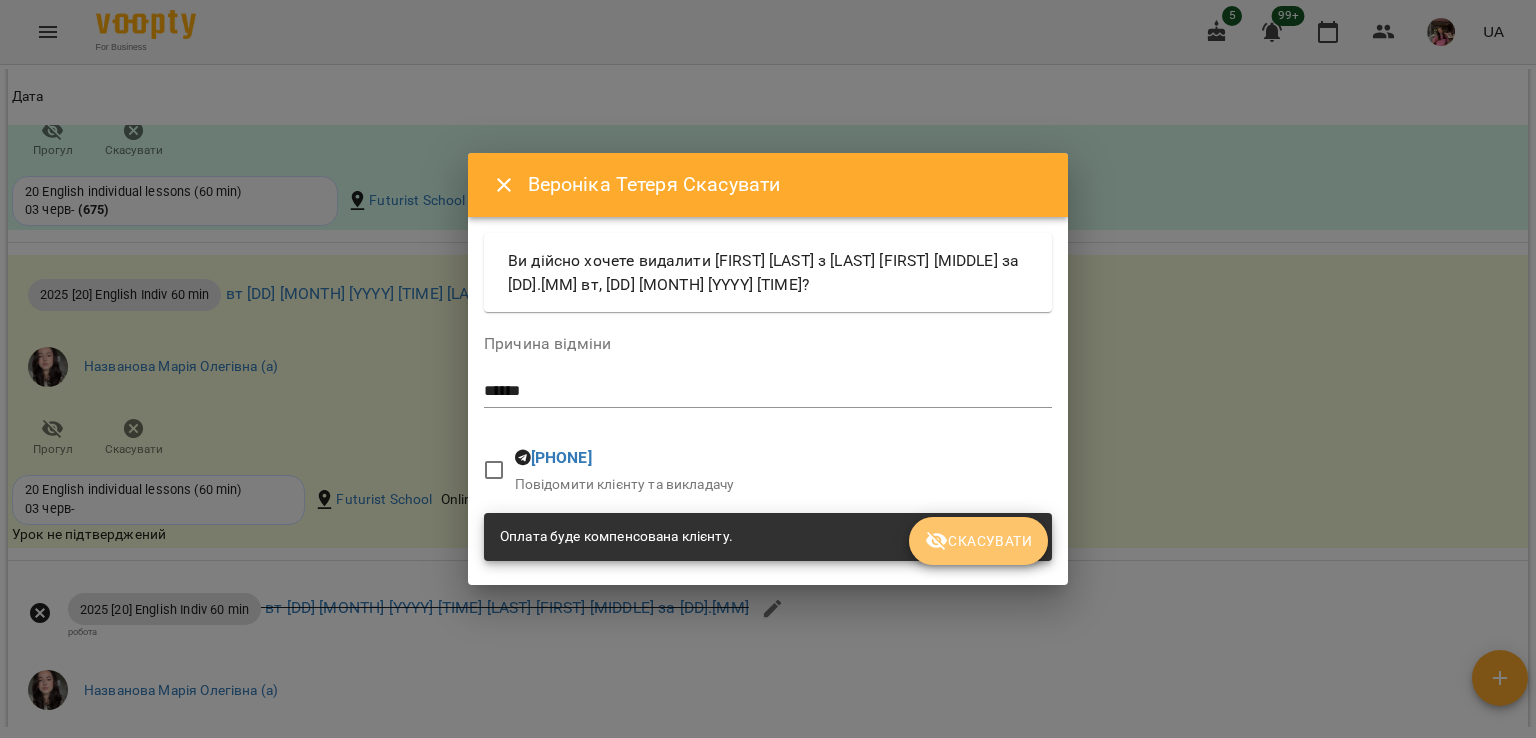 click on "Скасувати" at bounding box center (978, 541) 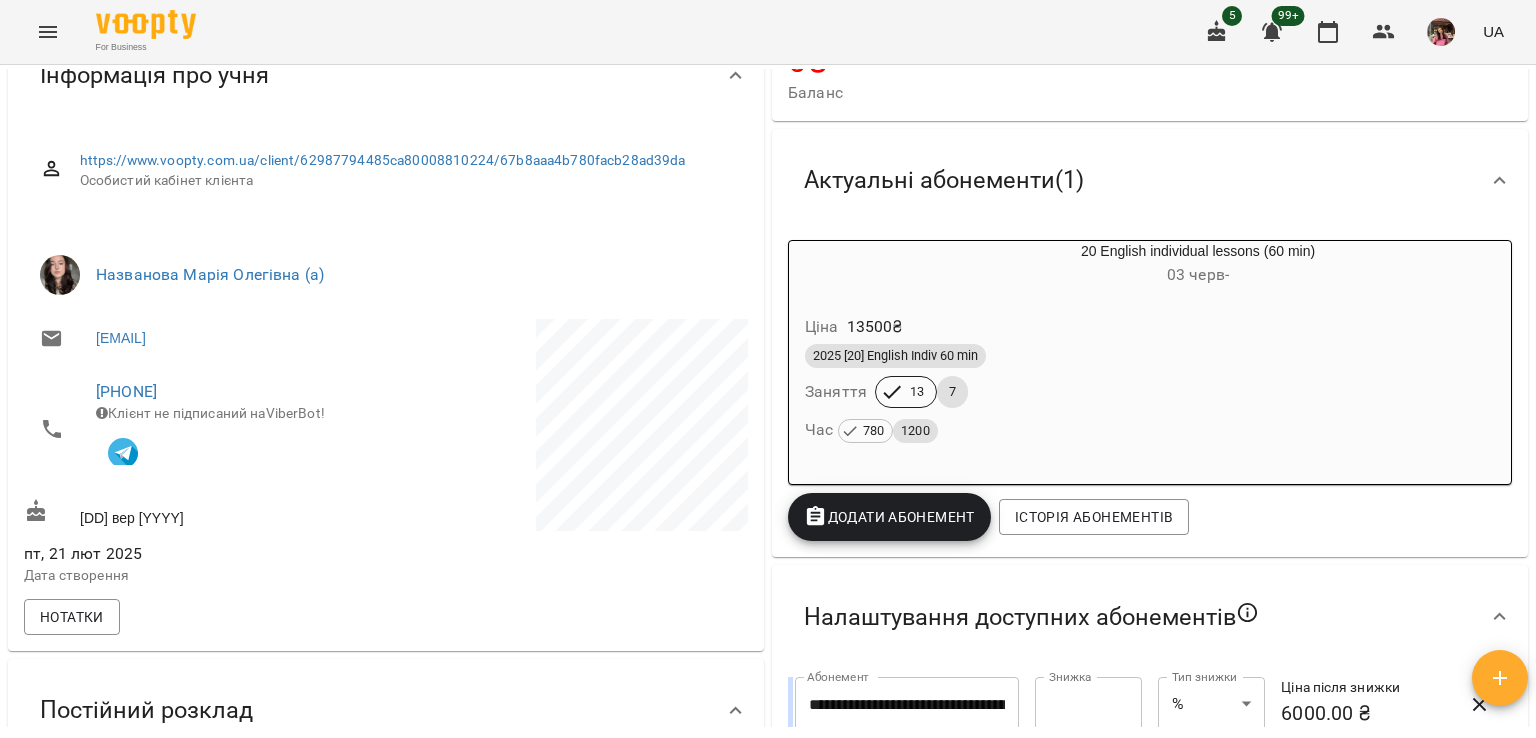 scroll, scrollTop: 0, scrollLeft: 0, axis: both 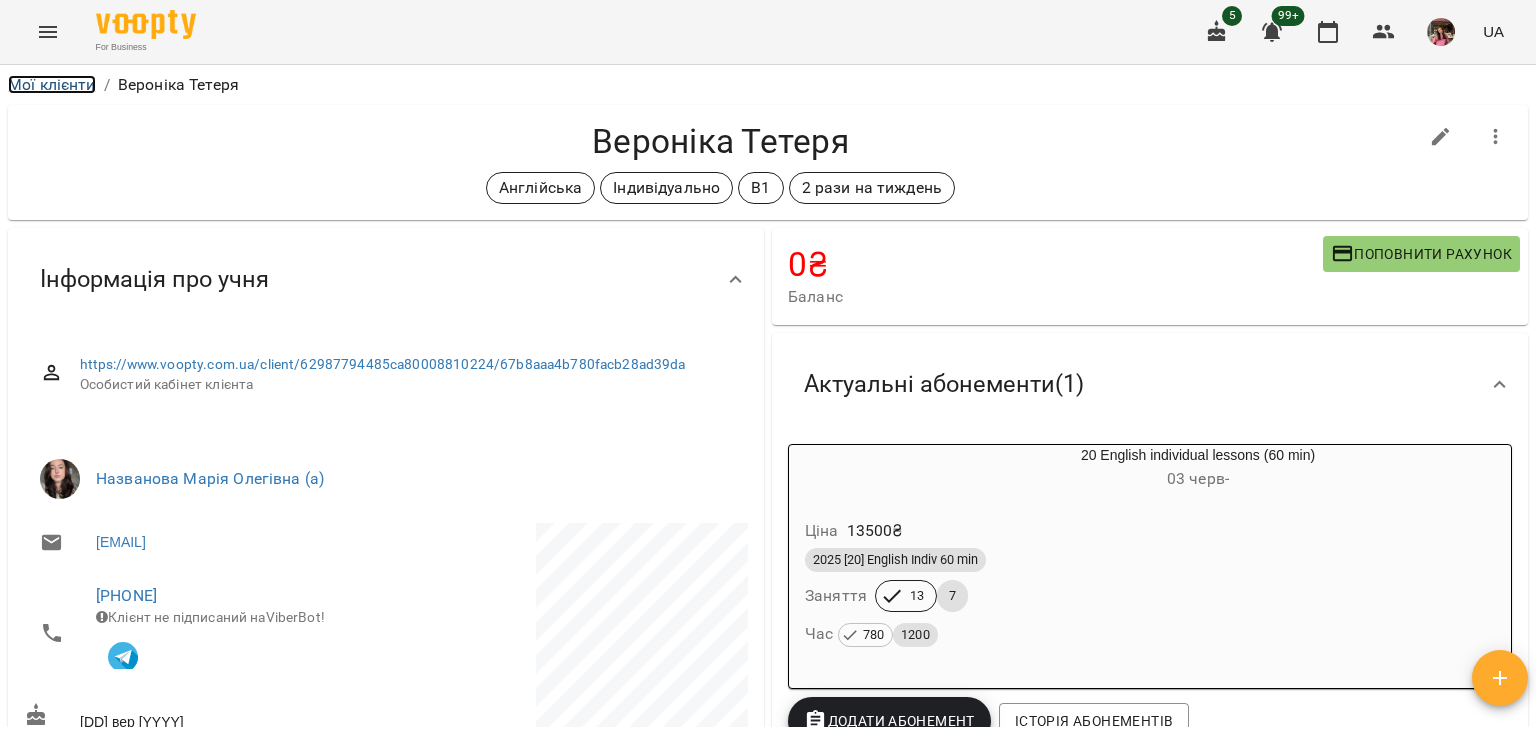 click on "Мої клієнти" at bounding box center [52, 84] 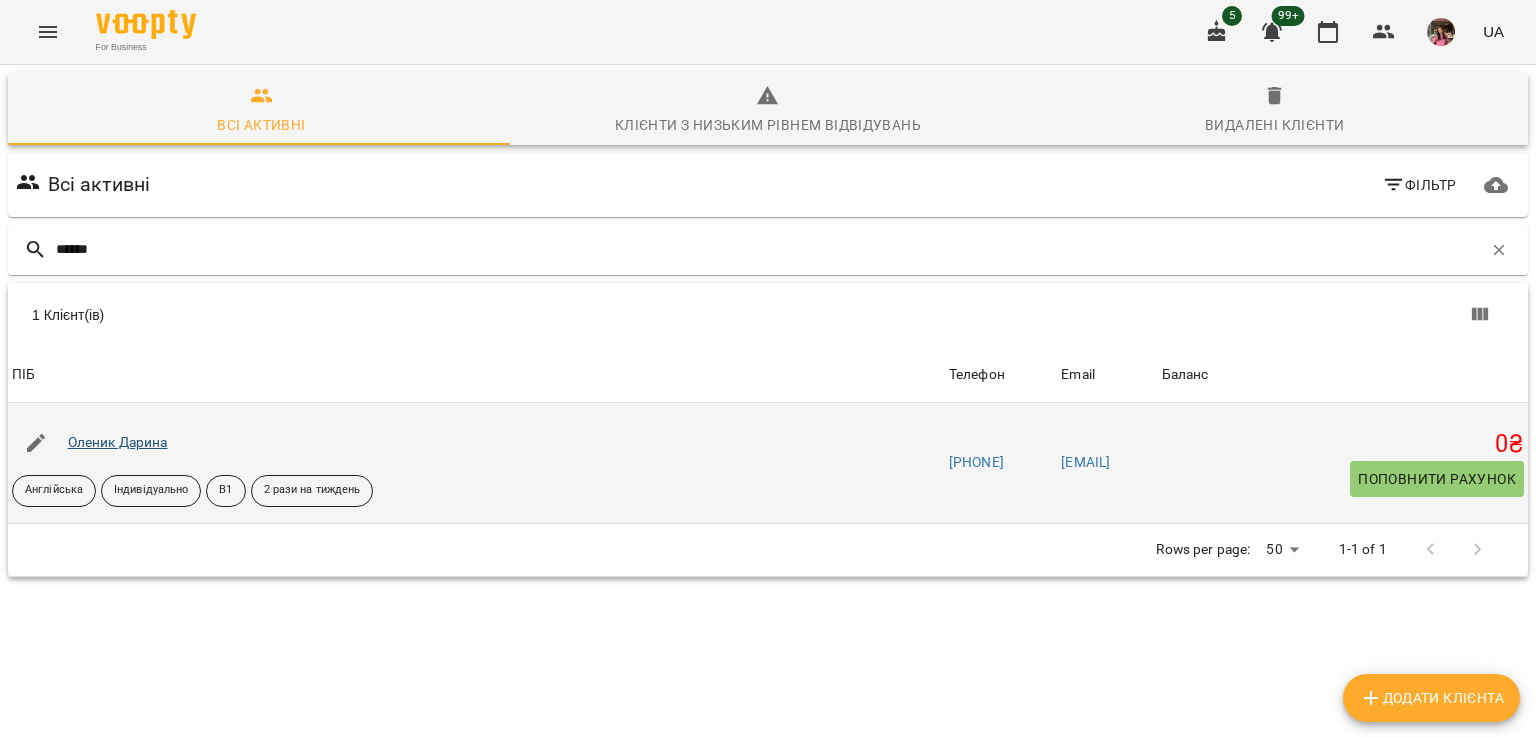 type on "******" 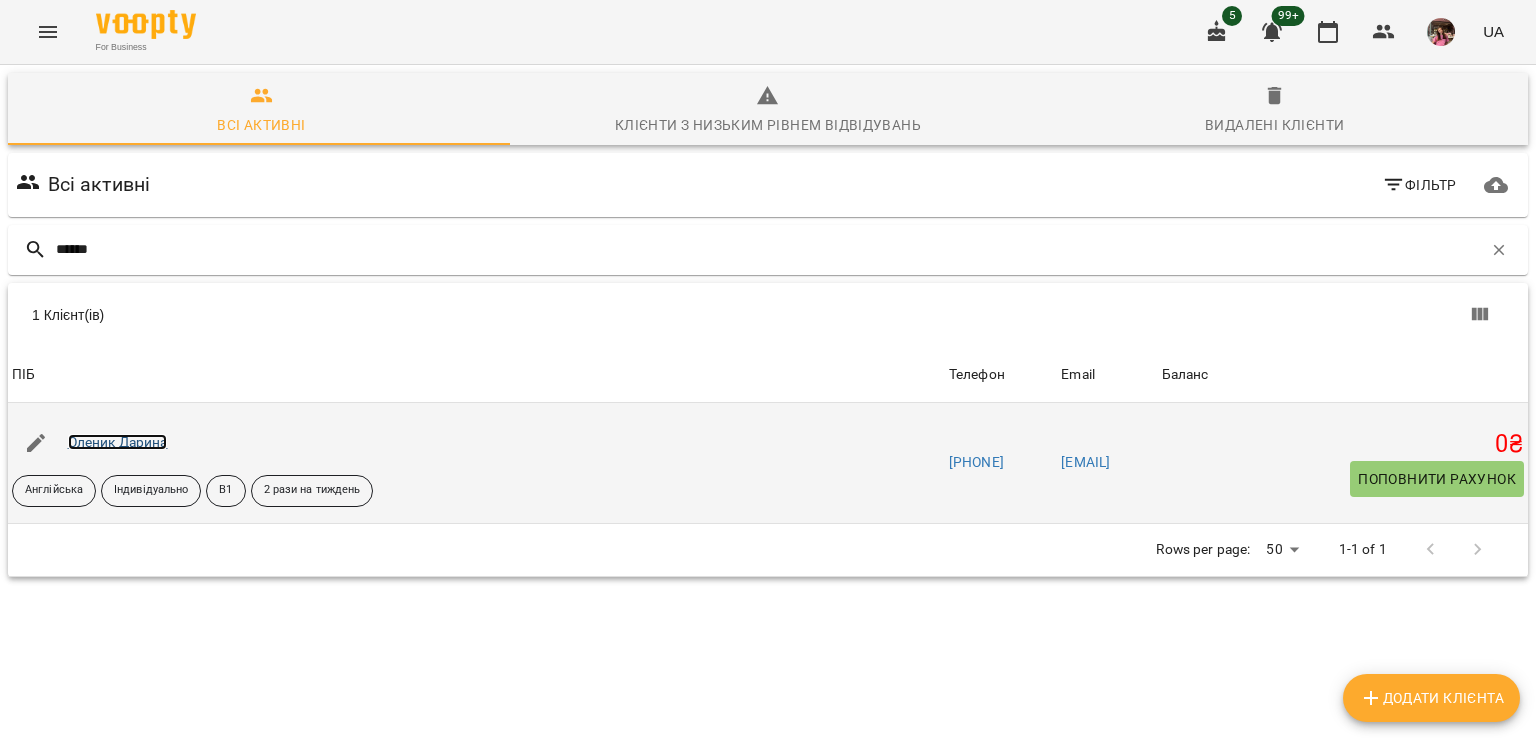click on "Оленик Дарина" at bounding box center [118, 442] 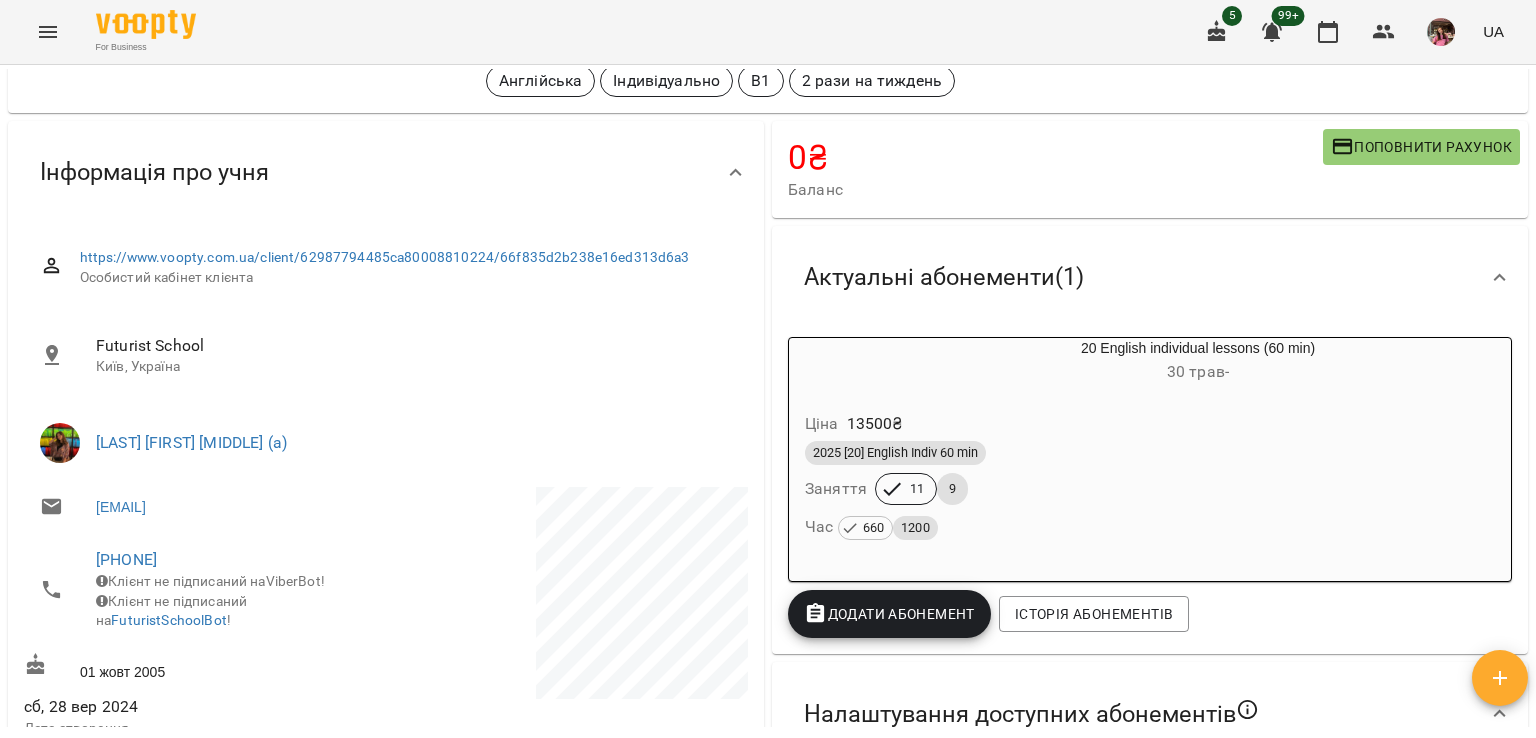 scroll, scrollTop: 100, scrollLeft: 0, axis: vertical 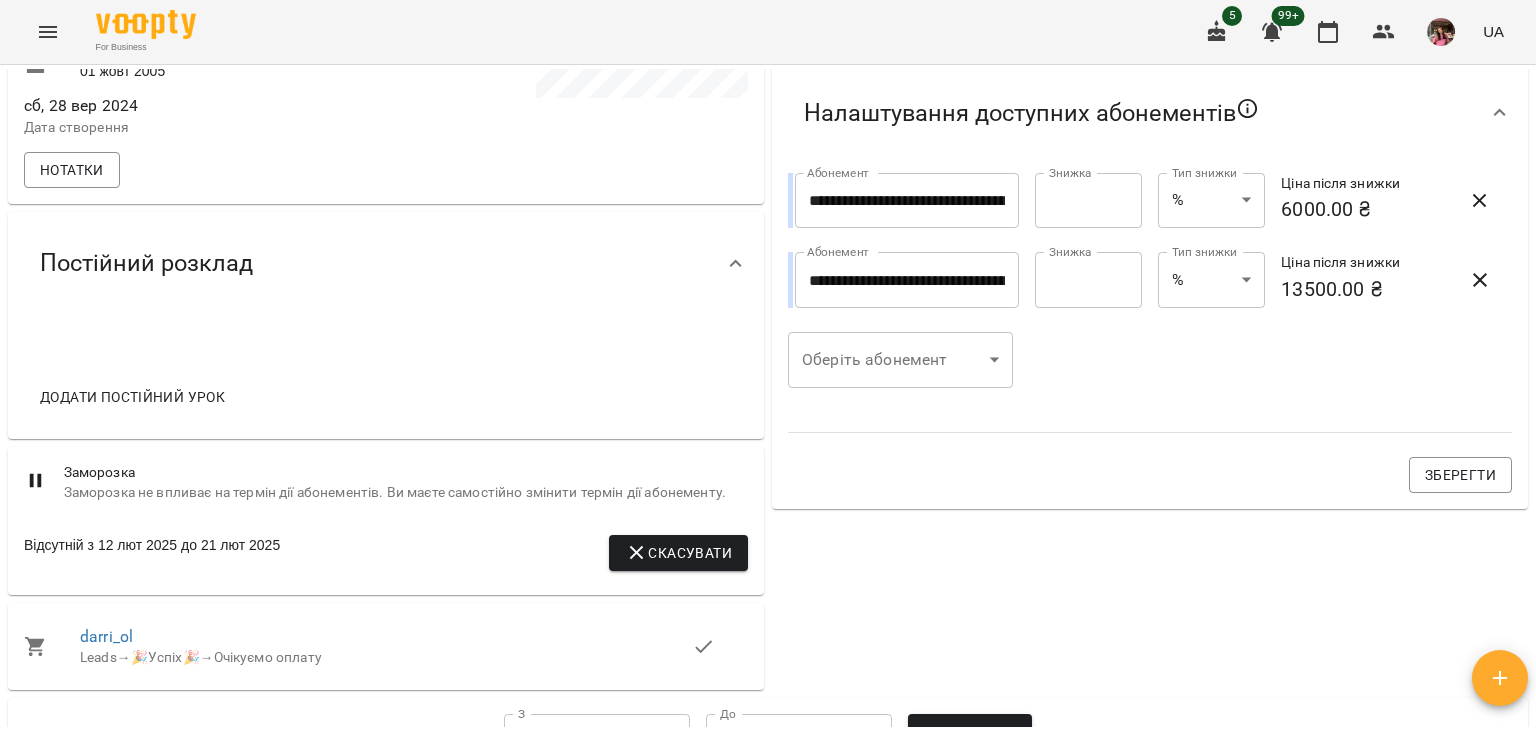 click on "Додати постійний урок" at bounding box center [132, 397] 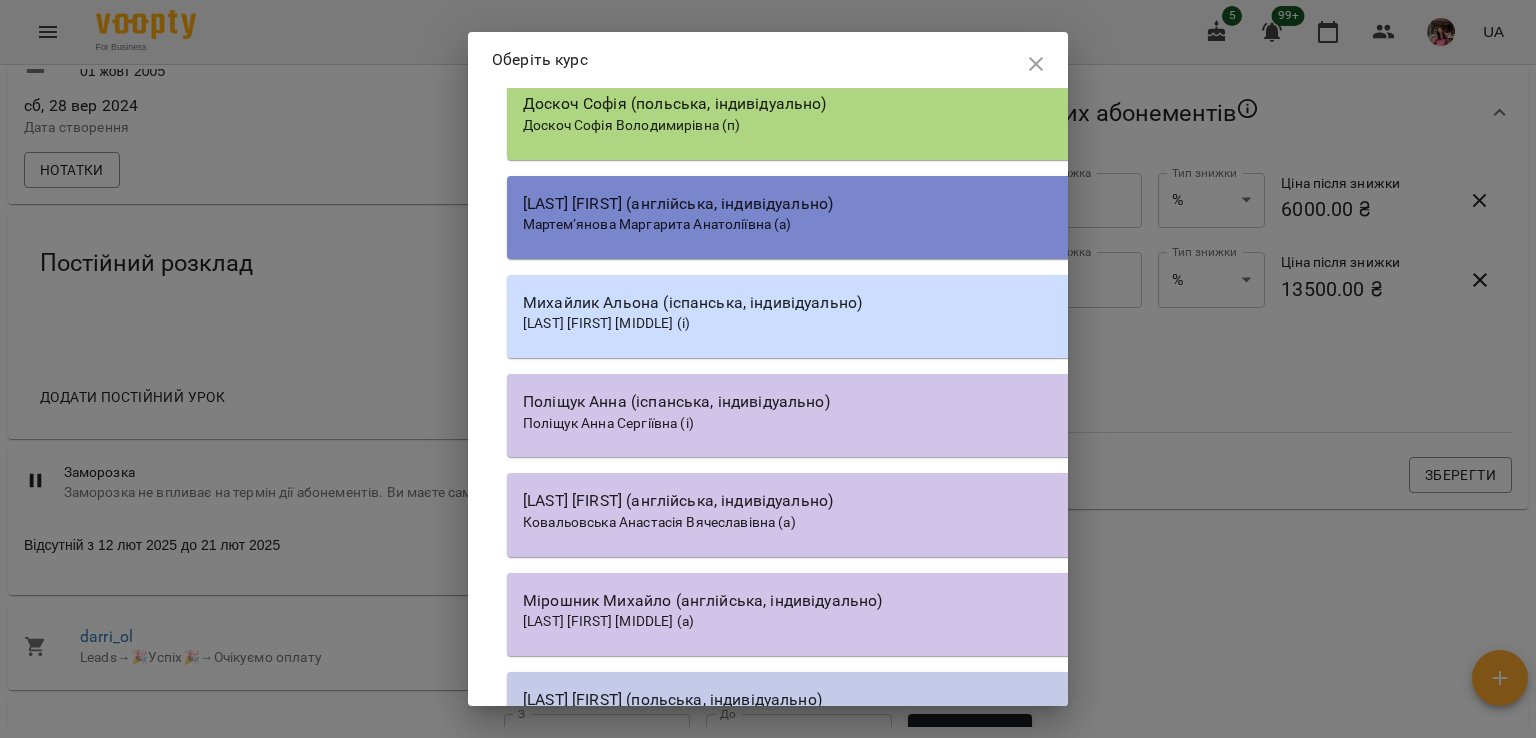 scroll, scrollTop: 0, scrollLeft: 0, axis: both 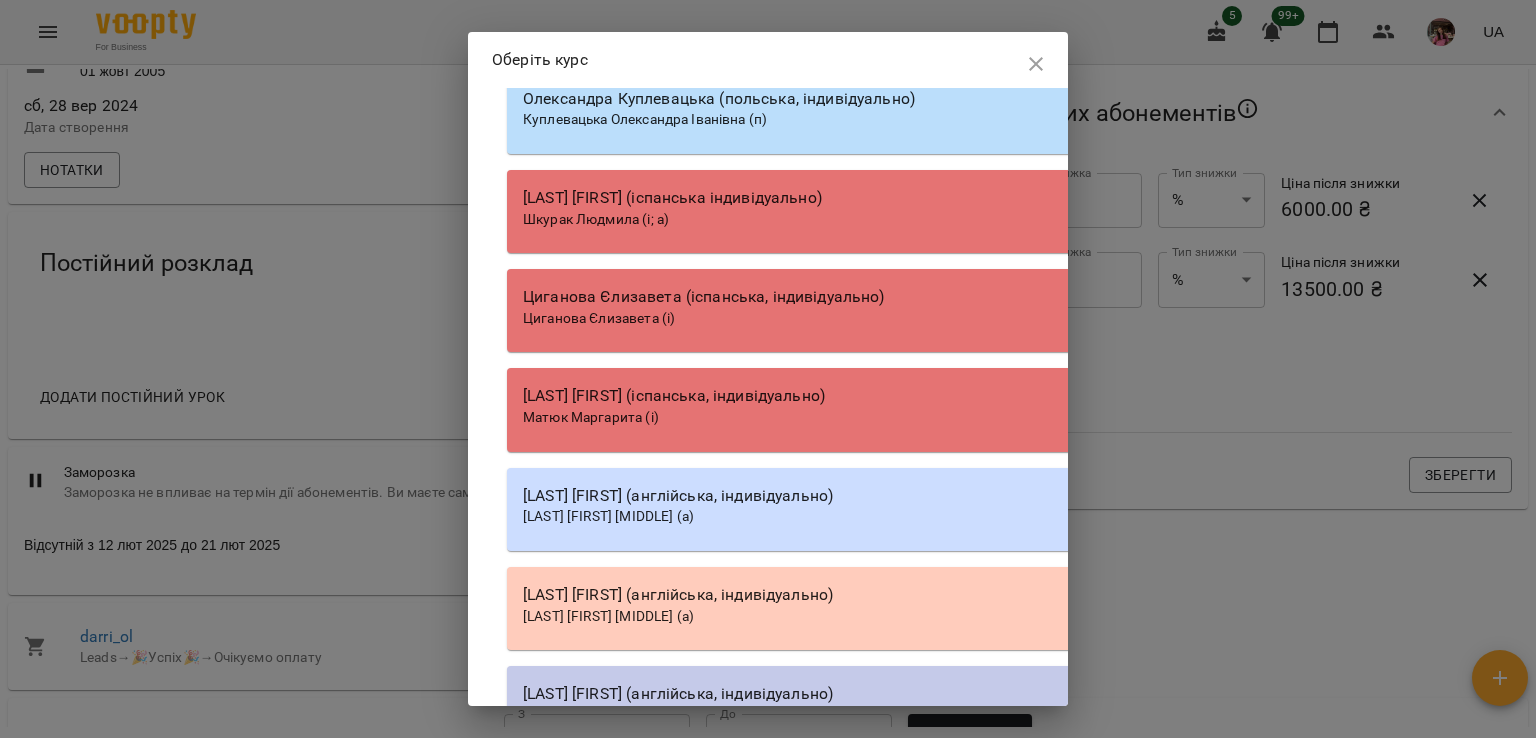 click on "Гастінгс Катерина (англійська, індивідуально)" at bounding box center (1077, -397) 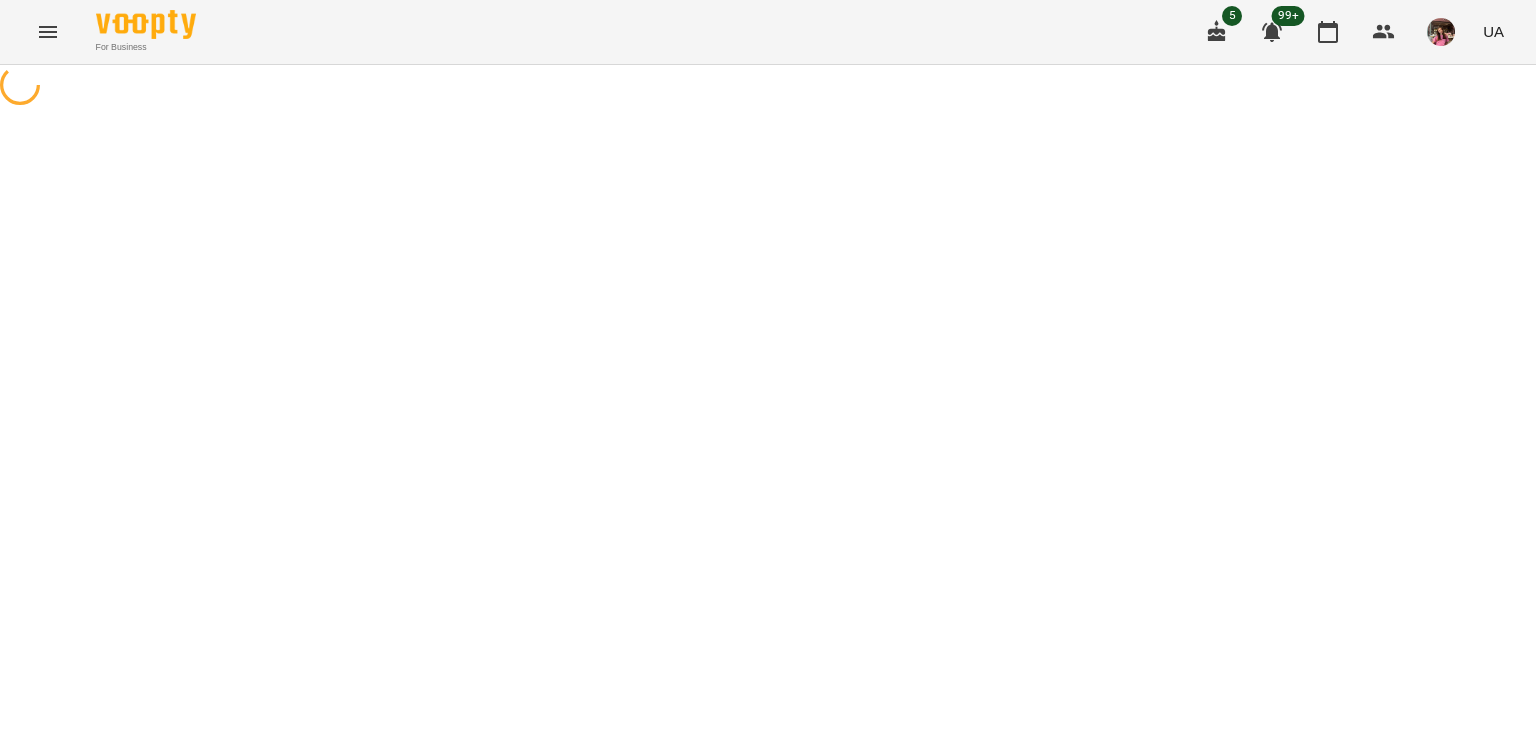 select on "**********" 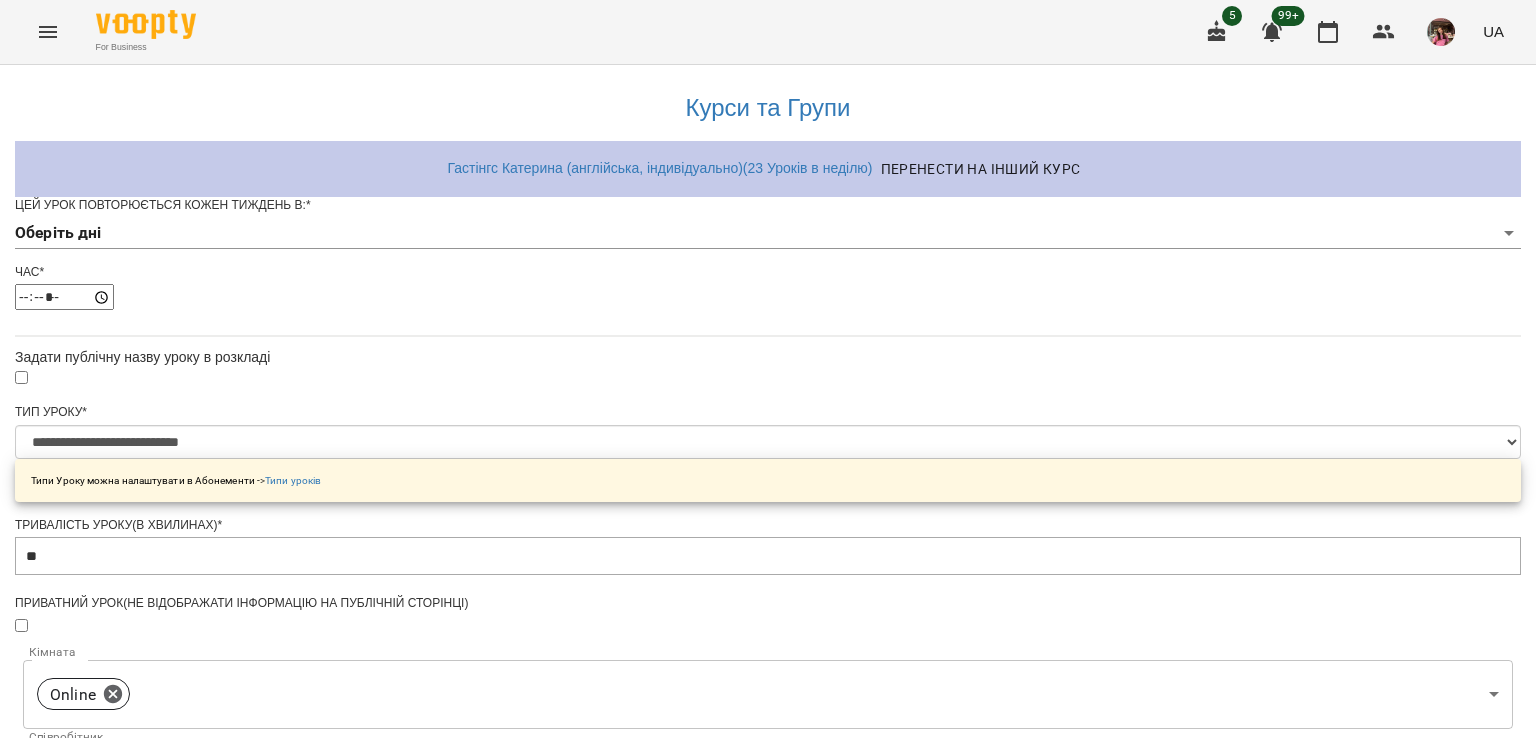click on "**********" at bounding box center (768, 644) 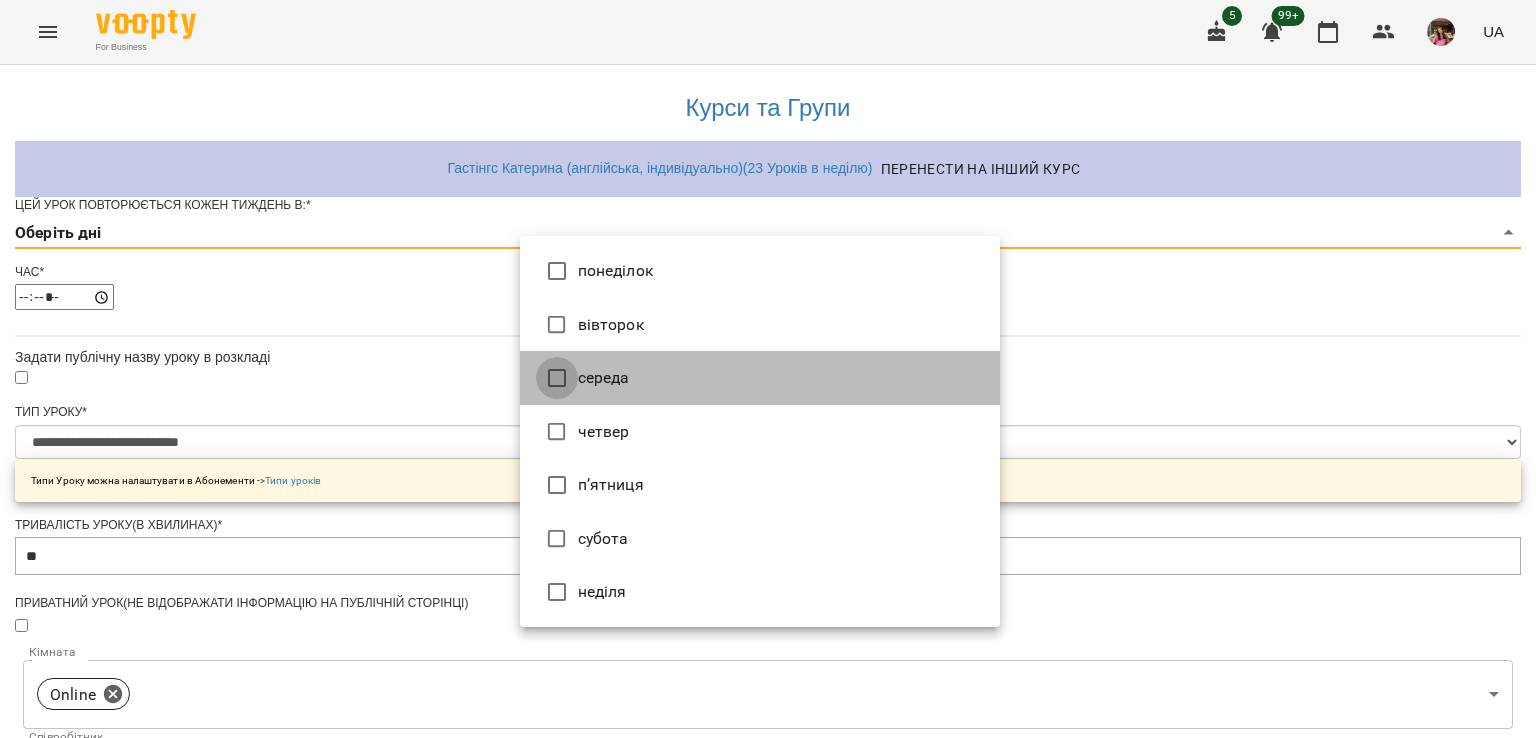 type on "*" 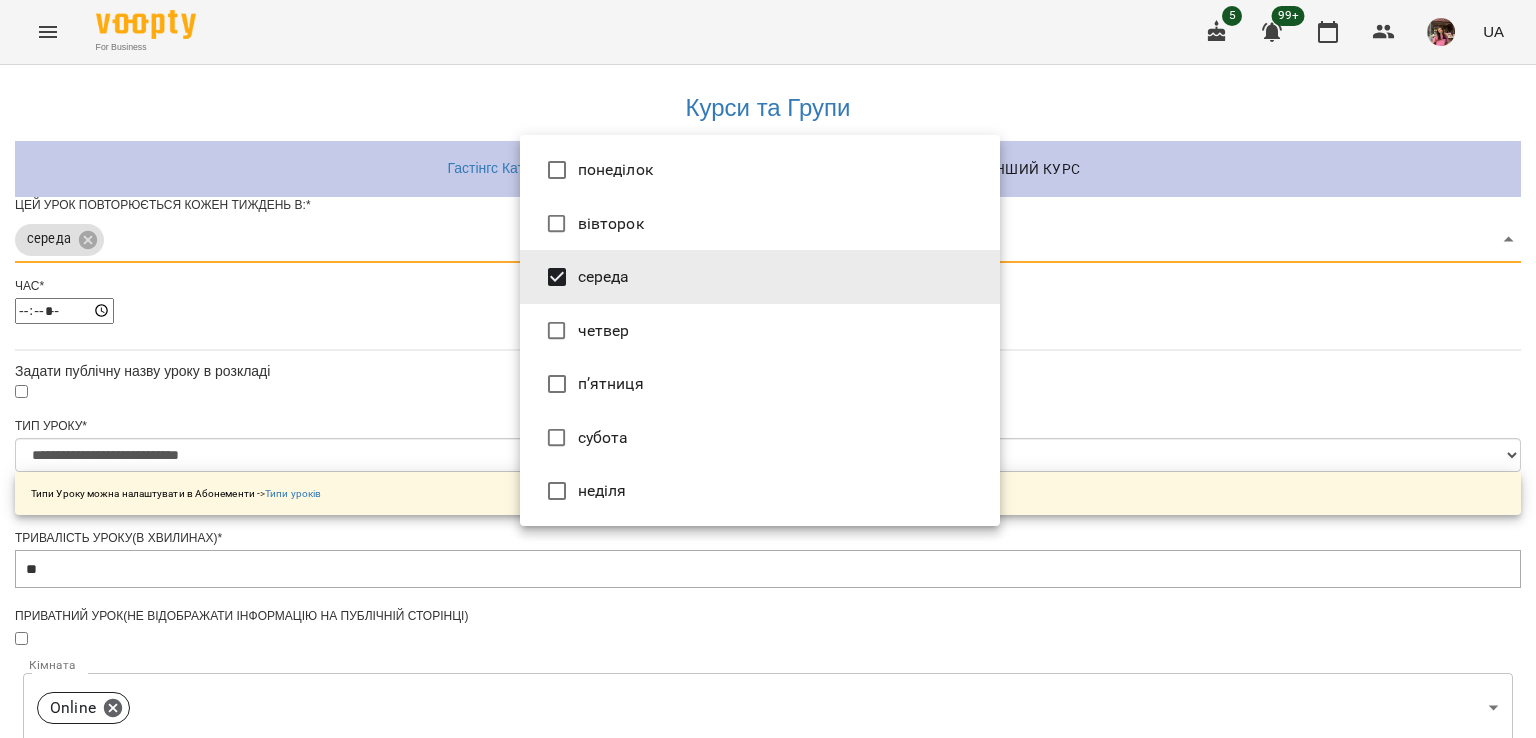 click at bounding box center [768, 369] 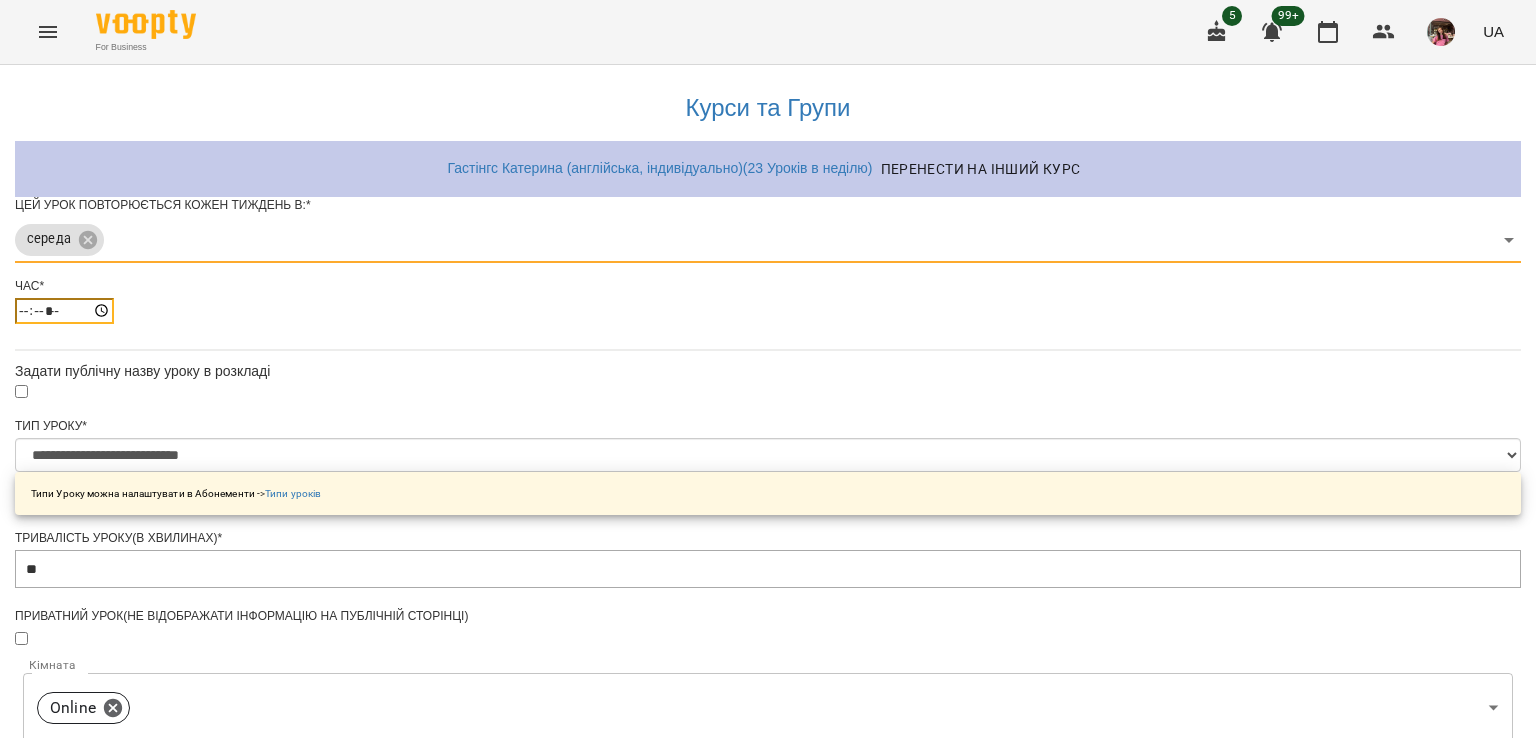 click on "*****" at bounding box center (64, 311) 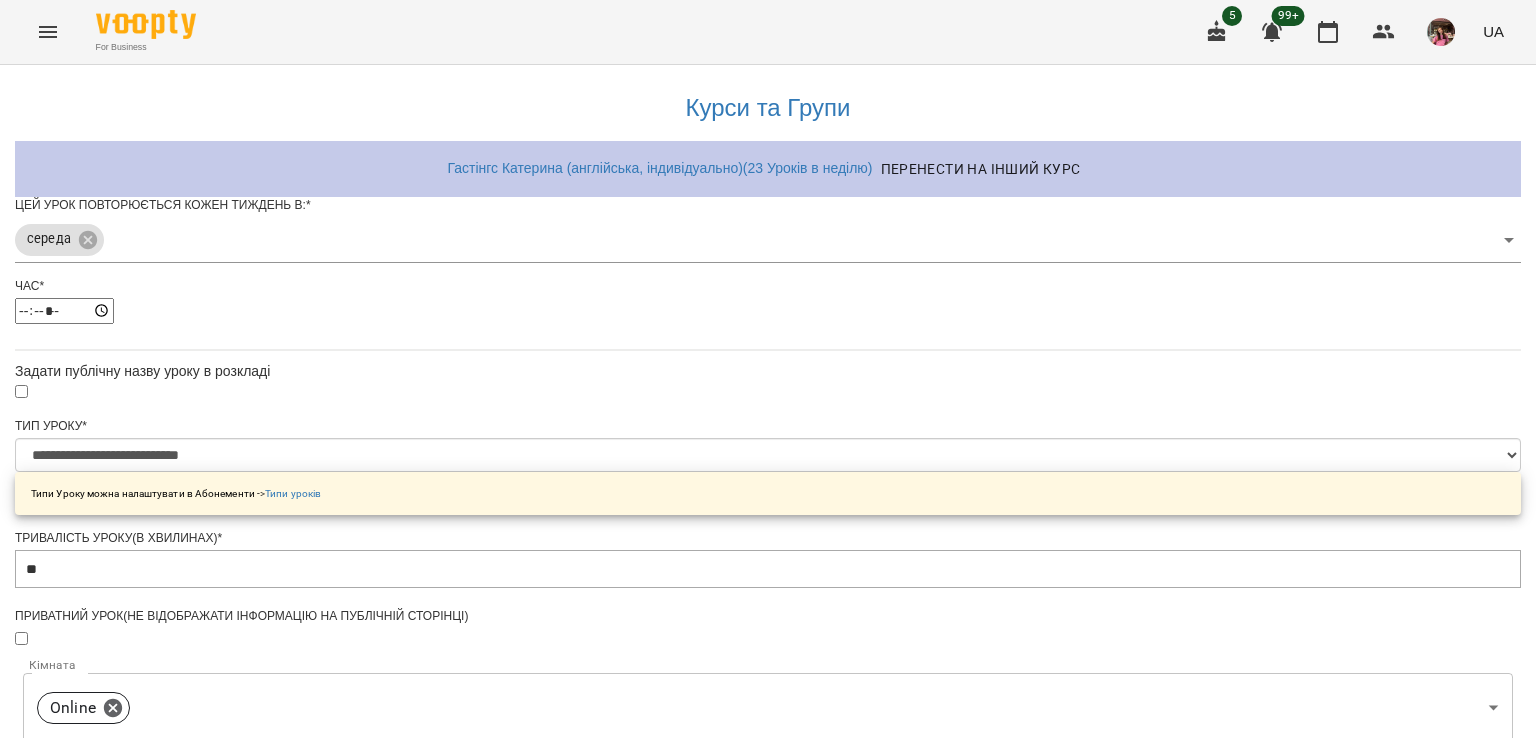type on "*****" 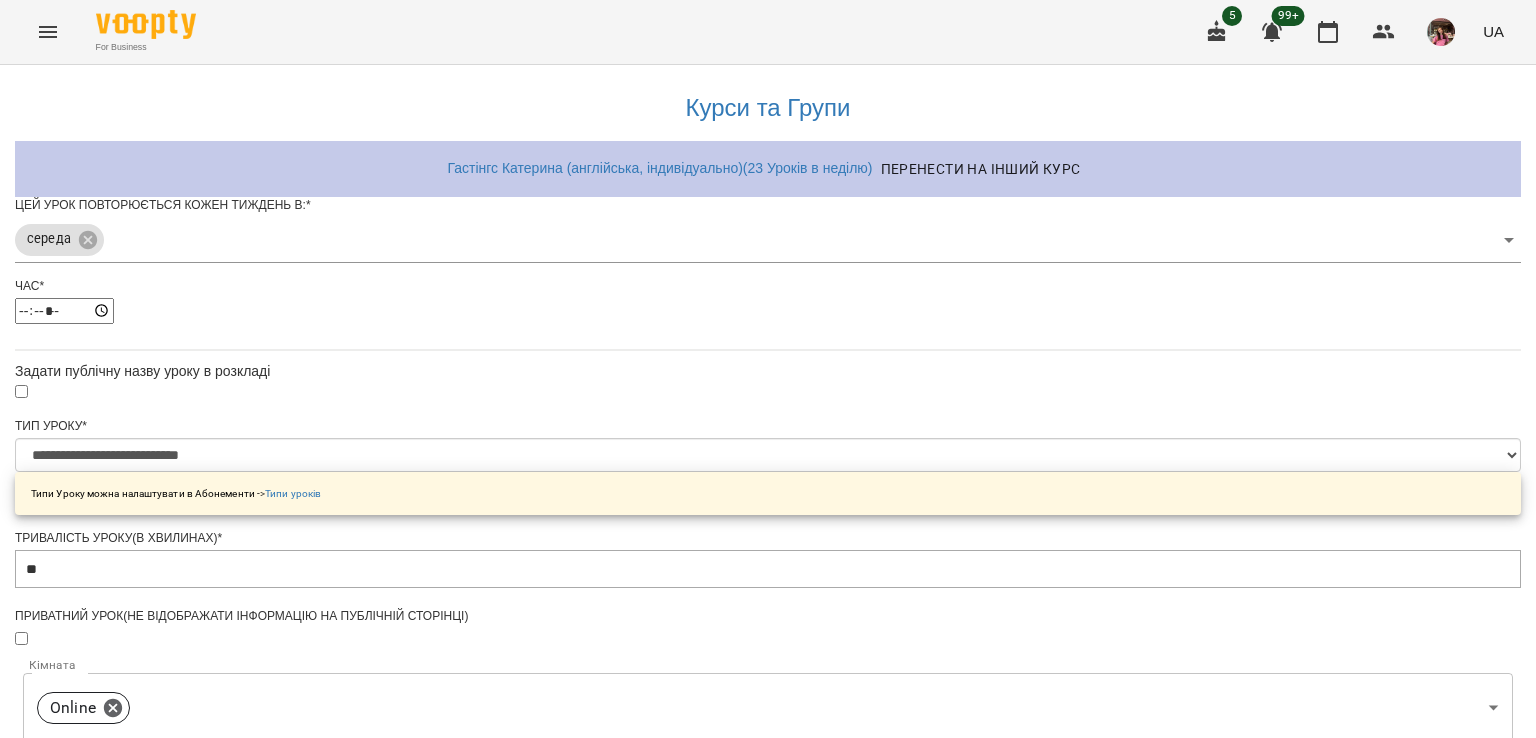scroll, scrollTop: 703, scrollLeft: 0, axis: vertical 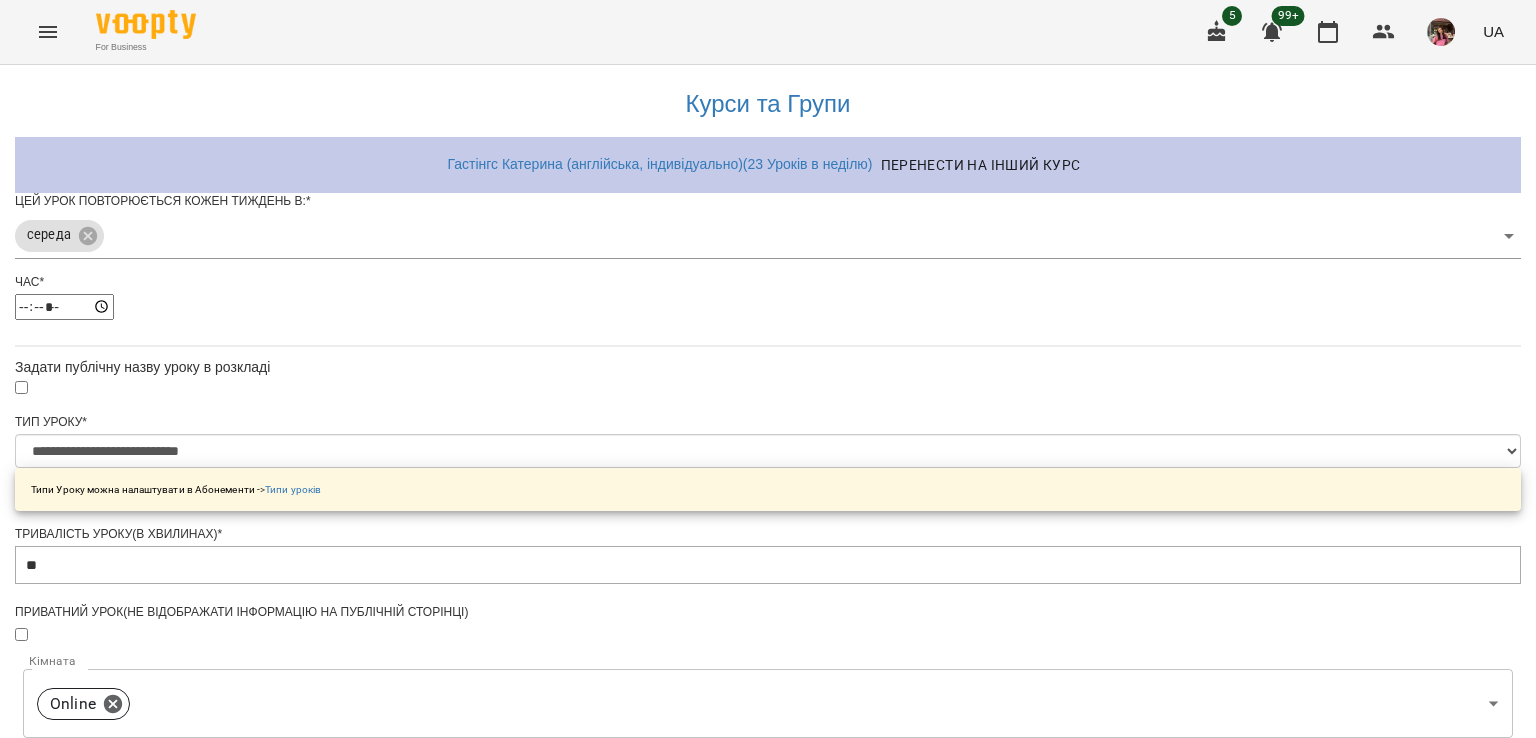 click on "Зберегти" at bounding box center [768, 1327] 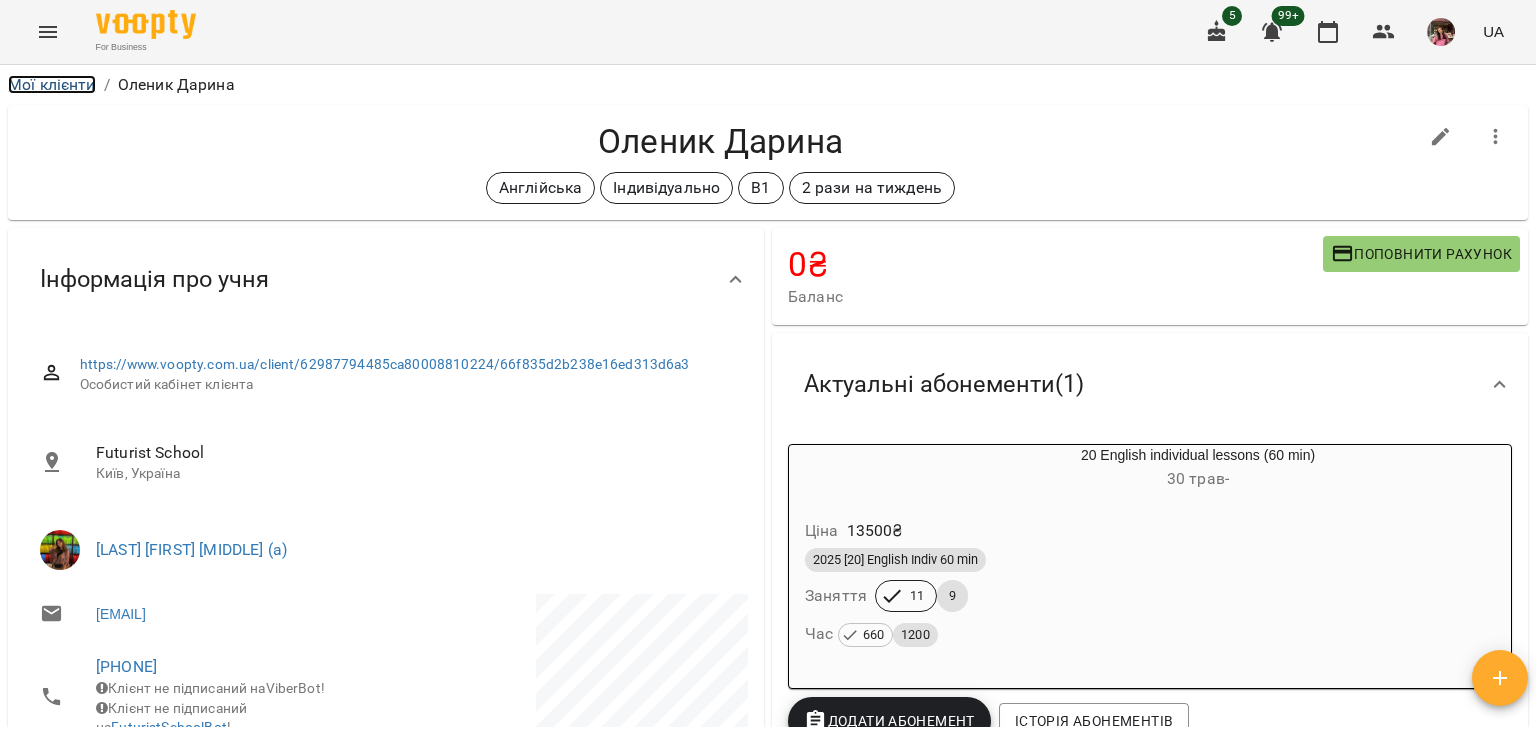 click on "Мої клієнти" at bounding box center [52, 84] 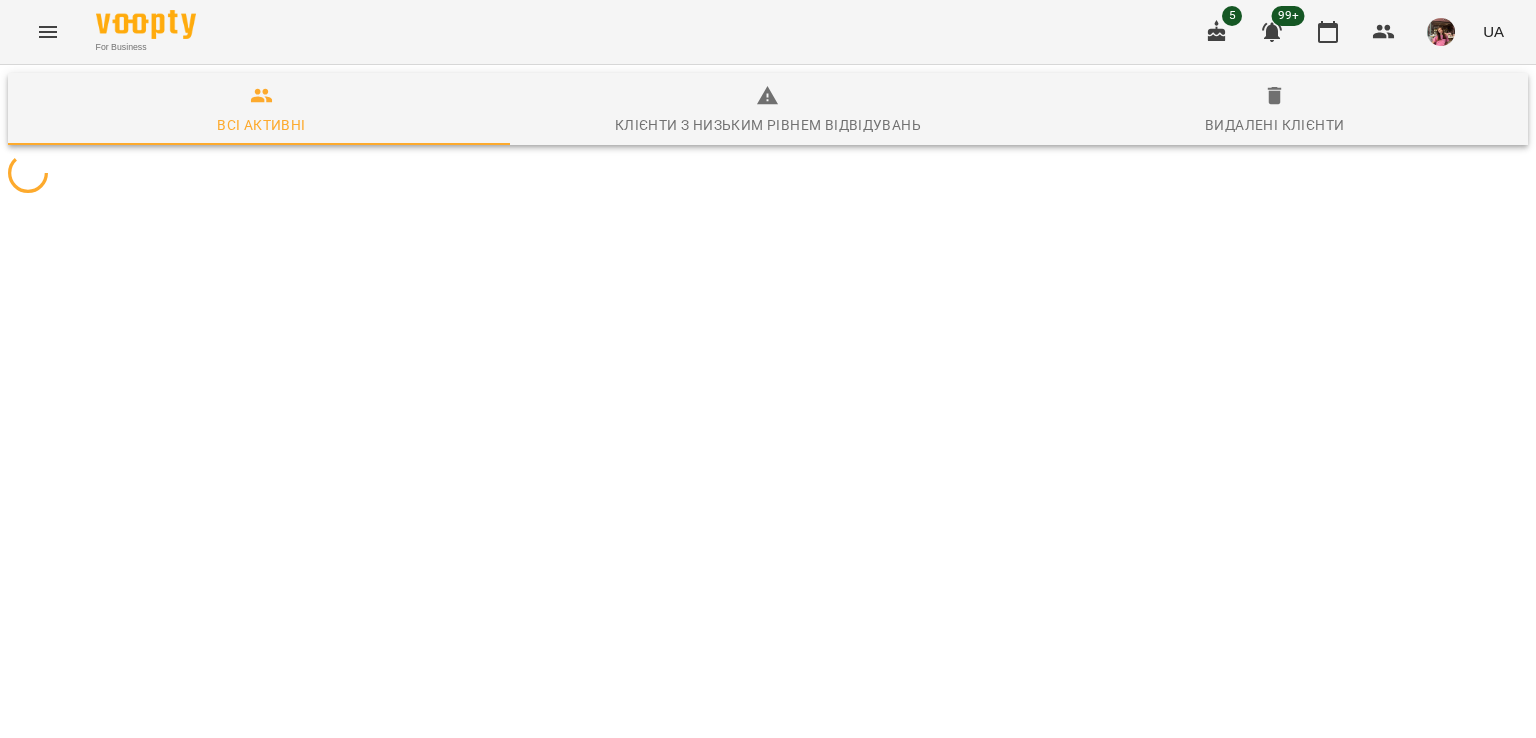 scroll, scrollTop: 0, scrollLeft: 0, axis: both 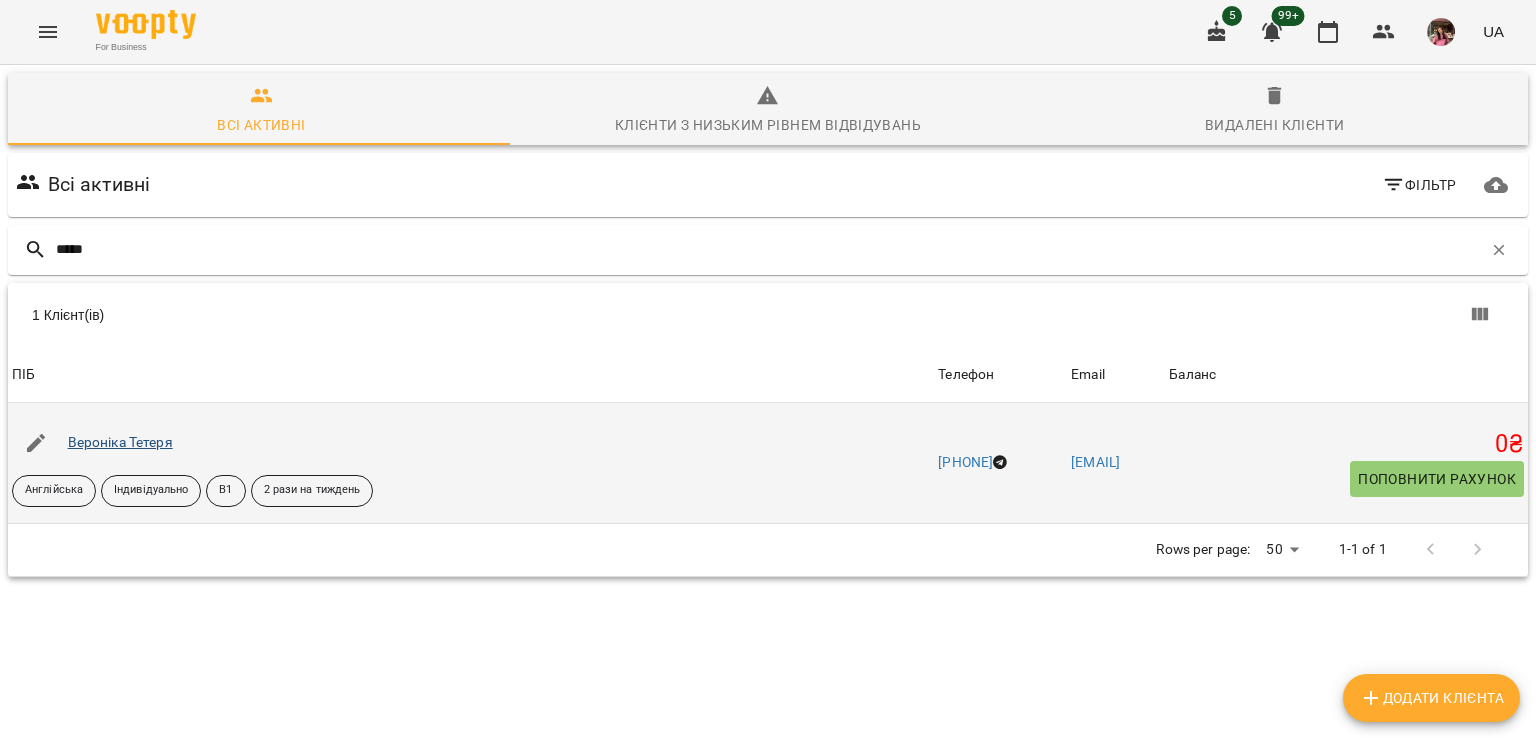 type on "*****" 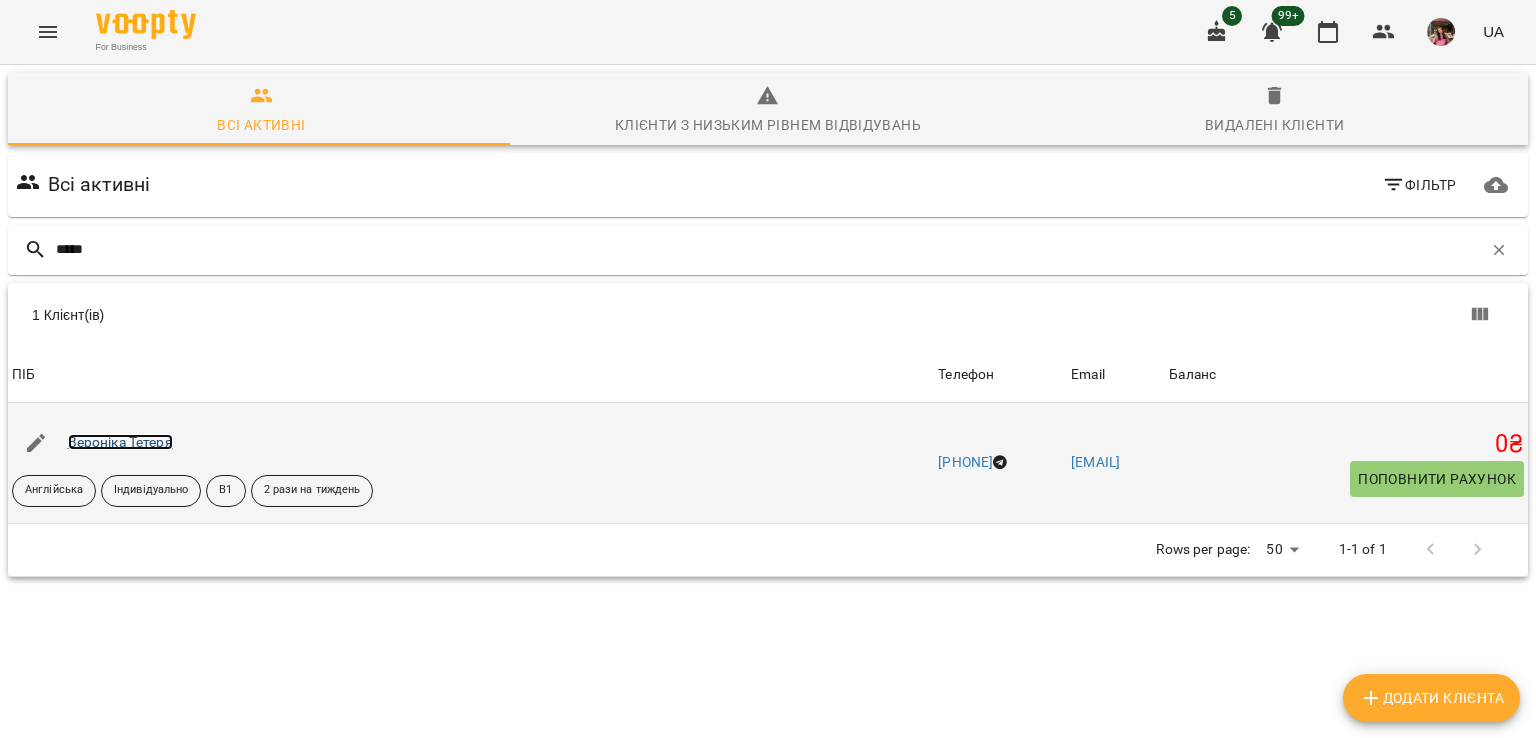 click on "Вероніка Тетеря" at bounding box center (120, 442) 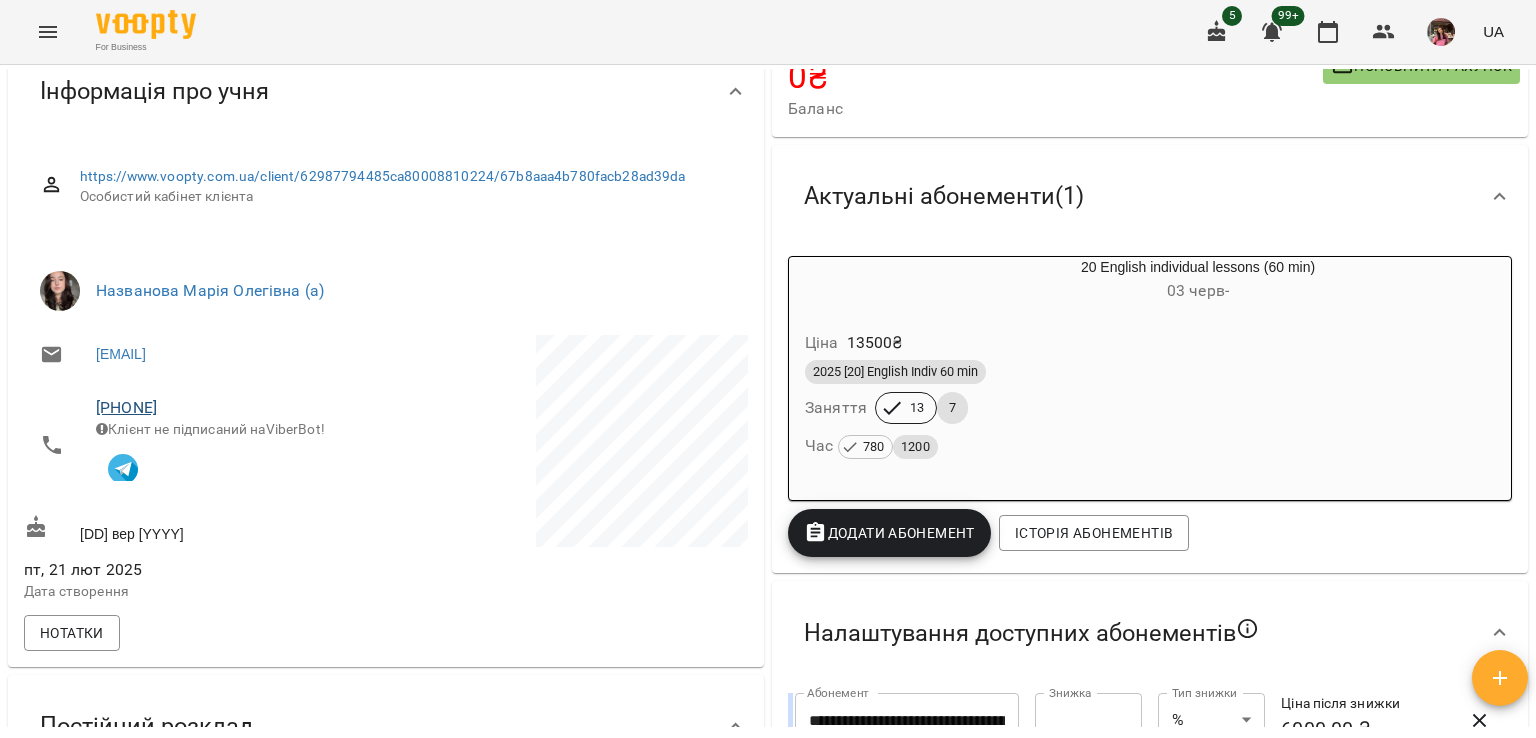 scroll, scrollTop: 0, scrollLeft: 0, axis: both 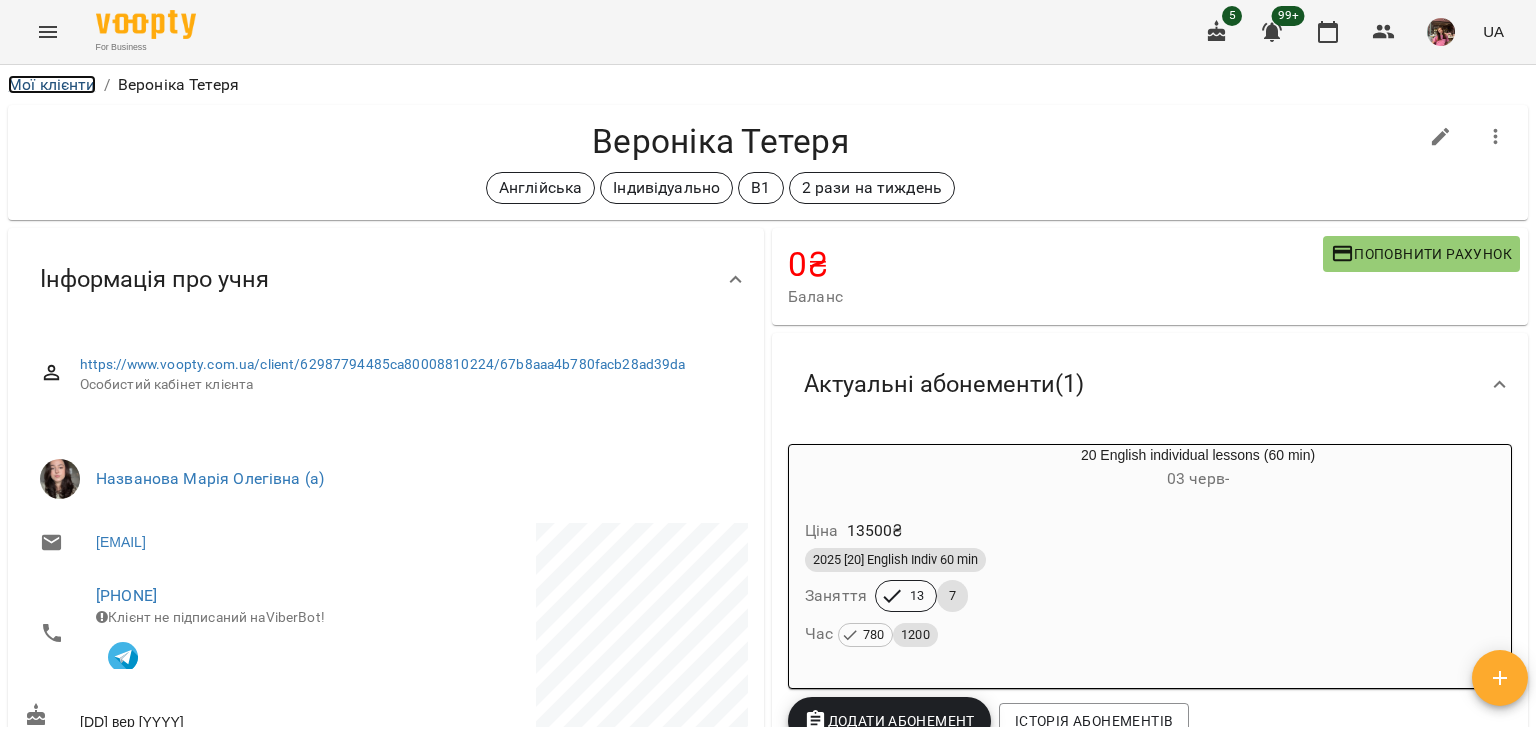 click on "Мої клієнти" at bounding box center [52, 84] 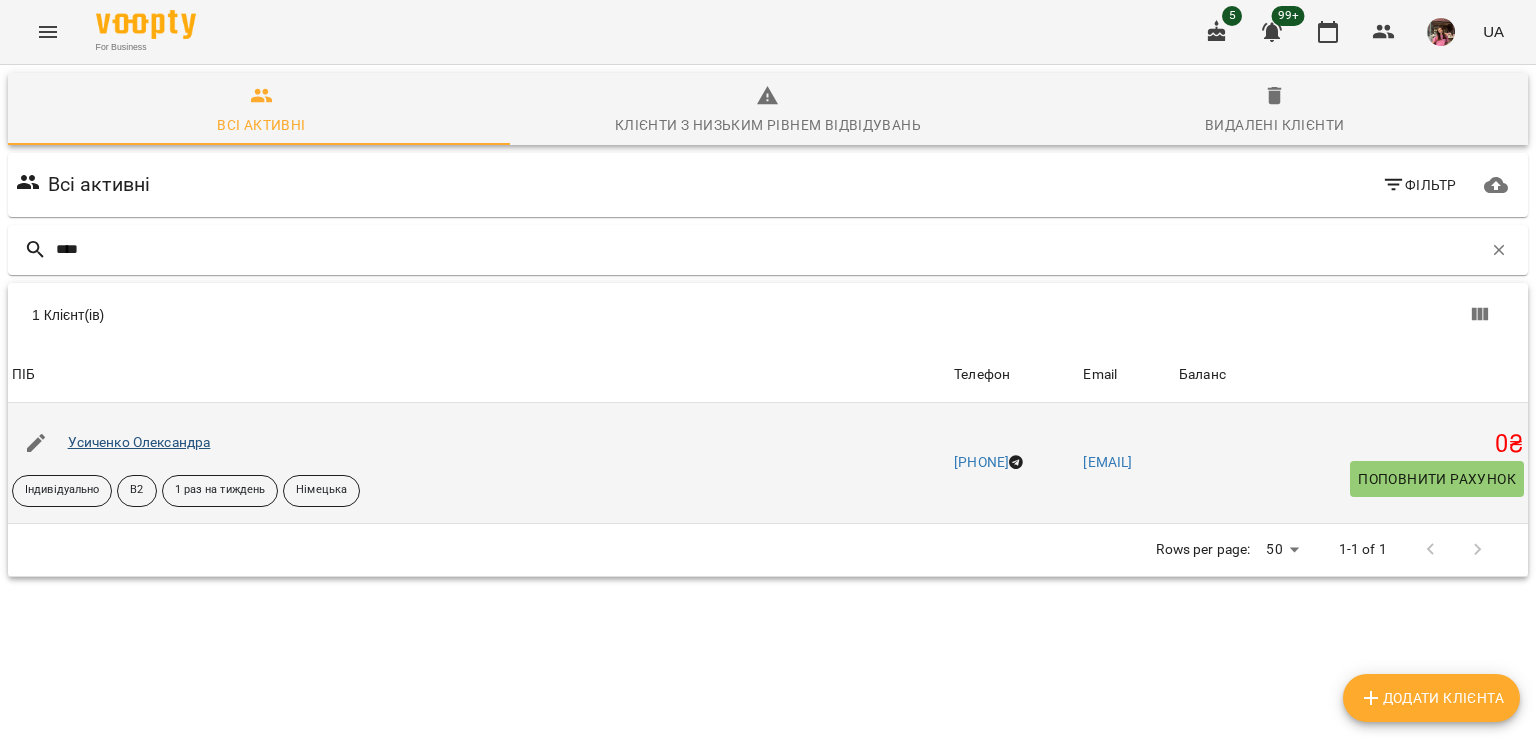 type on "****" 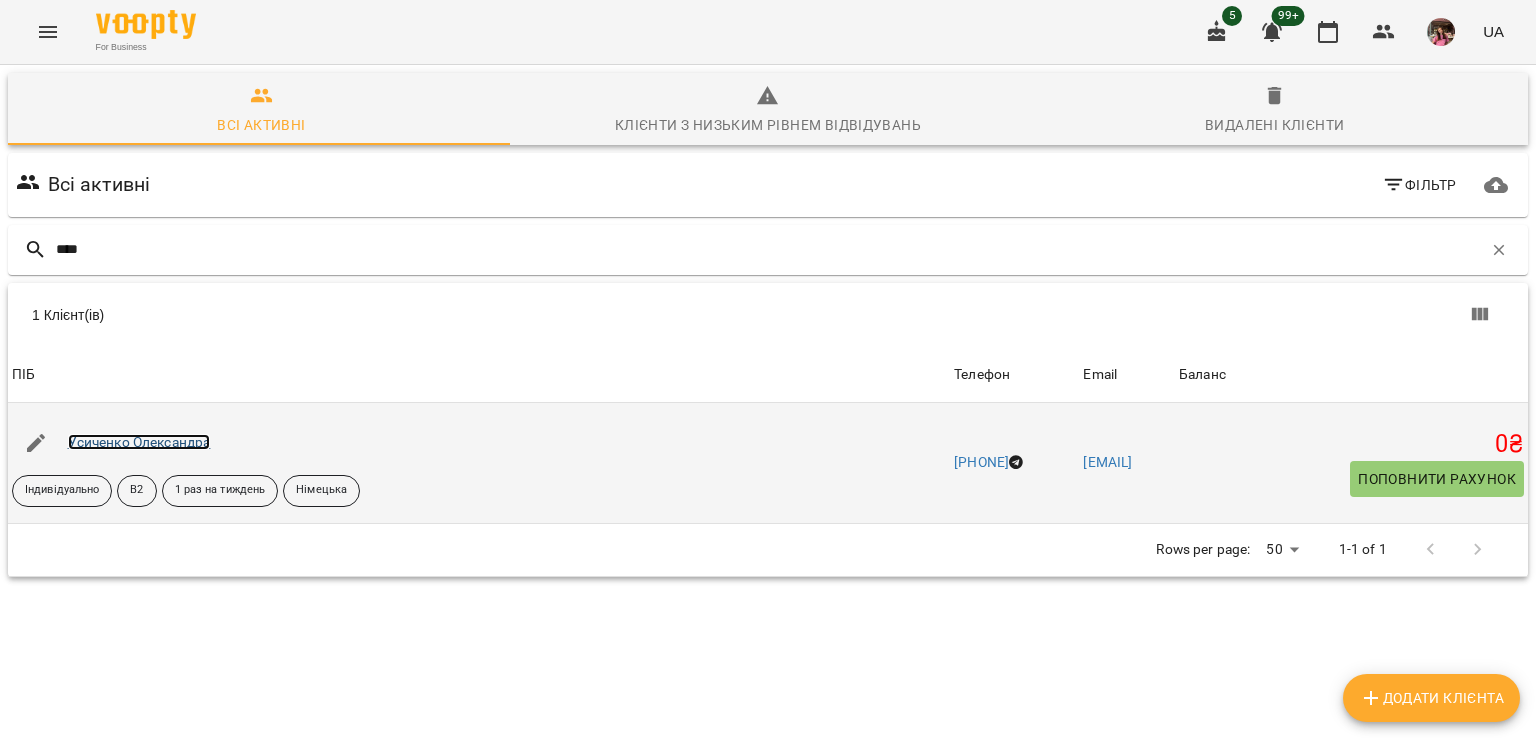 click on "Усиченко Олександра" at bounding box center [139, 442] 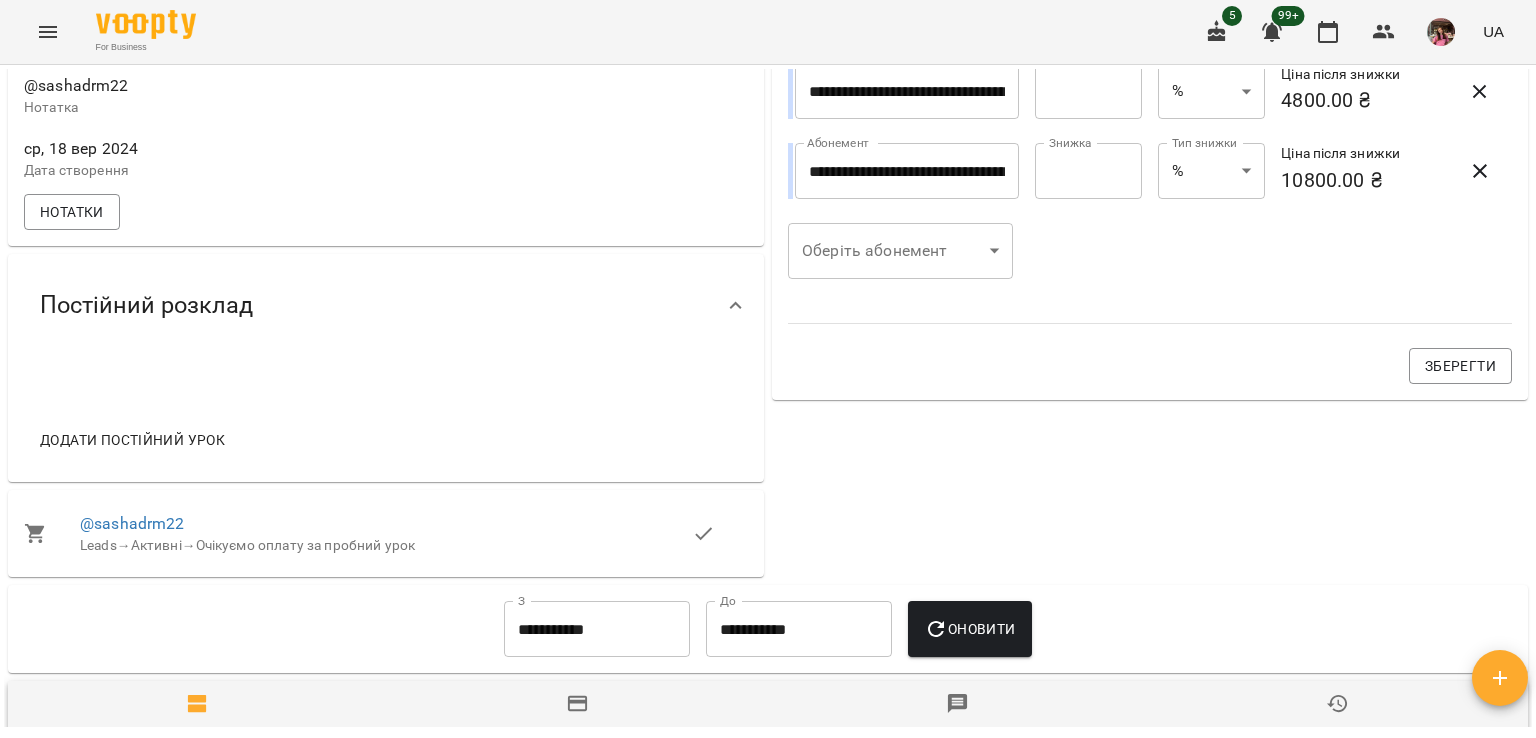 scroll, scrollTop: 673, scrollLeft: 0, axis: vertical 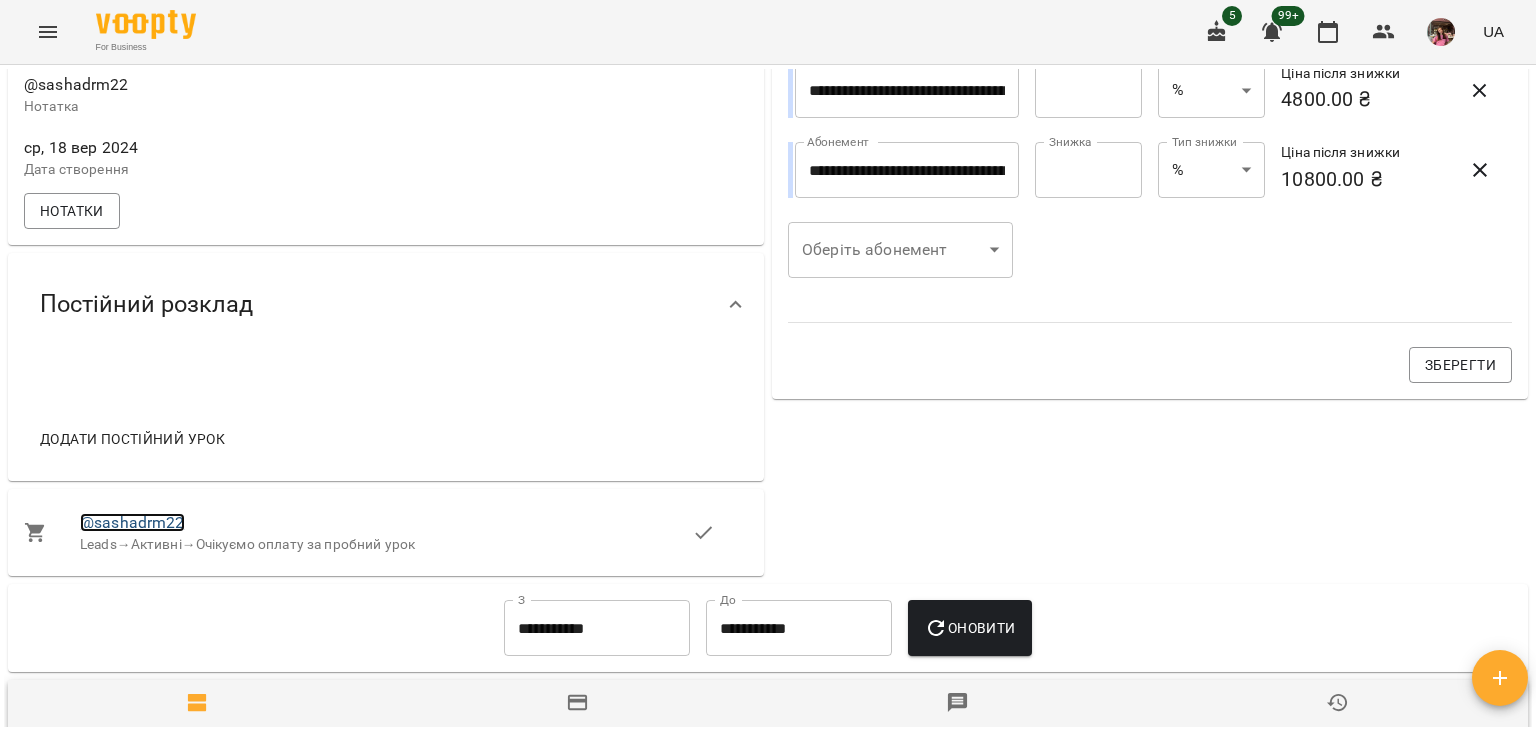 click on "@sashadrm22" at bounding box center [132, 522] 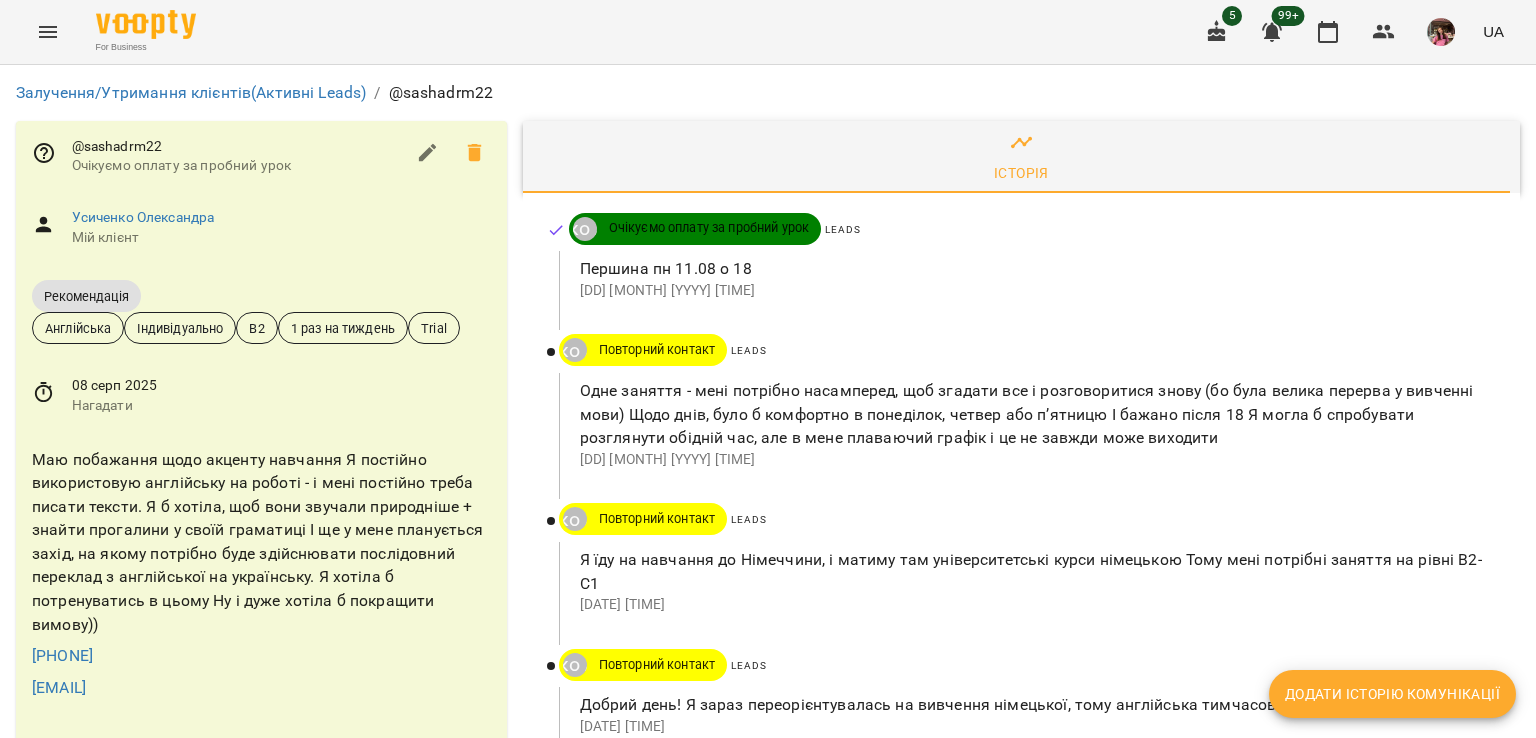click on "Додати історію комунікації" at bounding box center [1392, 694] 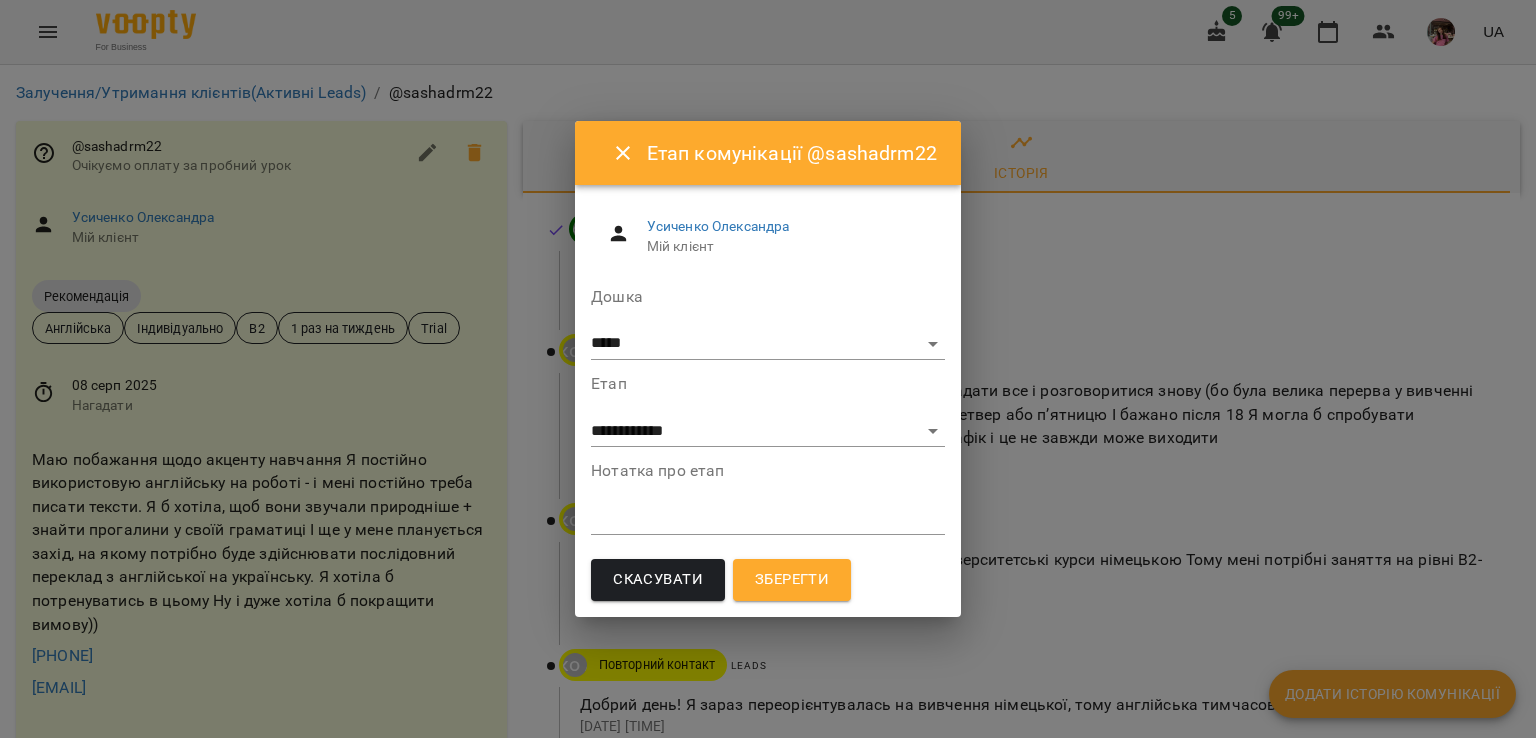 click on "**********" at bounding box center (768, 411) 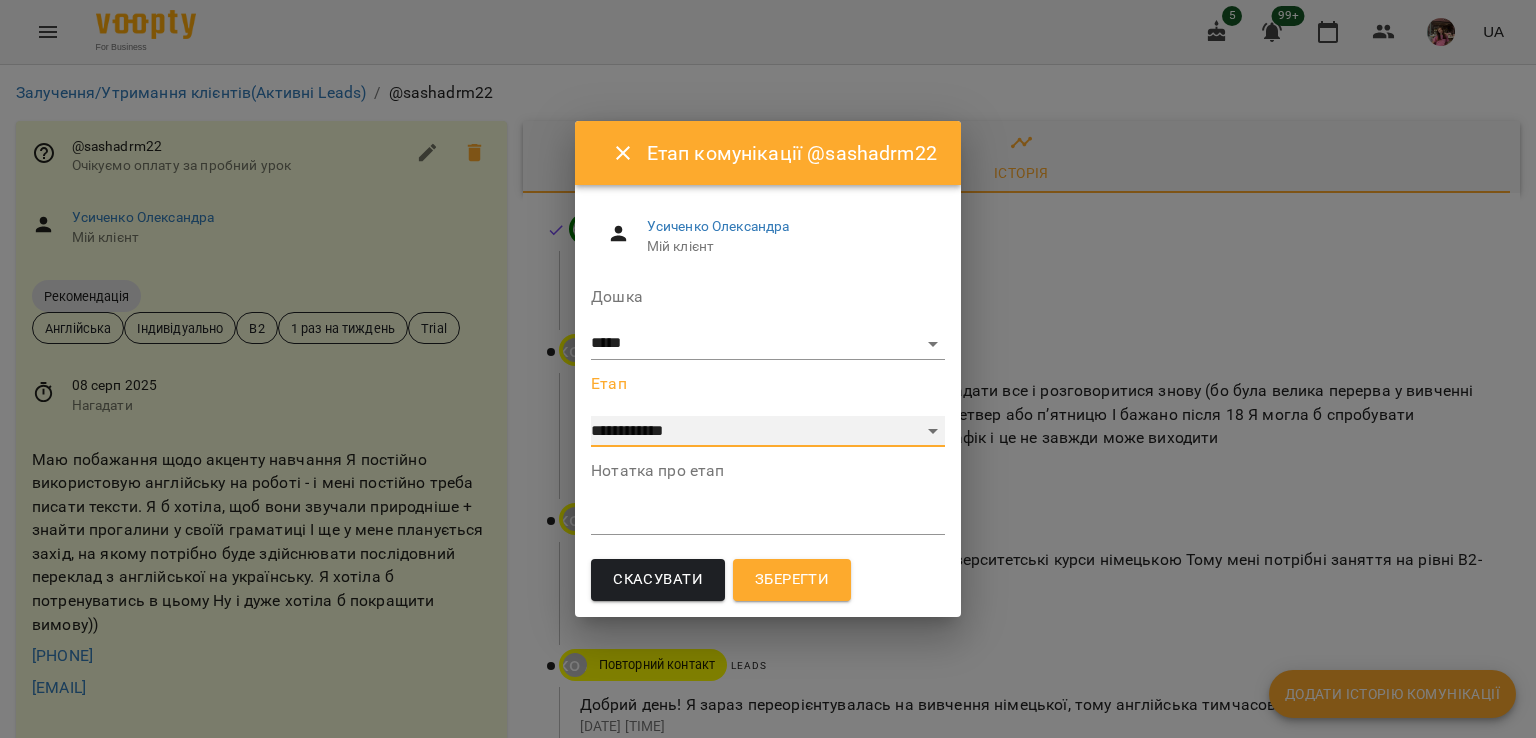 click on "**********" at bounding box center [768, 432] 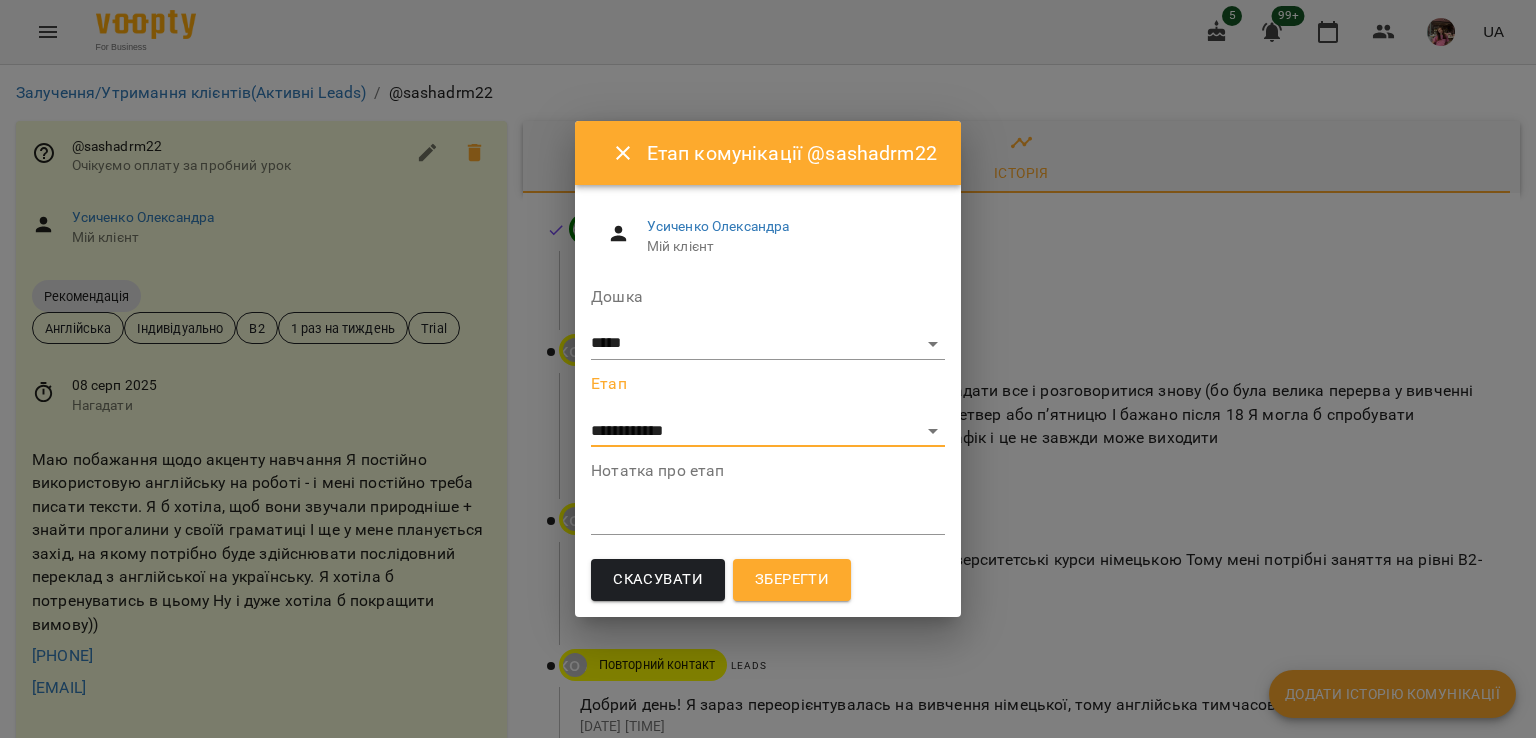 click on "Зберегти" at bounding box center [792, 580] 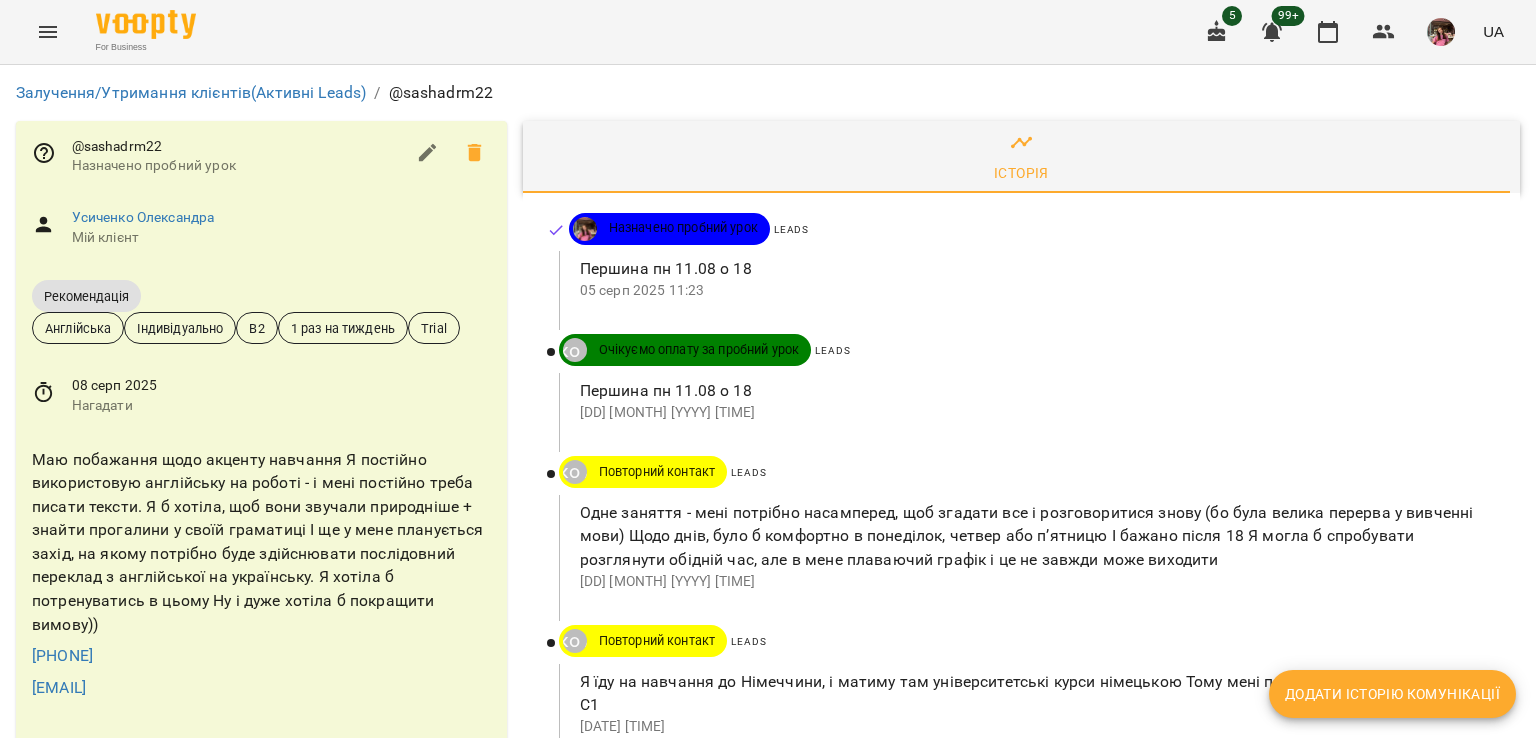 click 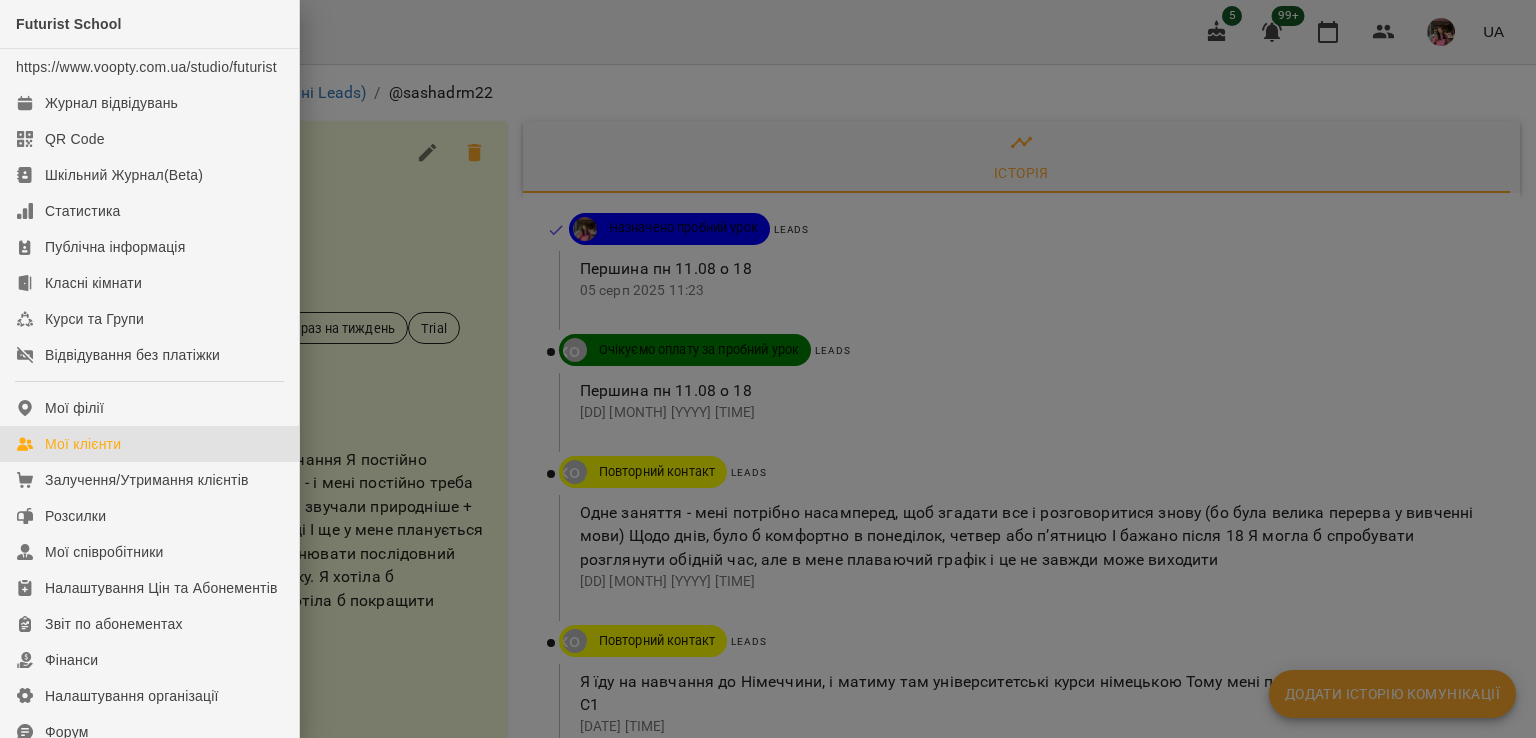 click on "Мої клієнти" at bounding box center (83, 444) 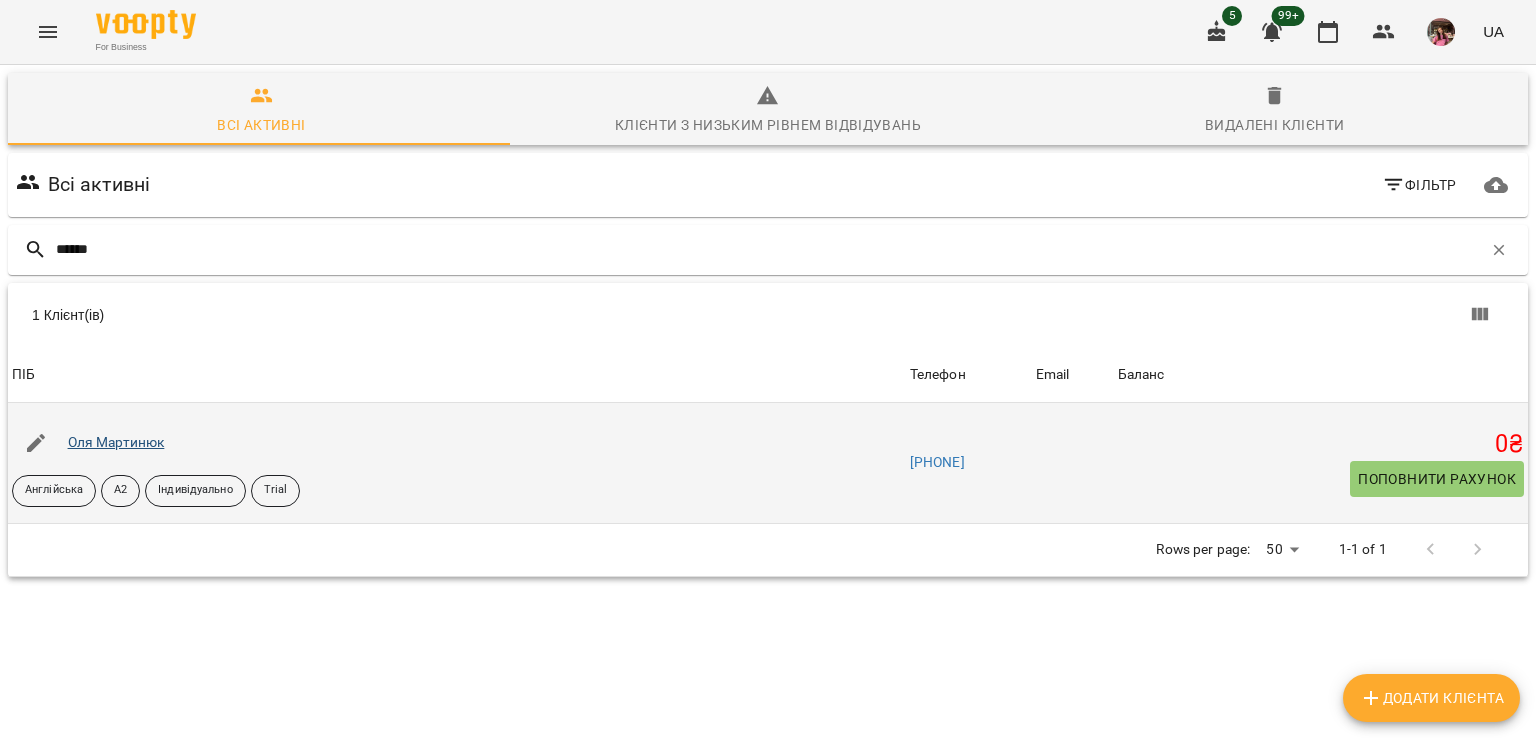 type on "******" 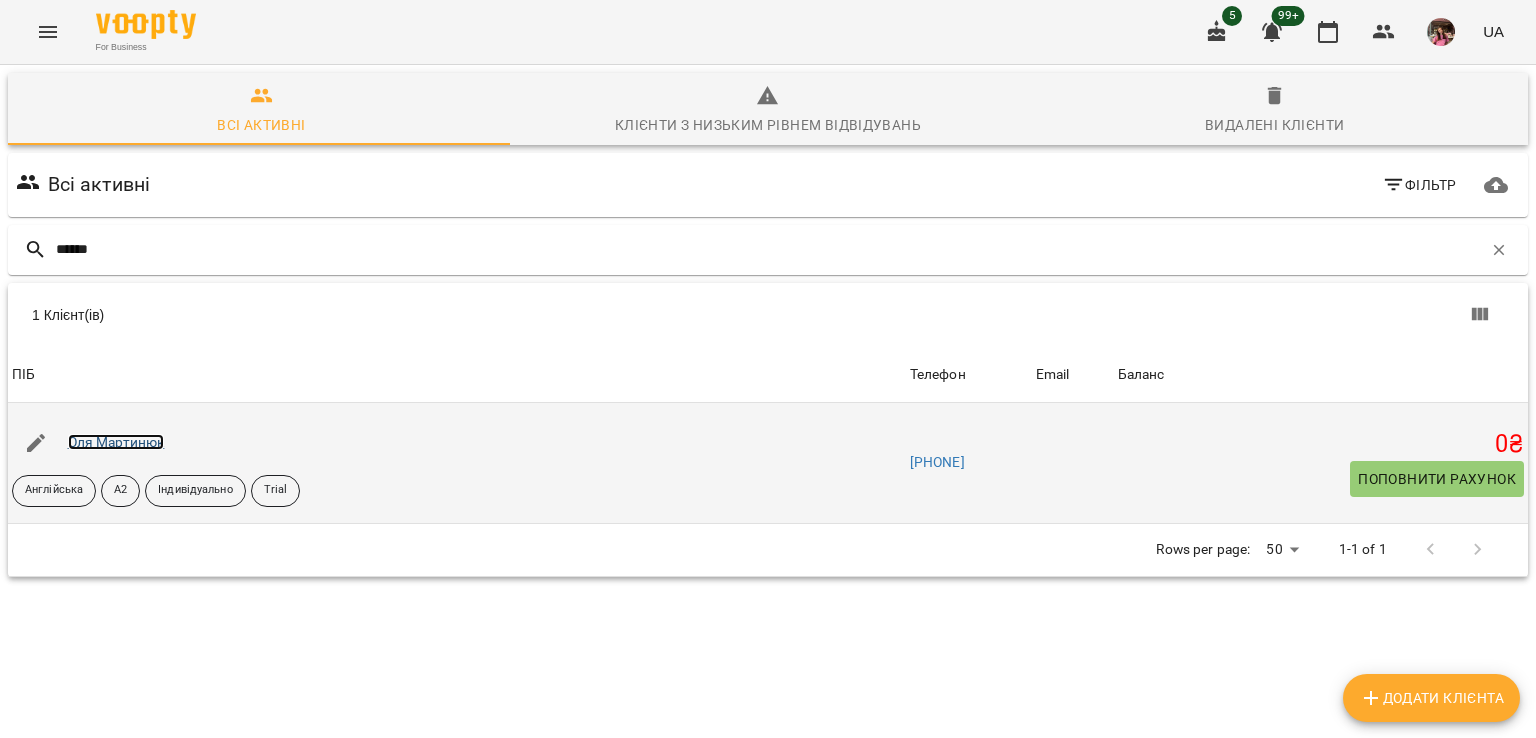 click on "Оля Мартинюк" at bounding box center [116, 442] 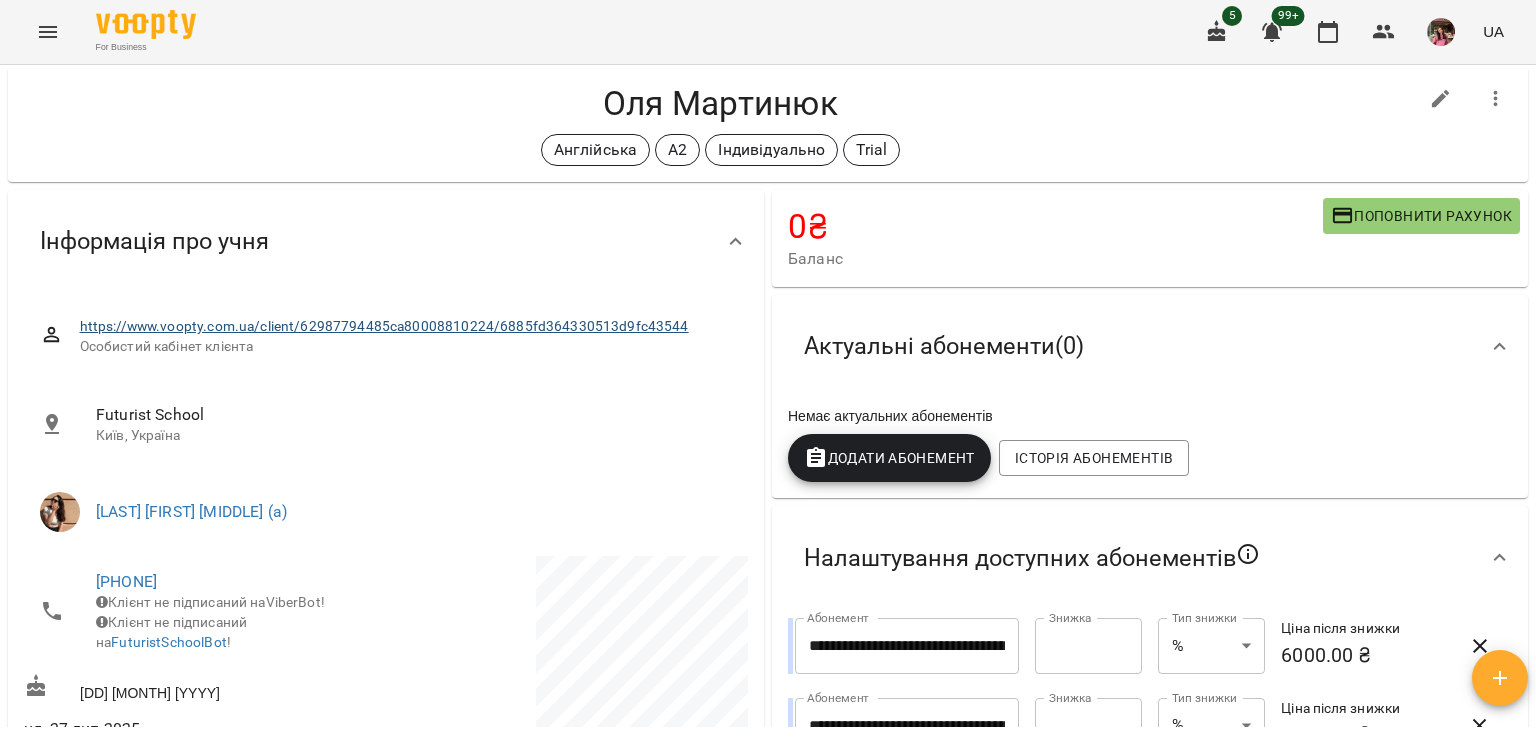 scroll, scrollTop: 32, scrollLeft: 0, axis: vertical 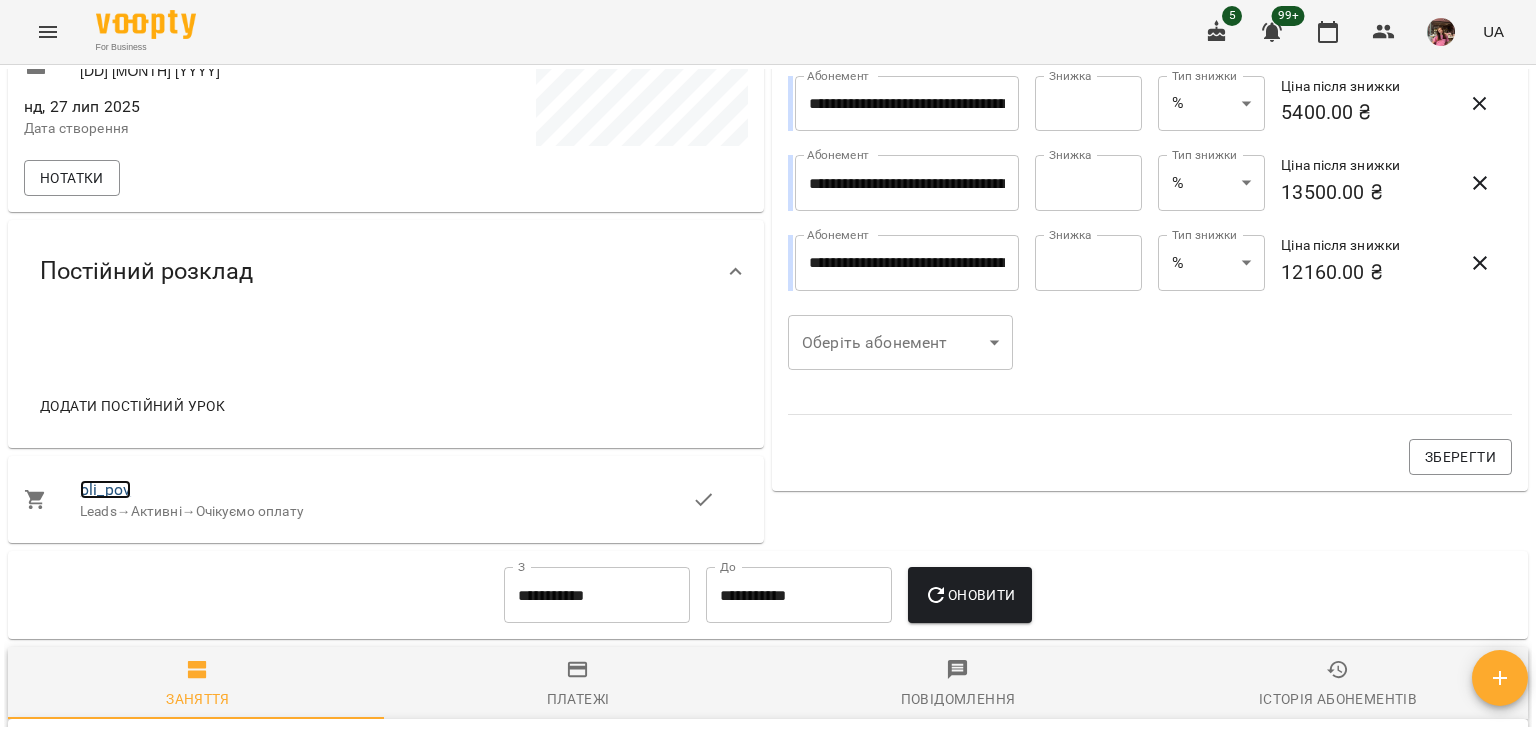 click on "oli_pov" at bounding box center [105, 489] 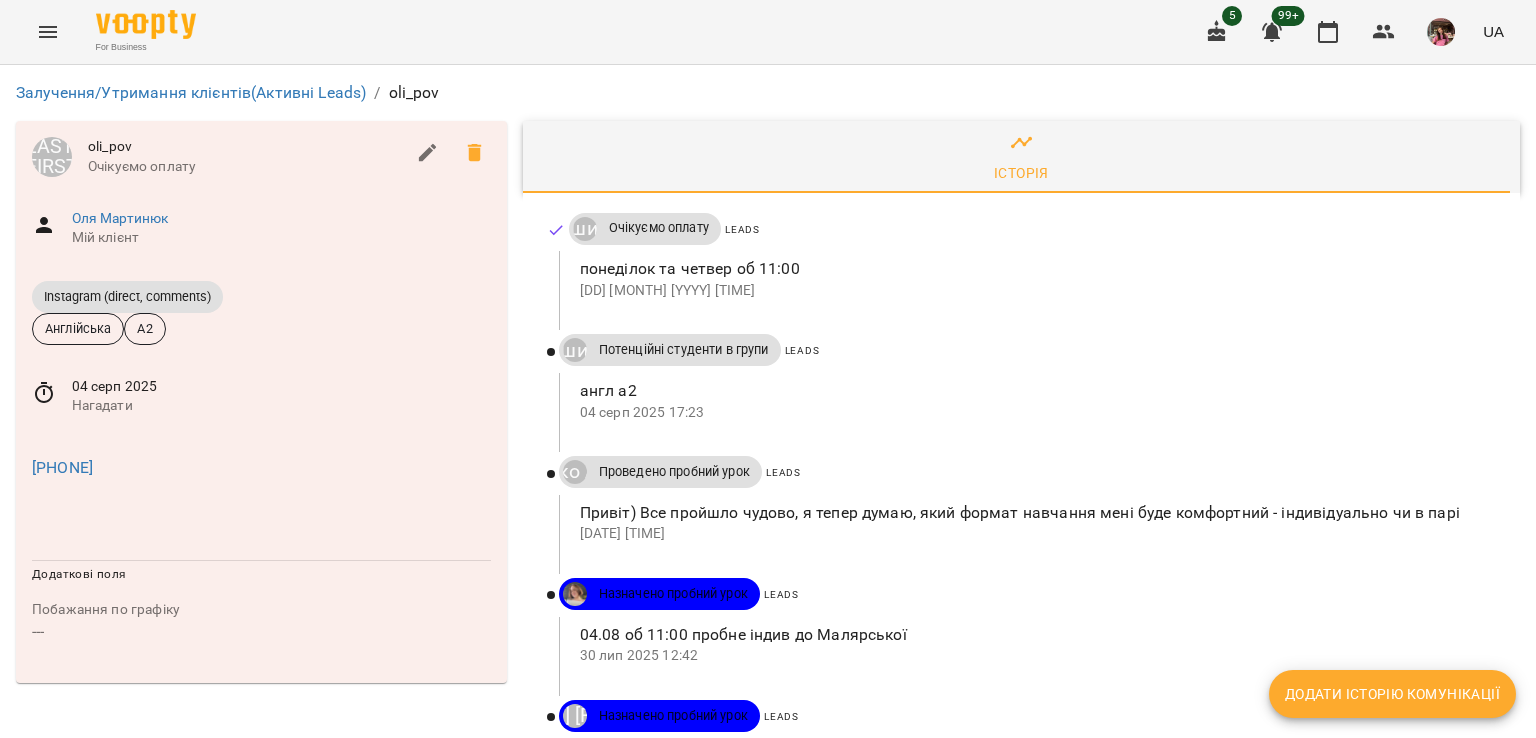 click on "Додати історію комунікації" at bounding box center [1392, 694] 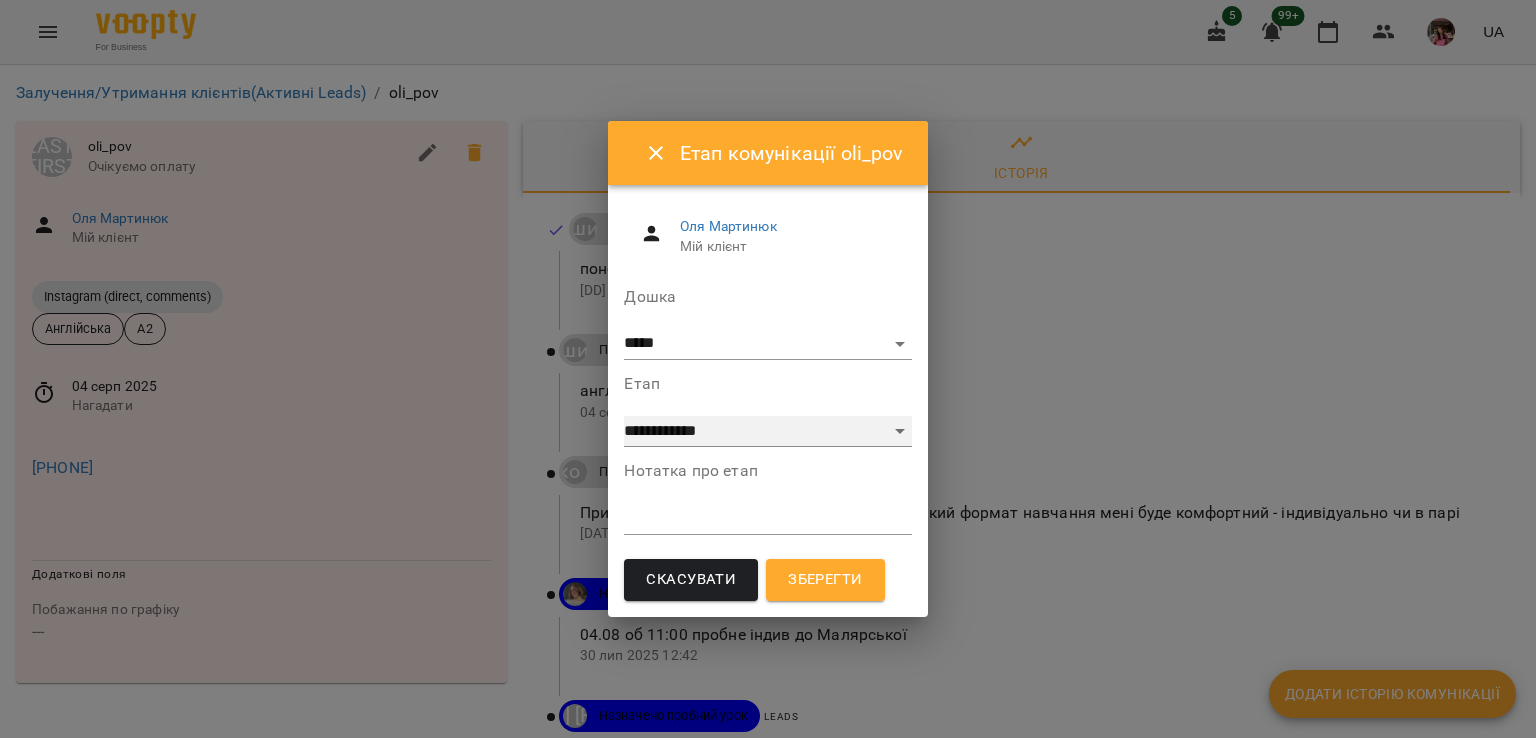 click on "**********" at bounding box center [767, 432] 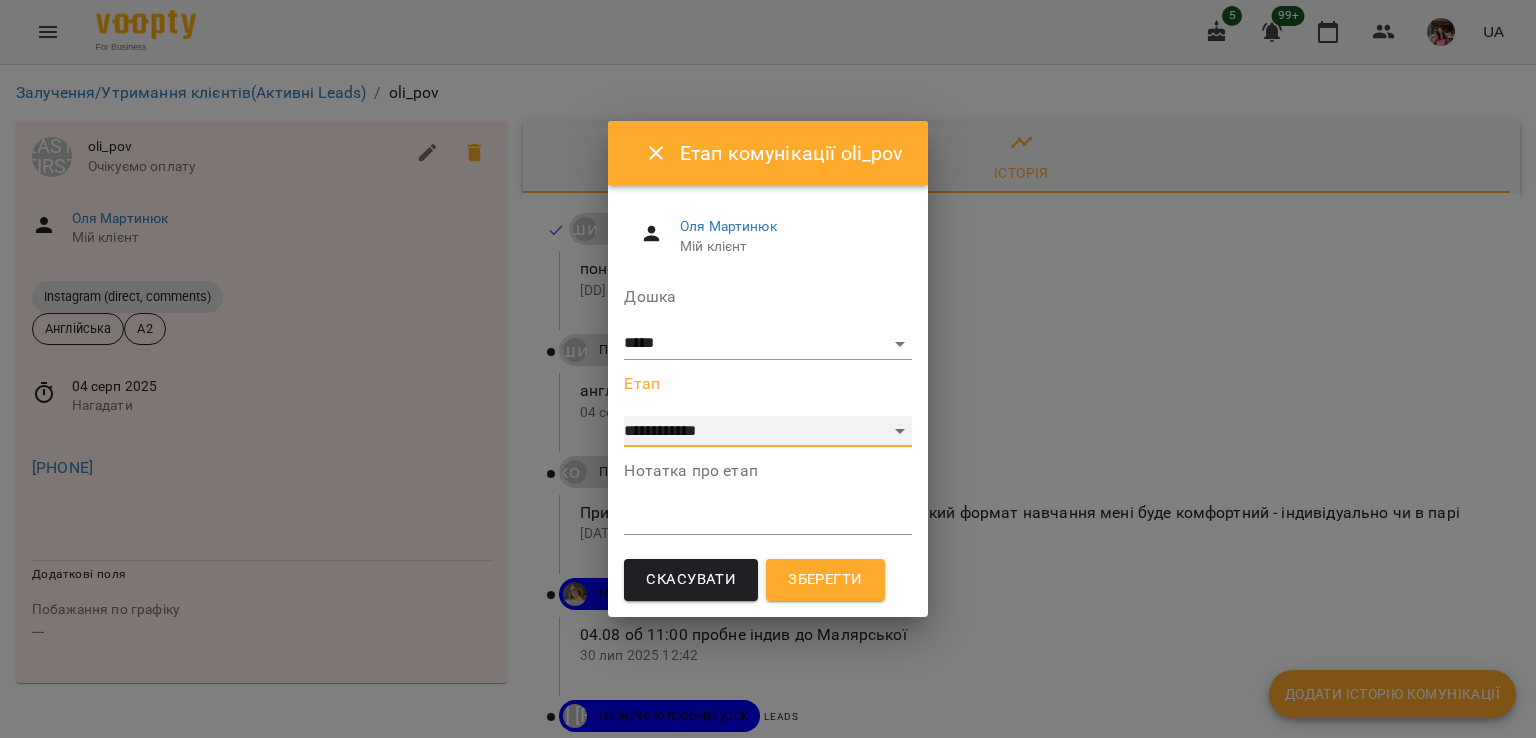 select on "**********" 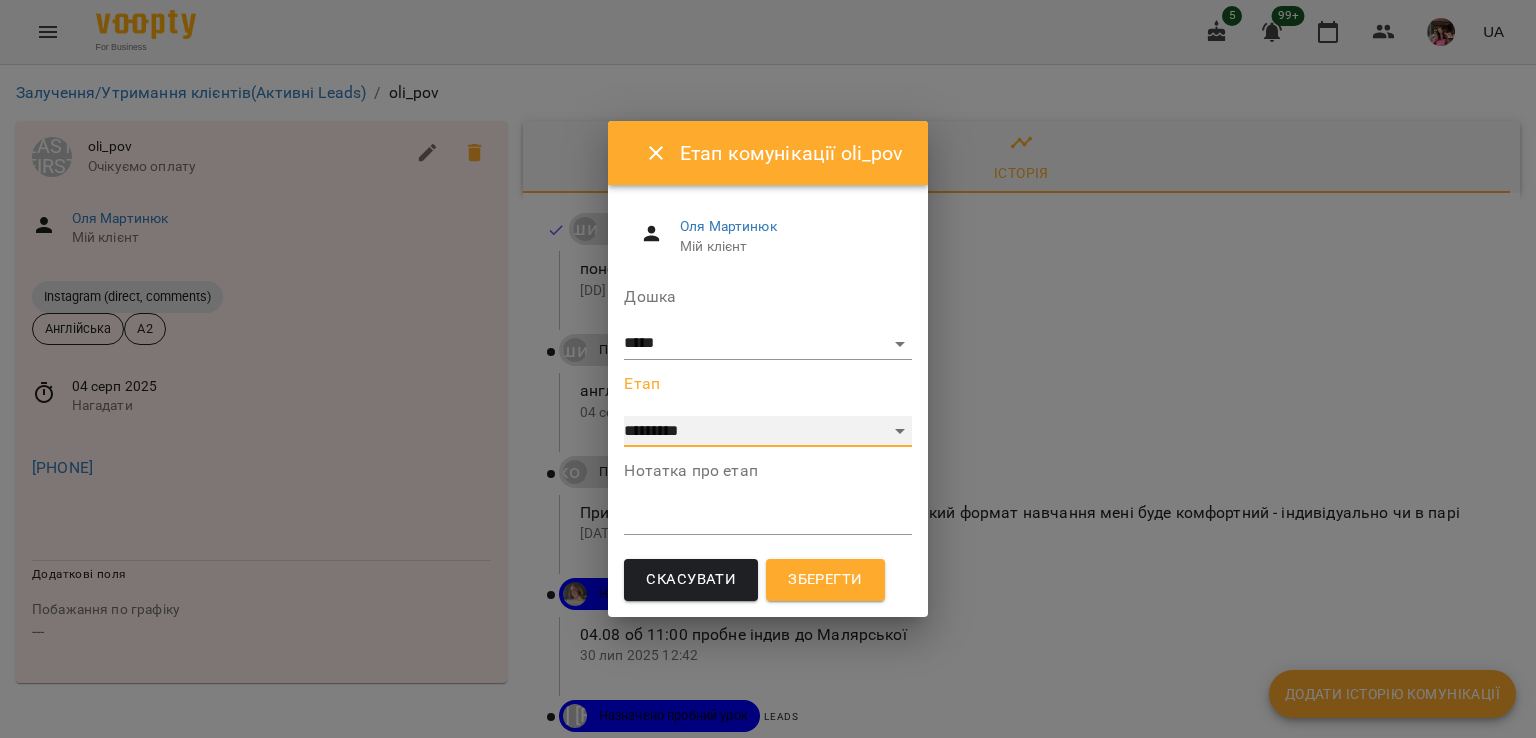 click on "**********" at bounding box center [767, 432] 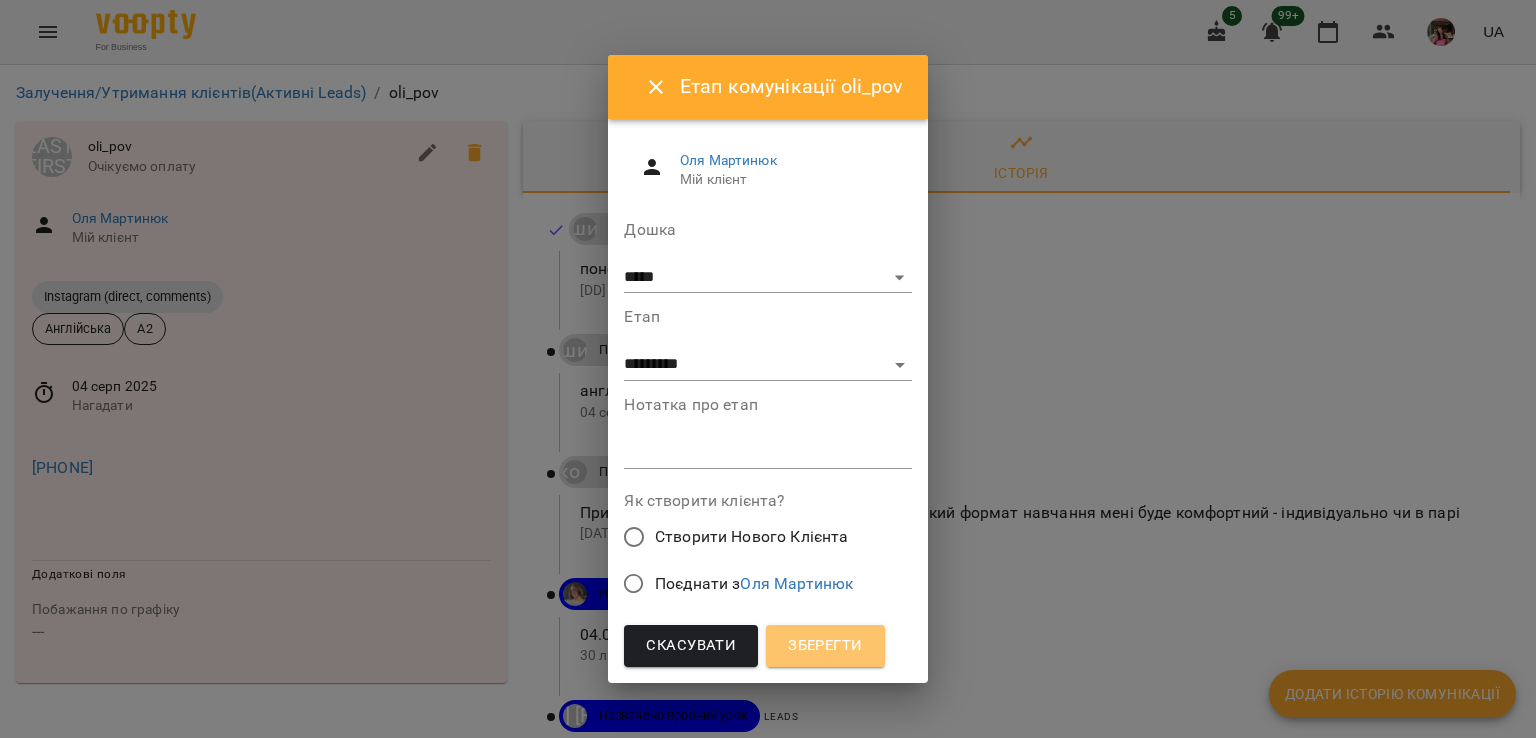 click on "Зберегти" at bounding box center [825, 646] 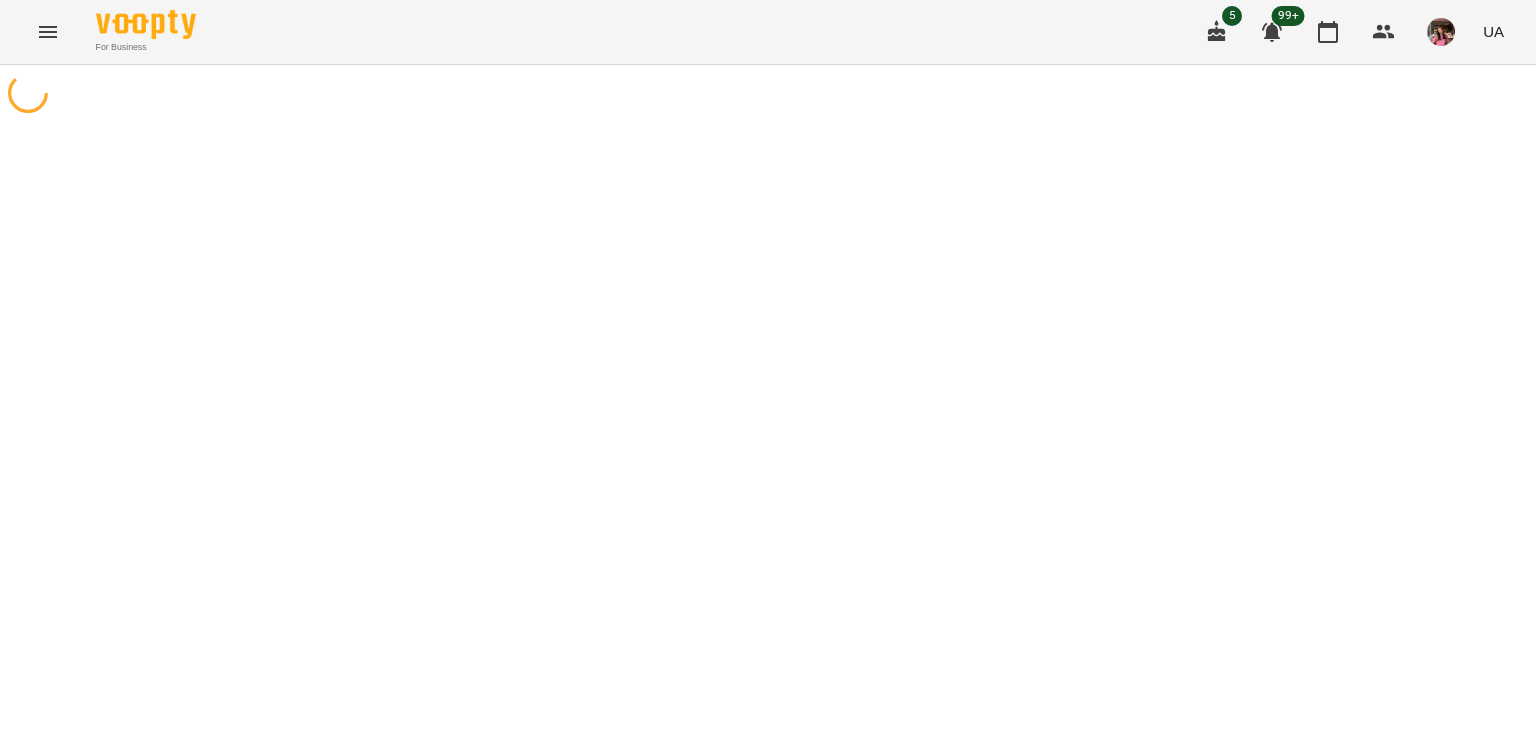 scroll, scrollTop: 0, scrollLeft: 0, axis: both 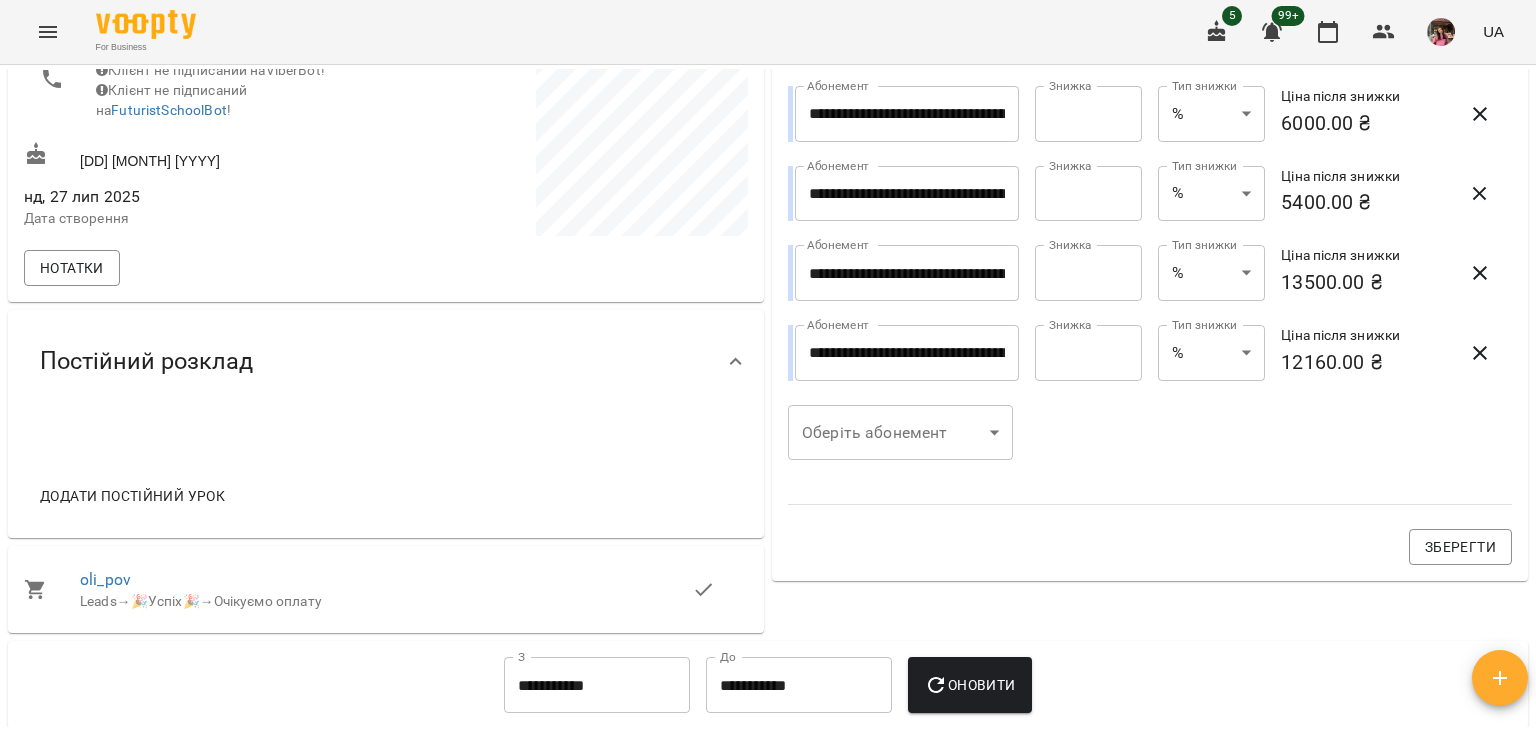 click on "Leads  →  🎉Успіх🎉  →  Очікуємо оплату" at bounding box center (386, 602) 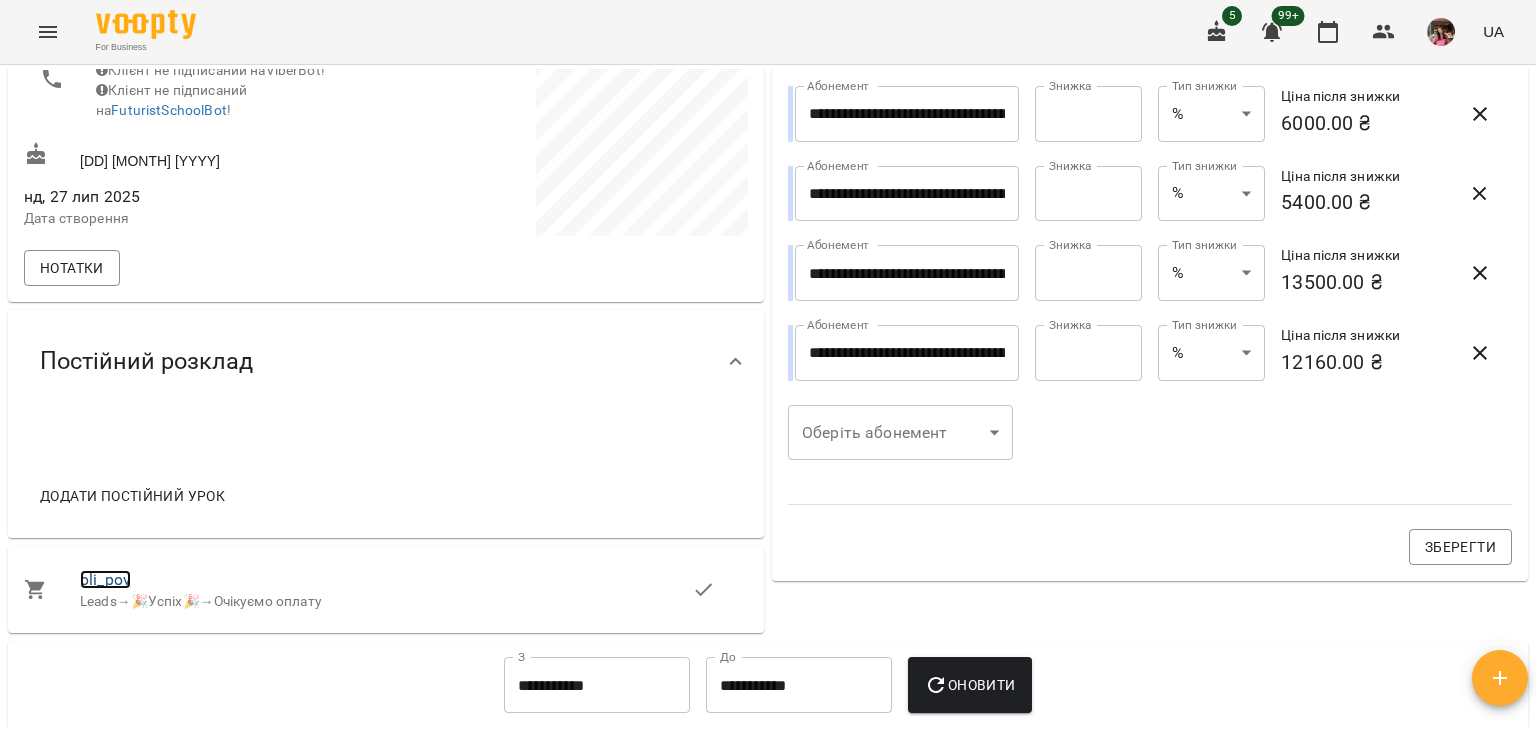 click on "oli_pov" at bounding box center (105, 579) 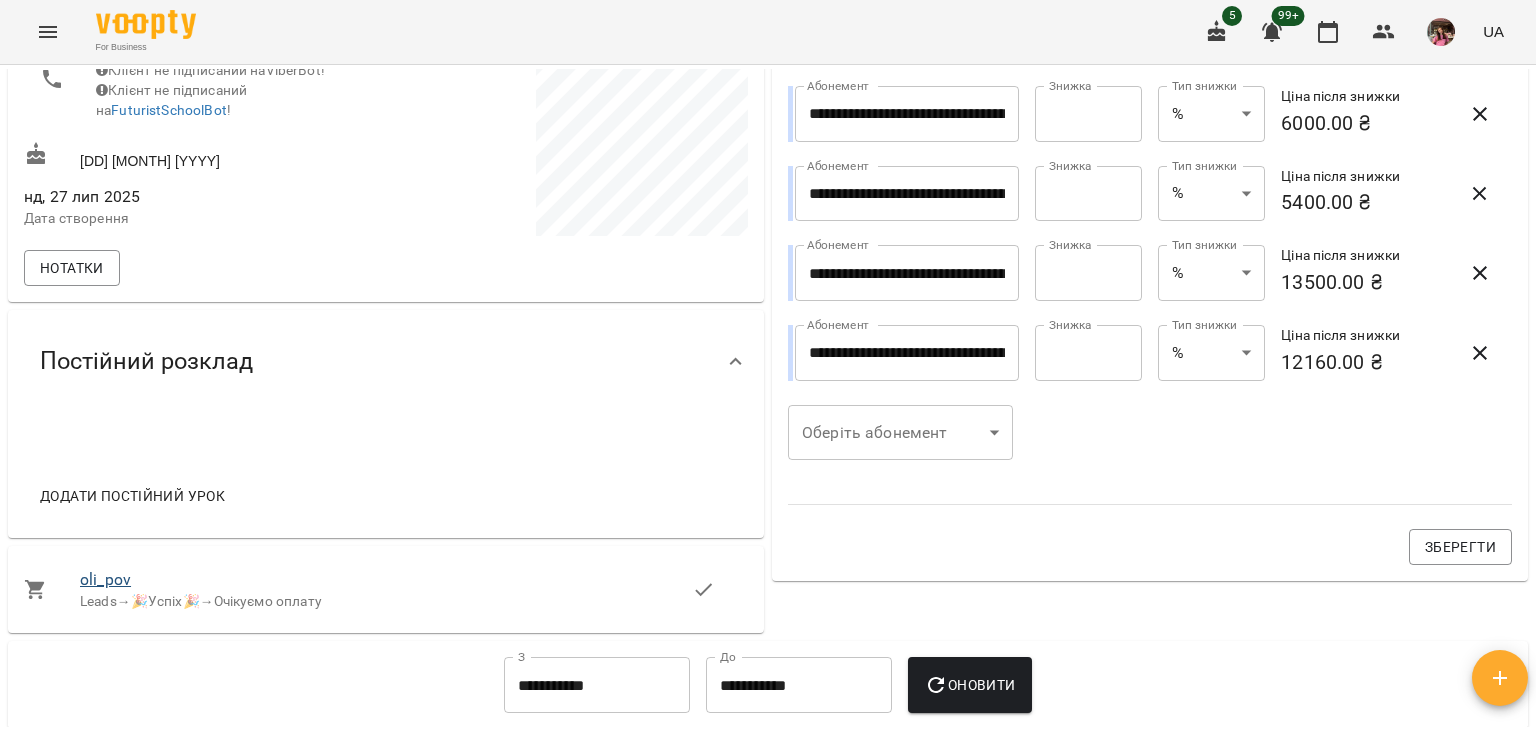 scroll, scrollTop: 0, scrollLeft: 0, axis: both 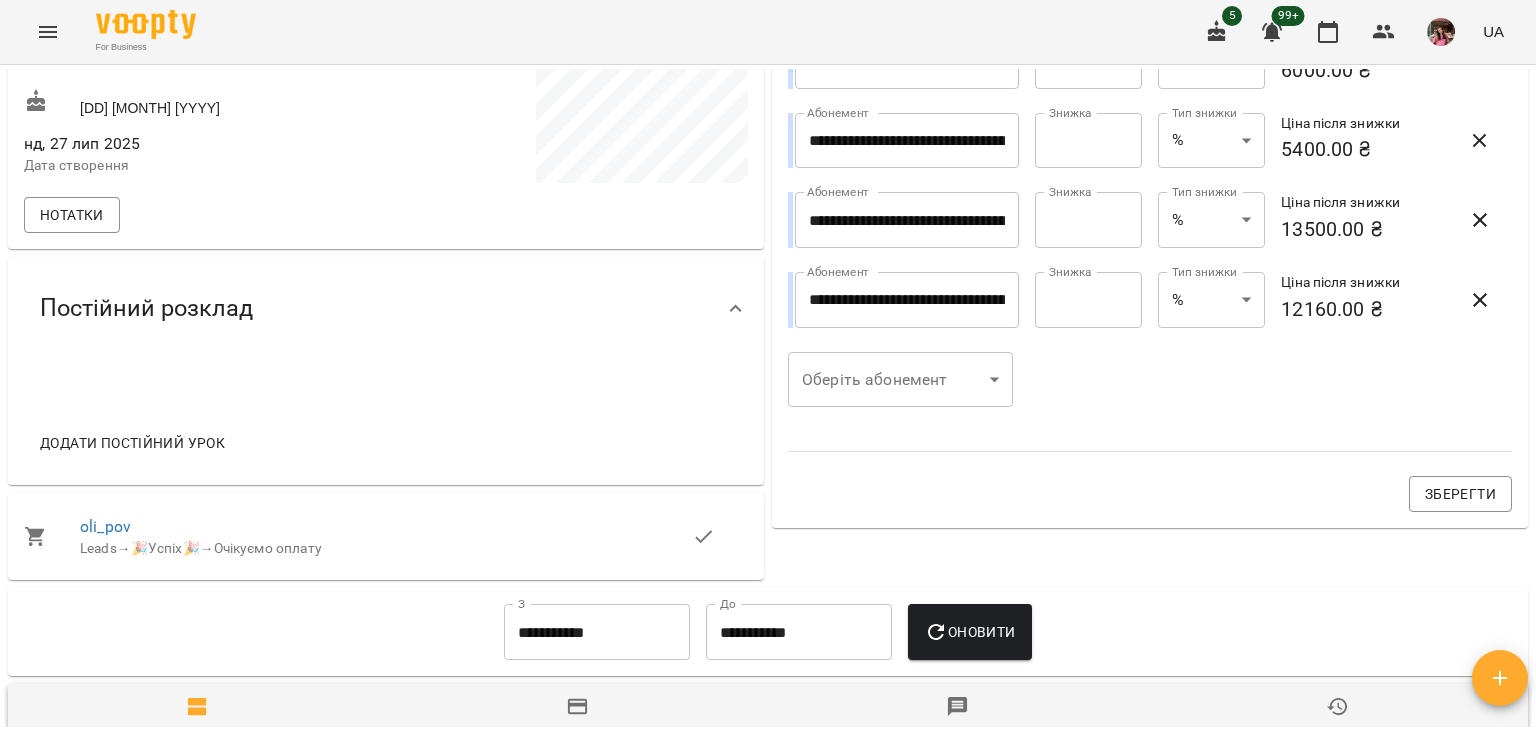 click on "Додати постійний урок" at bounding box center [132, 443] 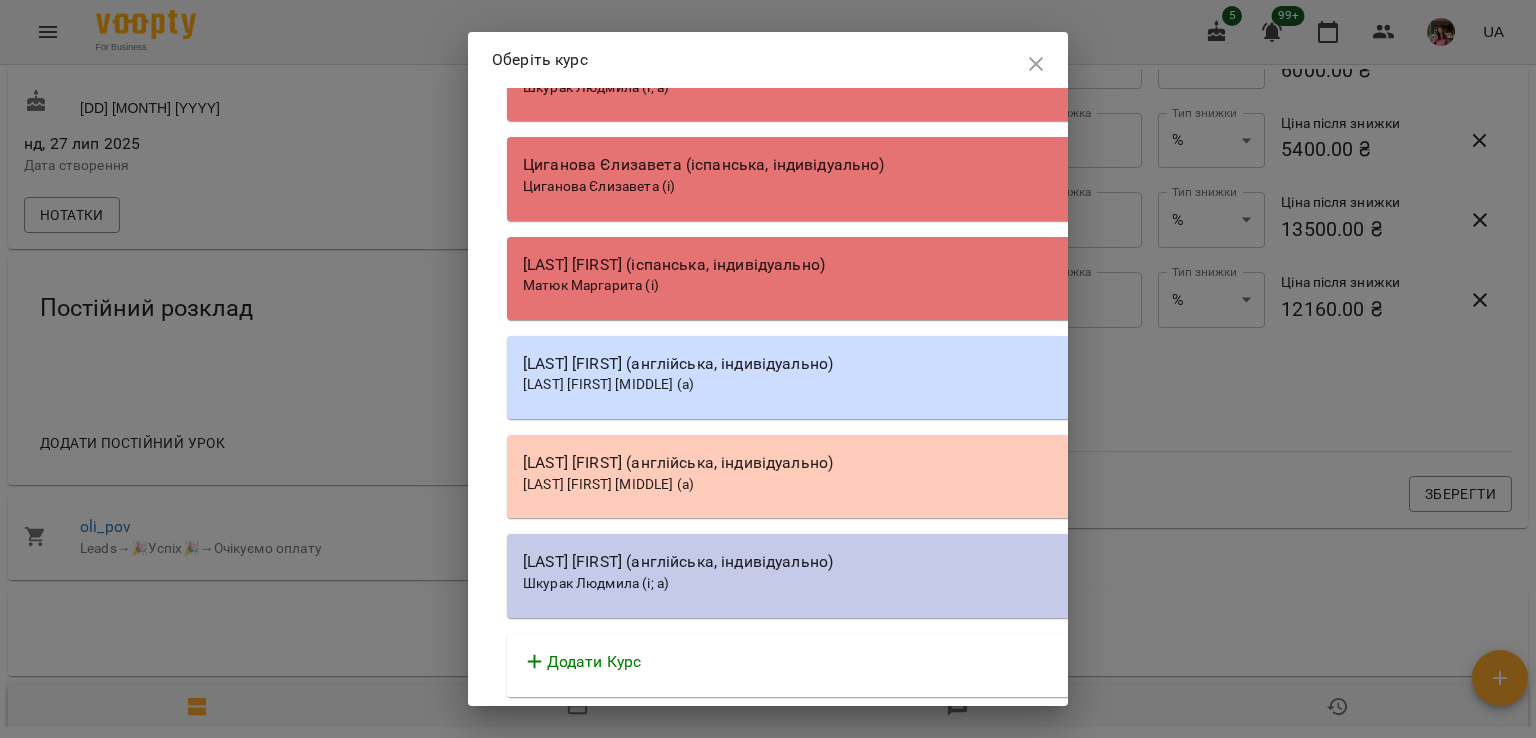 scroll, scrollTop: 23976, scrollLeft: 0, axis: vertical 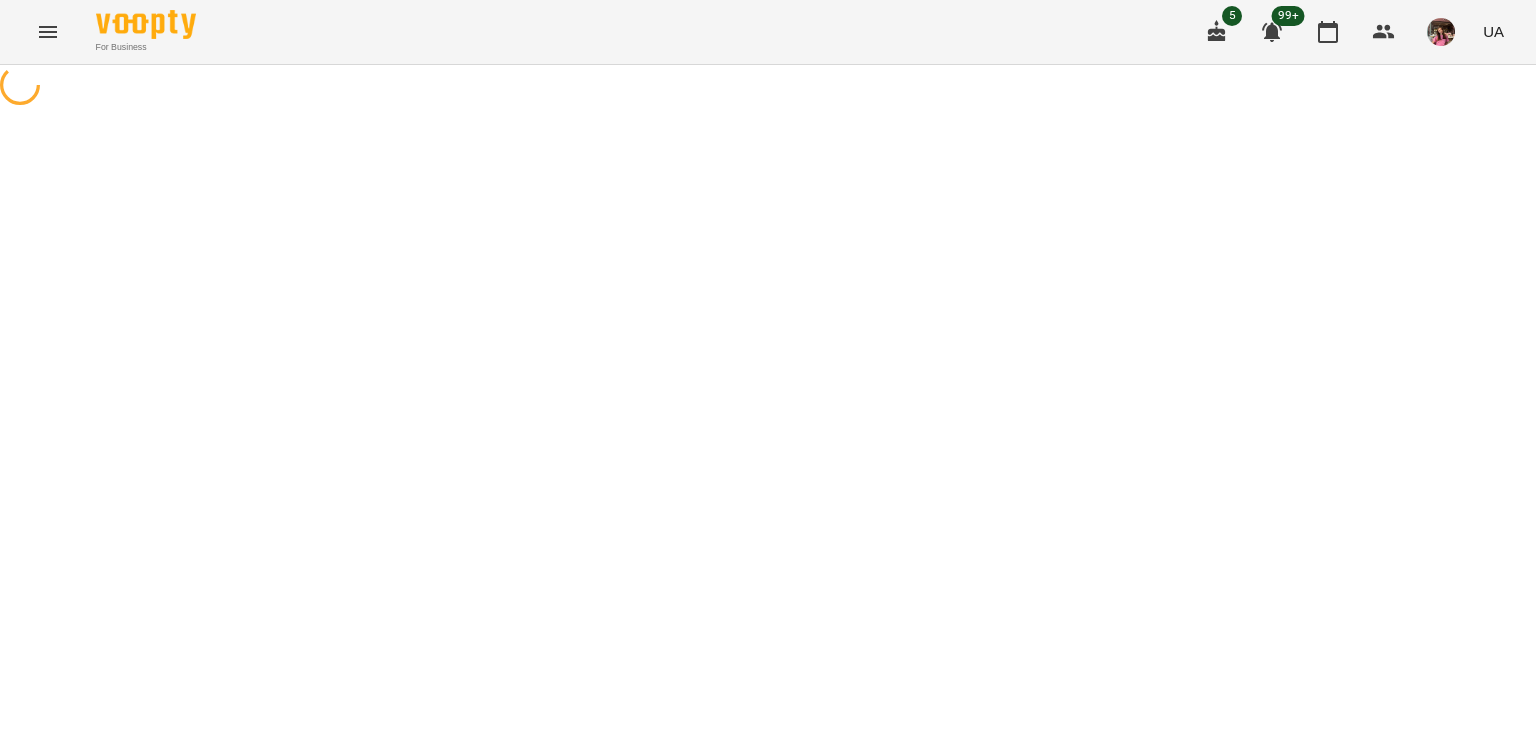 select on "********" 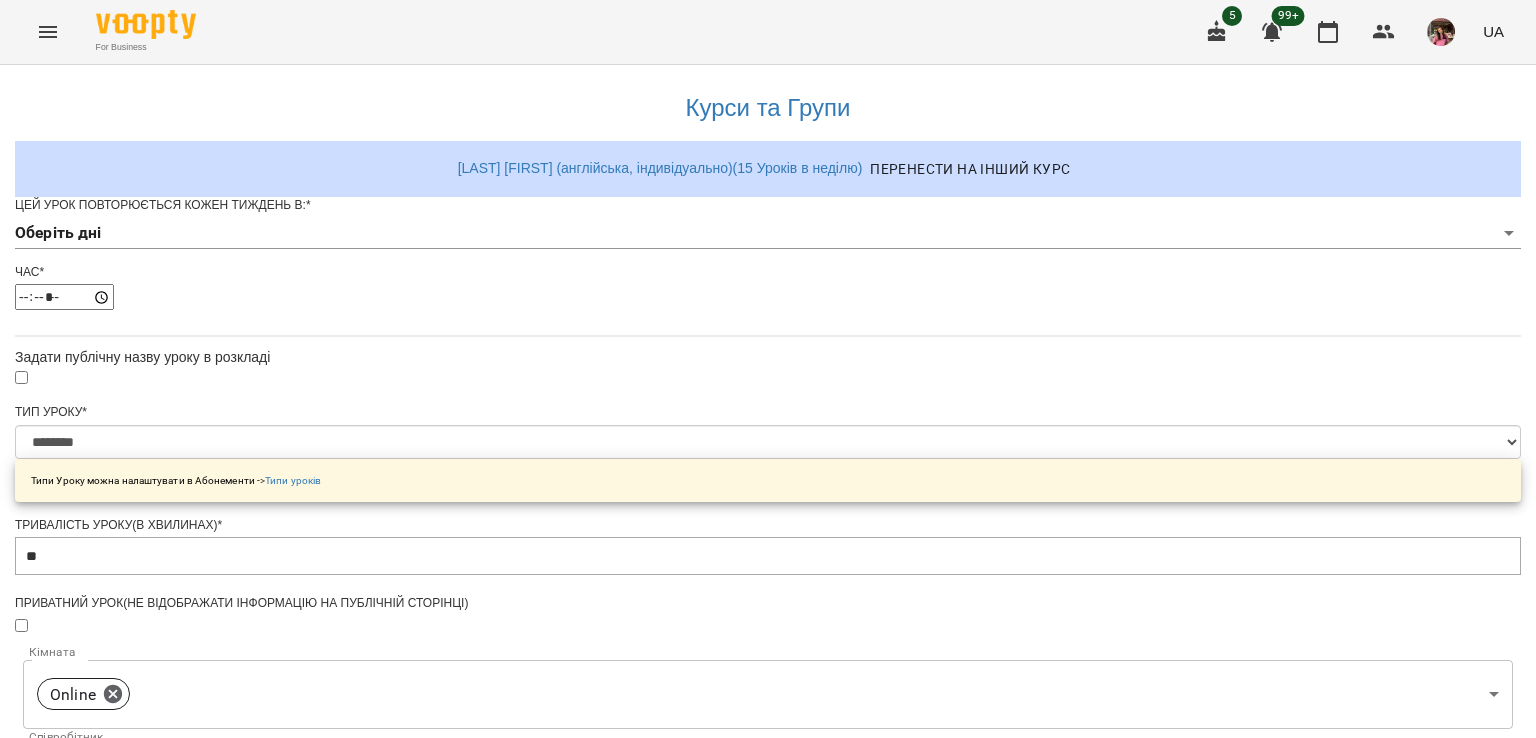 click on "**********" at bounding box center [768, 644] 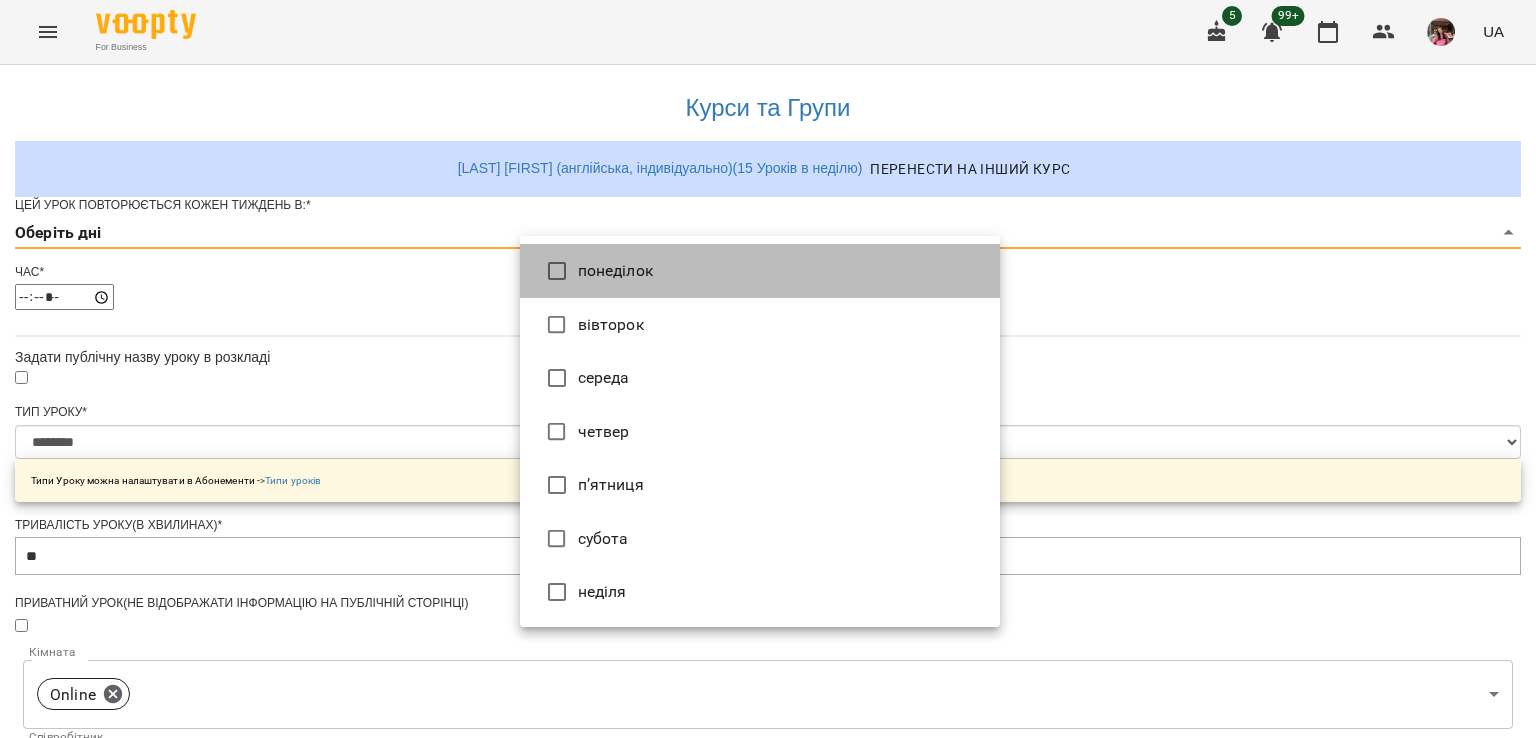 click on "понеділок" at bounding box center [760, 271] 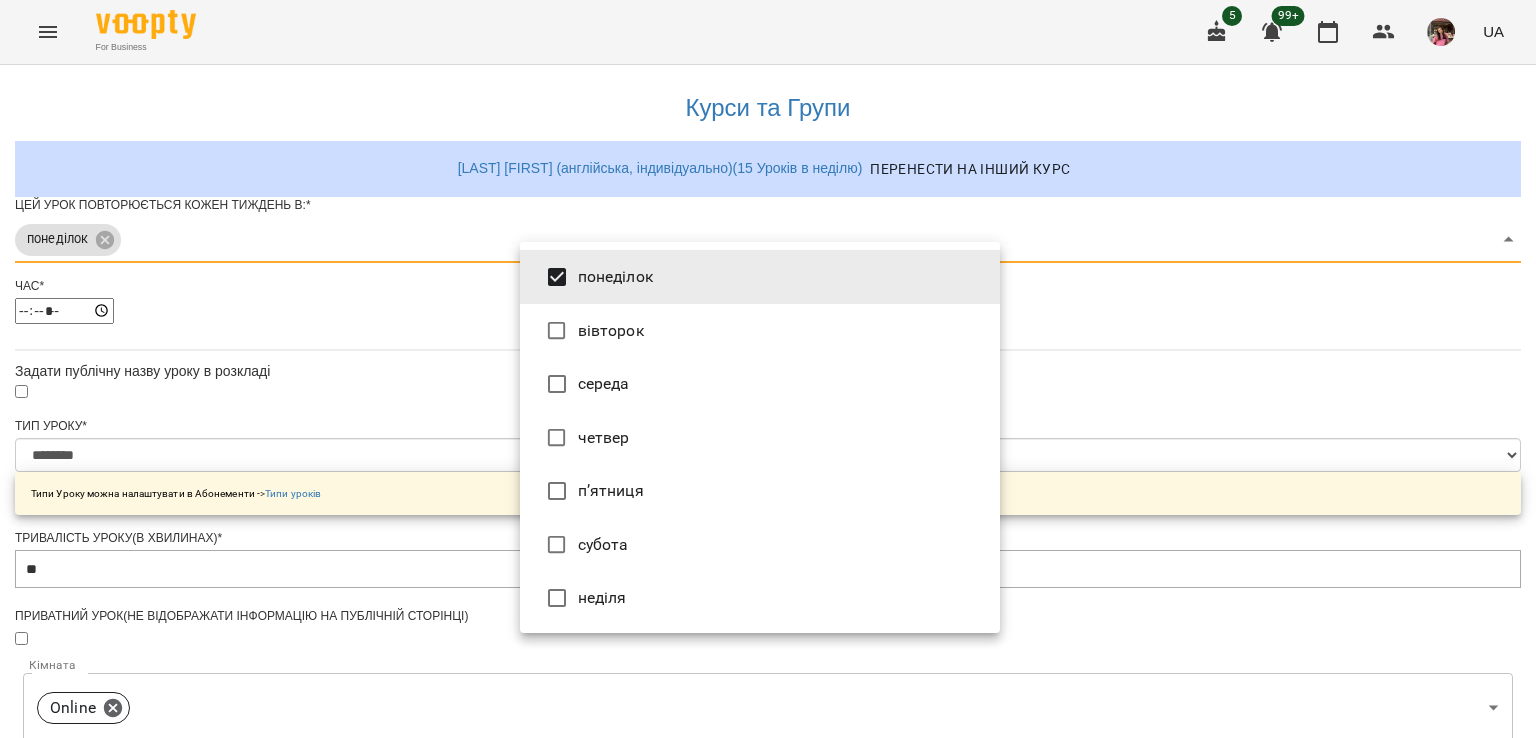 click at bounding box center [768, 369] 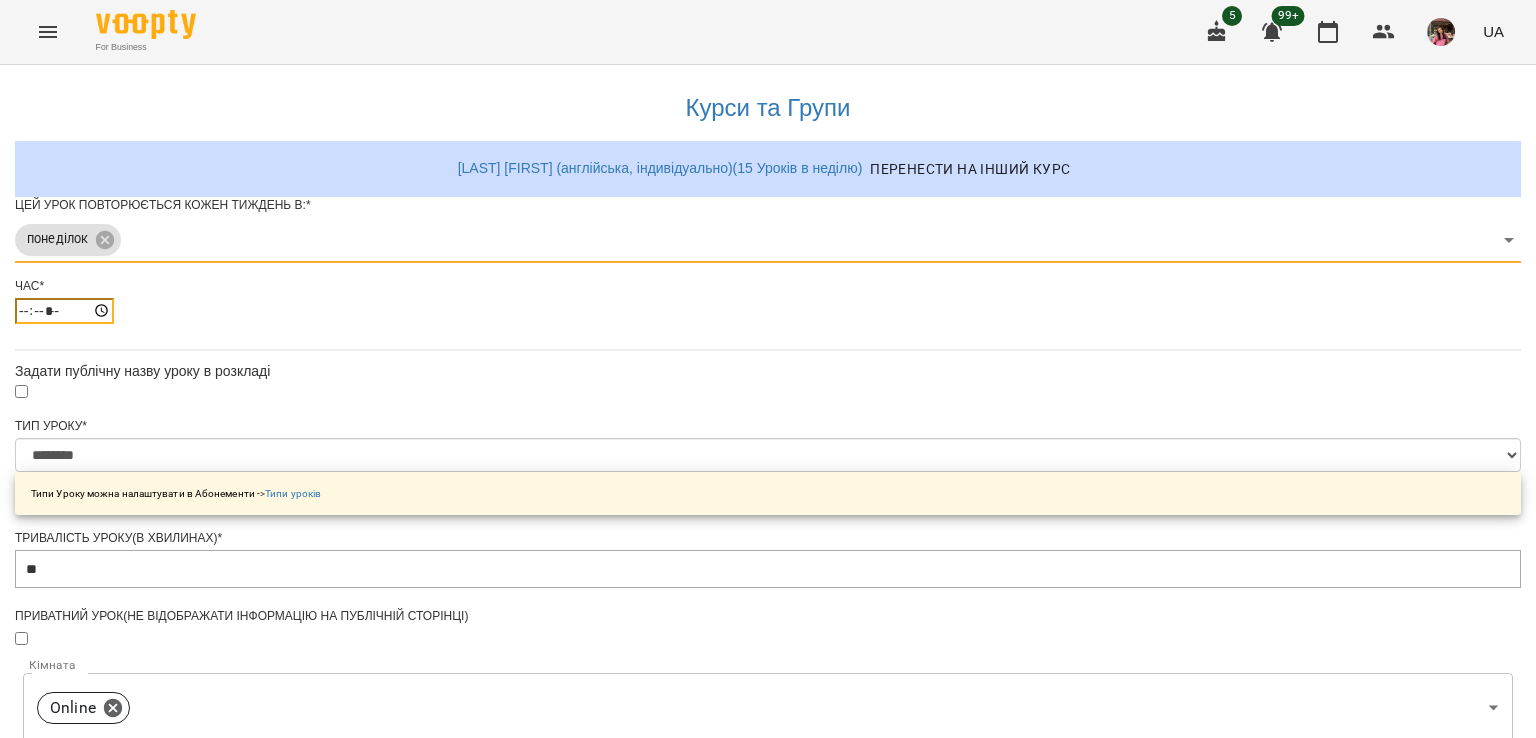 click on "*****" at bounding box center (64, 311) 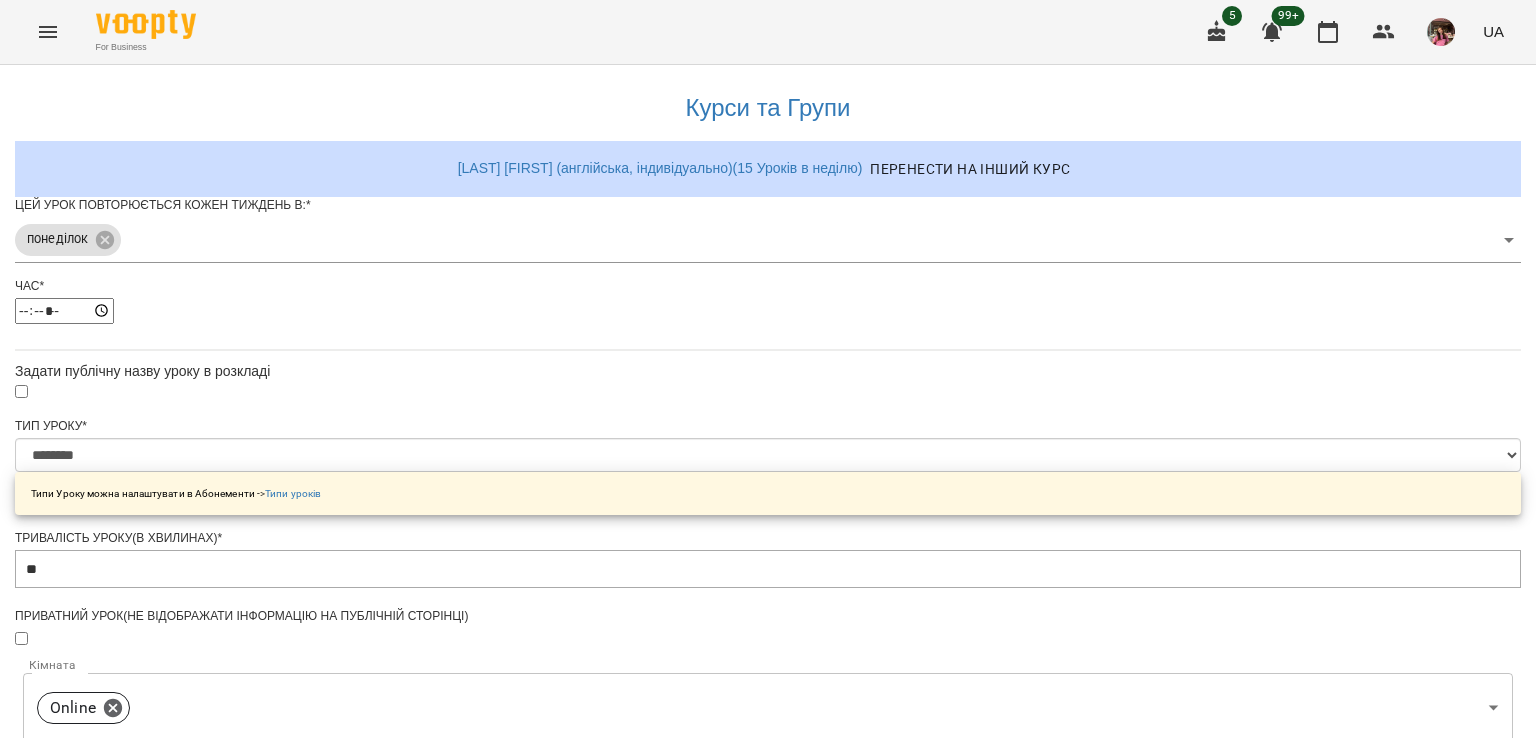type on "*****" 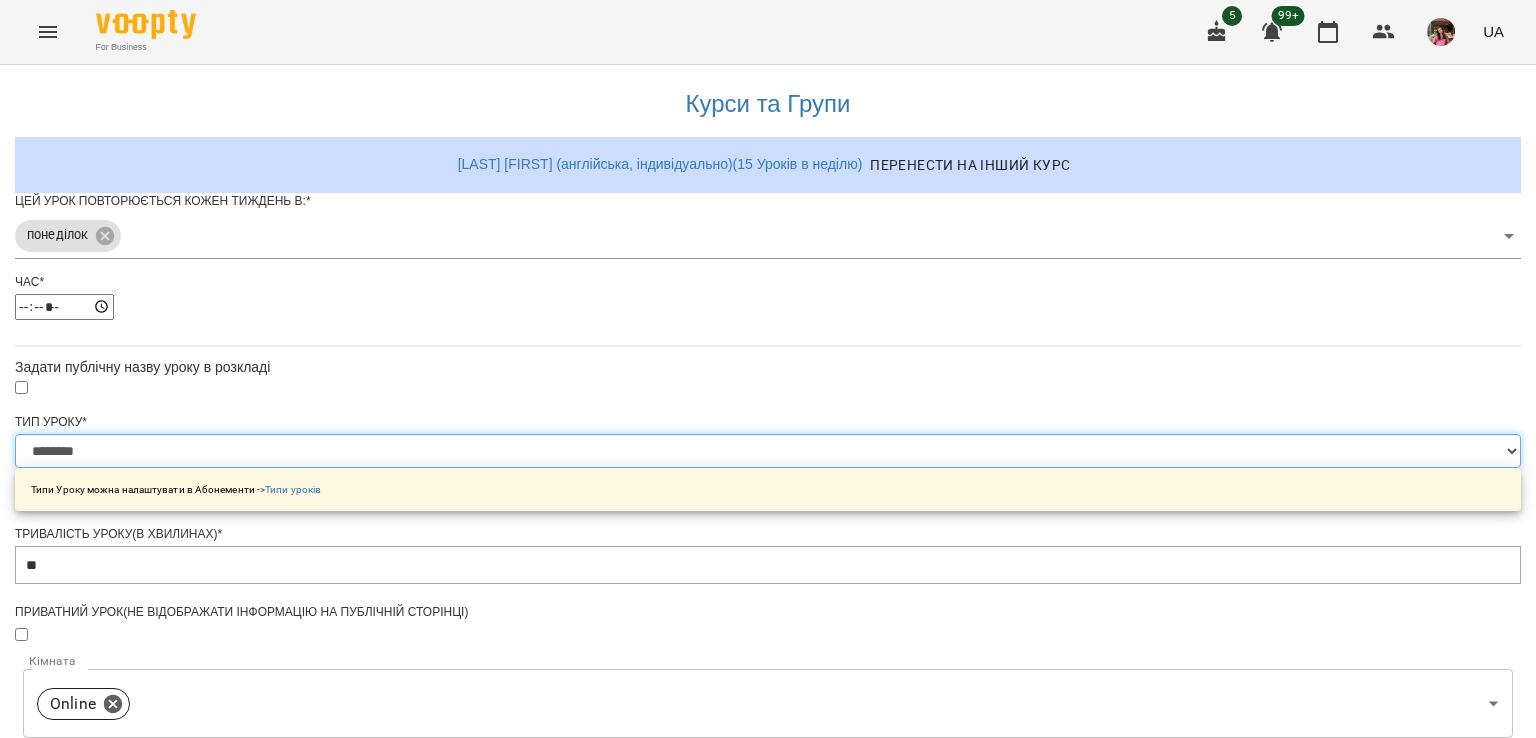 click on "**********" at bounding box center [768, 451] 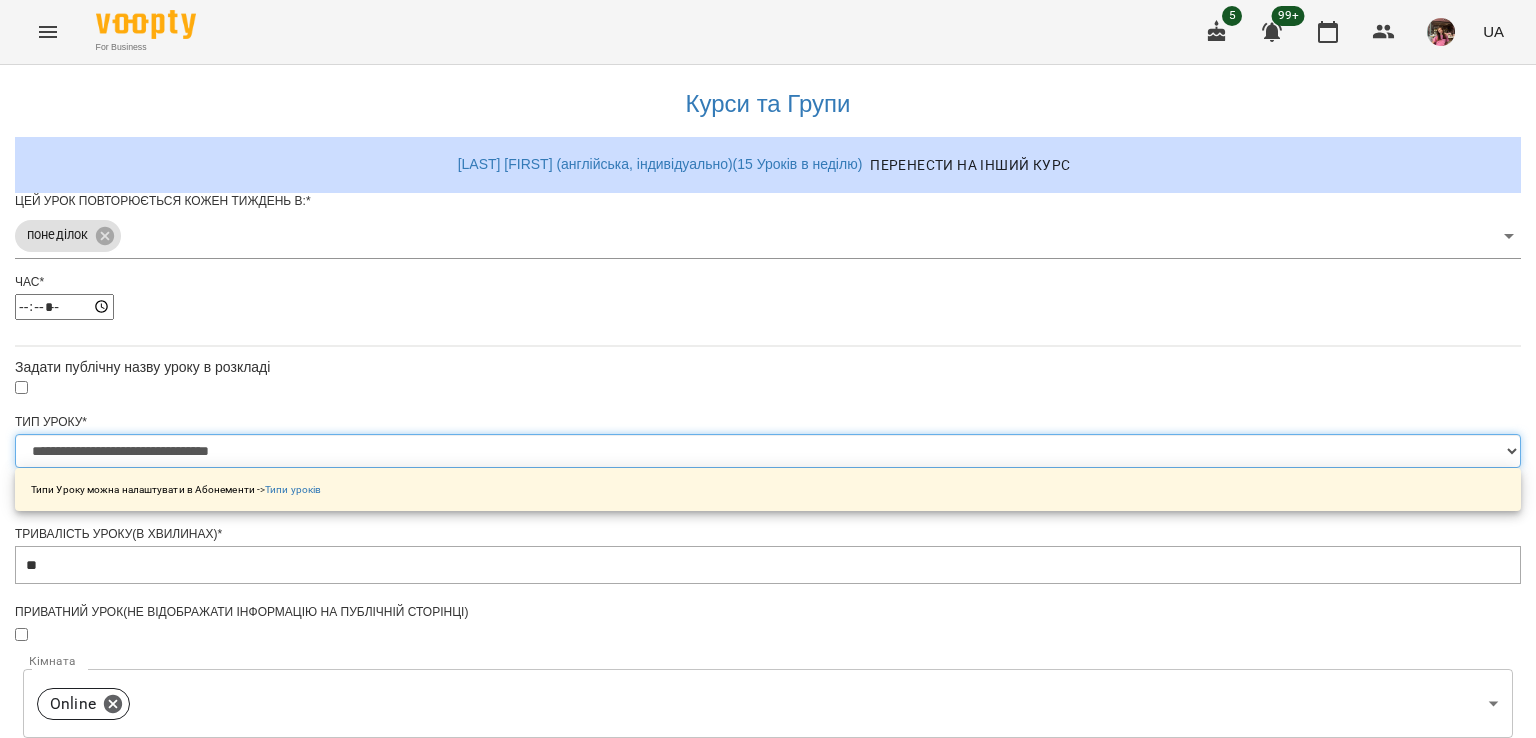 click on "**********" at bounding box center [768, 451] 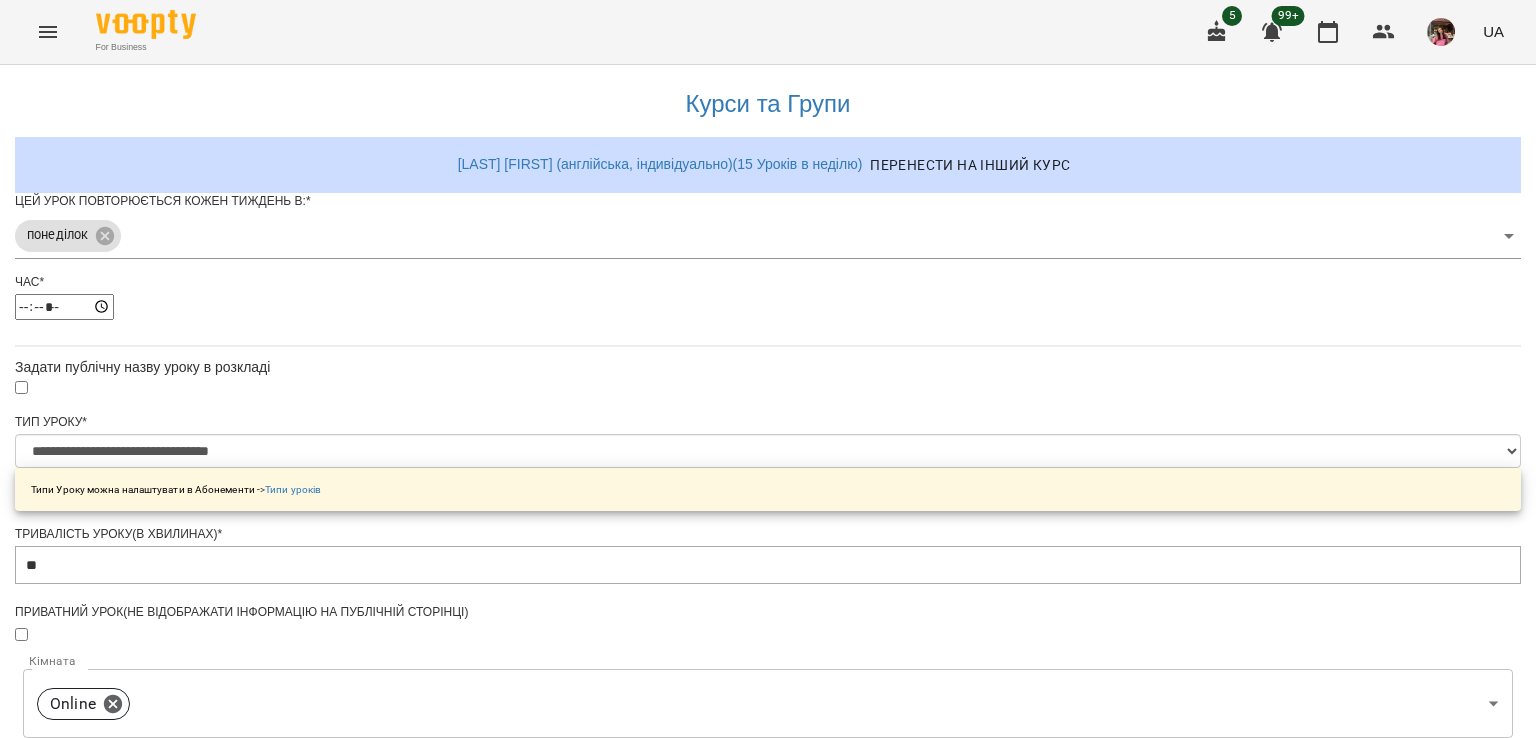 click on "Зберегти" at bounding box center [768, 1327] 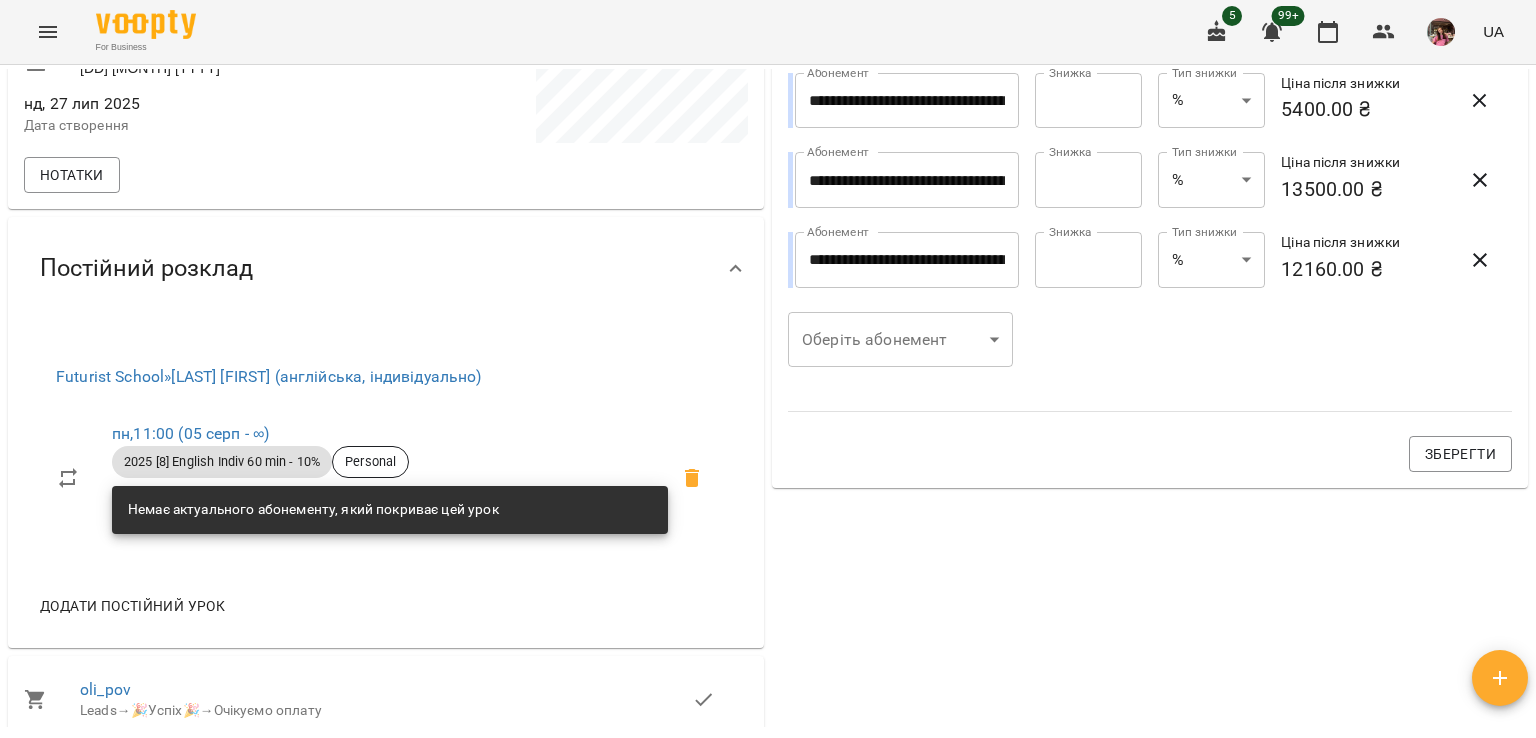 scroll, scrollTop: 664, scrollLeft: 0, axis: vertical 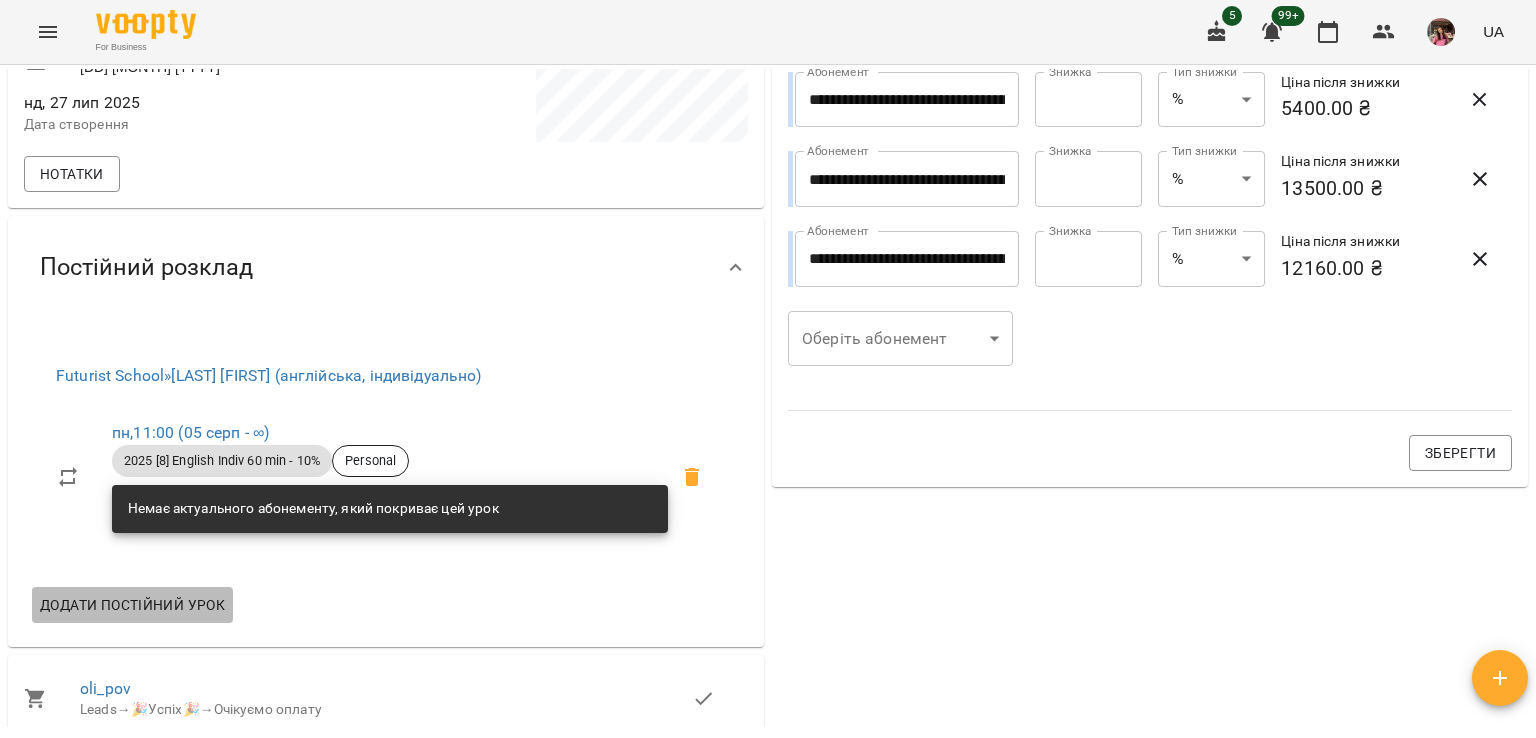 click on "Додати постійний урок" at bounding box center [132, 605] 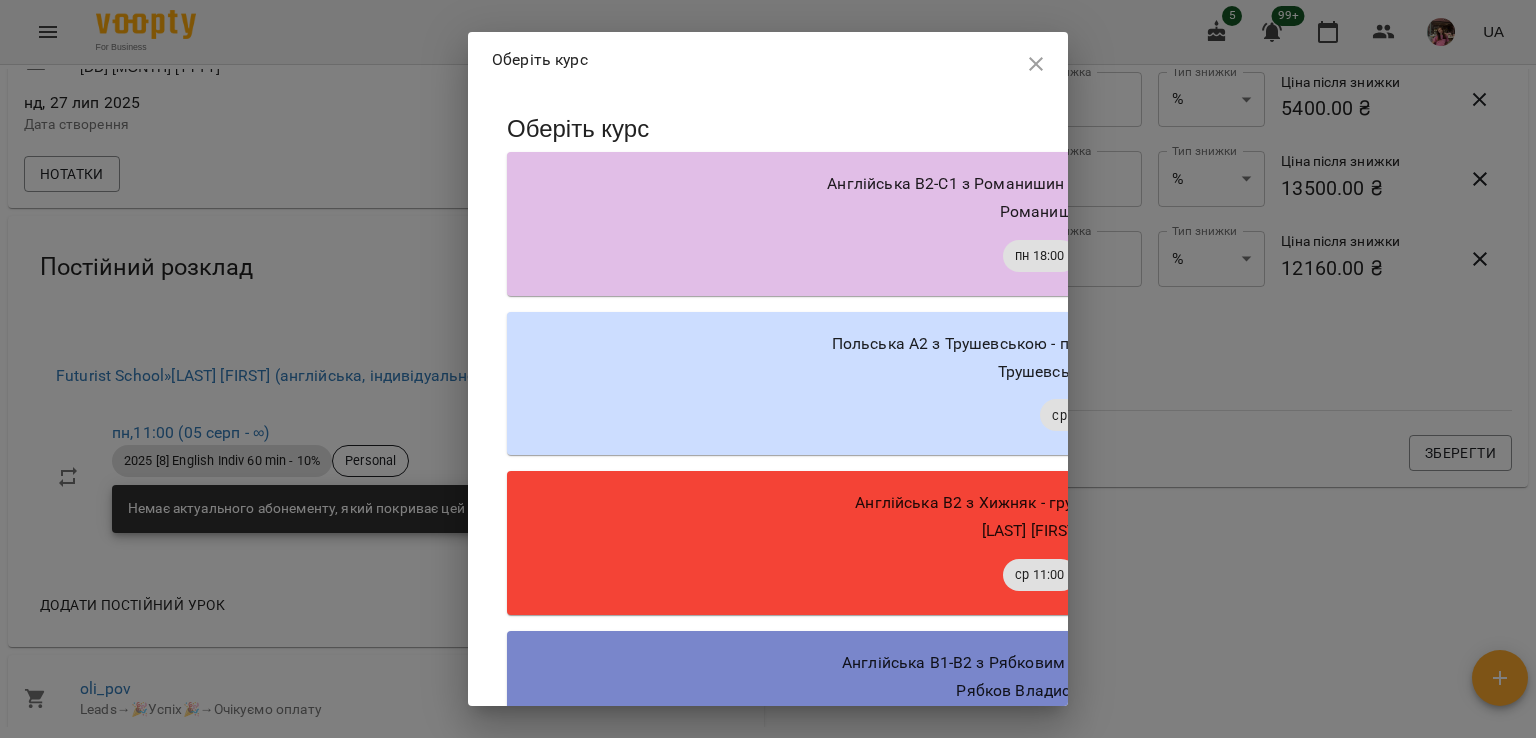 scroll, scrollTop: 23976, scrollLeft: 0, axis: vertical 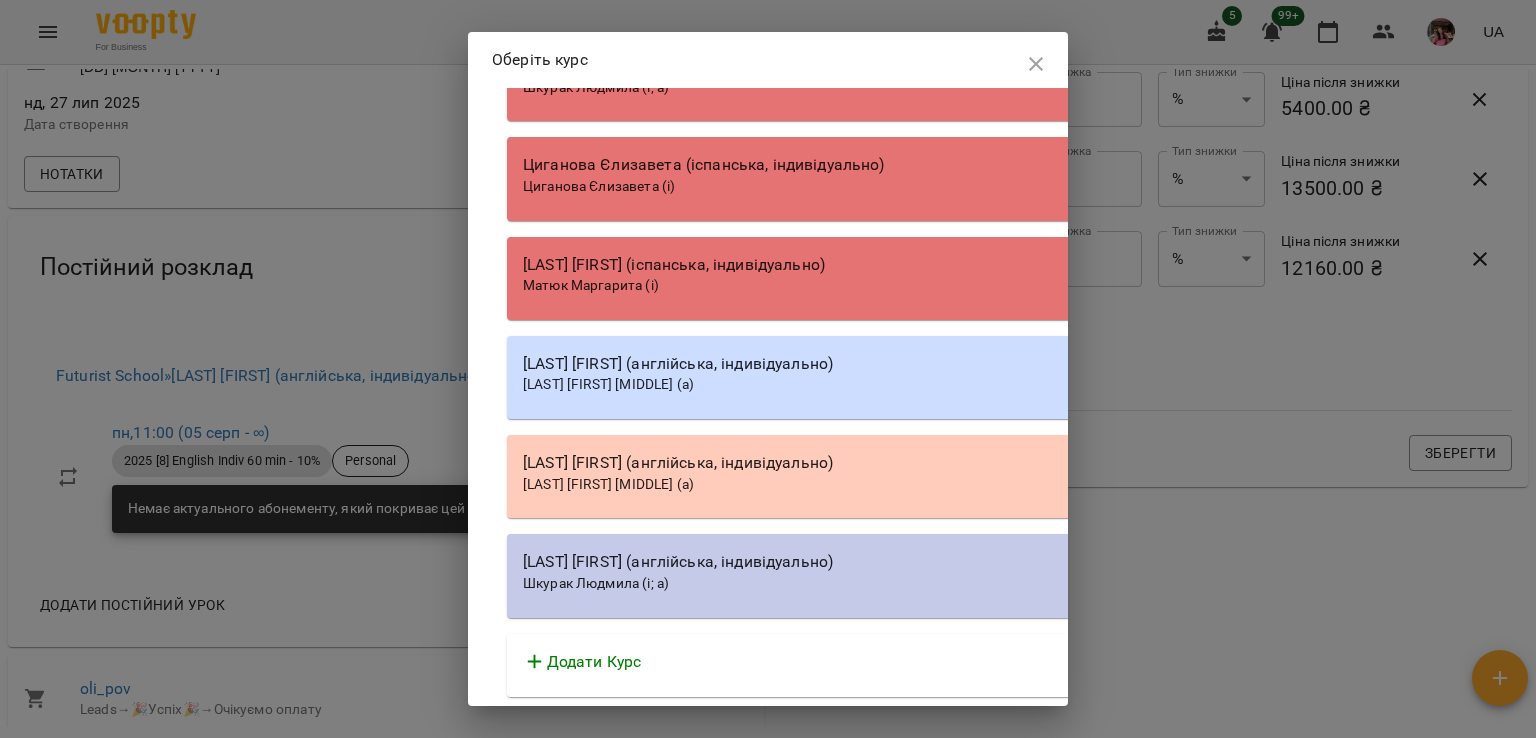 click on "Малярська Христина (англійська, індивідуально) Малярська Христина Борисівна (а)" at bounding box center [1077, 377] 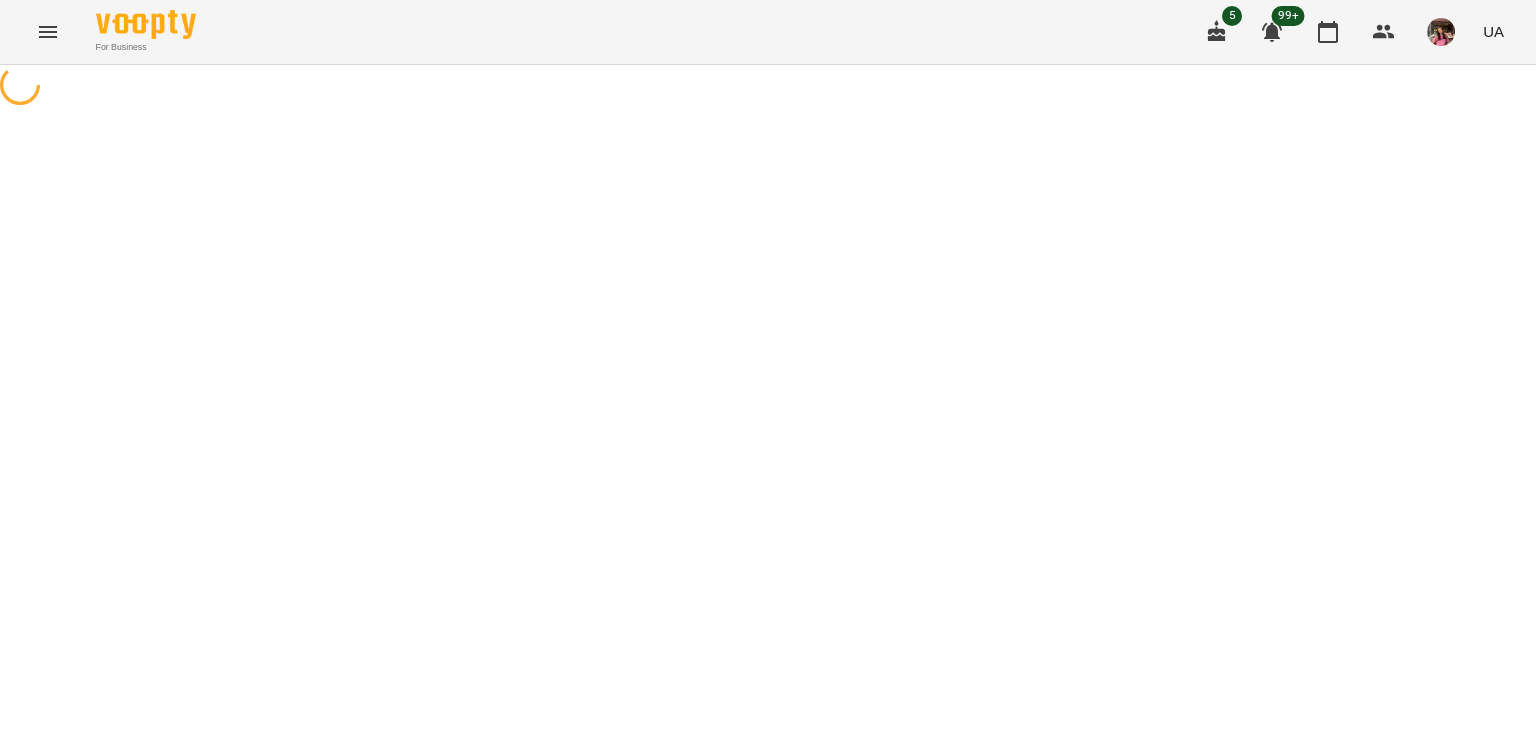 select on "********" 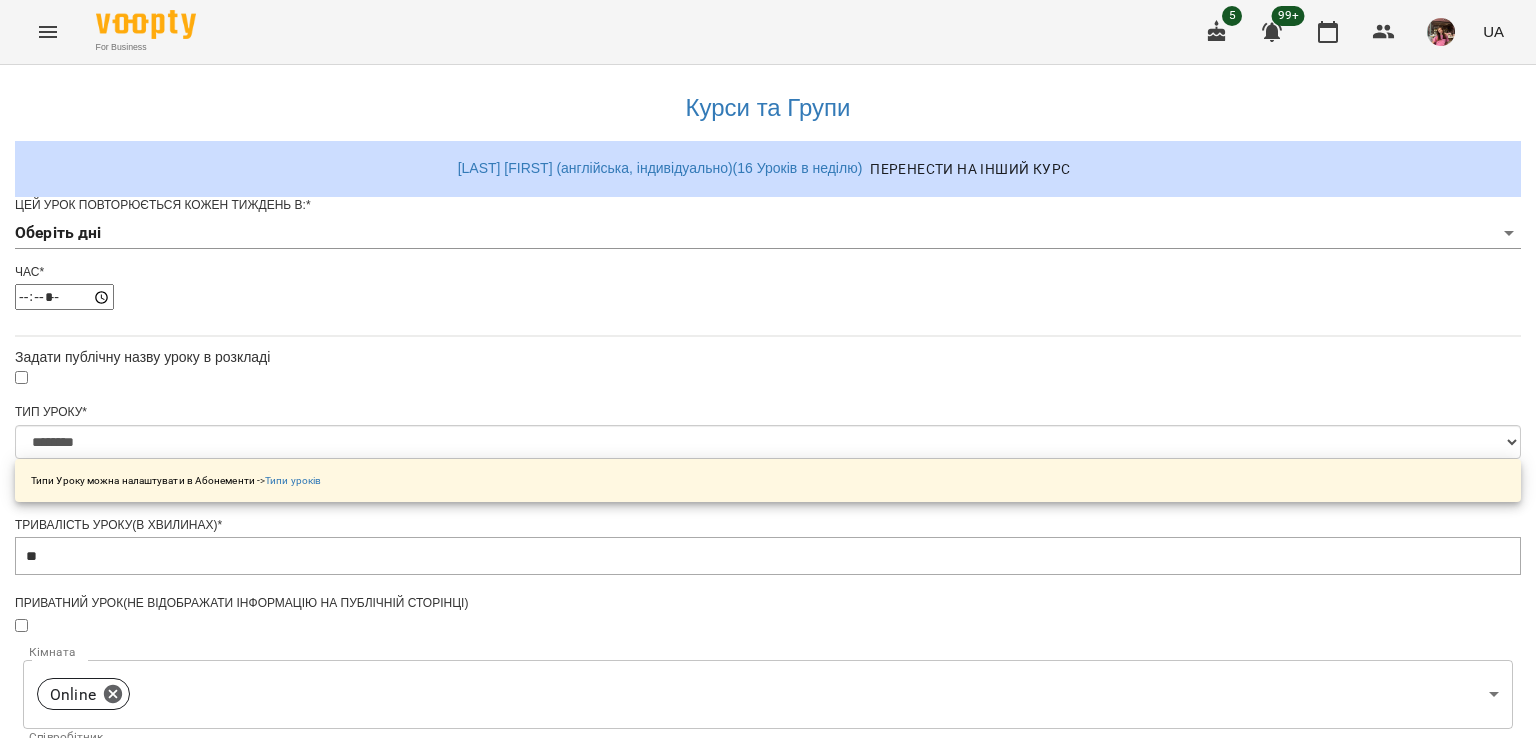 click on "**********" at bounding box center (768, 644) 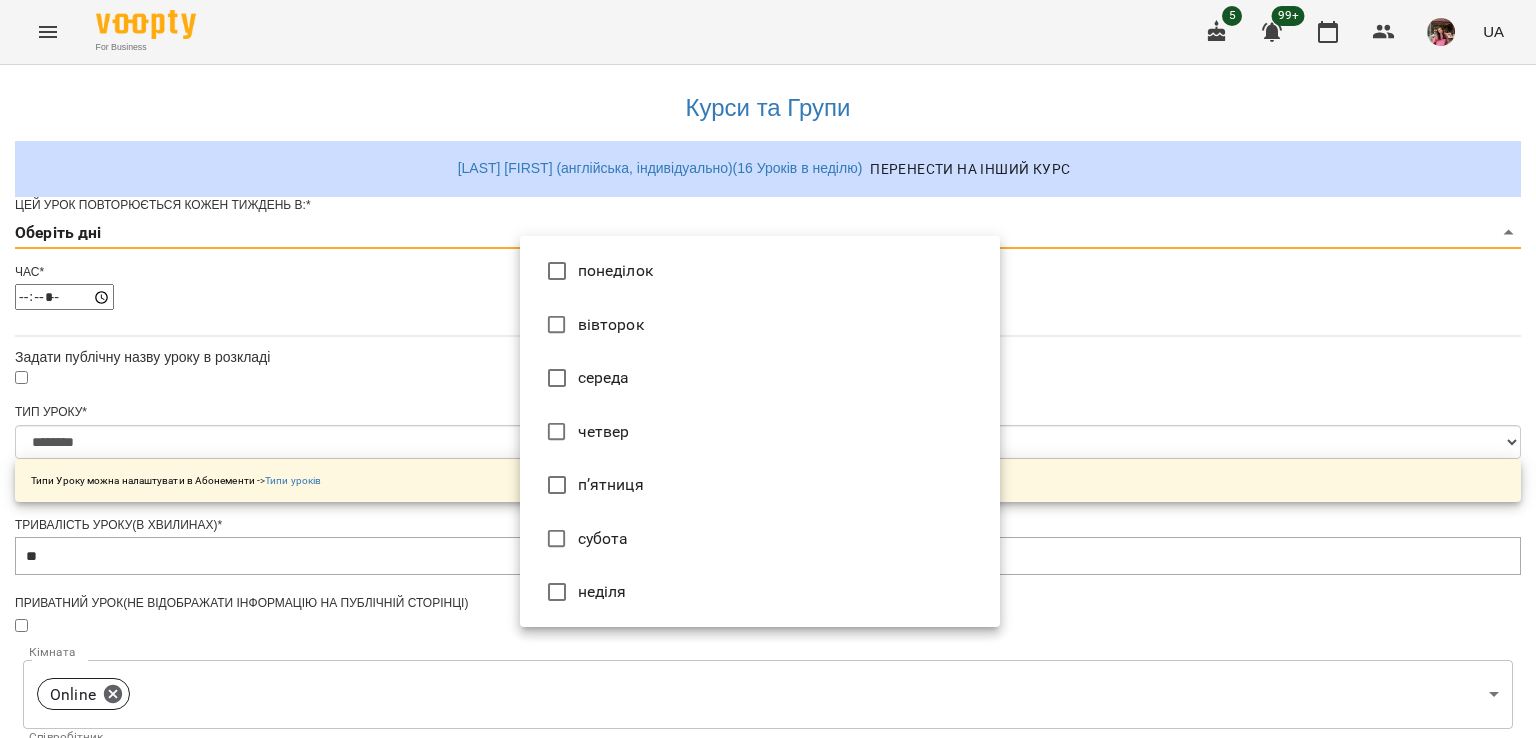 type on "*" 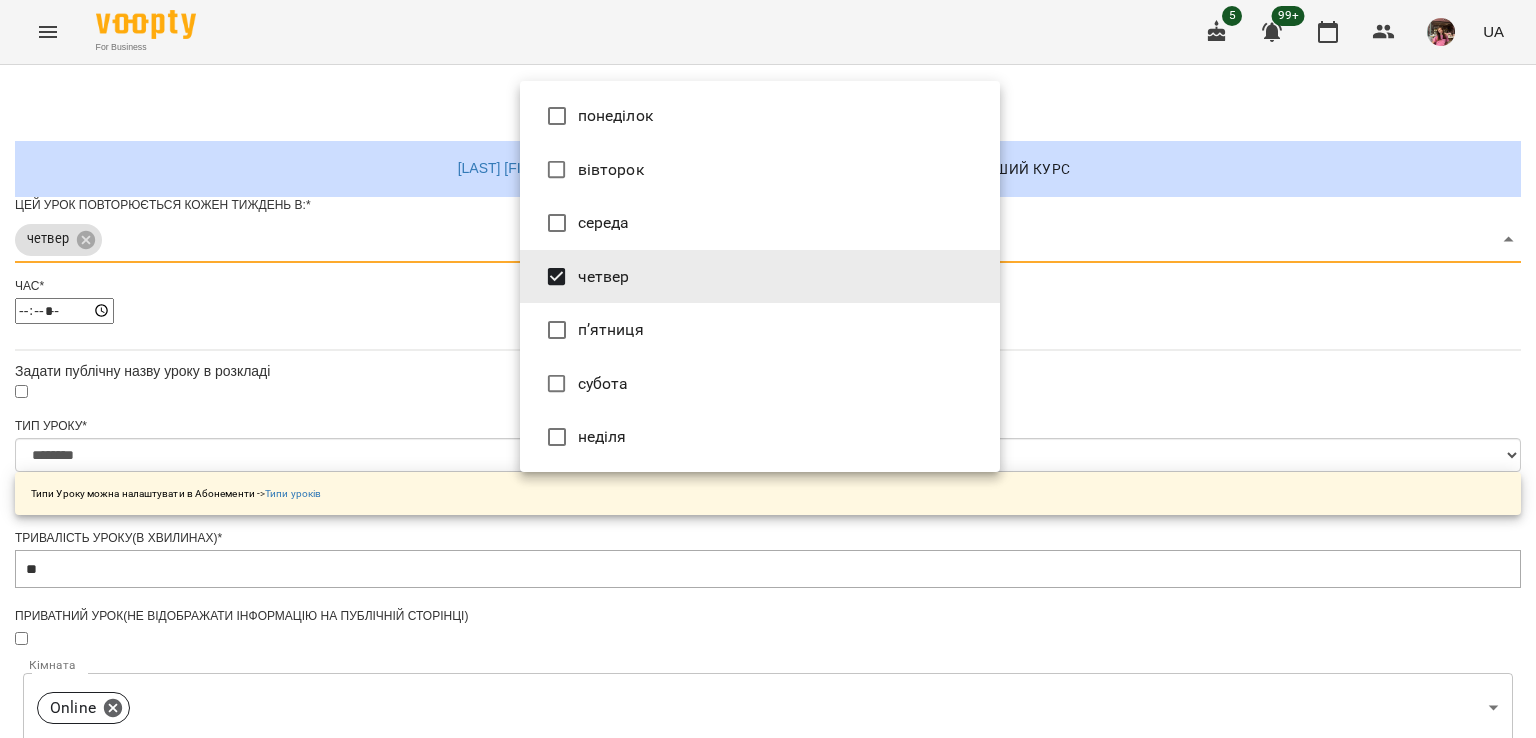 click at bounding box center (768, 369) 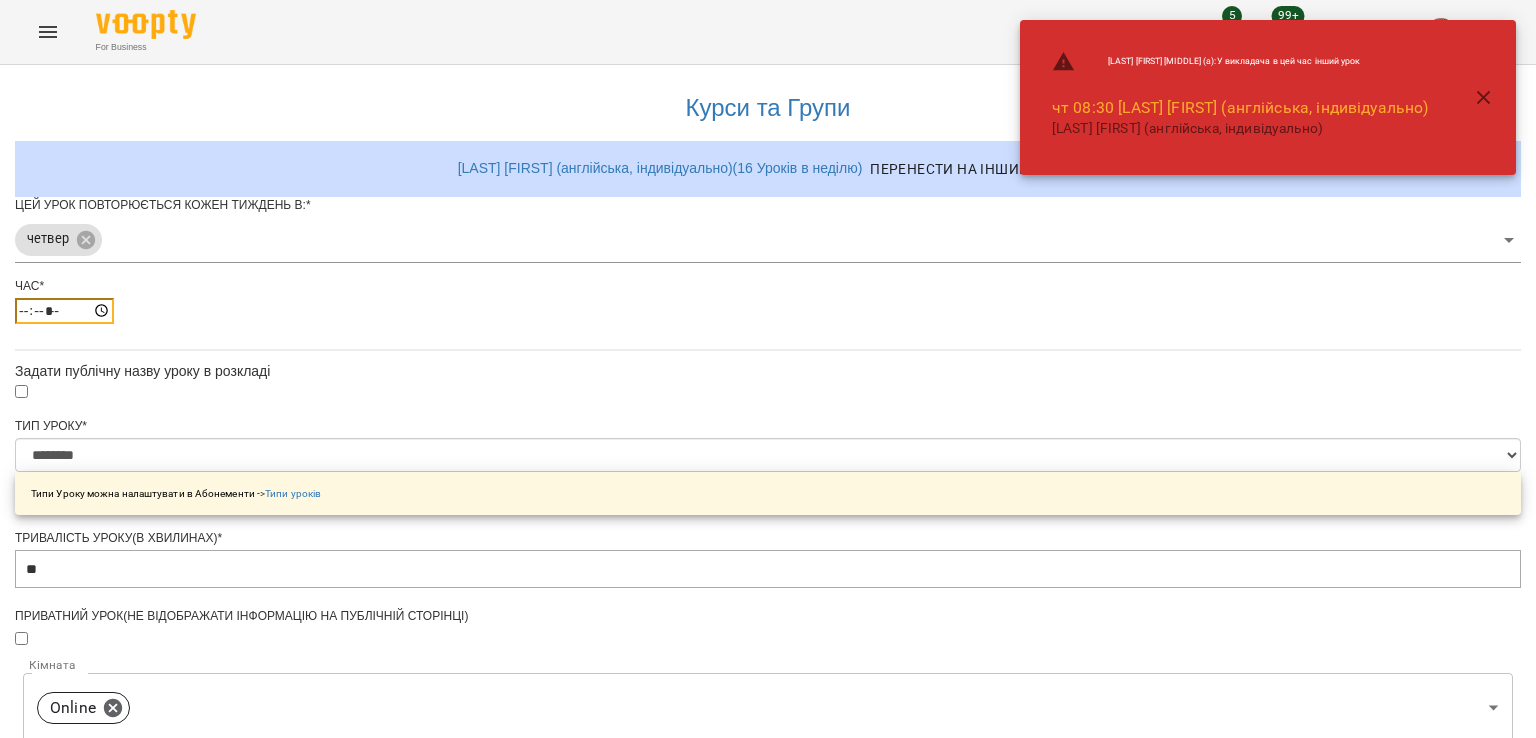 click on "*****" at bounding box center (64, 311) 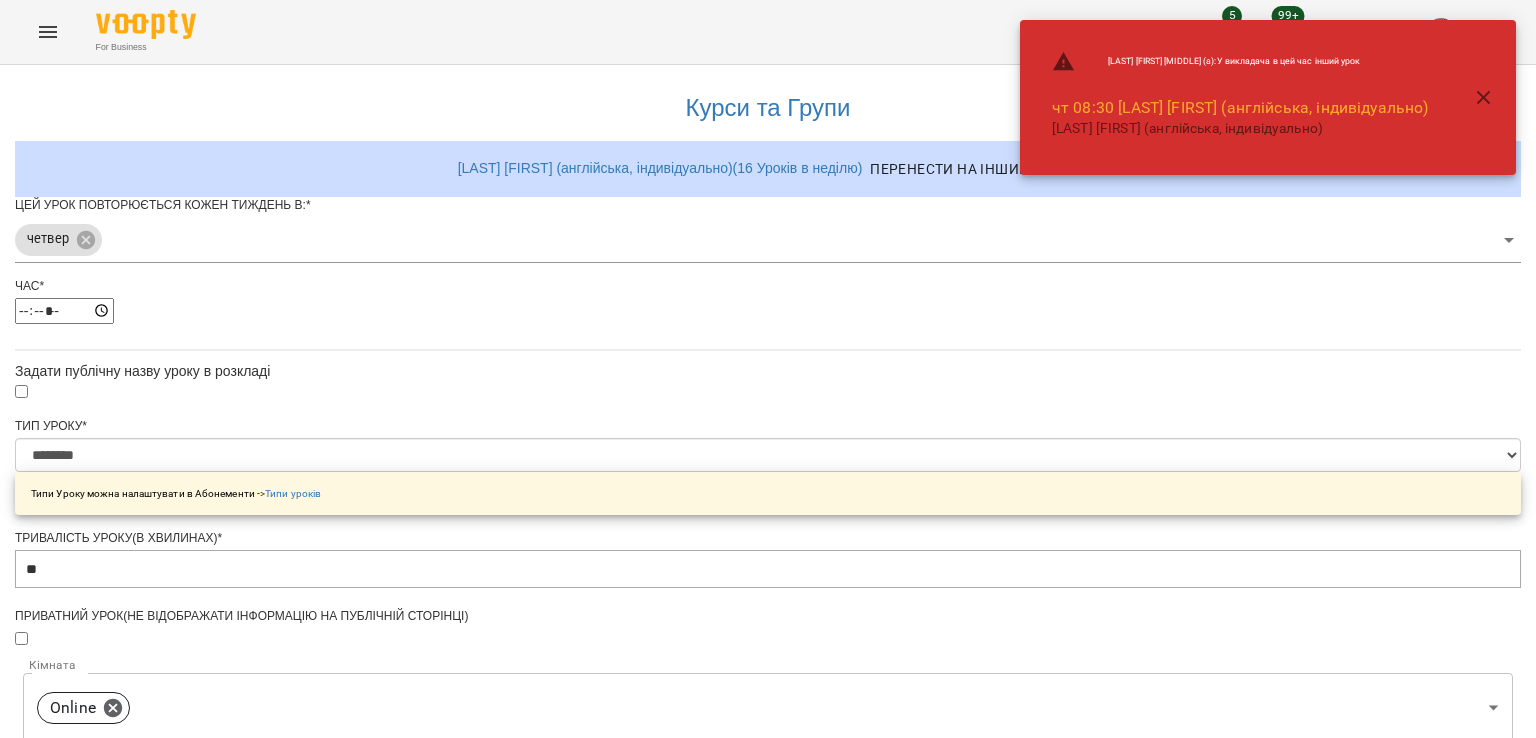 type on "*****" 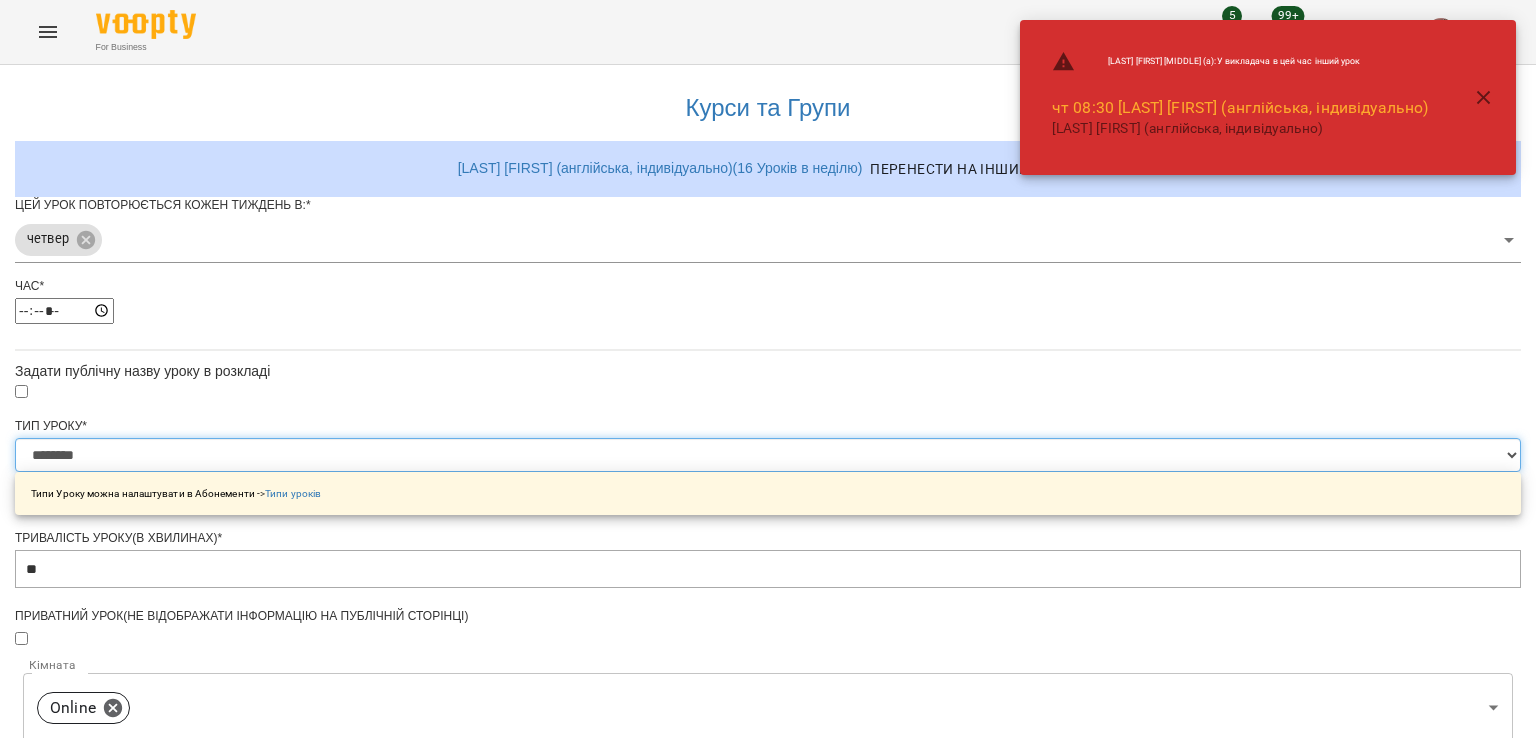 click on "**********" at bounding box center [768, 455] 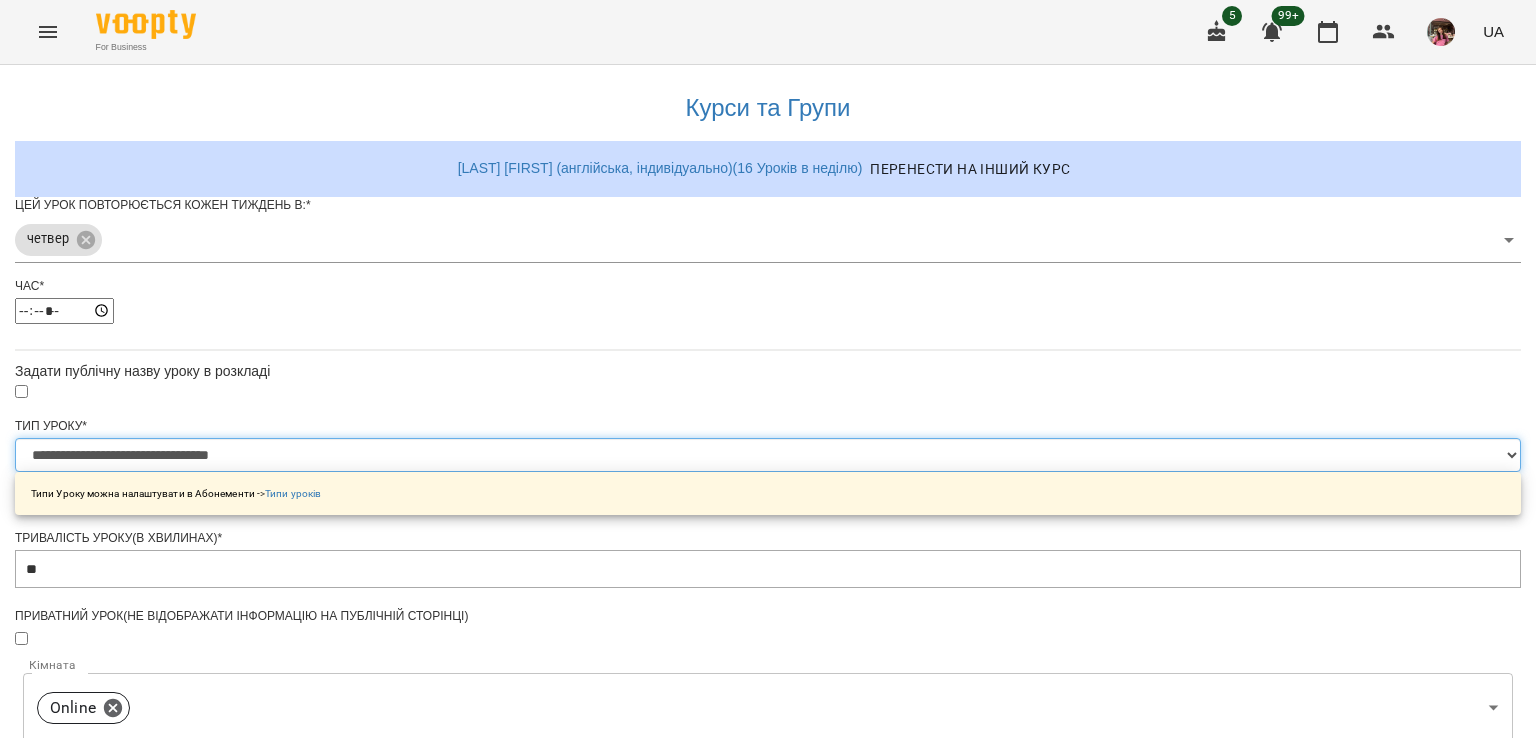 click on "**********" at bounding box center [768, 455] 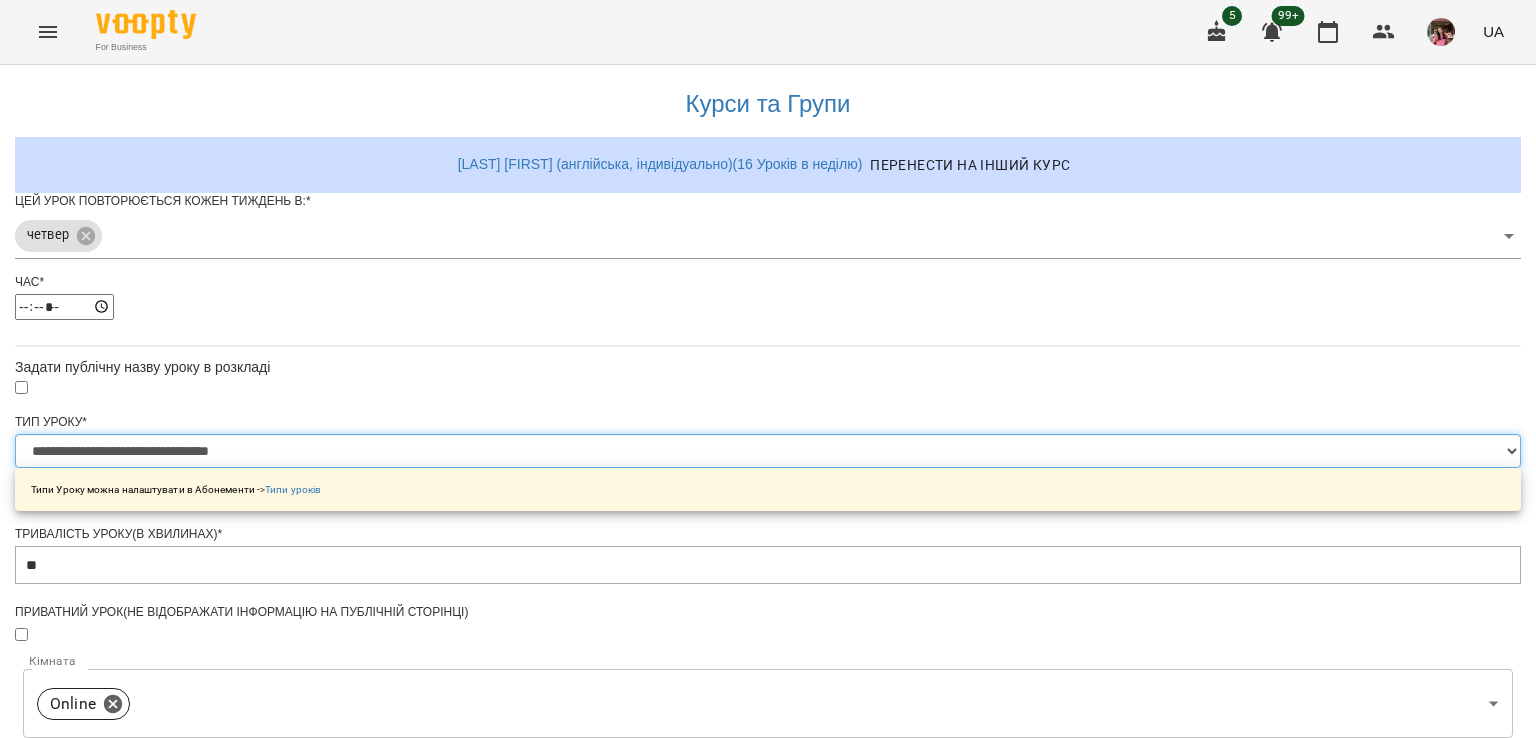 scroll, scrollTop: 292, scrollLeft: 0, axis: vertical 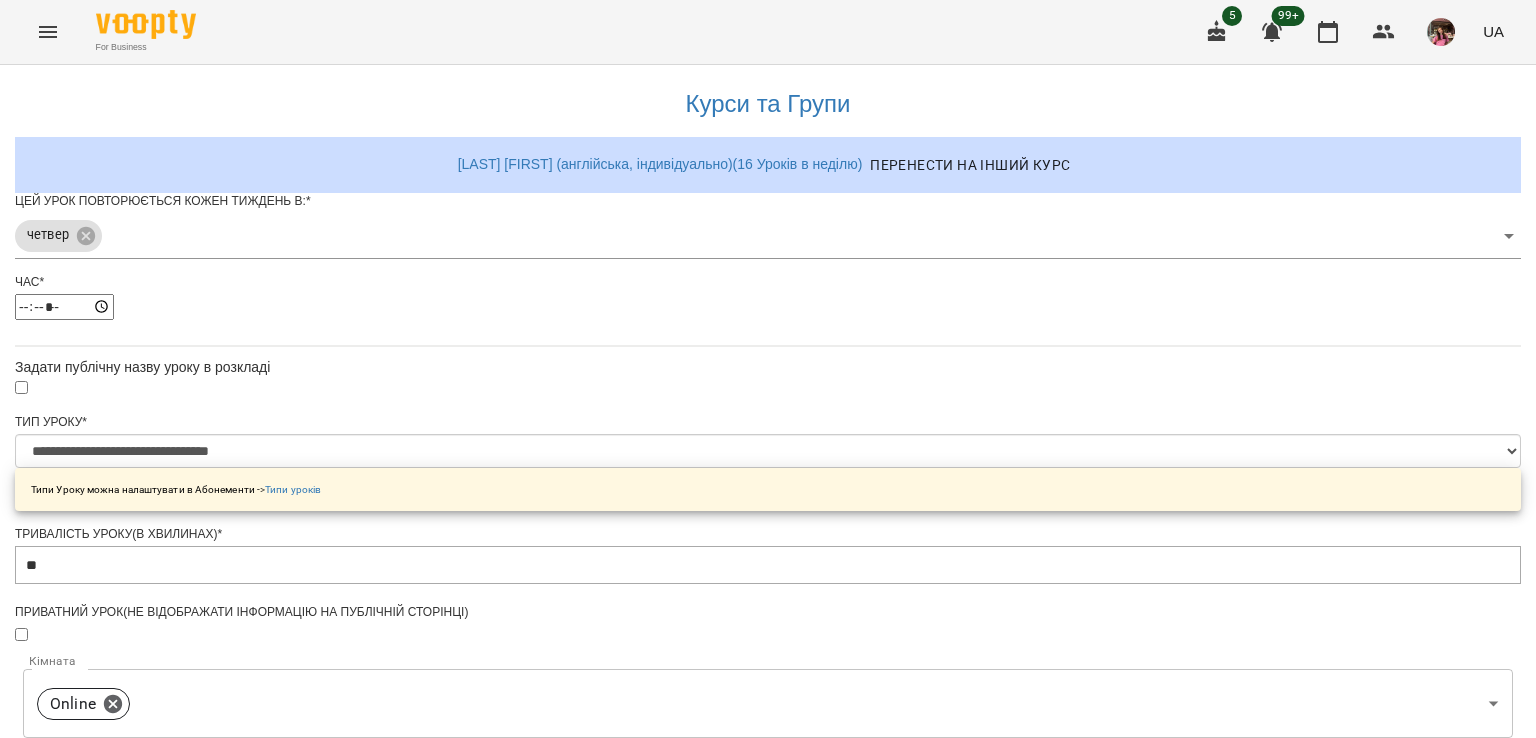 click on "Зберегти" at bounding box center [768, 1327] 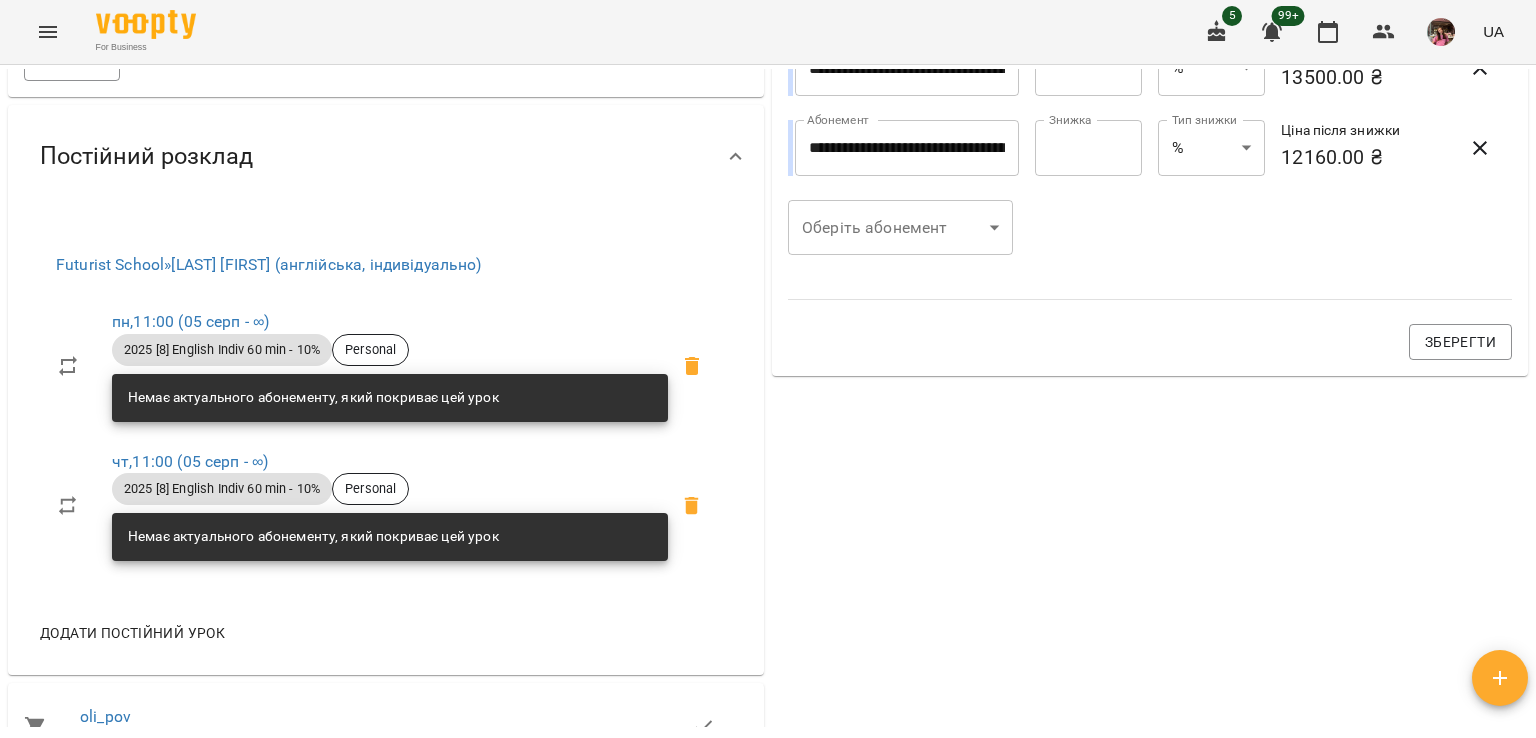 scroll, scrollTop: 0, scrollLeft: 0, axis: both 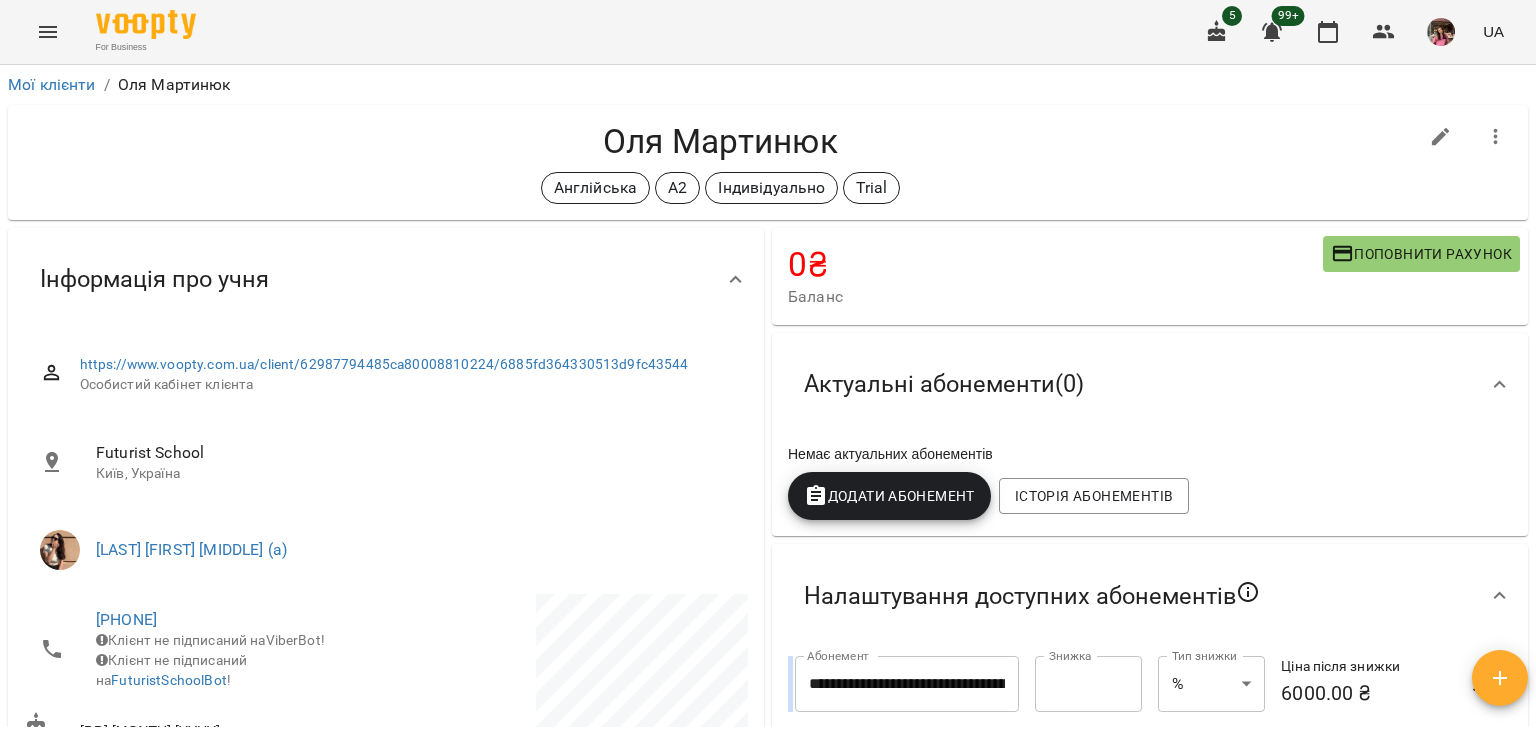 click 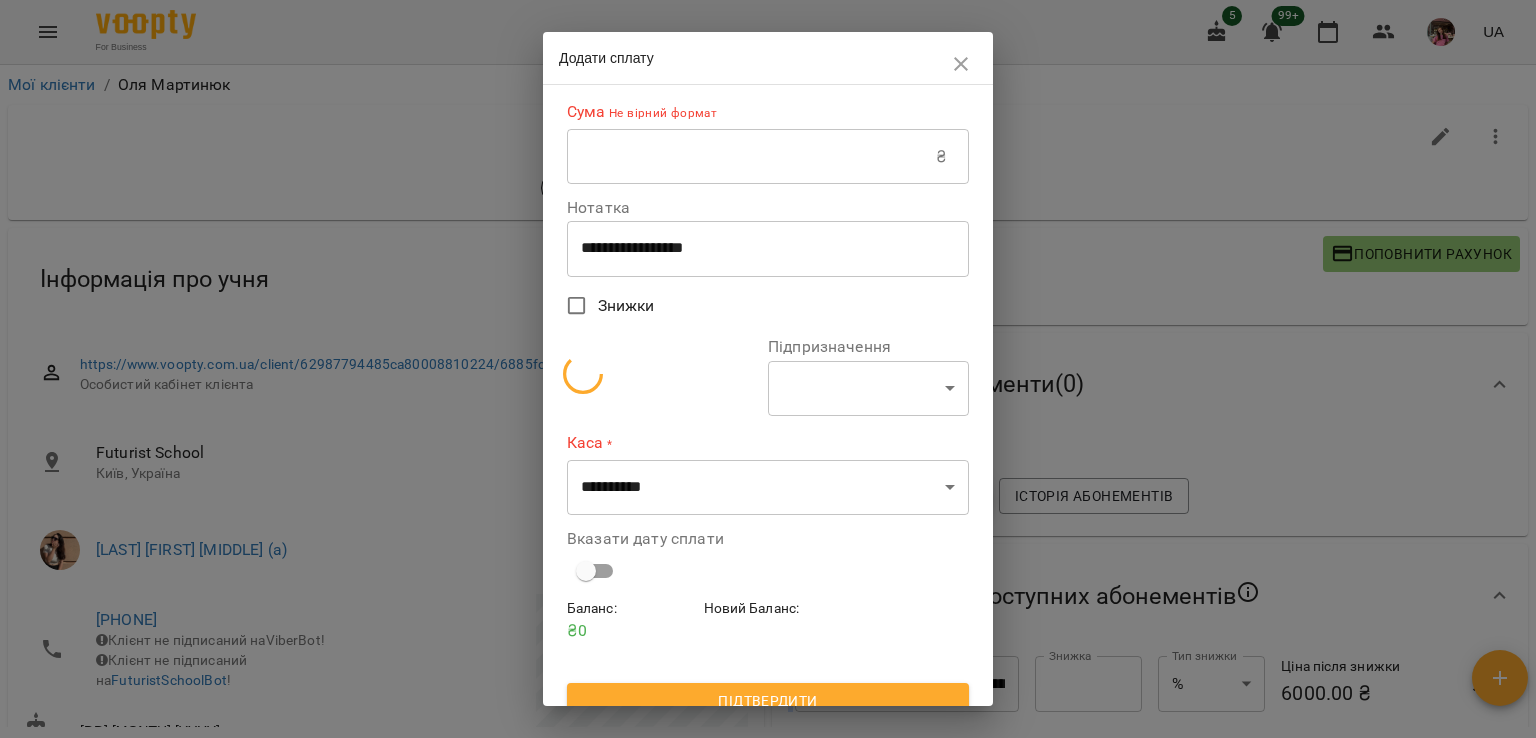 click at bounding box center [751, 157] 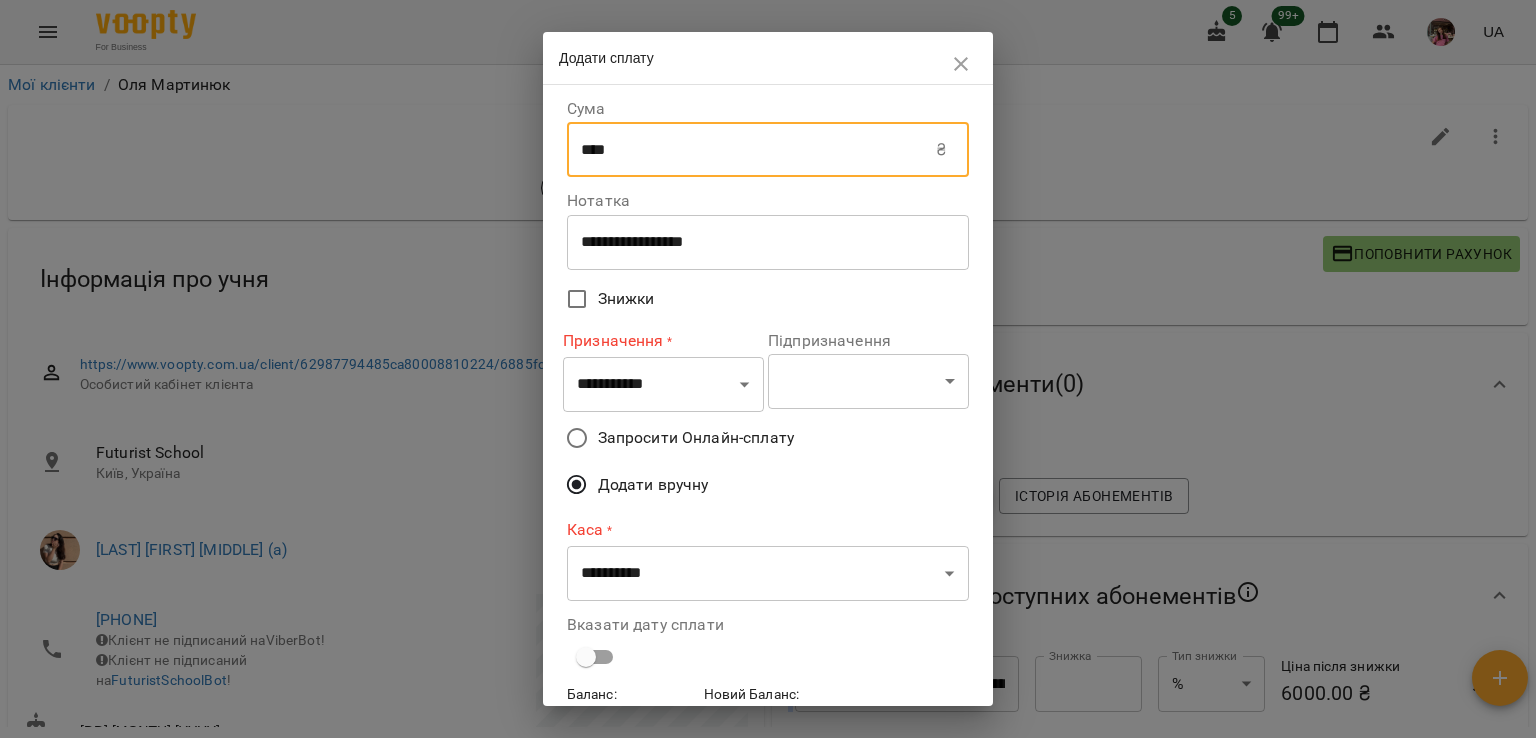 type on "****" 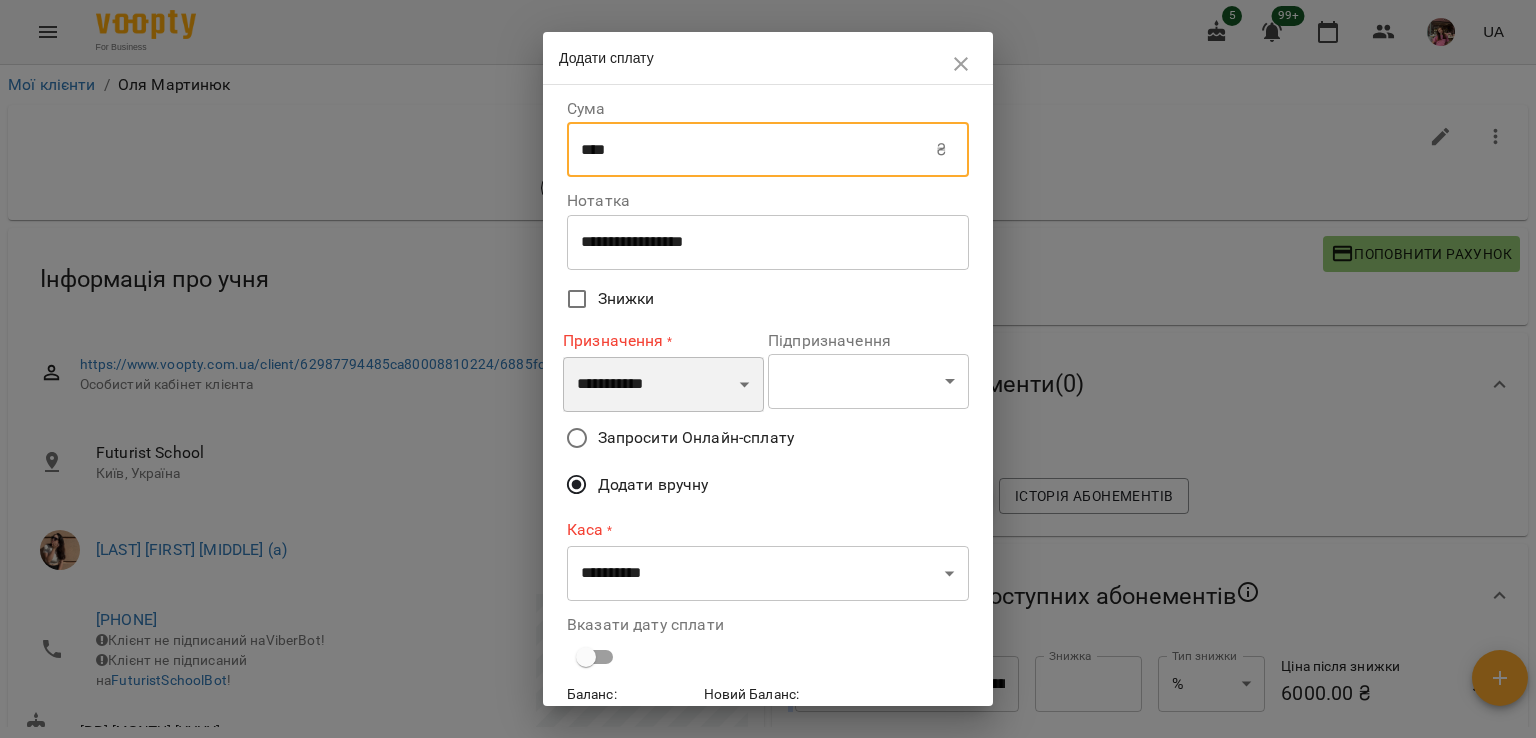 click on "**********" at bounding box center [663, 385] 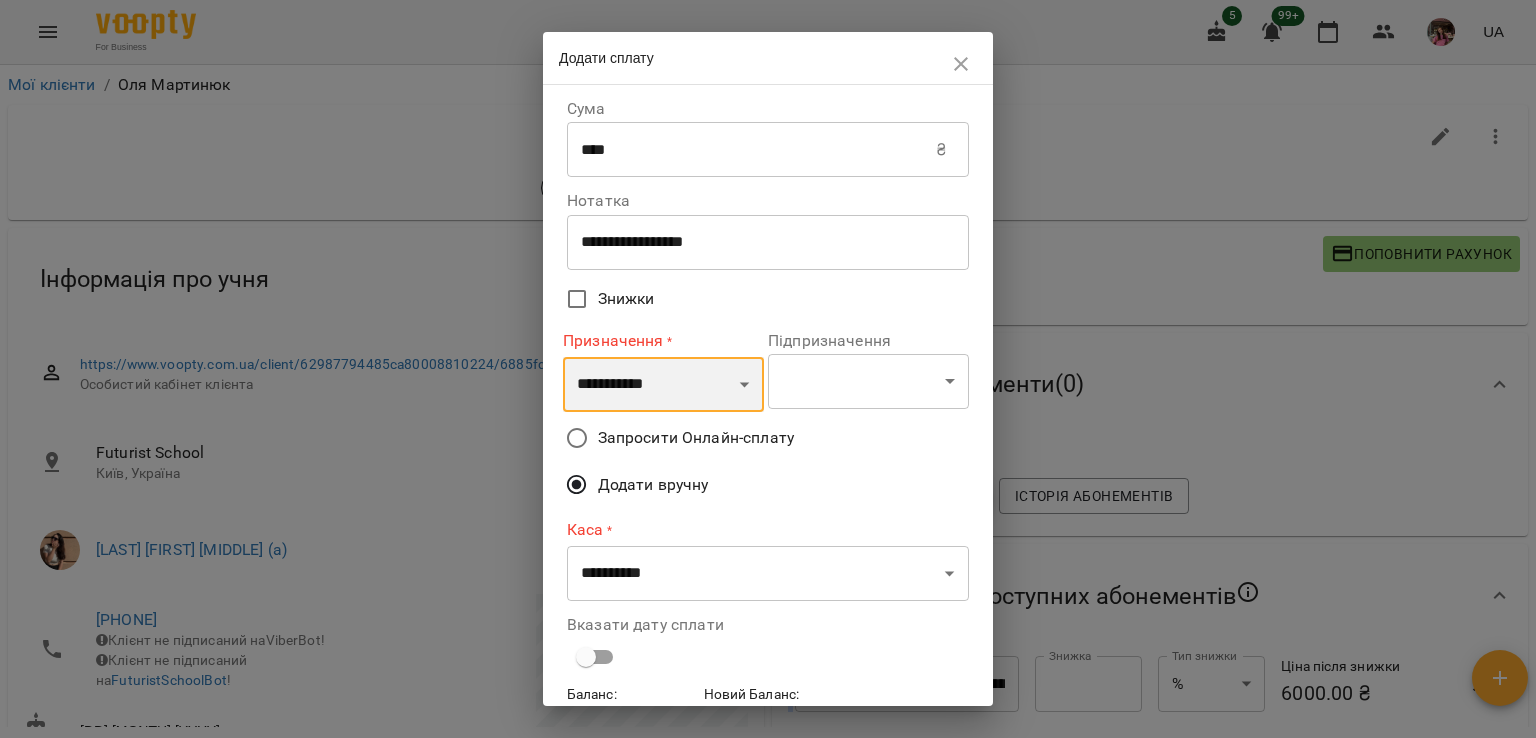 select on "*********" 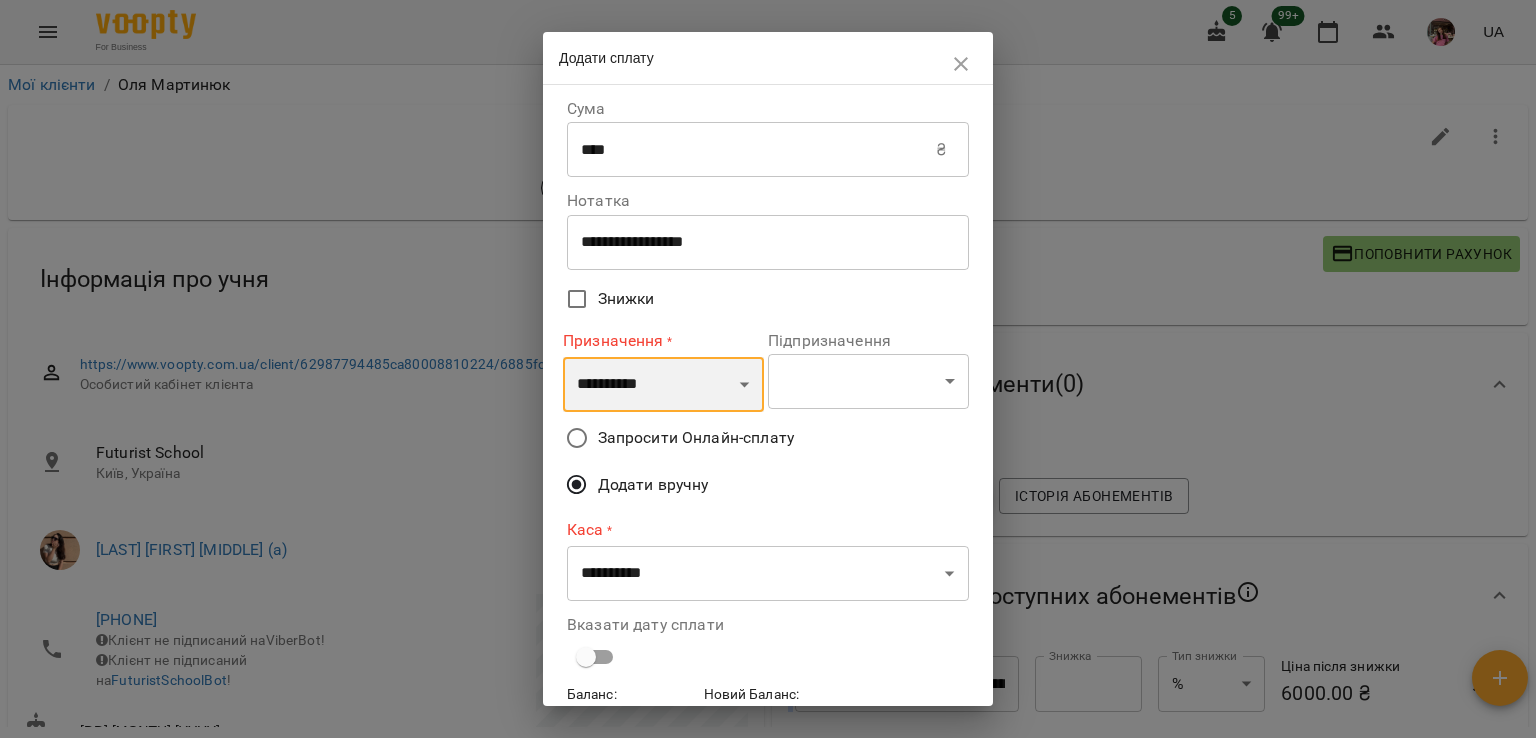 click on "**********" at bounding box center (663, 385) 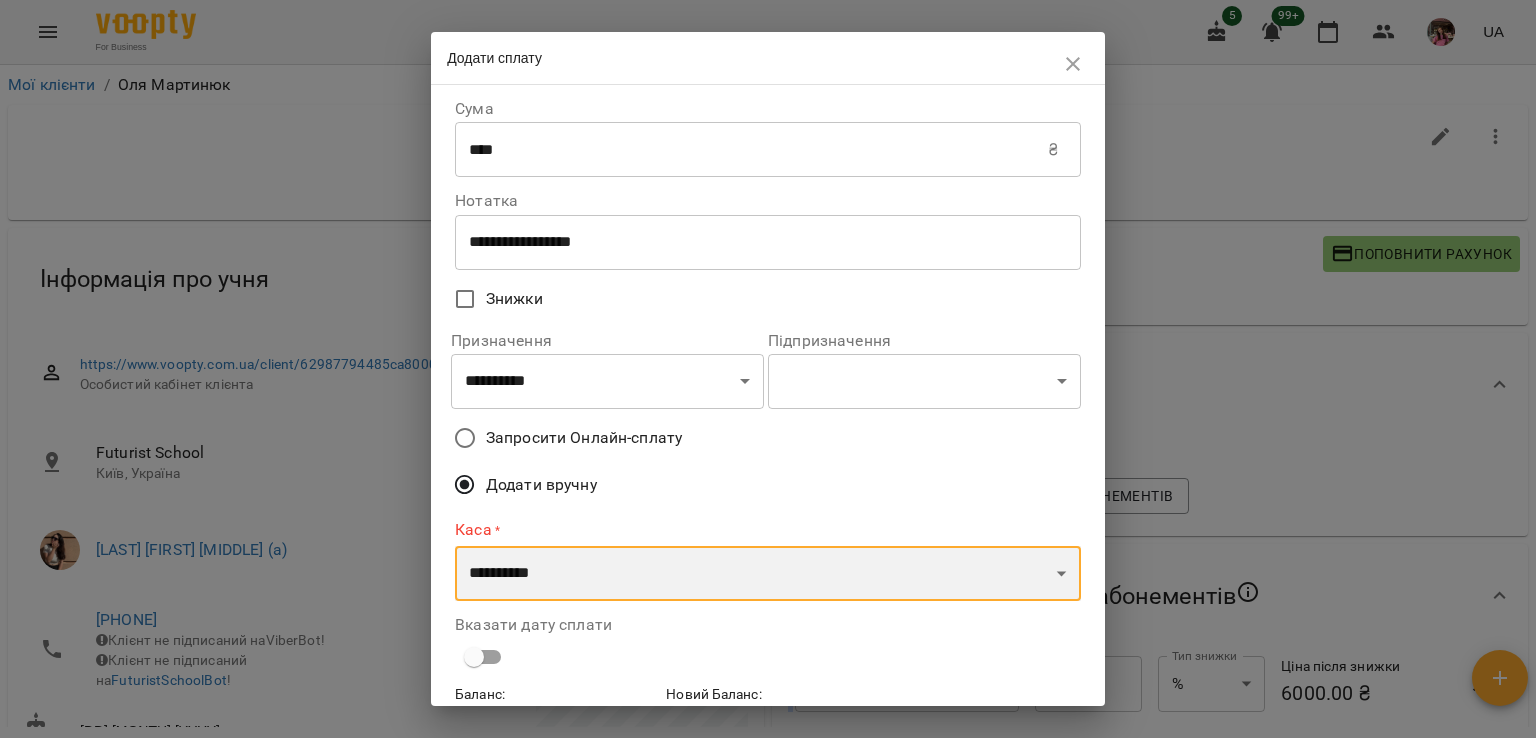 click on "**********" at bounding box center [768, 574] 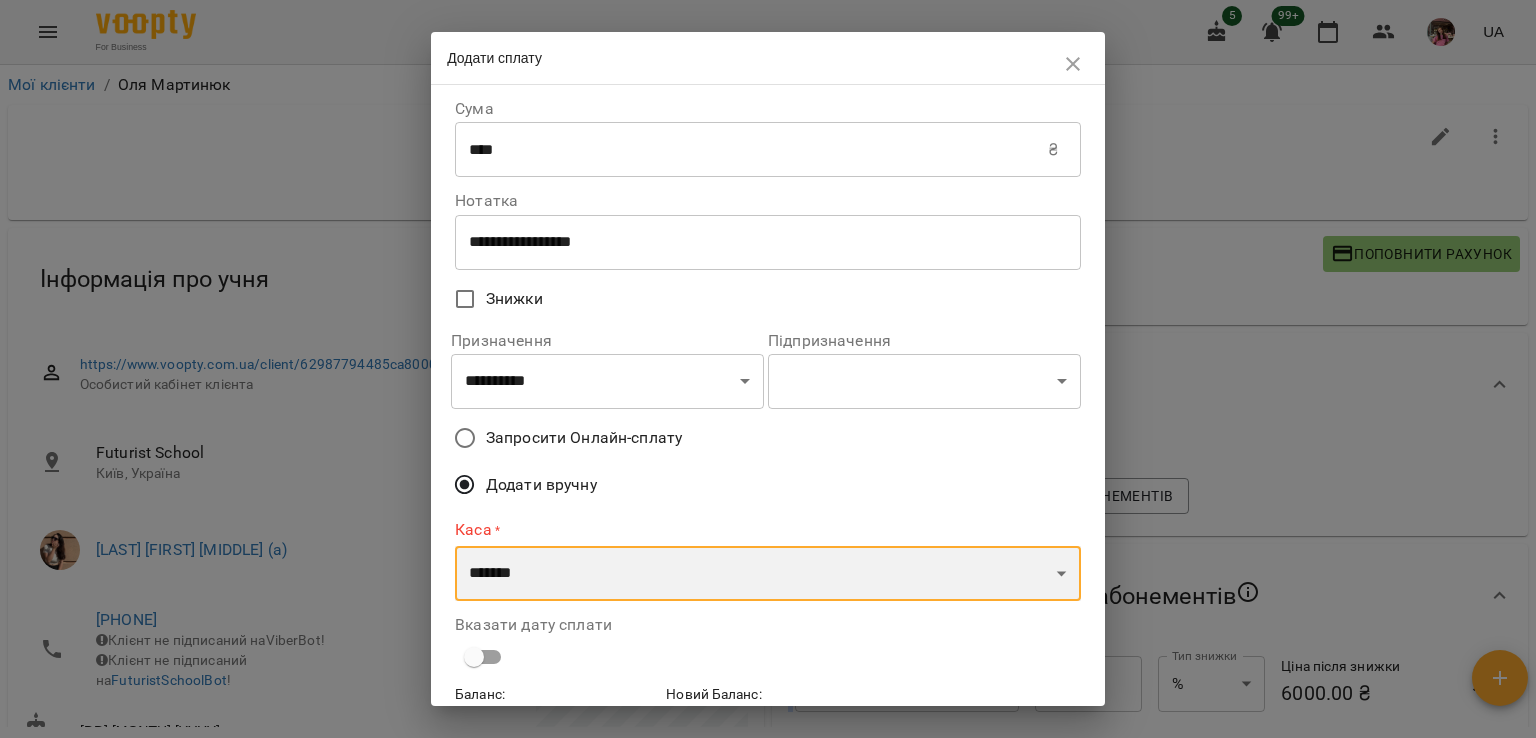 click on "**********" at bounding box center [768, 574] 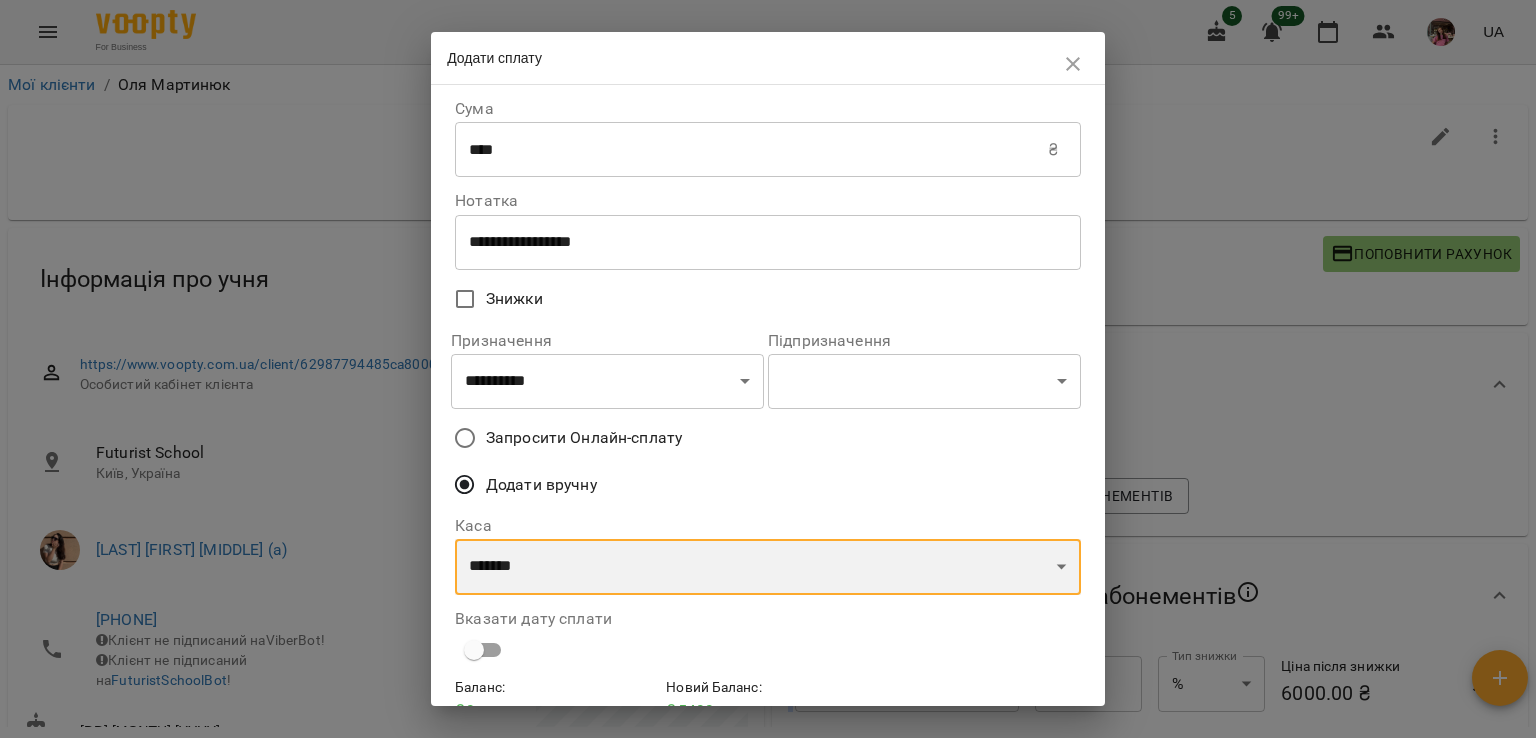 scroll, scrollTop: 103, scrollLeft: 0, axis: vertical 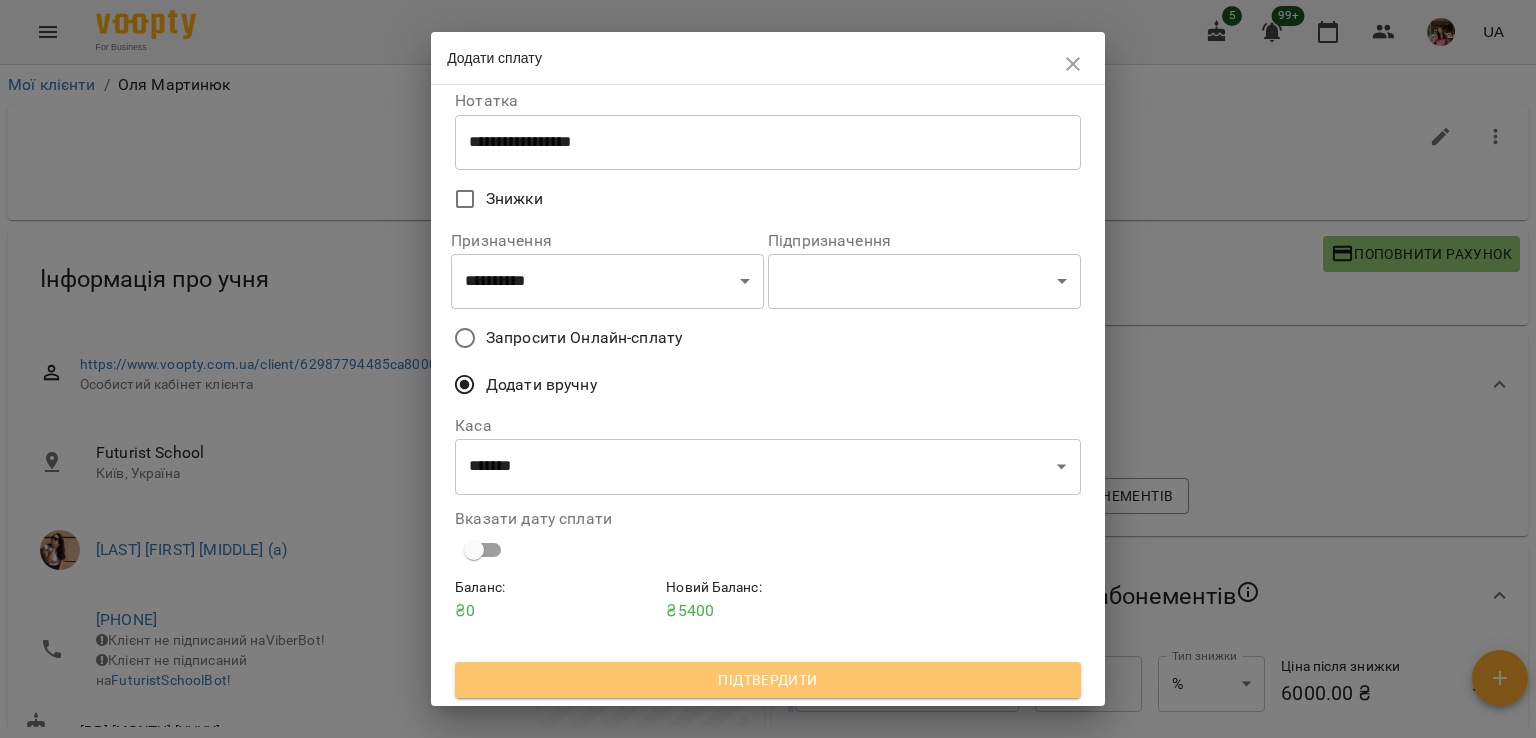 click on "Підтвердити" at bounding box center [768, 680] 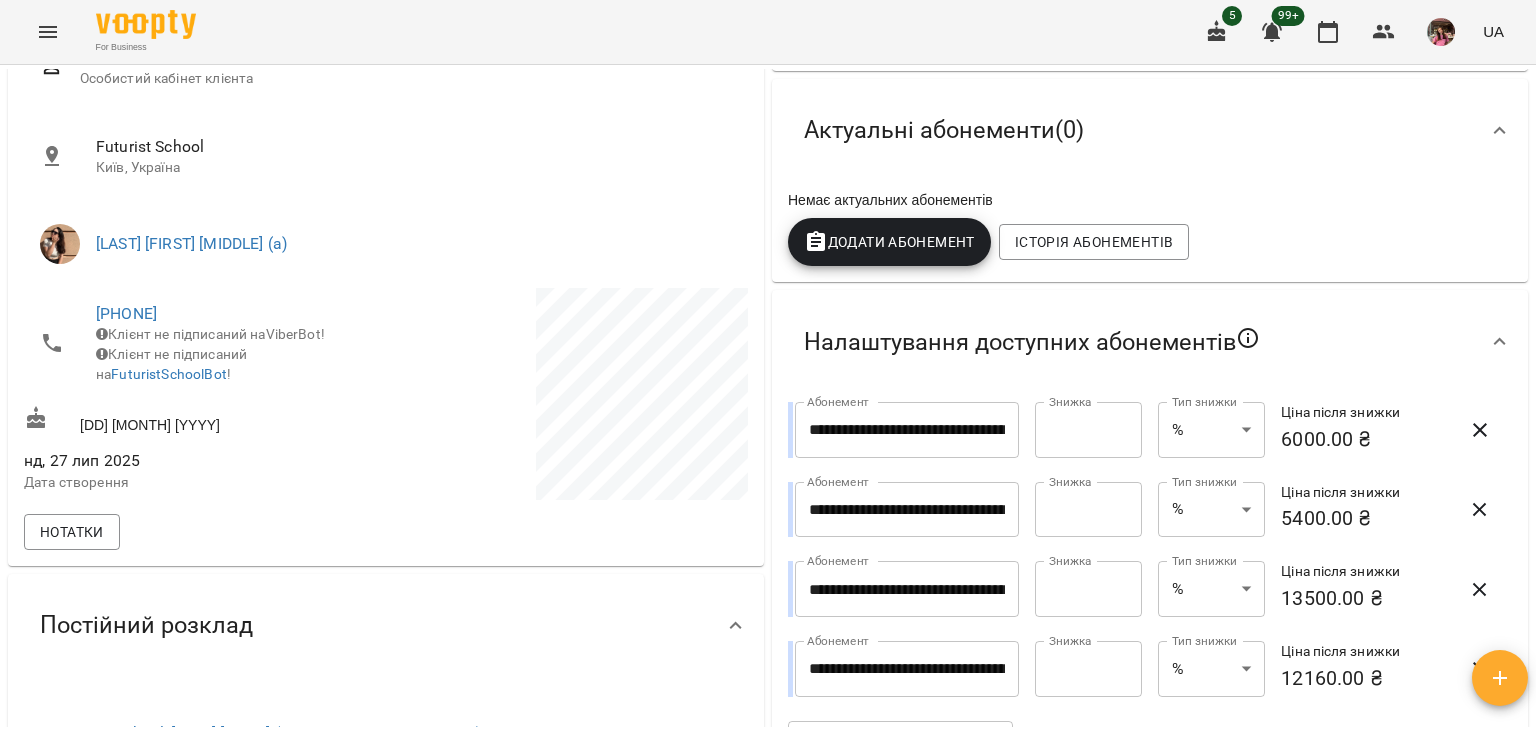 scroll, scrollTop: 308, scrollLeft: 0, axis: vertical 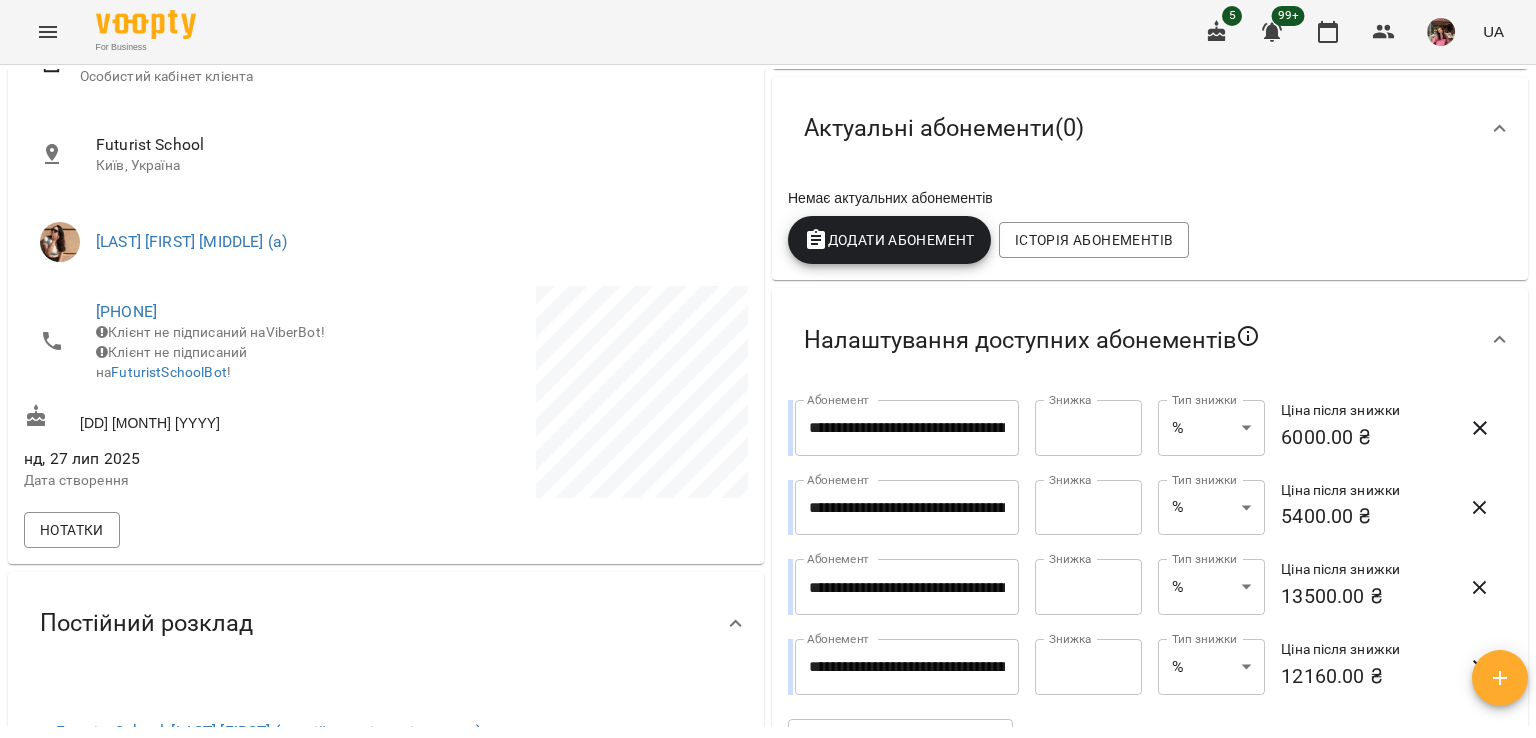 click on "Додати Абонемент" at bounding box center [889, 240] 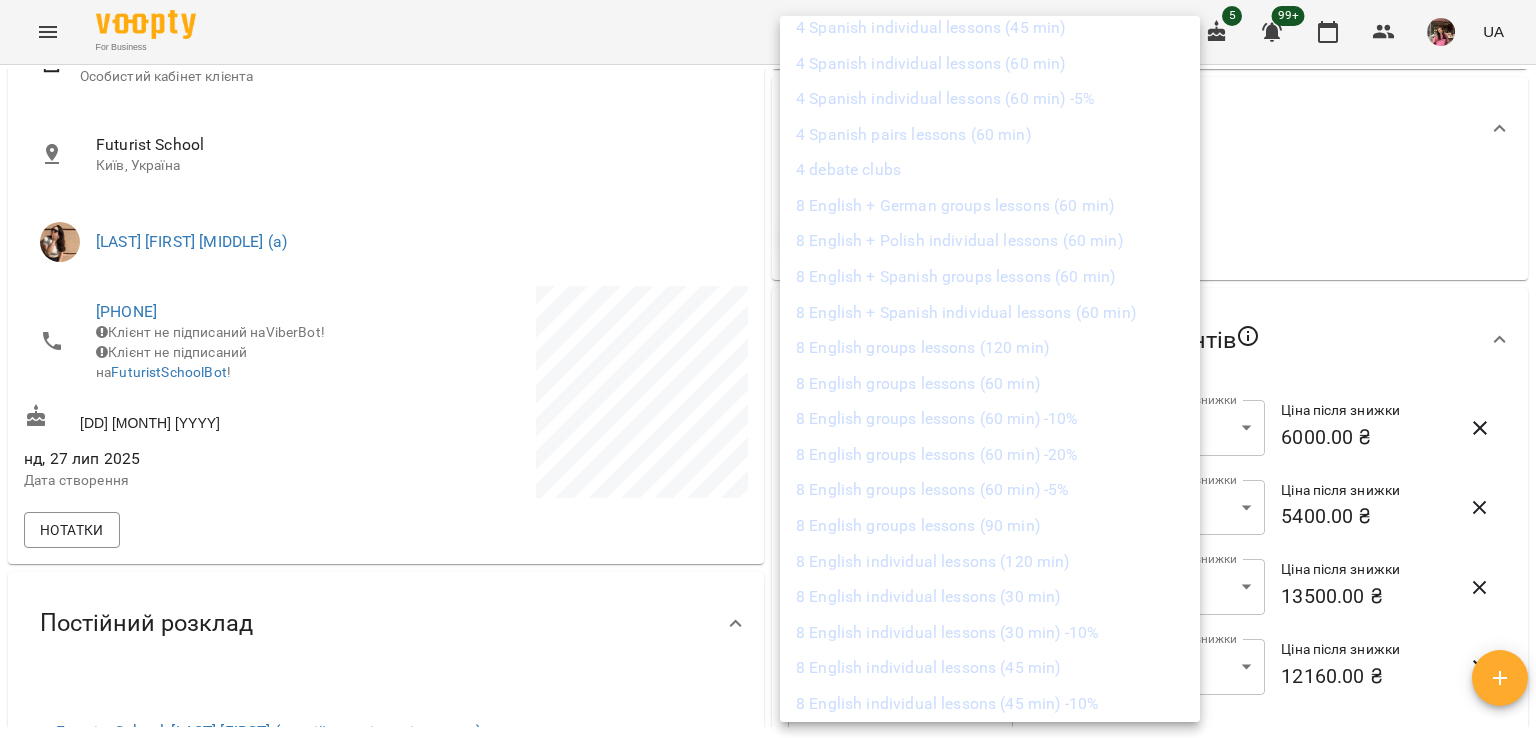 scroll, scrollTop: 834, scrollLeft: 0, axis: vertical 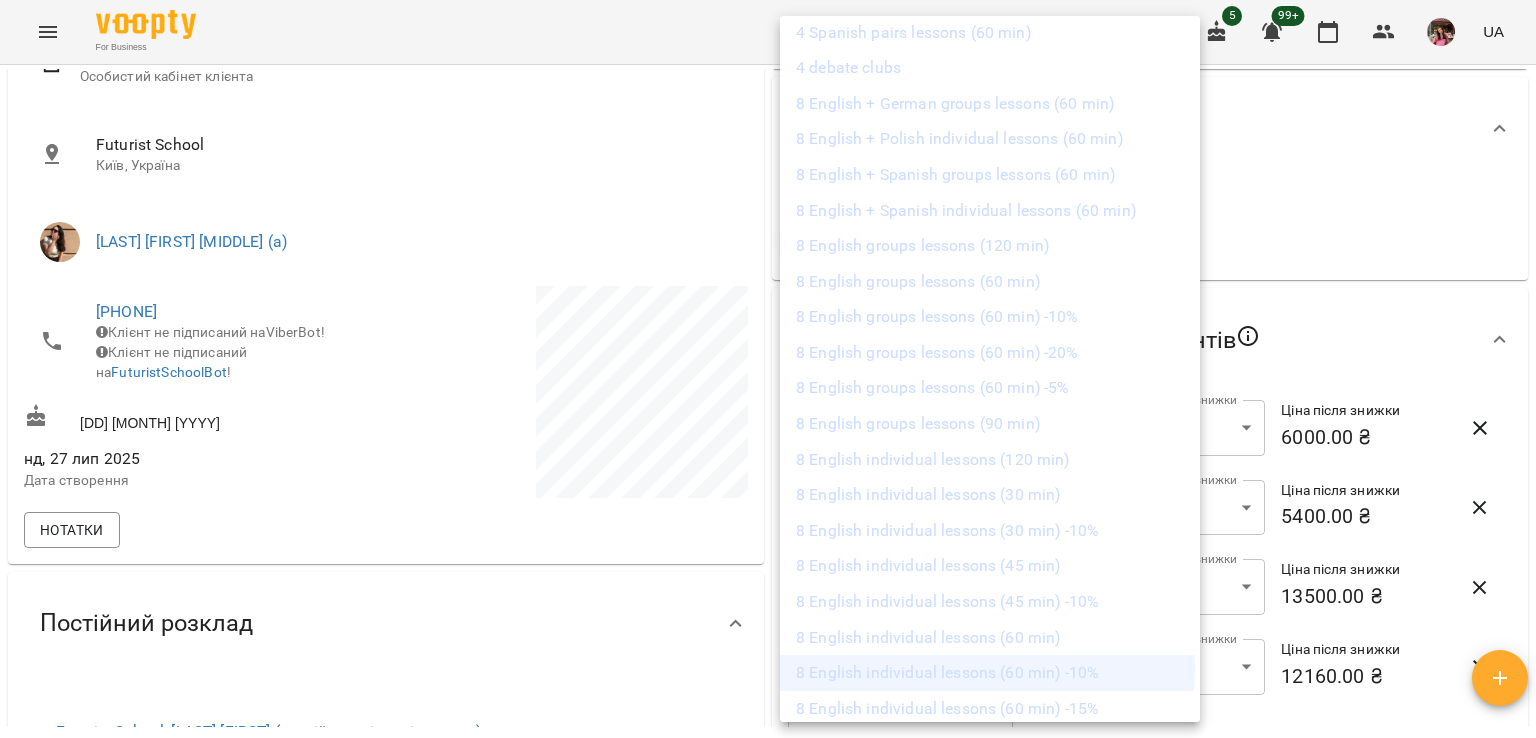 click on "8 English individual lessons (60 min) -10%" at bounding box center (990, 673) 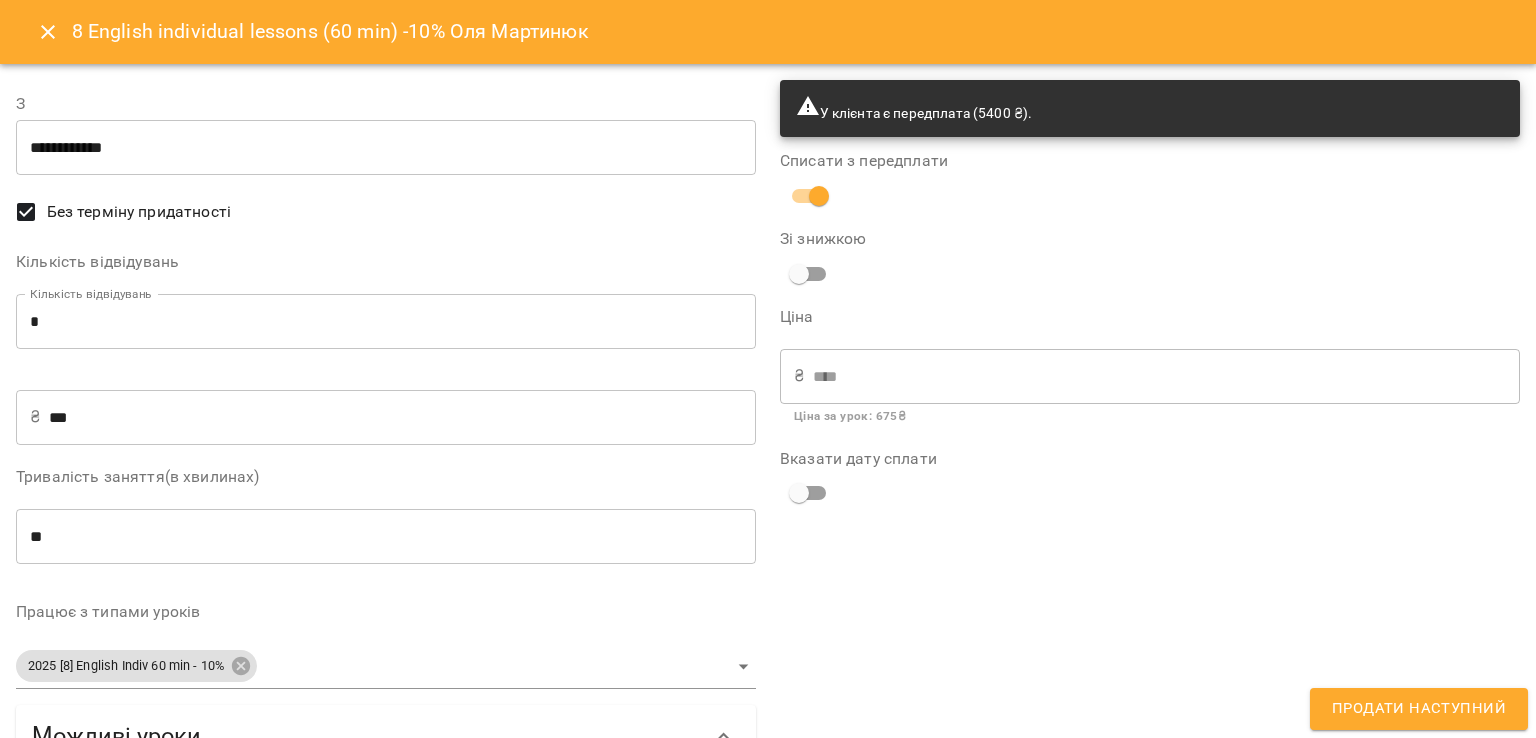 click on "Продати наступний" at bounding box center (1419, 709) 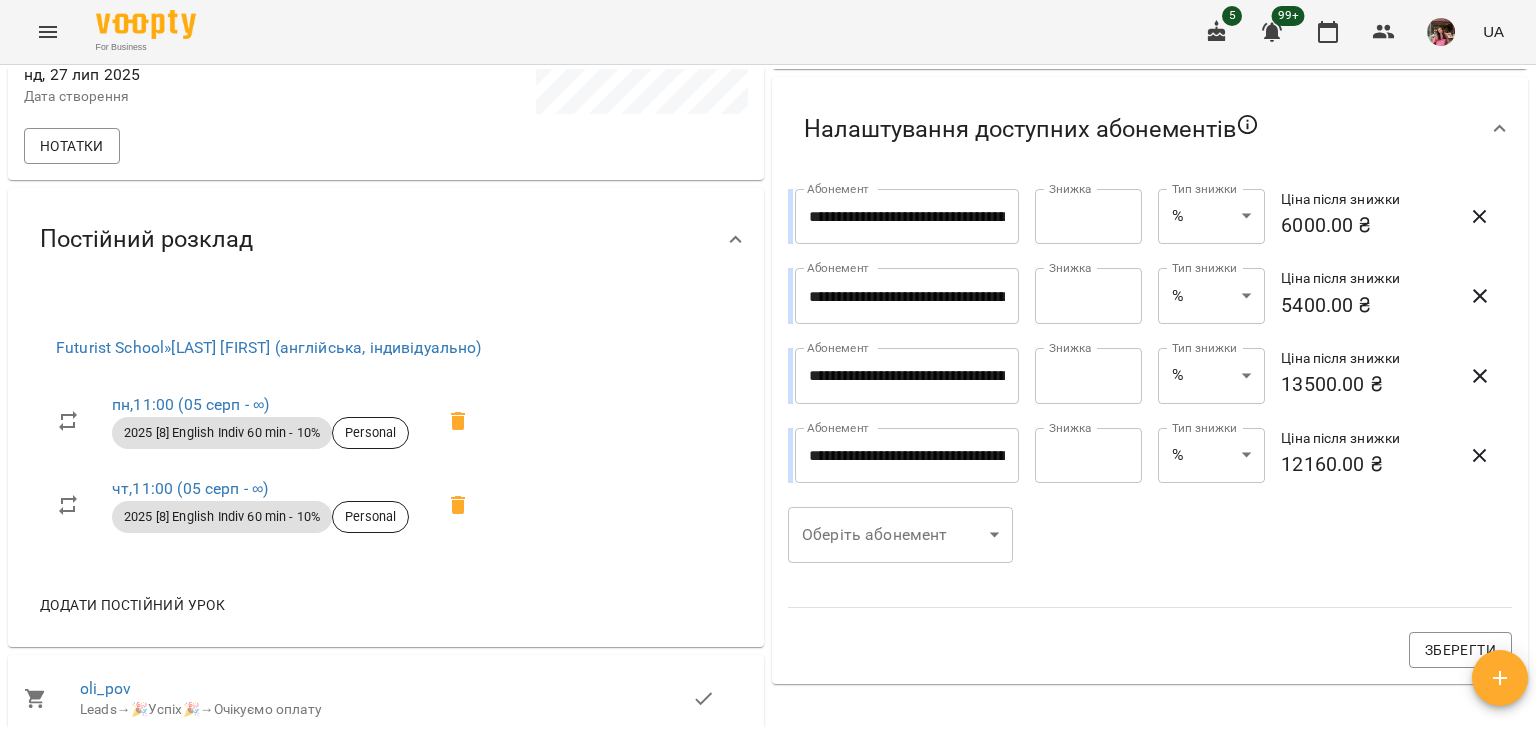scroll, scrollTop: 0, scrollLeft: 0, axis: both 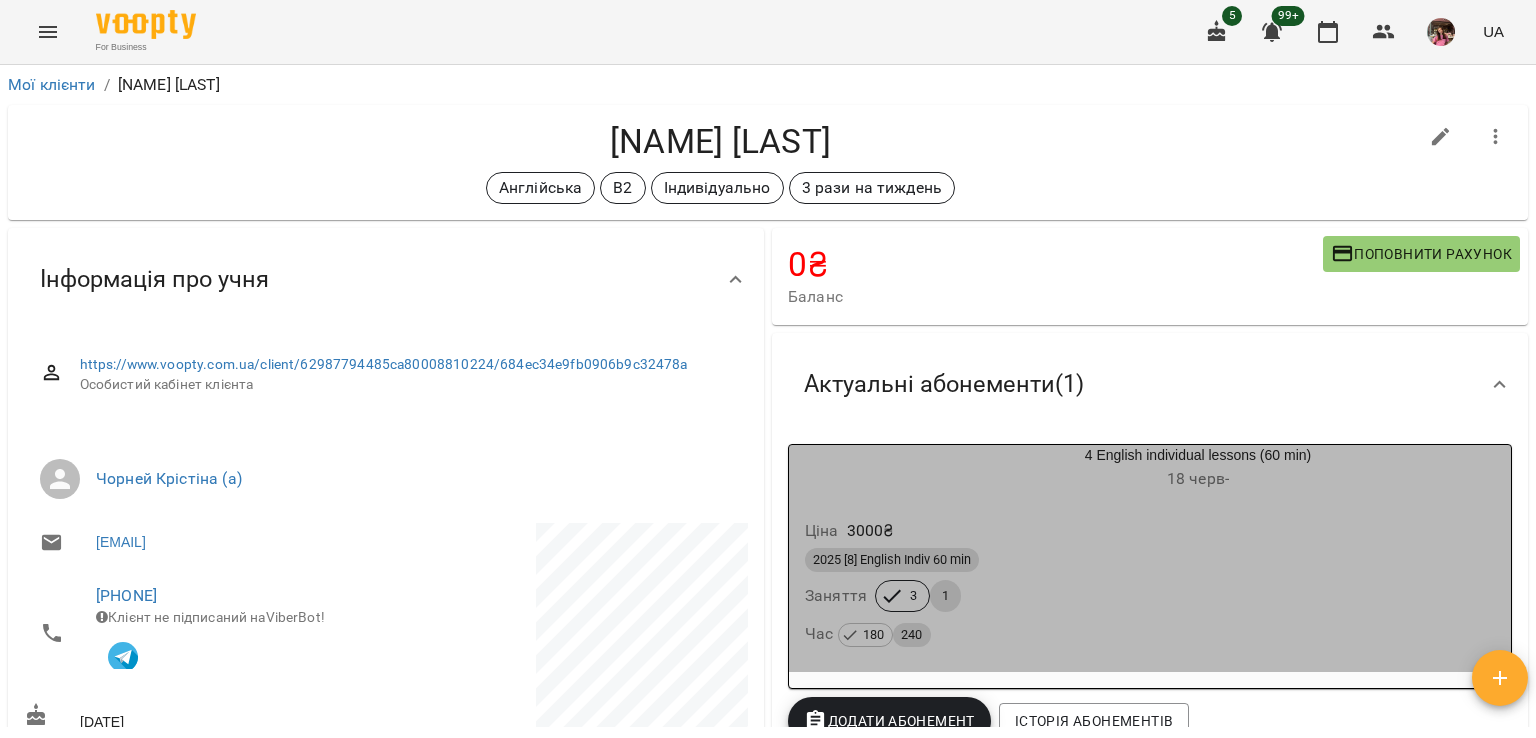 click on "Ціна 3000 ₴" at bounding box center (1150, 531) 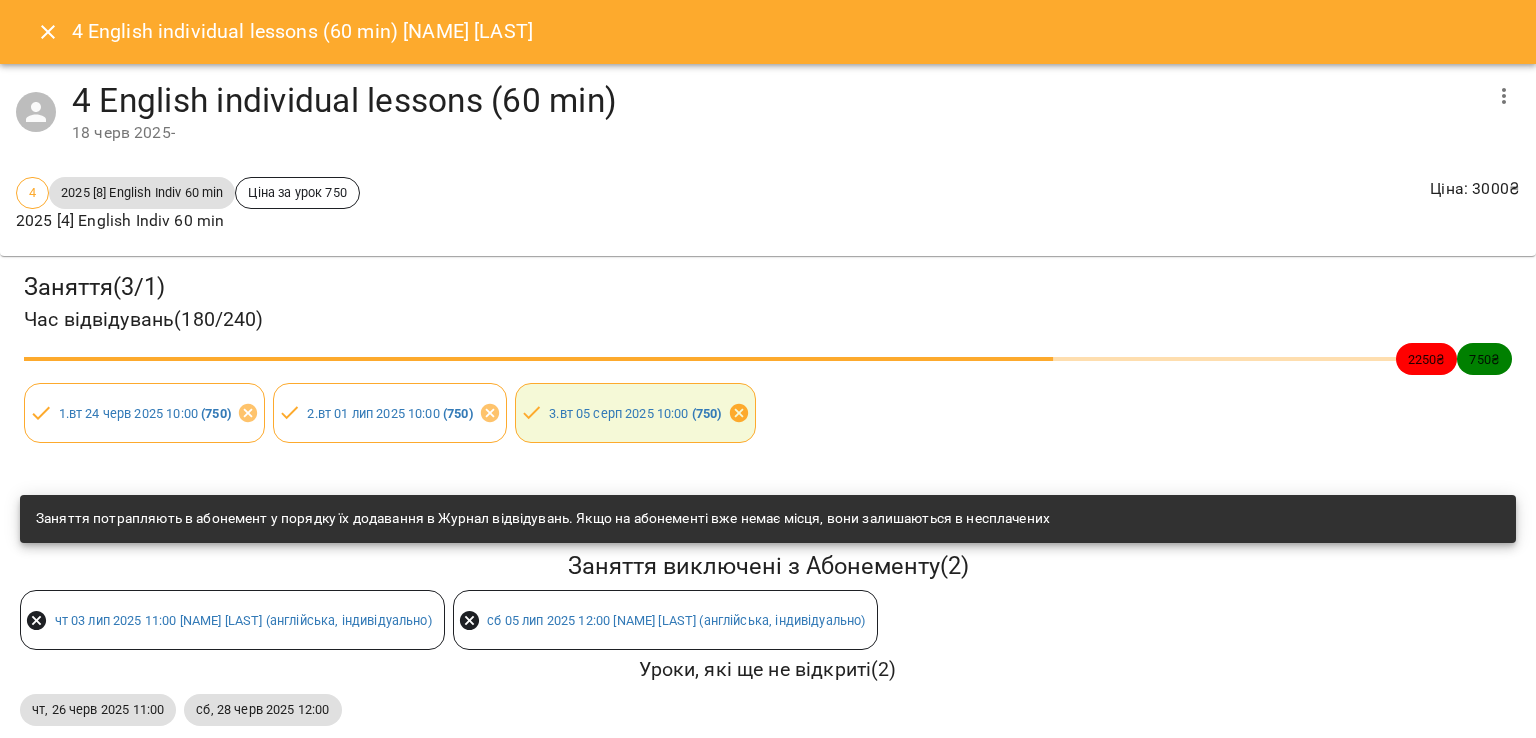 click 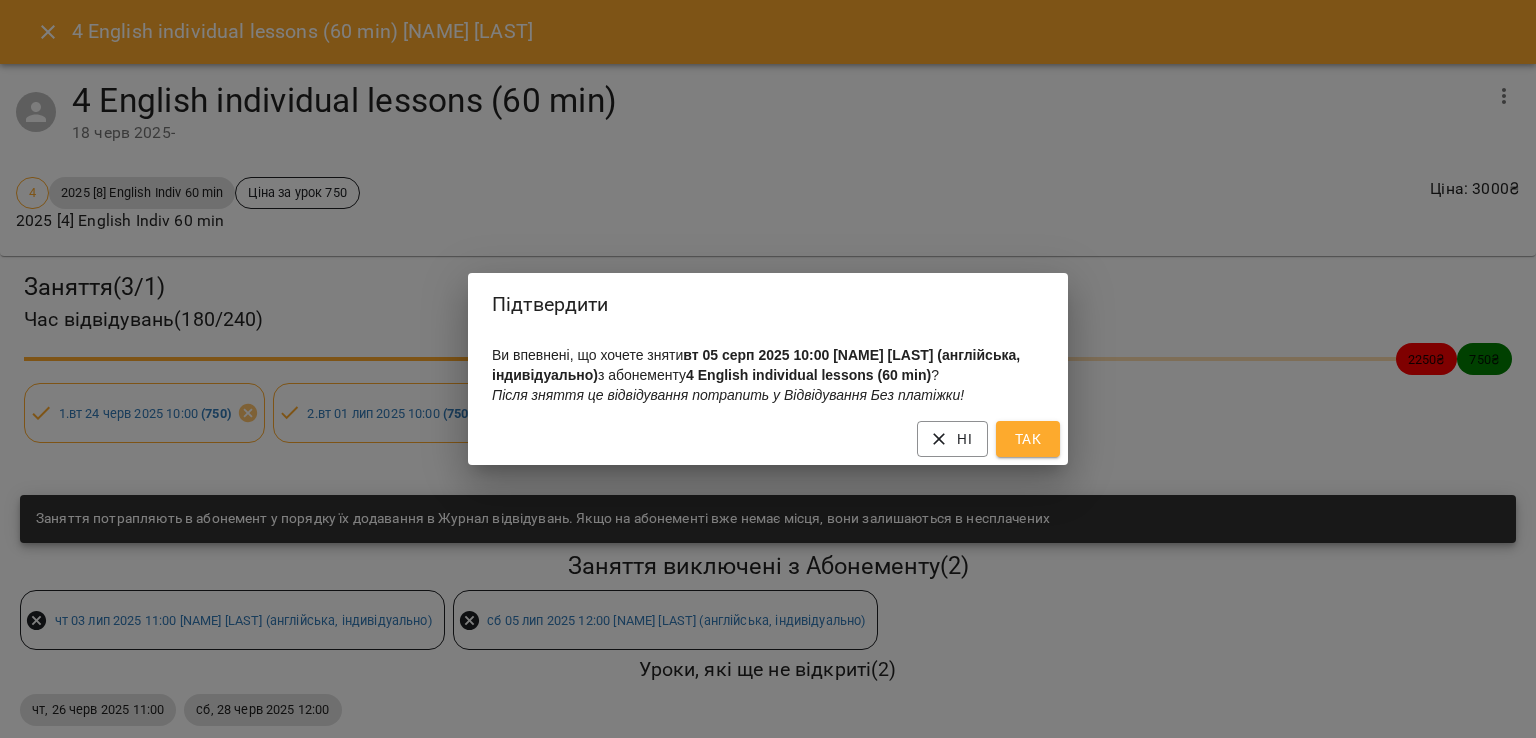 click on "Ні Так" at bounding box center [768, 439] 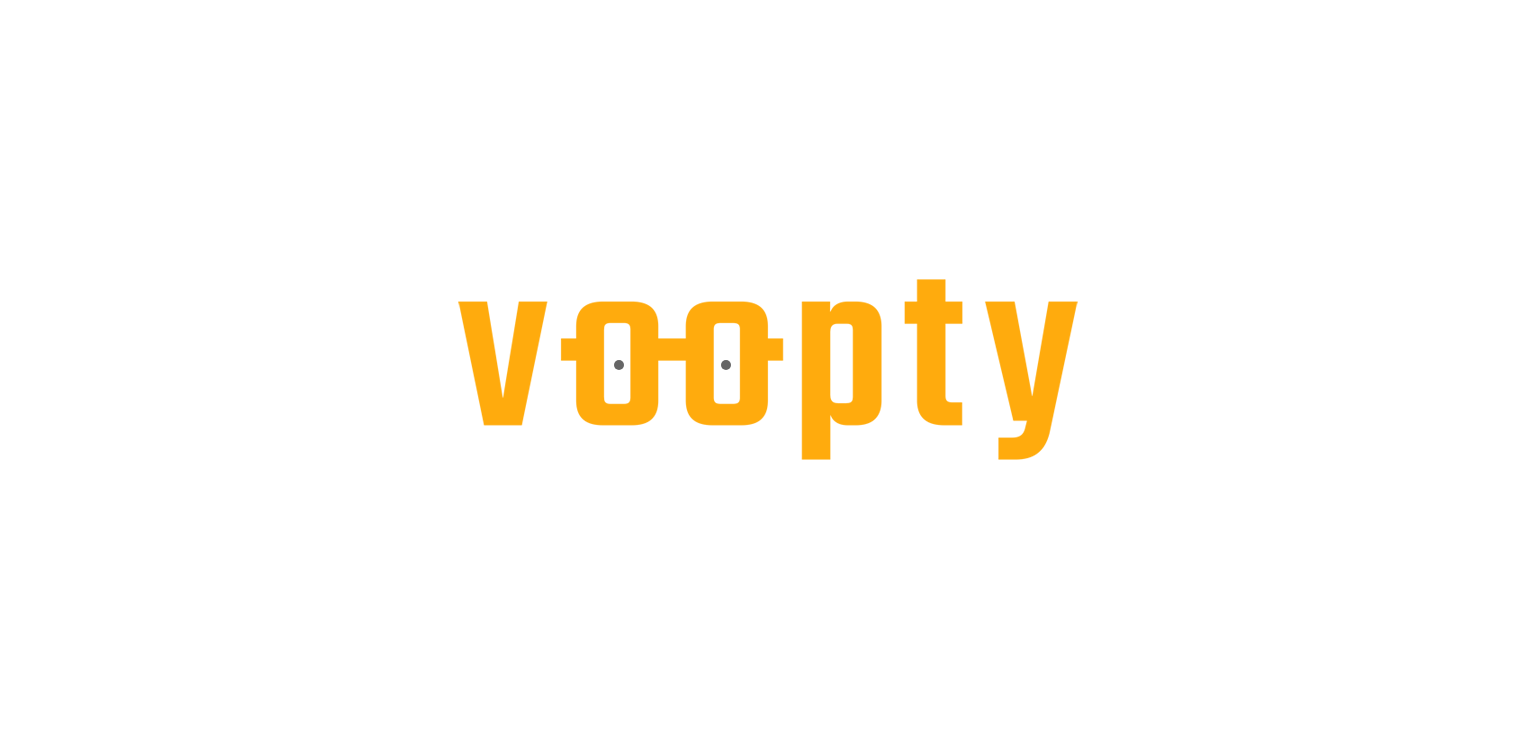 scroll, scrollTop: 0, scrollLeft: 0, axis: both 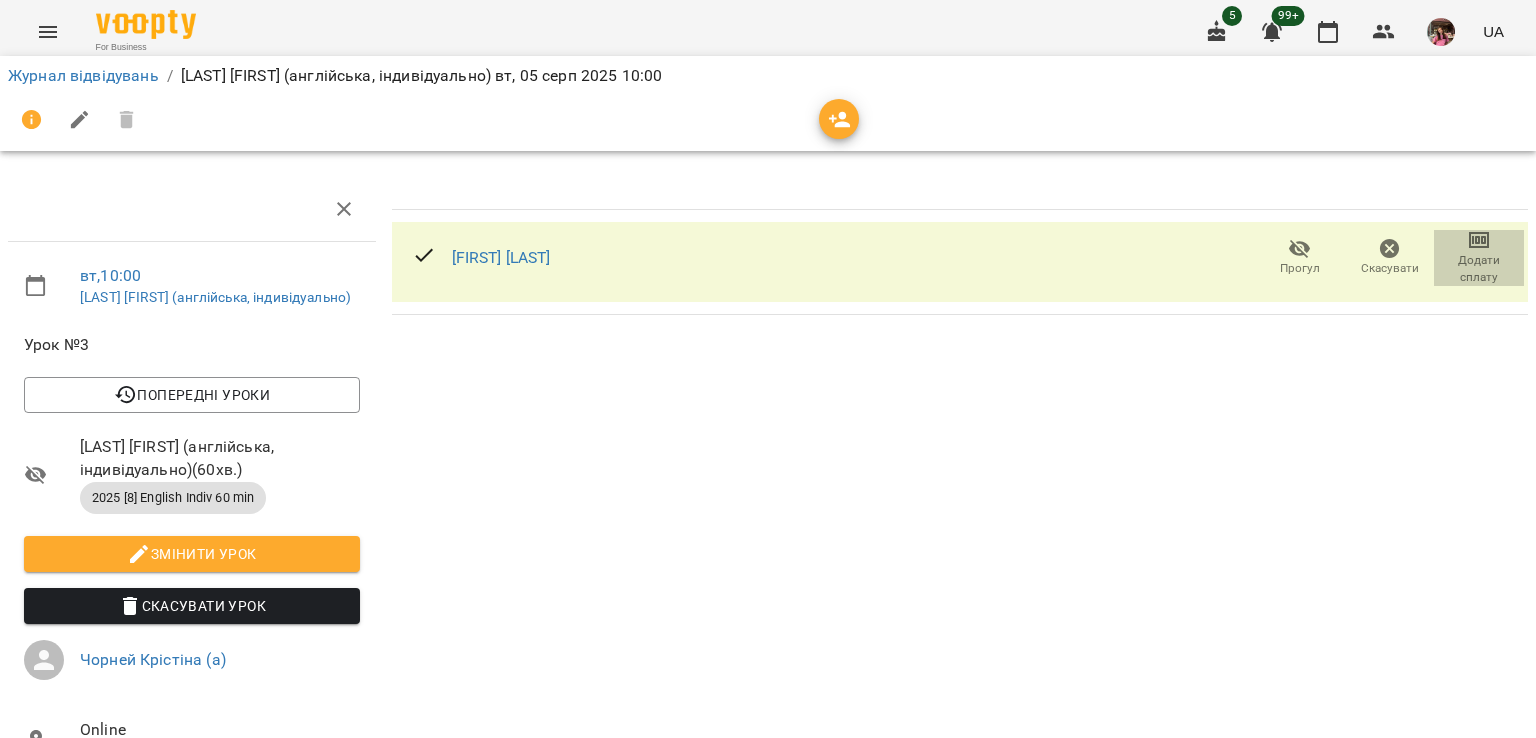 click 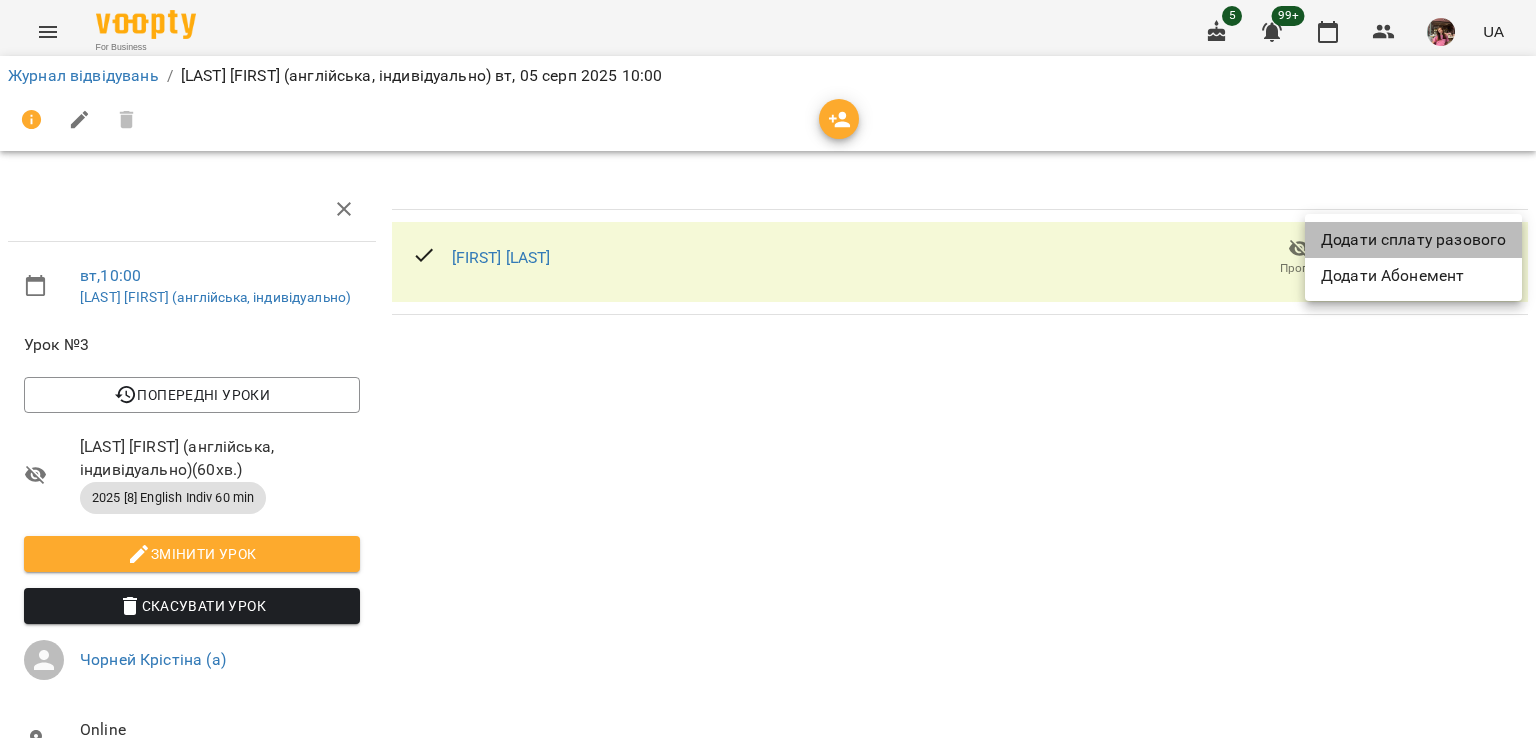click on "Додати сплату разового" at bounding box center [1413, 240] 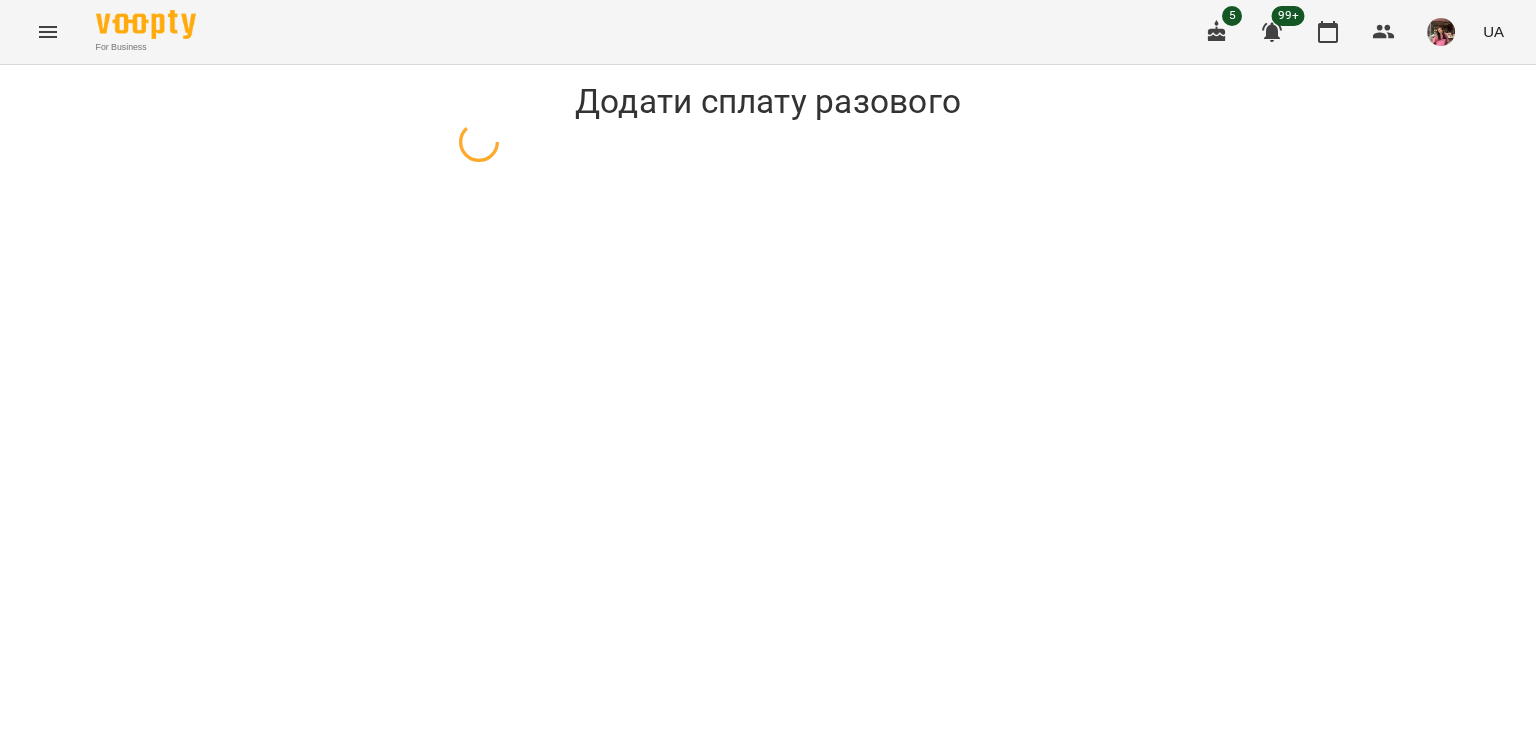 select on "**********" 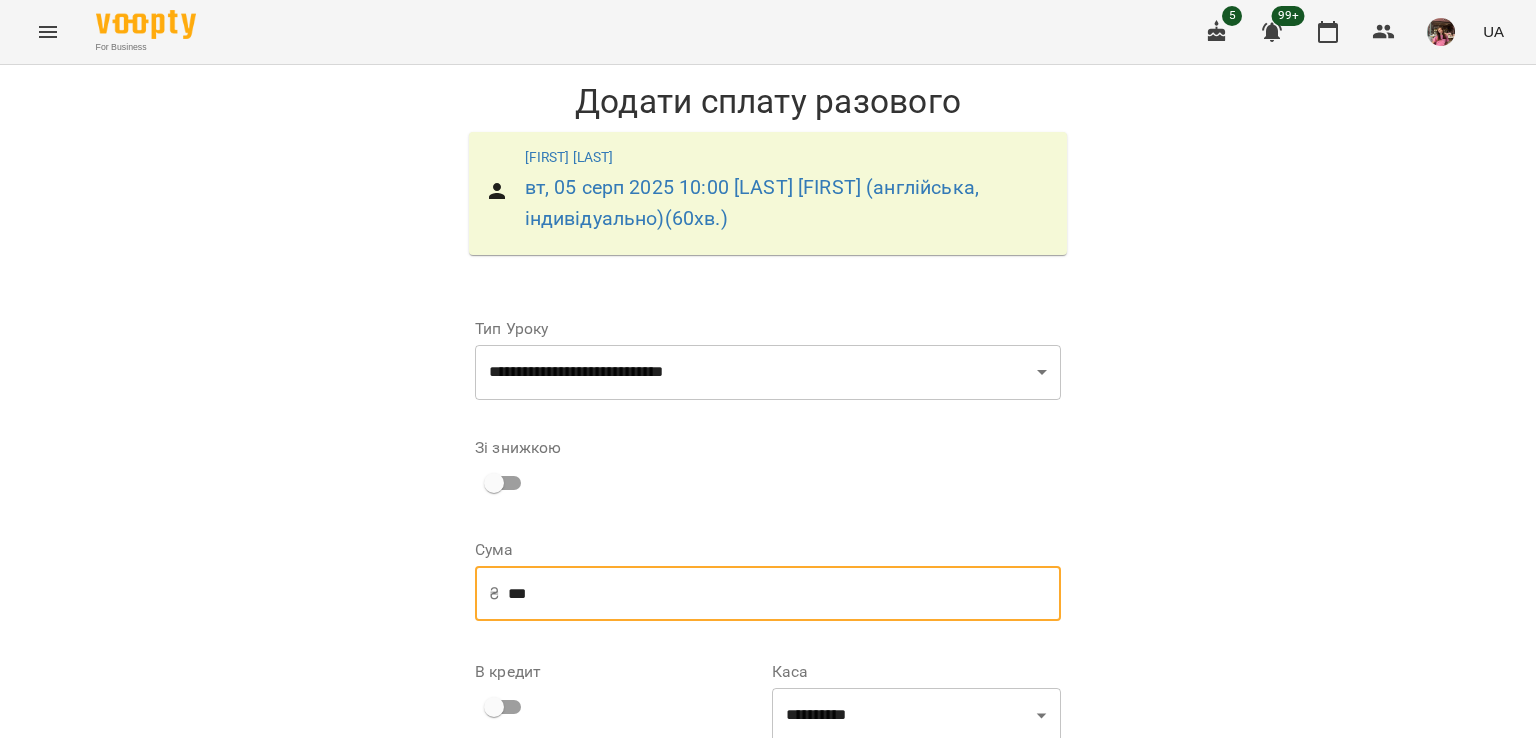drag, startPoint x: 554, startPoint y: 605, endPoint x: 374, endPoint y: 589, distance: 180.70972 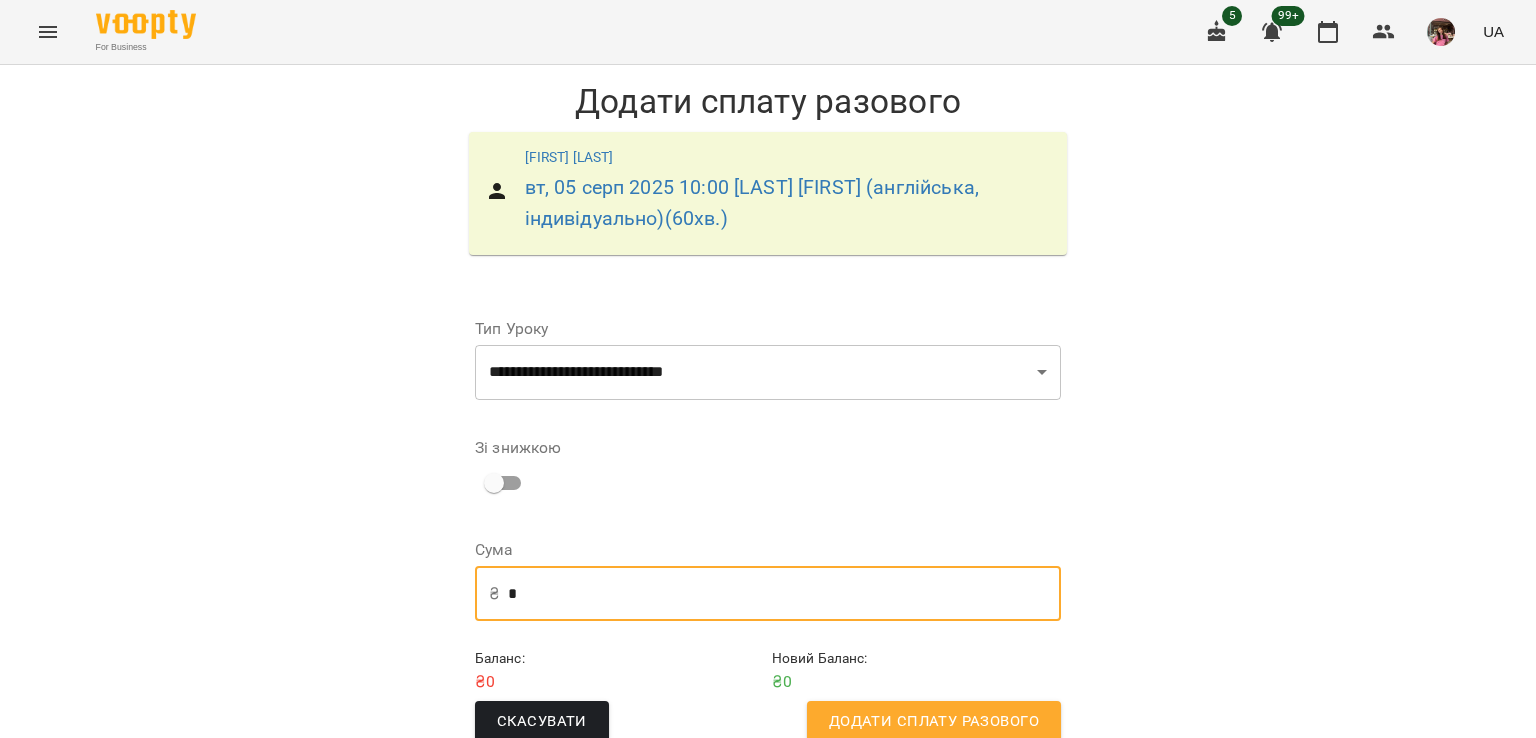 type on "*" 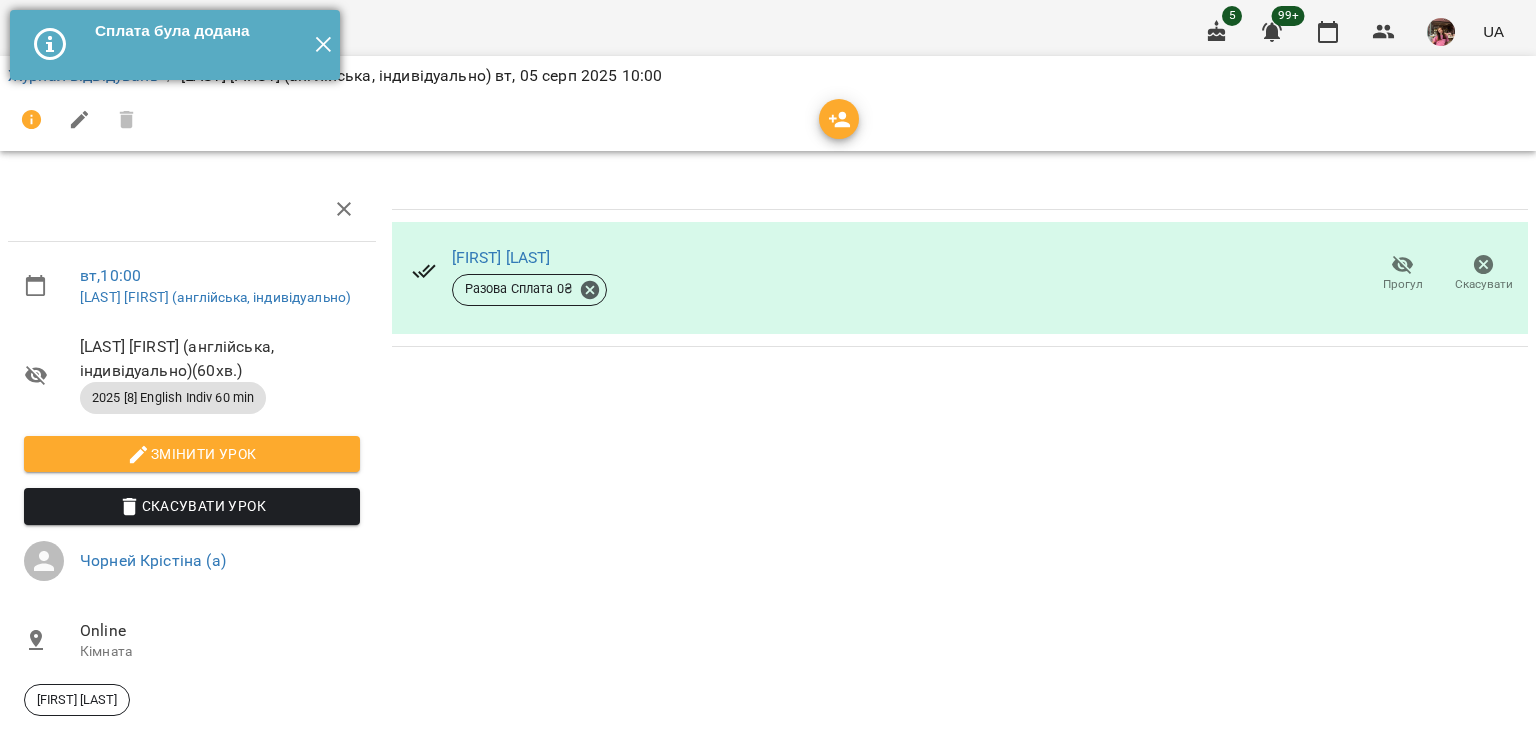 click on "✕" at bounding box center (323, 45) 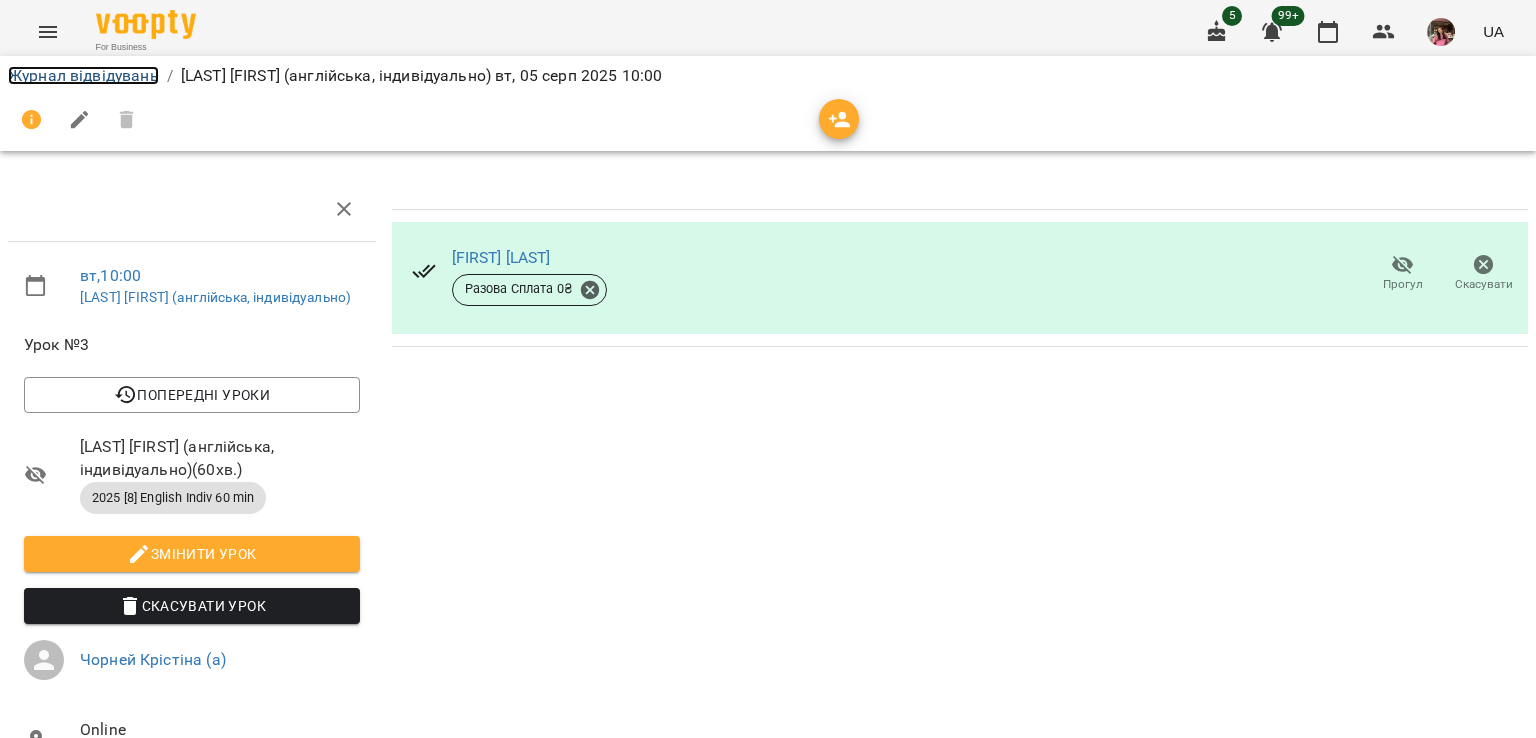 click on "Журнал відвідувань" at bounding box center [83, 75] 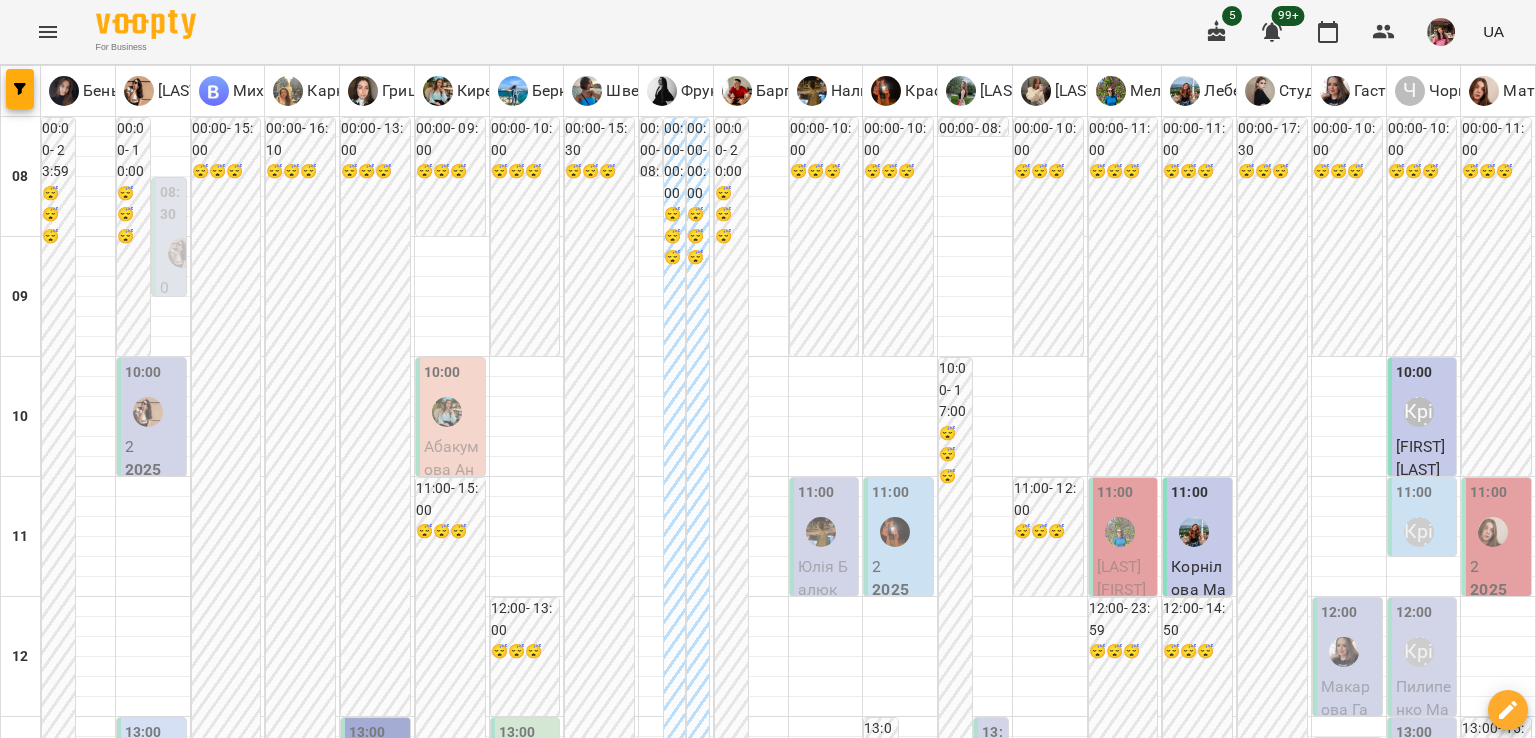 scroll, scrollTop: 135, scrollLeft: 0, axis: vertical 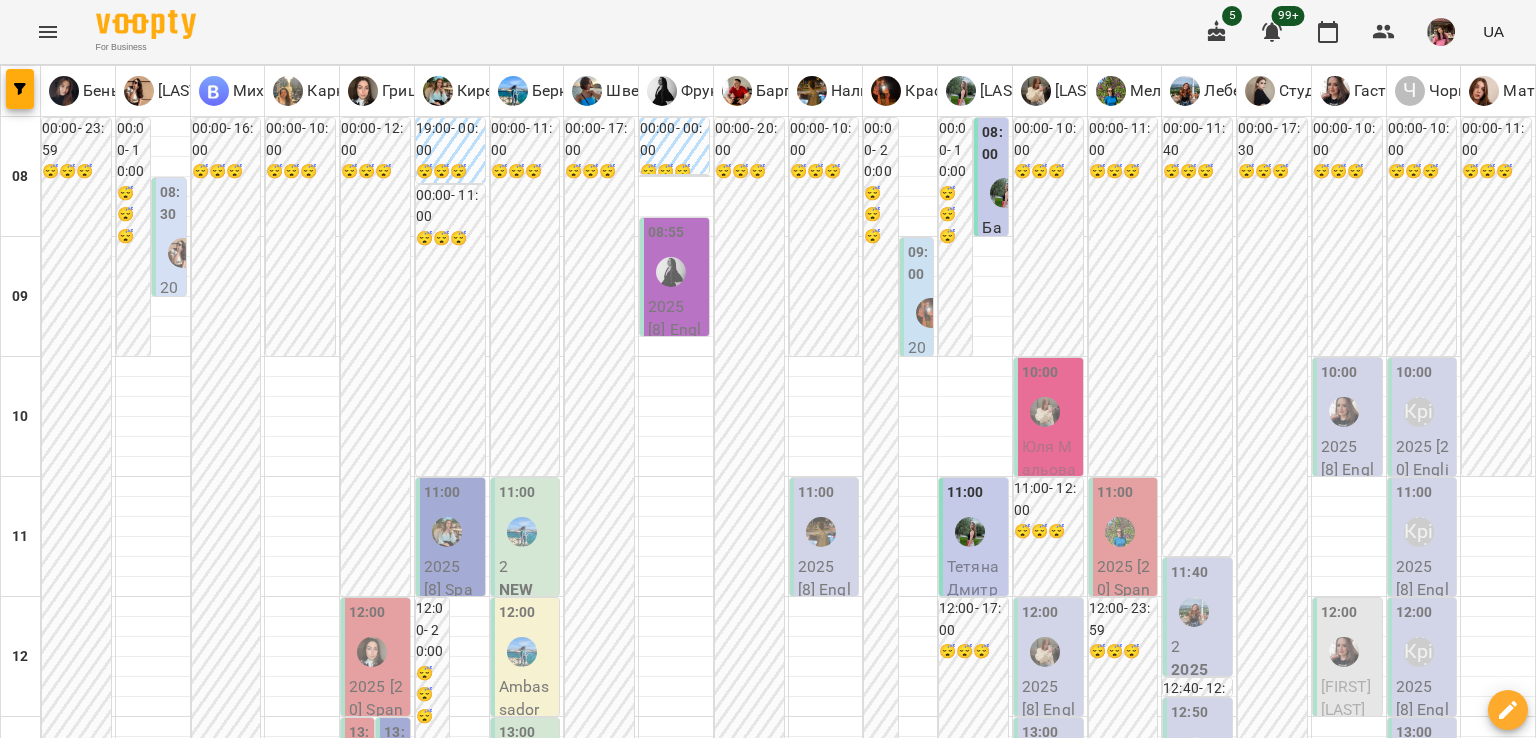 click on "2025 [8] English Indiv 60 min - [FIRST] [LAST]" at bounding box center [1424, 637] 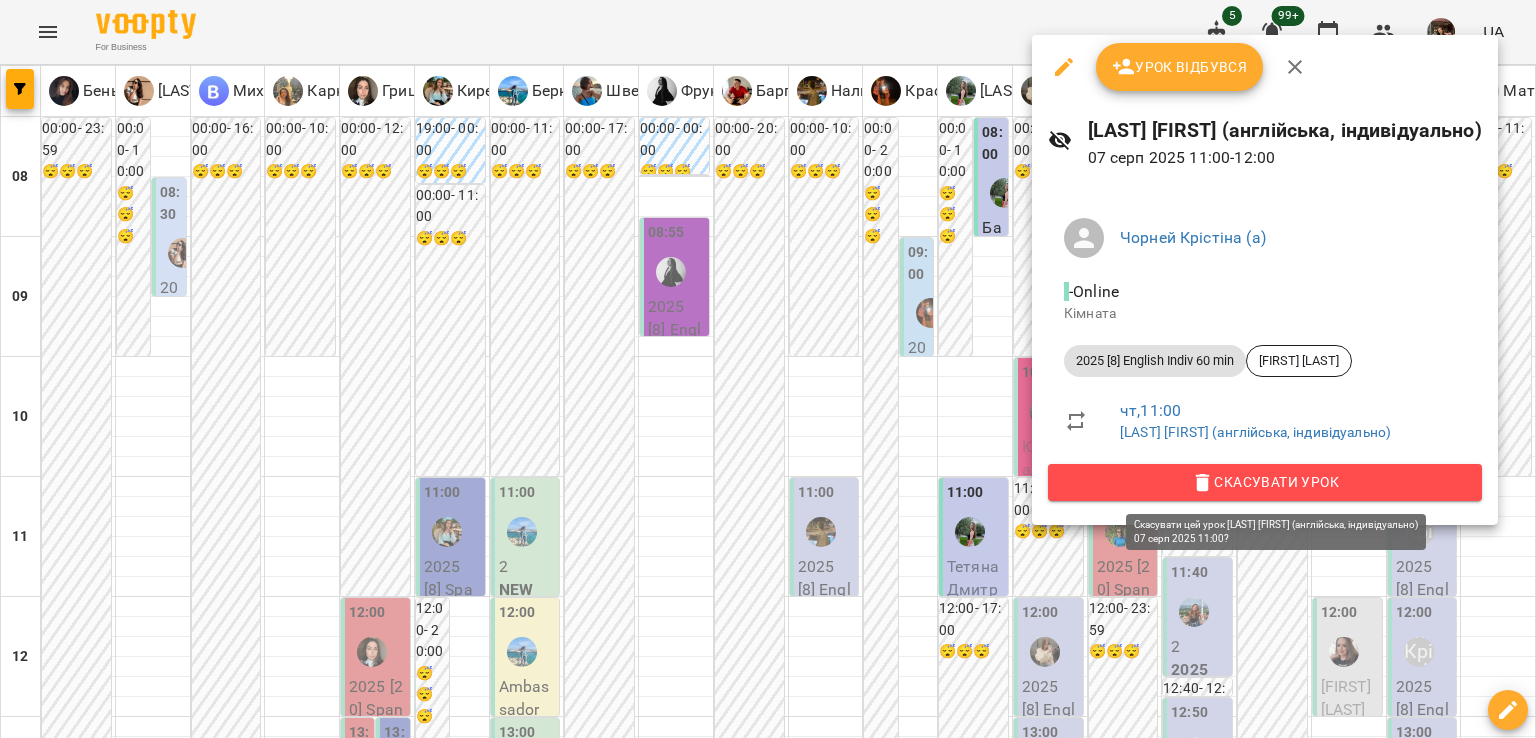 drag, startPoint x: 1308, startPoint y: 474, endPoint x: 1326, endPoint y: 486, distance: 21.633308 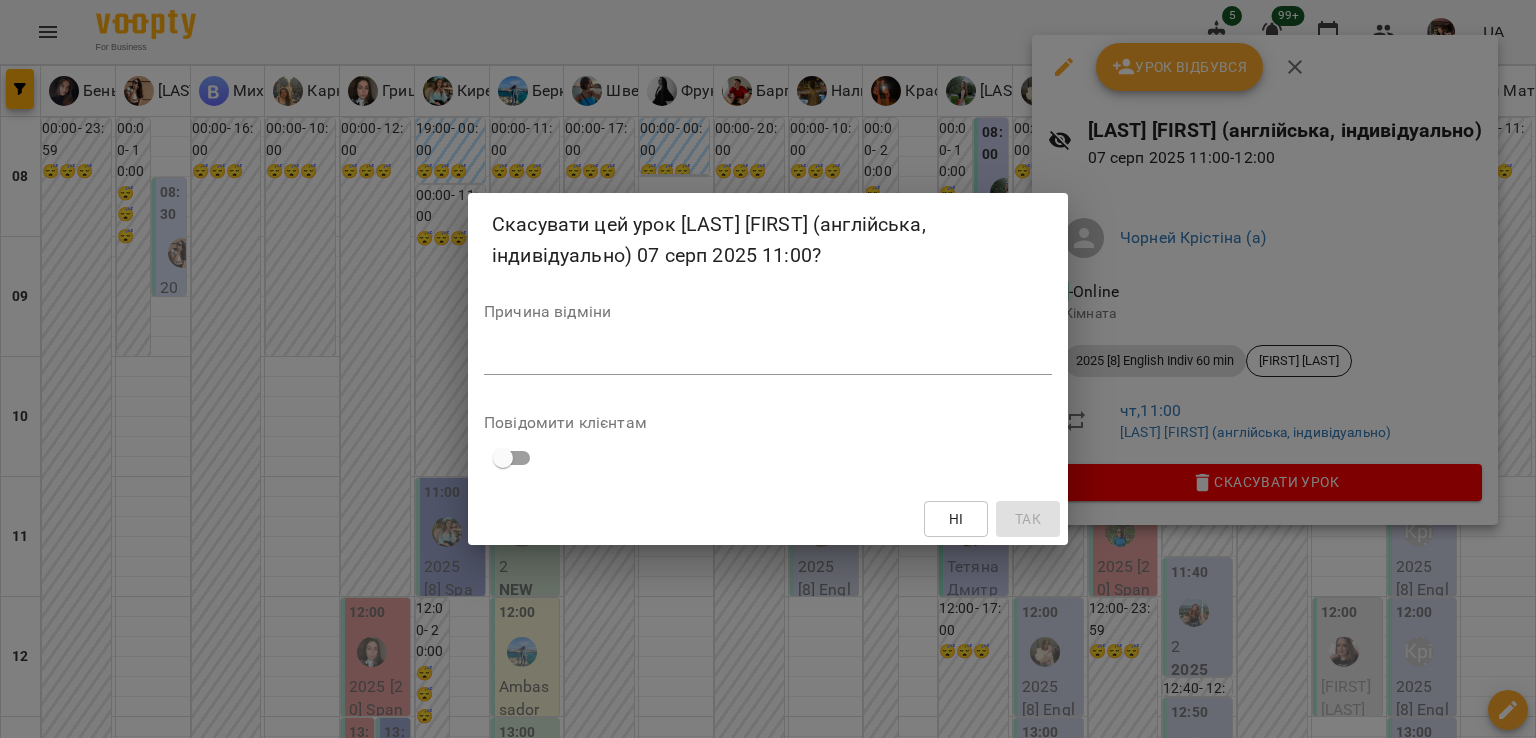 click on "*" at bounding box center (768, 359) 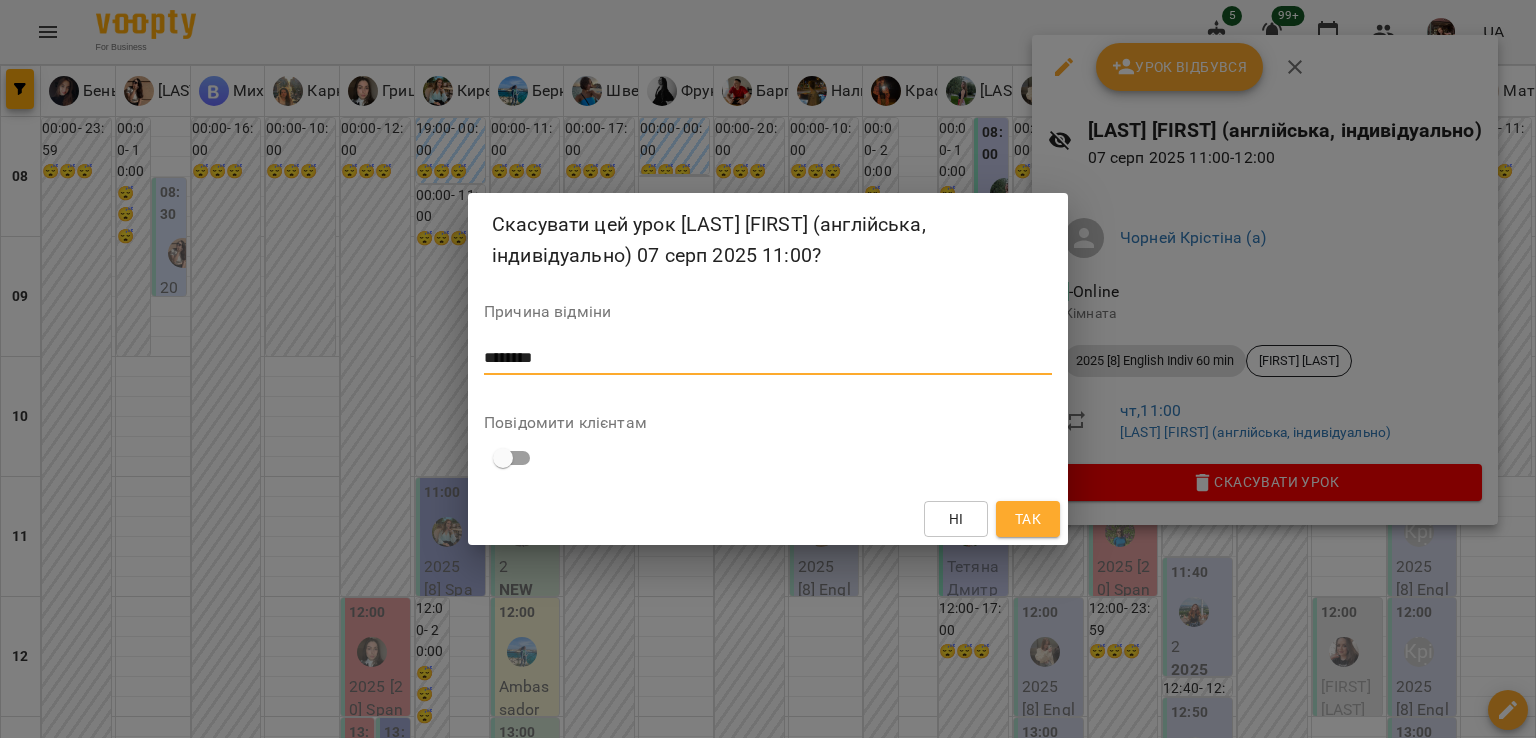 type on "*******" 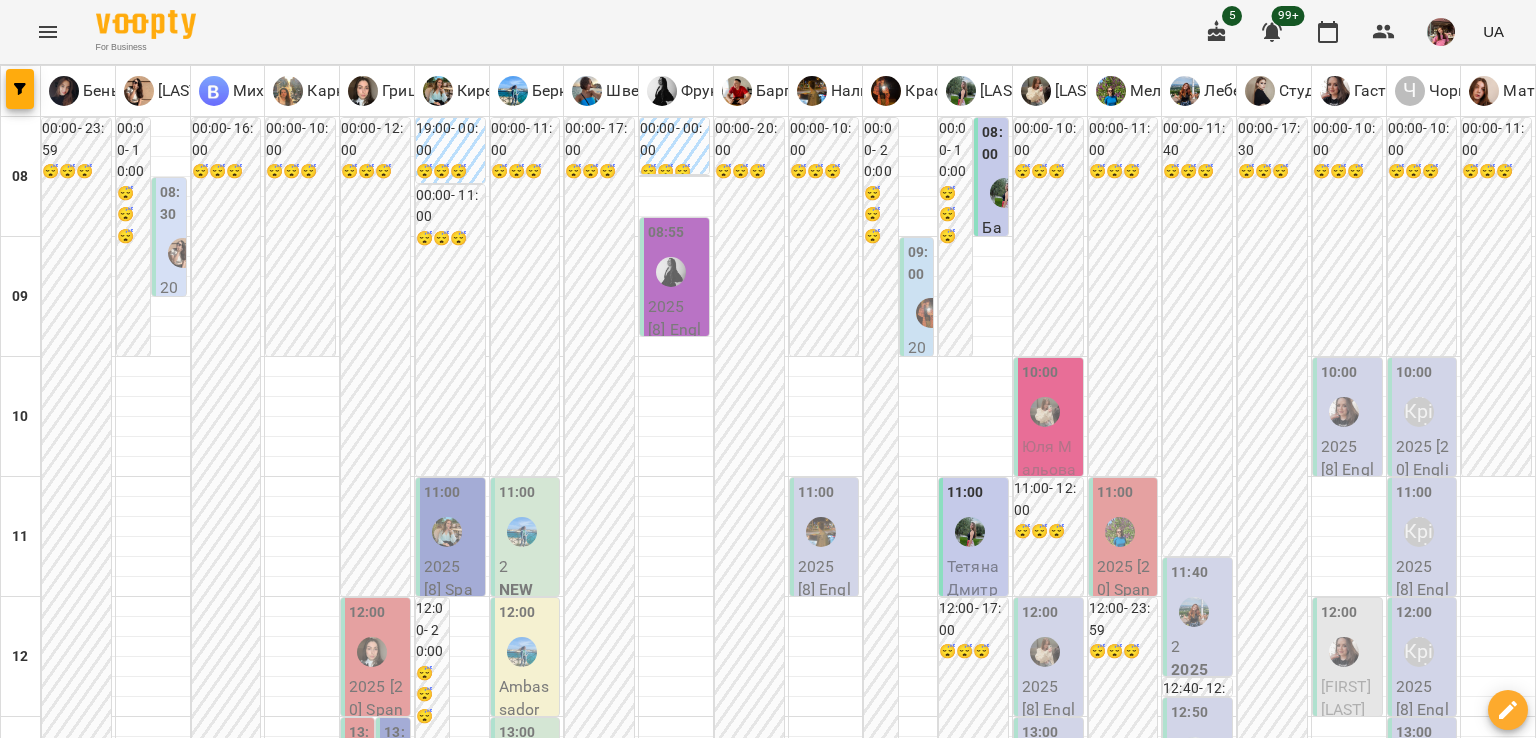 click on "сб" at bounding box center [1281, 1943] 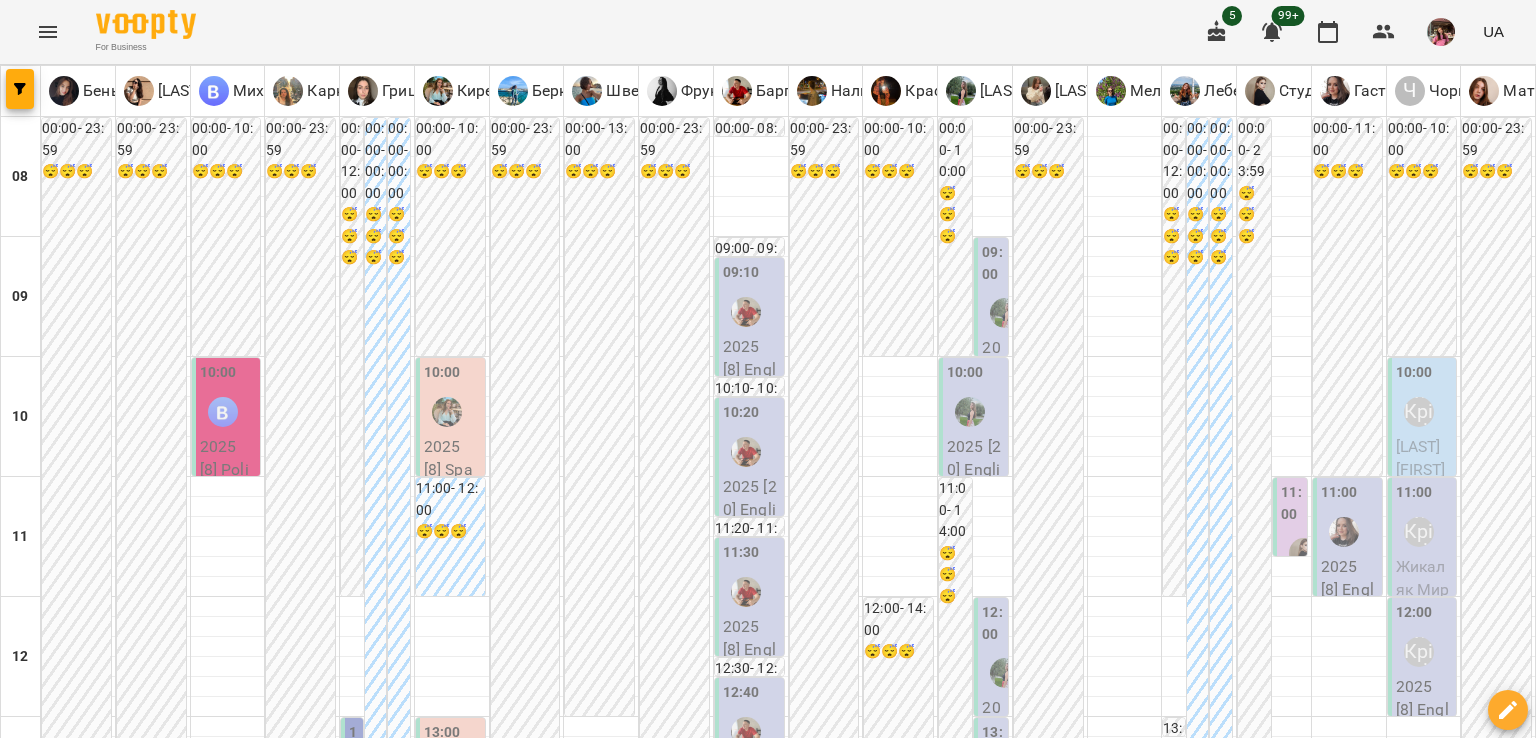 scroll, scrollTop: 232, scrollLeft: 0, axis: vertical 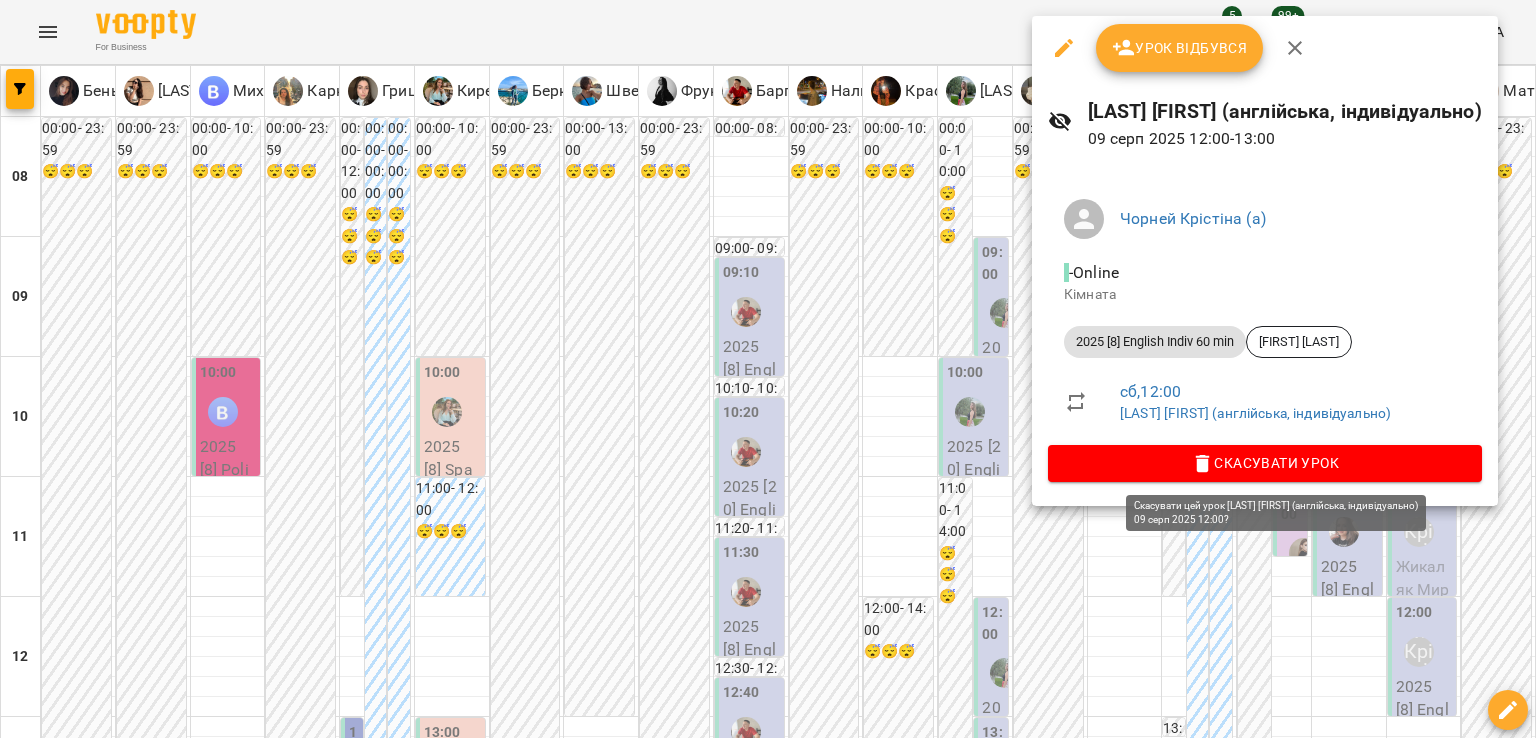 click on "Скасувати Урок" at bounding box center [1265, 463] 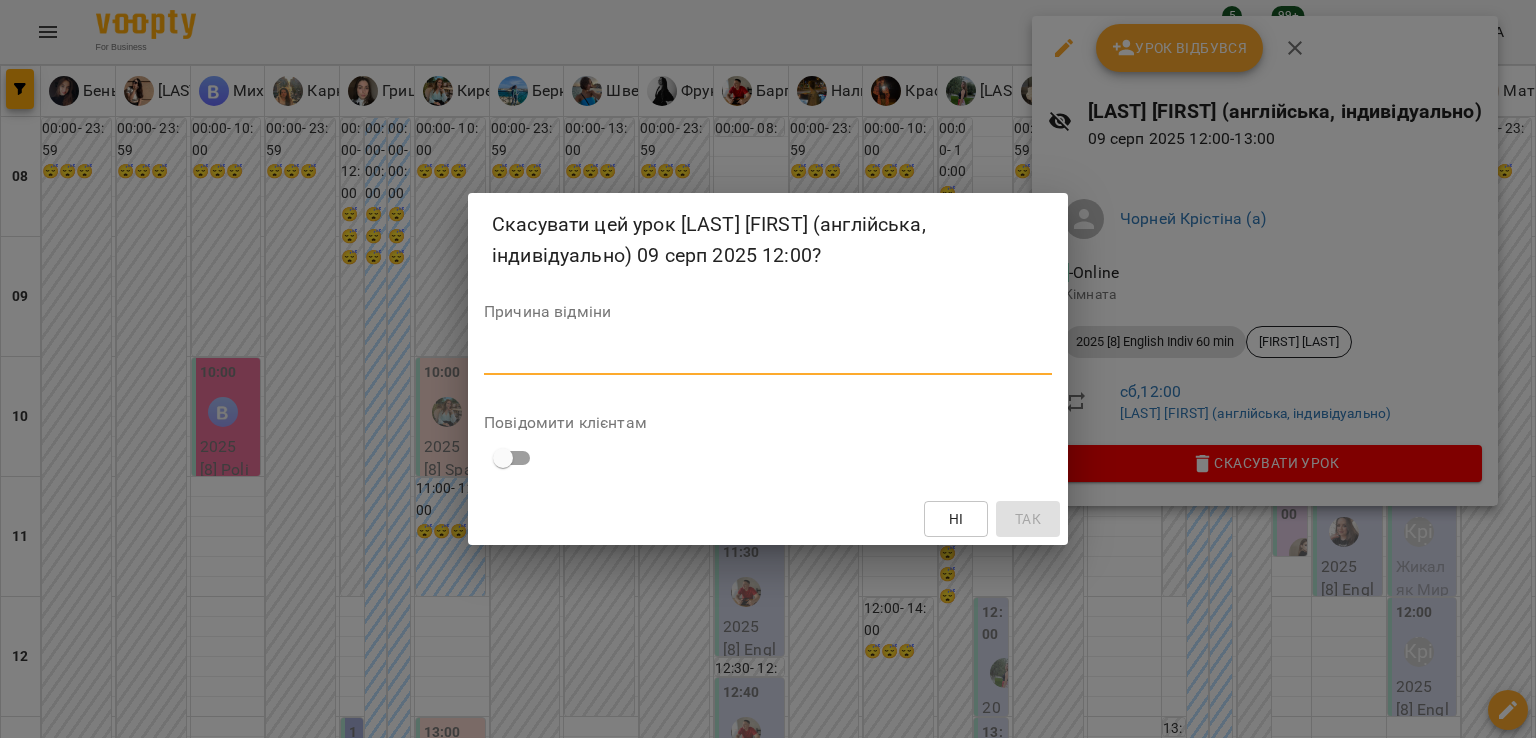 click at bounding box center [768, 358] 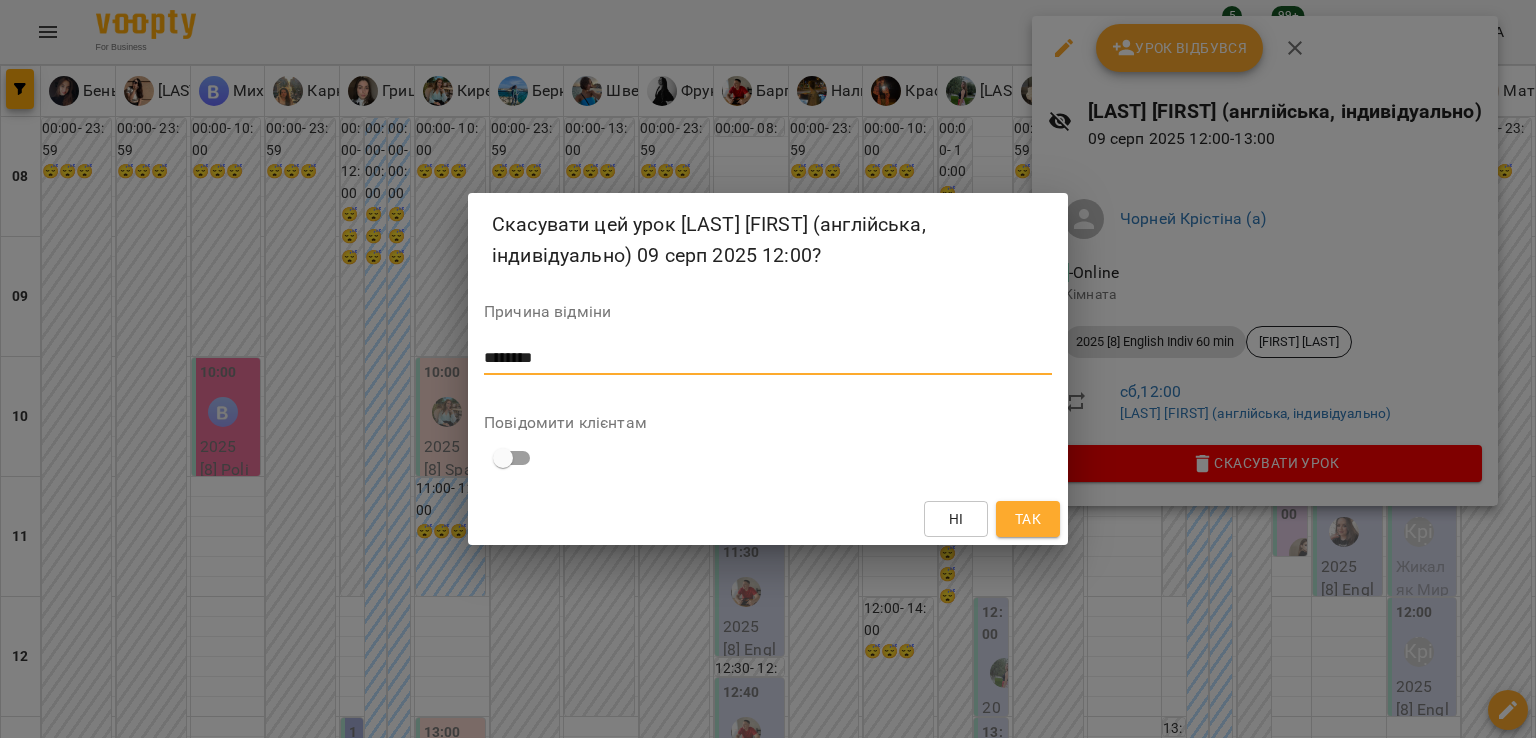 type on "*******" 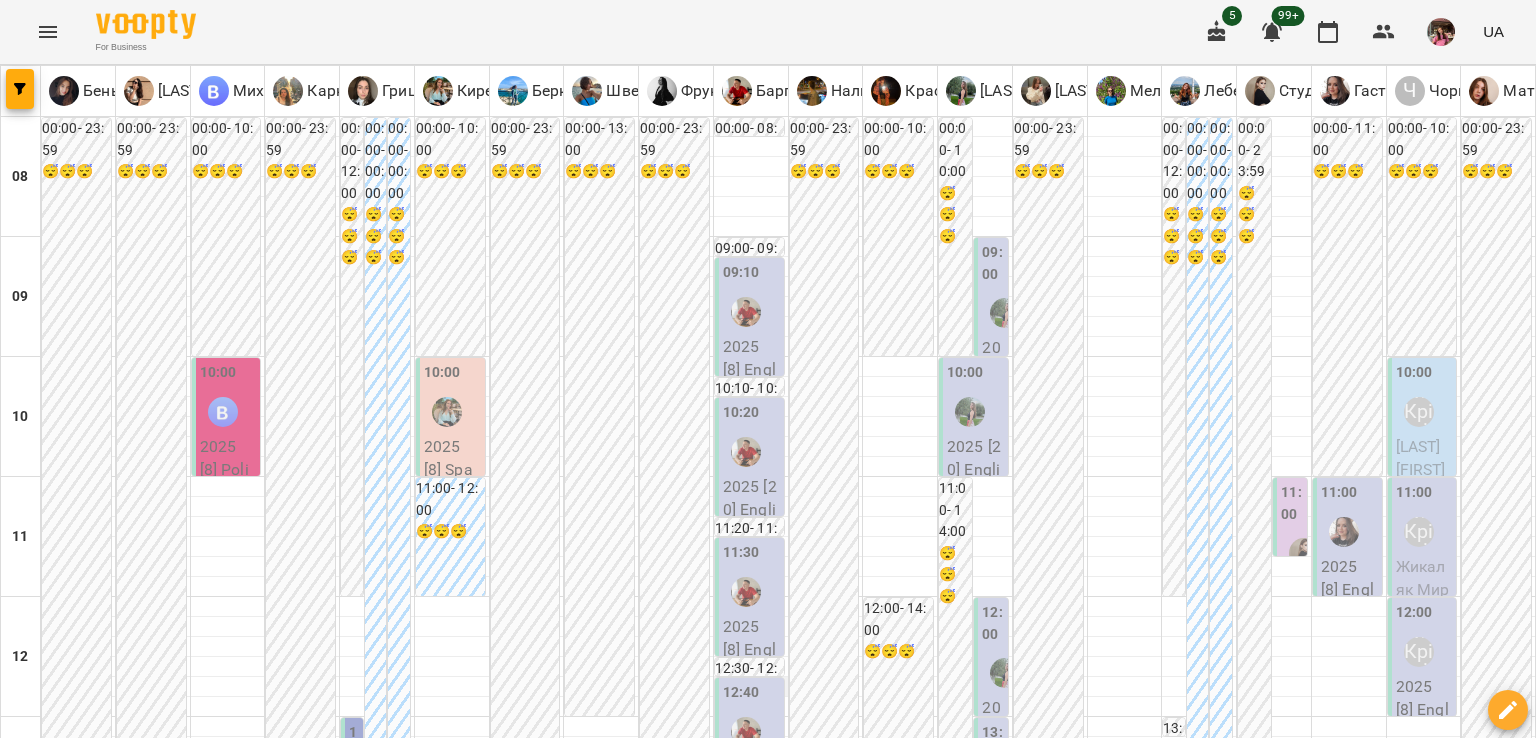 scroll, scrollTop: 207, scrollLeft: 0, axis: vertical 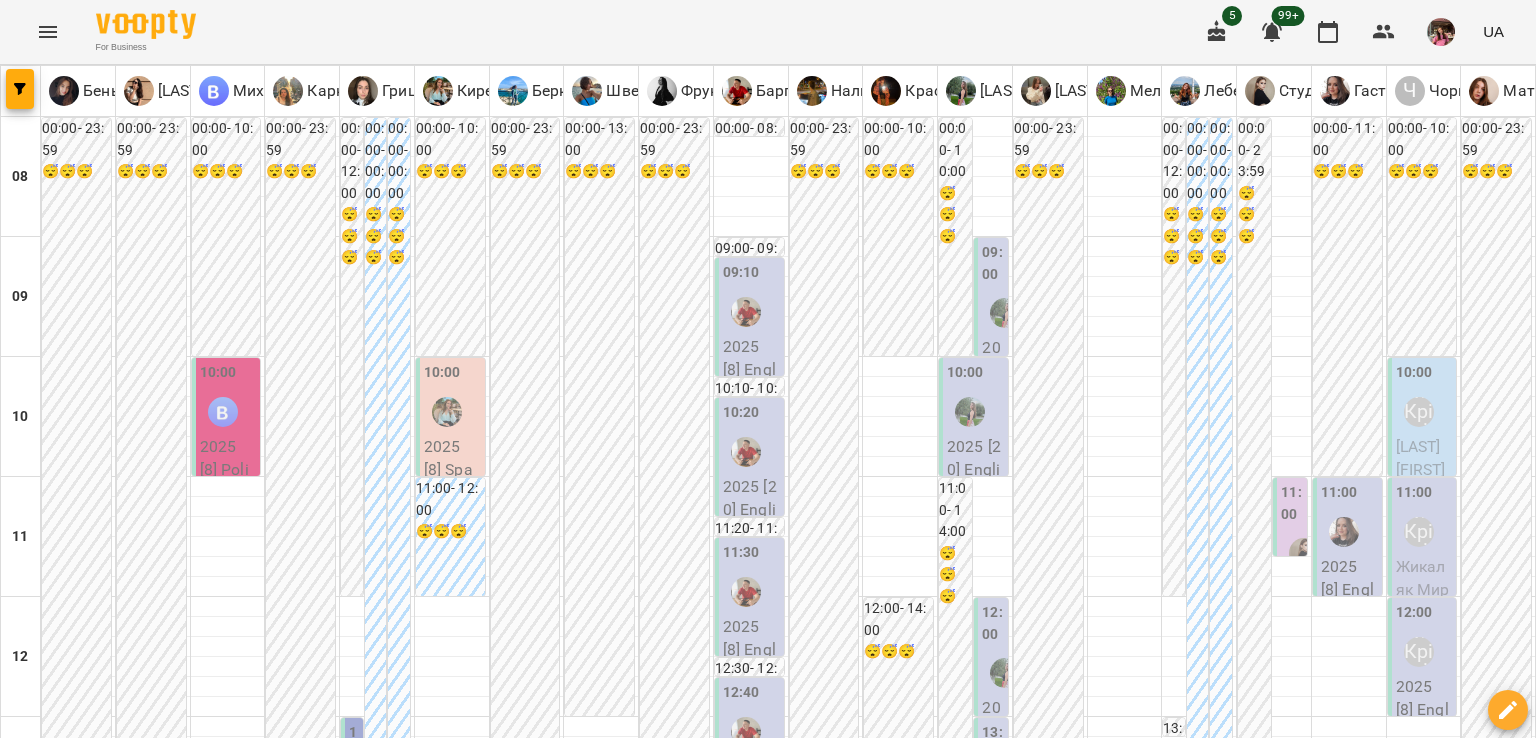 click on "сб" at bounding box center (1192, 1943) 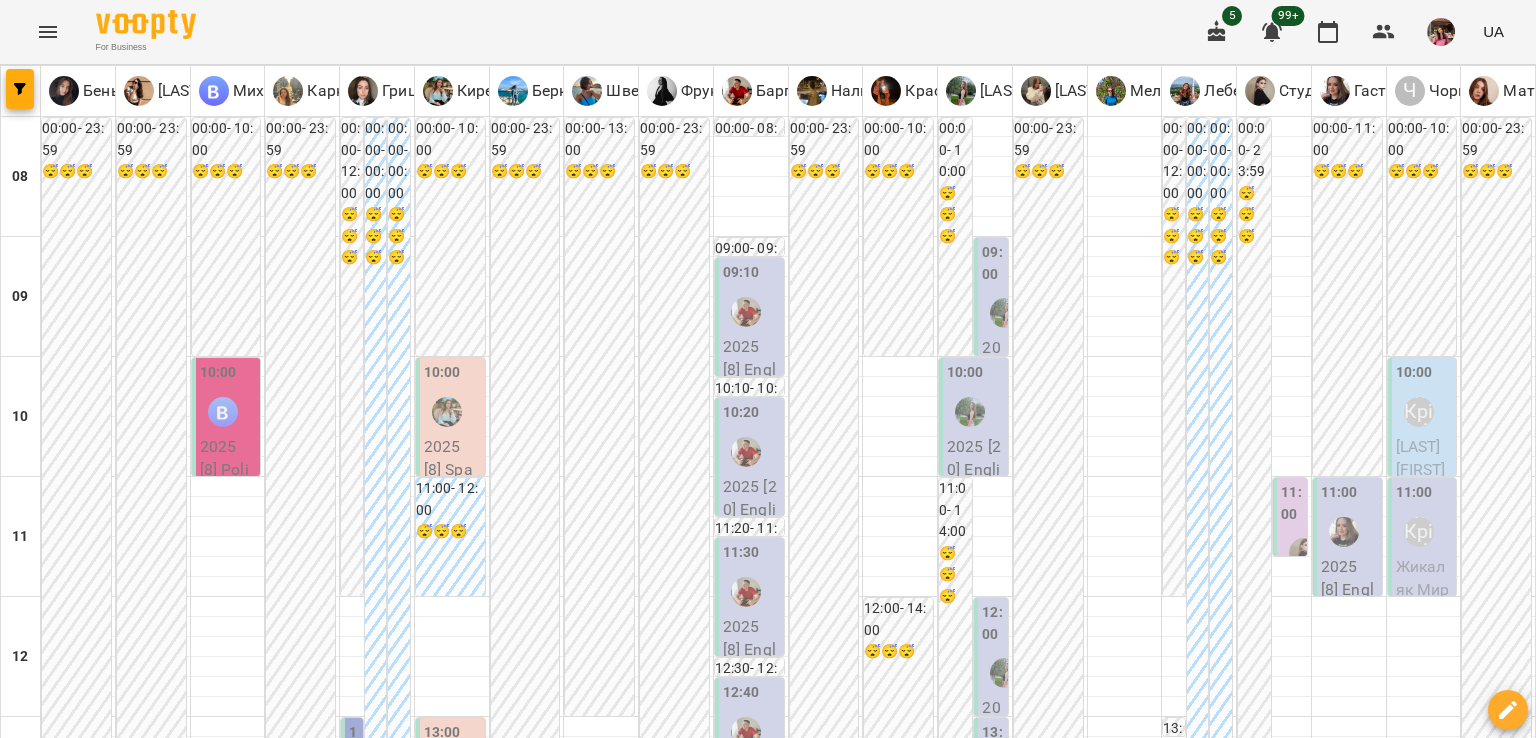 scroll, scrollTop: 220, scrollLeft: 0, axis: vertical 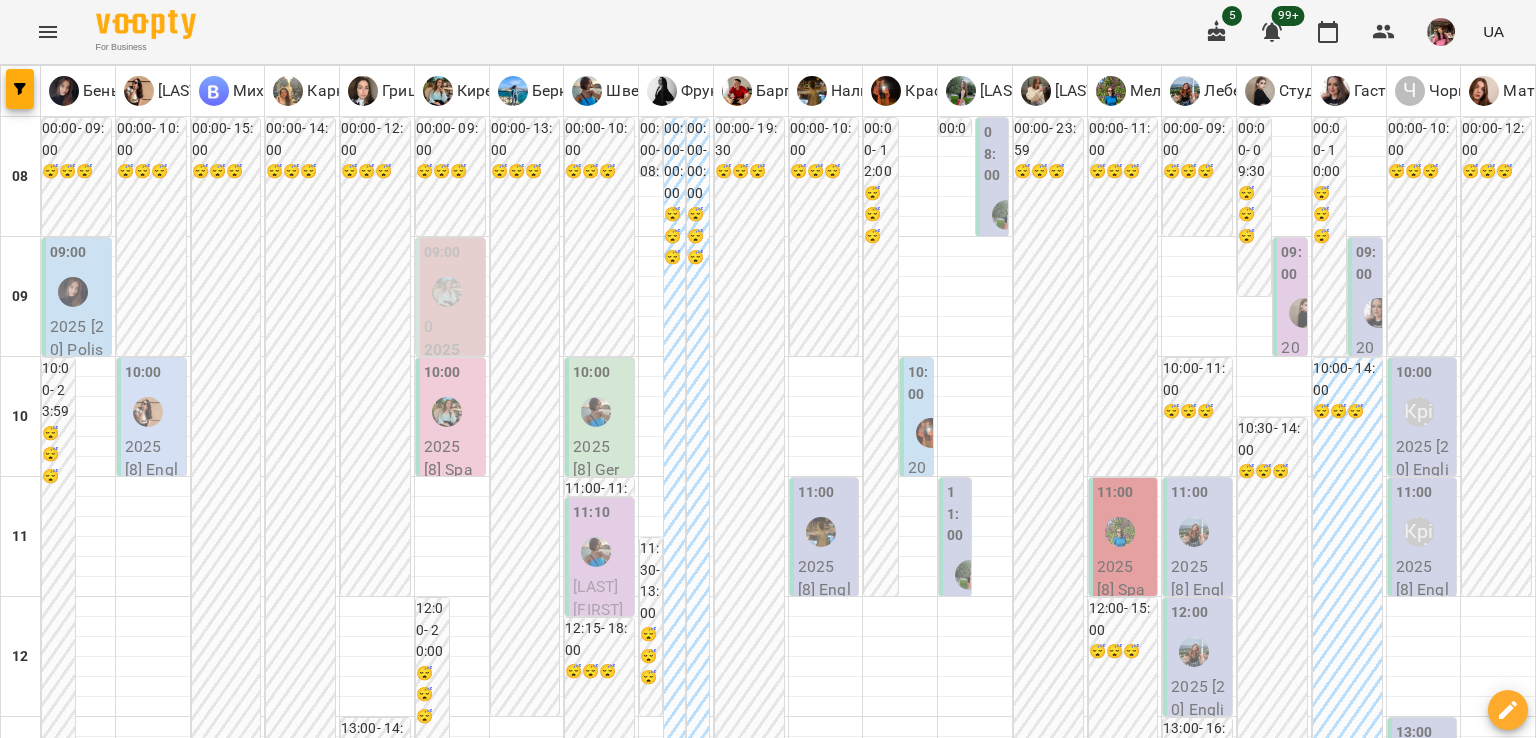 click on "чт" at bounding box center [856, 1943] 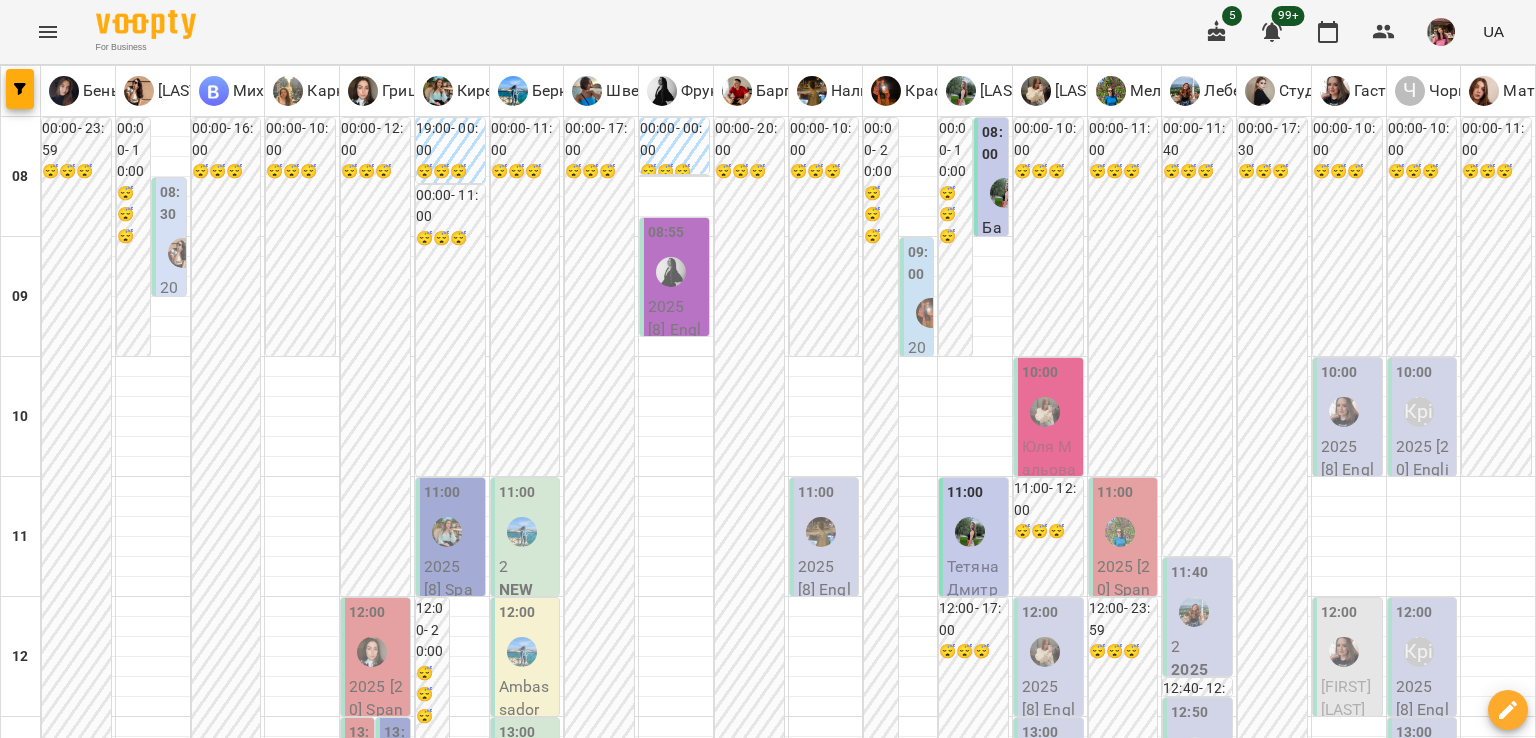 scroll, scrollTop: 276, scrollLeft: 0, axis: vertical 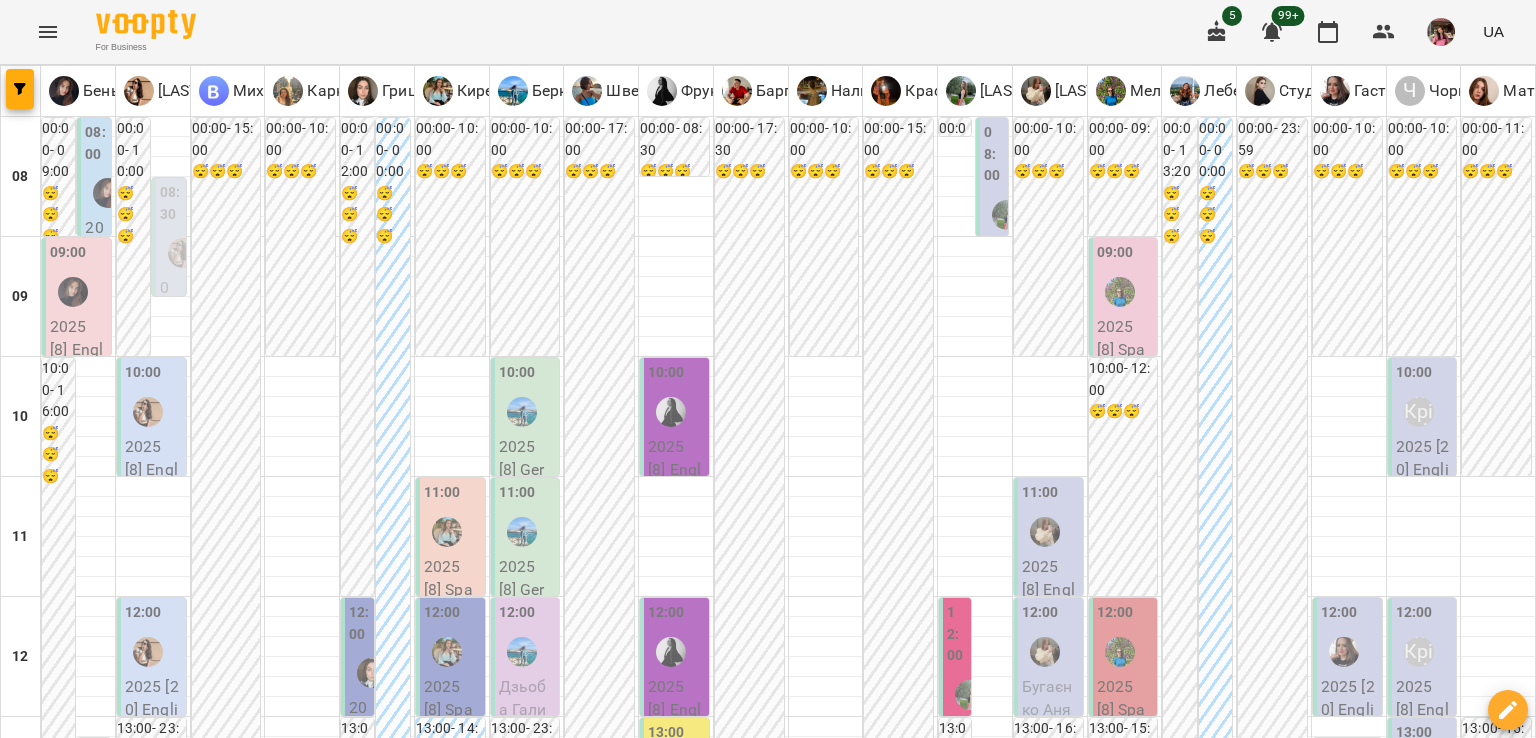 click on "06 серп" at bounding box center [466, 1962] 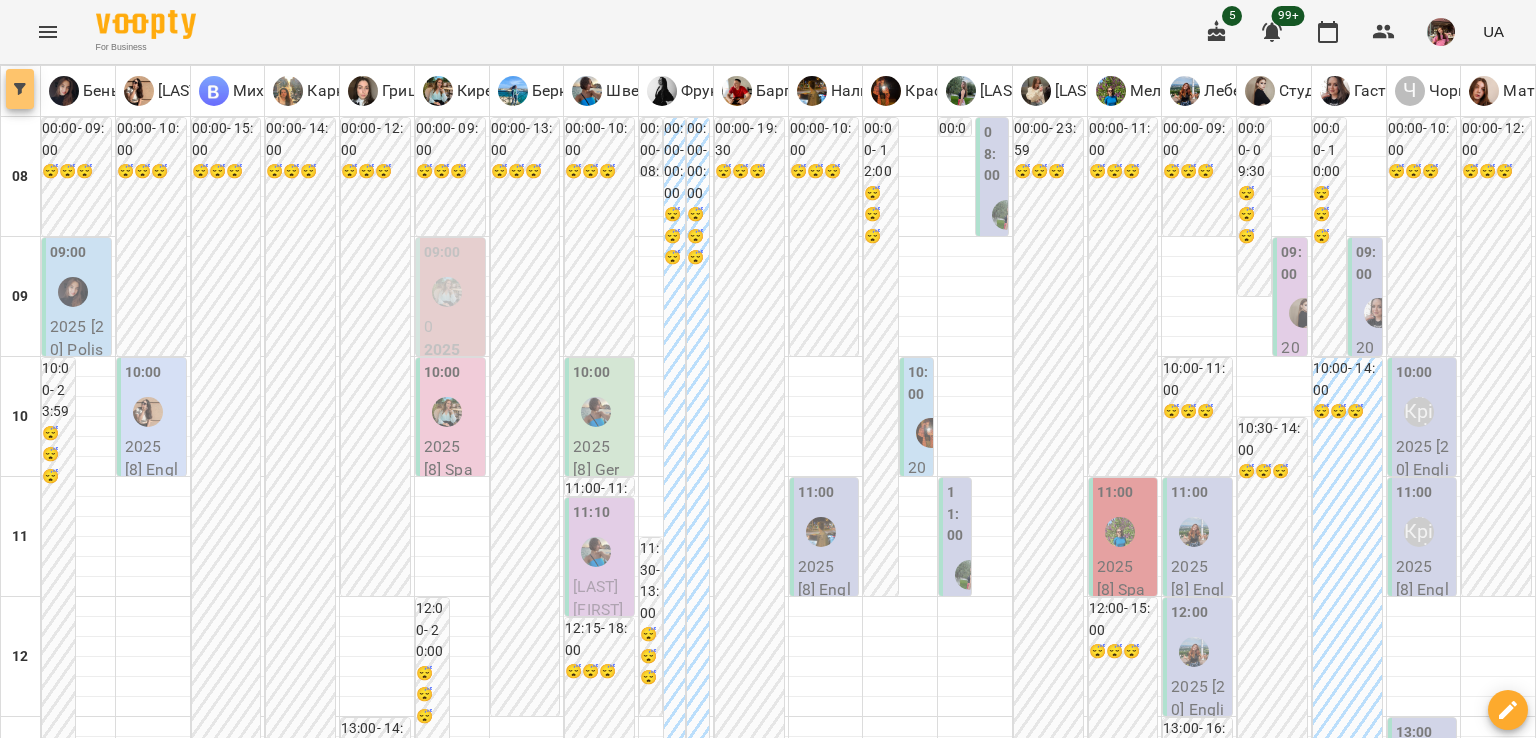 click 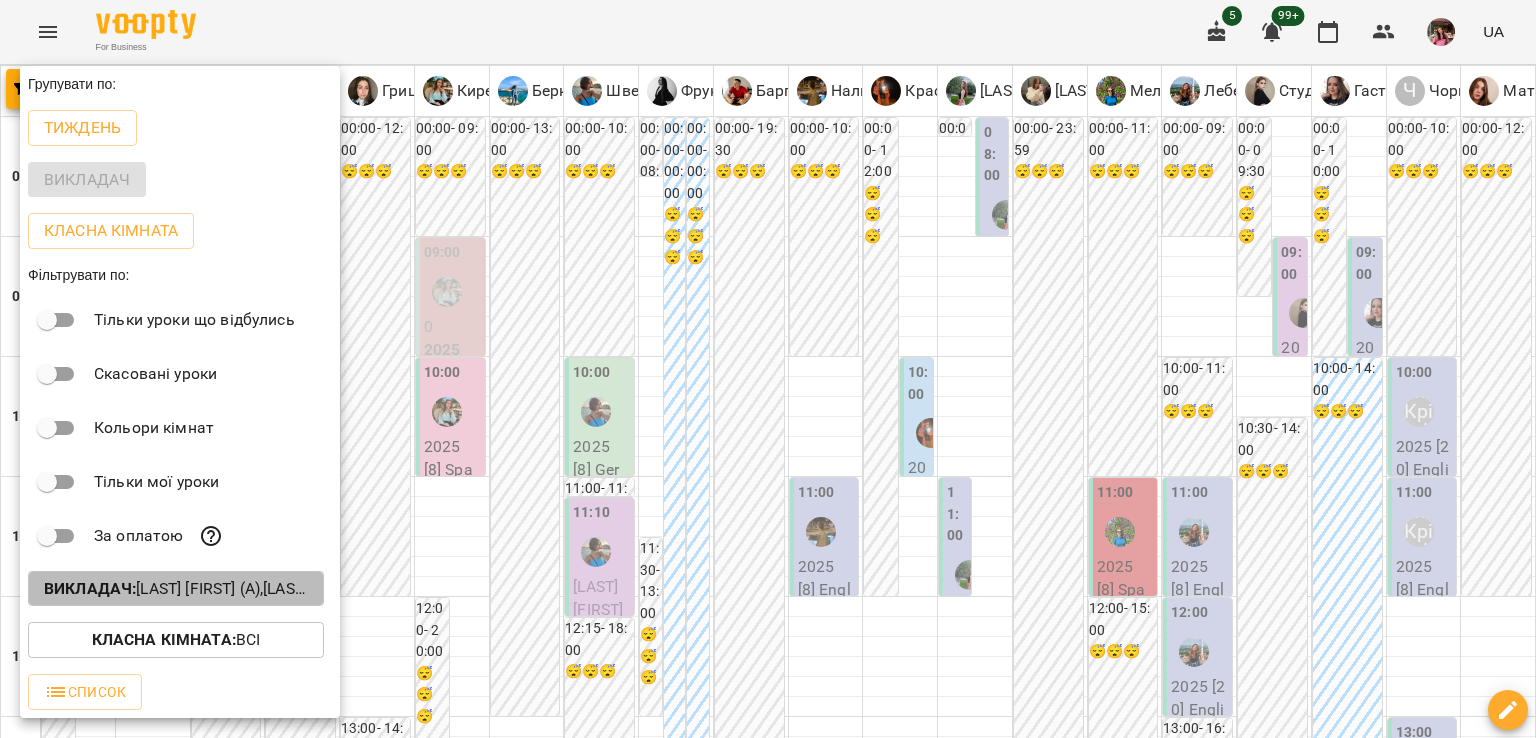 click on "Викладач :  Баргель Олег Романович (а),Бень Дар'я Олегівна (а, п),Берковець Дарина Володимирівна (н),Білокур Катерина (а),Гастінґс Катерина (а),Грицюк Анна Андріївна (і),Карнаух Ірина Віталіївна (п),Киречук Валерія Володимирівна (і),Красногурська Христина (п),Лебеденко Катерина (а),Малярська Христина Борисівна (а),Матюк Маргарита (і),Мельник Надія (і),Михайлюк Владислав Віталійович (п),Наливайко Максим (а),Студенко Дар'я (н),Тиндик-Павлова Іванна Марʼянівна (а),Фрунзе Валентина Сергіївна (а),Чорней Крістіна (а),Швед Анна Олександрівна (н)" at bounding box center (176, 589) 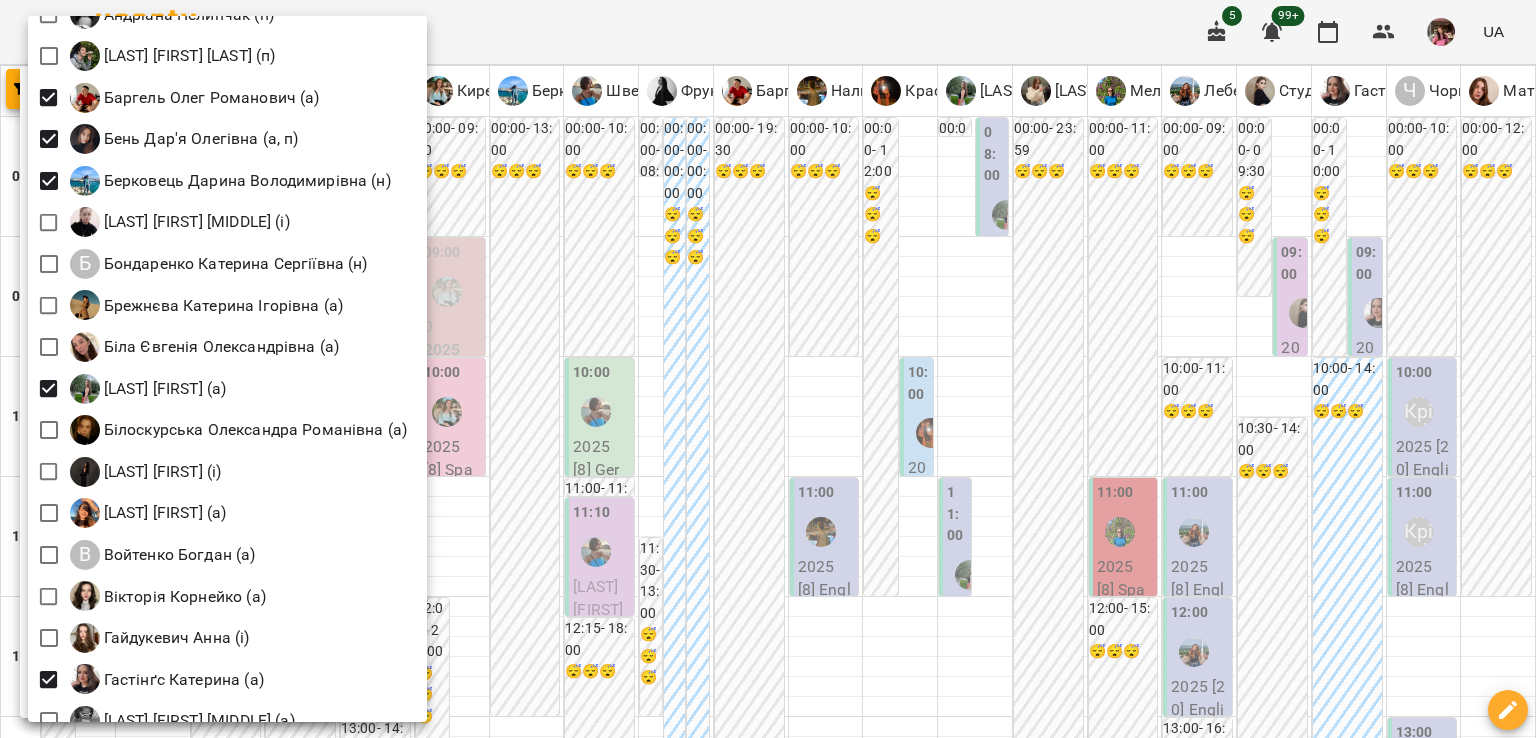scroll, scrollTop: 148, scrollLeft: 0, axis: vertical 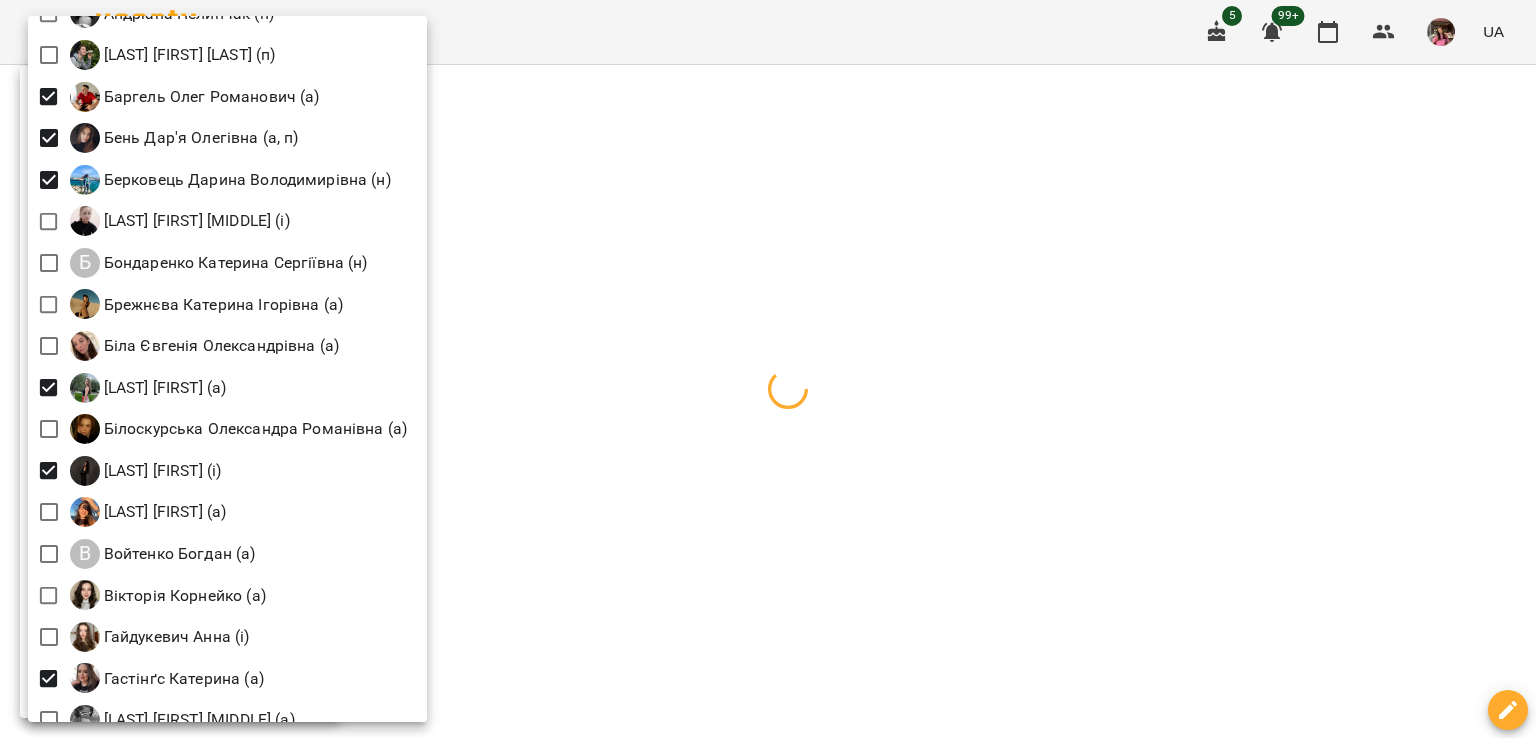 click at bounding box center [768, 369] 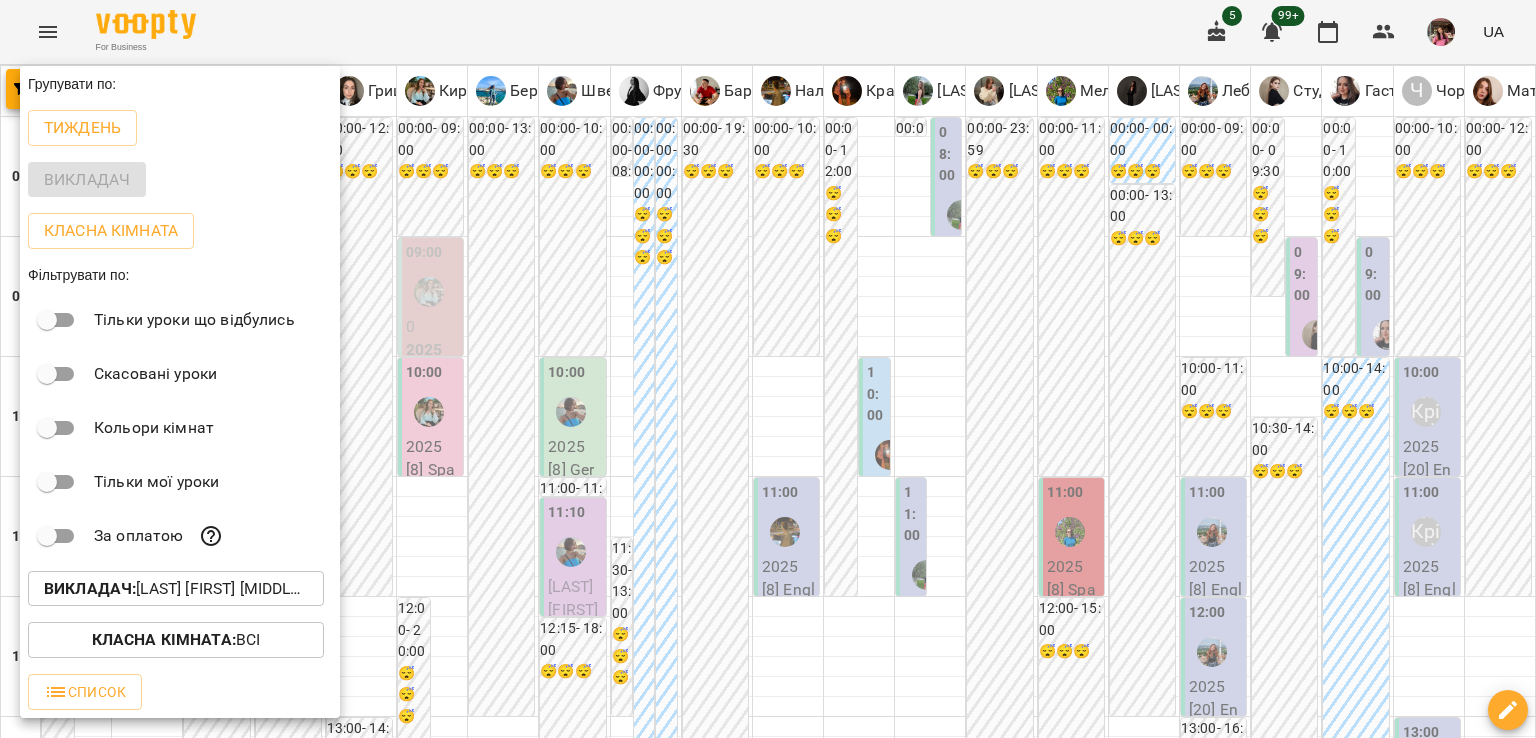 click at bounding box center (768, 369) 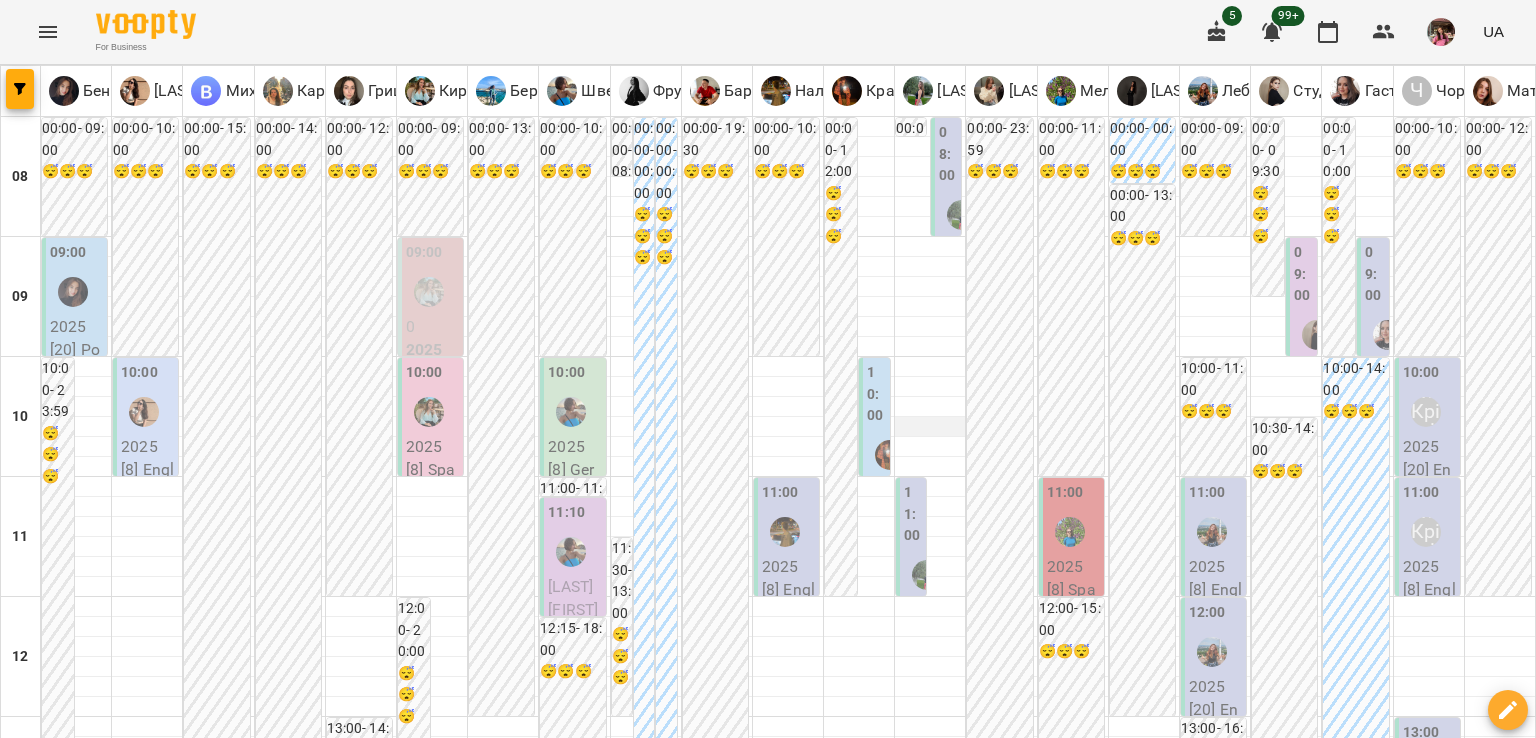 scroll, scrollTop: 638, scrollLeft: 0, axis: vertical 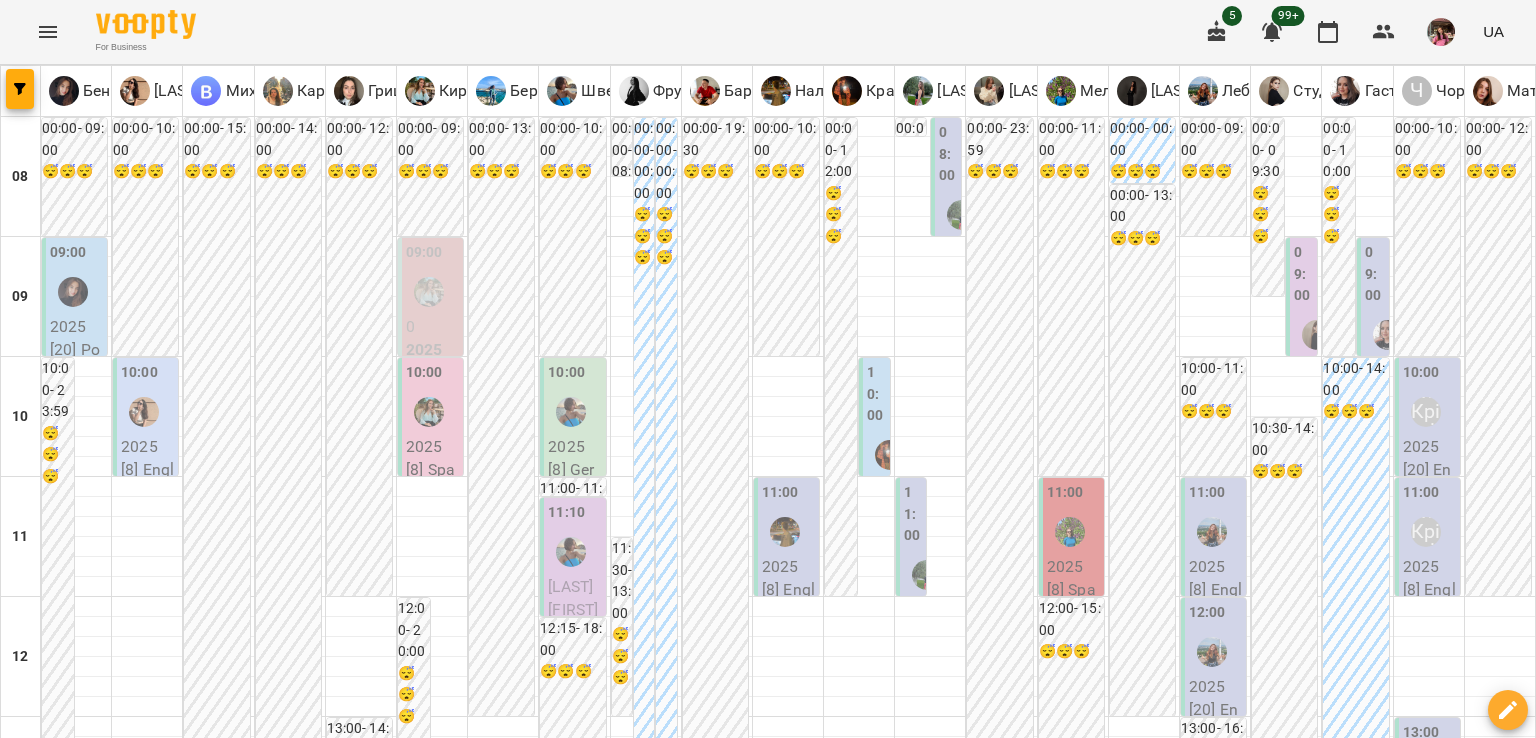click on "2025 [20] Spanish Indiv 60 min - Дзюнька Даниіл" at bounding box center (1144, 997) 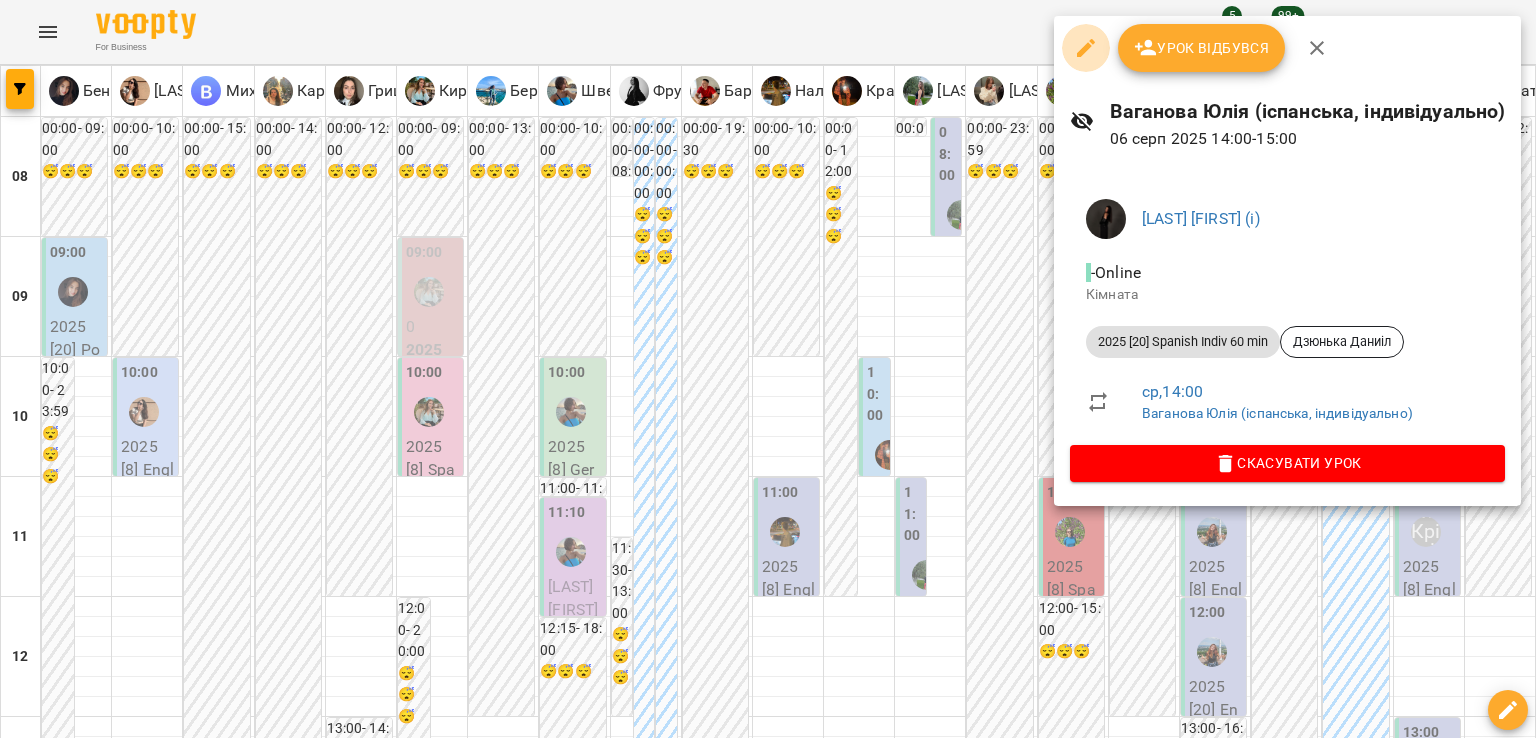 click 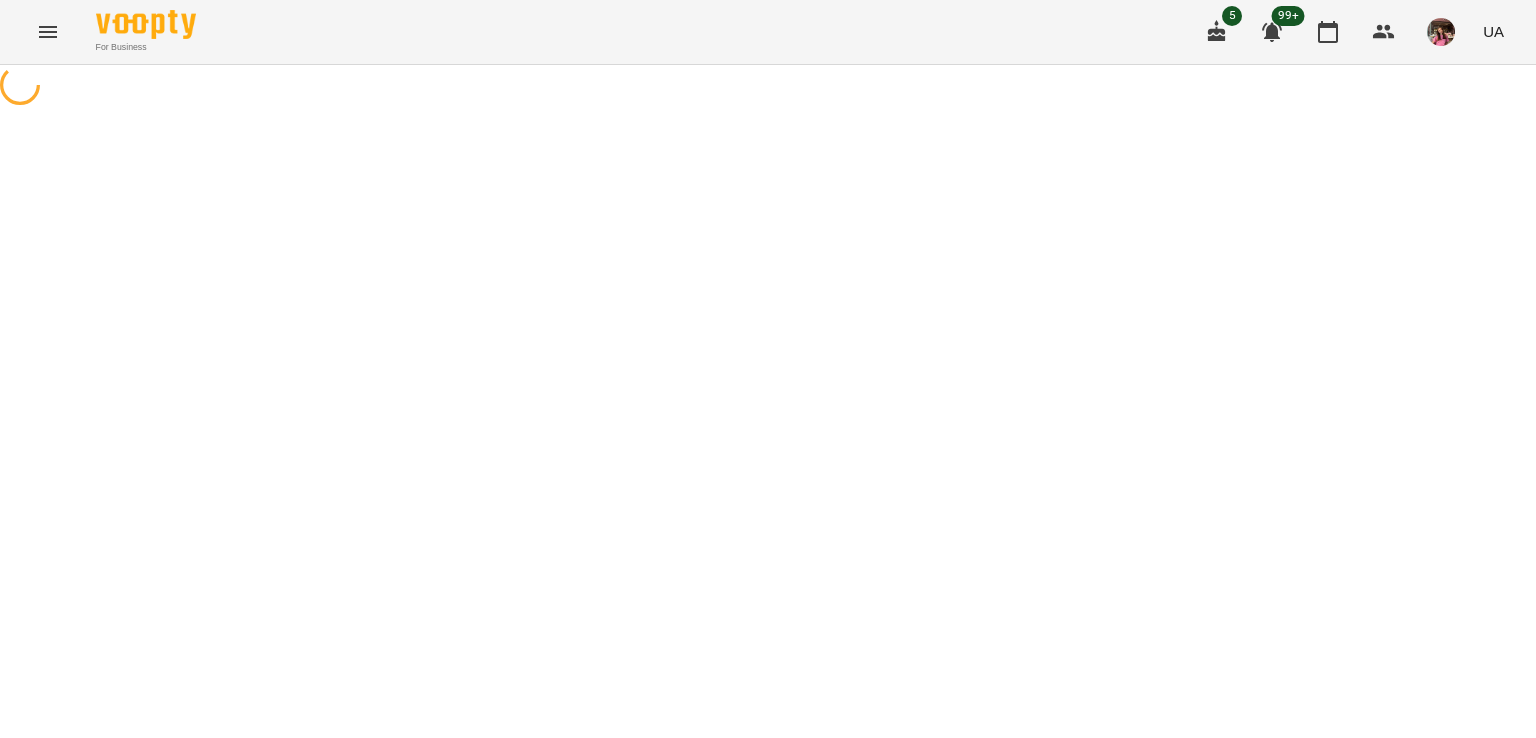 select on "**********" 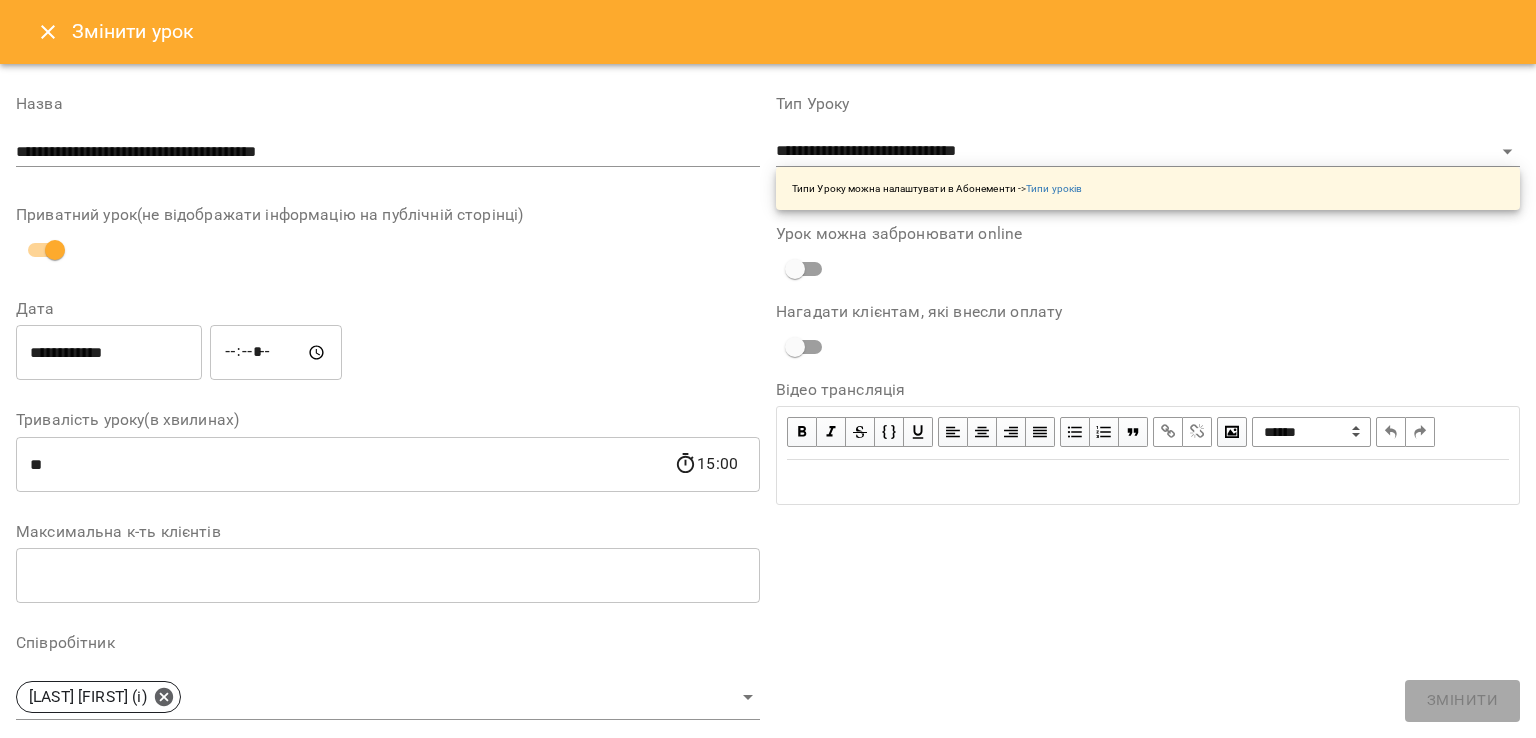click on "**********" at bounding box center (109, 353) 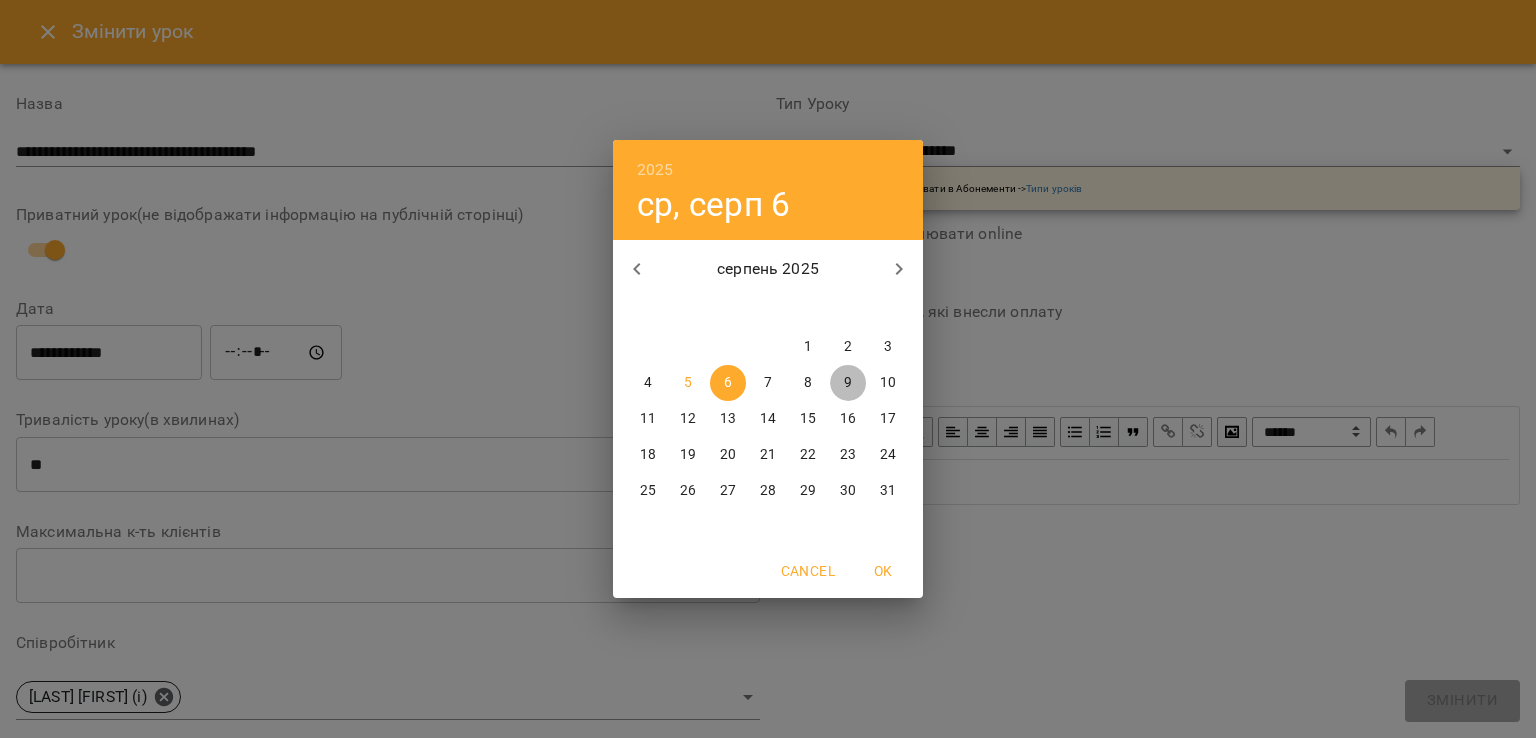 click on "9" at bounding box center (848, 383) 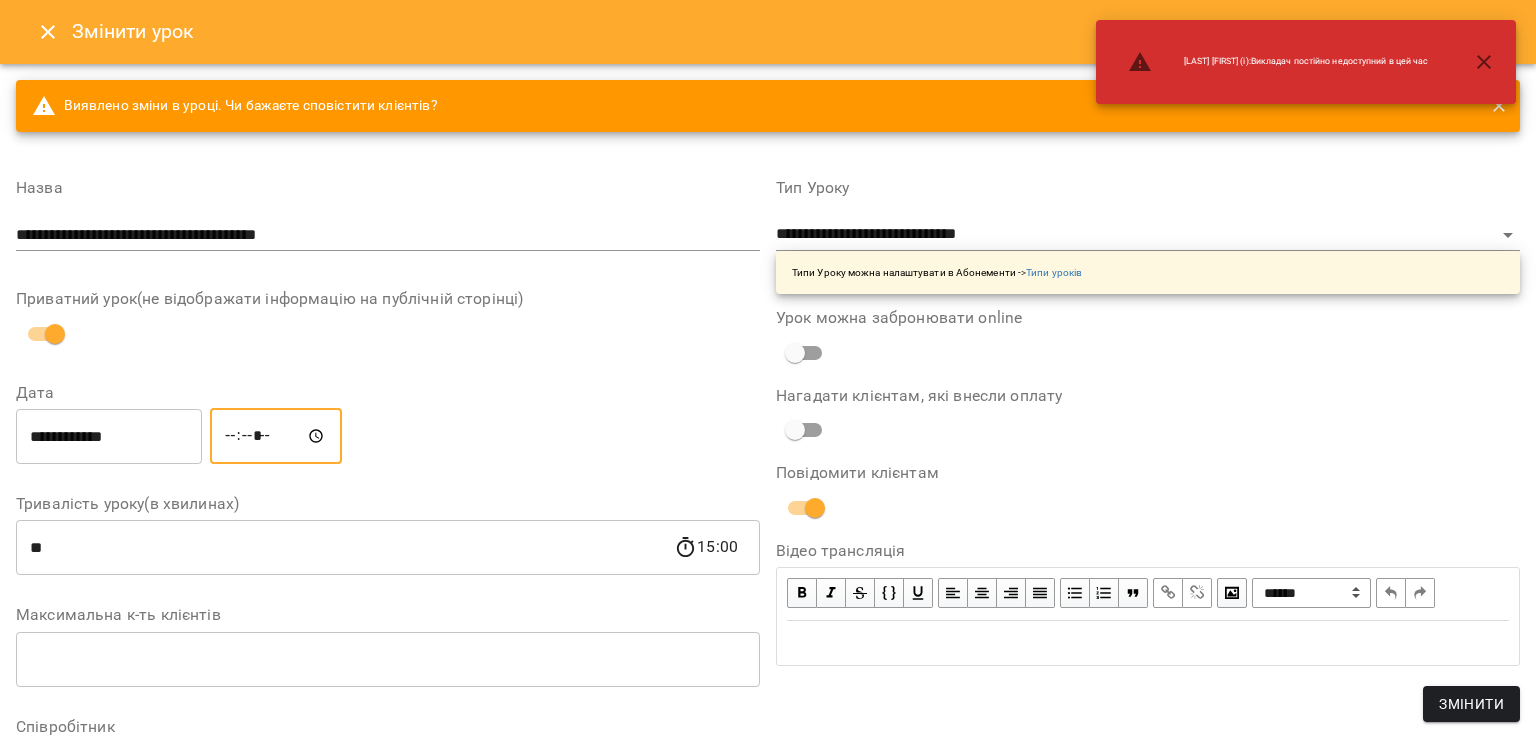 click on "*****" at bounding box center [276, 436] 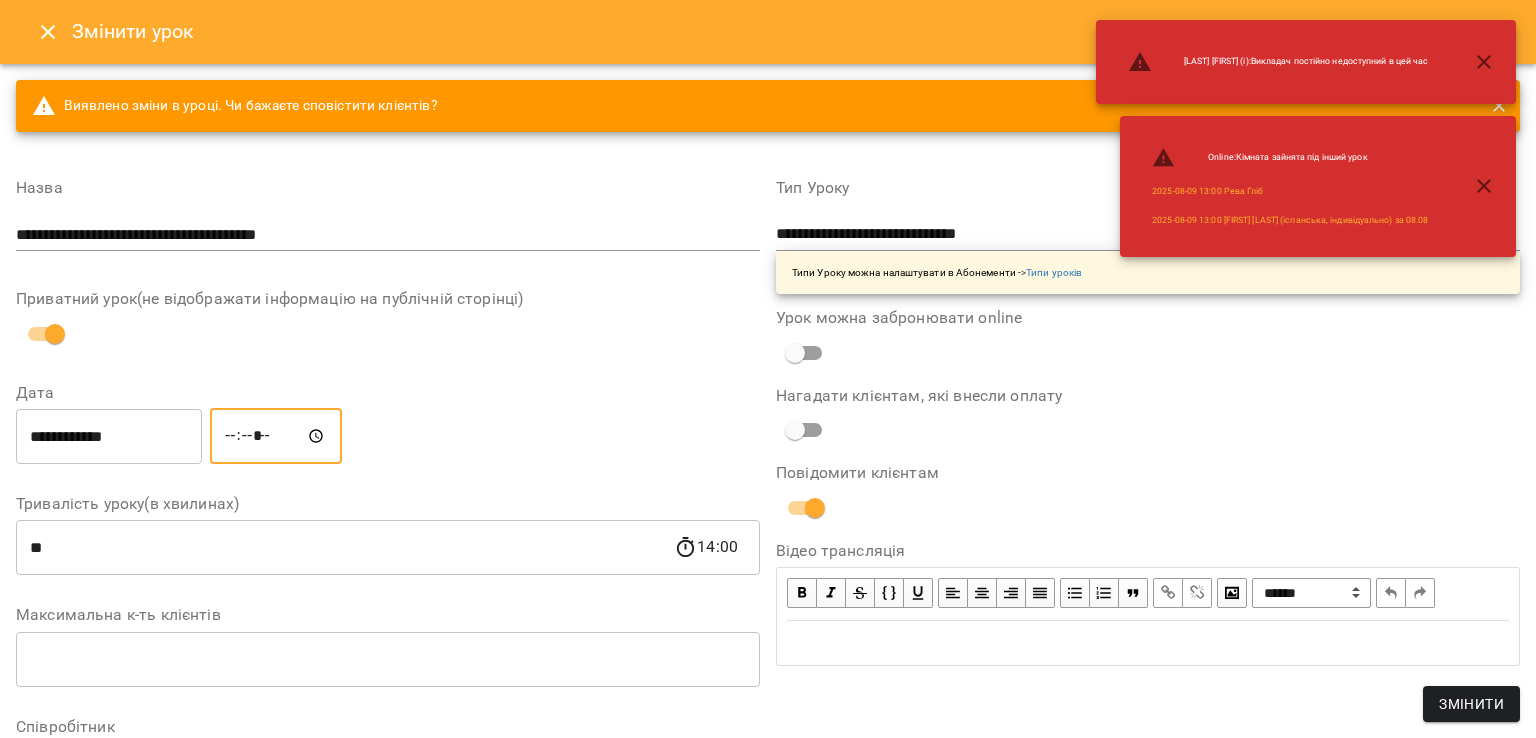 type on "*****" 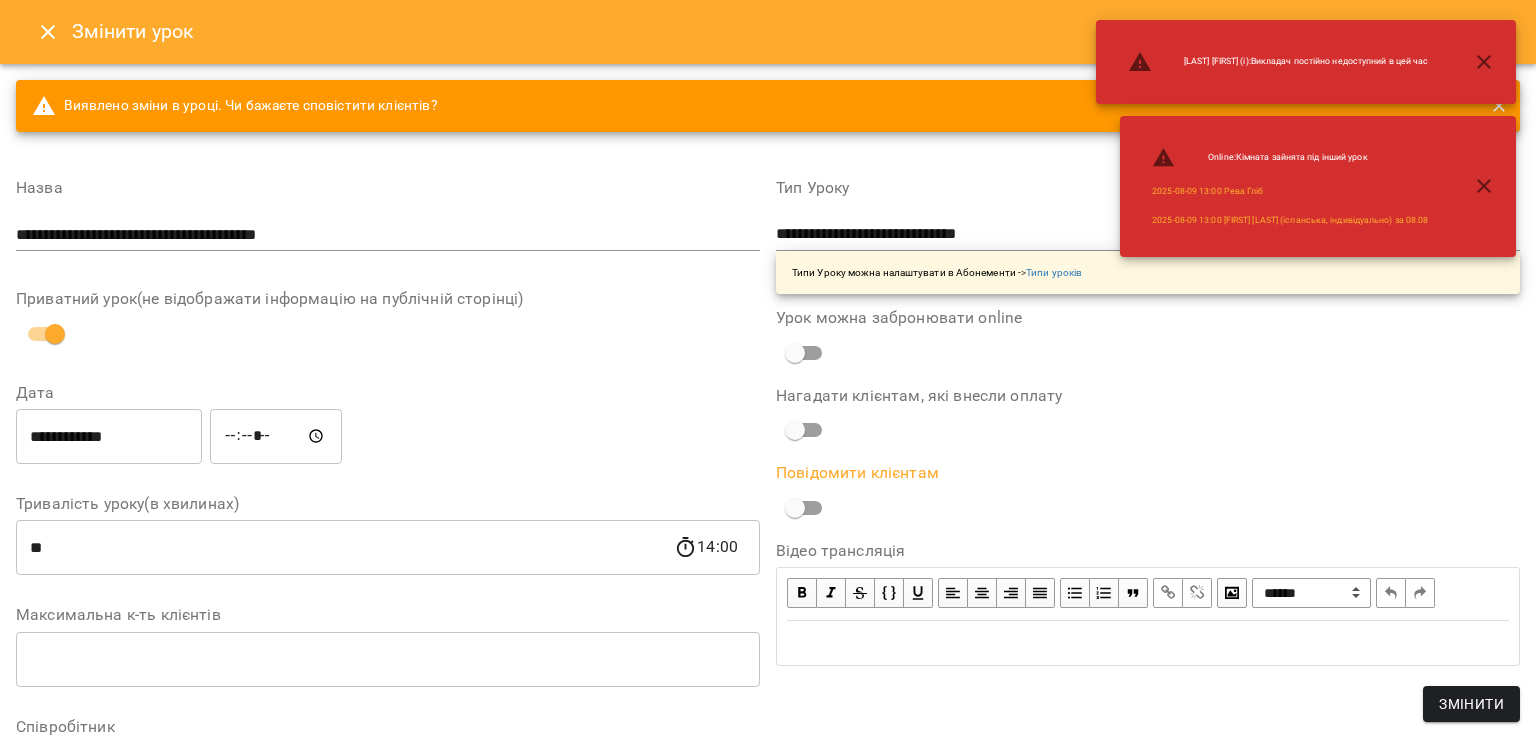 click on "Змінити" at bounding box center (1471, 704) 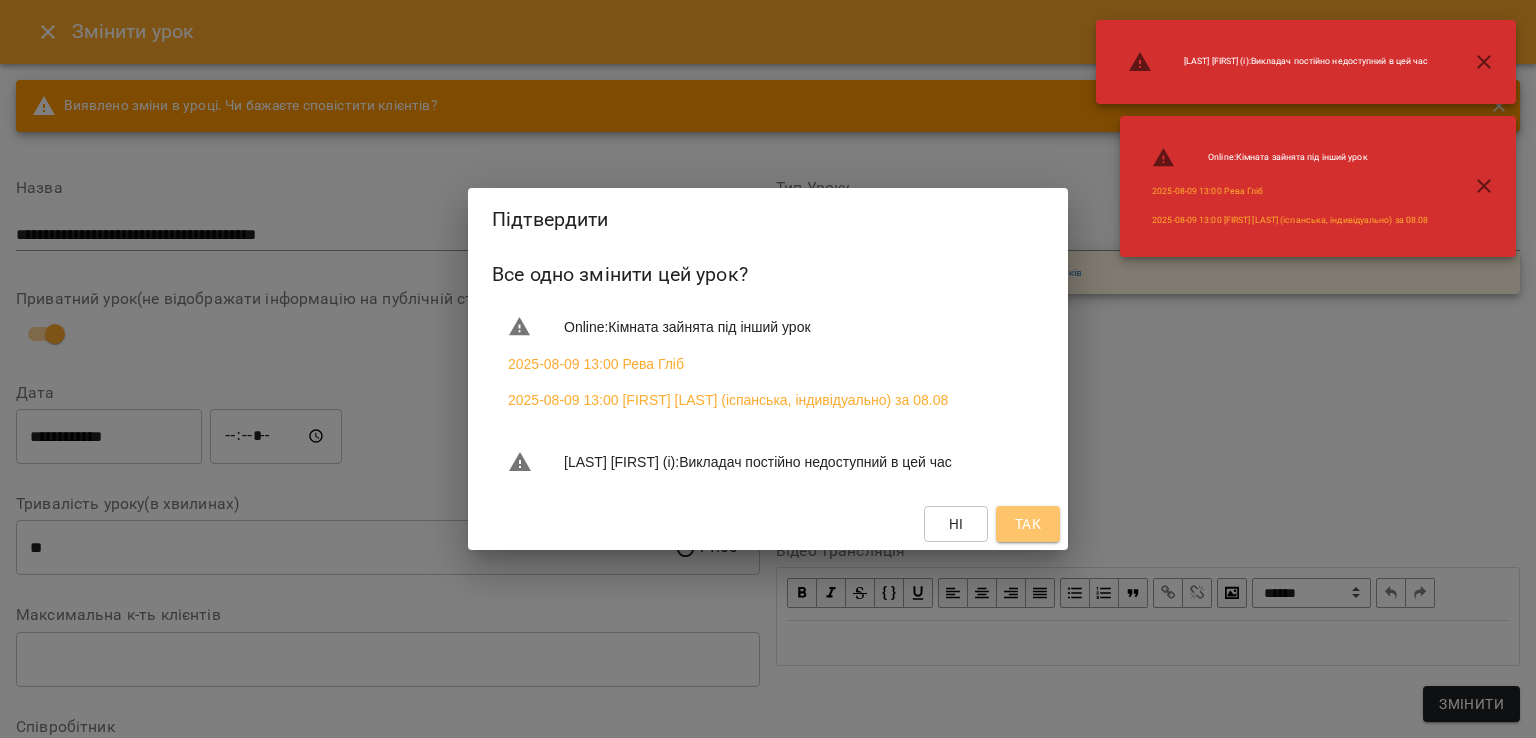 click on "Так" at bounding box center (1028, 524) 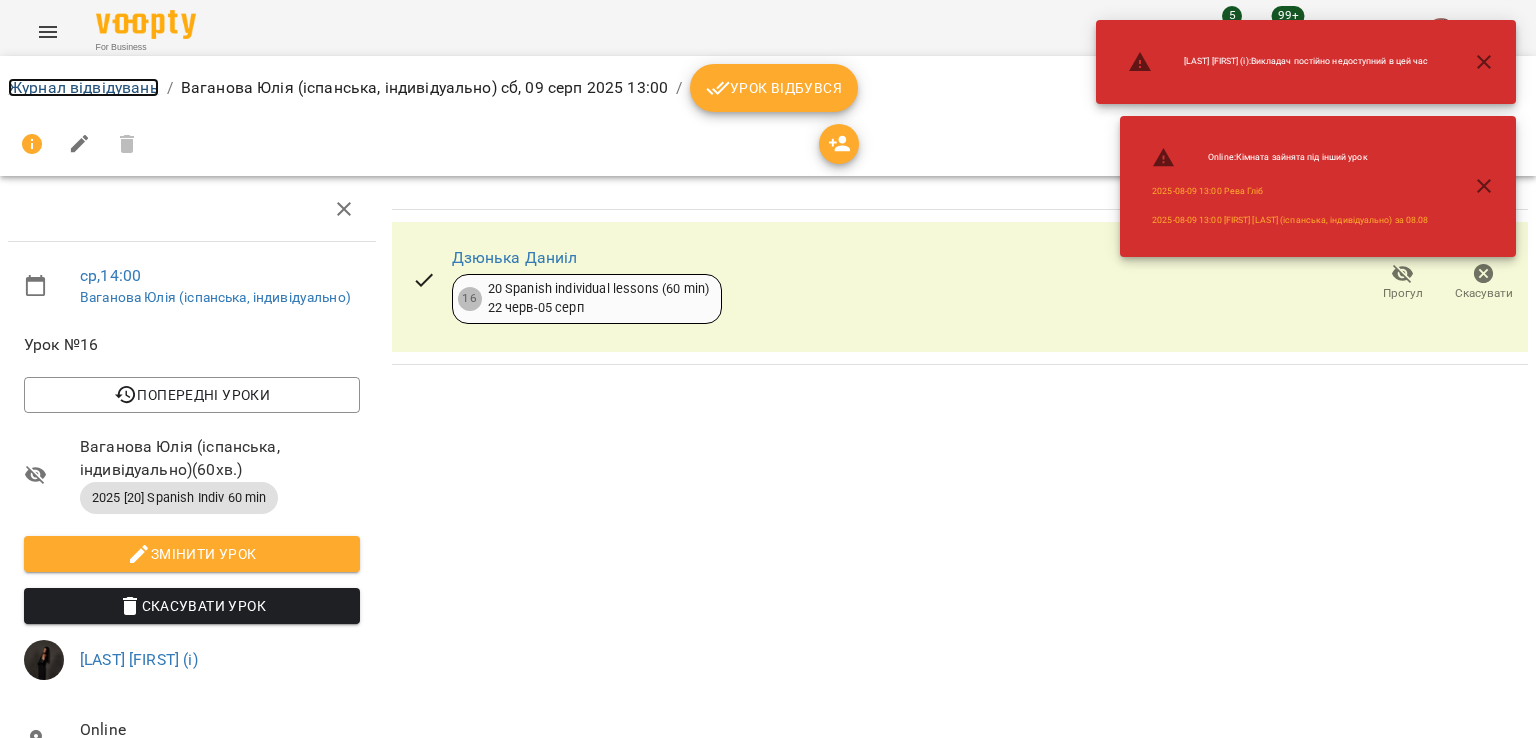 click on "Журнал відвідувань" at bounding box center [83, 87] 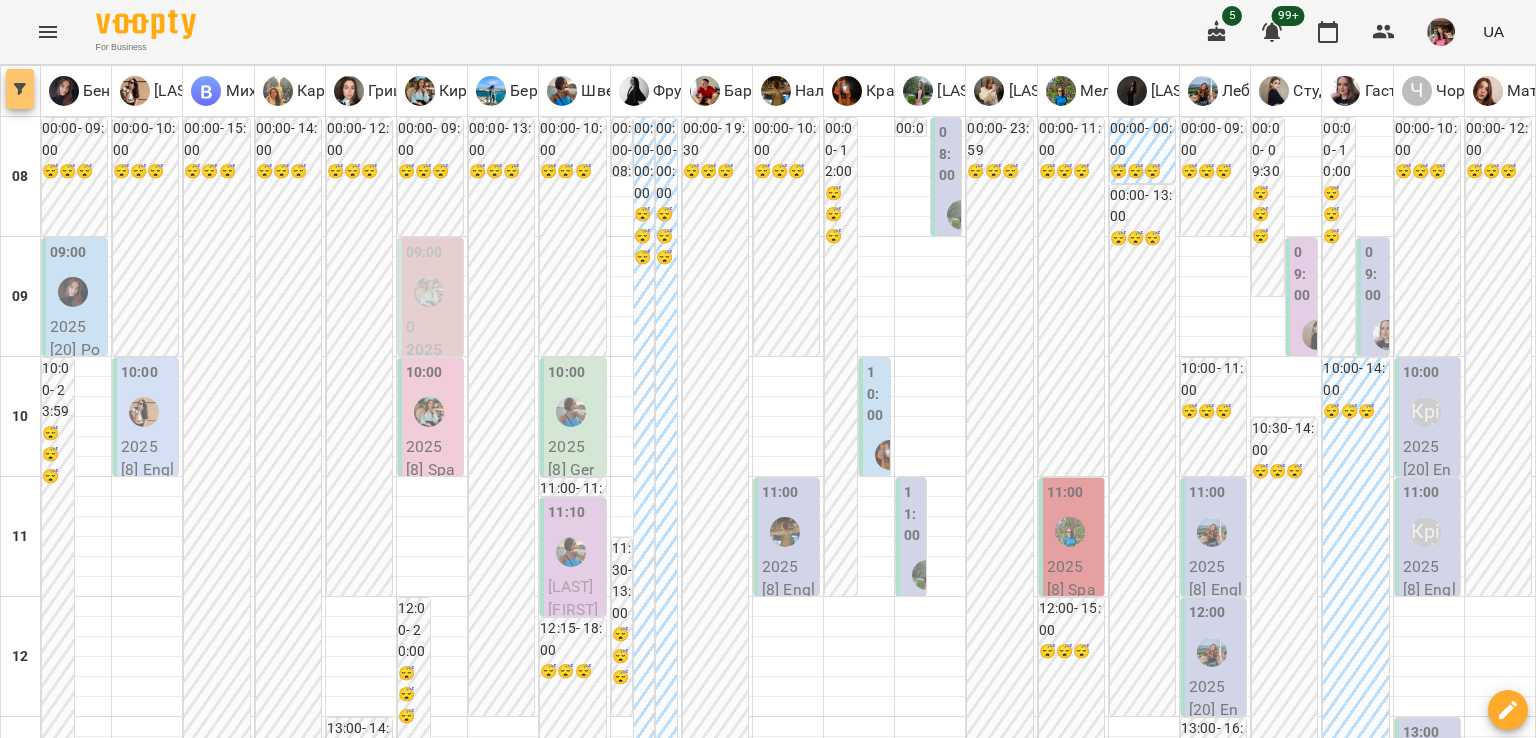 click at bounding box center [20, 89] 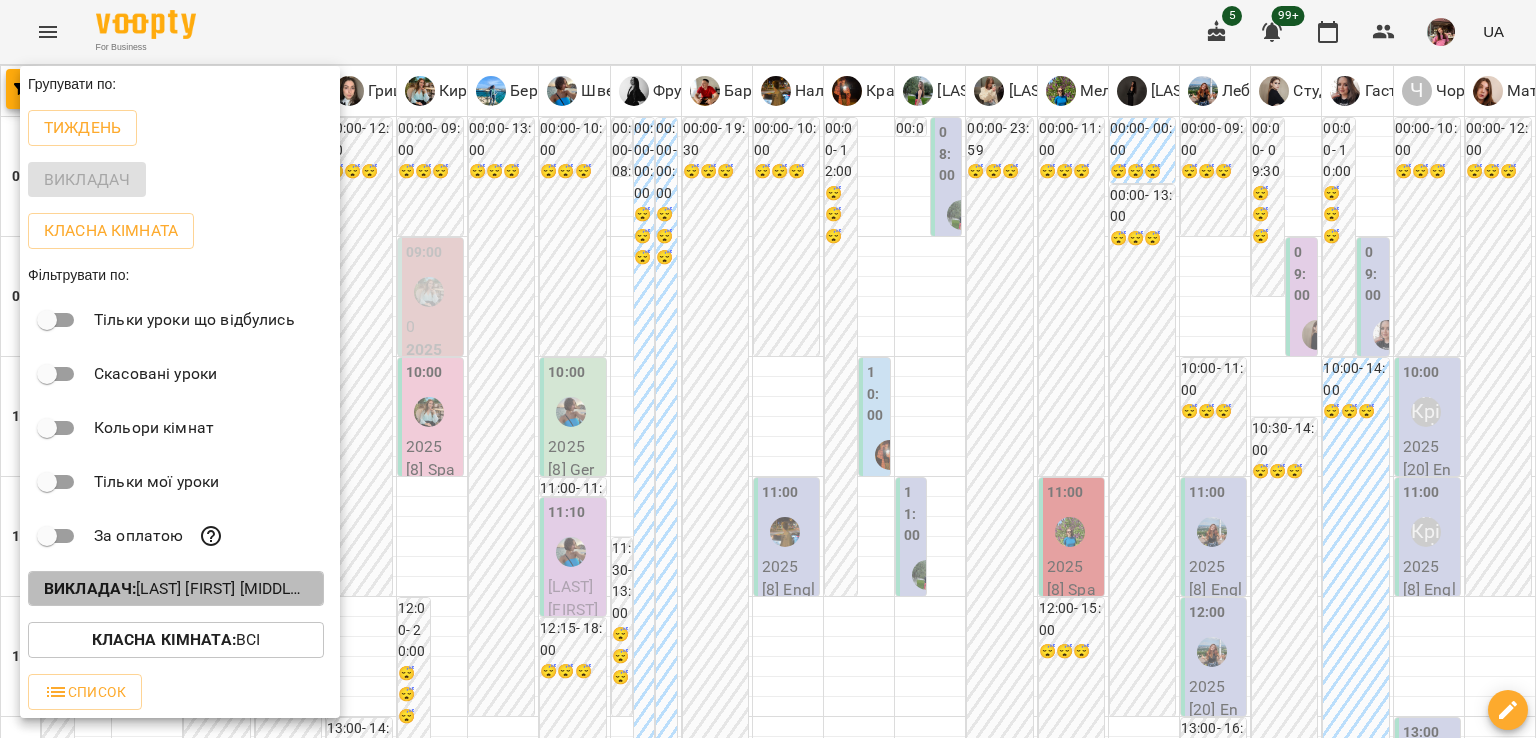 click on "Викладач :  Баргель Олег Романович (а),Бень Дар'я Олегівна (а, п),Берковець Дарина Володимирівна (н),Білокур Катерина (а),Ваганова Юлія (і),Гастінґс Катерина (а),Грицюк Анна Андріївна (і),Карнаух Ірина Віталіївна (п),Киречук Валерія Володимирівна (і),Красногурська Христина (п),Лебеденко Катерина (а),Малярська Христина Борисівна (а),Матюк Маргарита (і),Мельник Надія (і),Михайлюк Владислав Віталійович (п),Наливайко Максим (а),Студенко Дар'я (н),Тиндик-Павлова Іванна Марʼянівна (а),Фрунзе Валентина Сергіївна (а),Чорней Крістіна (а),Швед Анна Олександрівна (н)" at bounding box center [176, 589] 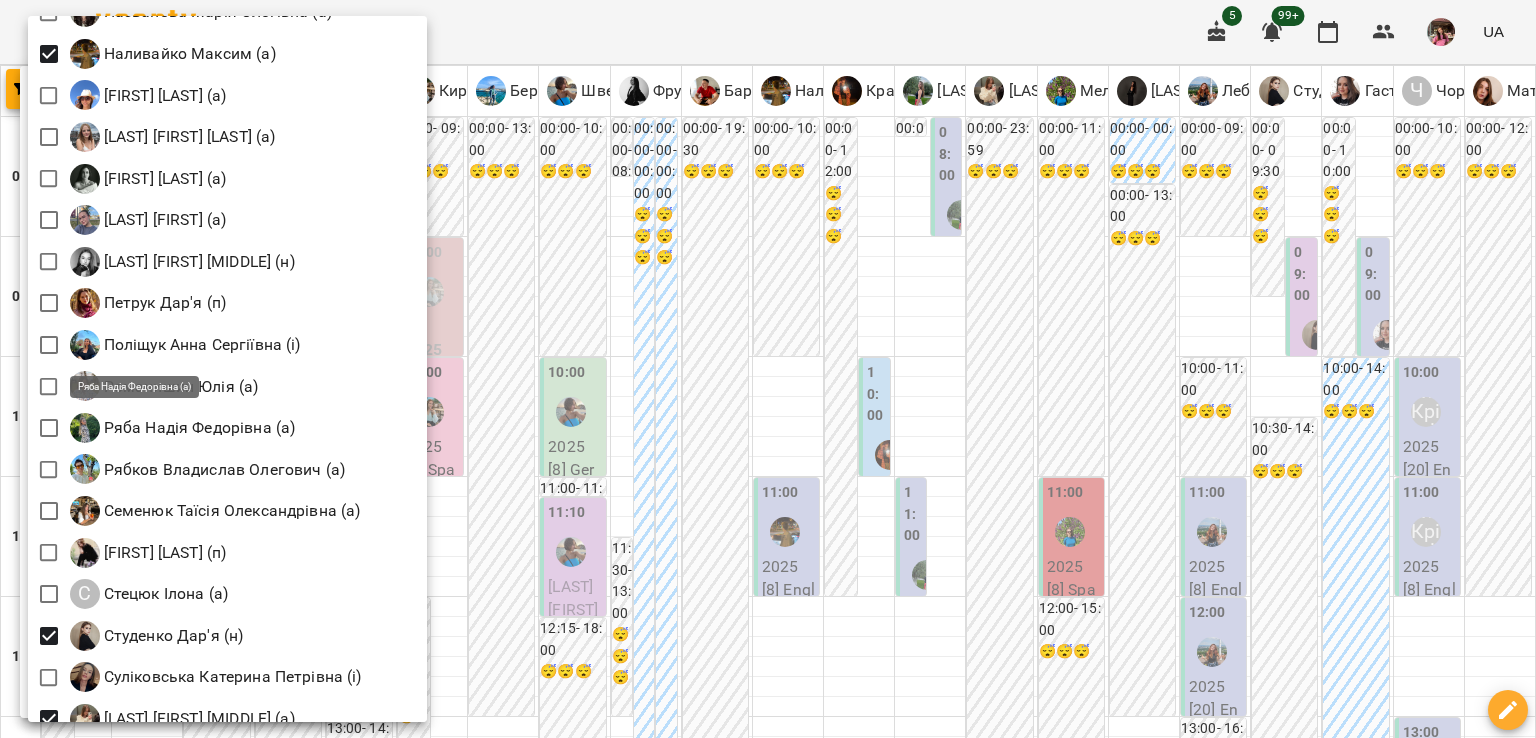 scroll, scrollTop: 2354, scrollLeft: 0, axis: vertical 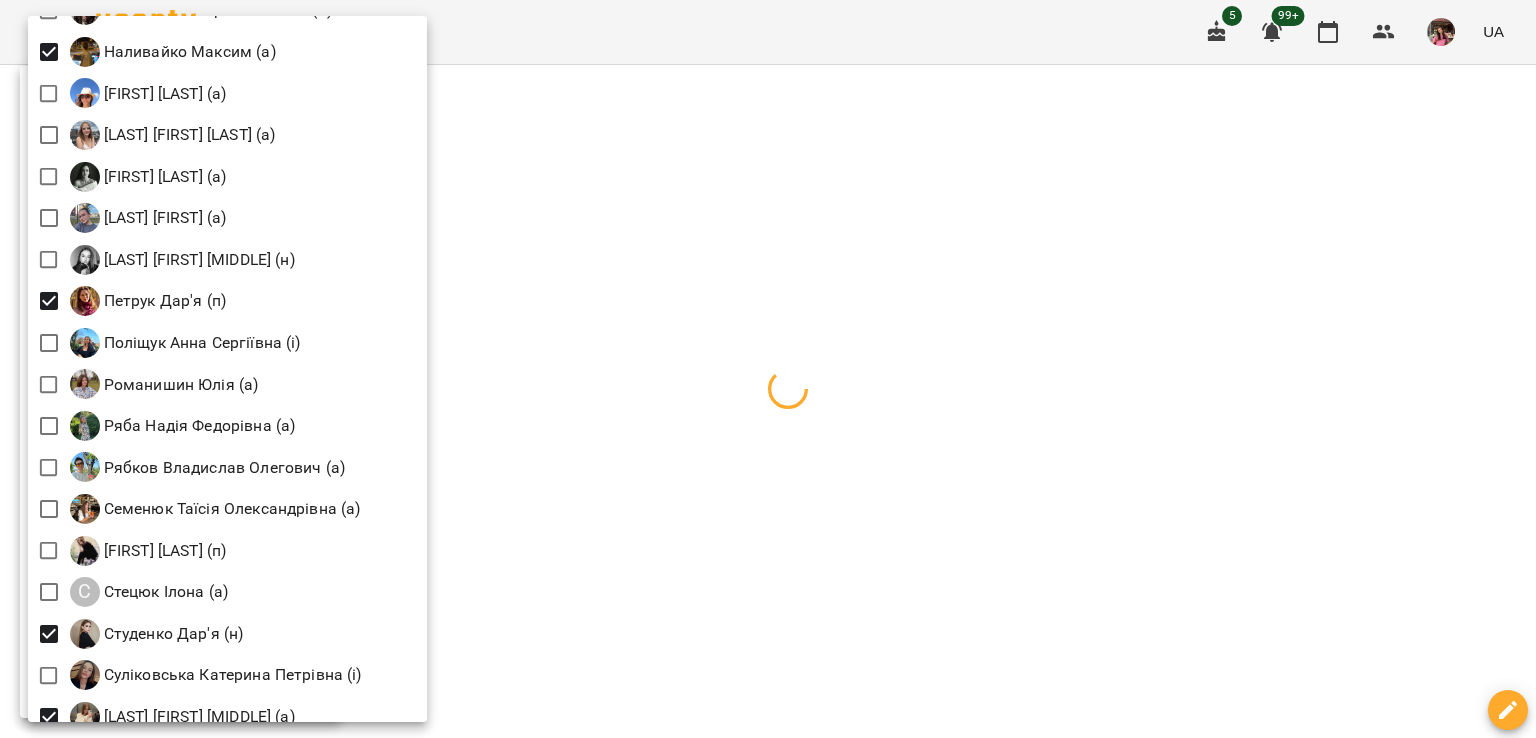 click at bounding box center [768, 369] 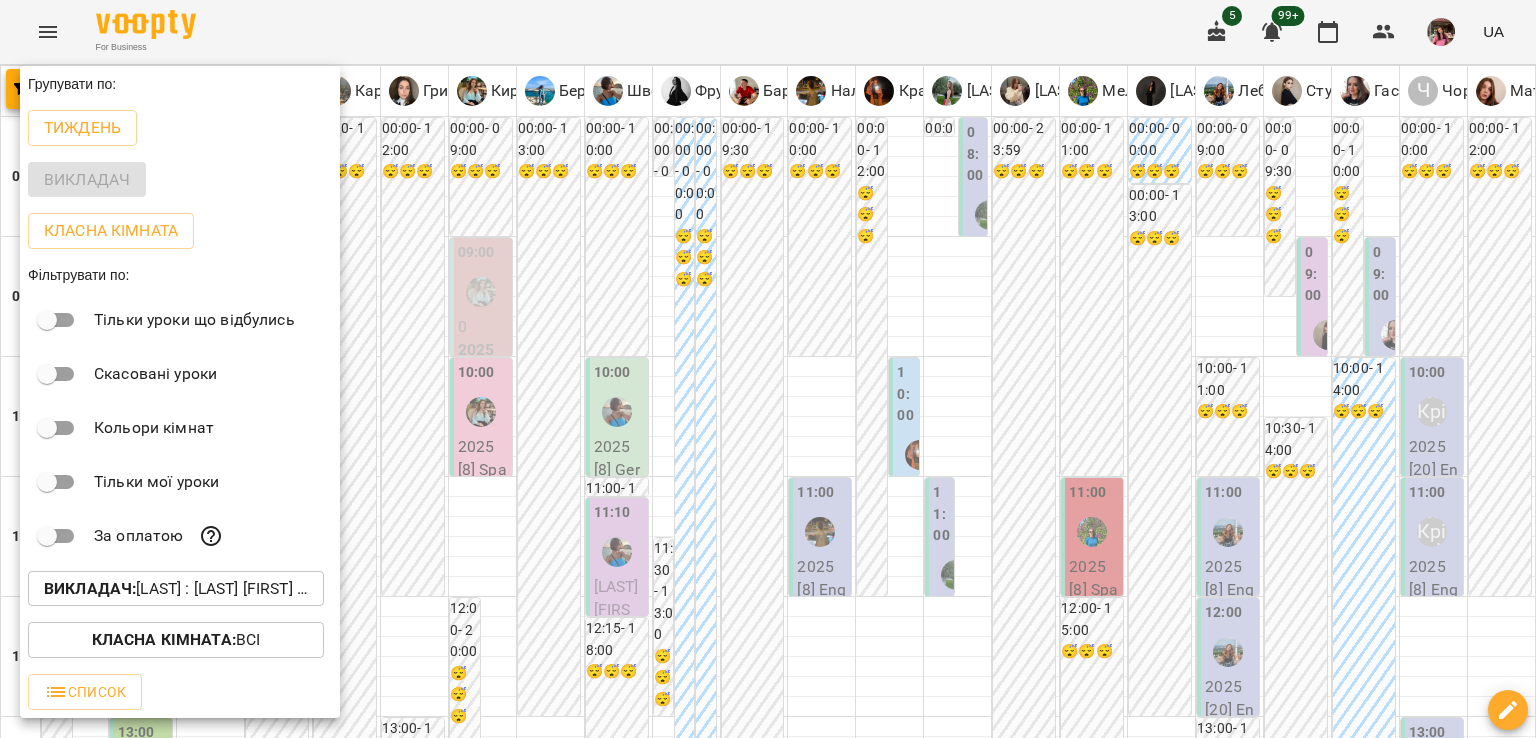 click at bounding box center (768, 369) 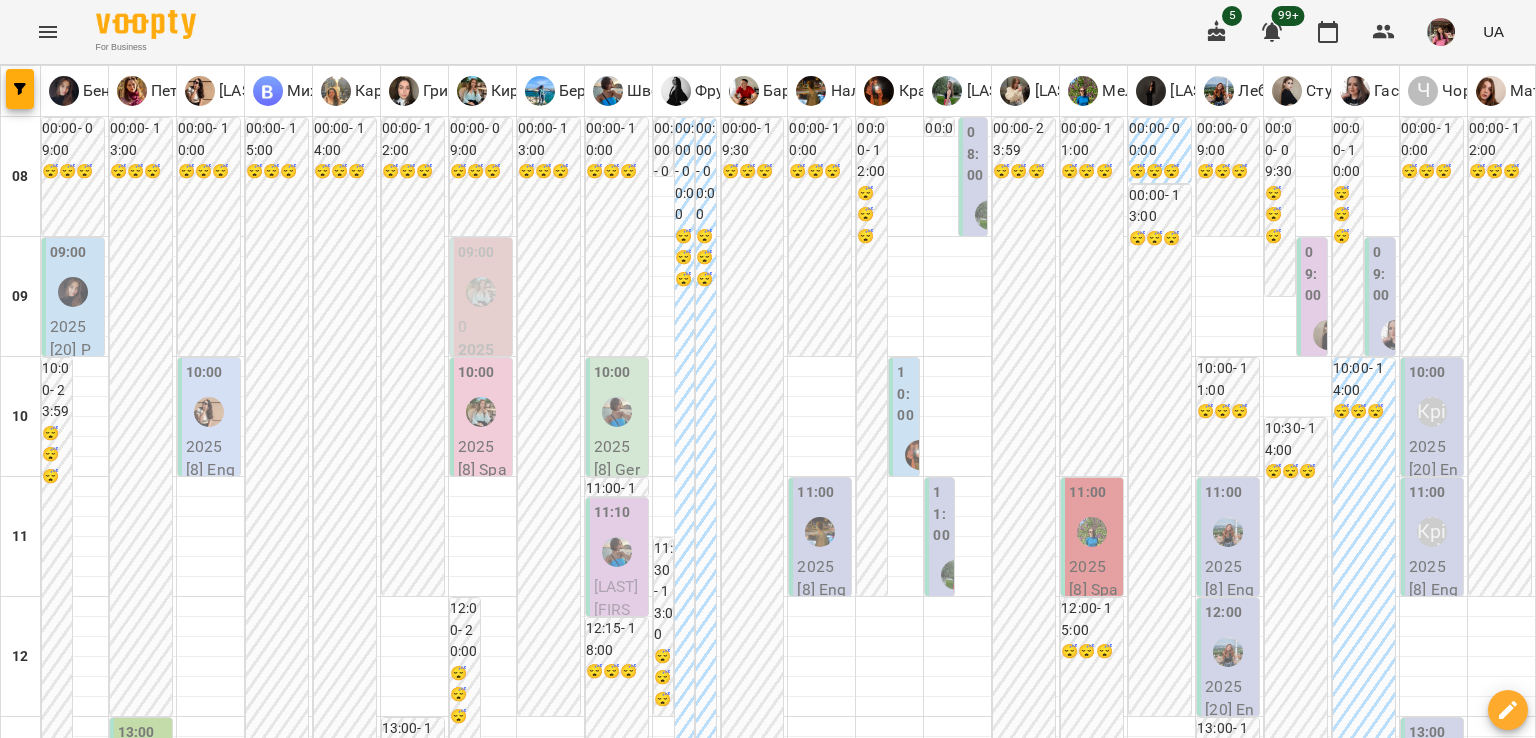 click on "чт" at bounding box center (856, 1943) 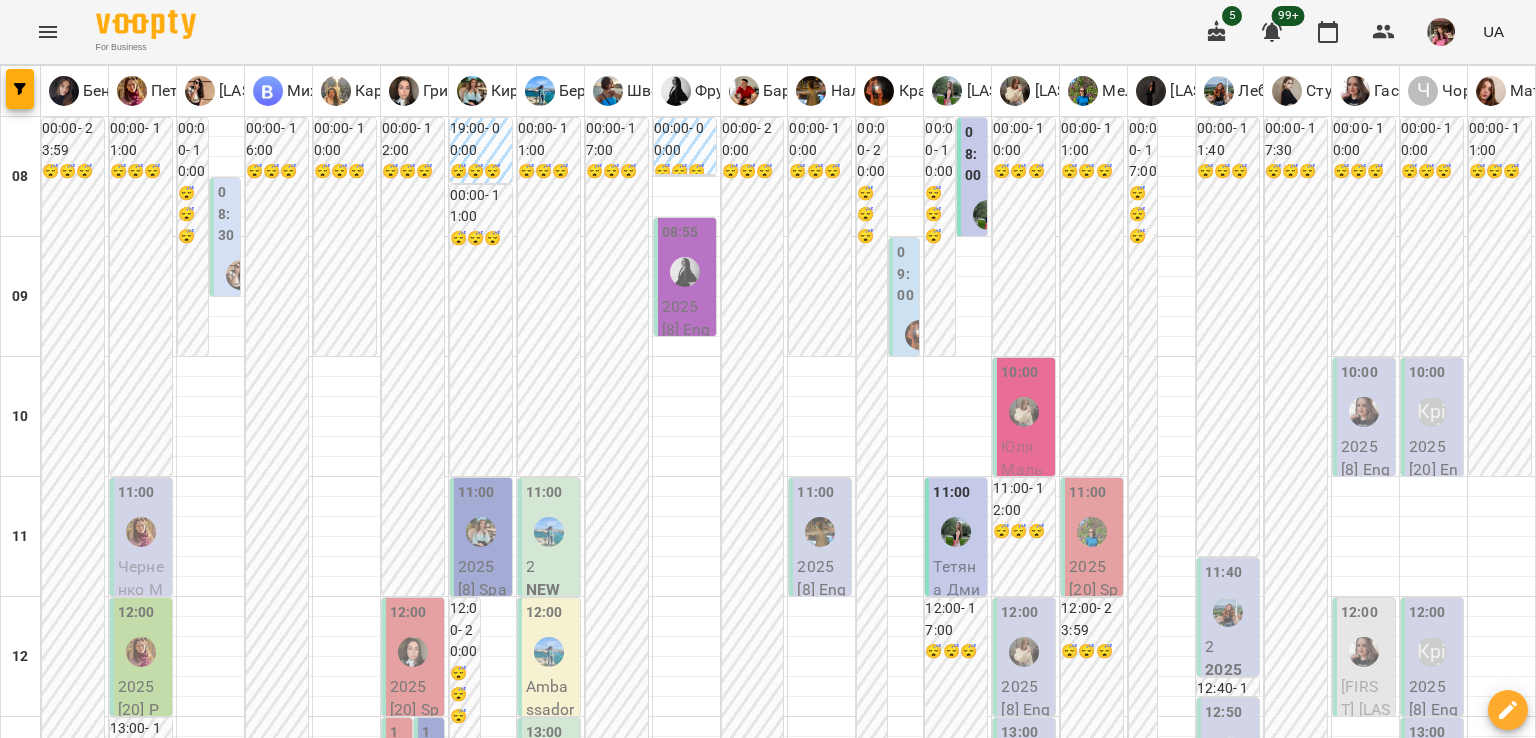 scroll, scrollTop: 558, scrollLeft: 0, axis: vertical 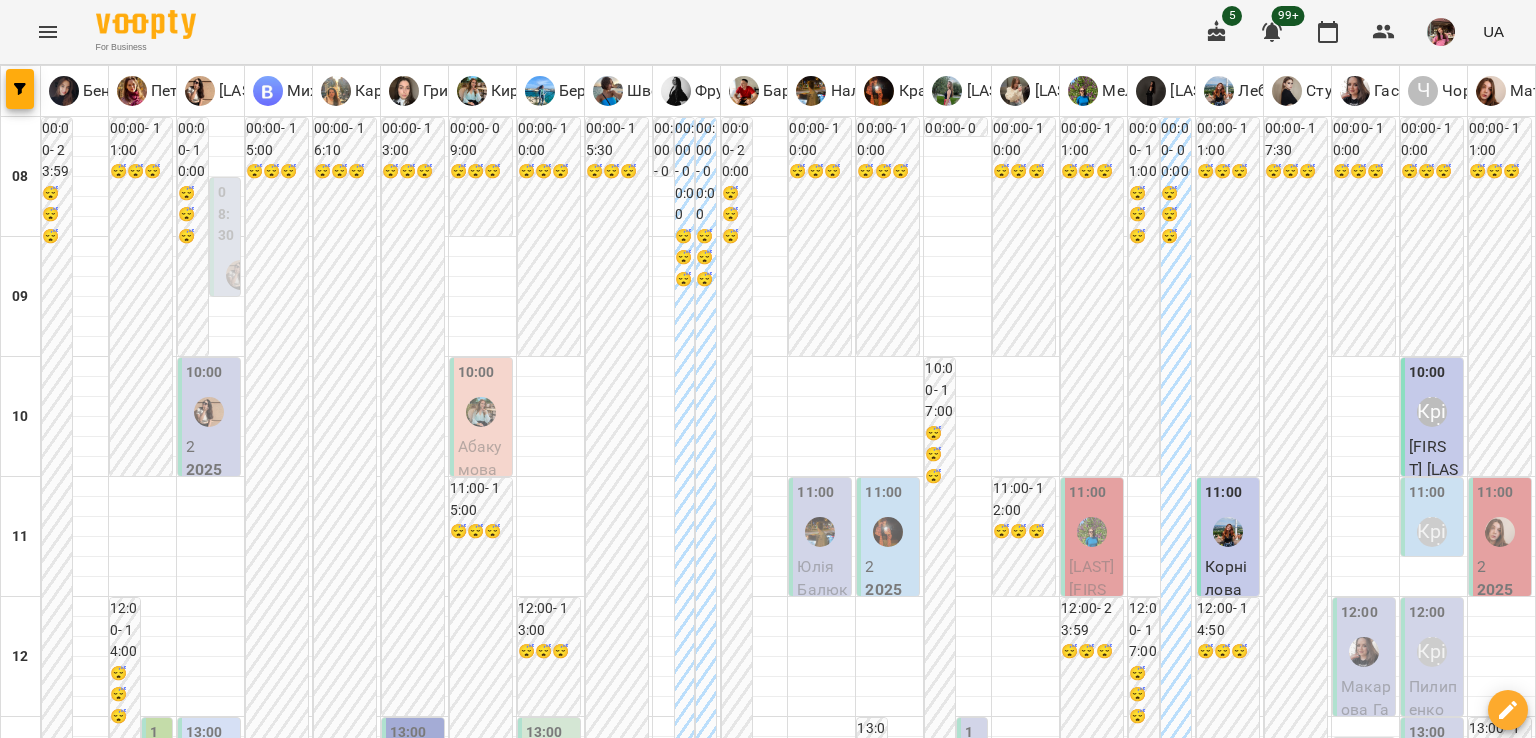 click on "21:00 -   23:59 😴😴😴" at bounding box center (820, 1797) 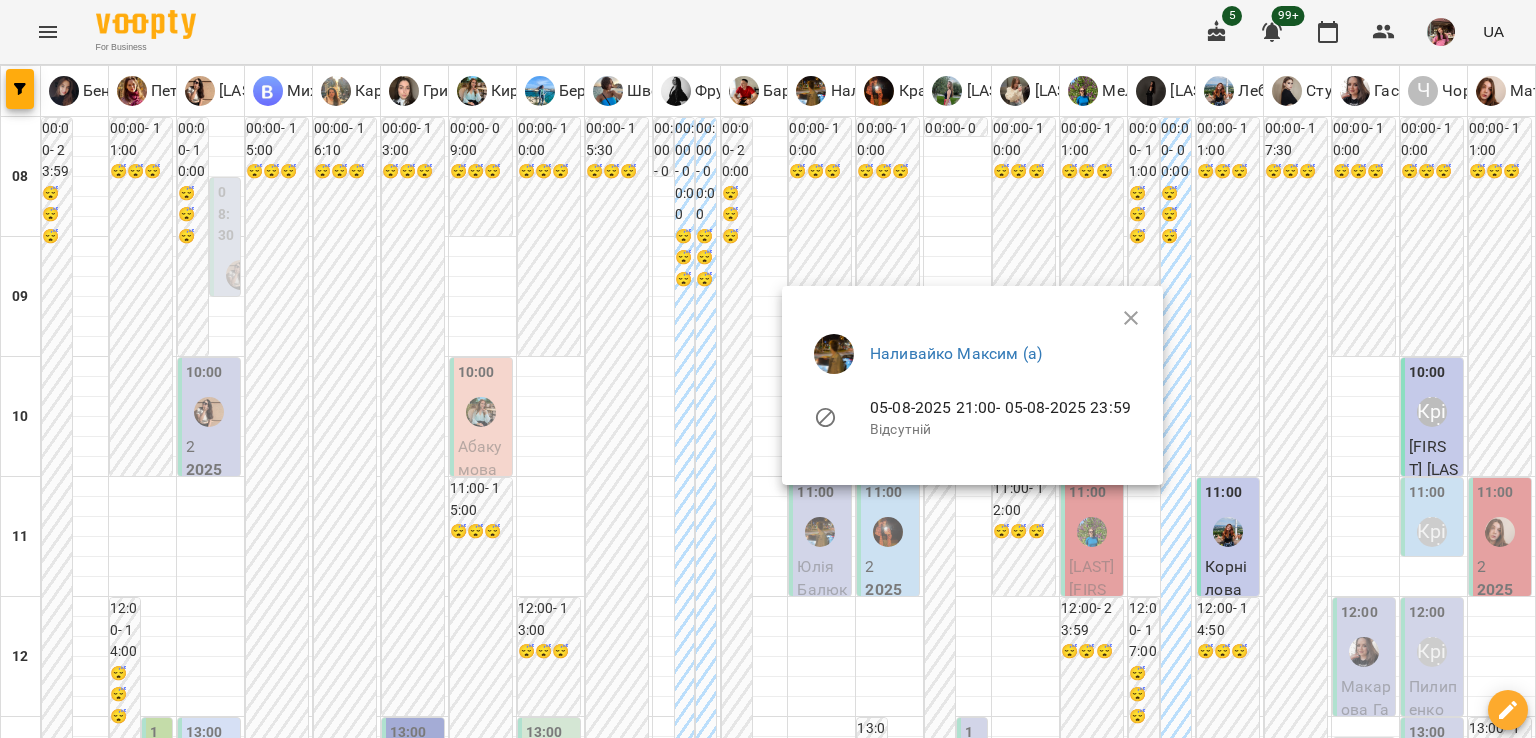 click at bounding box center [768, 369] 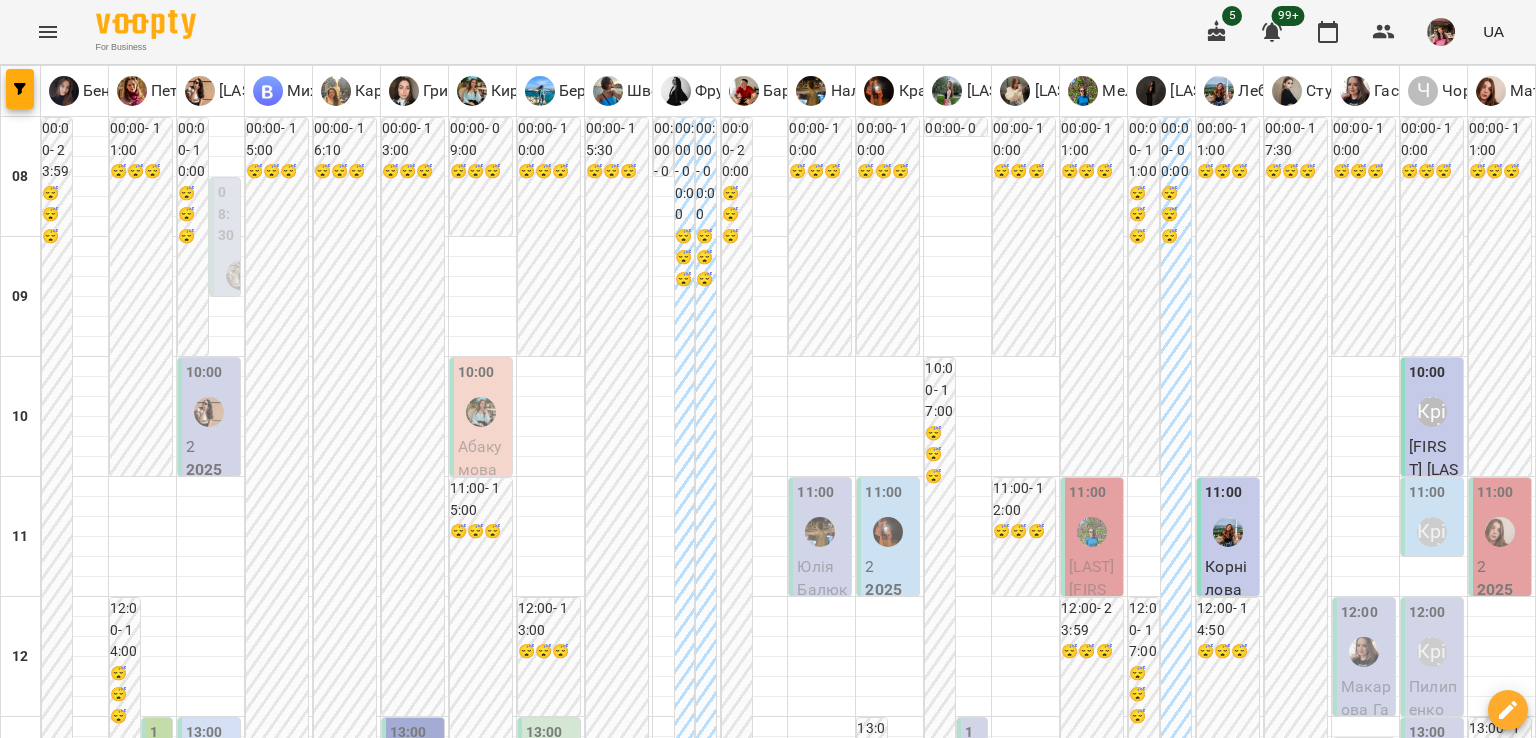 click on "чт" at bounding box center (857, 1943) 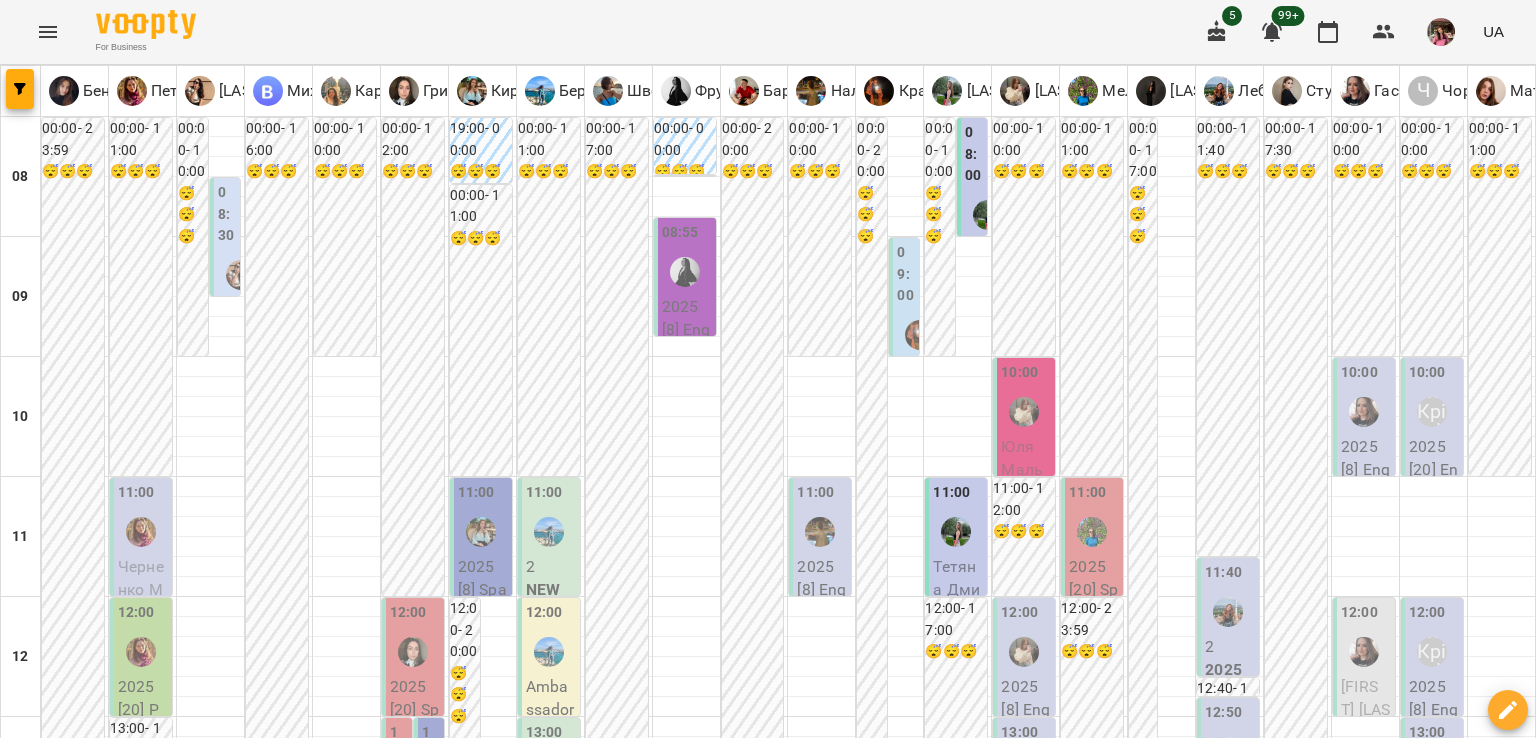 scroll, scrollTop: 132, scrollLeft: 0, axis: vertical 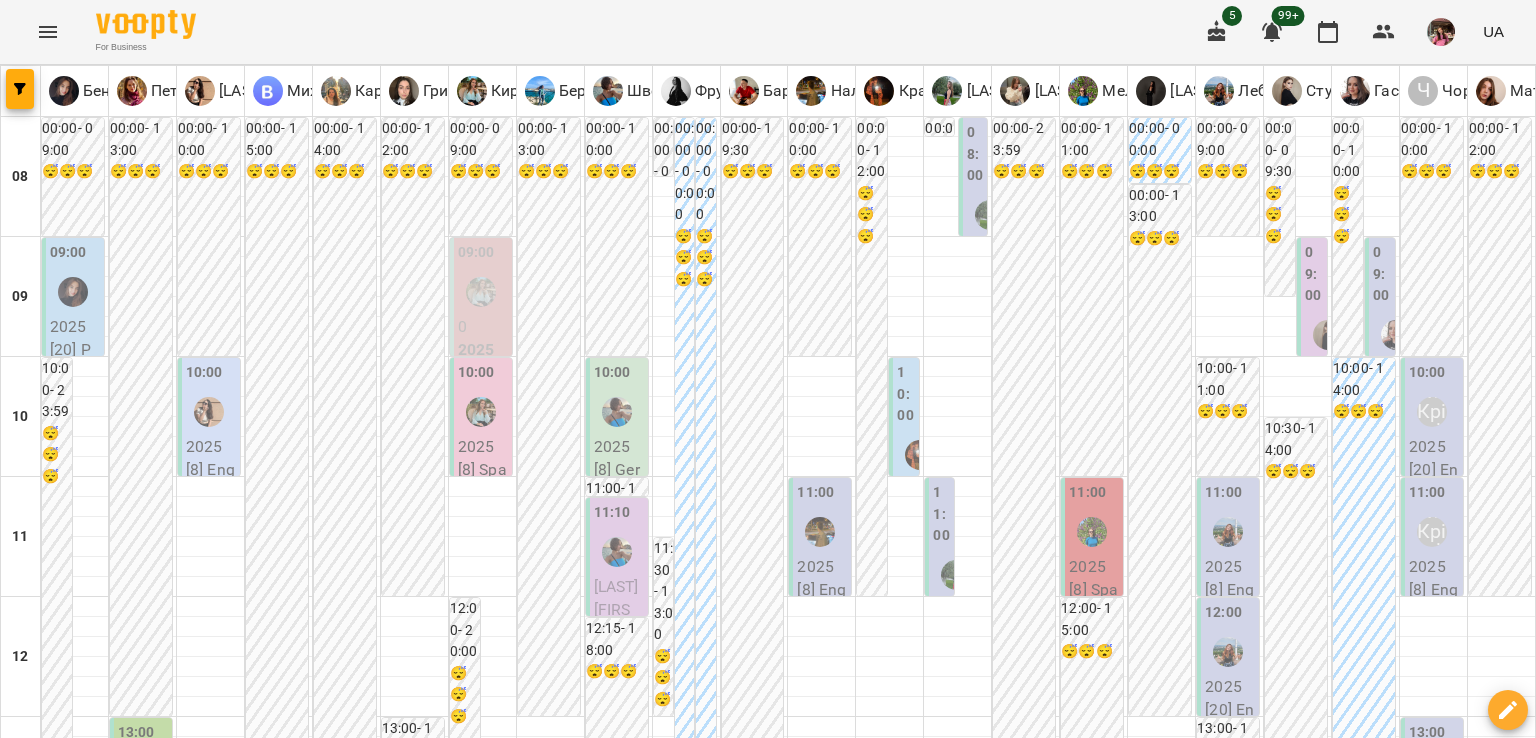 click on "чт" at bounding box center [856, 1943] 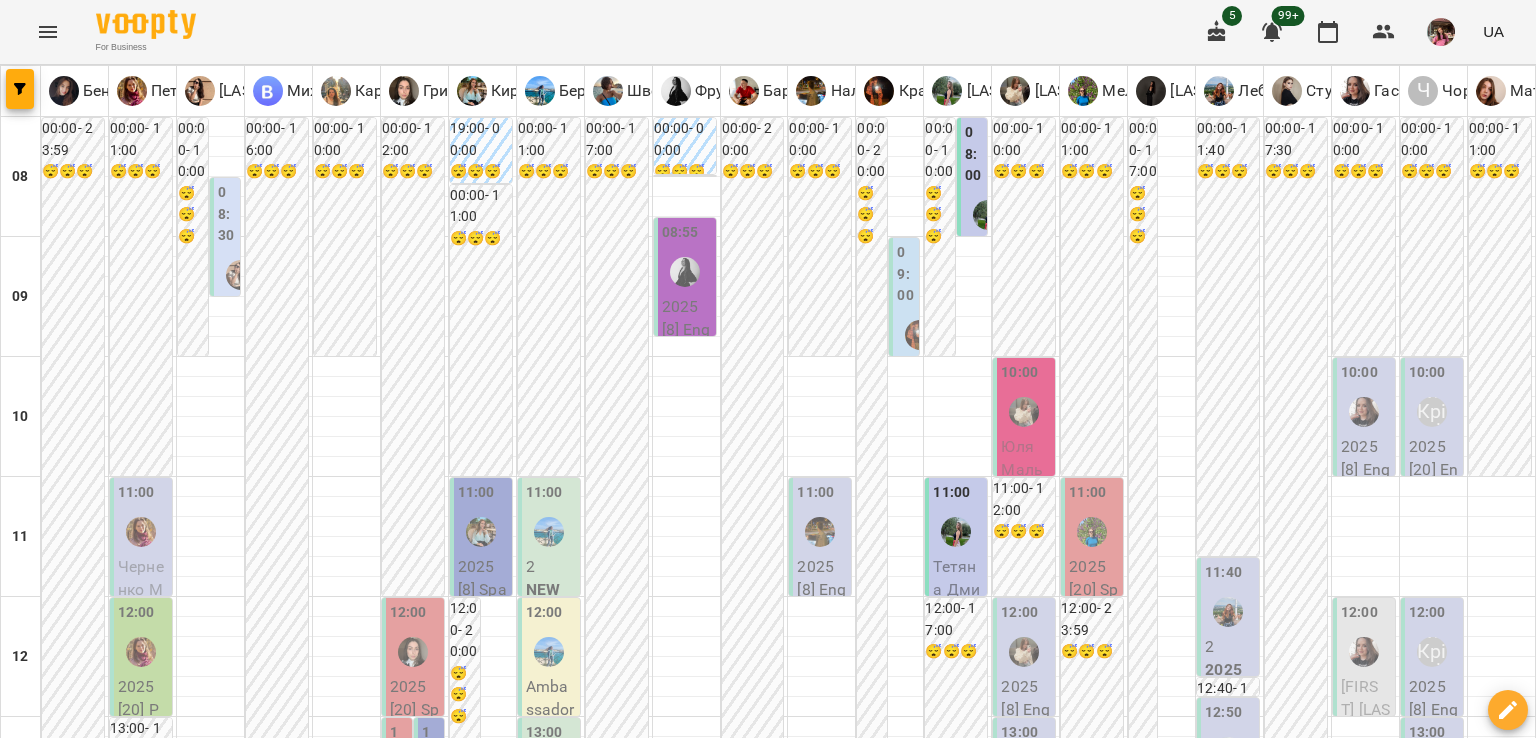 scroll, scrollTop: 0, scrollLeft: 0, axis: both 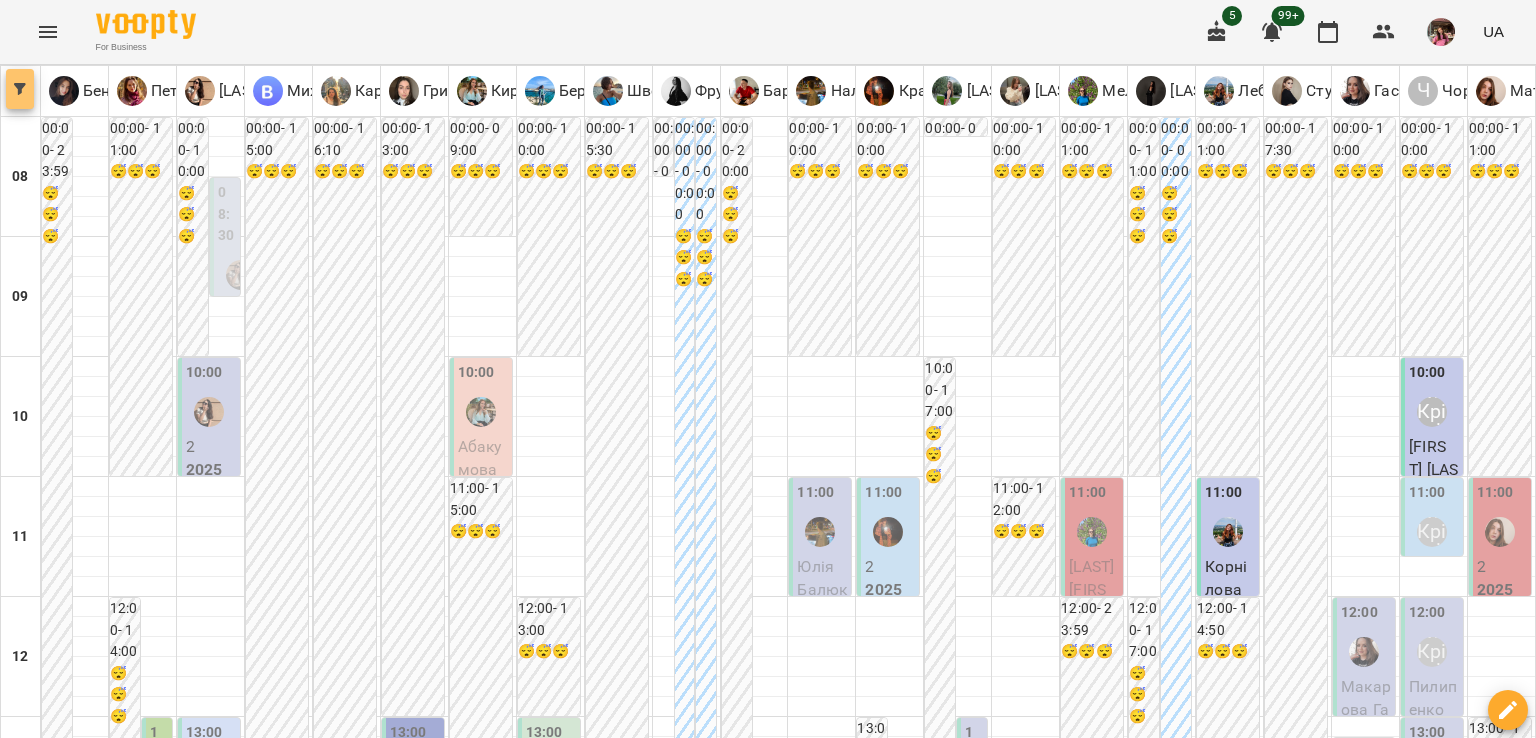click at bounding box center [20, 89] 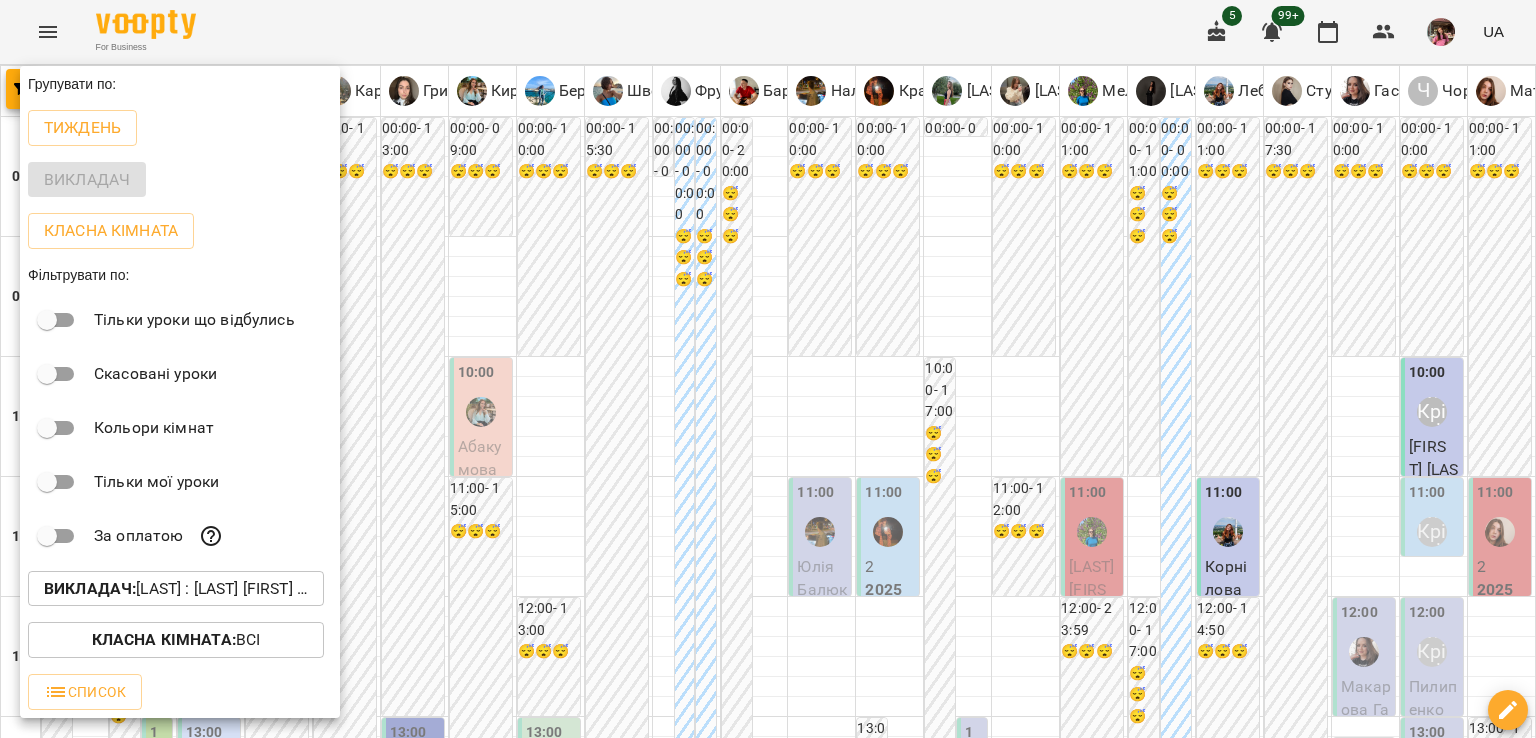 click on "Викладач :" at bounding box center (176, 589) 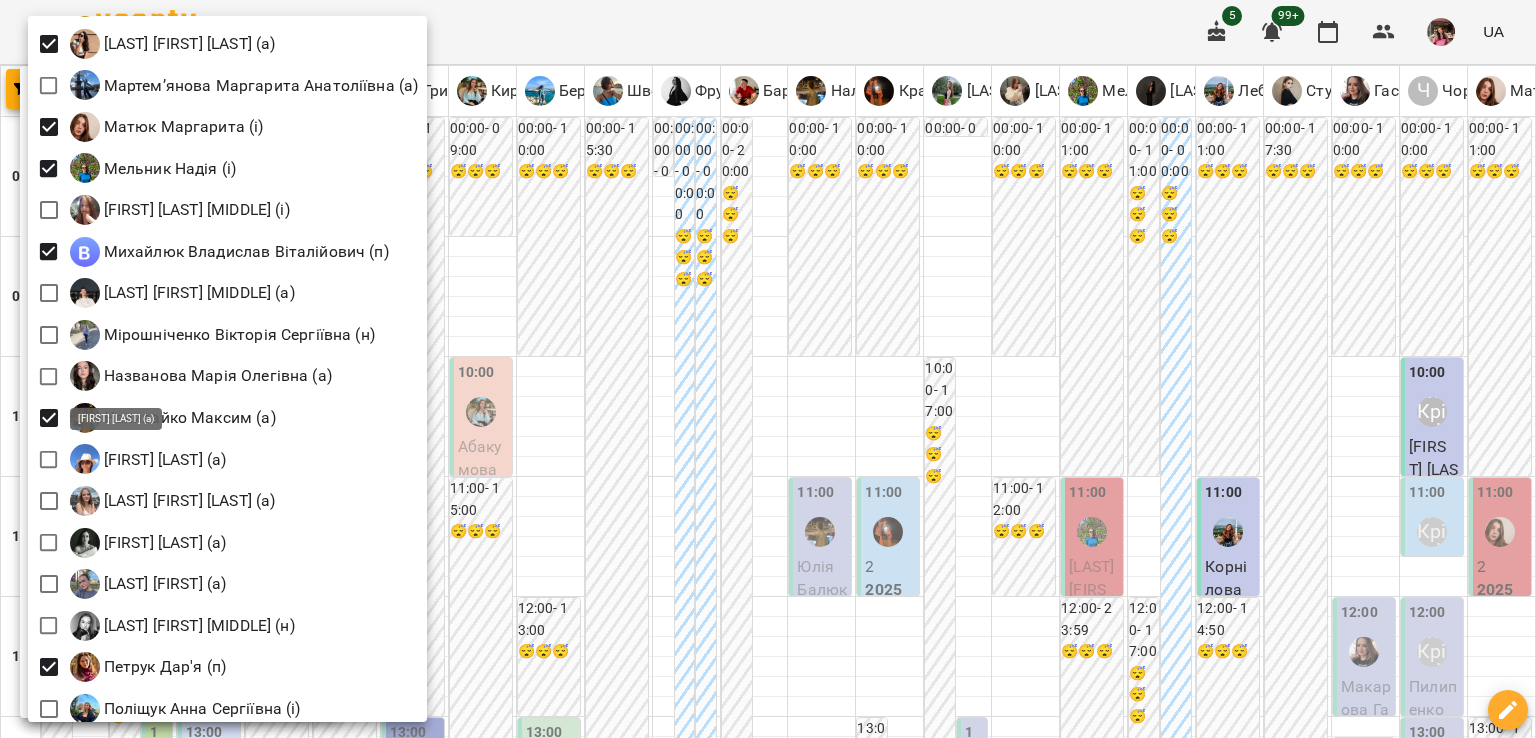 scroll, scrollTop: 1992, scrollLeft: 0, axis: vertical 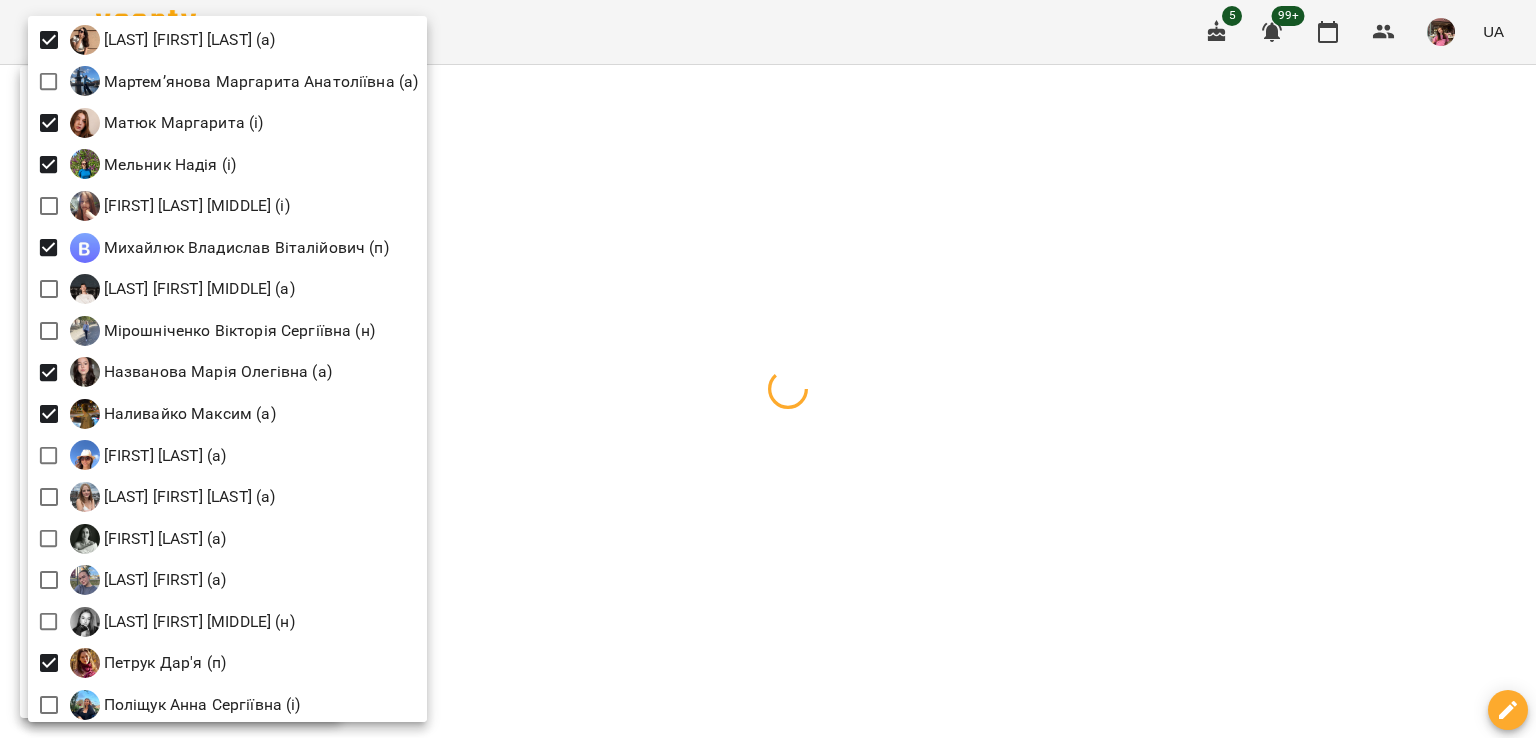 click at bounding box center [768, 369] 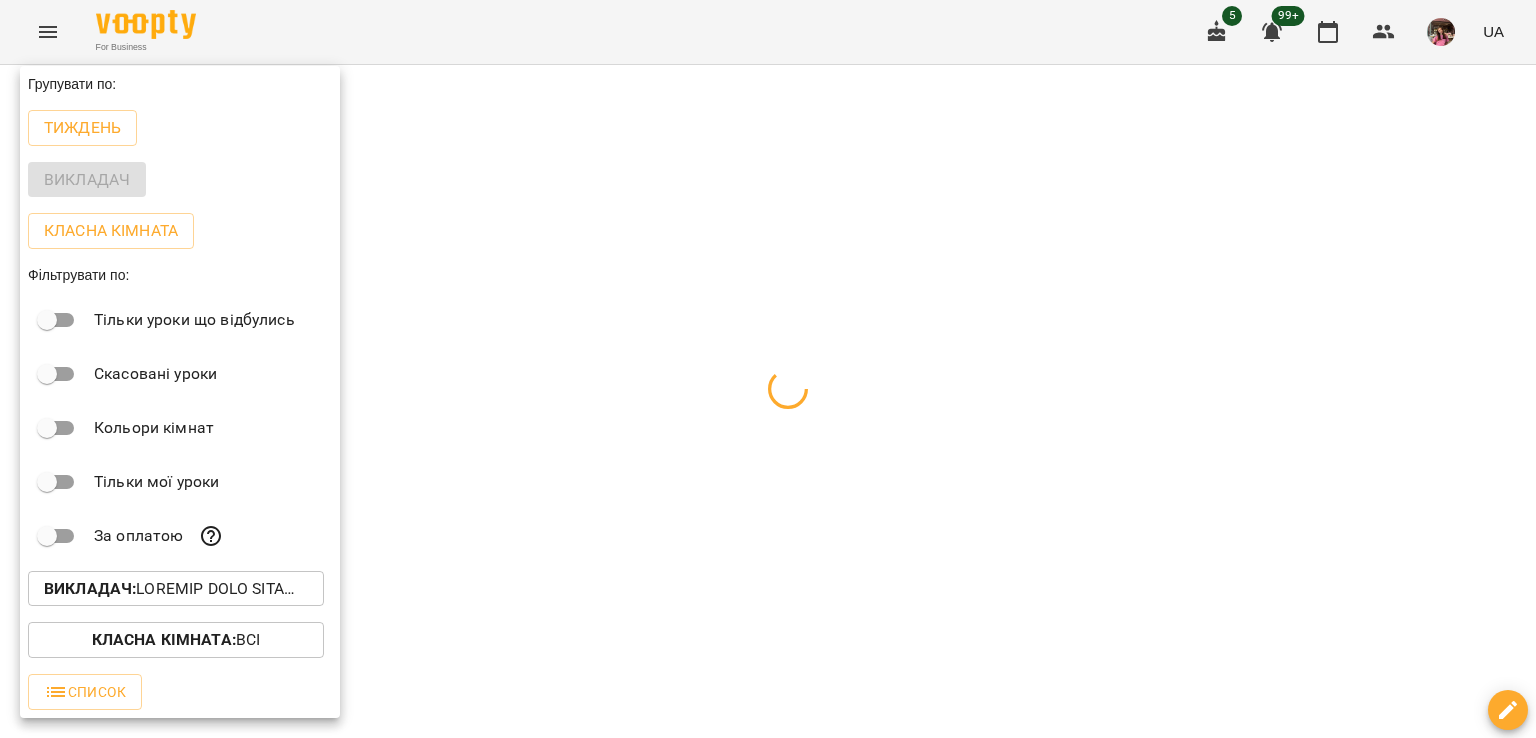 click at bounding box center (768, 369) 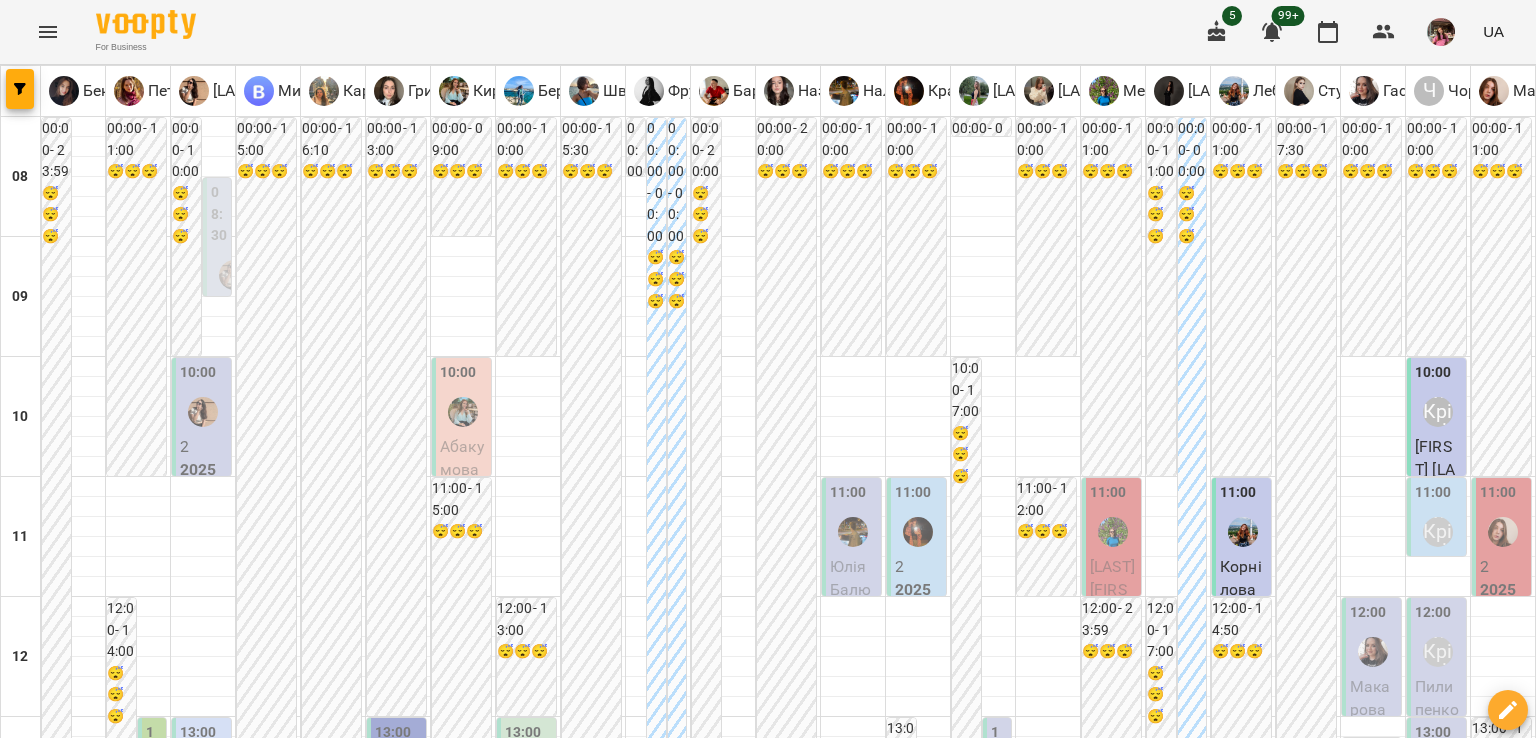 scroll, scrollTop: 1312, scrollLeft: 0, axis: vertical 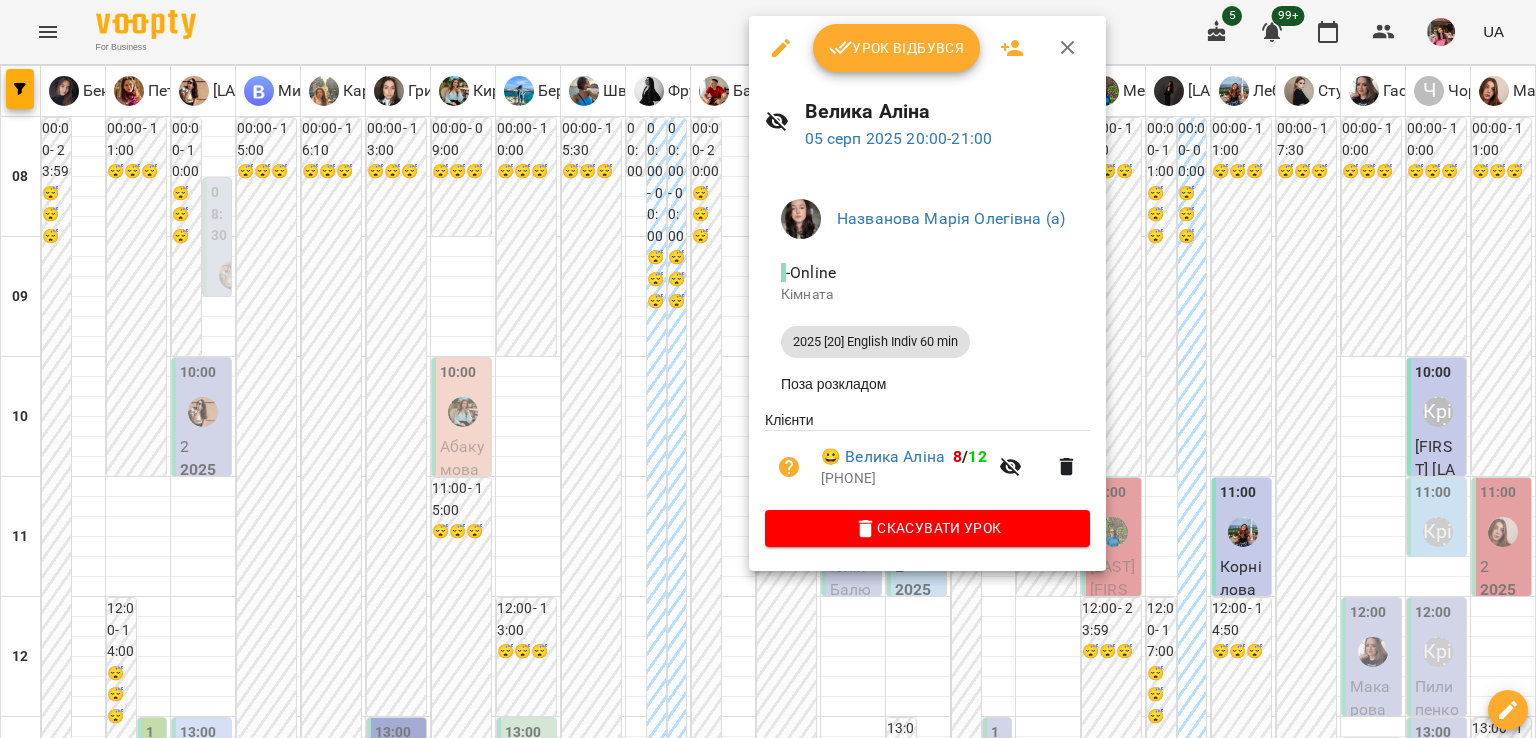 click at bounding box center (768, 369) 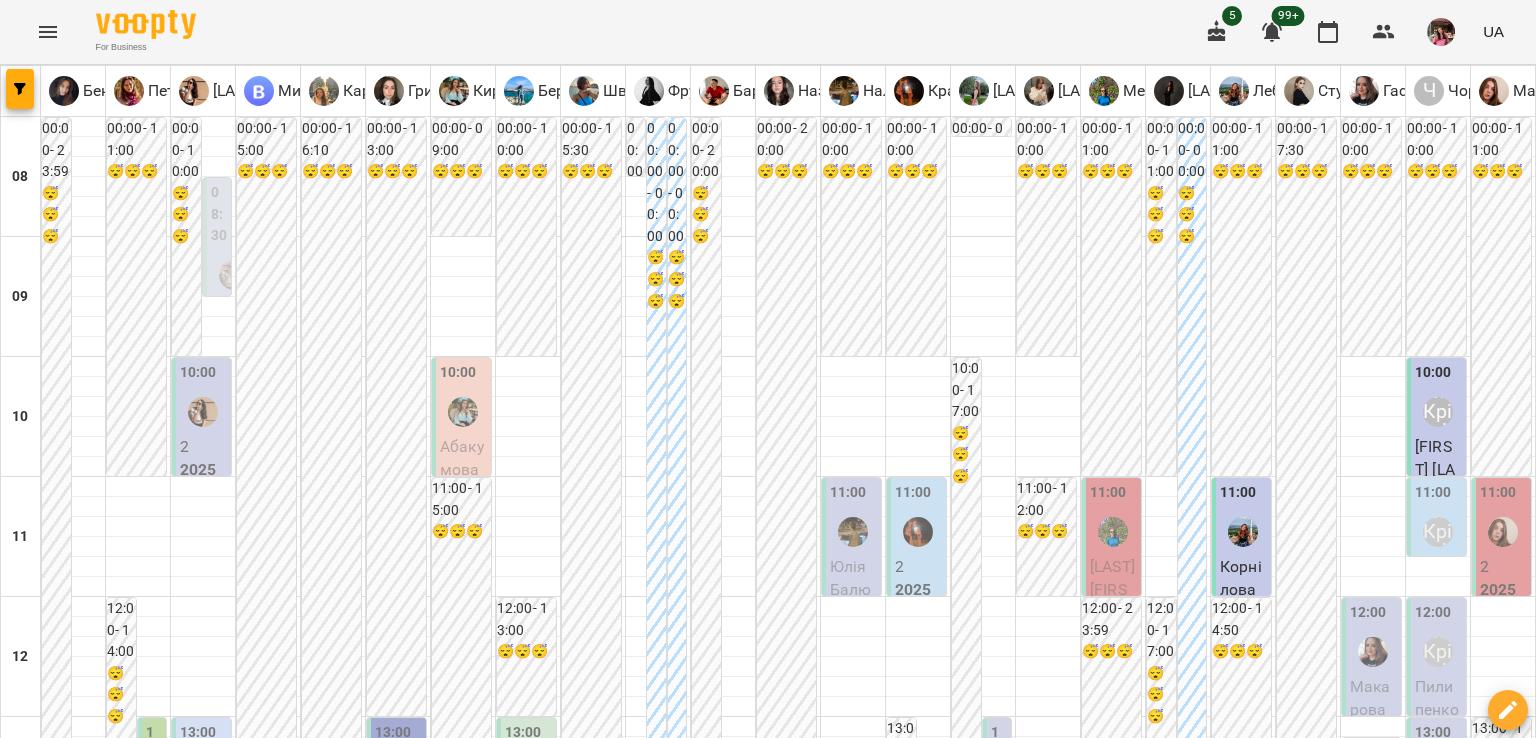 click on "06 серп" at bounding box center (645, 1962) 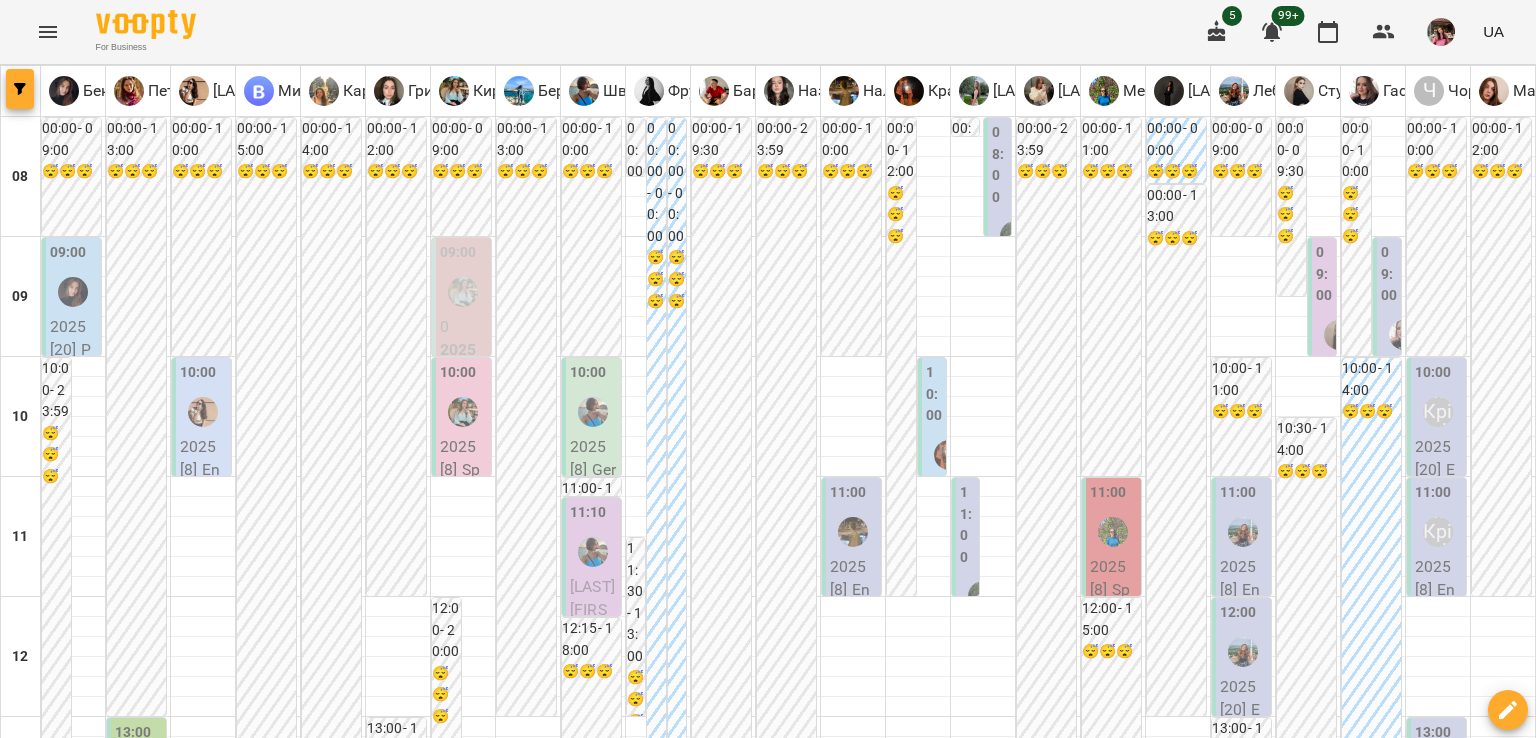 click 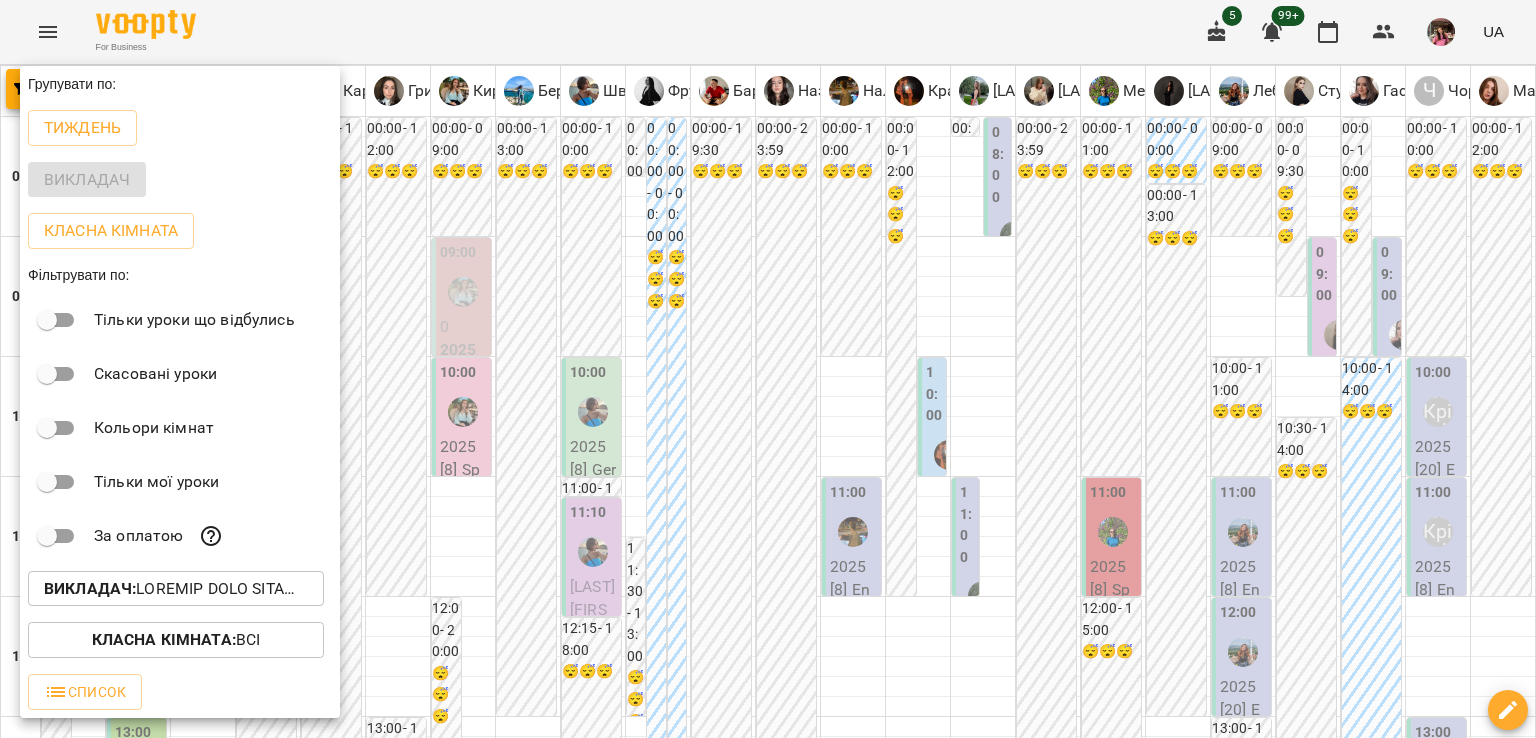 click on "Викладач :" at bounding box center [90, 588] 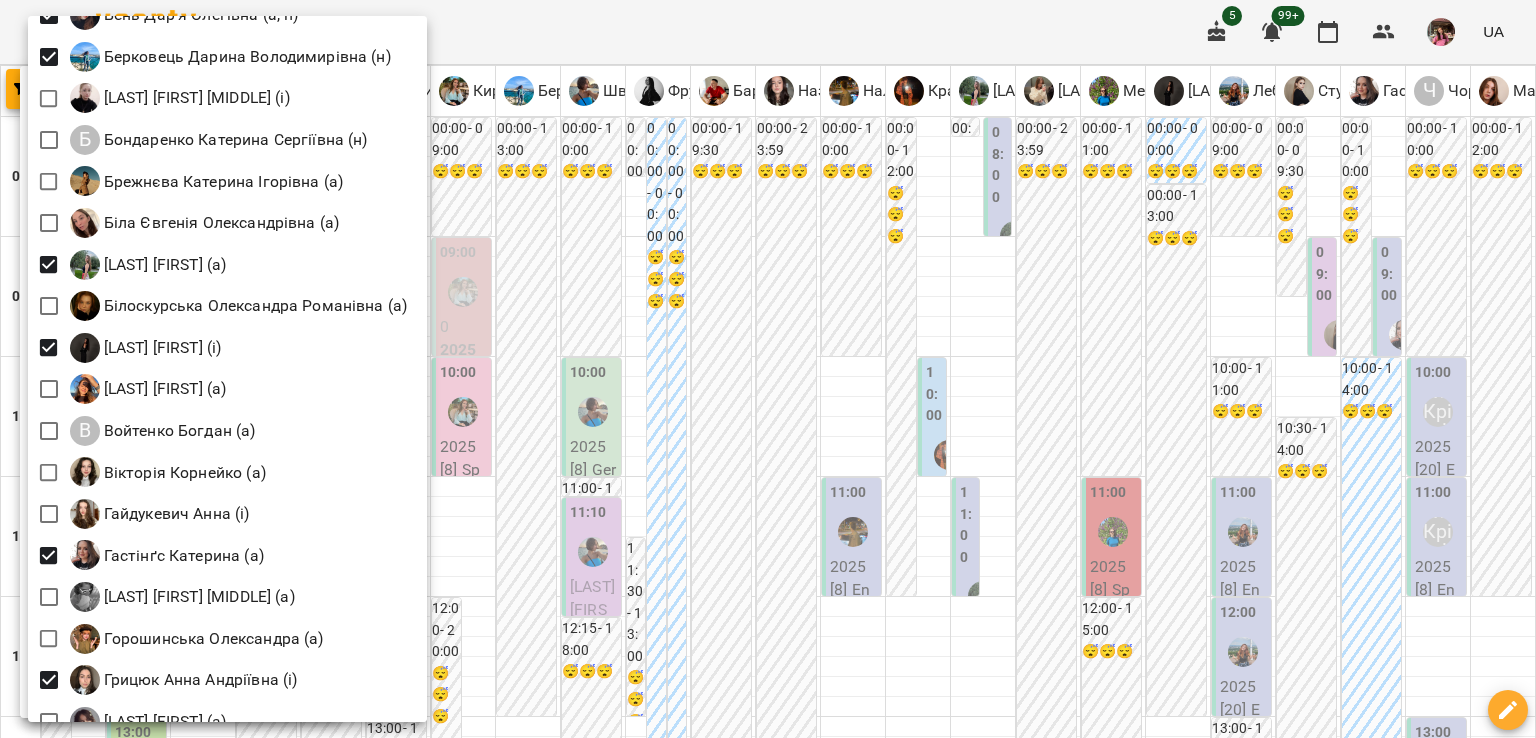scroll, scrollTop: 288, scrollLeft: 0, axis: vertical 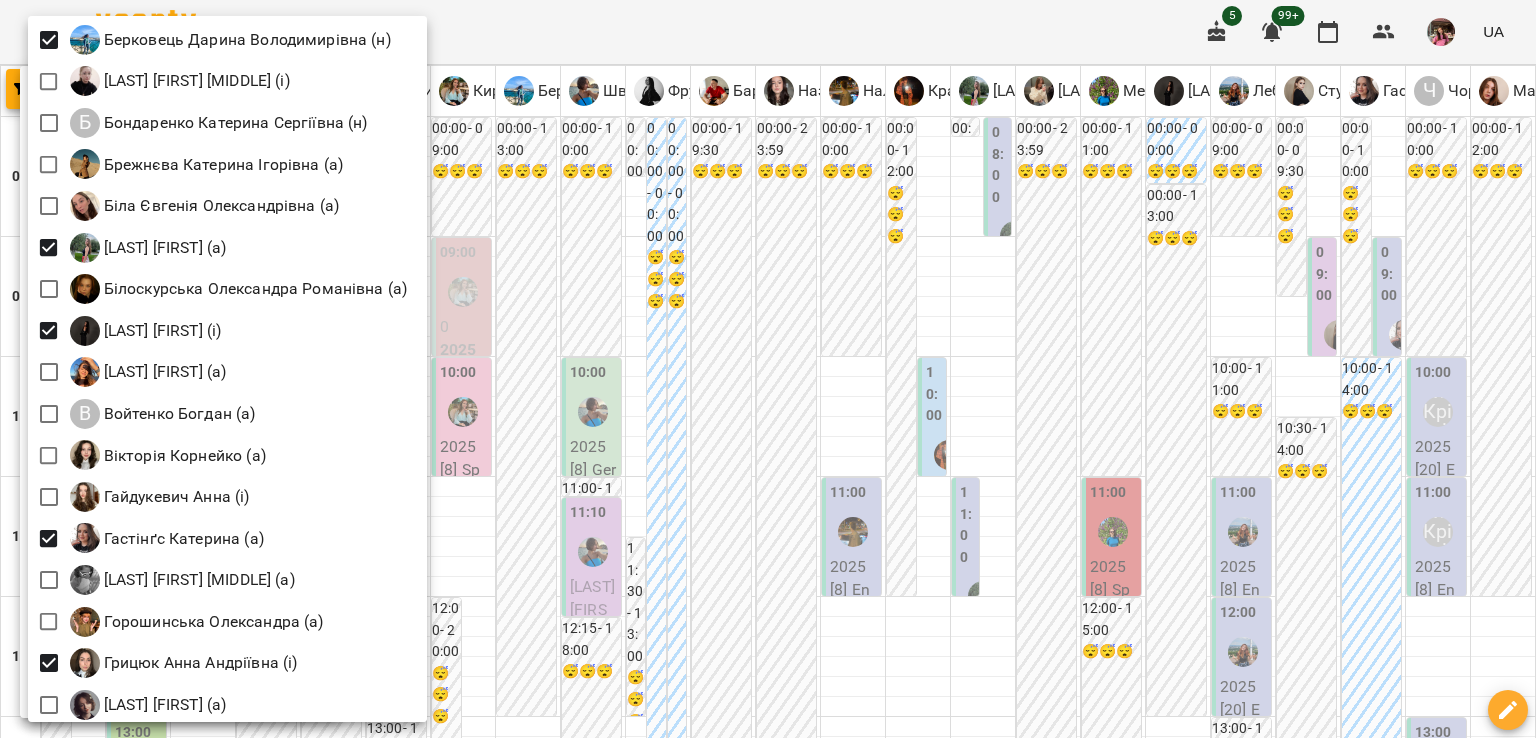 click at bounding box center [768, 369] 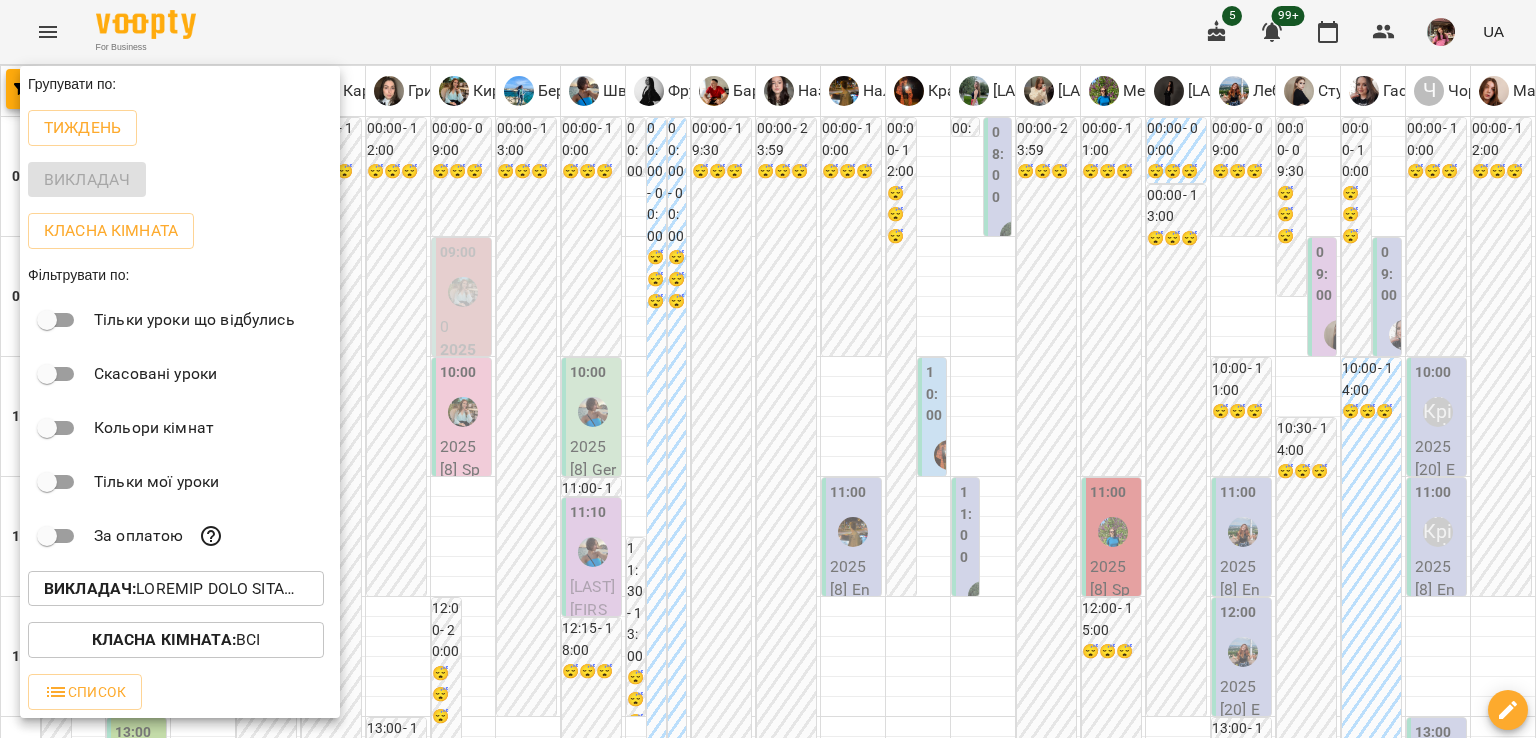 click at bounding box center [768, 369] 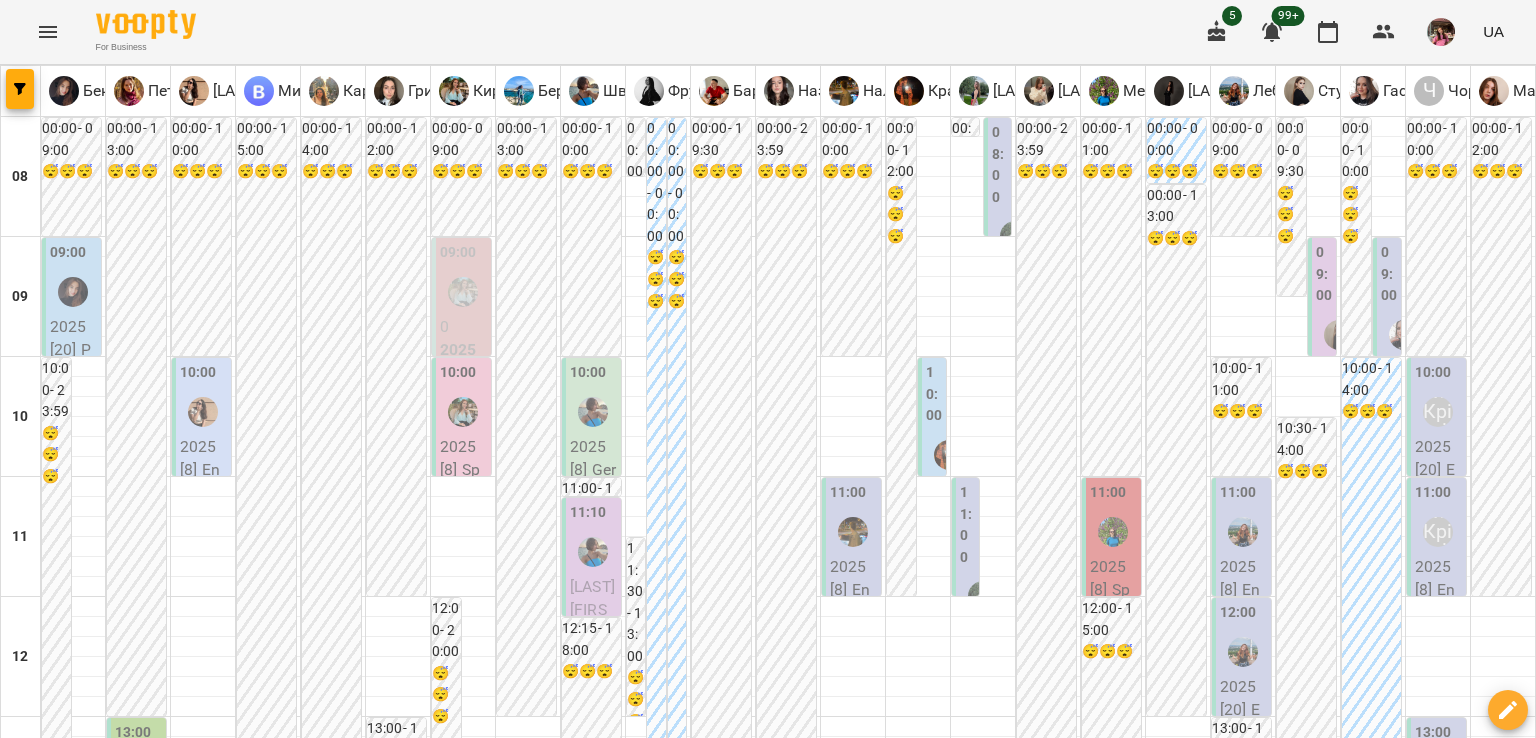 scroll, scrollTop: 1268, scrollLeft: 0, axis: vertical 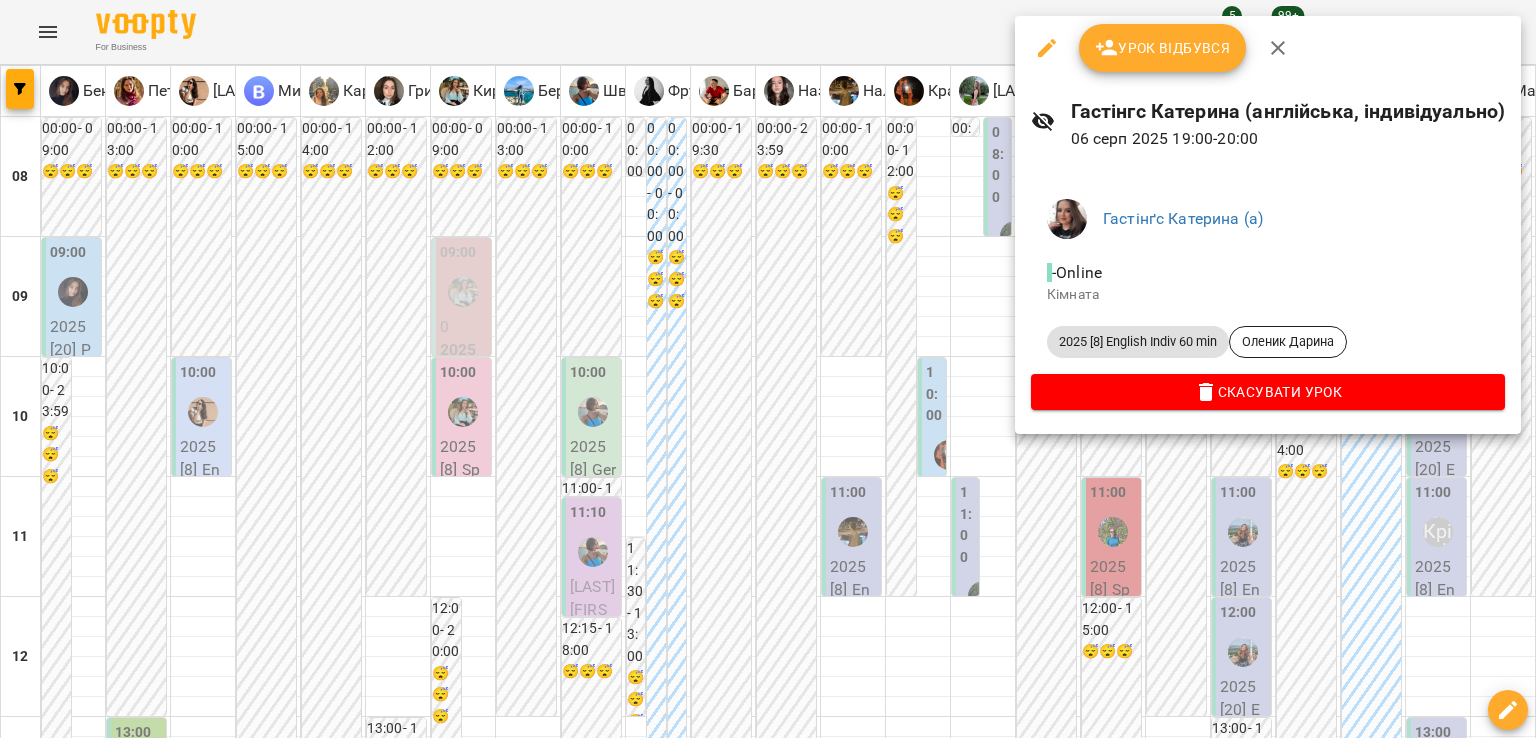 click 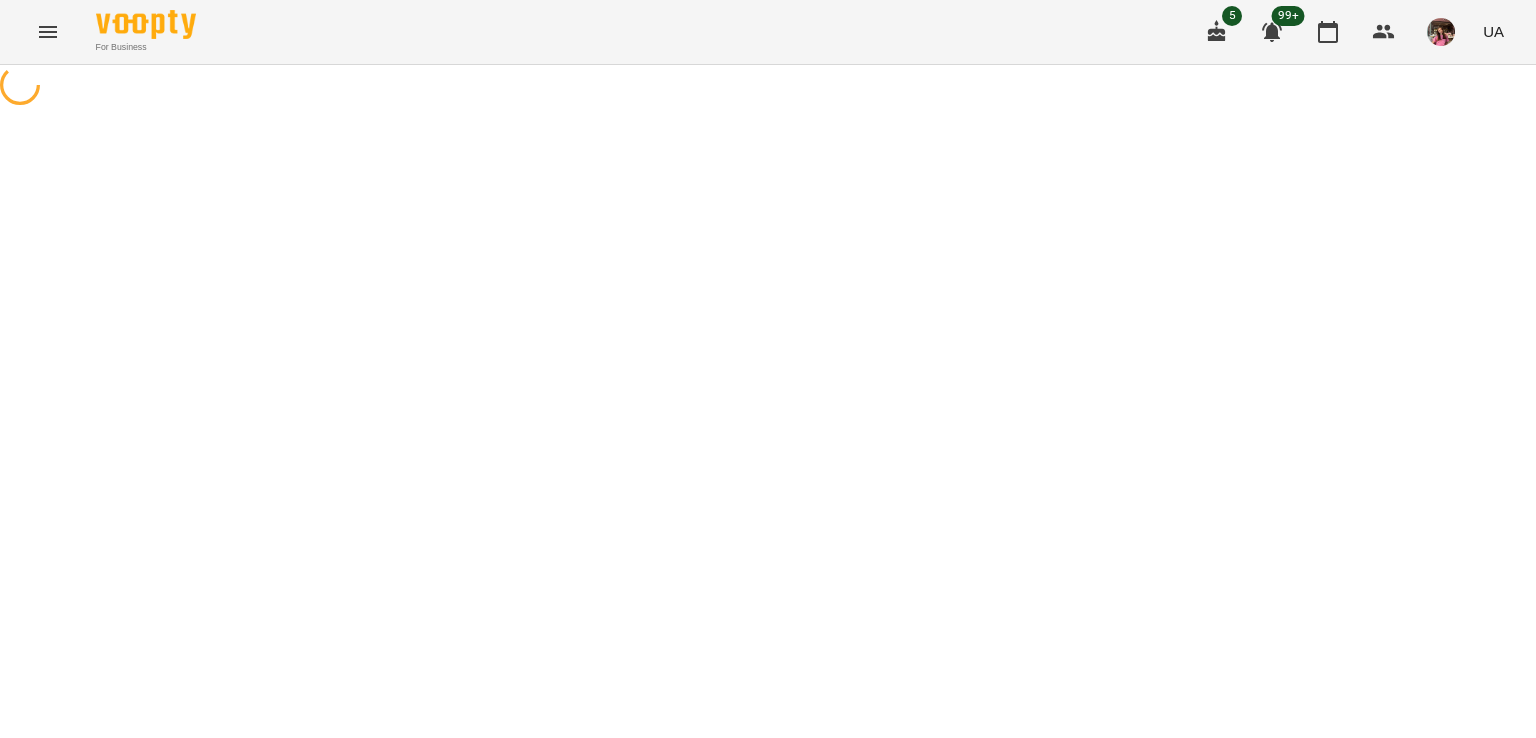 select on "**********" 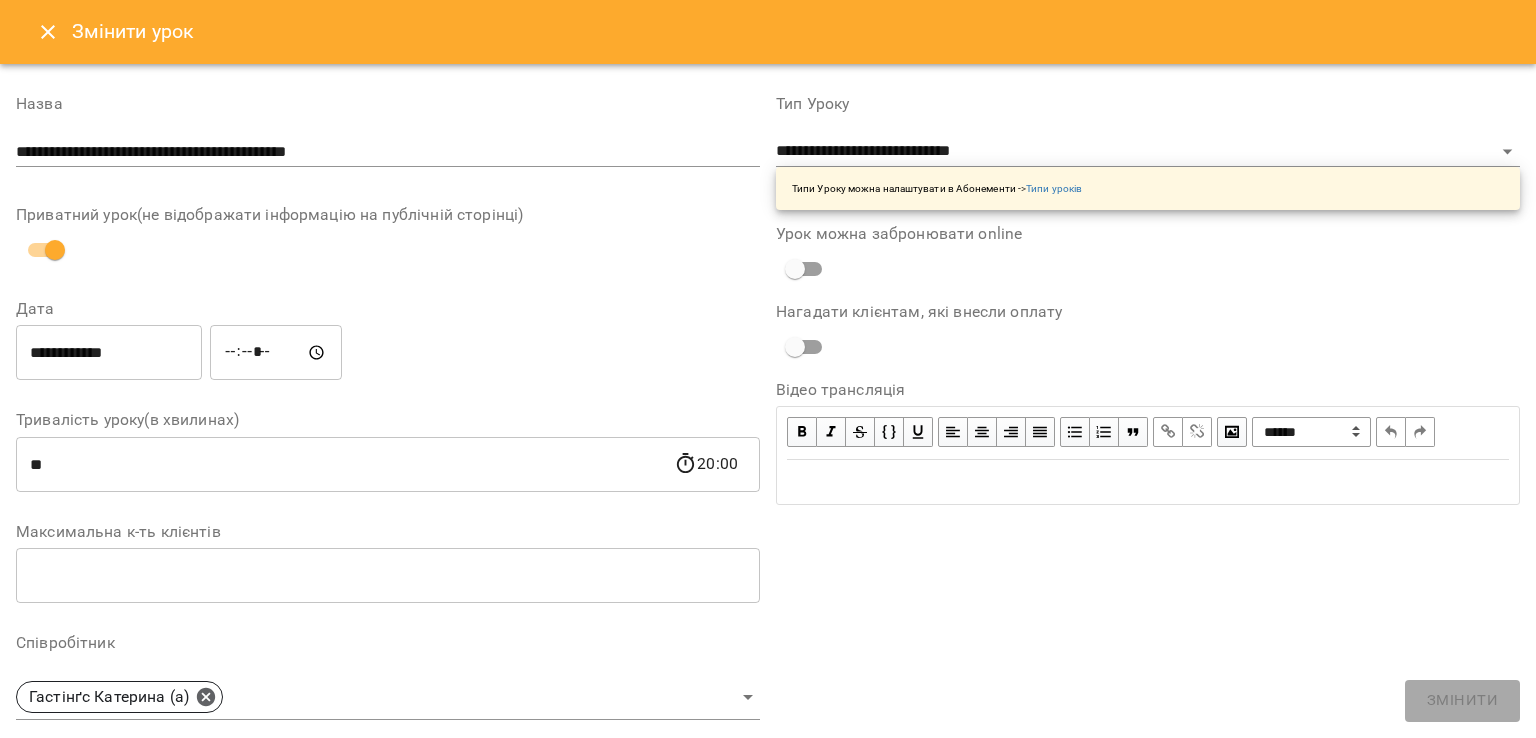 click on "**********" at bounding box center [109, 353] 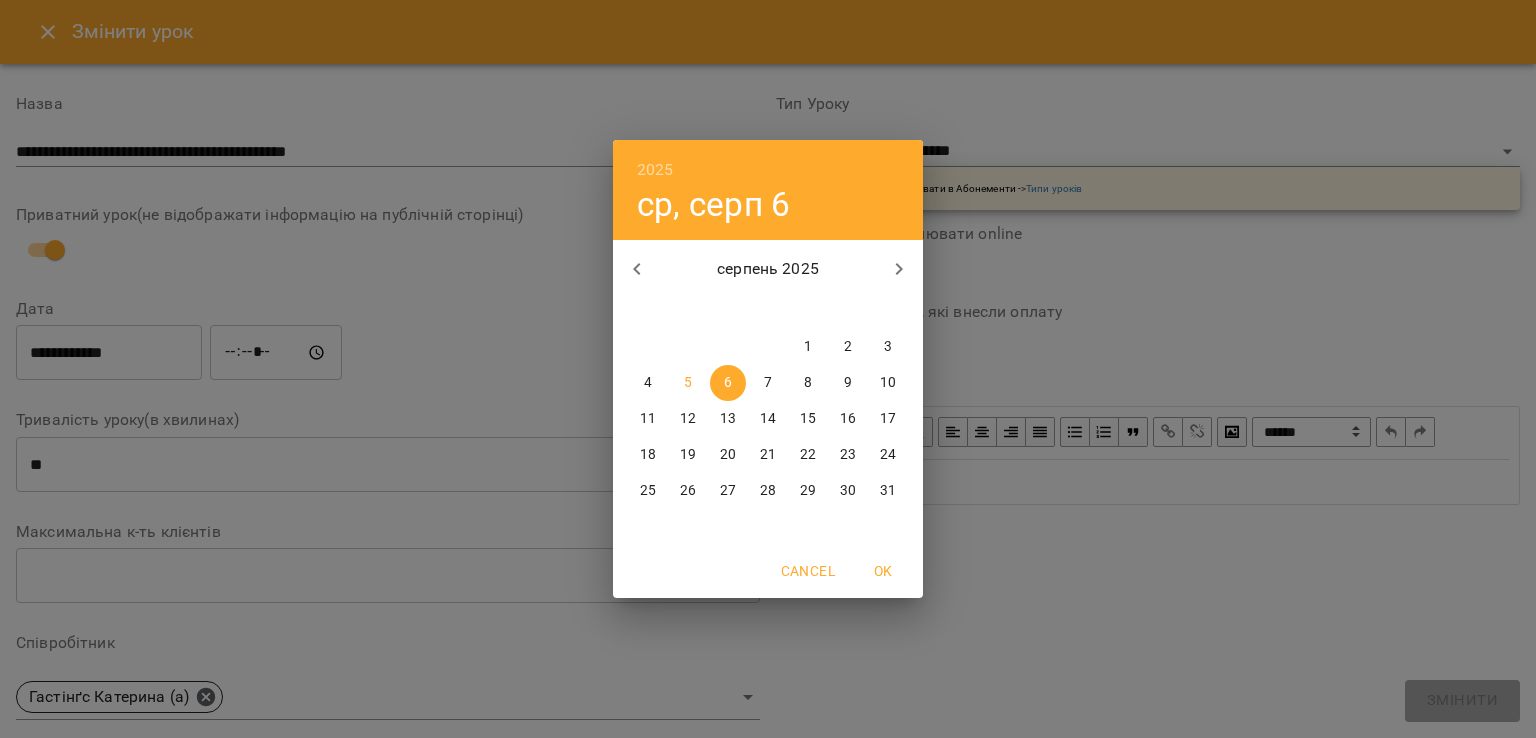 click on "8" at bounding box center [808, 383] 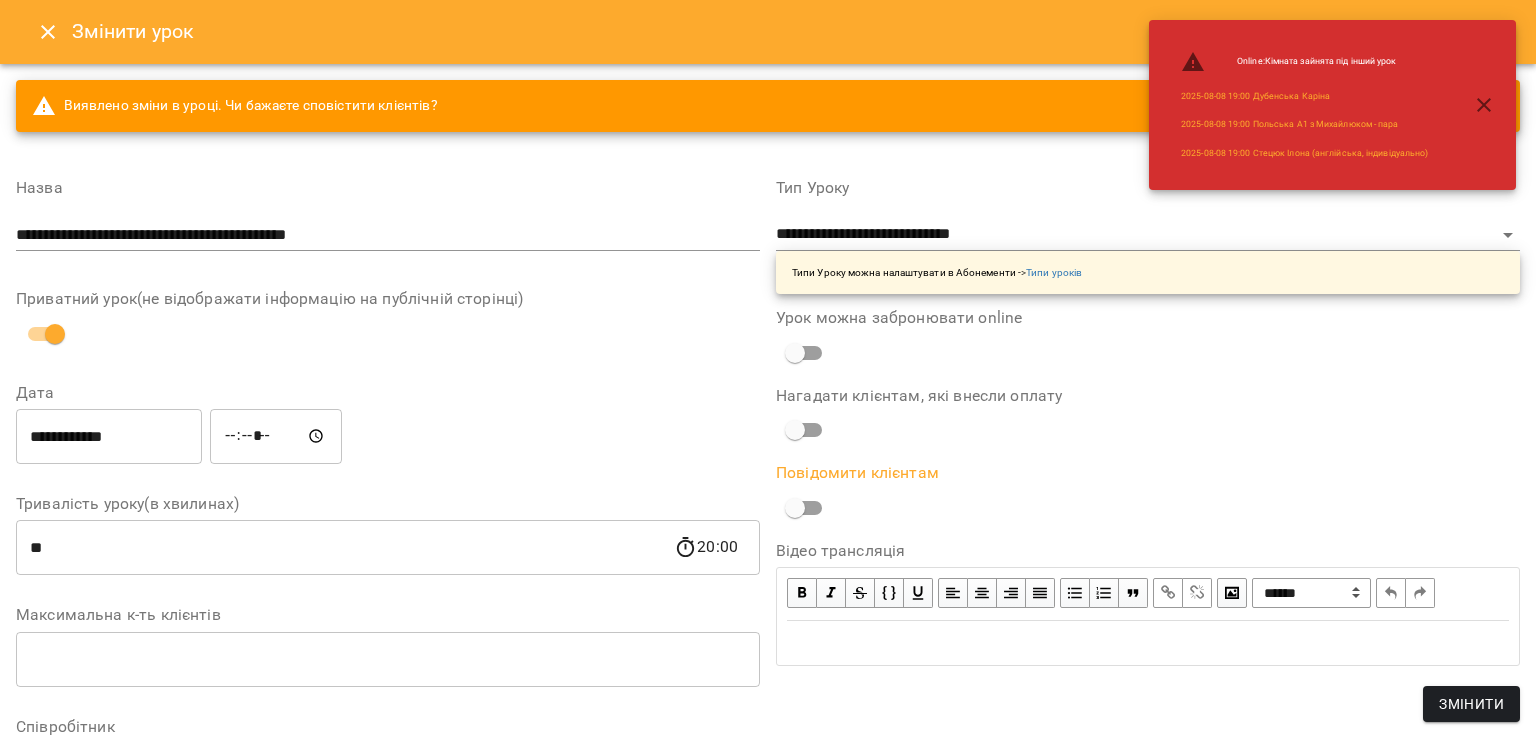 click on "Змінити" at bounding box center (1471, 704) 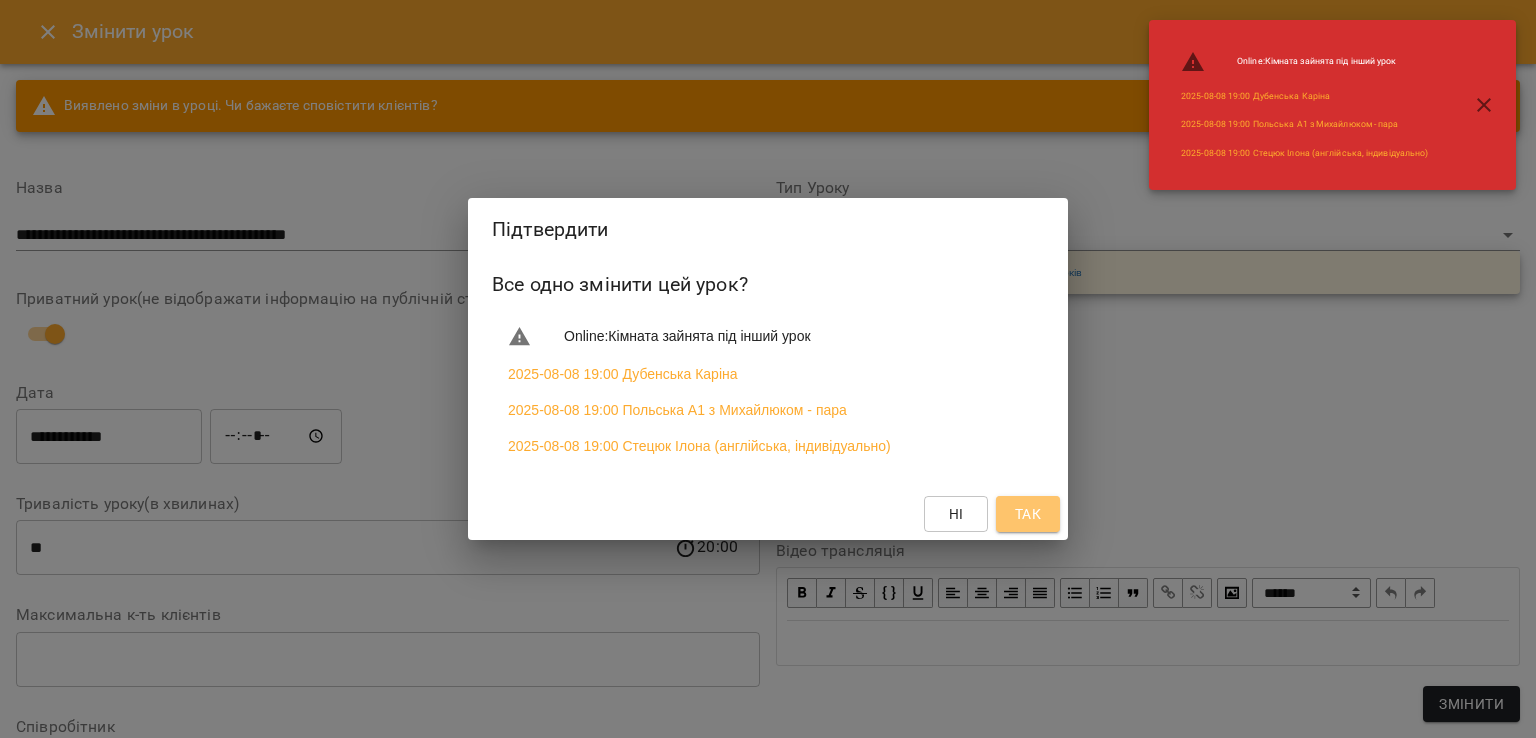 click on "Так" at bounding box center (1028, 514) 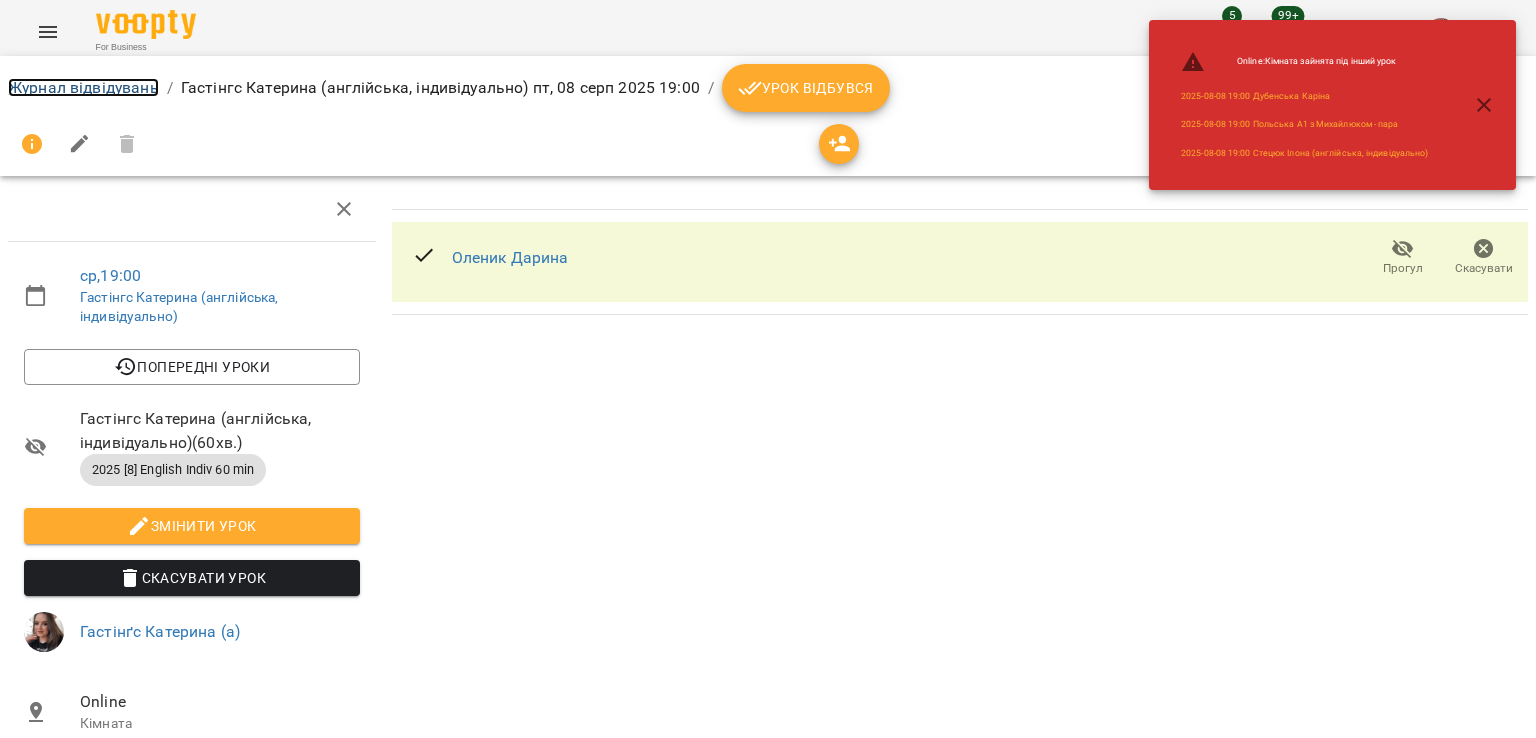 click on "Журнал відвідувань" at bounding box center [83, 87] 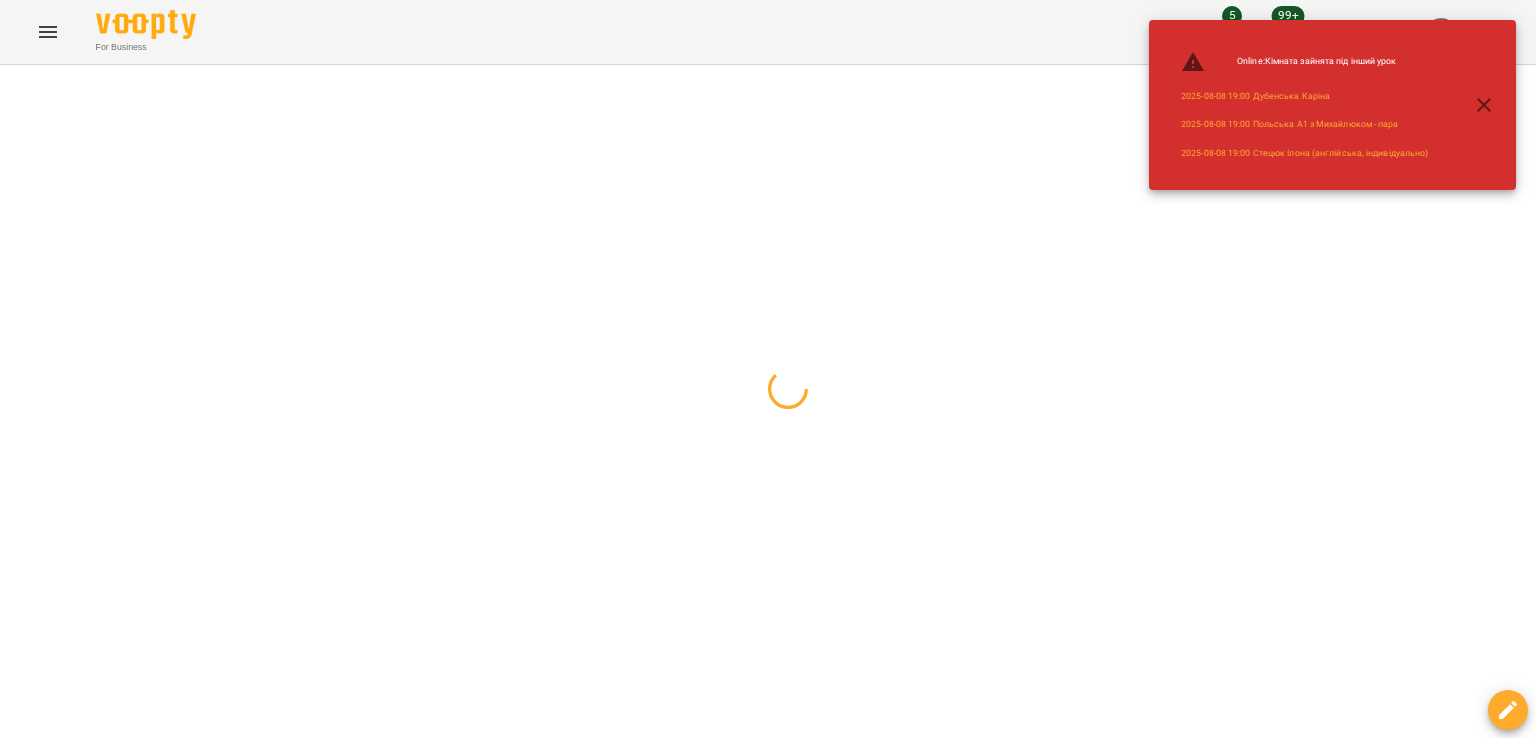 click 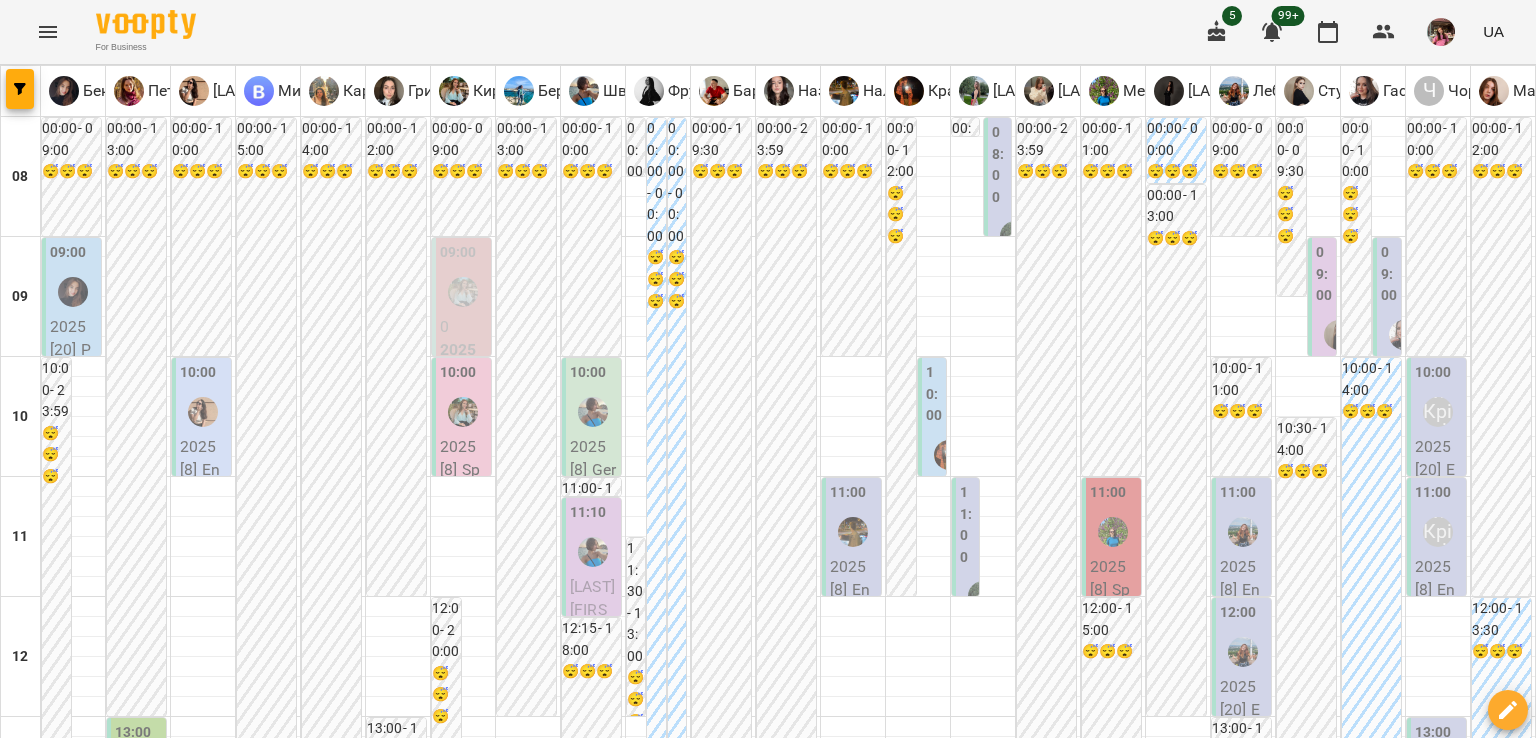 click on "пн 04 серп вт 05 серп ср 06 серп чт 07 серп пт 08 серп сб 09 серп нд 10 серп" at bounding box center [768, 1949] 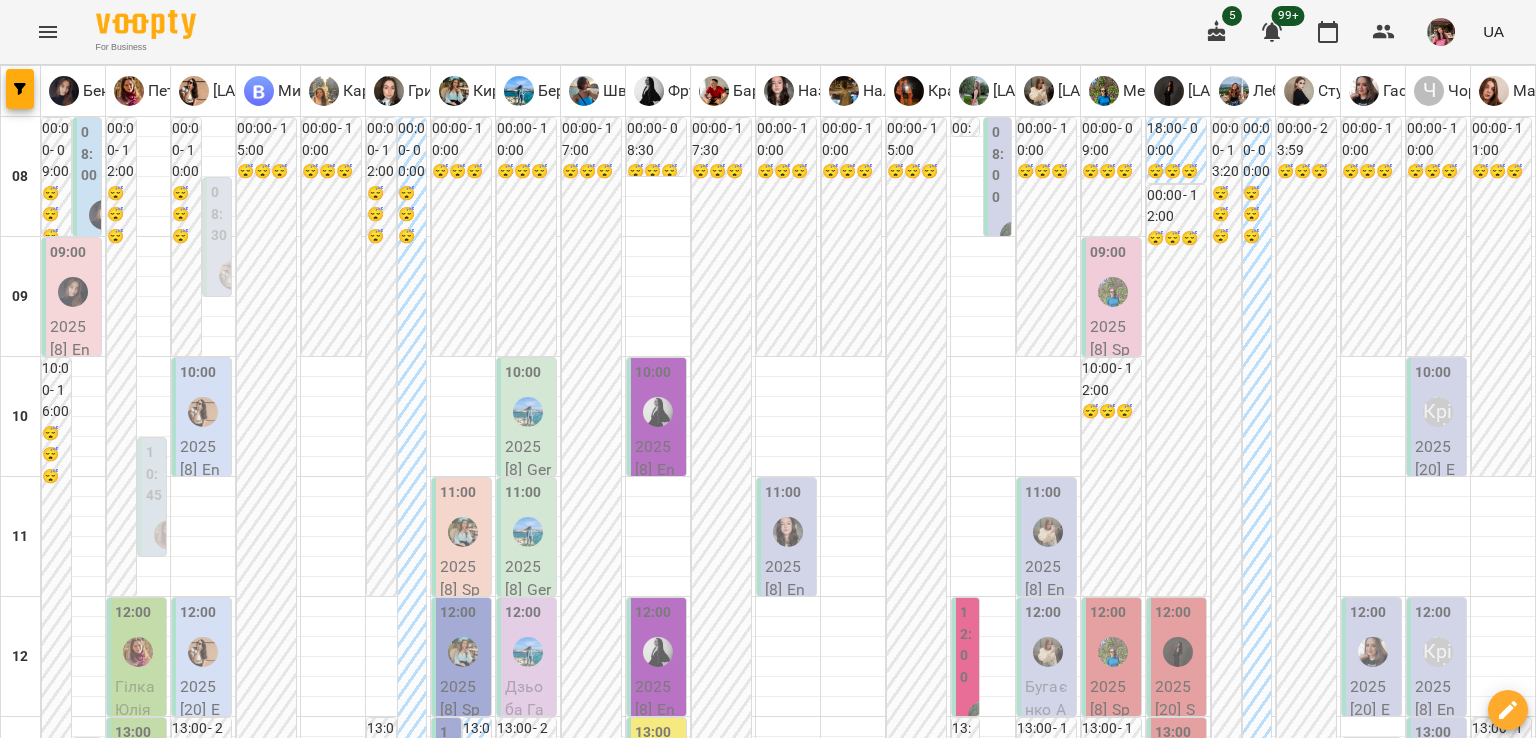 scroll, scrollTop: 1028, scrollLeft: 0, axis: vertical 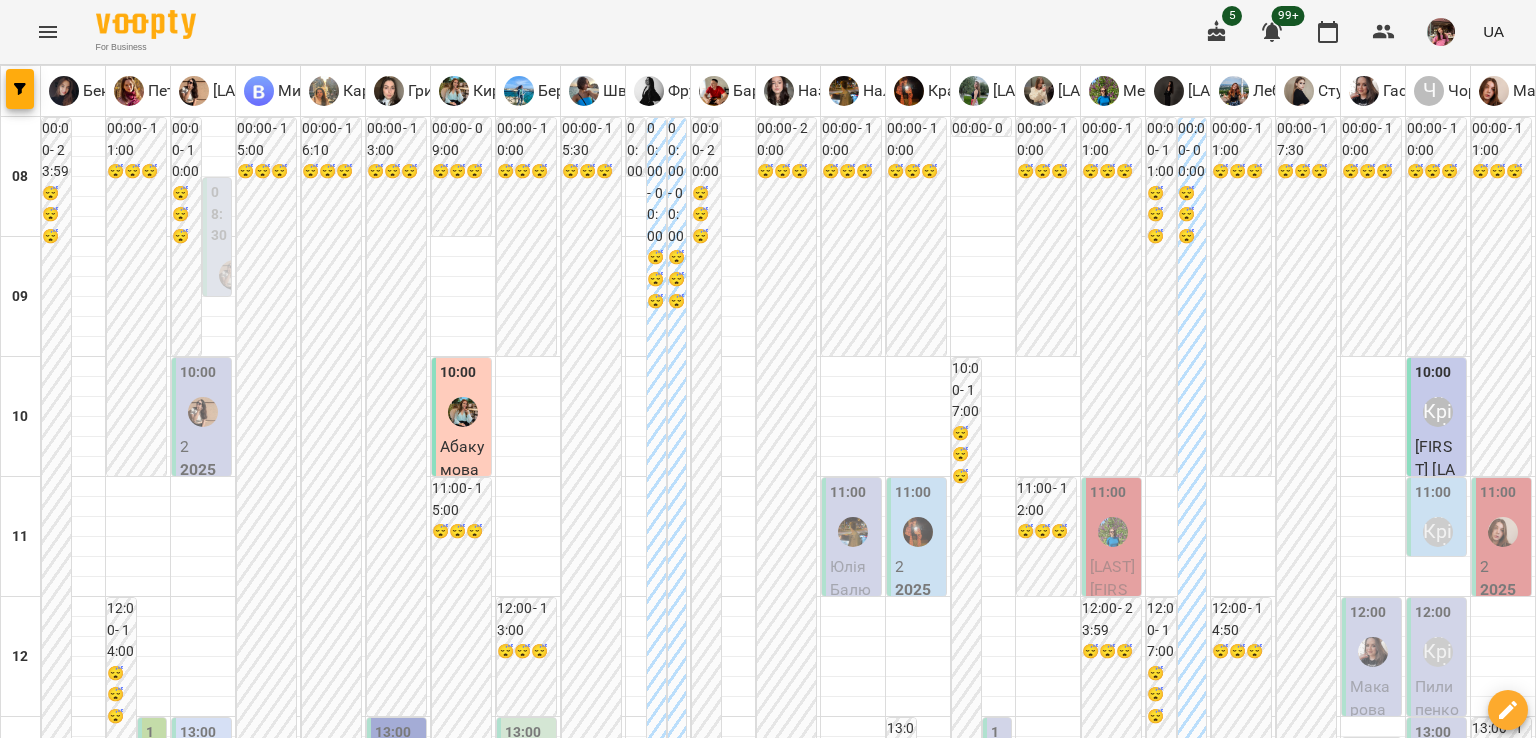 click on "Валерія Задачіна" at bounding box center (788, 1790) 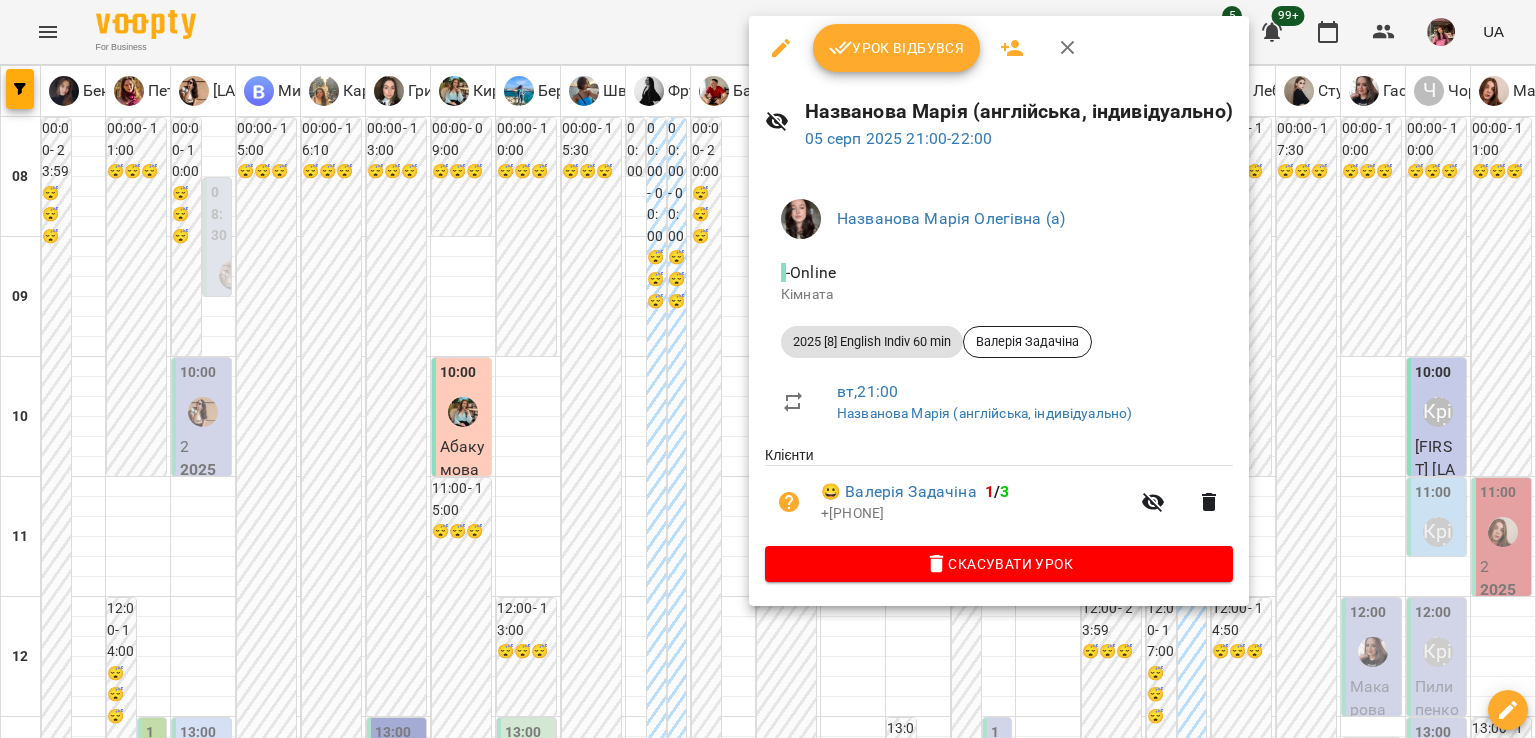 click at bounding box center (768, 369) 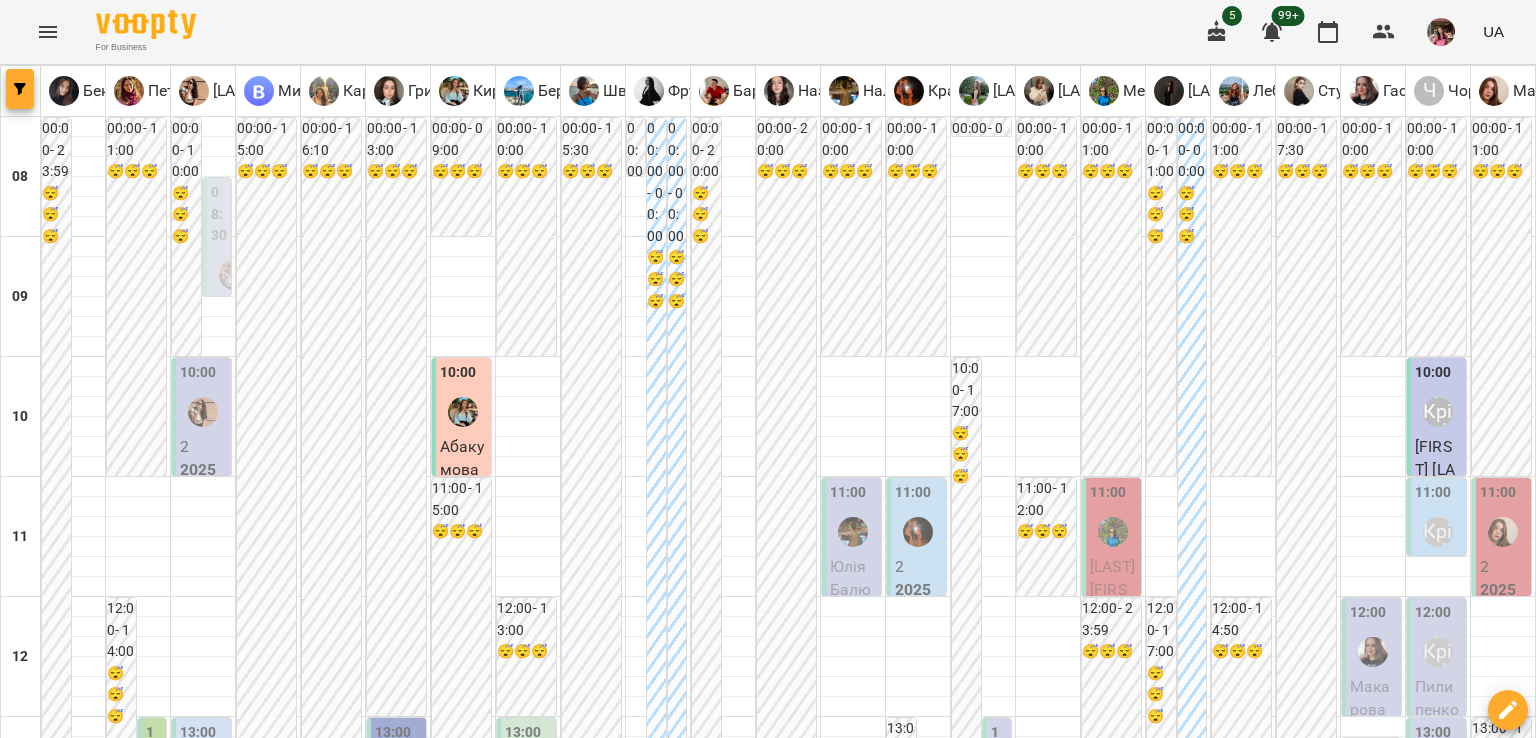 click at bounding box center [20, 89] 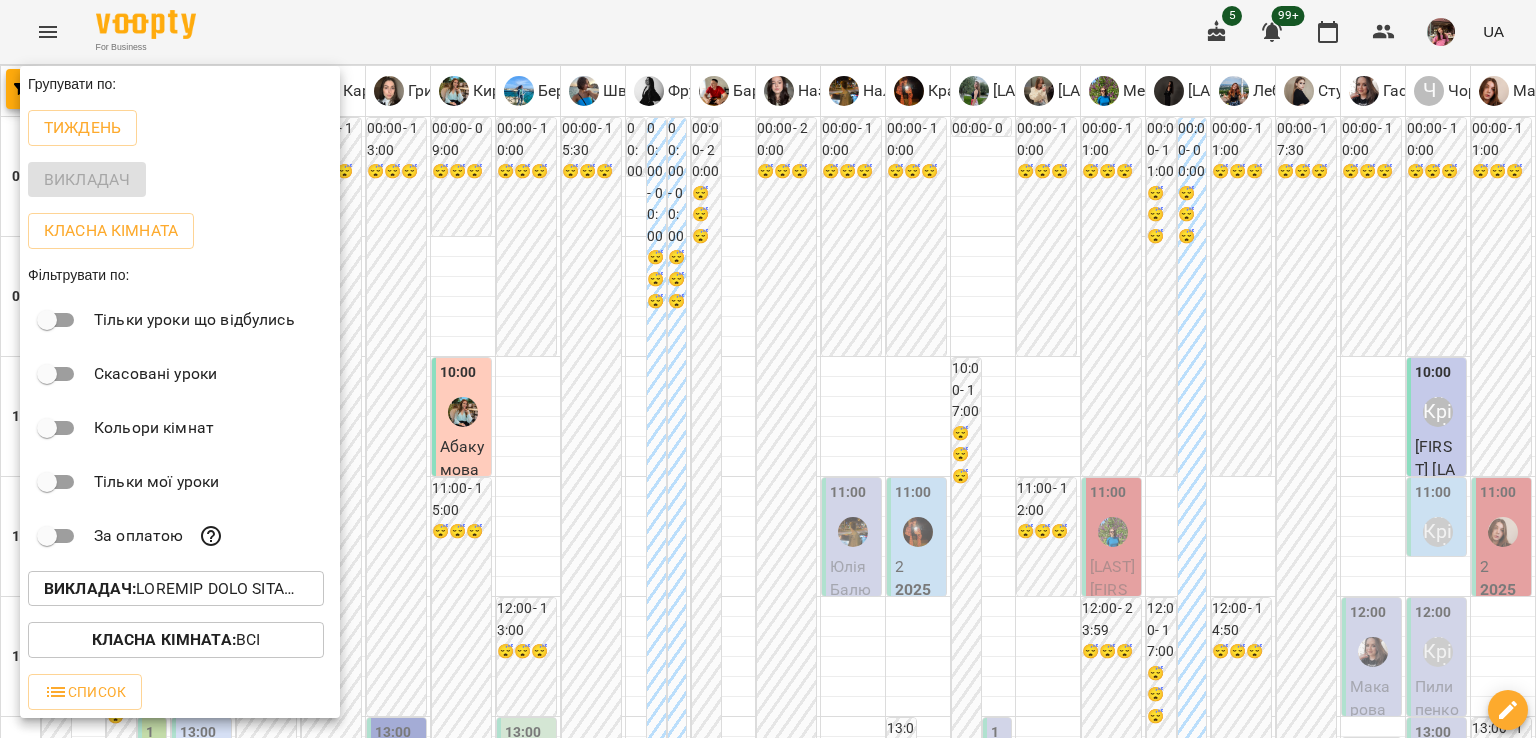 click on "Викладач :" at bounding box center (90, 588) 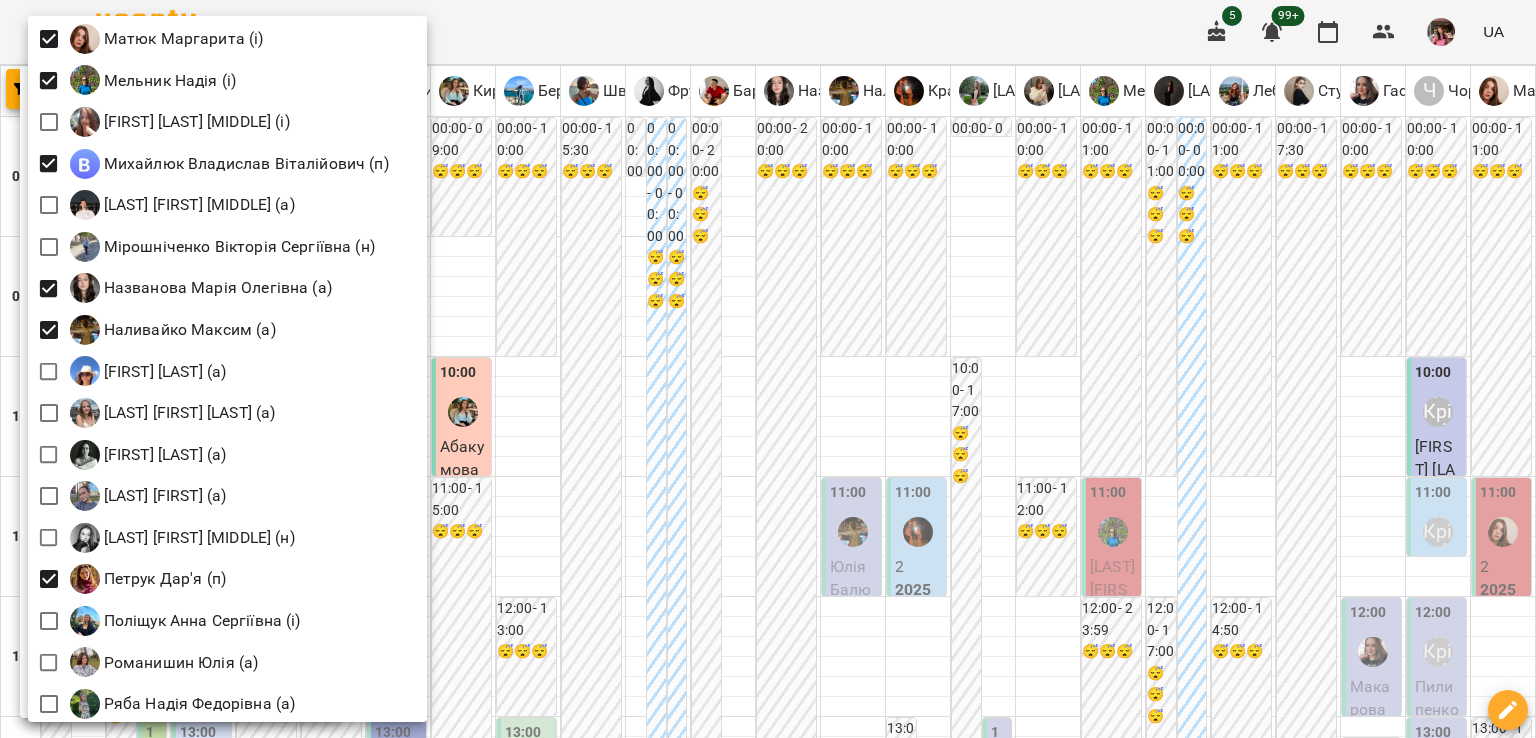 scroll, scrollTop: 2084, scrollLeft: 0, axis: vertical 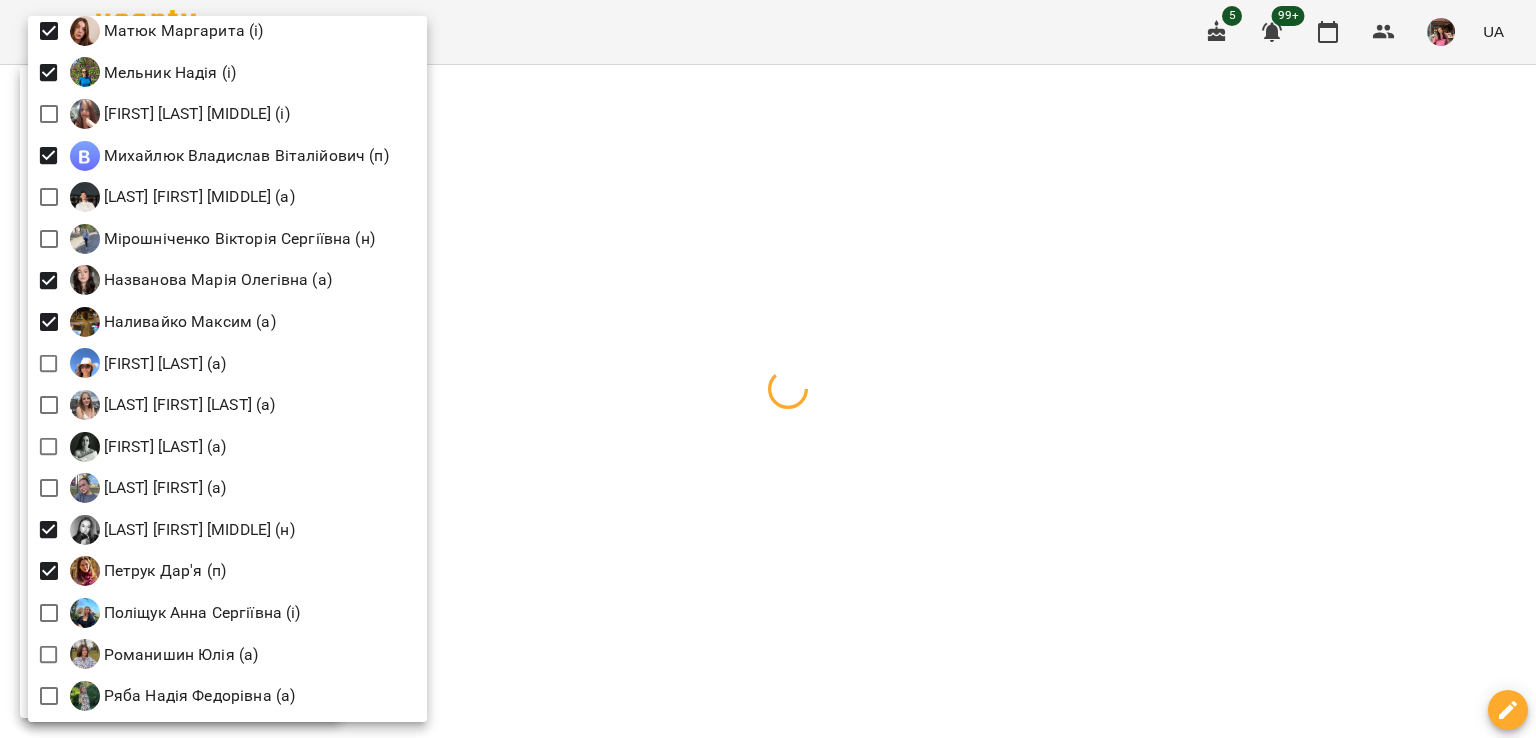 click at bounding box center (768, 369) 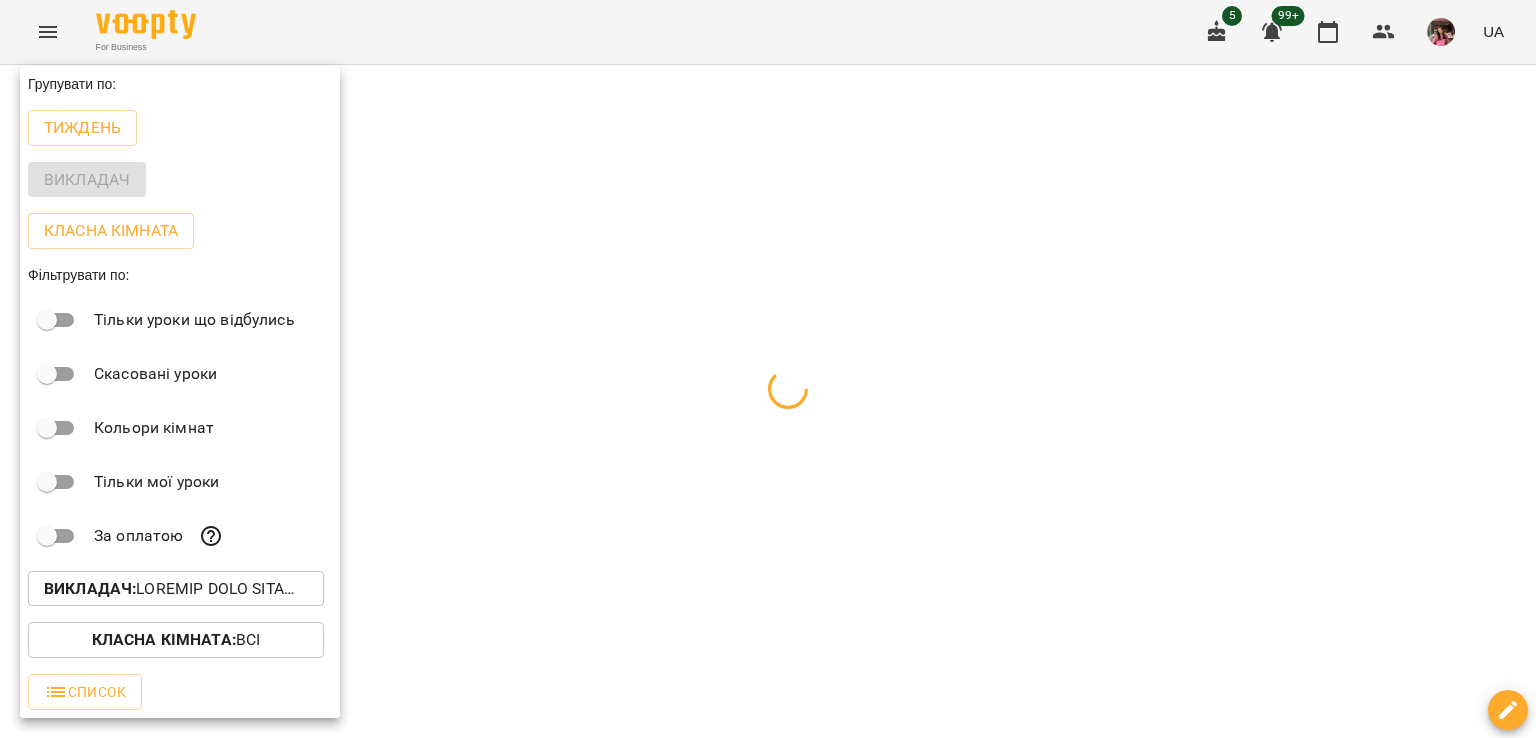 click at bounding box center (768, 369) 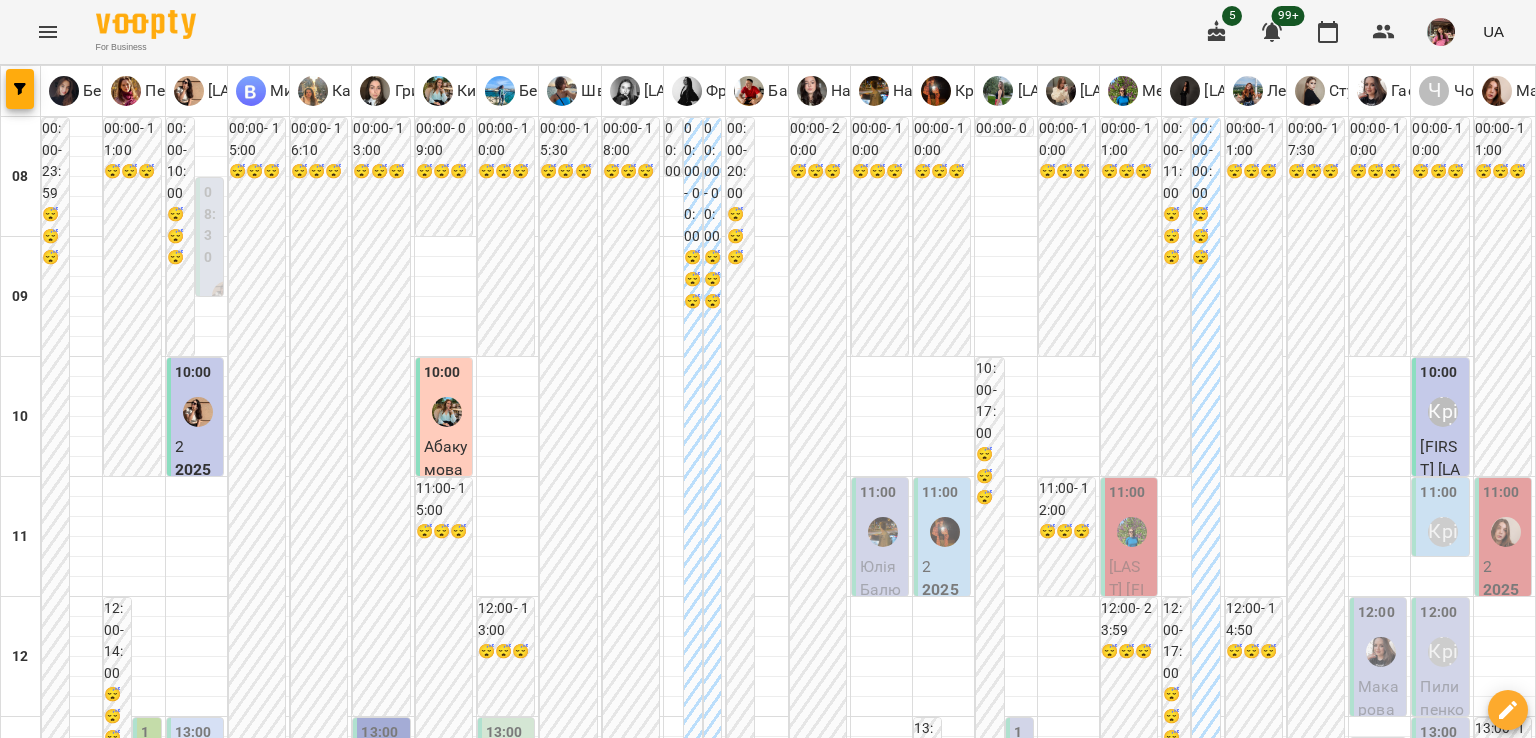 click at bounding box center [867, 2008] 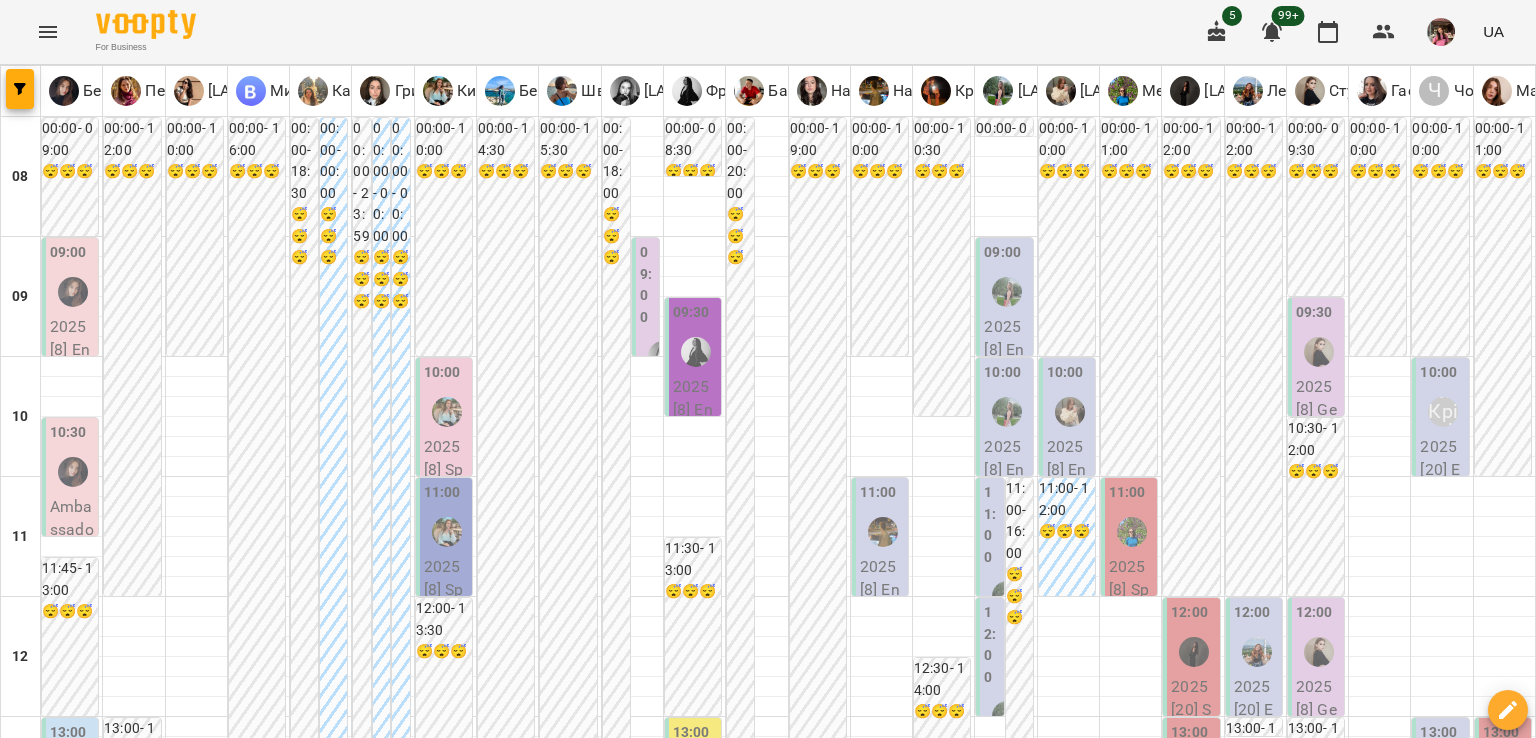 scroll, scrollTop: 1180, scrollLeft: 0, axis: vertical 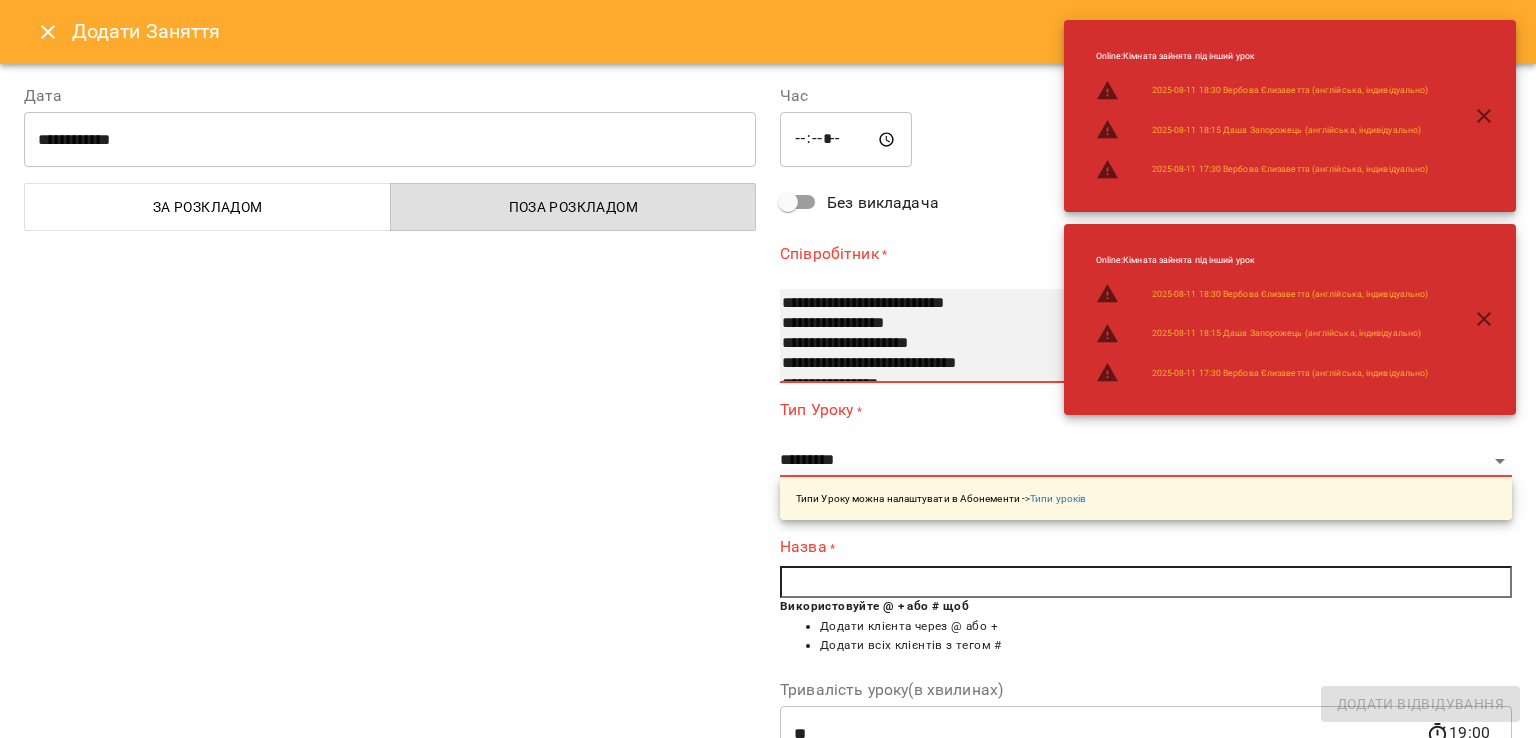 select on "**********" 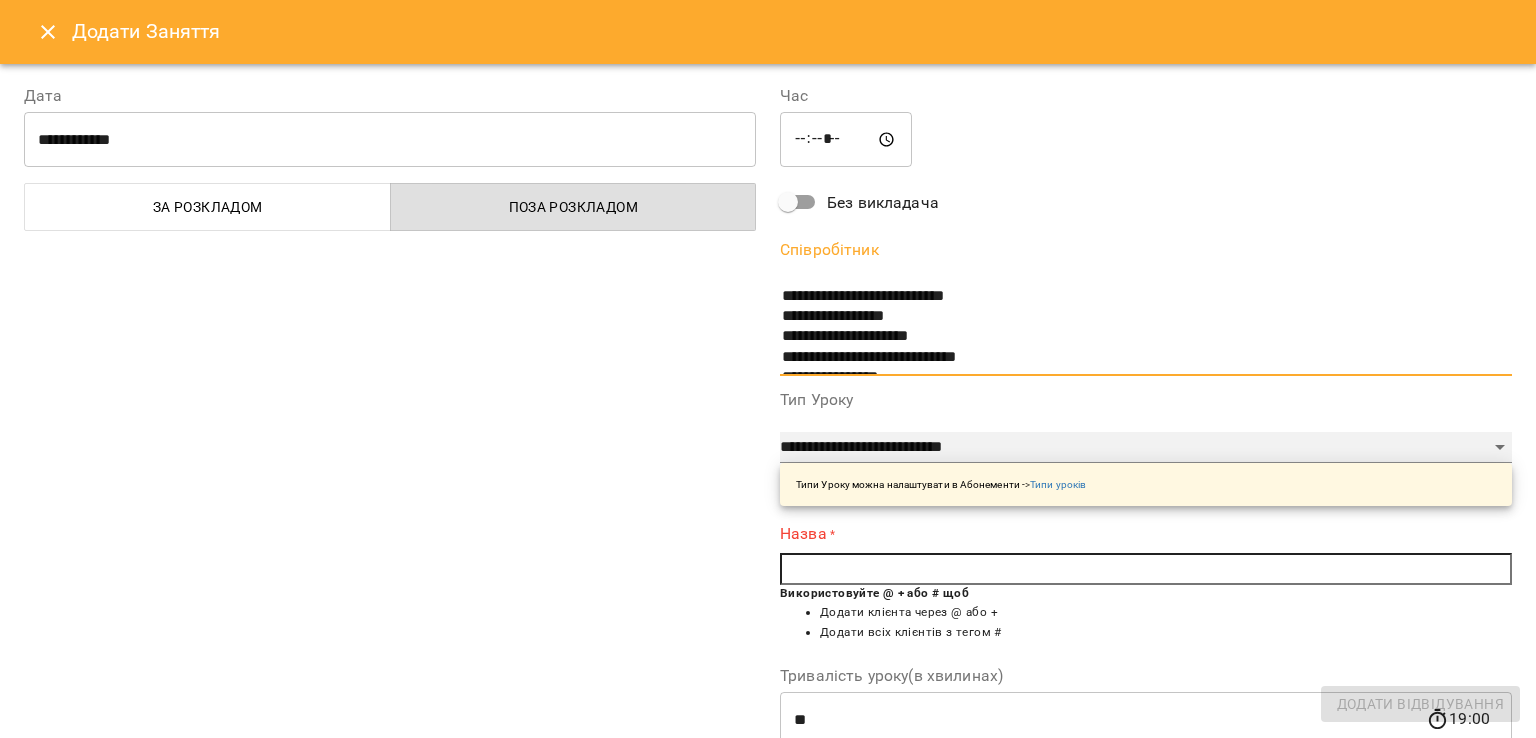 click on "**********" at bounding box center [1146, 448] 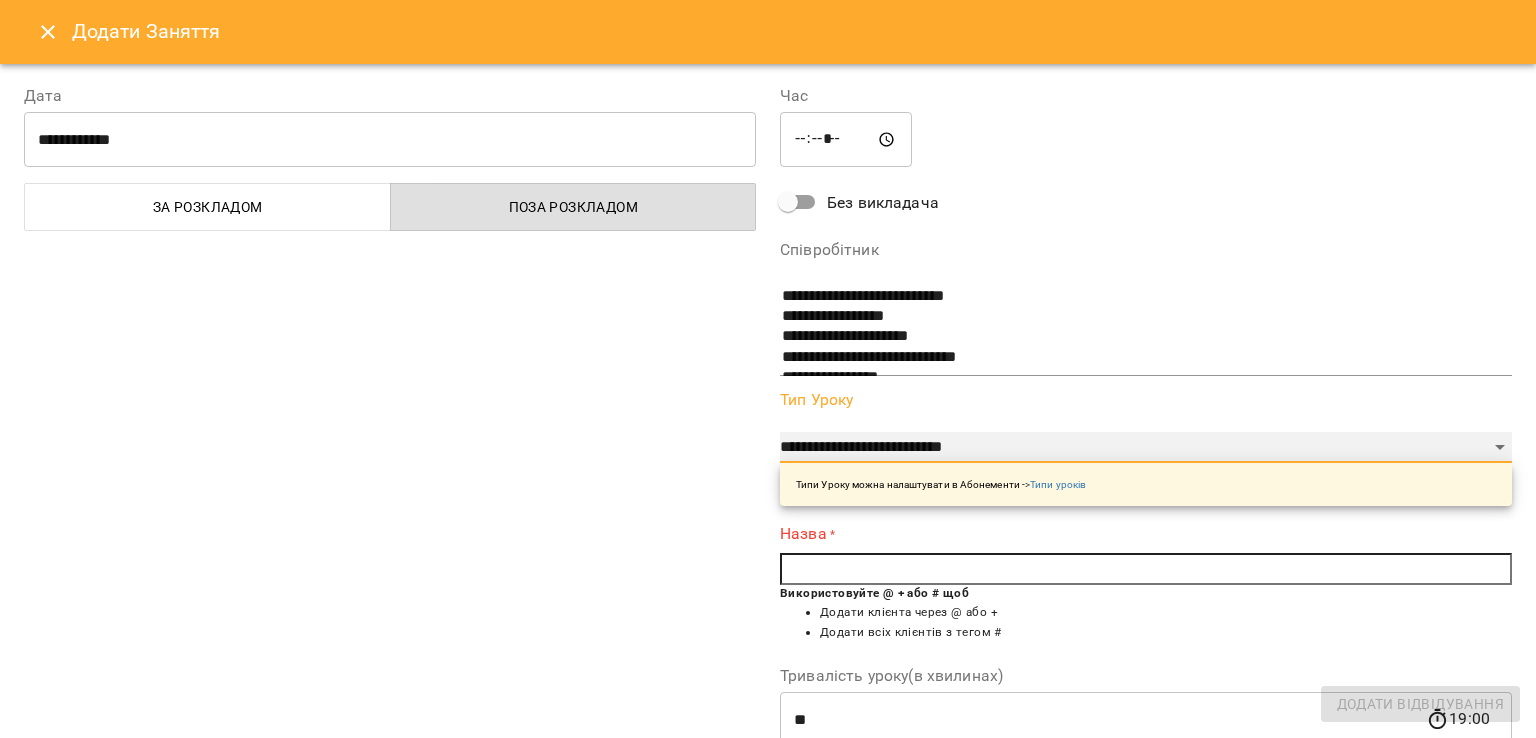 select on "**********" 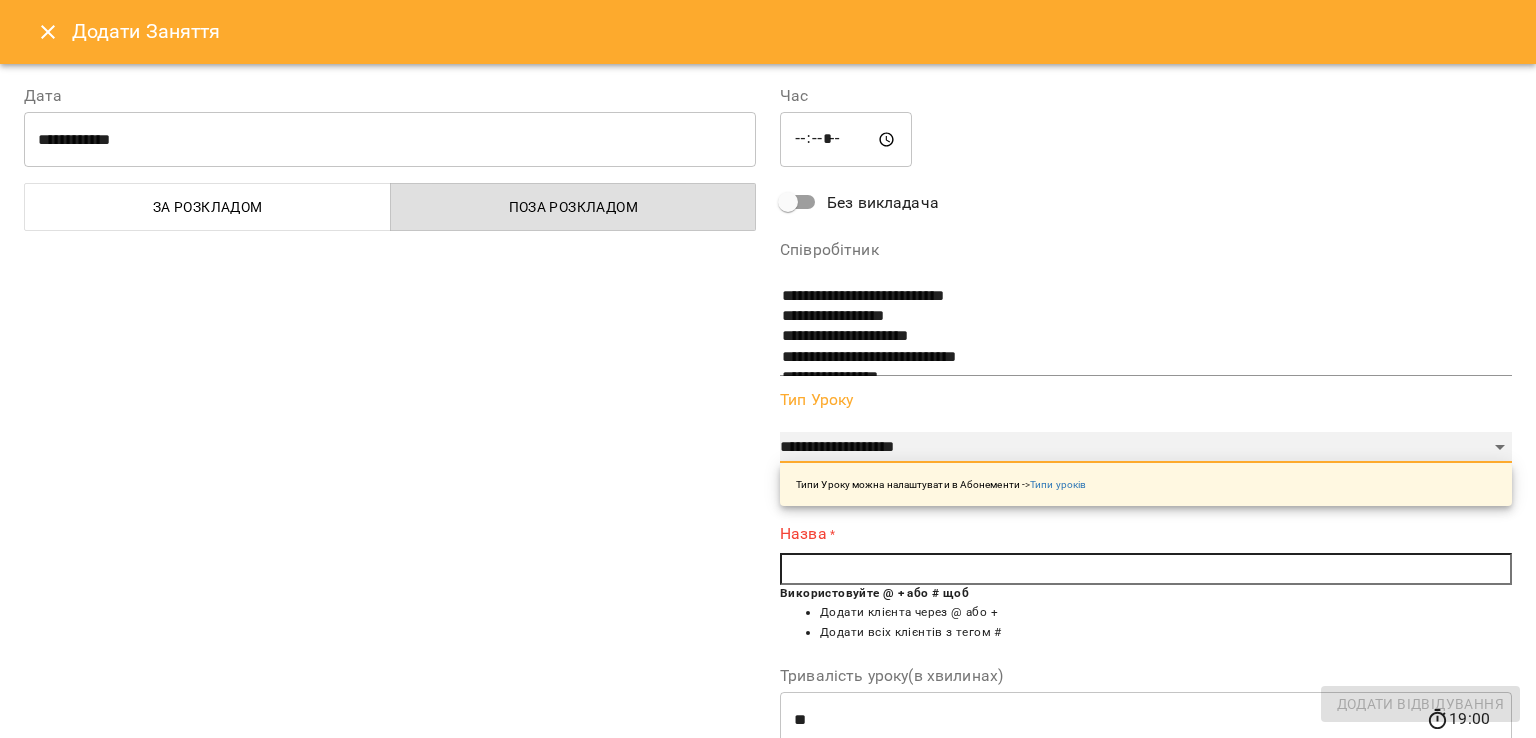 click on "**********" at bounding box center (1146, 448) 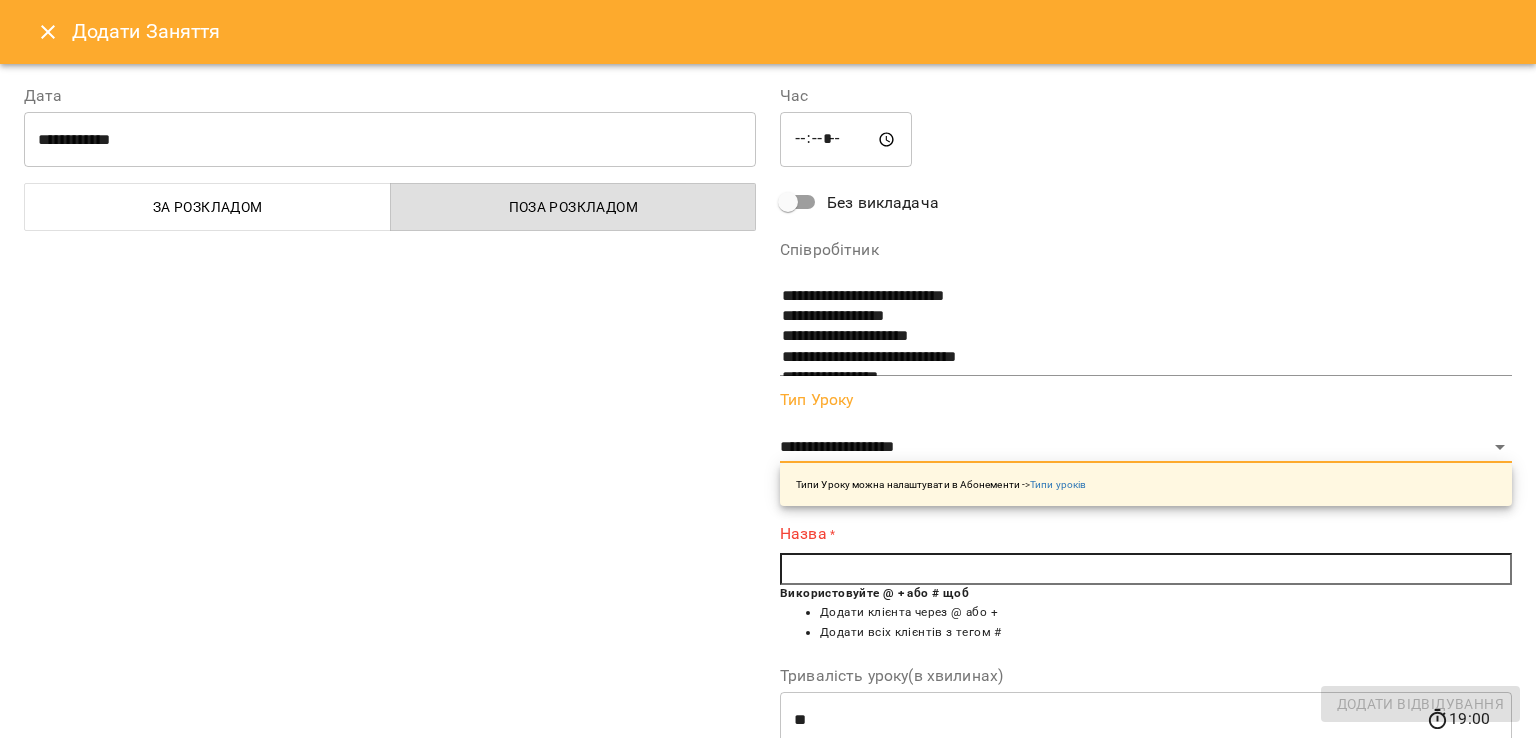 click at bounding box center (1146, 569) 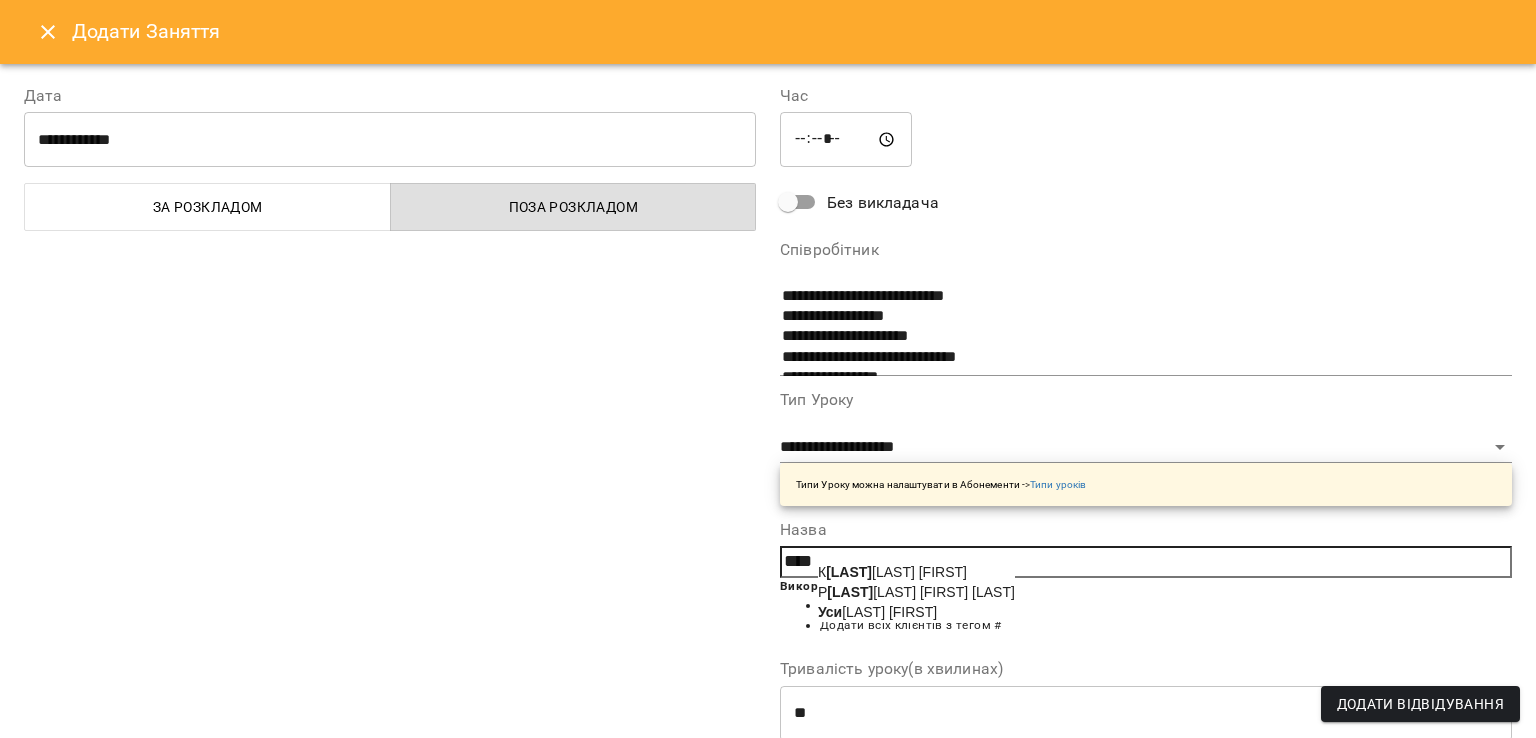 click on "Уси ченко Олександра" at bounding box center [877, 612] 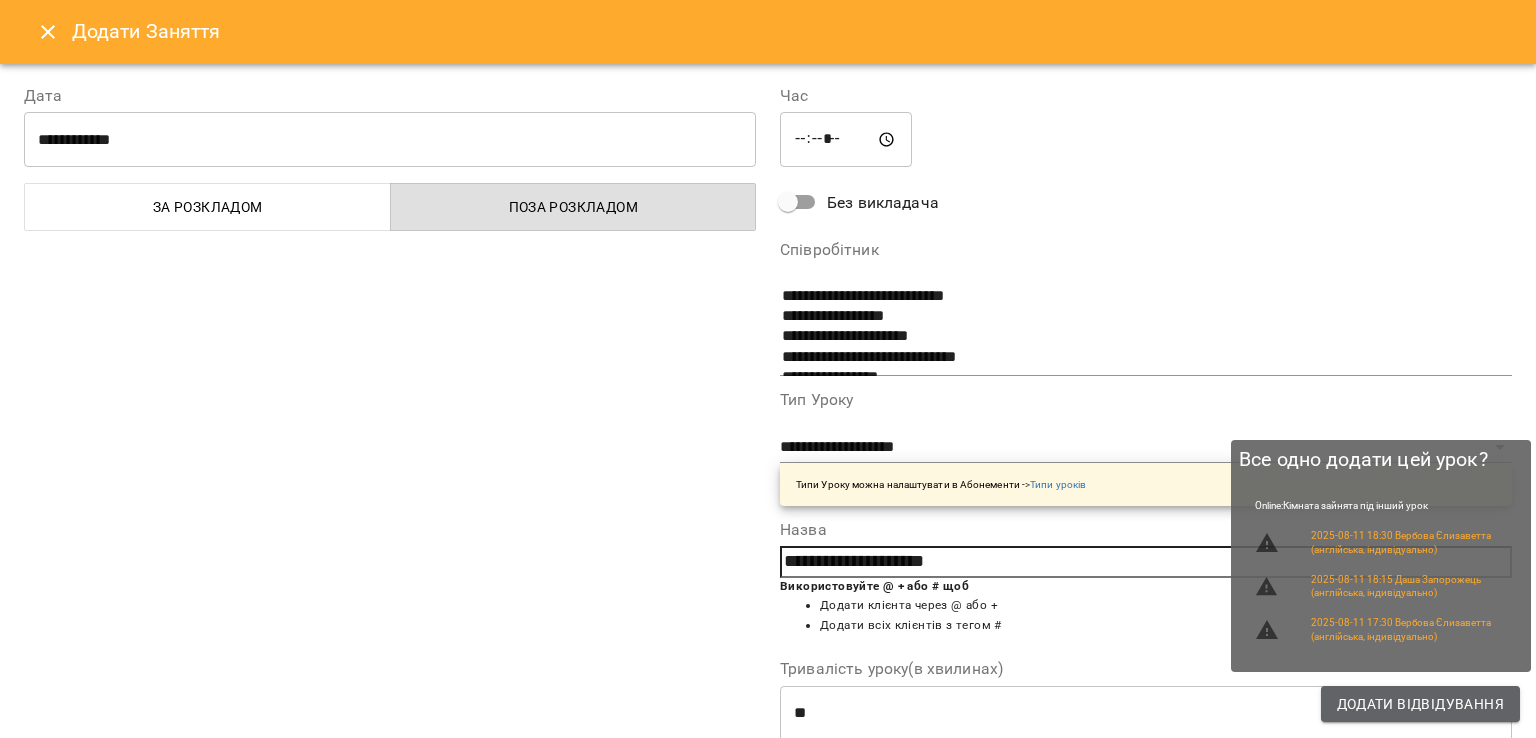 click on "Додати Відвідування" at bounding box center (1420, 704) 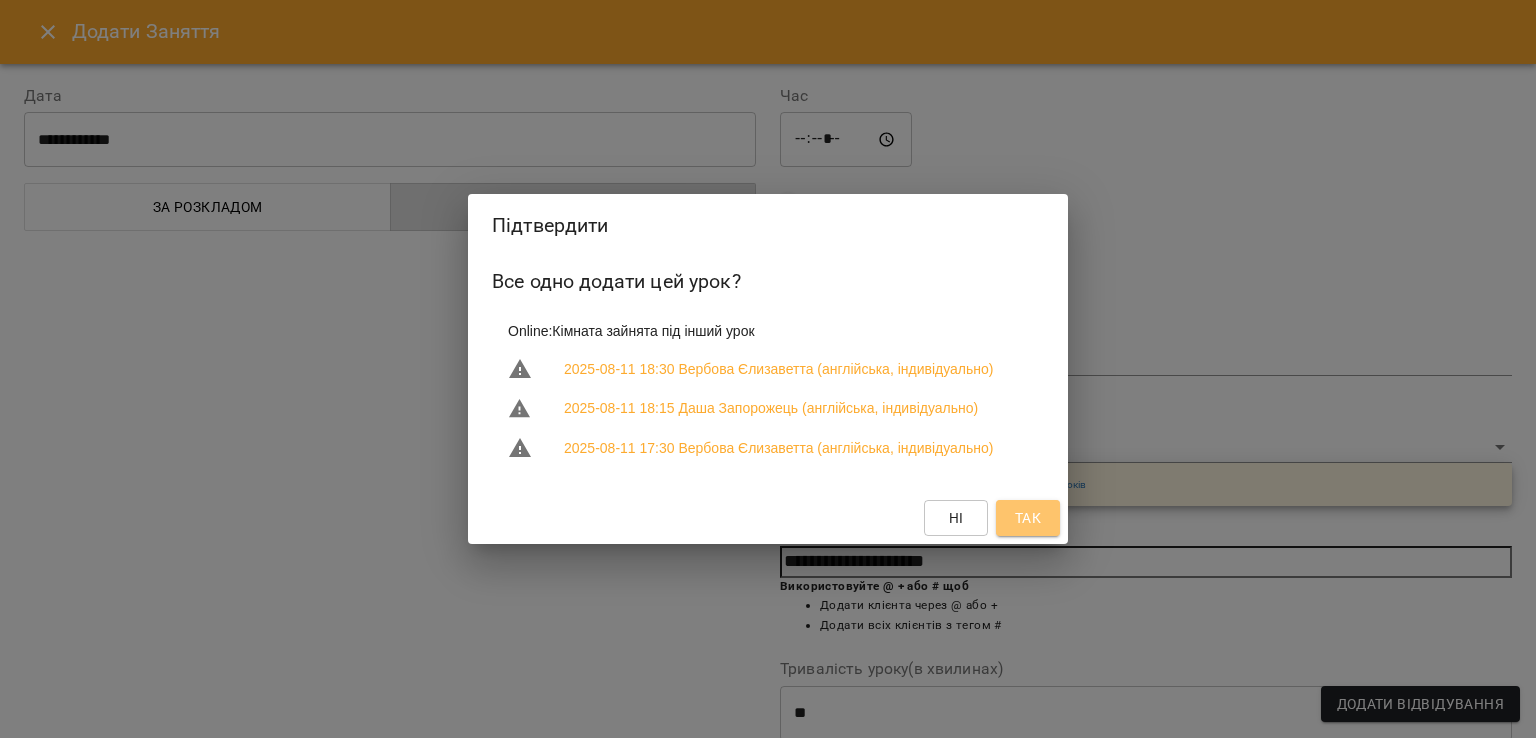 click on "Так" at bounding box center [1028, 518] 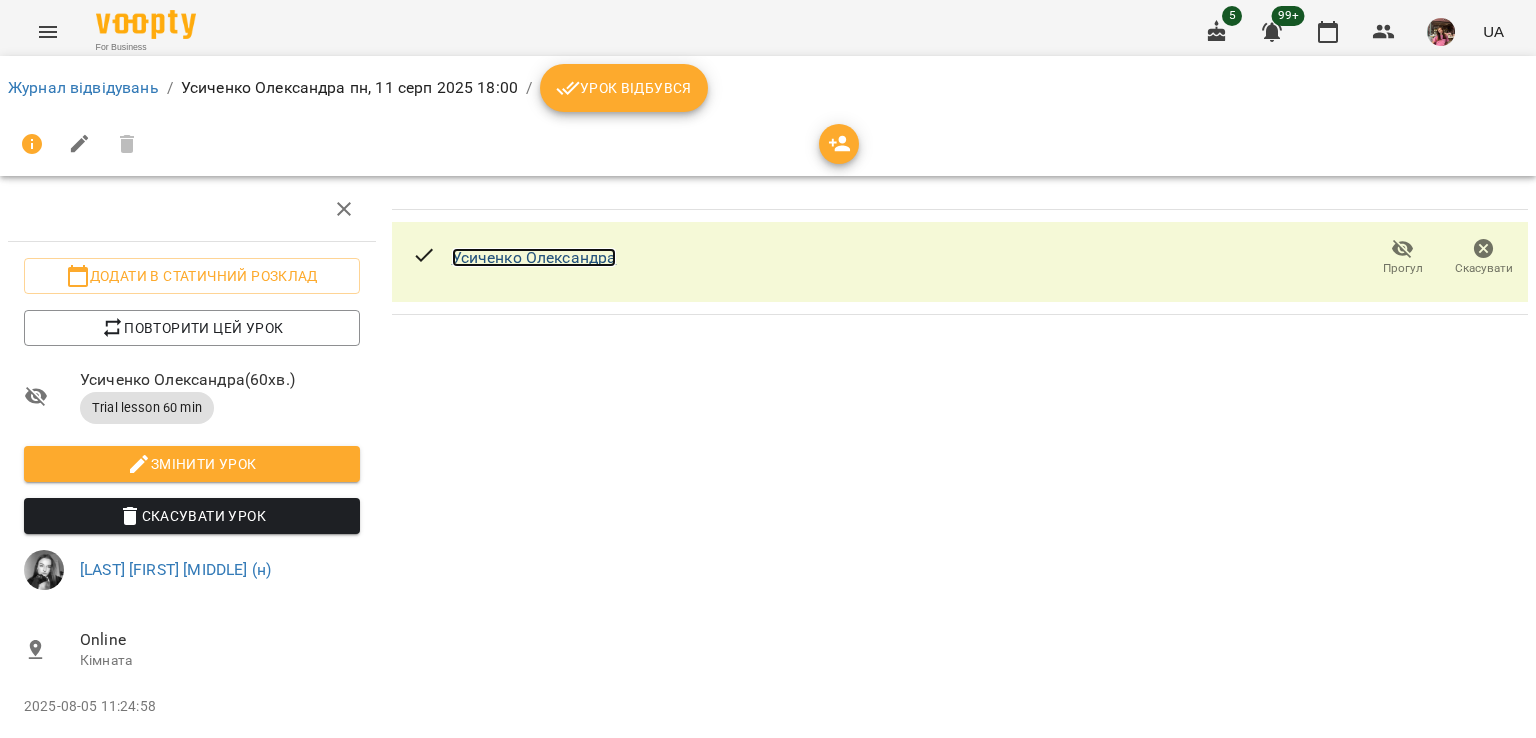 click on "Усиченко Олександра" at bounding box center (534, 257) 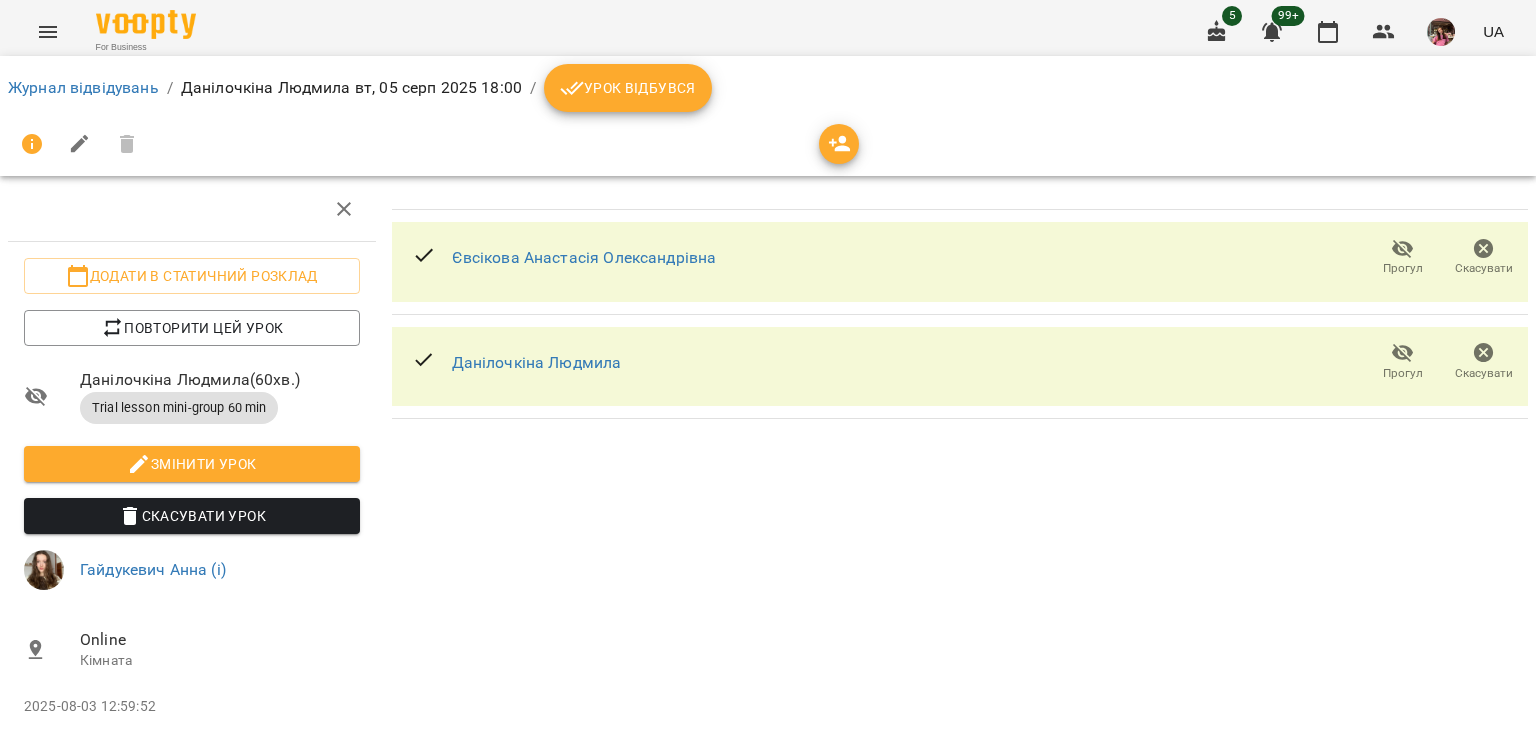 scroll, scrollTop: 0, scrollLeft: 0, axis: both 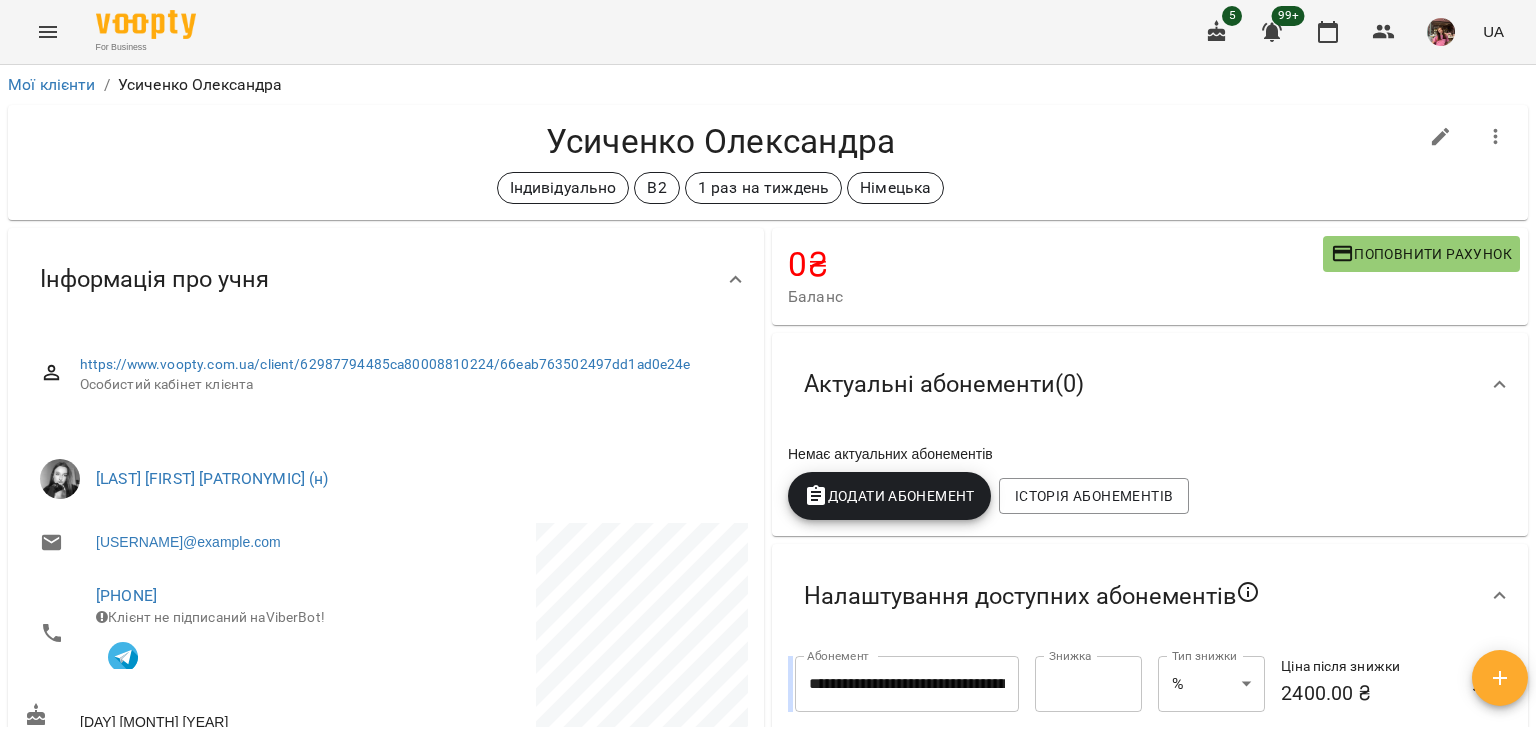 click on "Поповнити рахунок" at bounding box center (1421, 254) 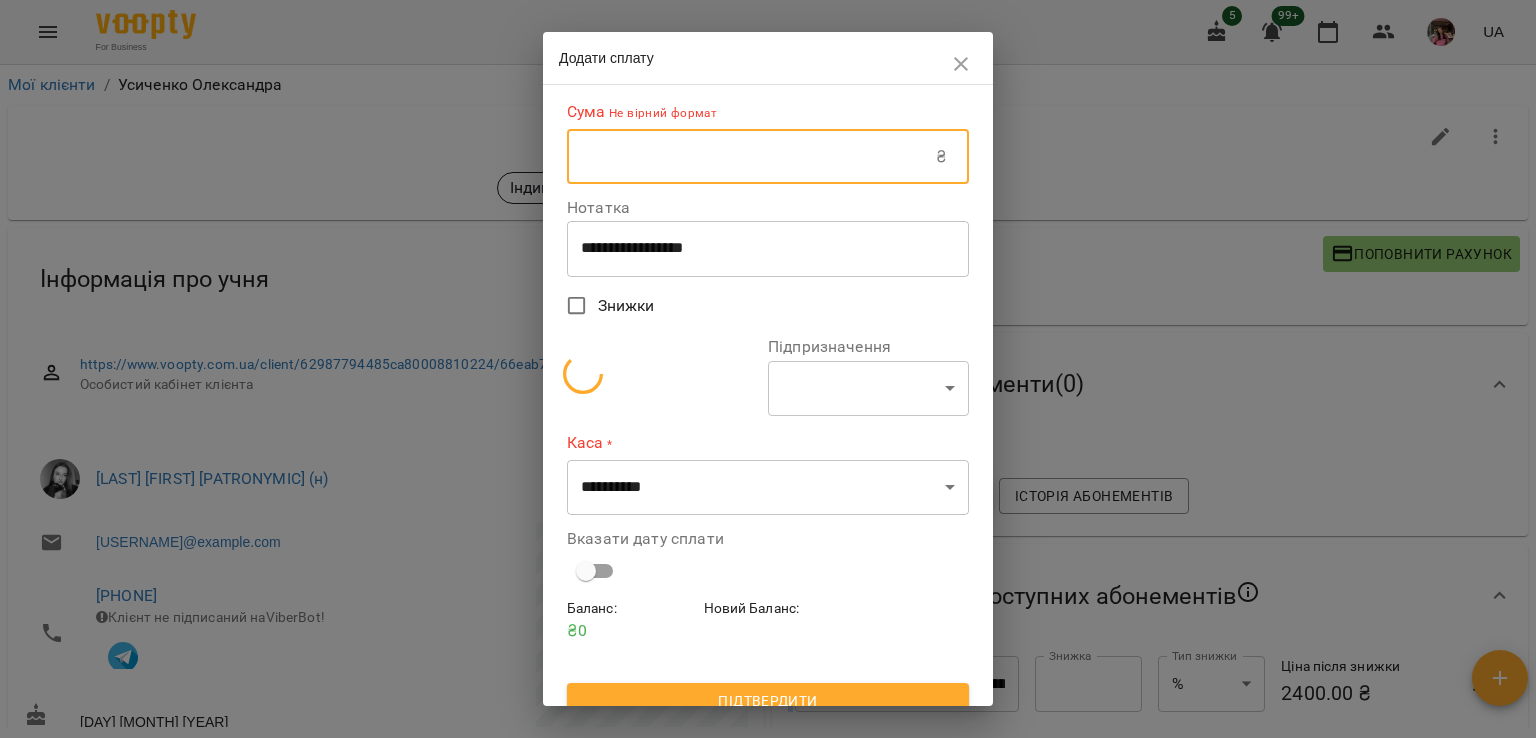 click at bounding box center [751, 157] 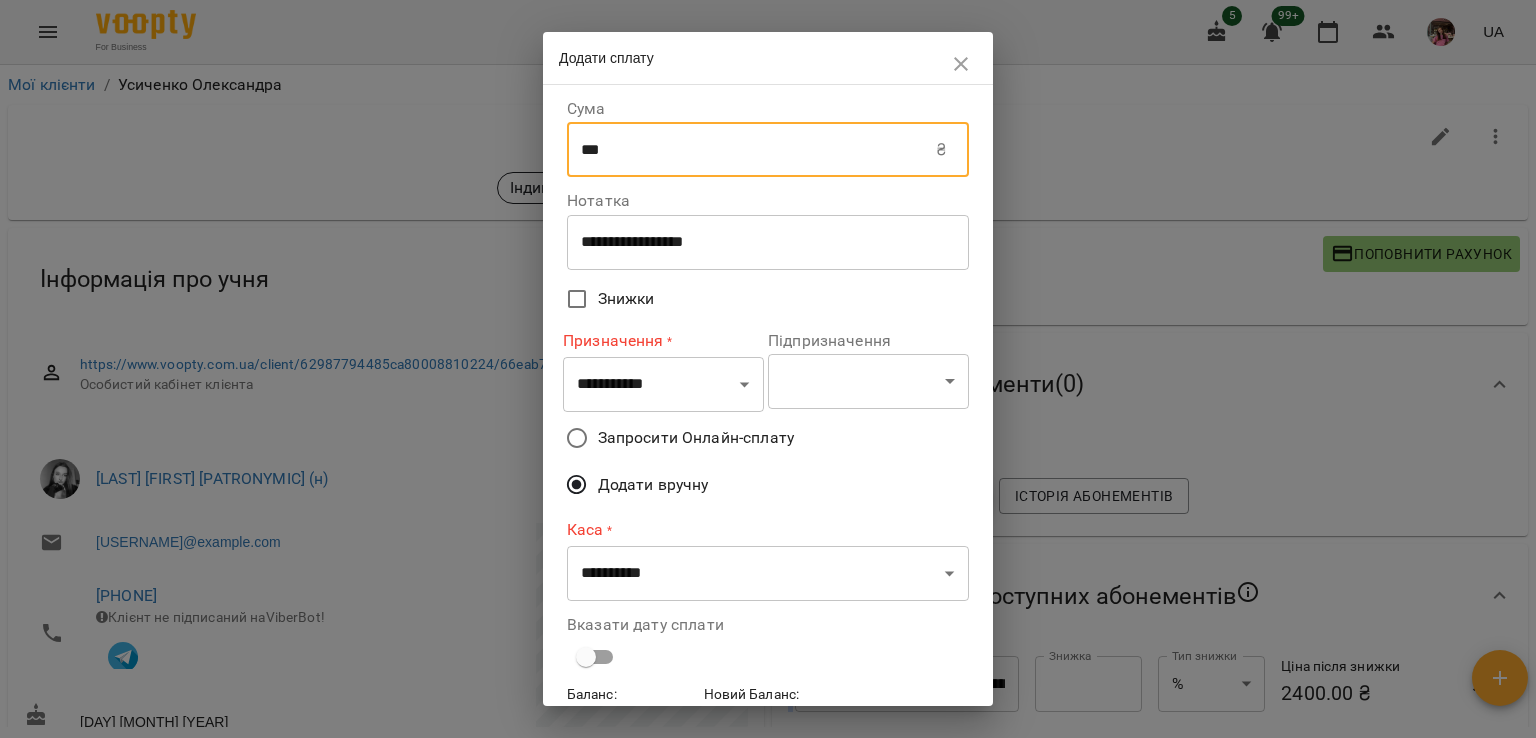 type on "***" 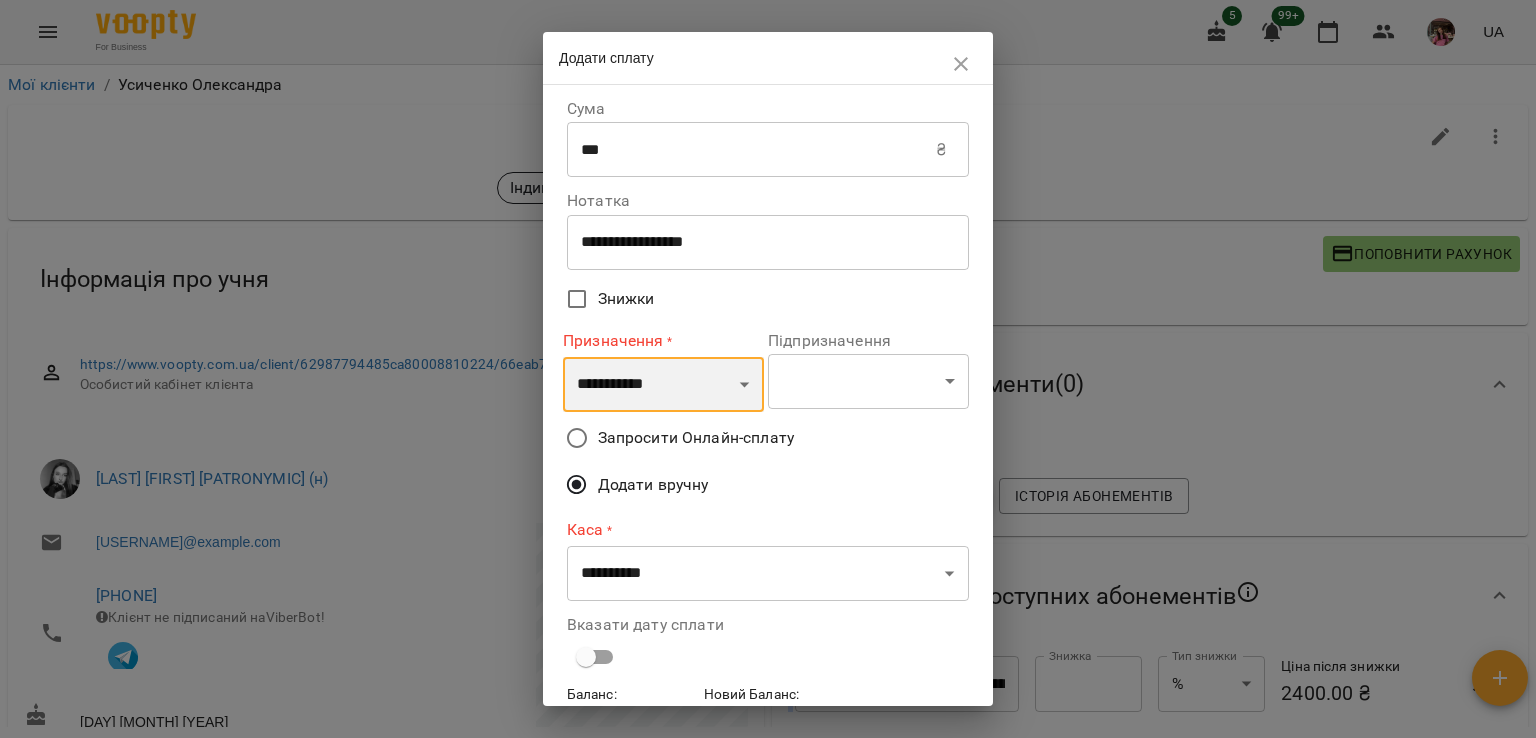 click on "**********" at bounding box center (663, 385) 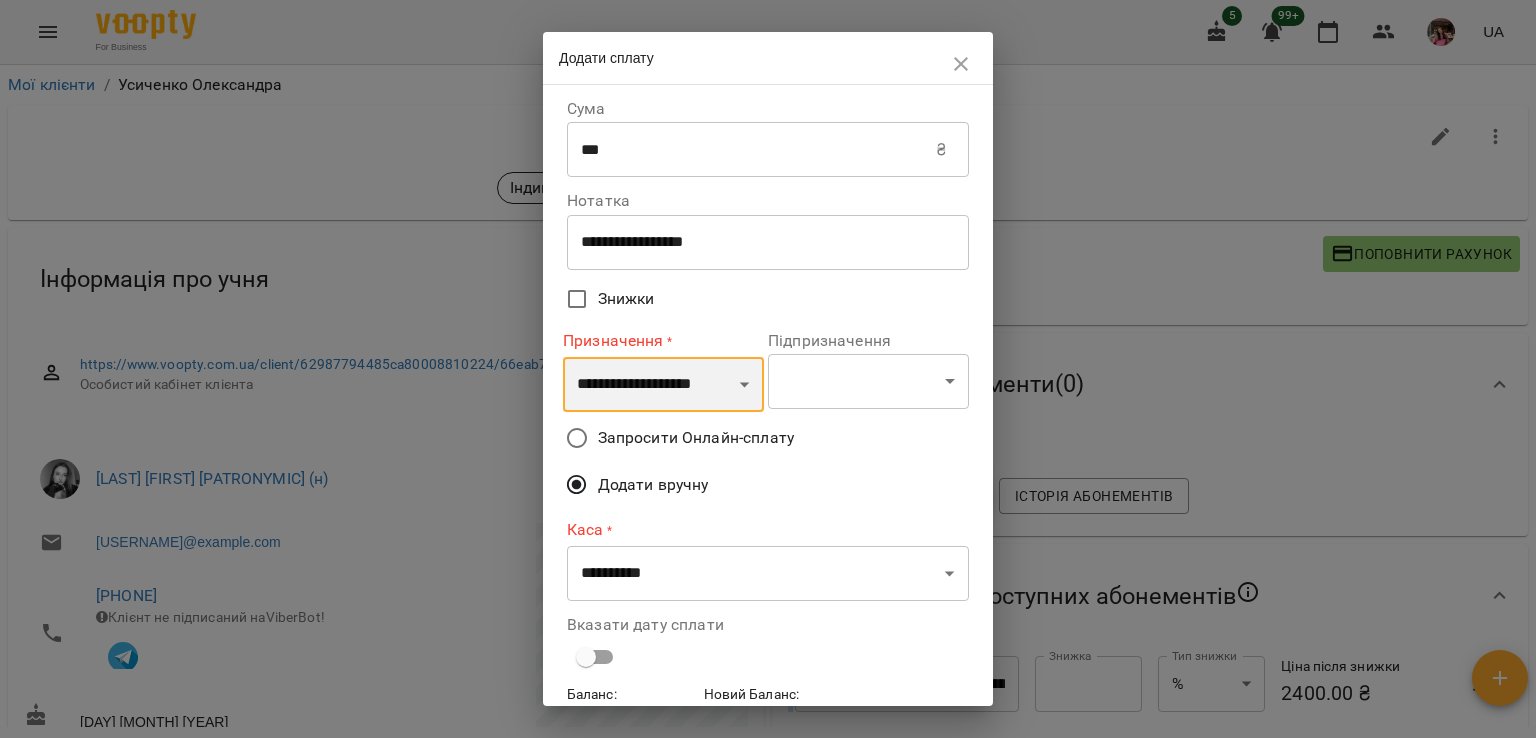 click on "**********" at bounding box center (663, 385) 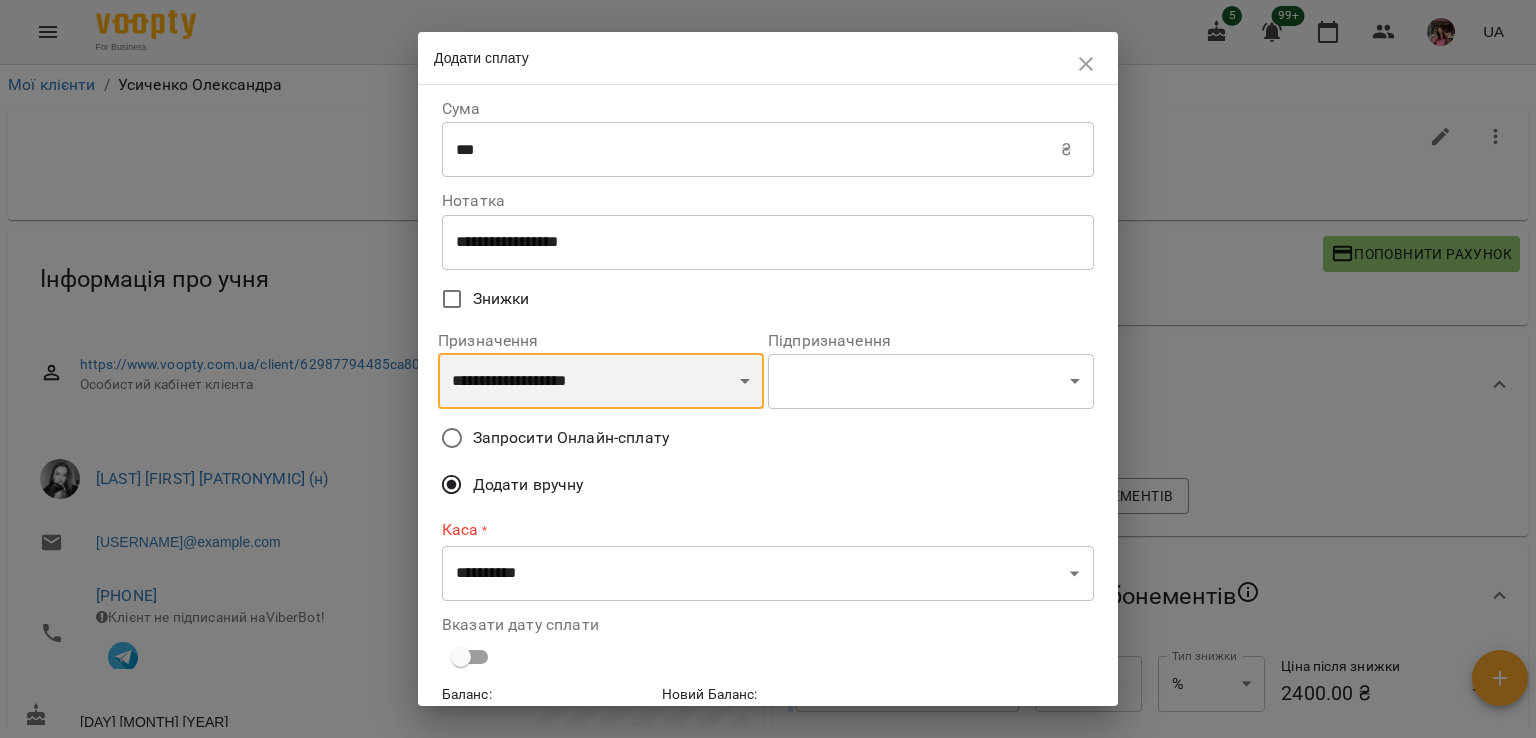 scroll, scrollTop: 110, scrollLeft: 0, axis: vertical 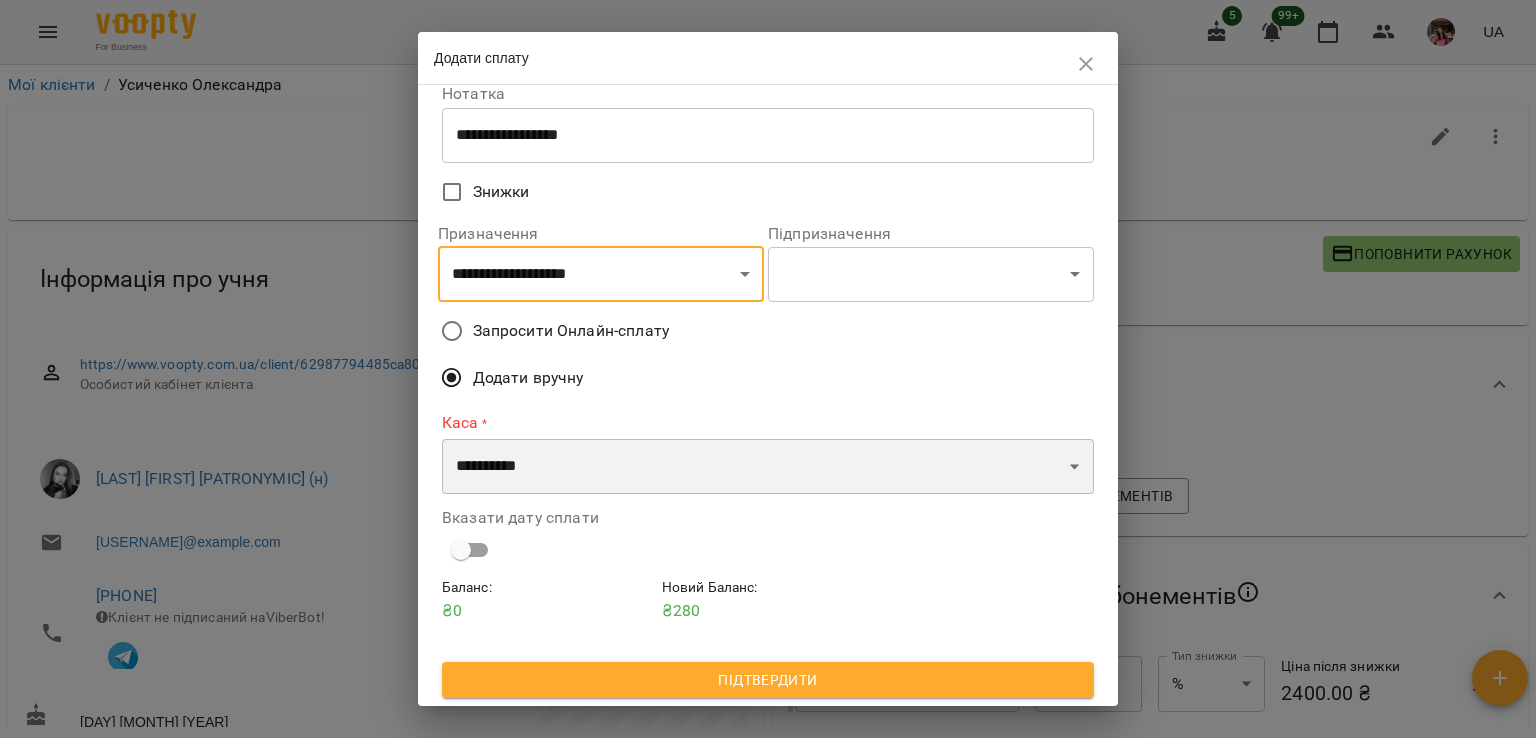click on "**********" at bounding box center [768, 467] 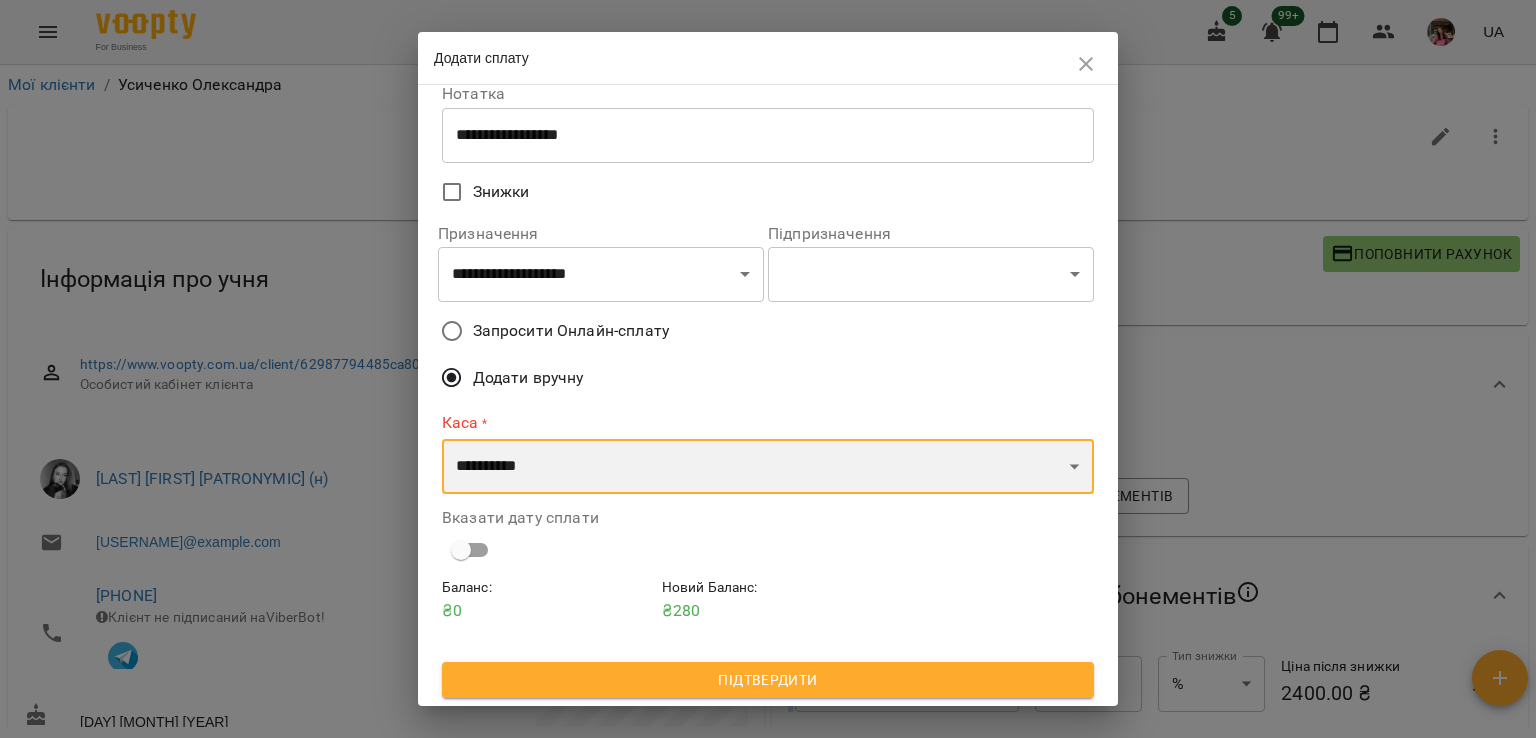 select on "****" 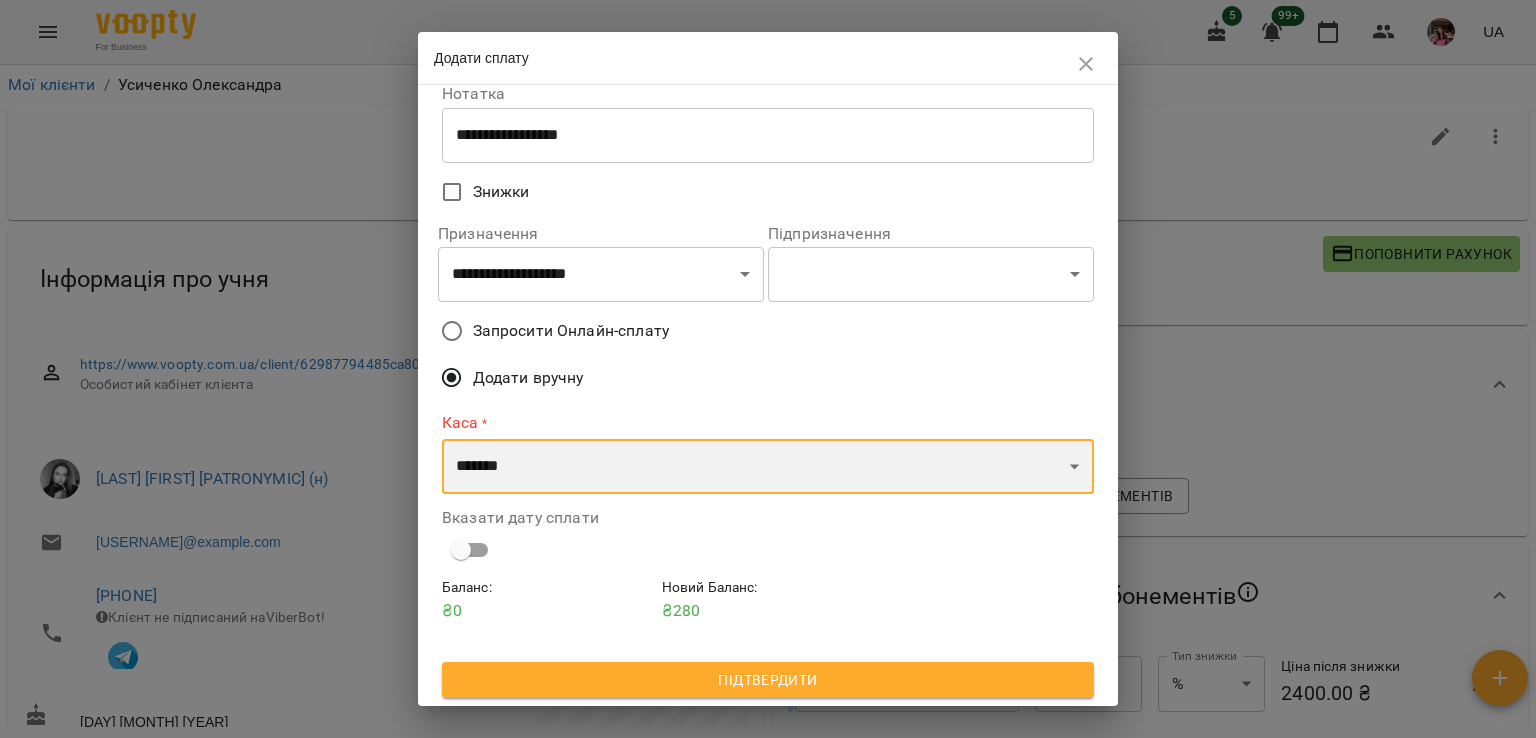 click on "**********" at bounding box center (768, 467) 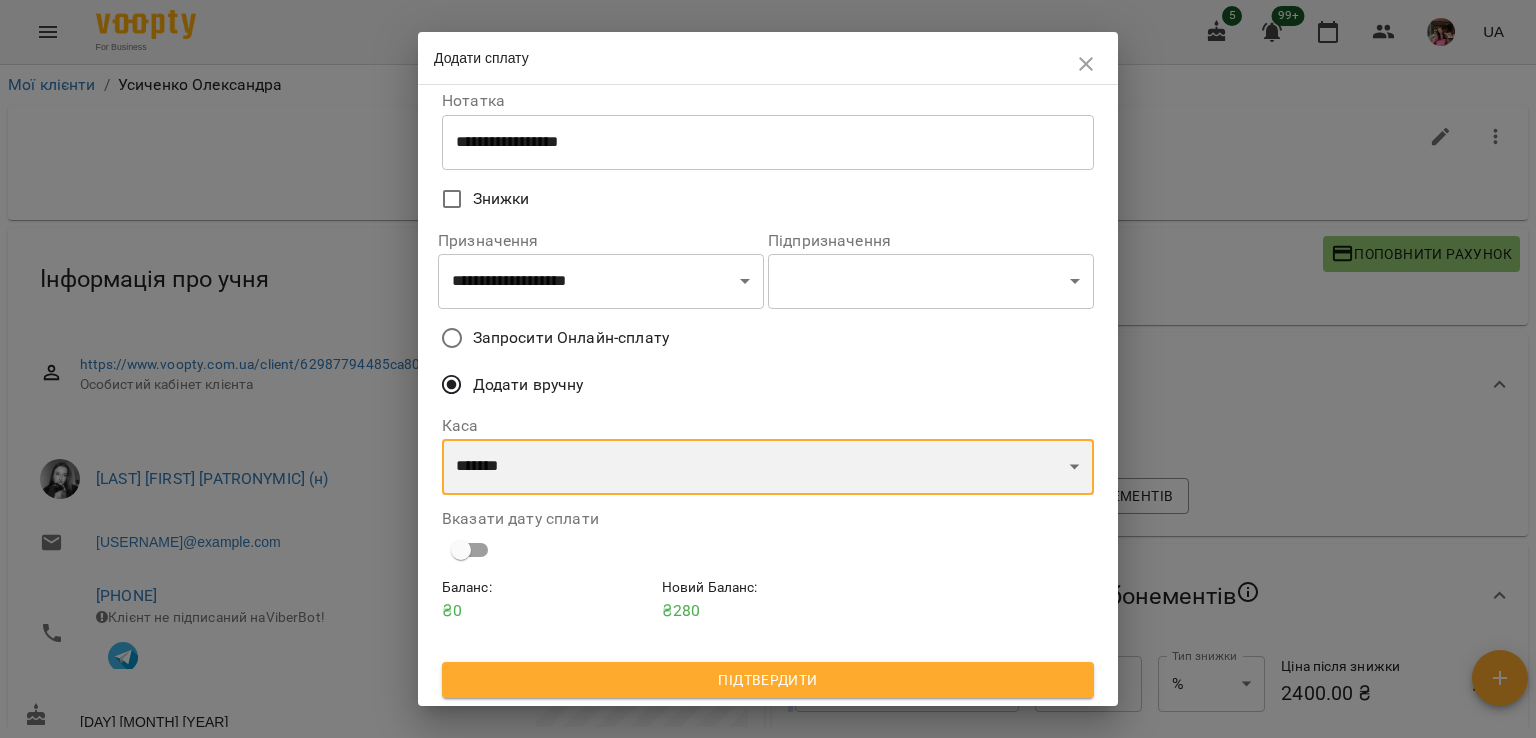 scroll, scrollTop: 104, scrollLeft: 0, axis: vertical 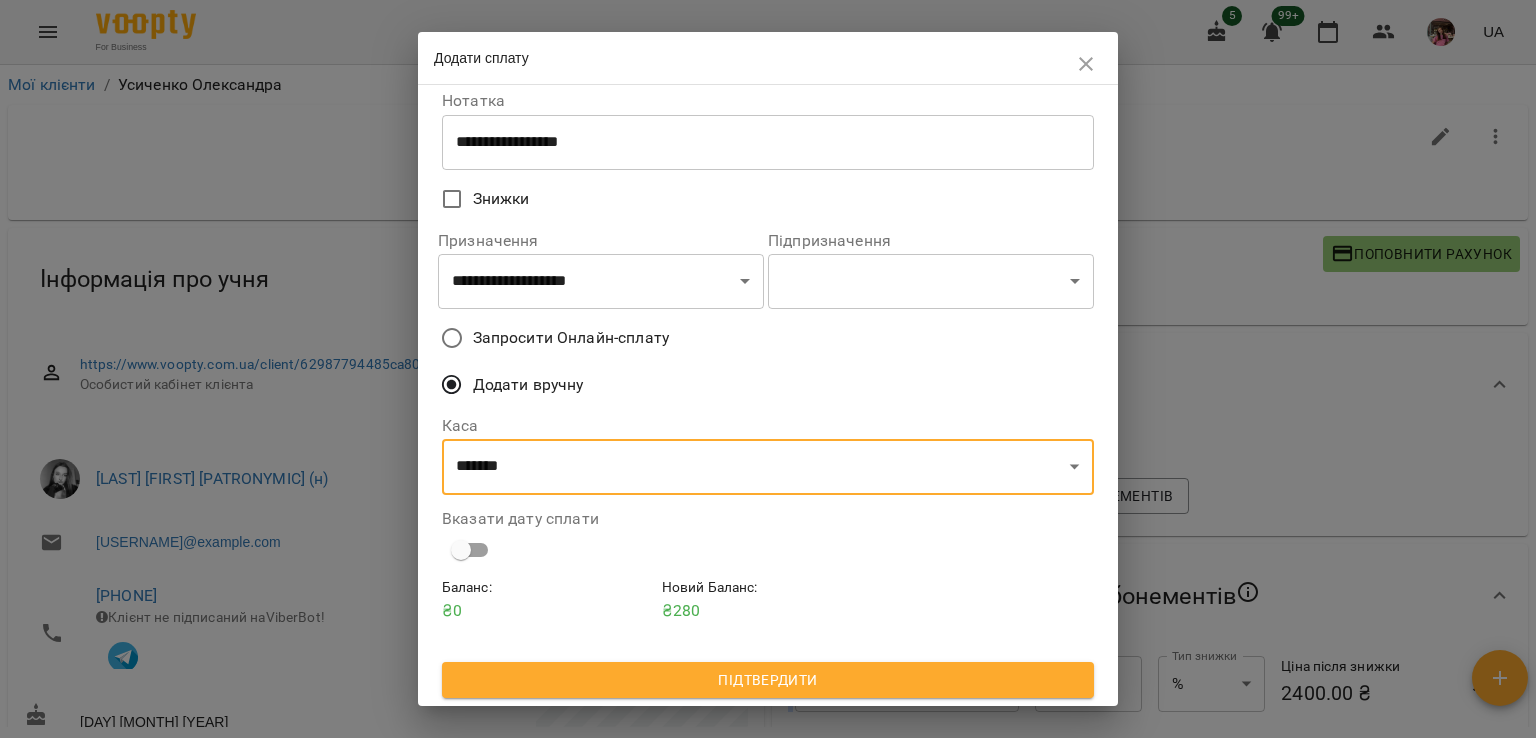 click on "Підтвердити" at bounding box center [768, 680] 